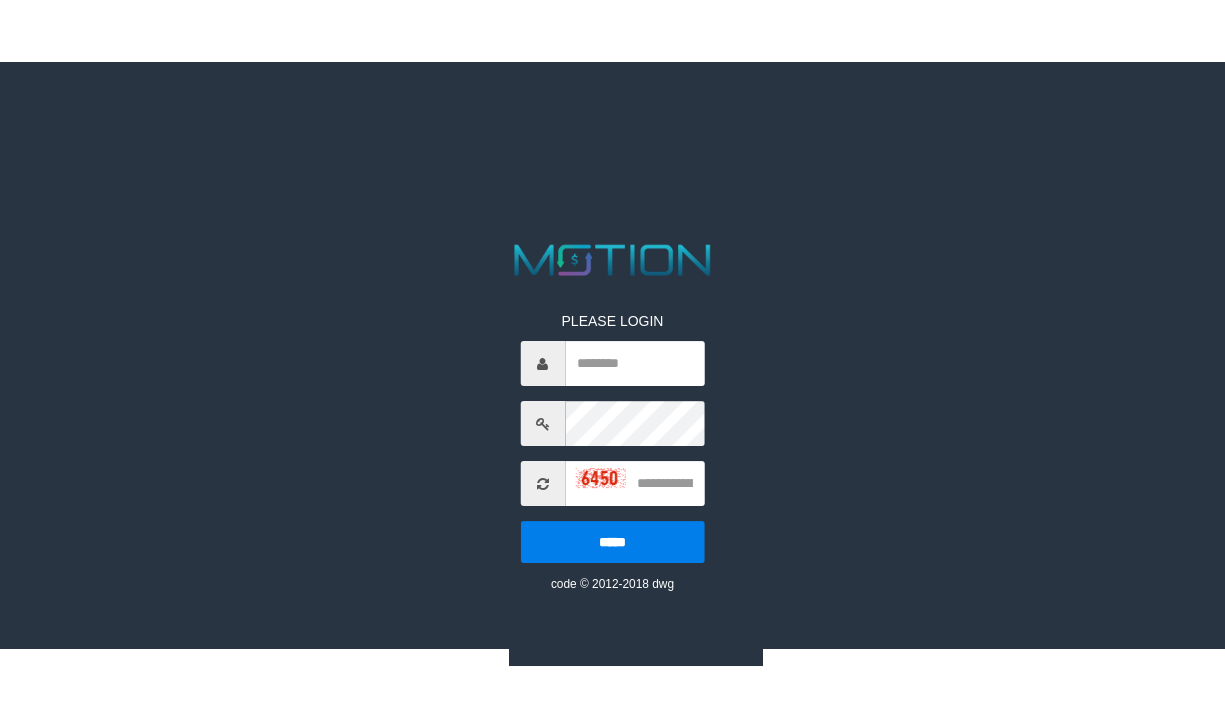 scroll, scrollTop: 0, scrollLeft: 0, axis: both 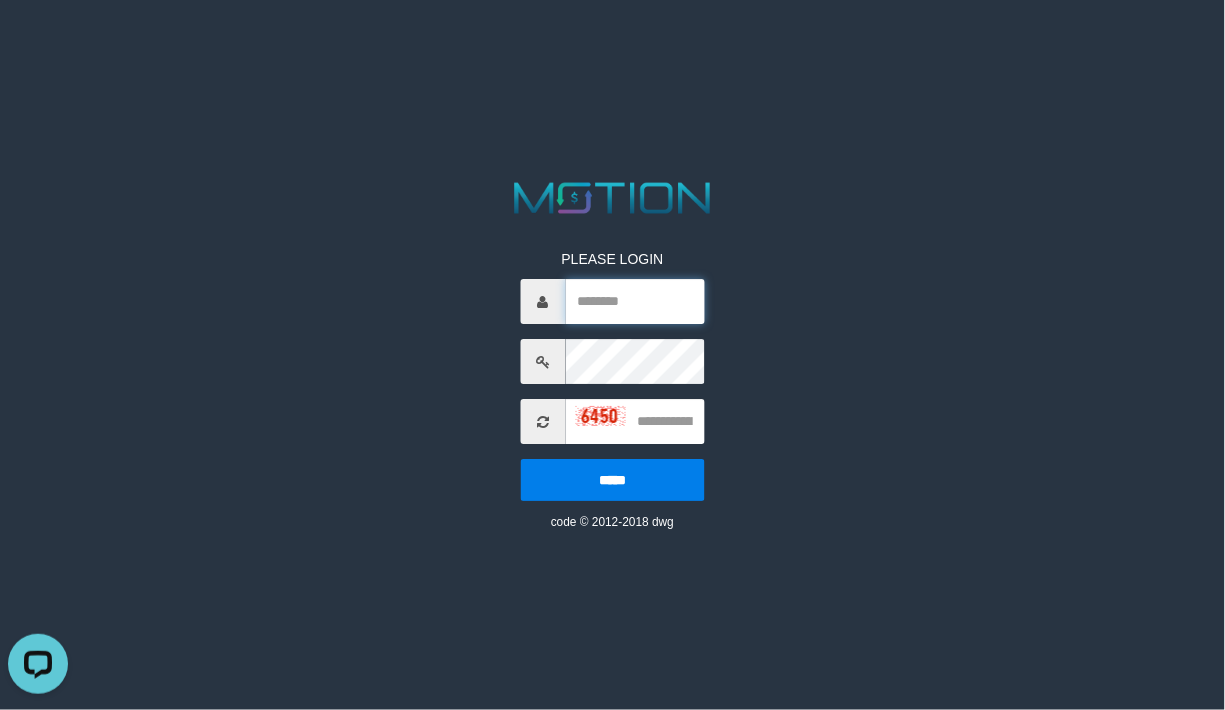 type on "*******" 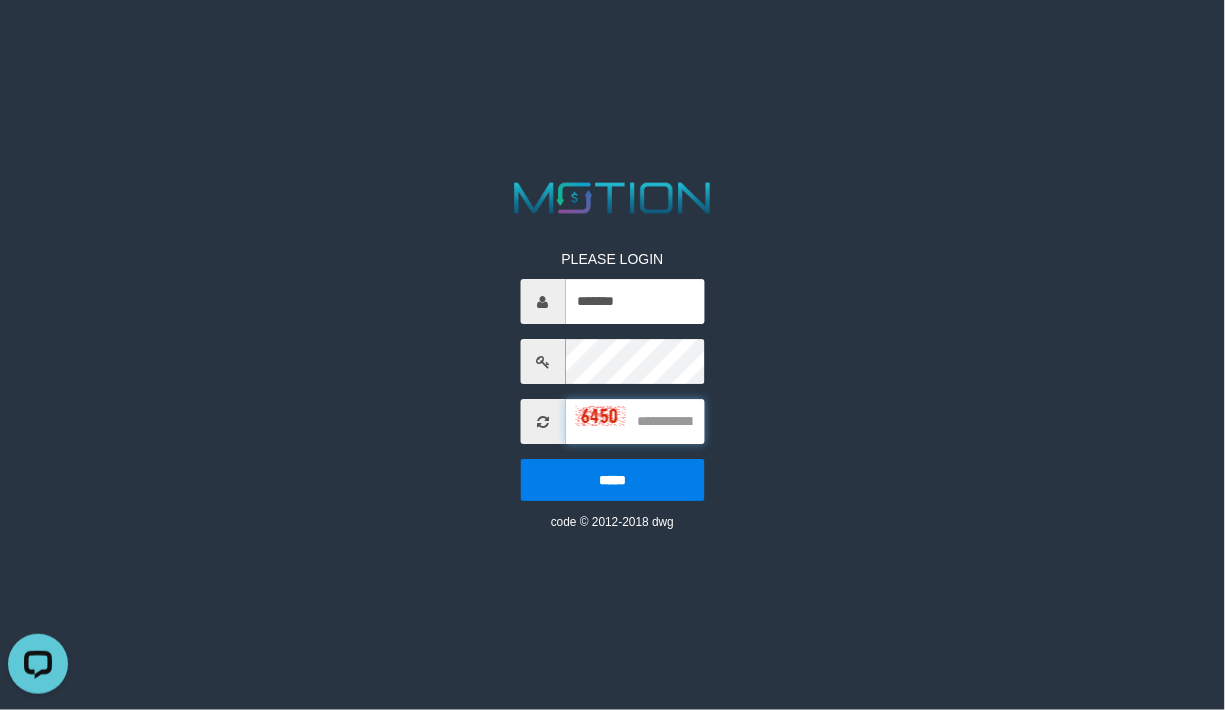 click at bounding box center [634, 421] 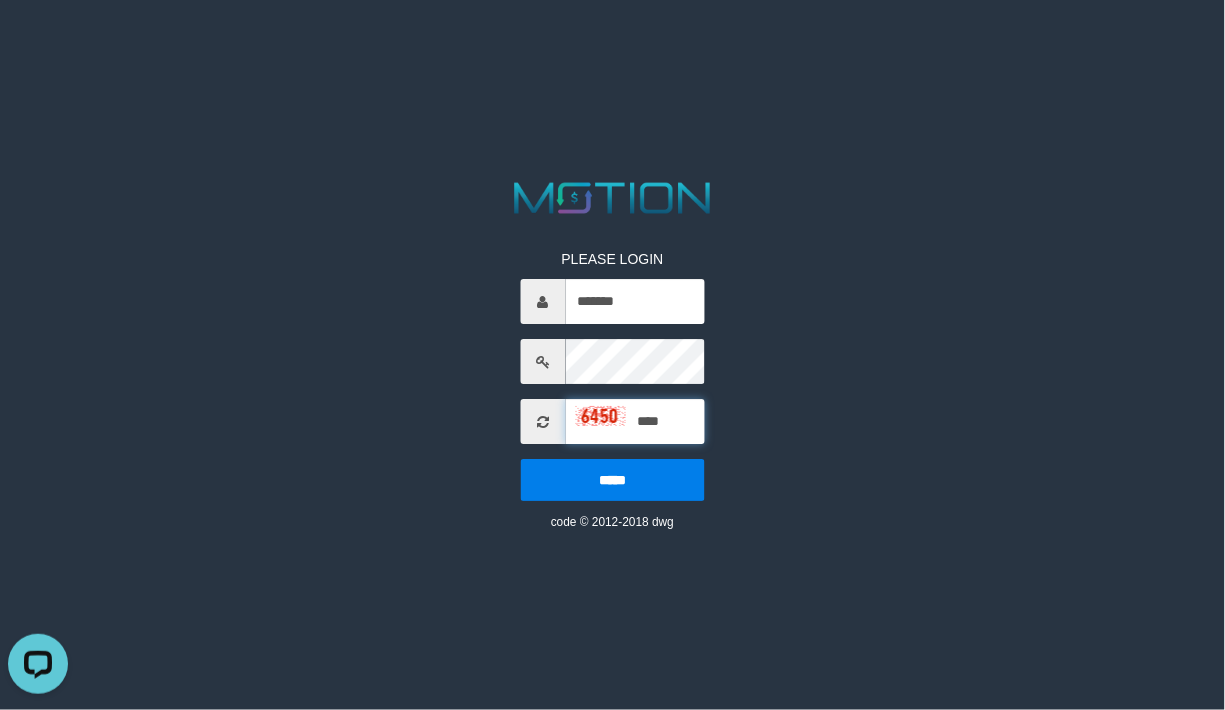 type on "****" 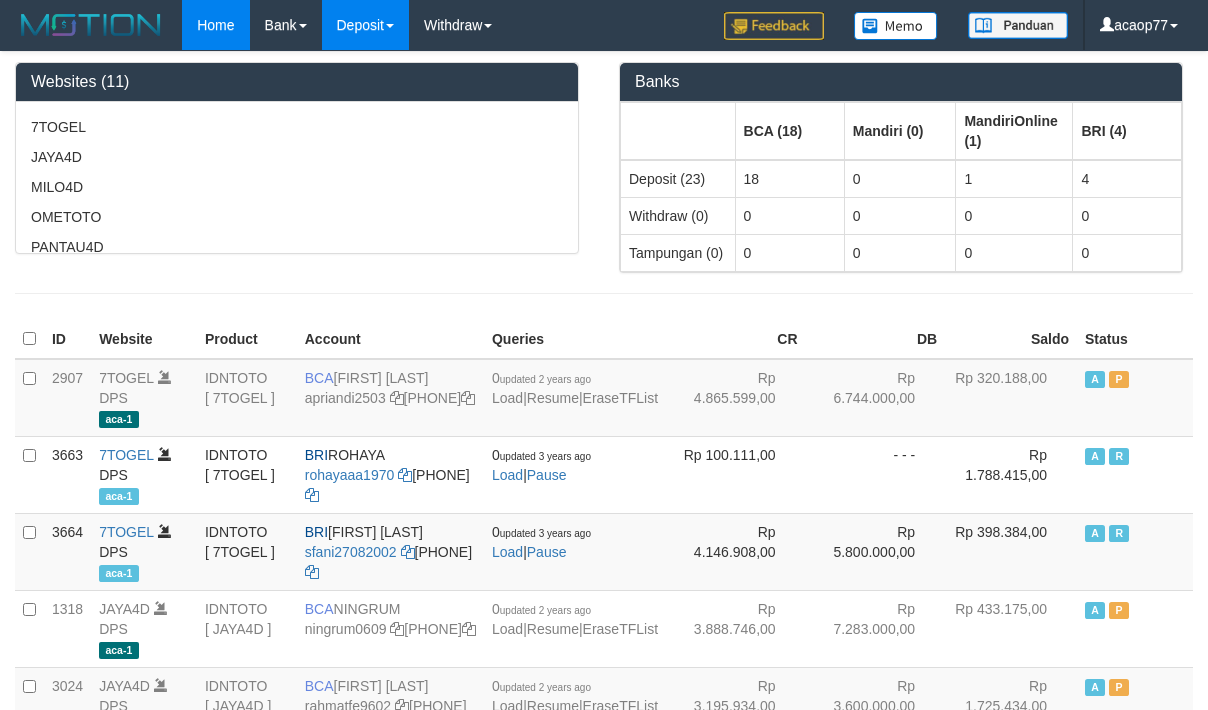 scroll, scrollTop: 0, scrollLeft: 0, axis: both 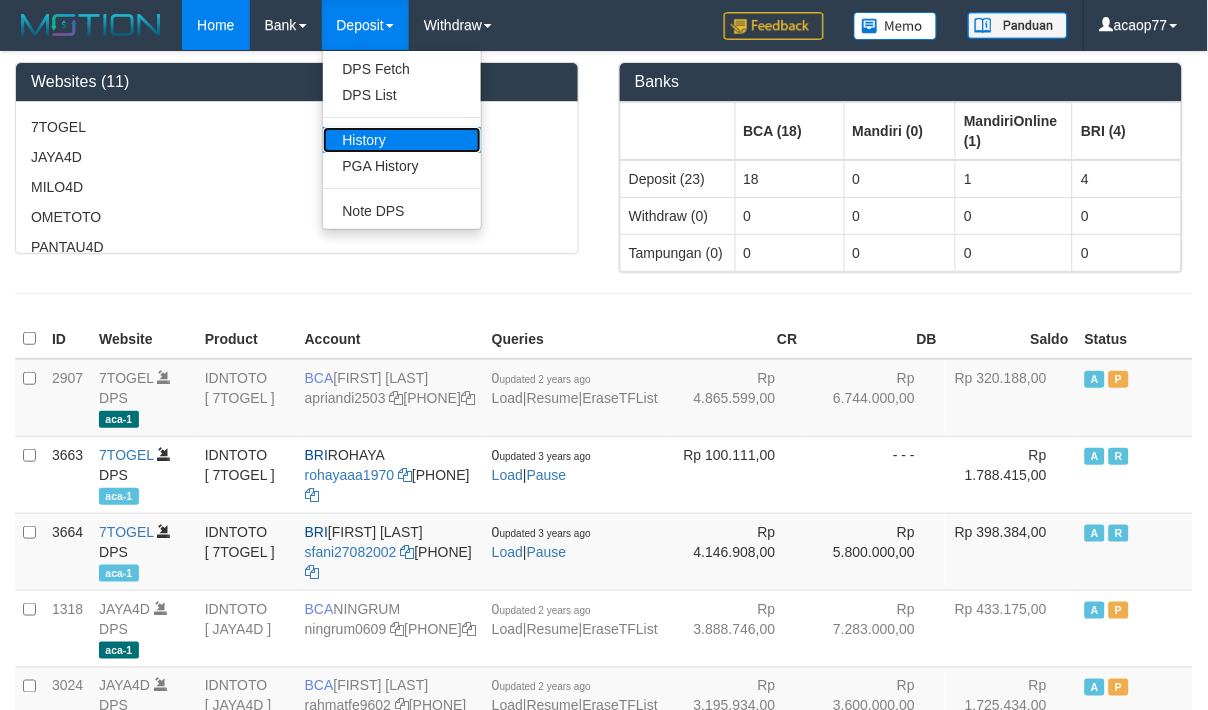 click on "History" at bounding box center (402, 140) 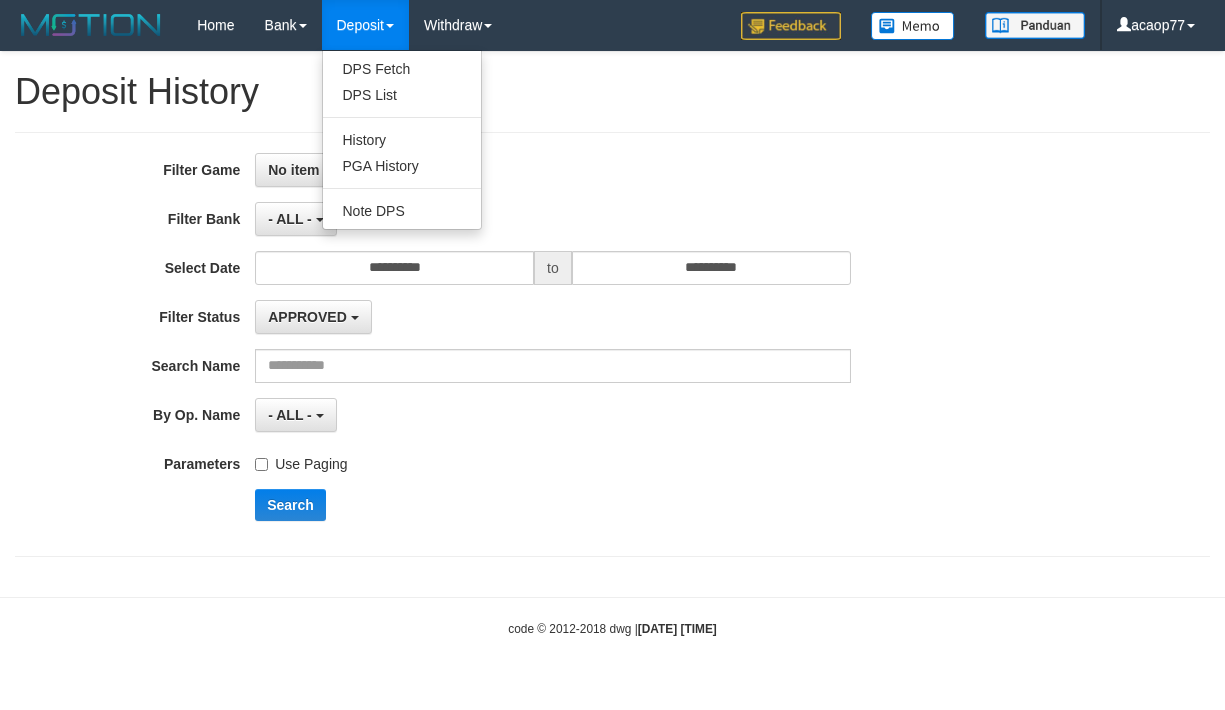 select 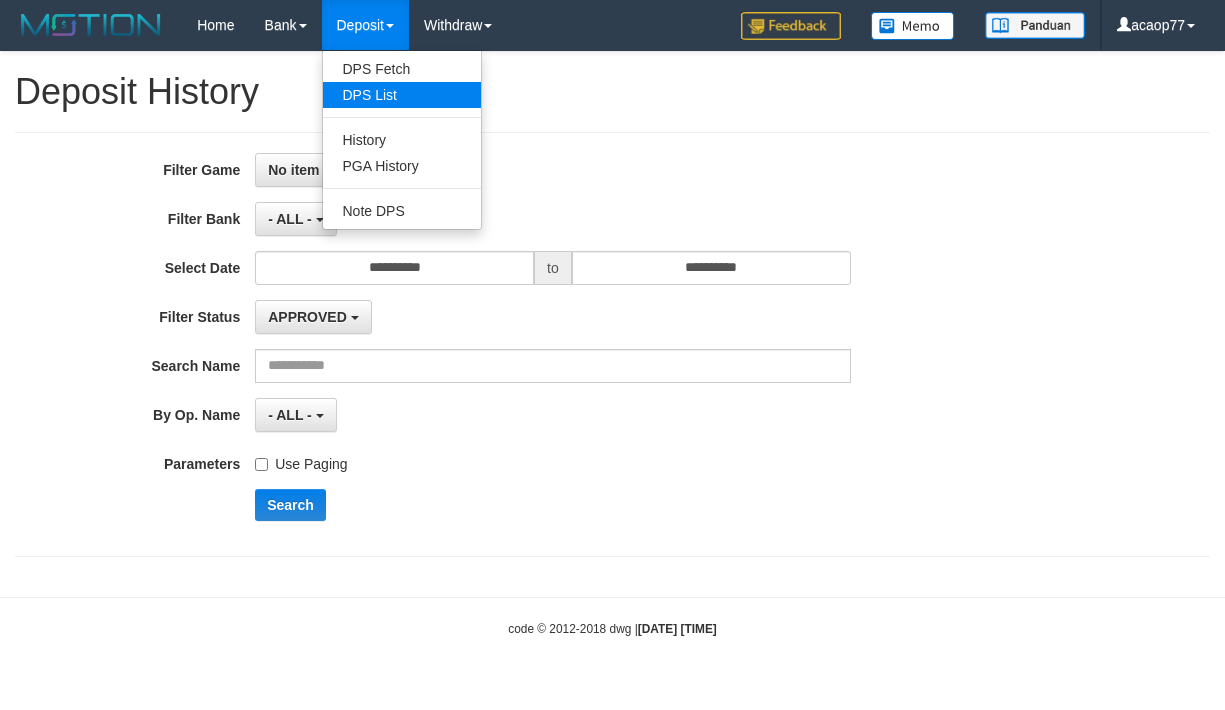 scroll, scrollTop: 0, scrollLeft: 0, axis: both 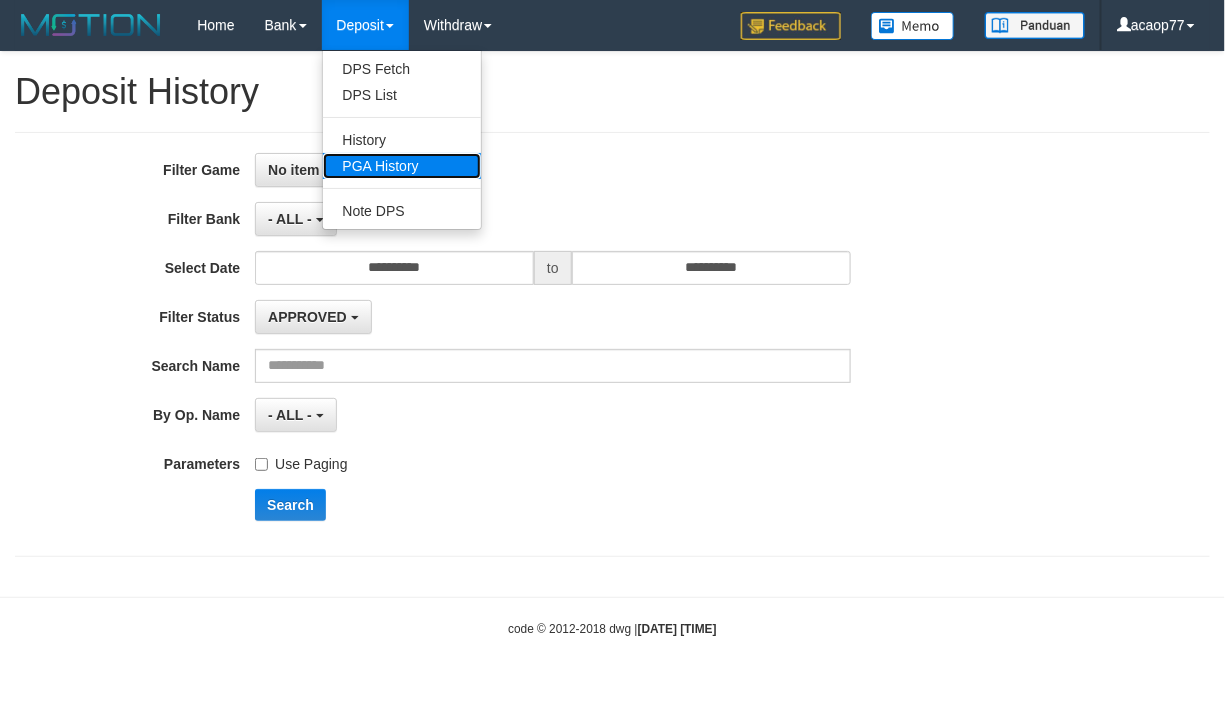 click on "PGA History" at bounding box center [402, 166] 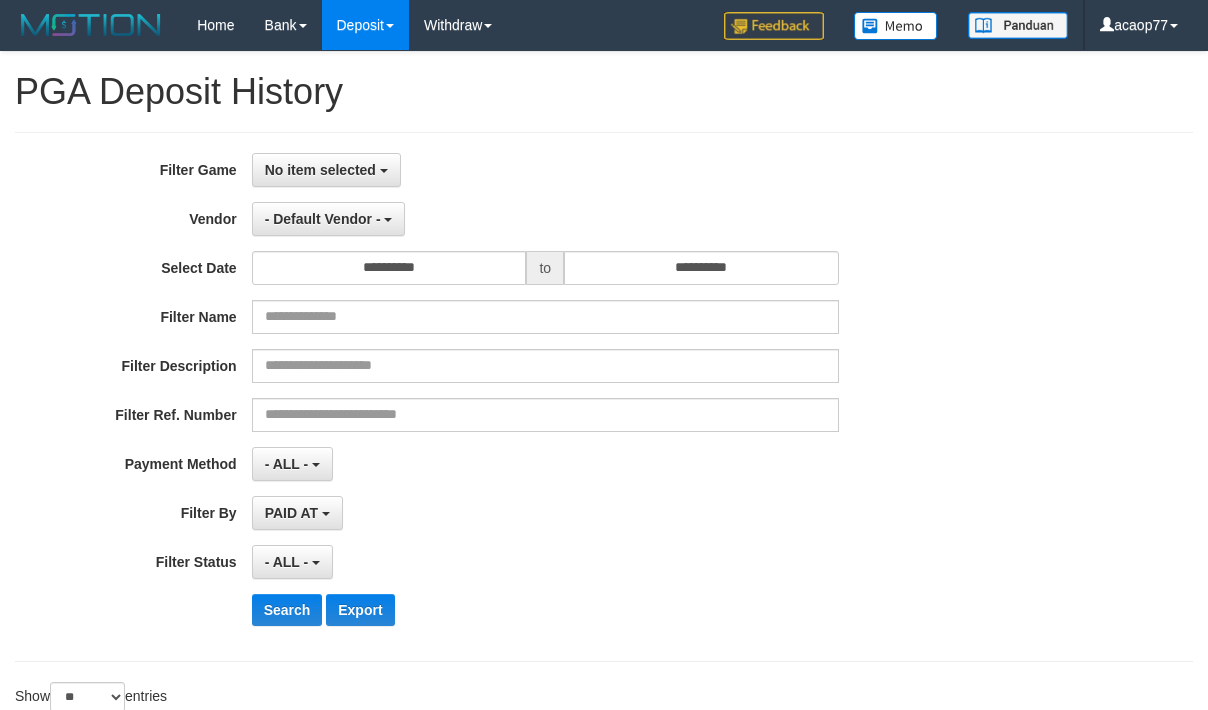 select 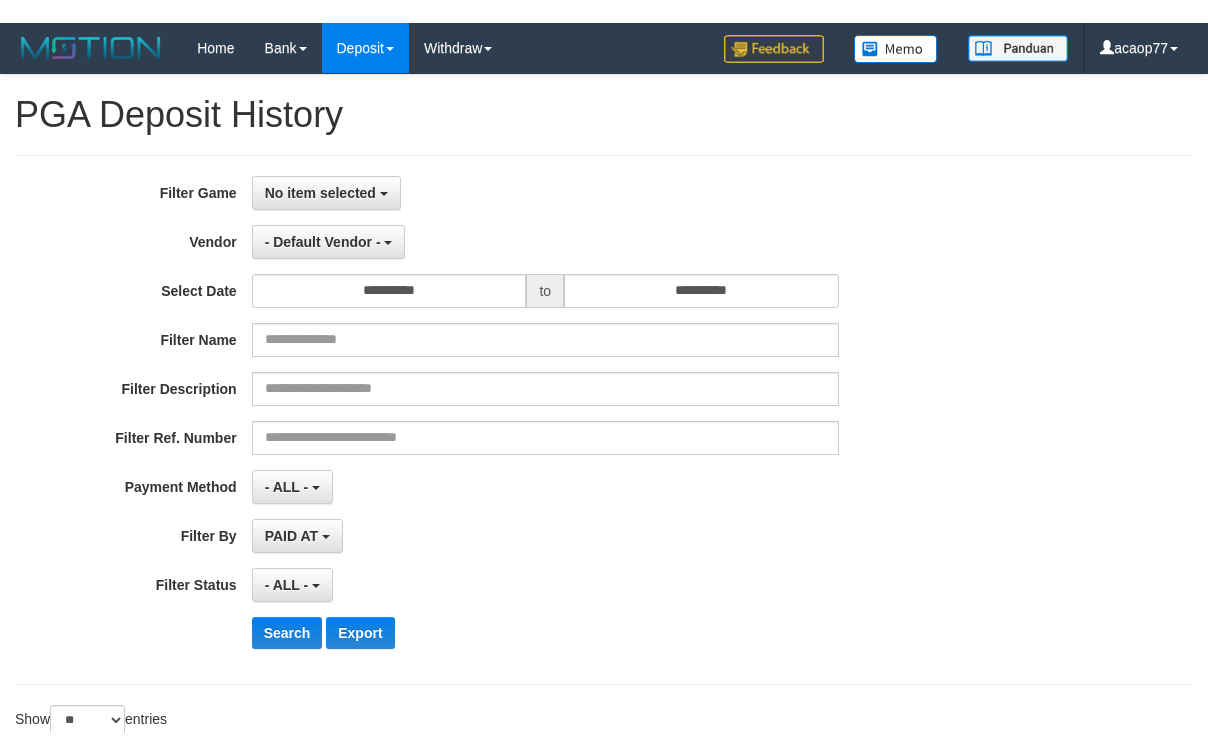 scroll, scrollTop: 0, scrollLeft: 0, axis: both 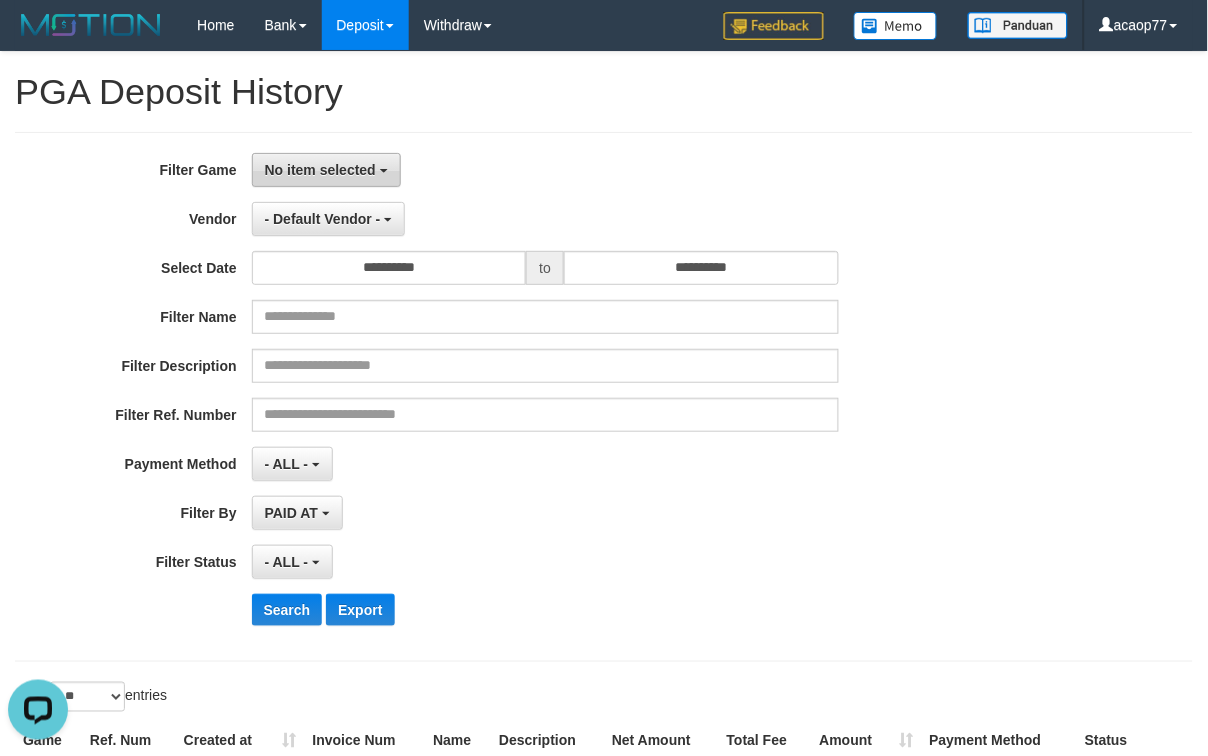 click on "No item selected" at bounding box center [320, 170] 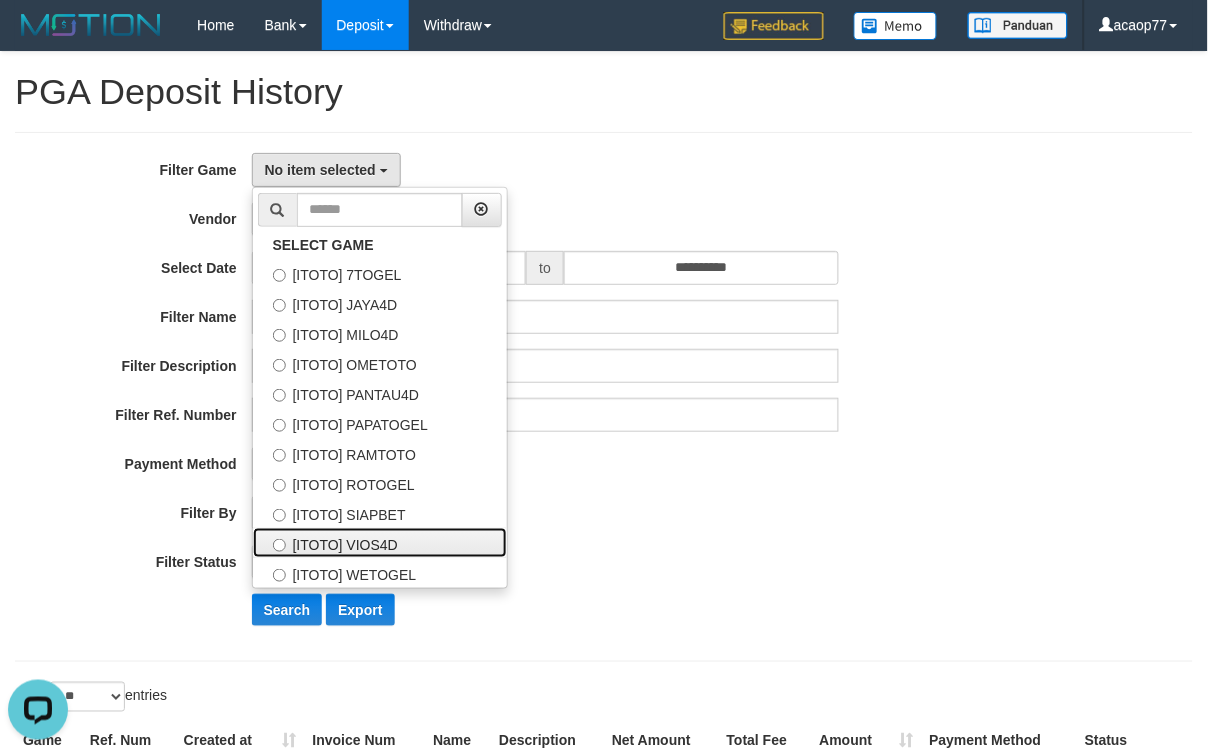 drag, startPoint x: 367, startPoint y: 552, endPoint x: 472, endPoint y: 378, distance: 203.22647 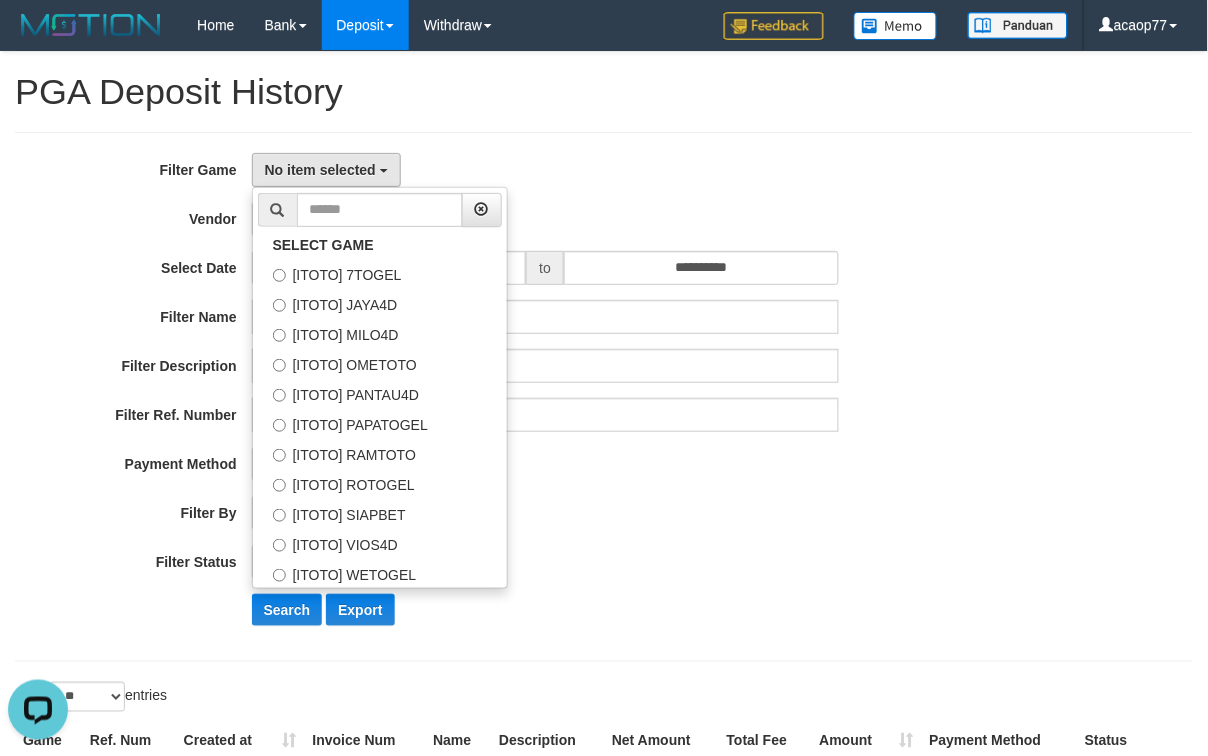 select on "***" 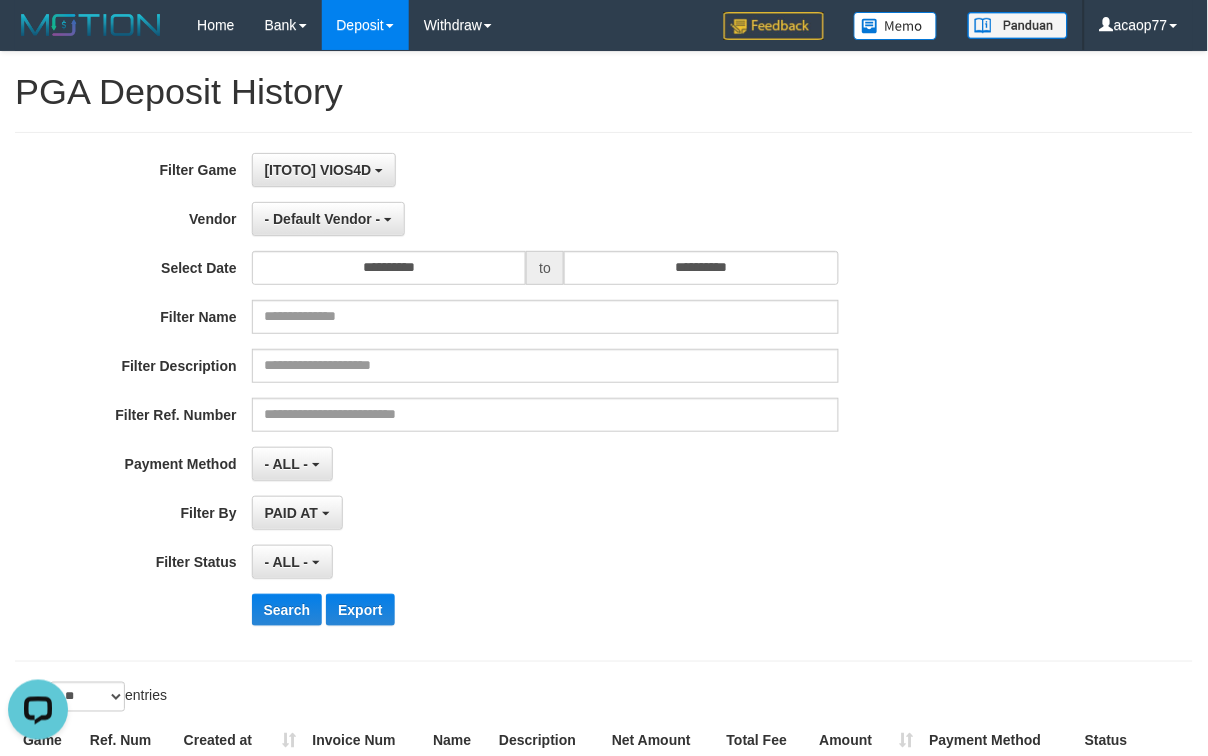 scroll, scrollTop: 168, scrollLeft: 0, axis: vertical 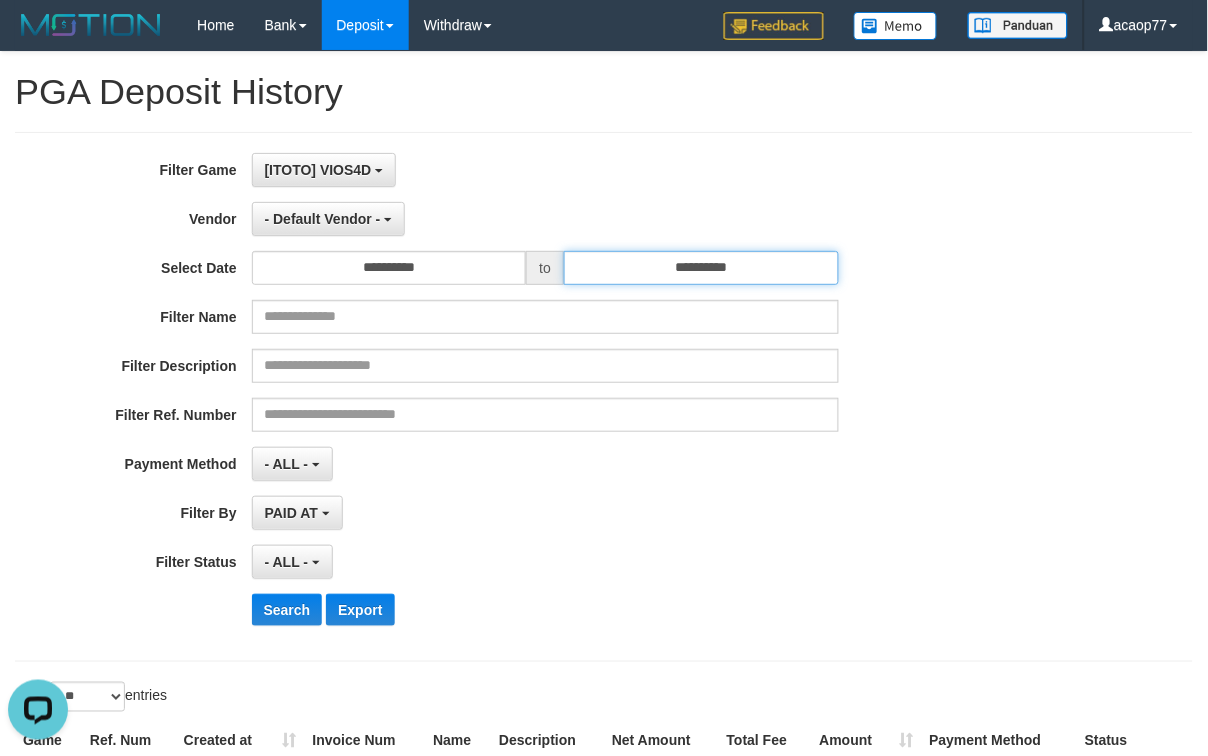 click on "**********" at bounding box center [701, 268] 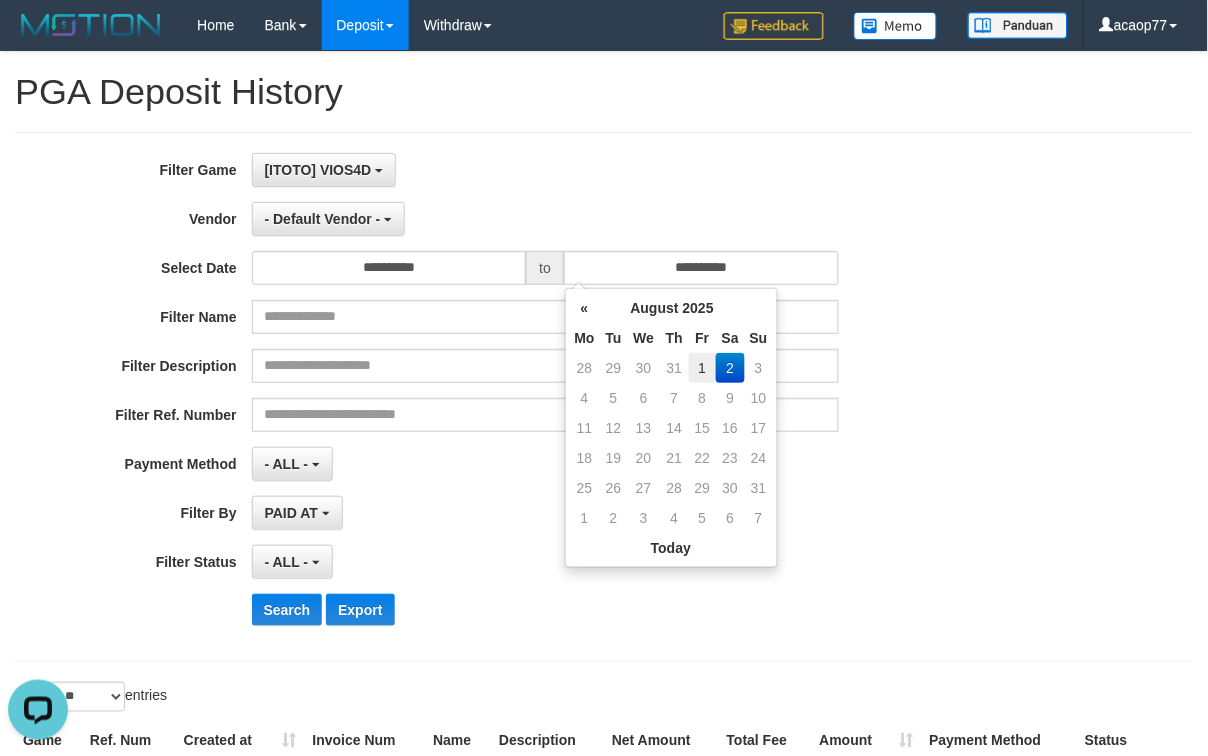 click on "1" at bounding box center [702, 368] 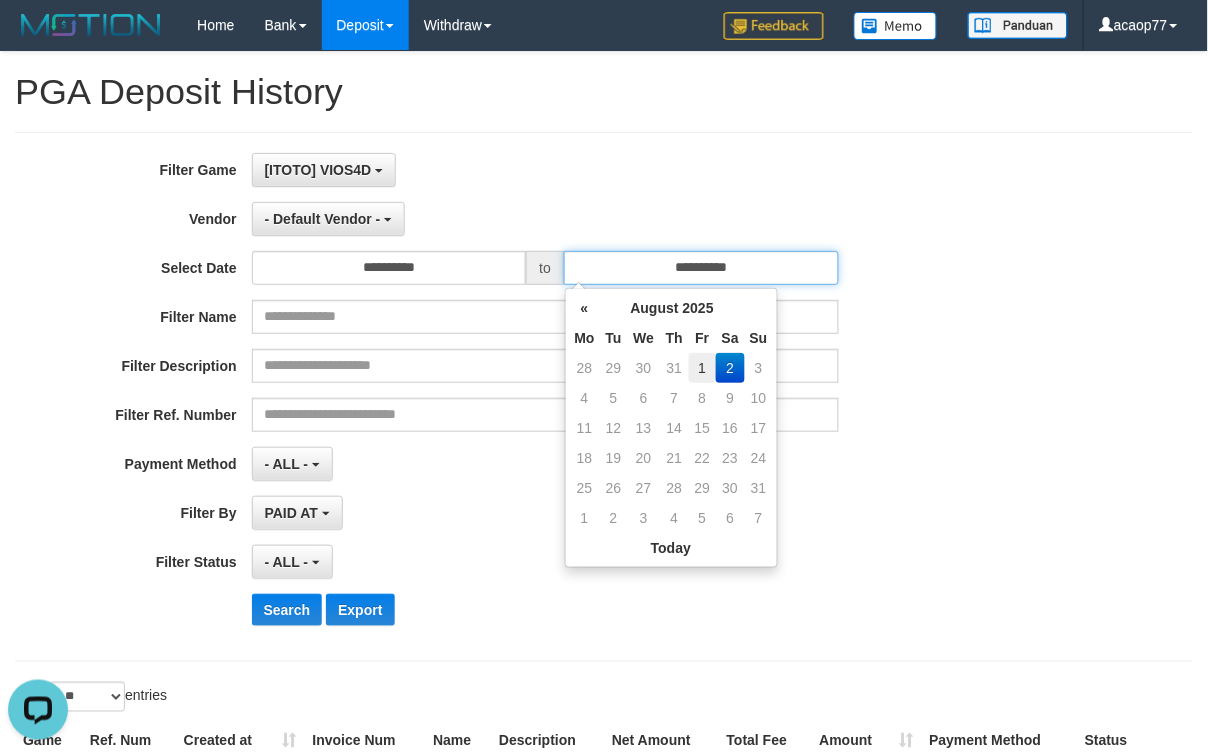 type on "**********" 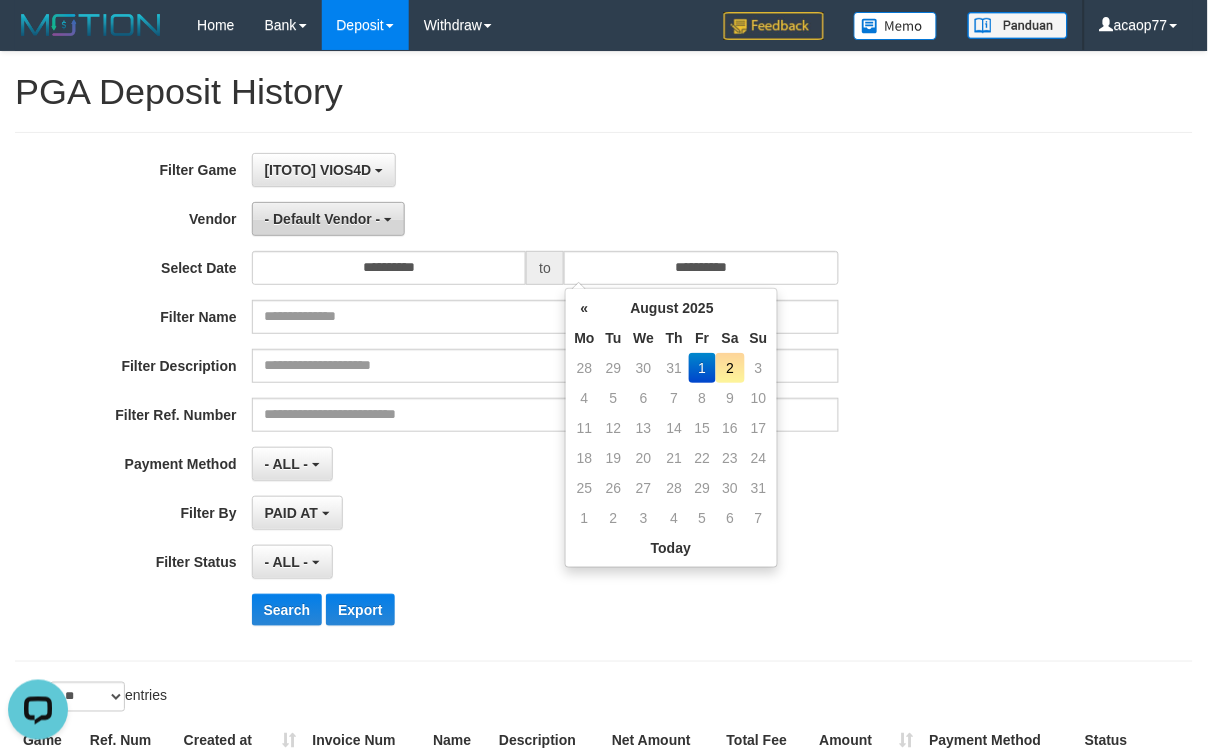 click on "- Default Vendor -" at bounding box center [323, 219] 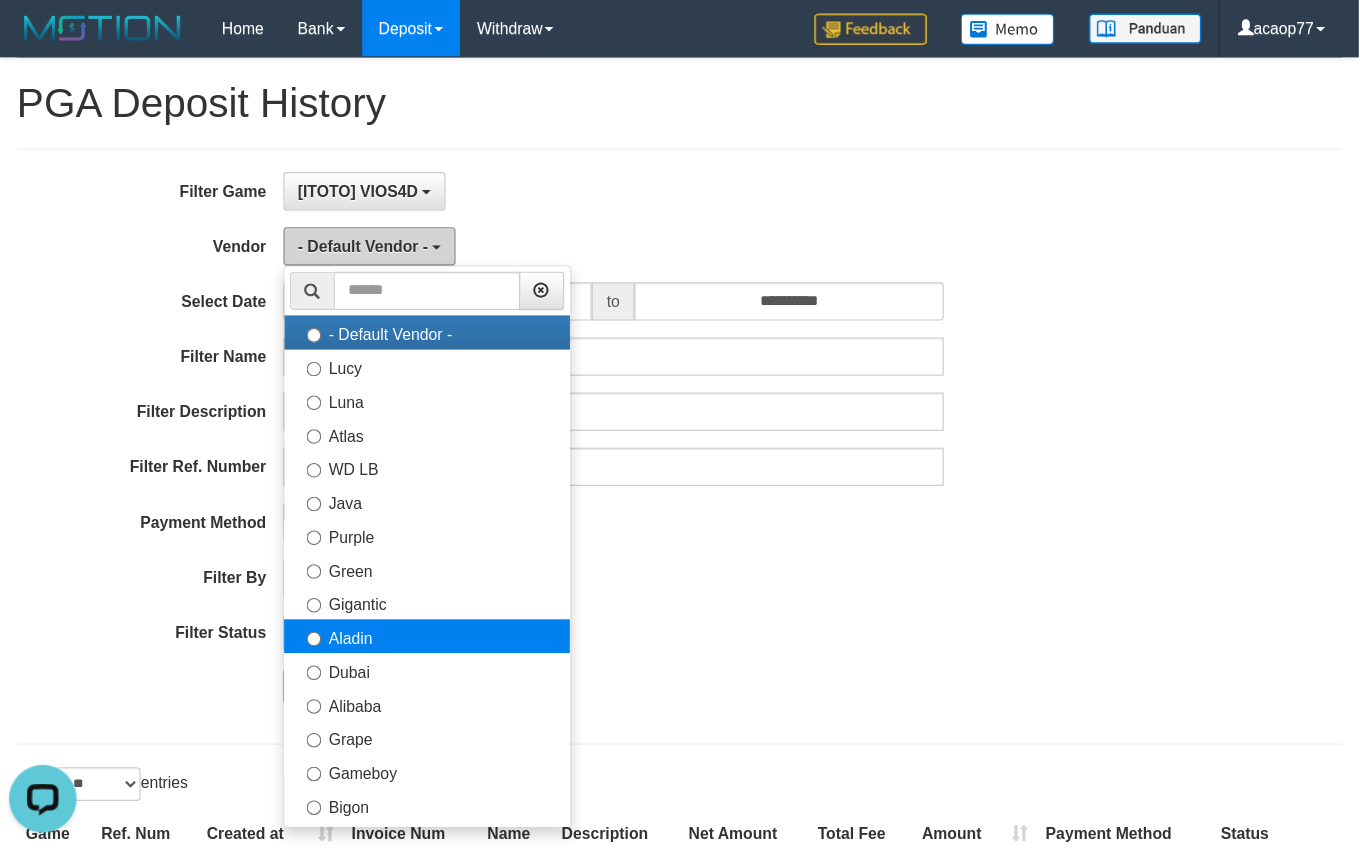 scroll, scrollTop: 185, scrollLeft: 0, axis: vertical 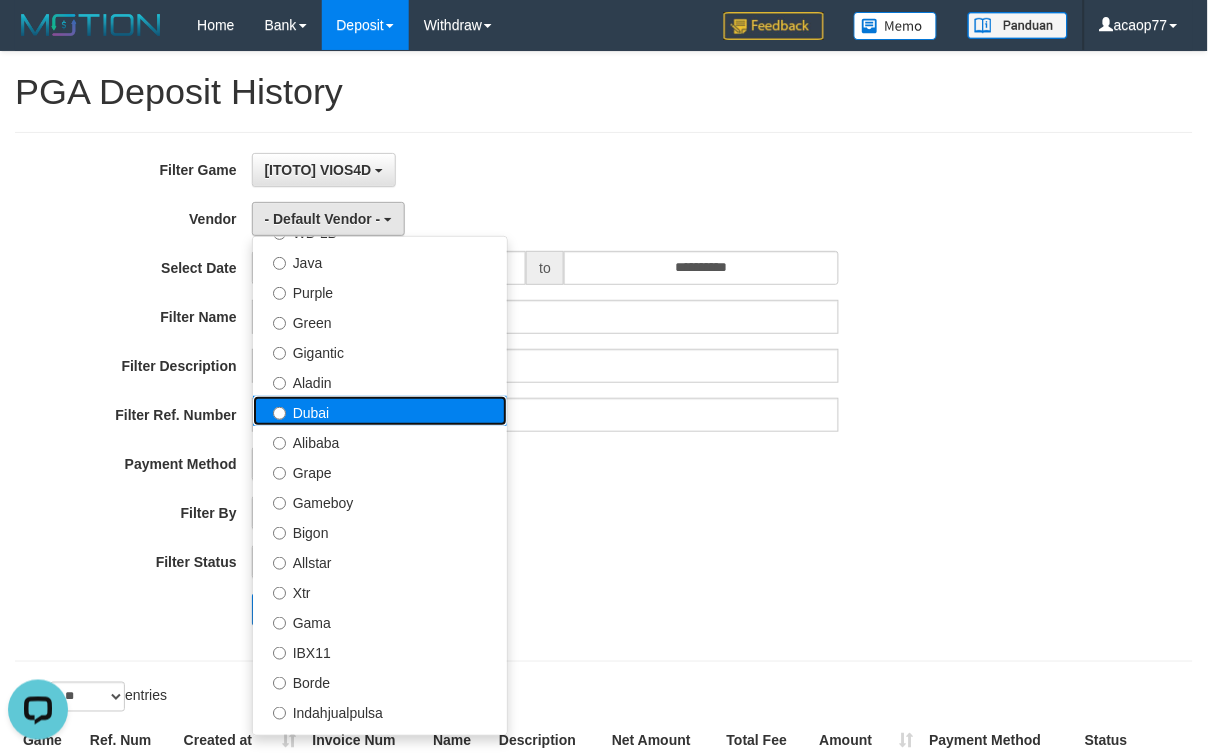 click on "Dubai" at bounding box center (380, 411) 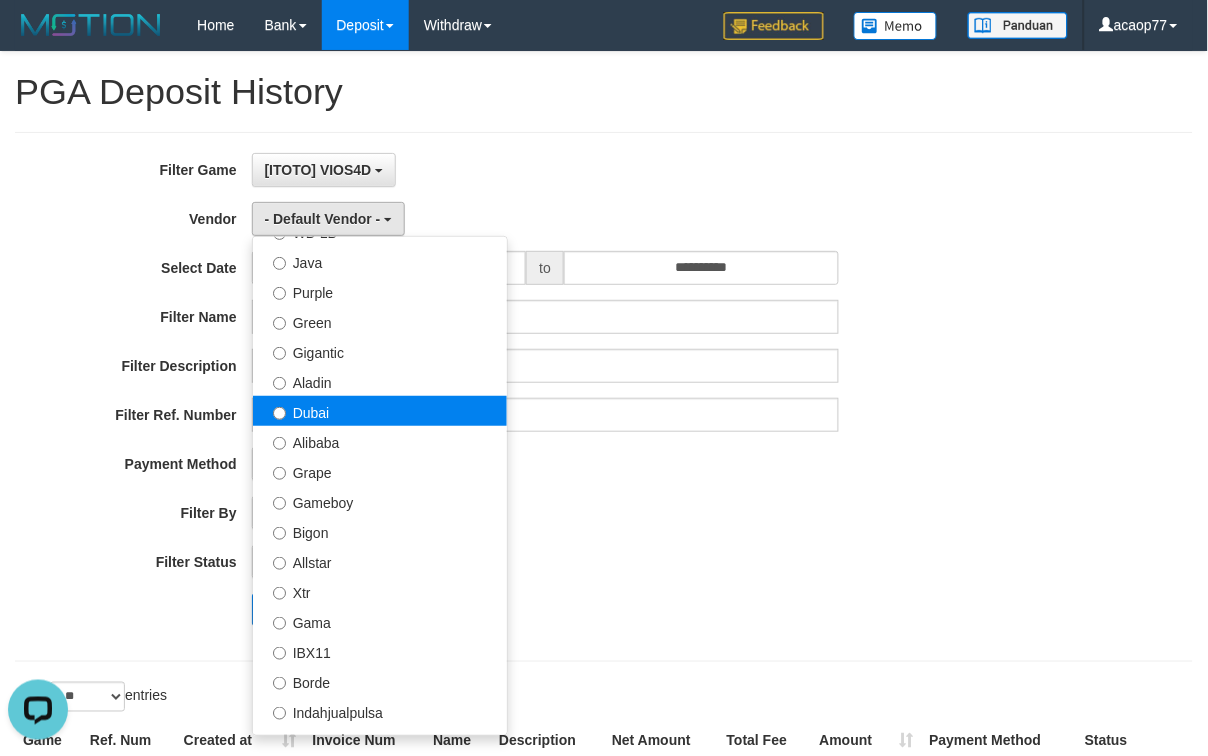 select on "**********" 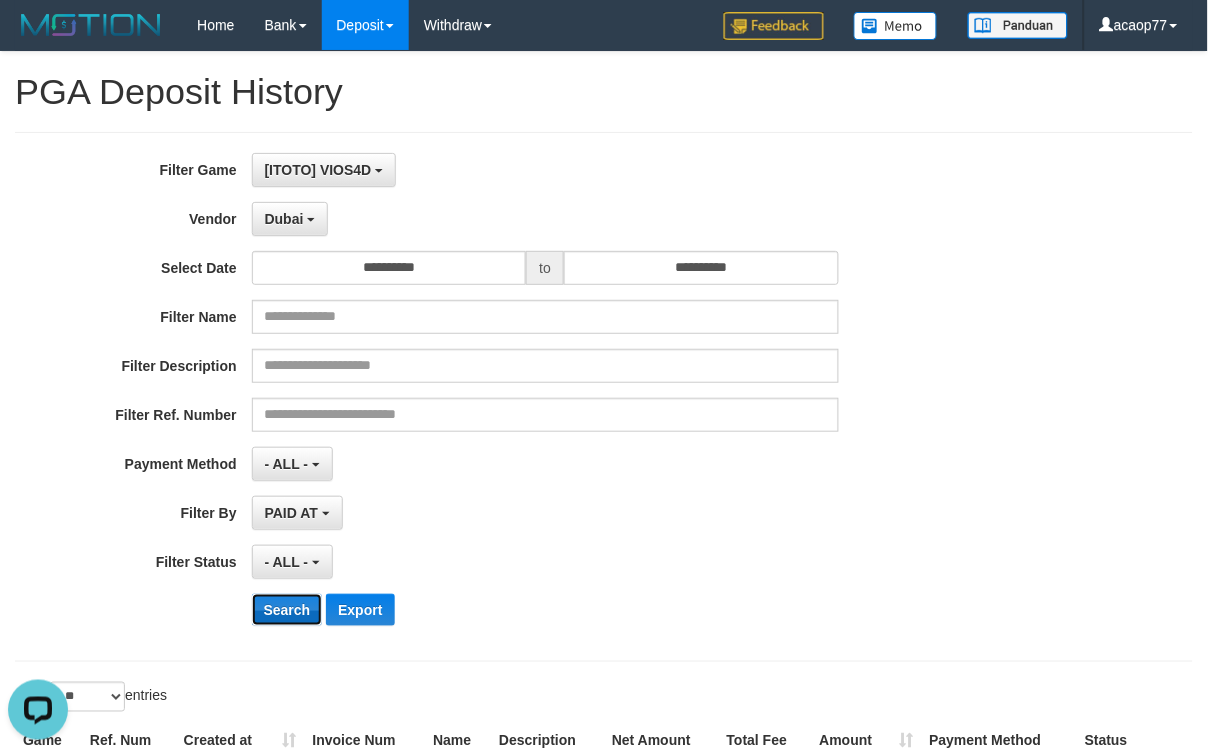 click on "Search" at bounding box center [287, 610] 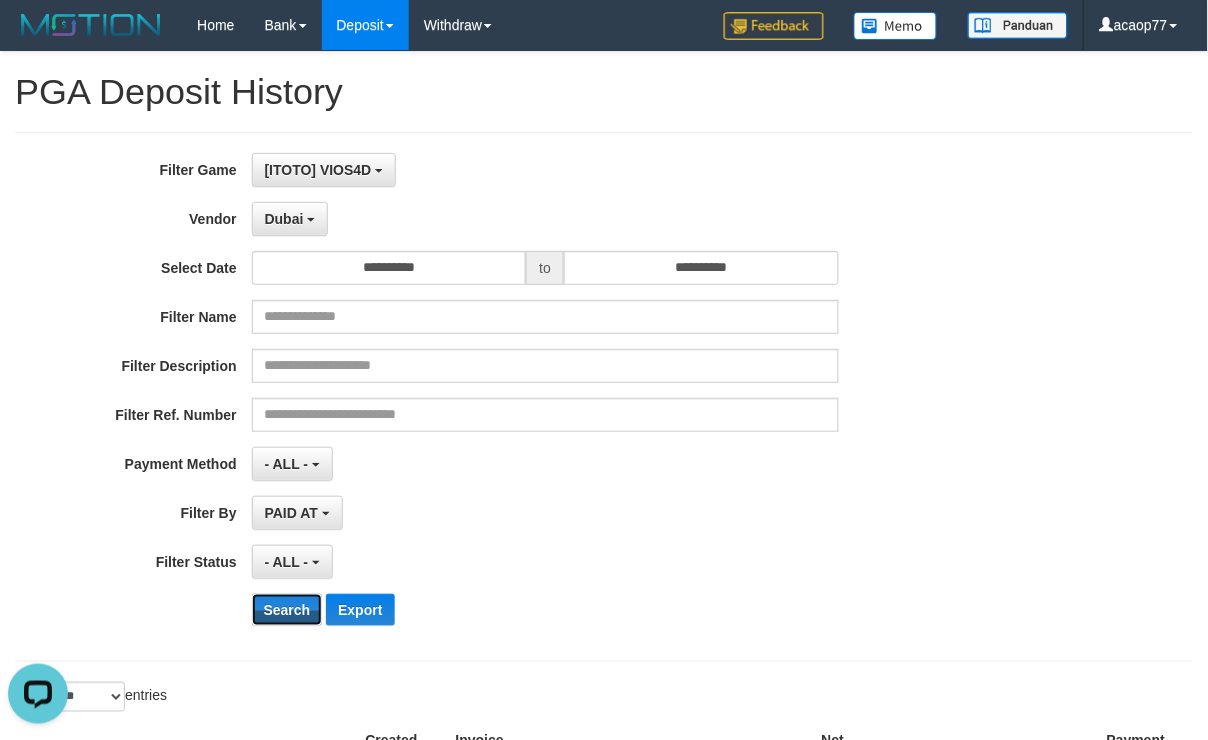 type 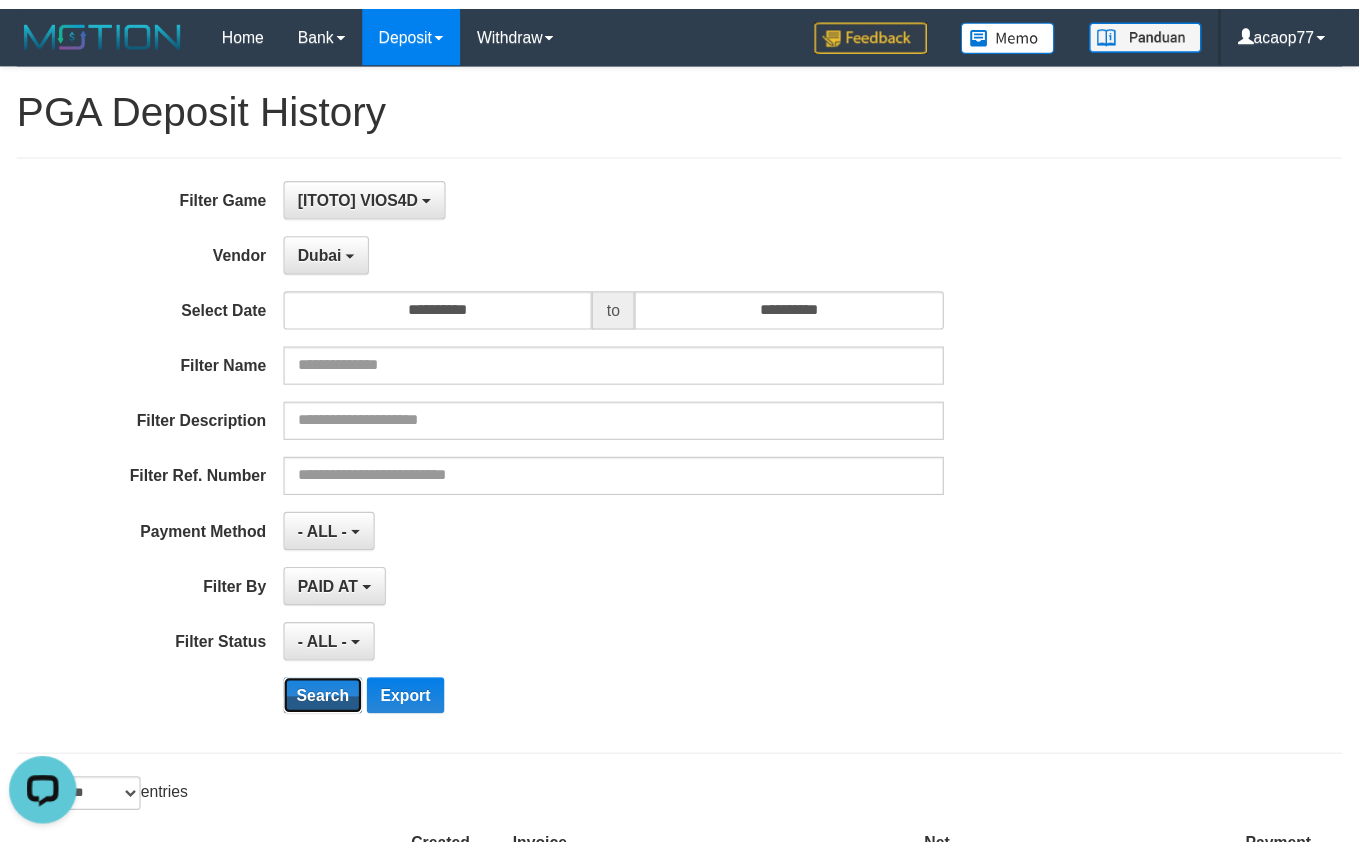 scroll, scrollTop: 168, scrollLeft: 0, axis: vertical 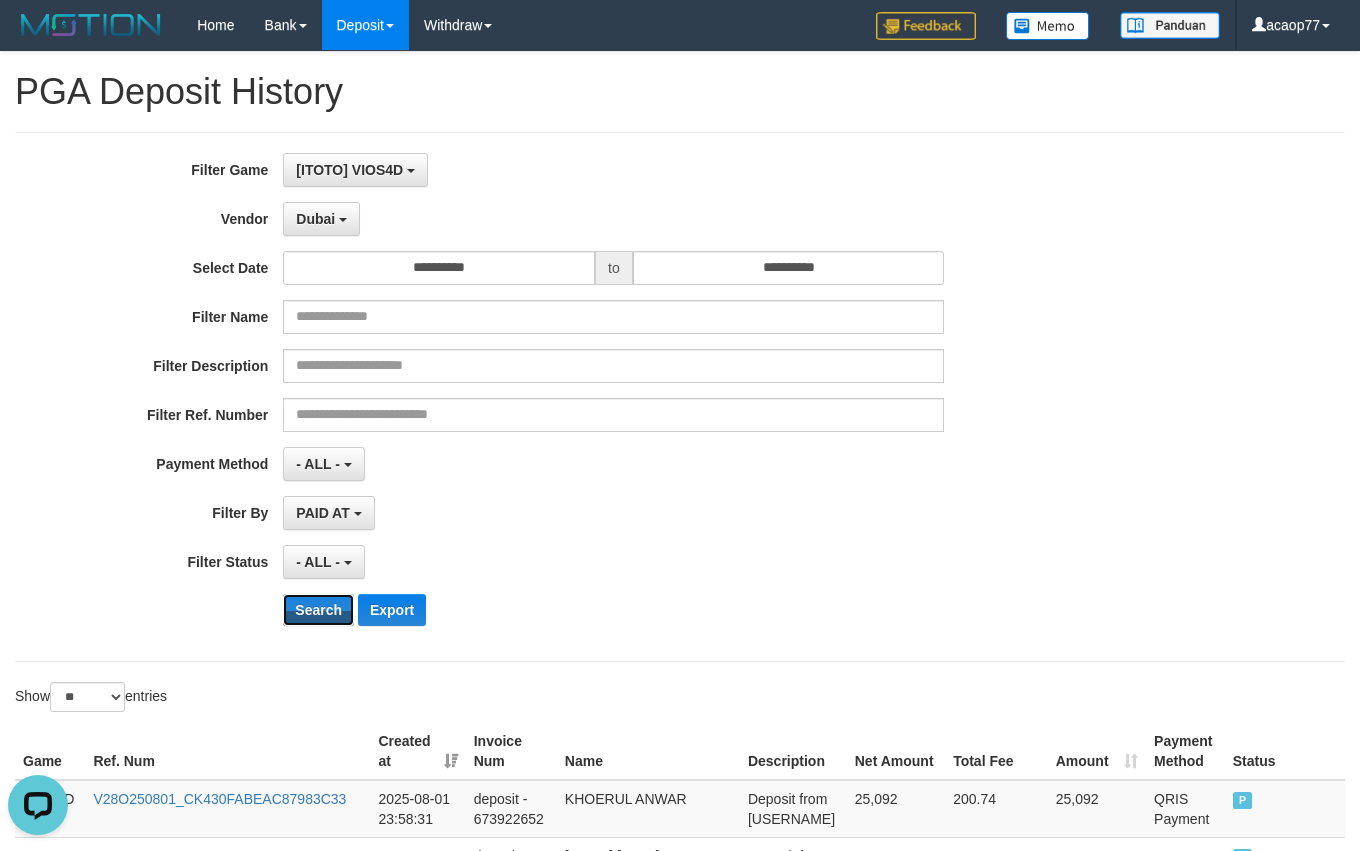 click on "Search" at bounding box center [318, 610] 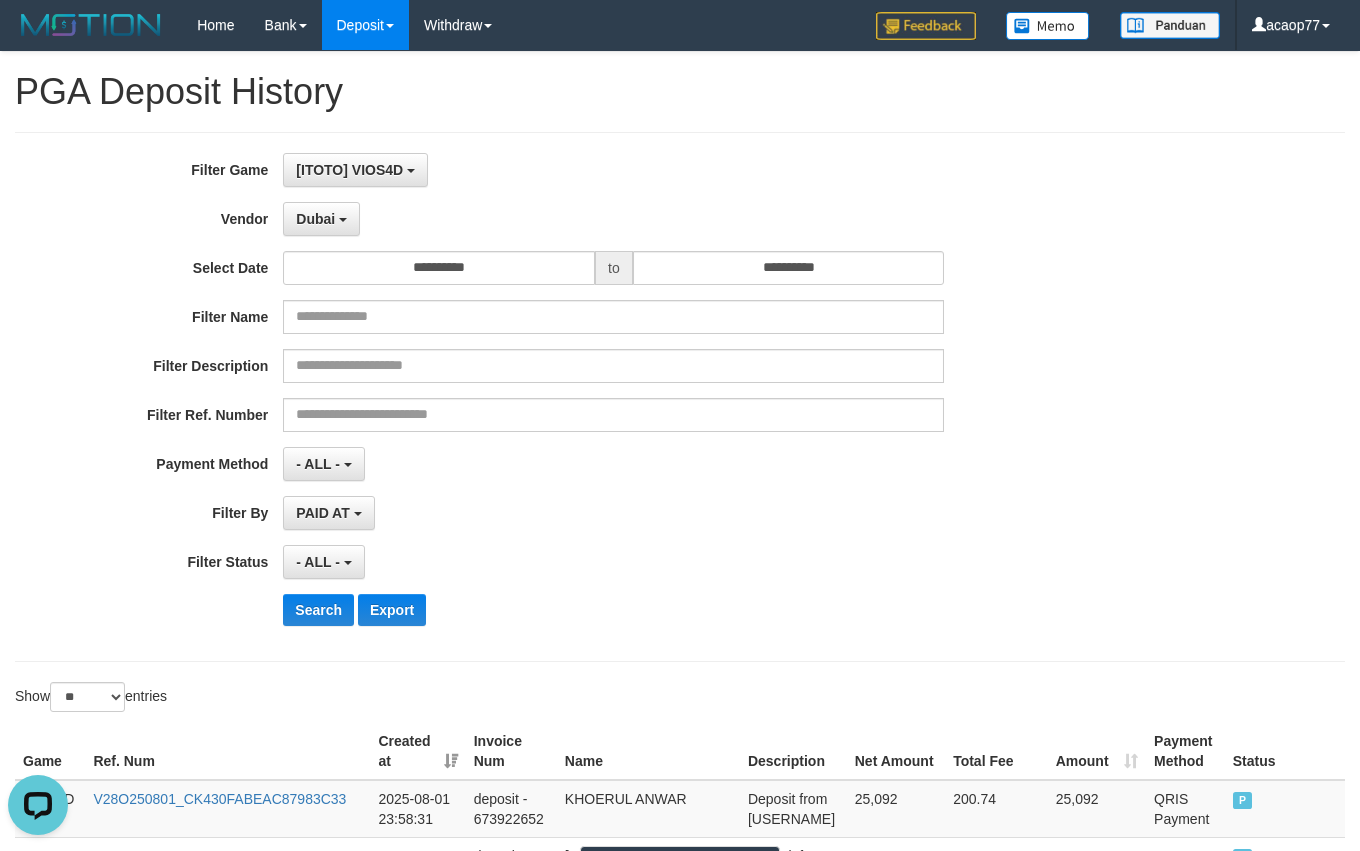 drag, startPoint x: 666, startPoint y: 547, endPoint x: 671, endPoint y: 567, distance: 20.615528 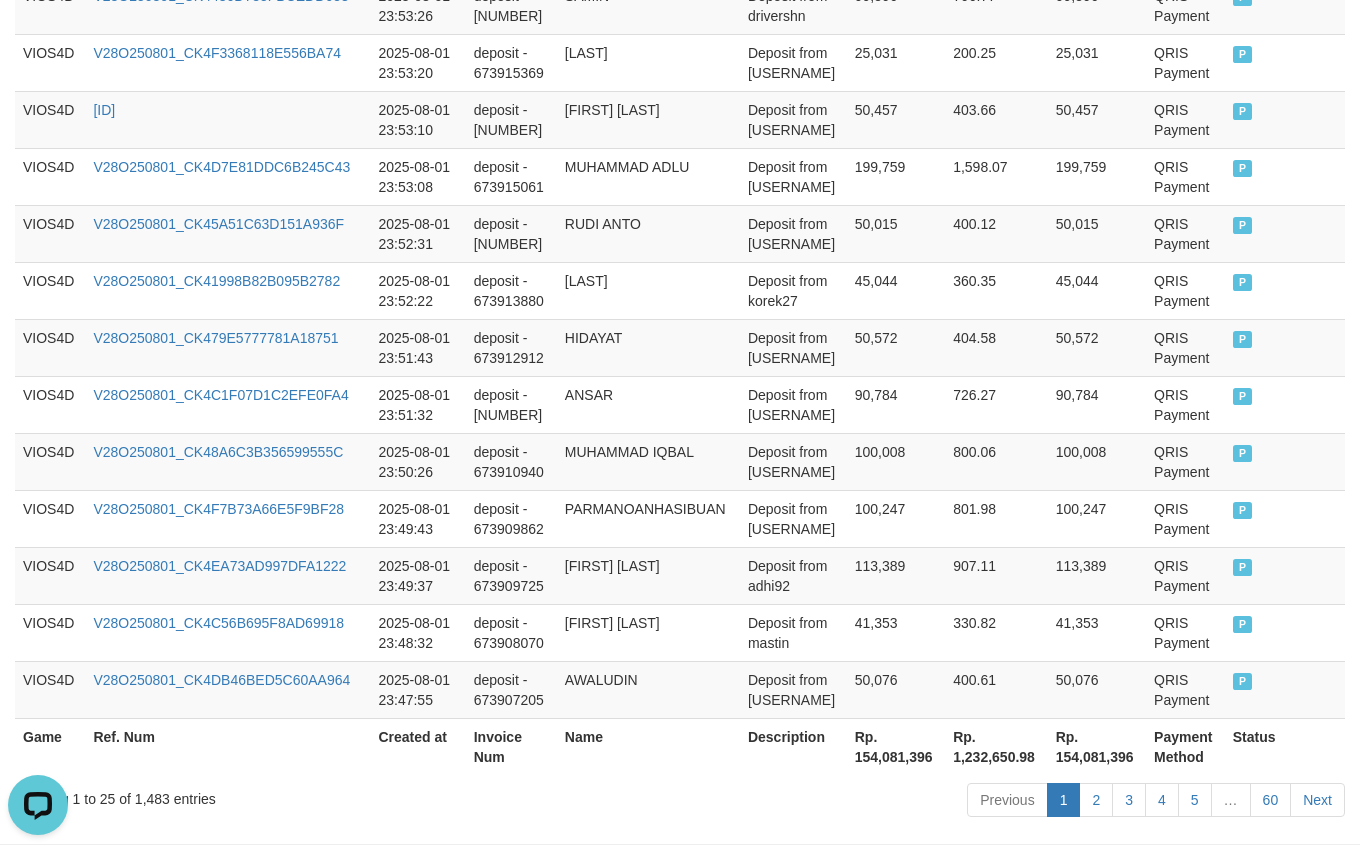 scroll, scrollTop: 1580, scrollLeft: 0, axis: vertical 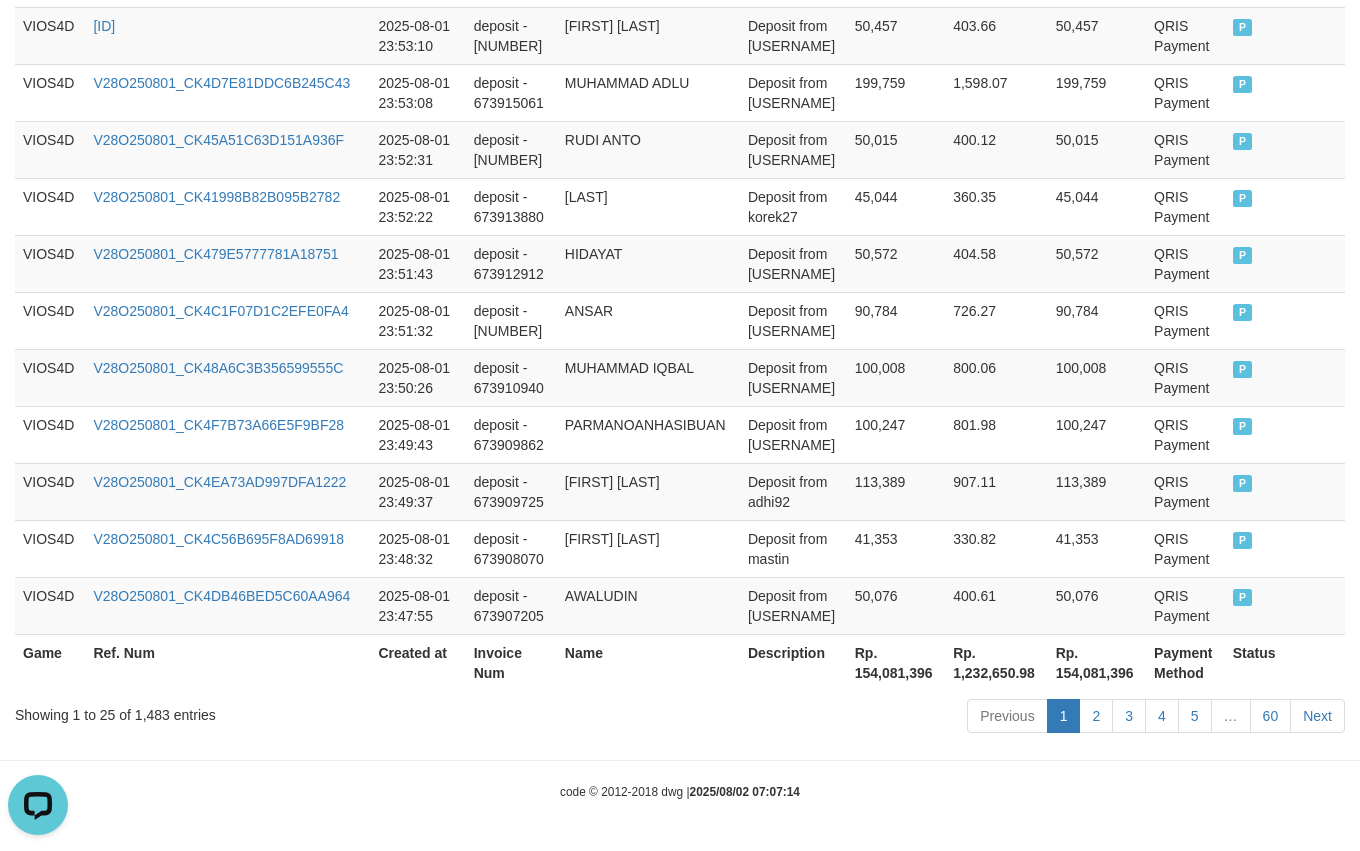 drag, startPoint x: 938, startPoint y: 687, endPoint x: 927, endPoint y: 686, distance: 11.045361 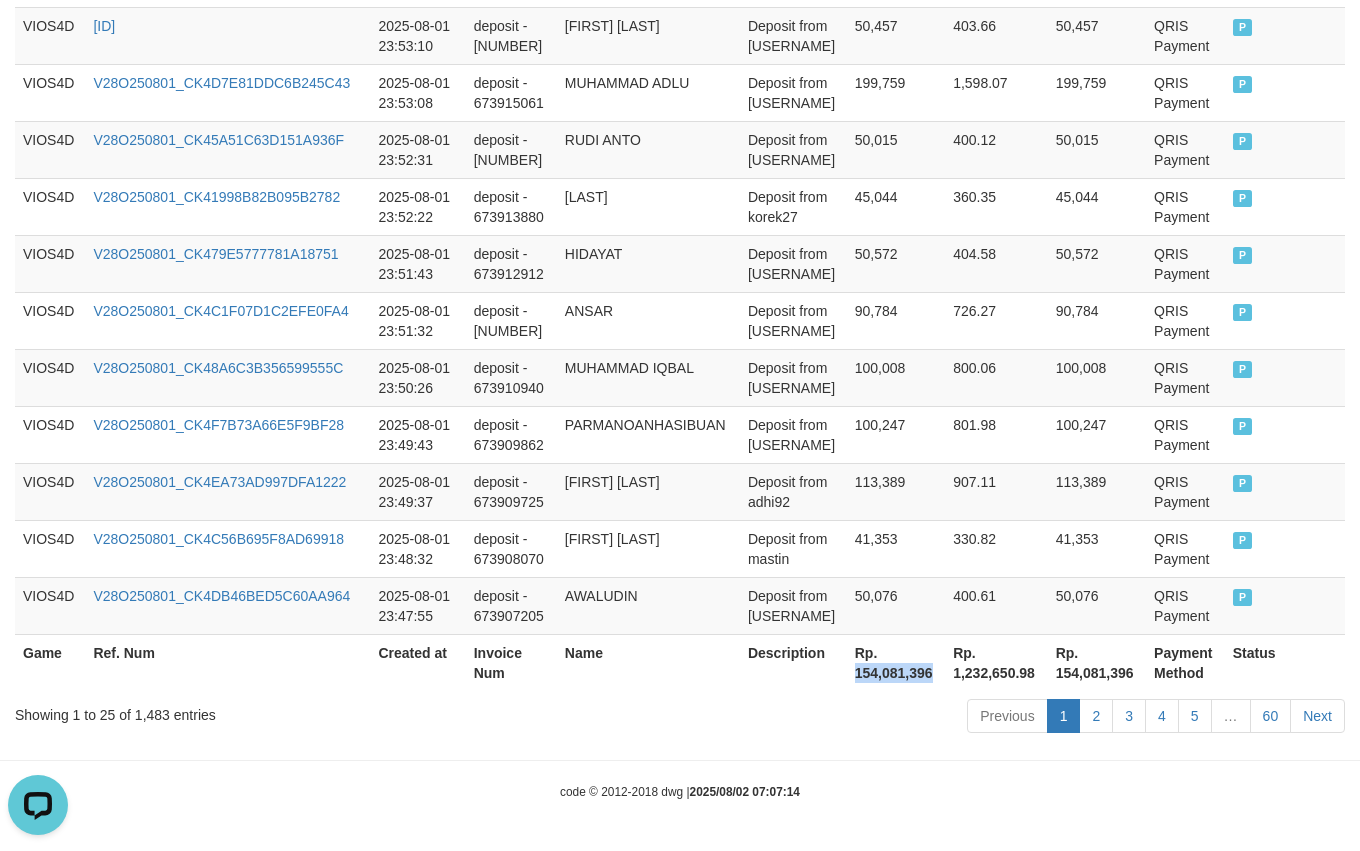 click on "Rp. 154,081,396" at bounding box center [896, 662] 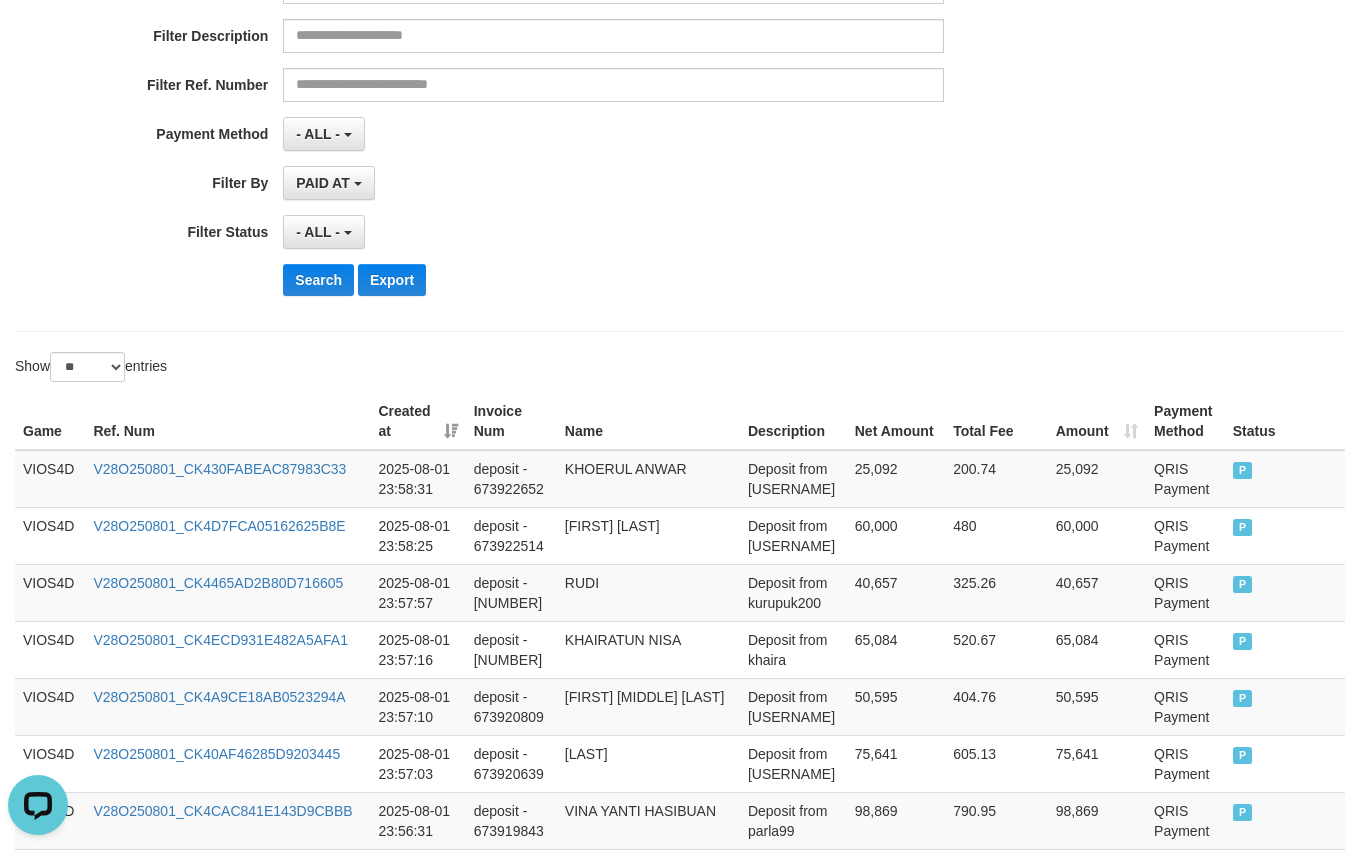 scroll, scrollTop: 0, scrollLeft: 0, axis: both 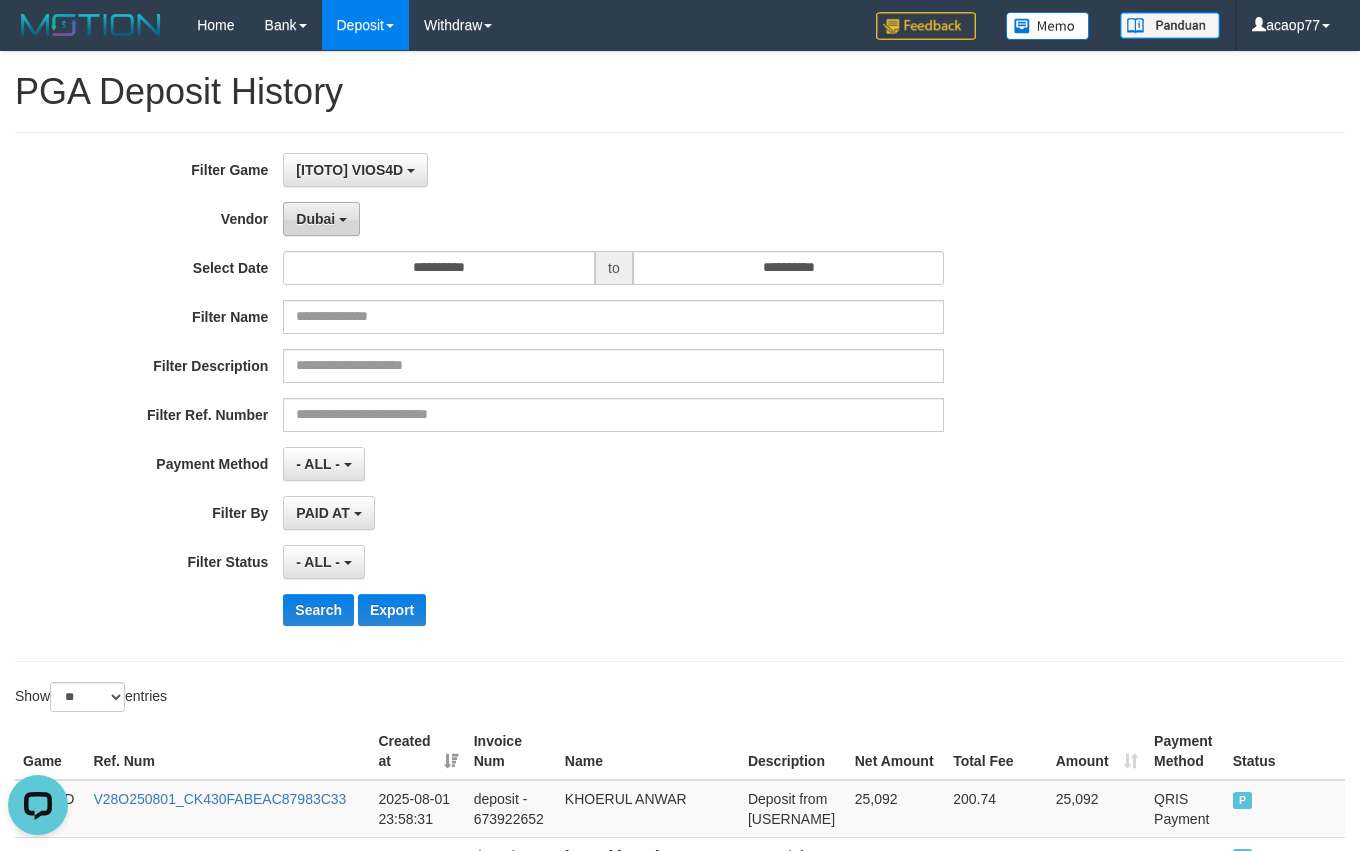click on "Dubai" at bounding box center (321, 219) 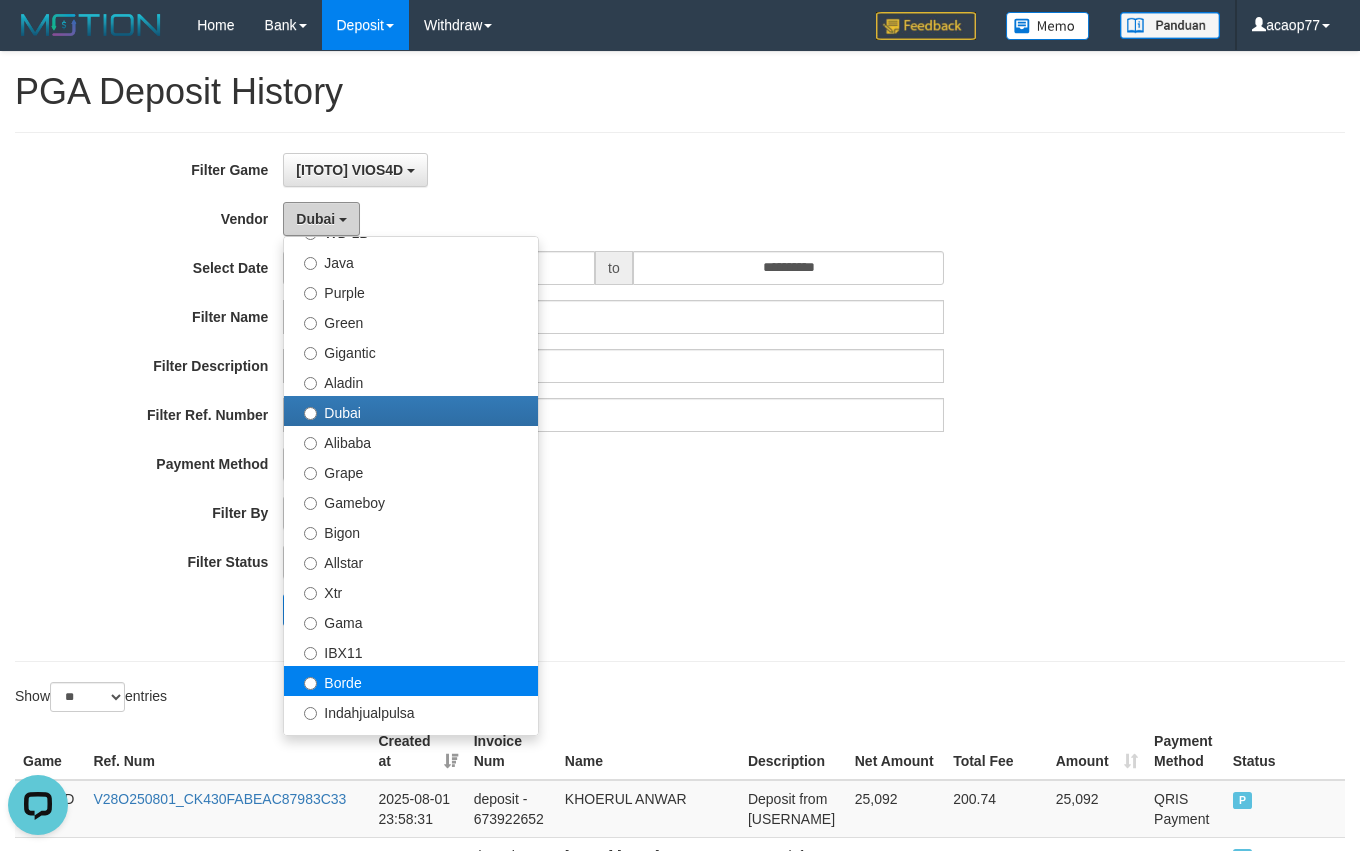 scroll, scrollTop: 417, scrollLeft: 0, axis: vertical 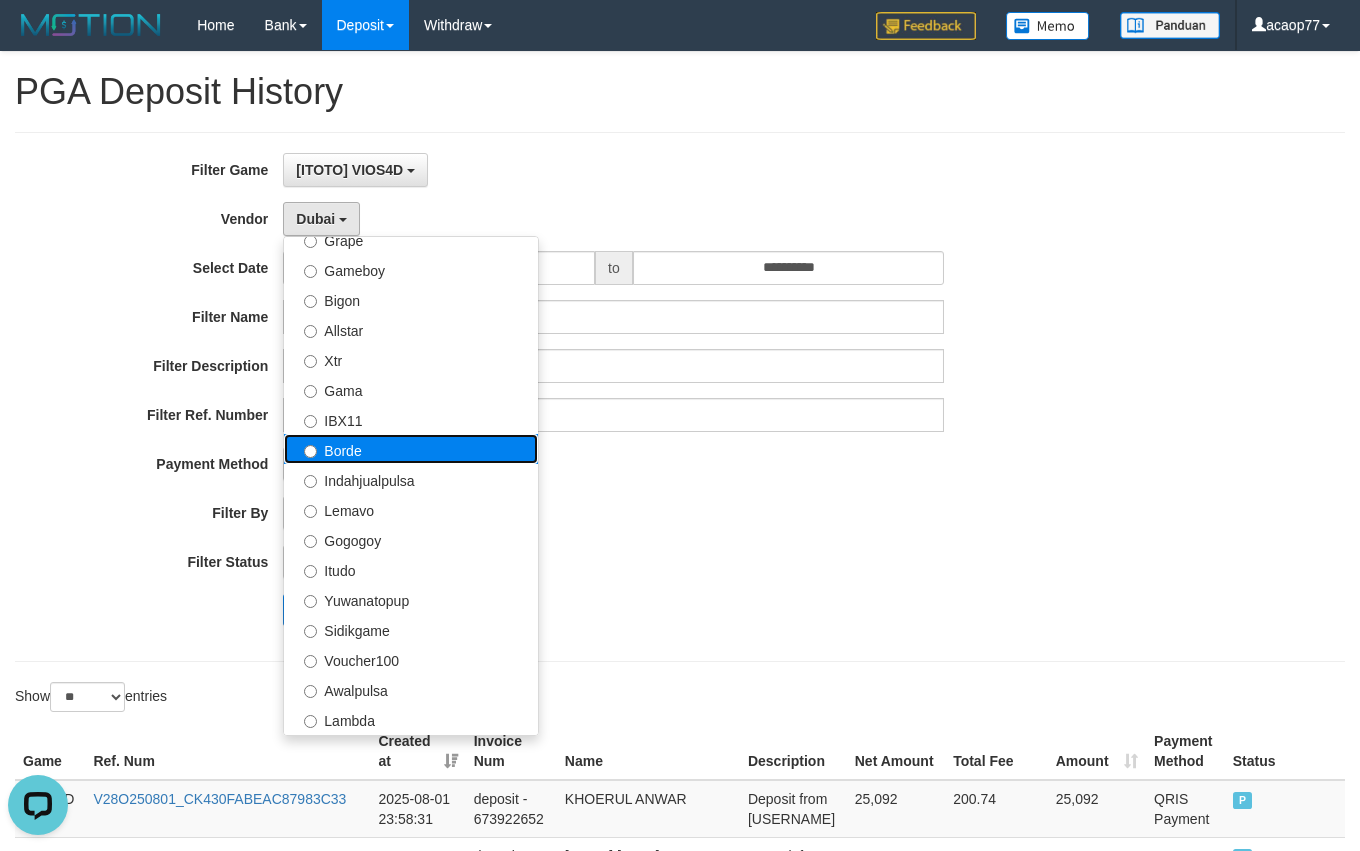 click on "Borde" at bounding box center (411, 449) 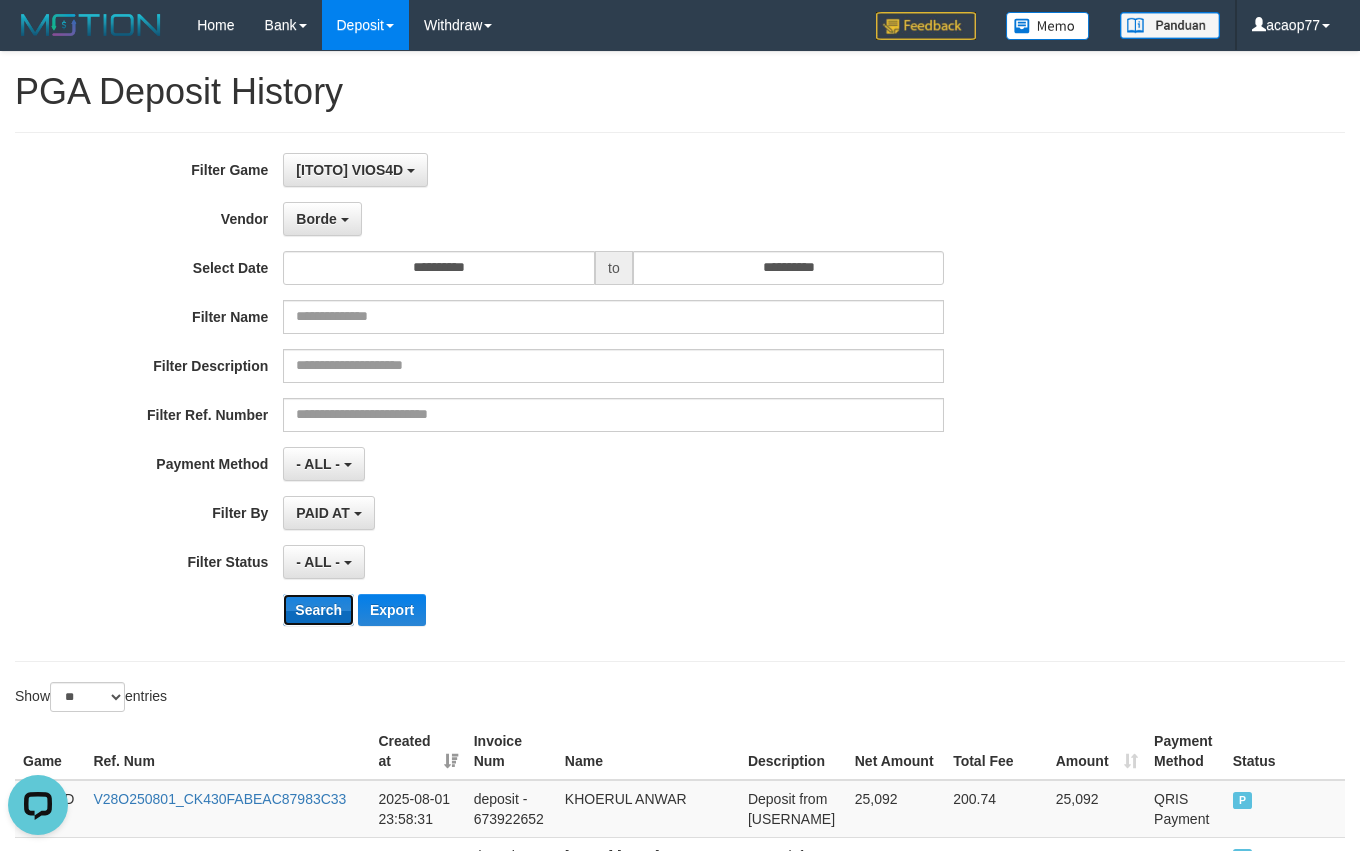 drag, startPoint x: 290, startPoint y: 627, endPoint x: 521, endPoint y: 547, distance: 244.46063 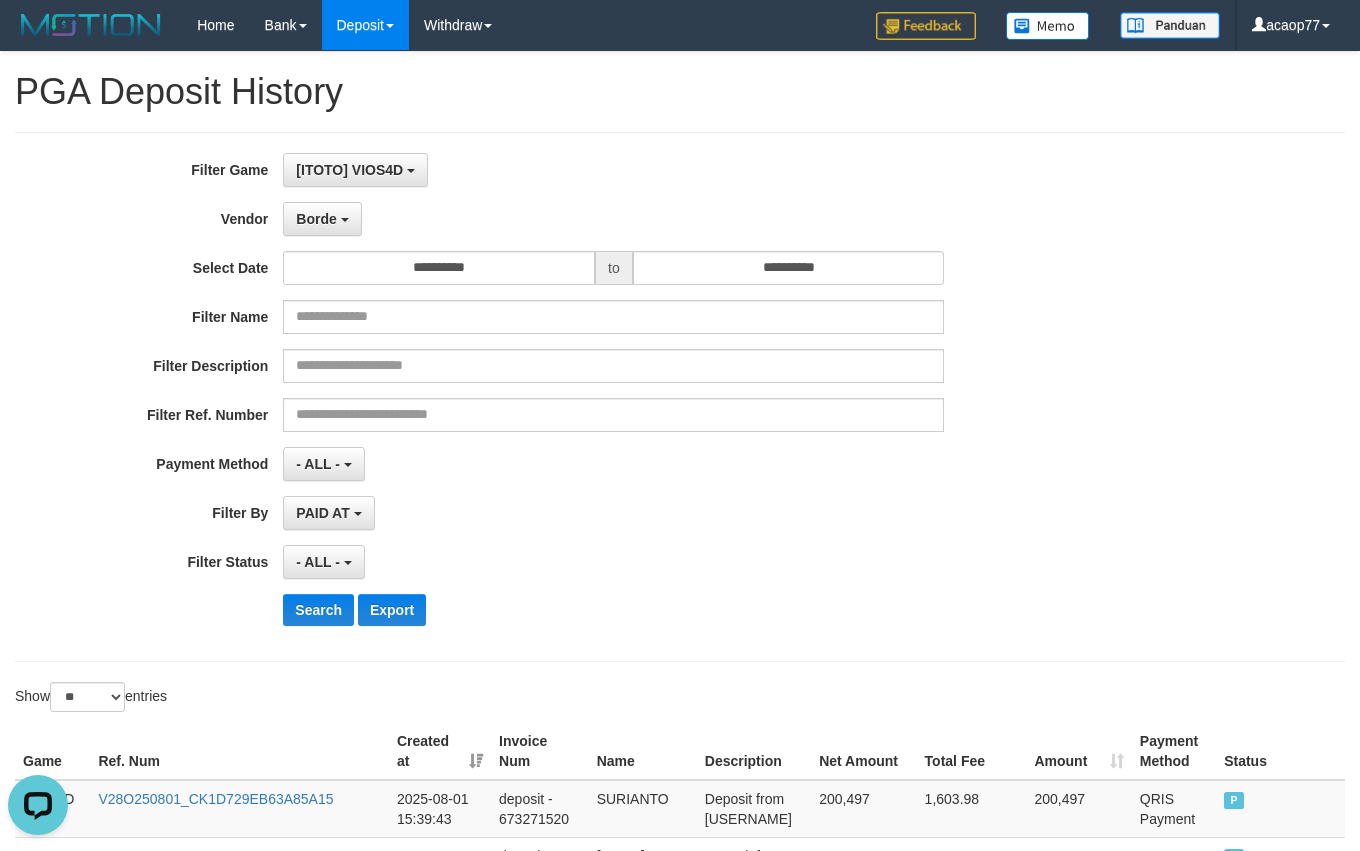 click on "PAID AT
PAID AT
CREATED AT" at bounding box center [613, 513] 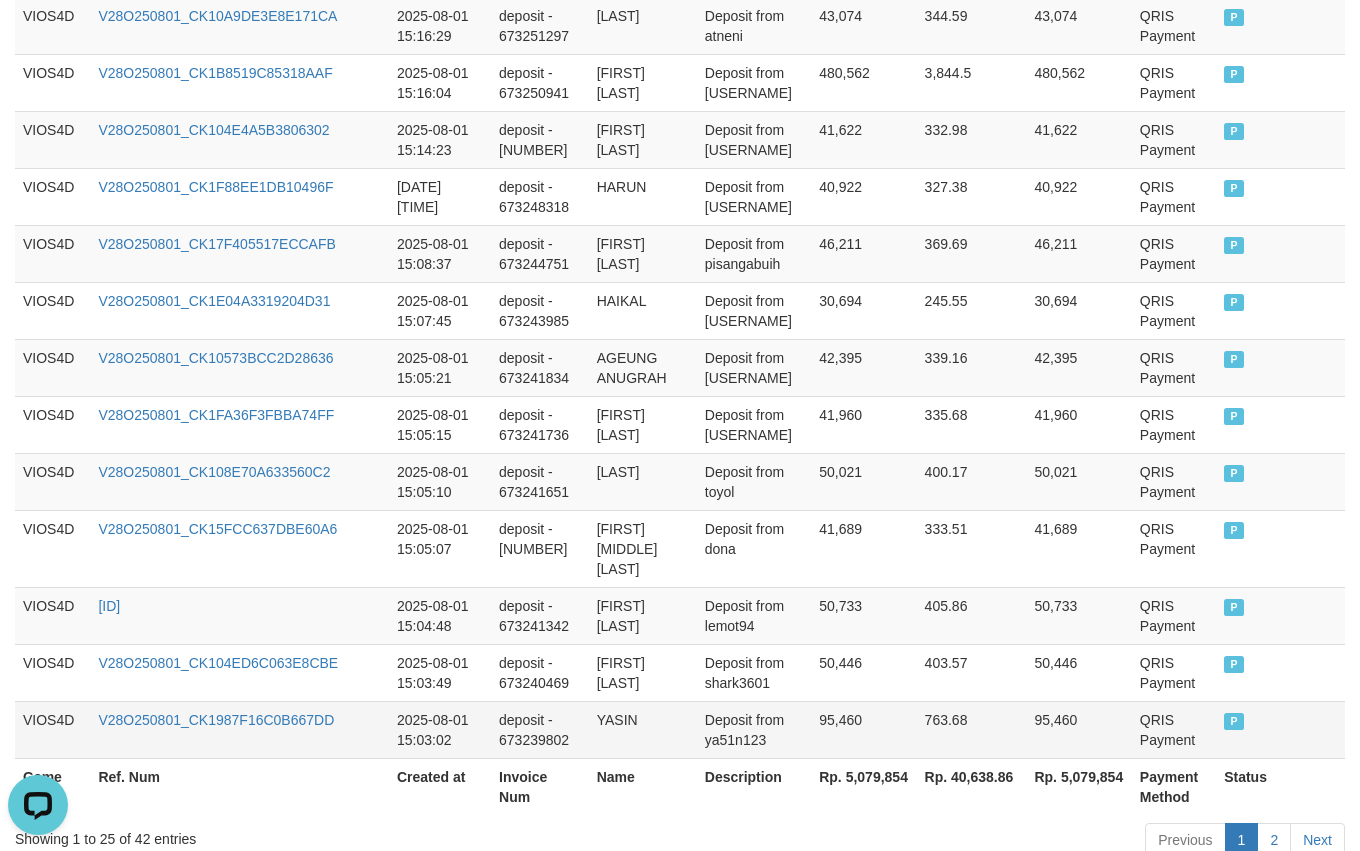 scroll, scrollTop: 1660, scrollLeft: 0, axis: vertical 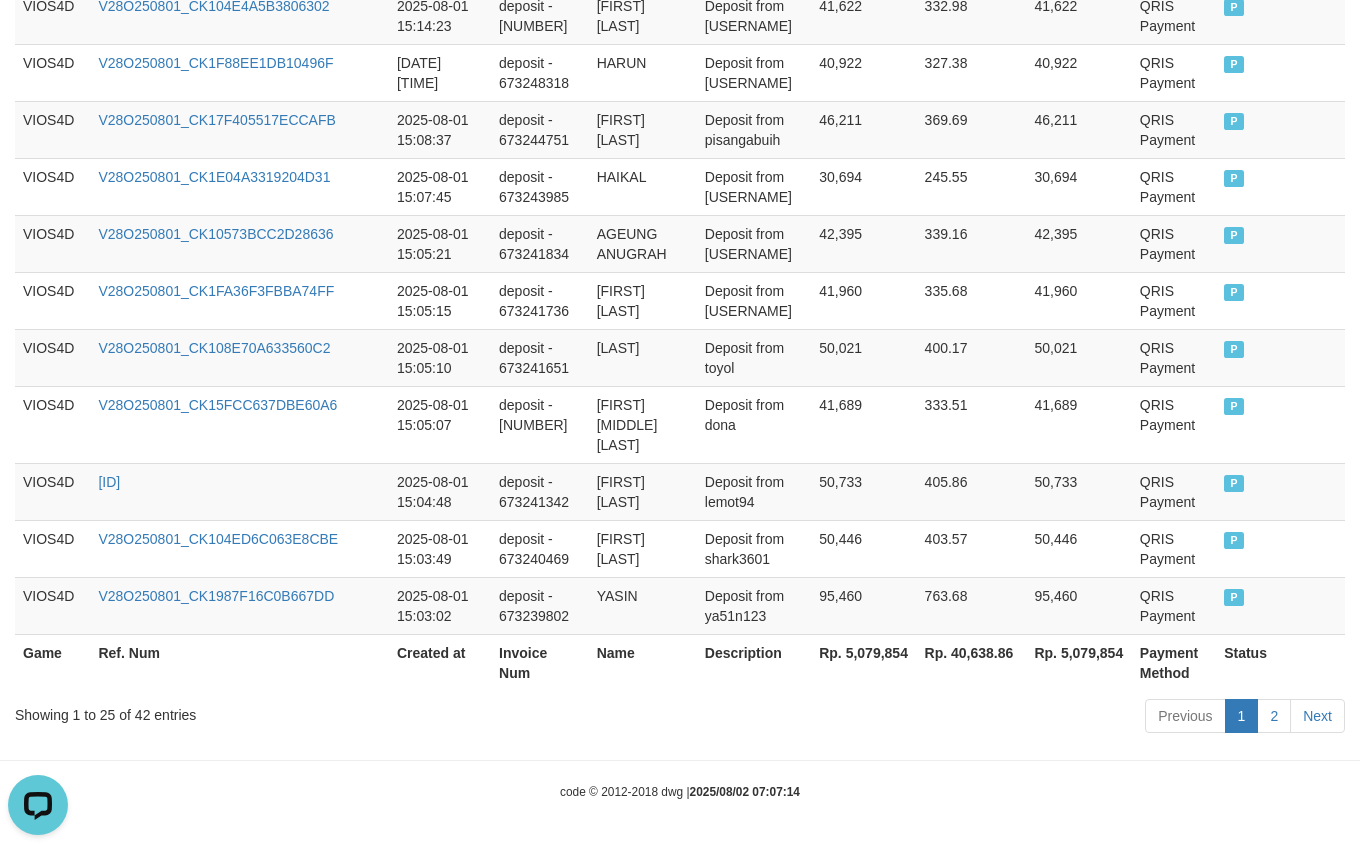 click on "Rp. 5,079,854" at bounding box center [863, 662] 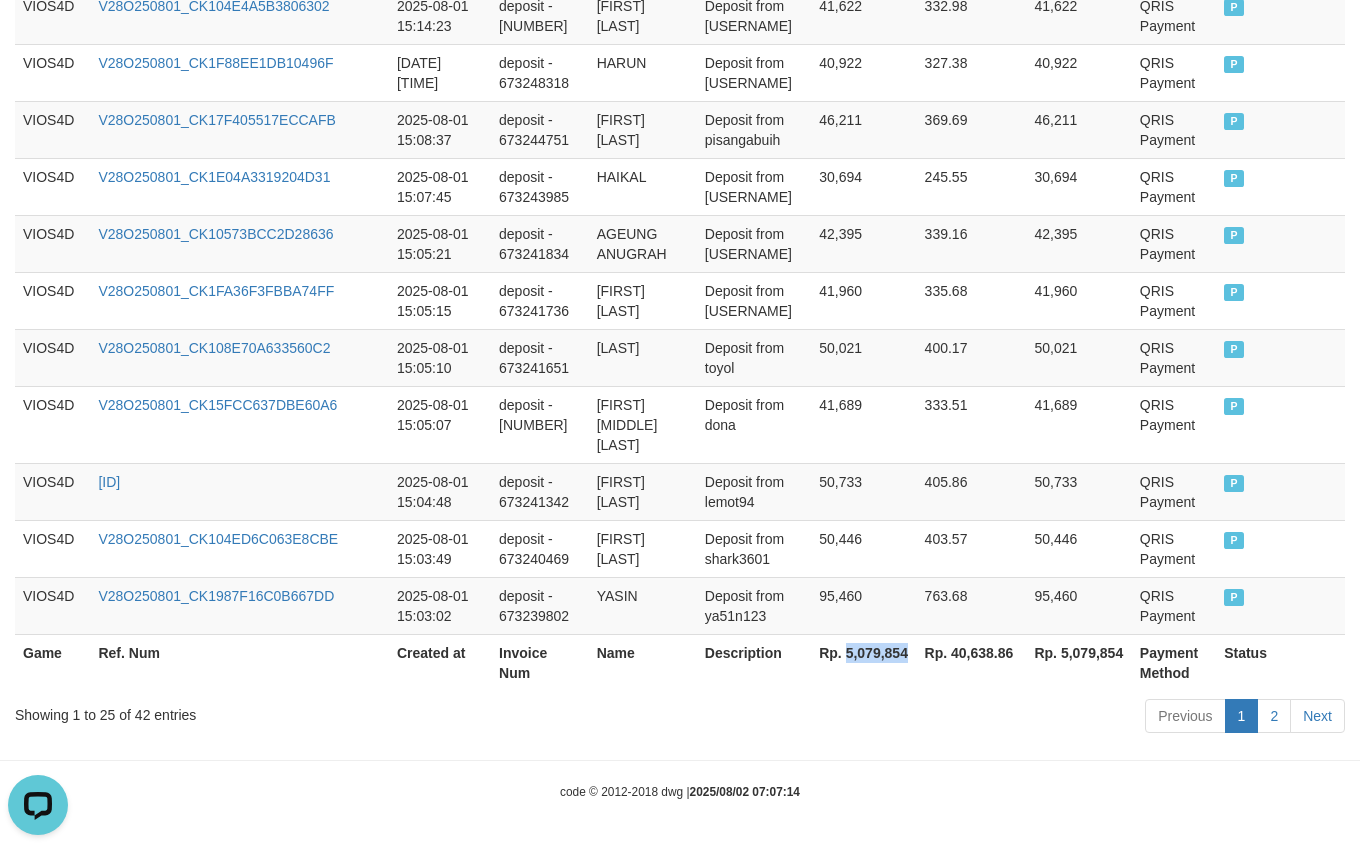 click on "Rp. 5,079,854" at bounding box center (863, 662) 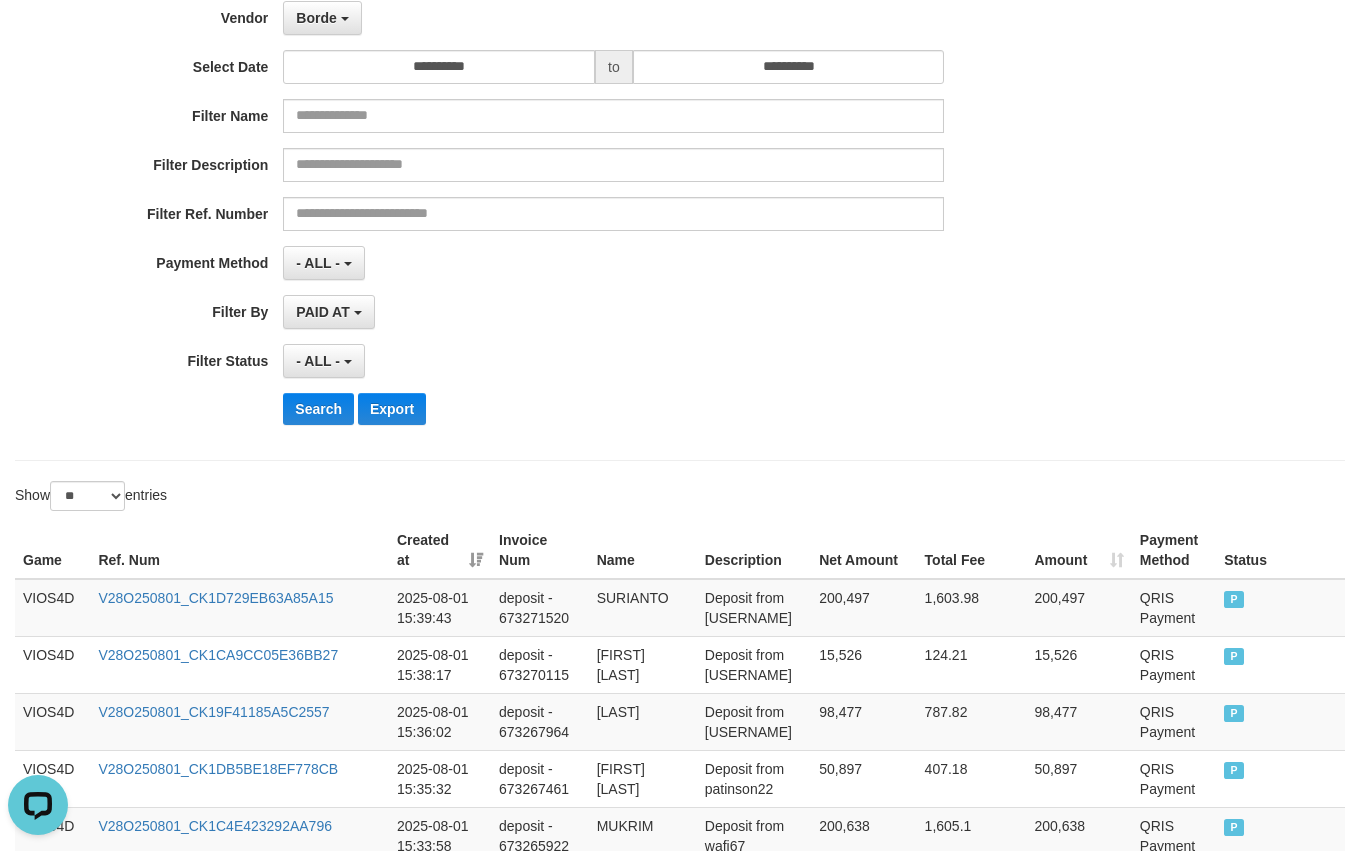 scroll, scrollTop: 0, scrollLeft: 0, axis: both 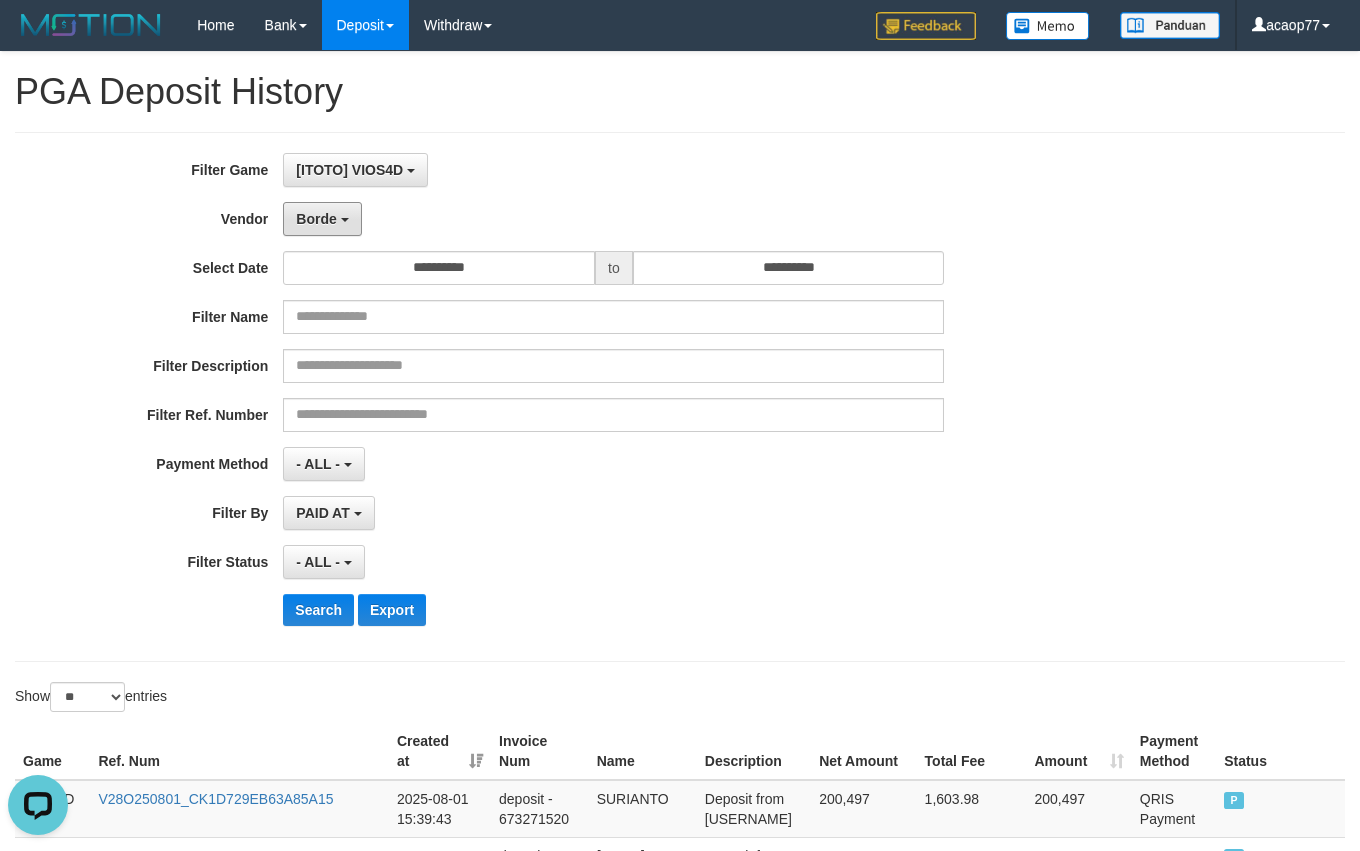 drag, startPoint x: 351, startPoint y: 212, endPoint x: 371, endPoint y: 288, distance: 78.58753 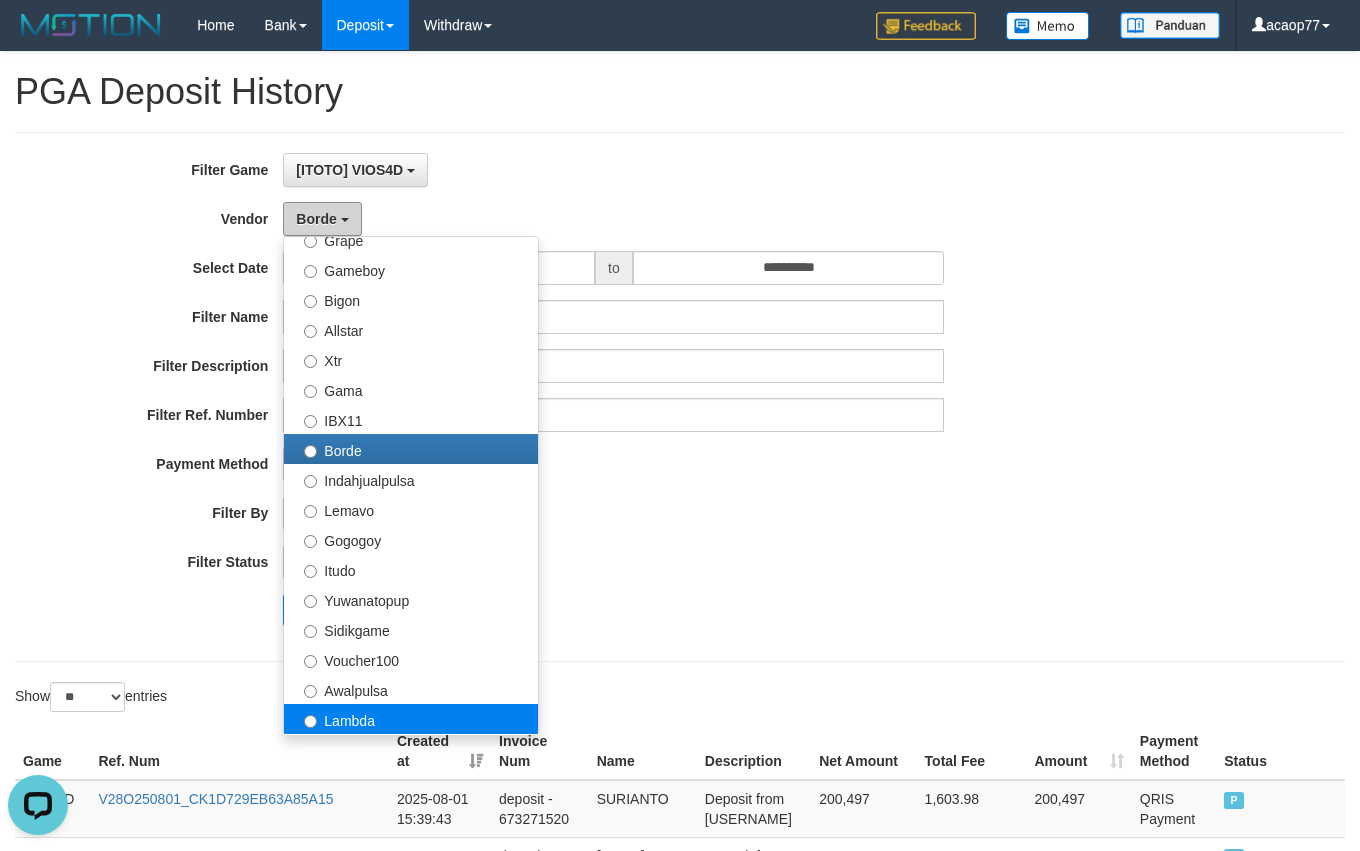 scroll, scrollTop: 656, scrollLeft: 0, axis: vertical 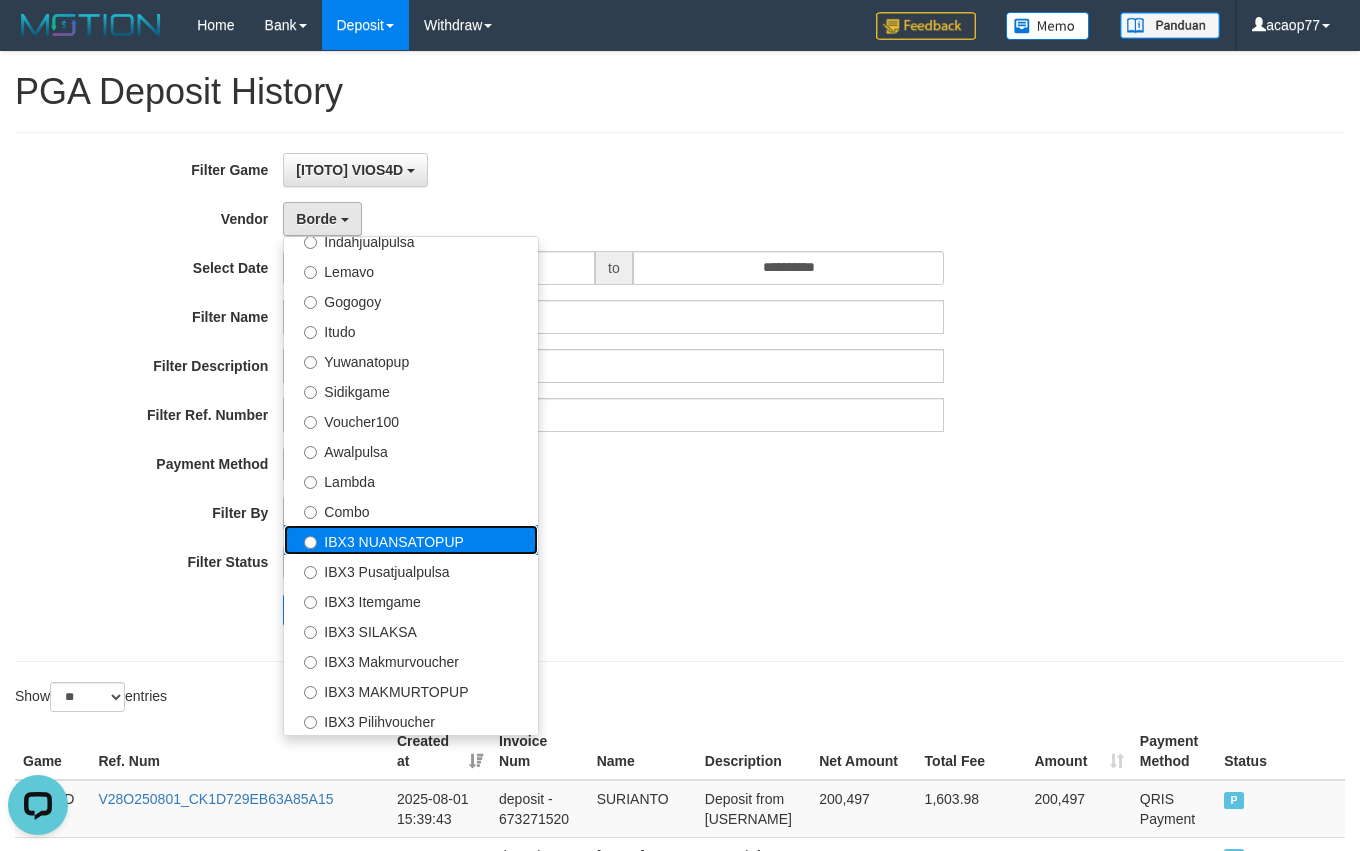 click on "IBX3 NUANSATOPUP" at bounding box center [411, 540] 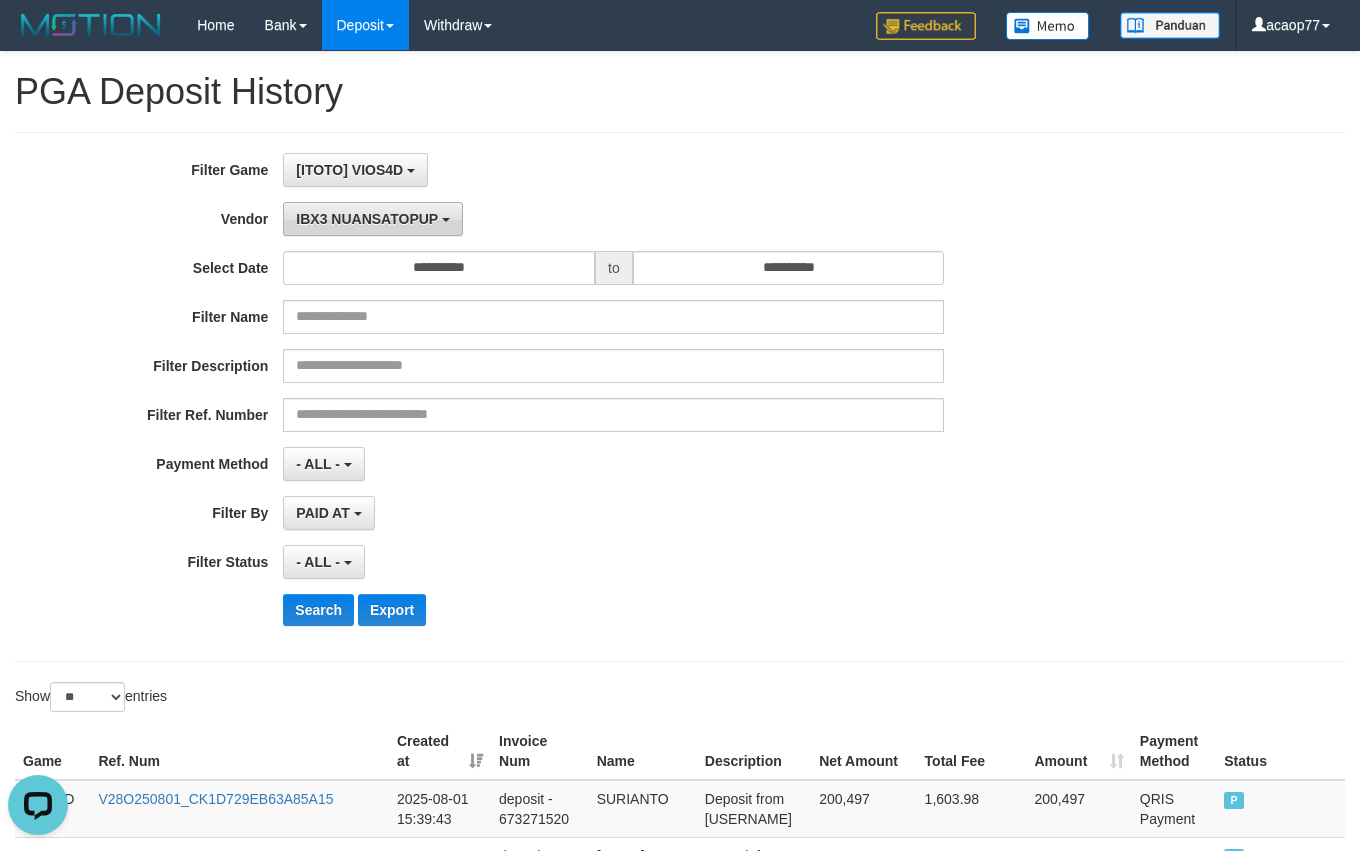 click on "IBX3 NUANSATOPUP" at bounding box center [367, 219] 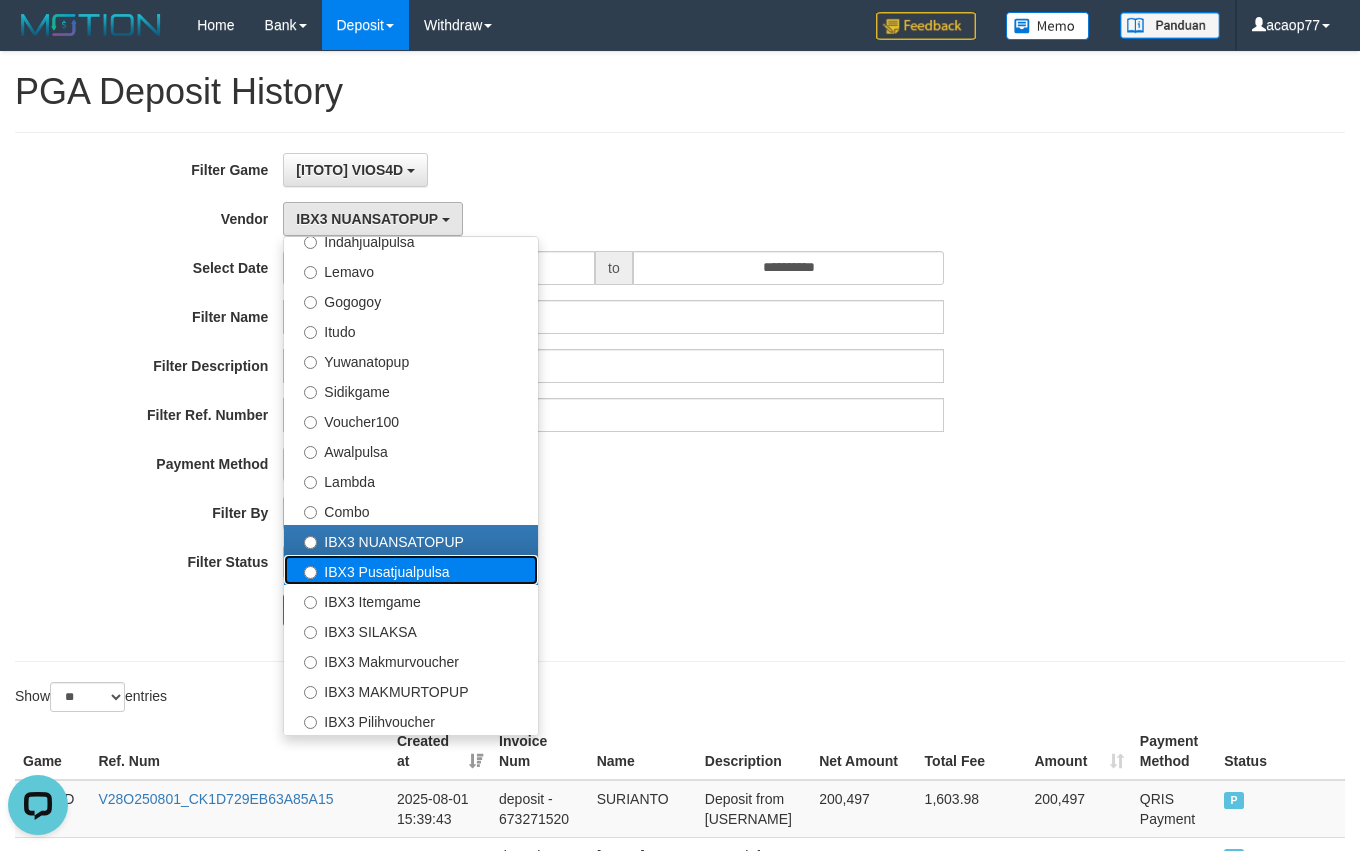 click on "IBX3 Pusatjualpulsa" at bounding box center (411, 570) 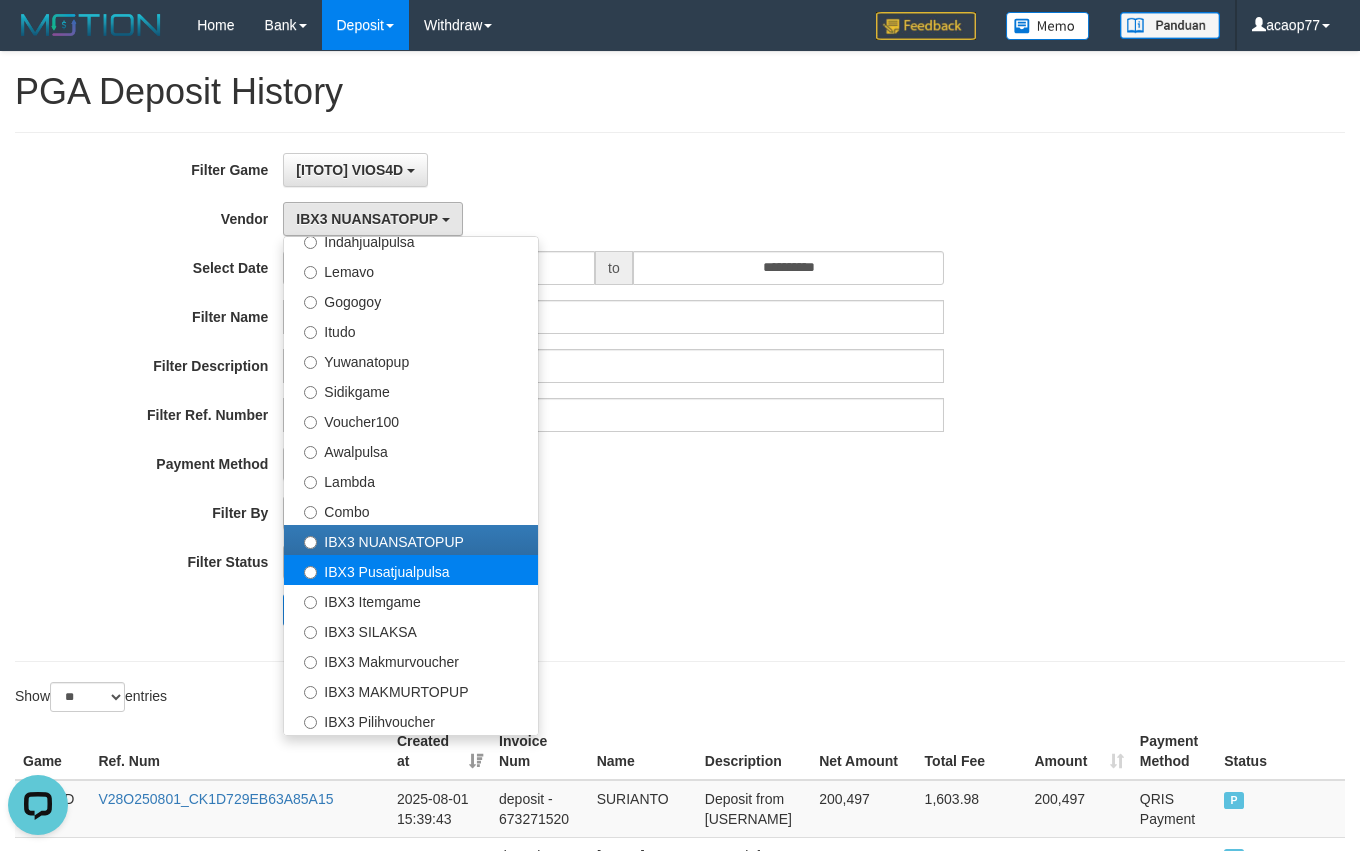 select on "**********" 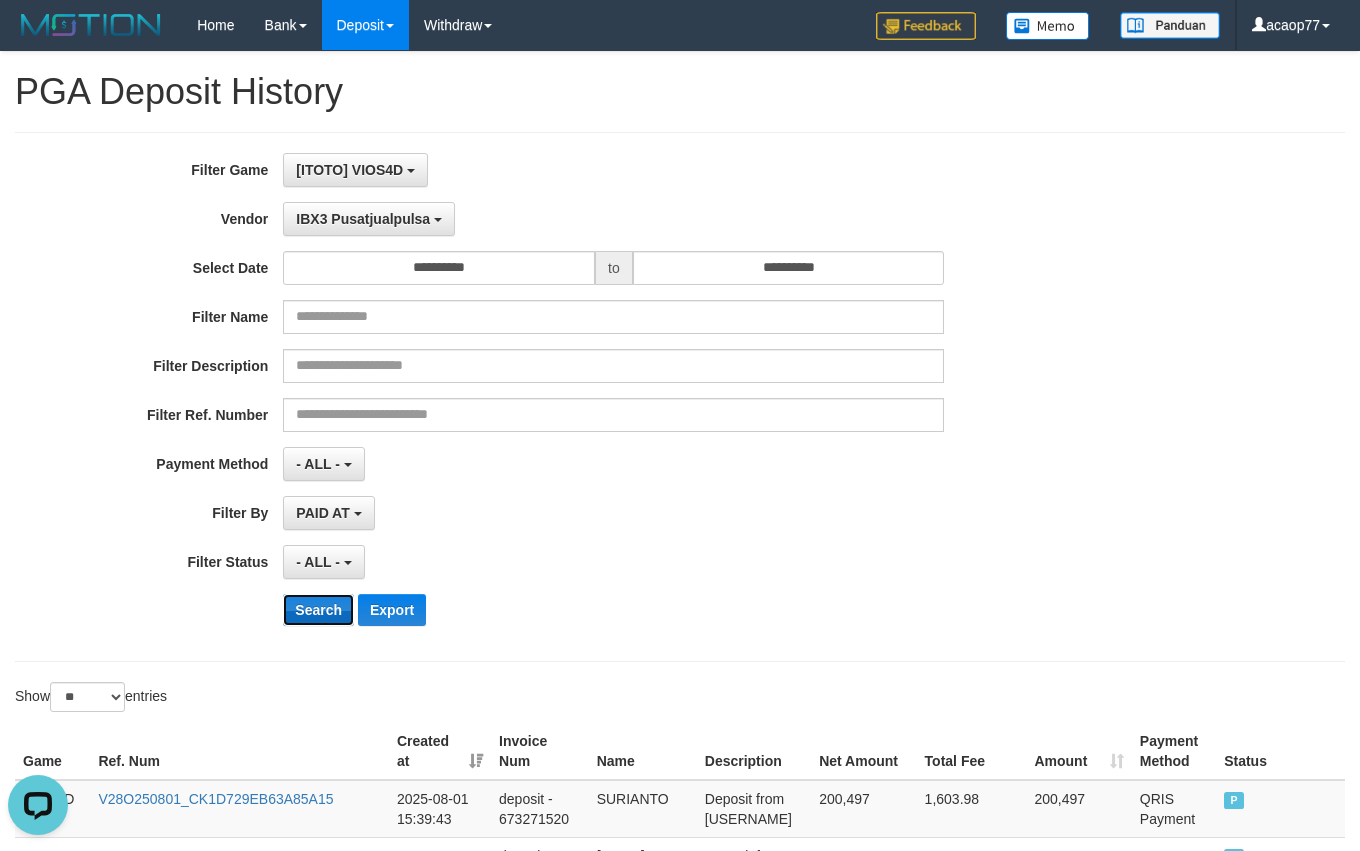 click on "Search" at bounding box center (318, 610) 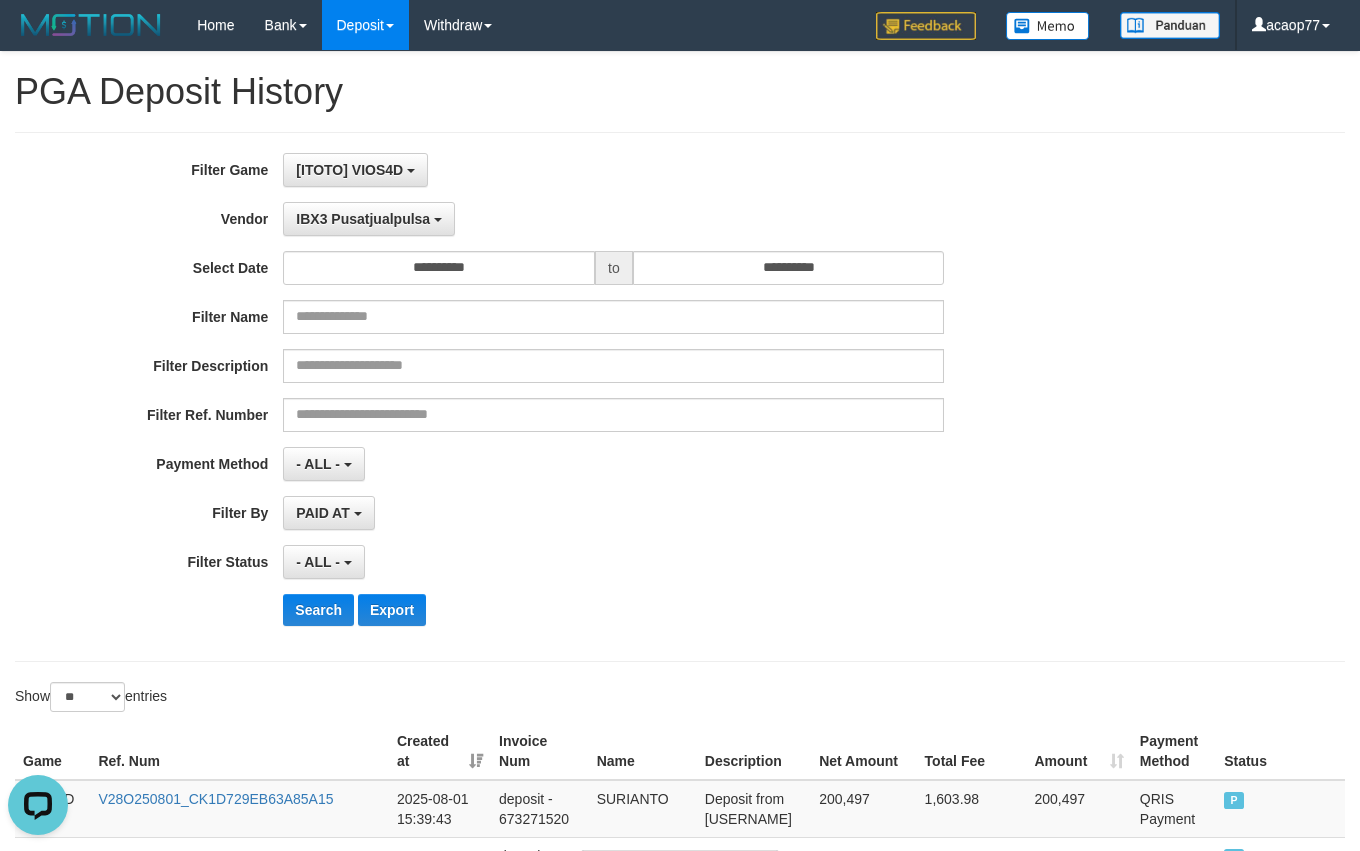 click on "- ALL -    SELECT ALL  - ALL -  SELECT STATUS
PENDING/UNPAID
PAID
CANCELED
EXPIRED" at bounding box center (613, 562) 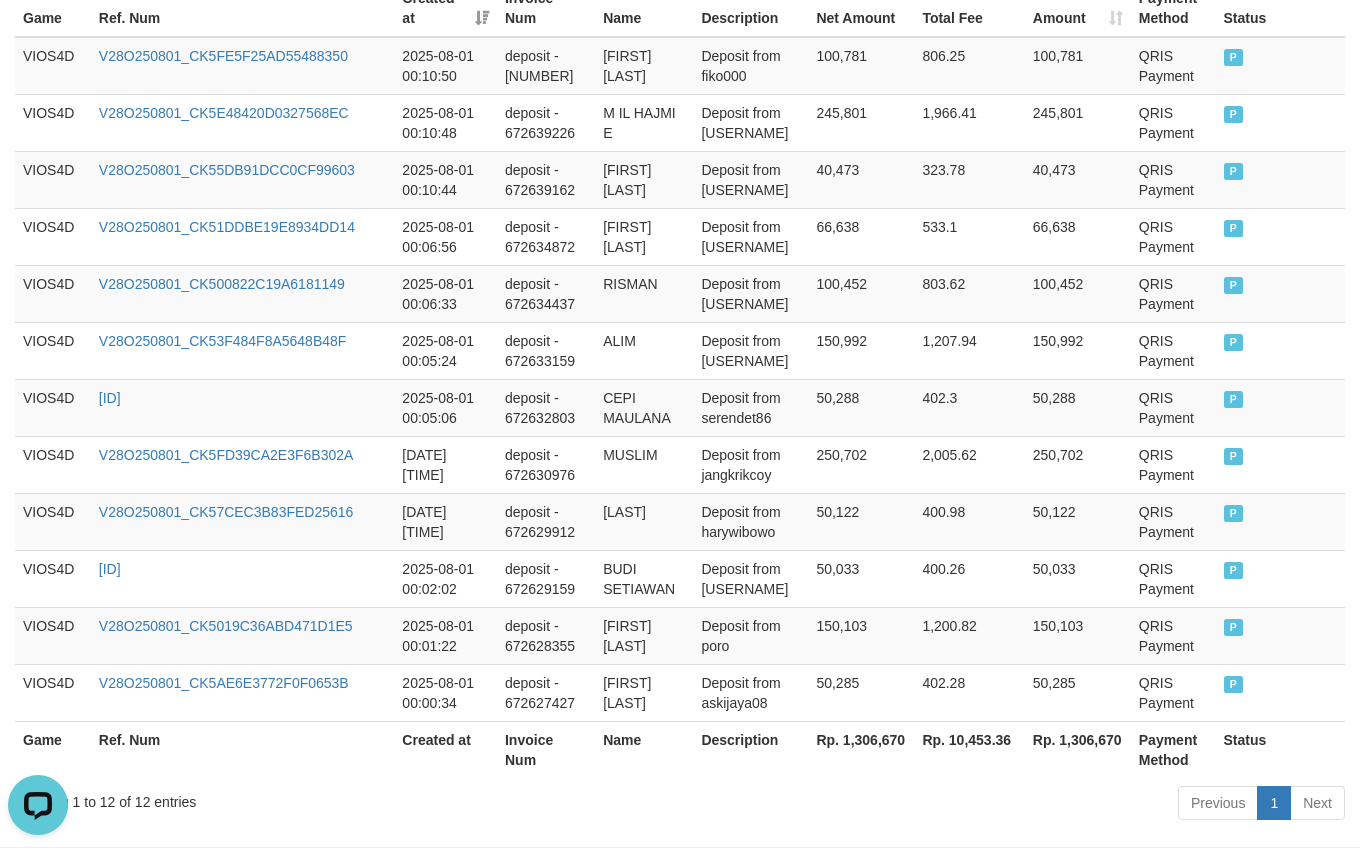 scroll, scrollTop: 835, scrollLeft: 0, axis: vertical 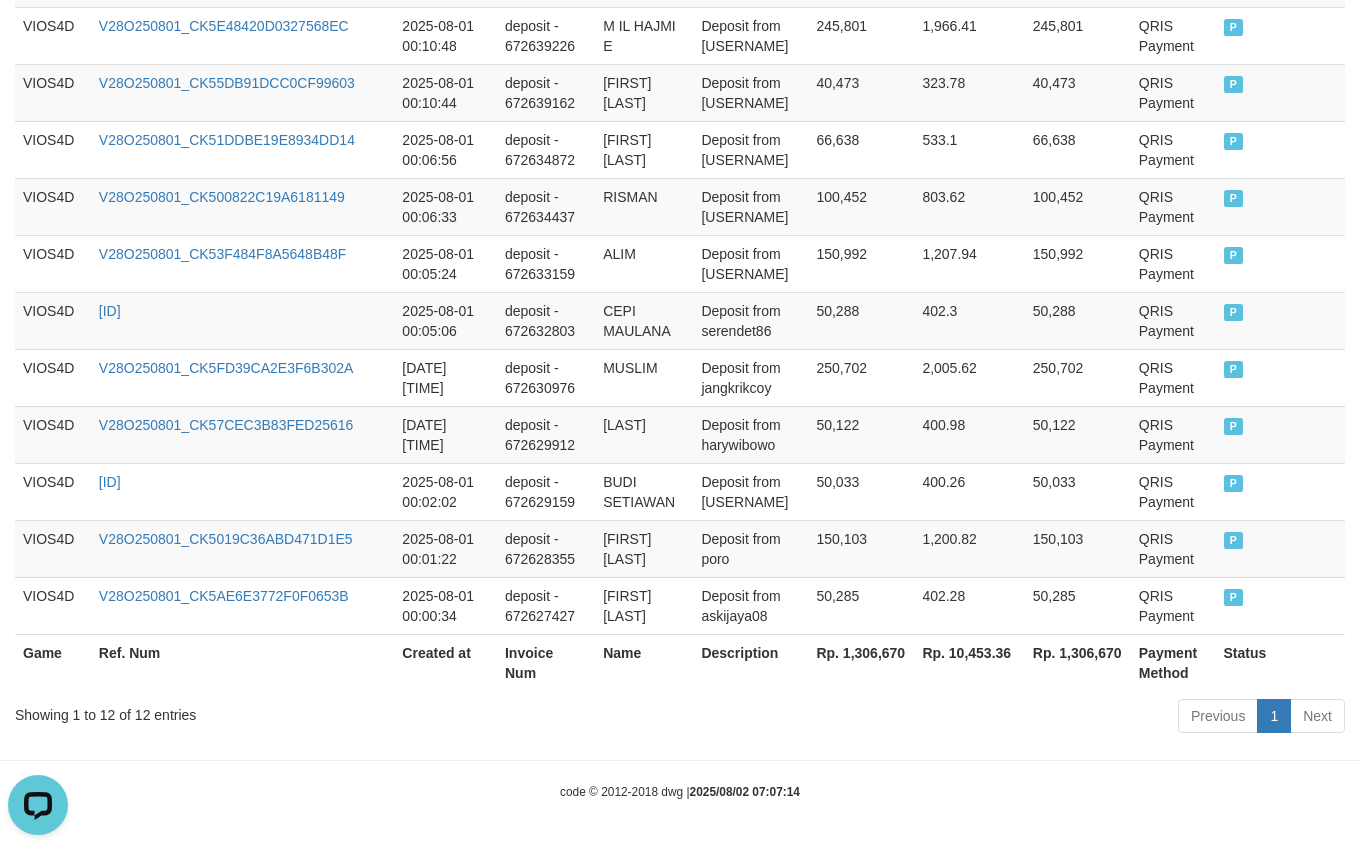 click on "Rp. 1,306,670" at bounding box center [861, 662] 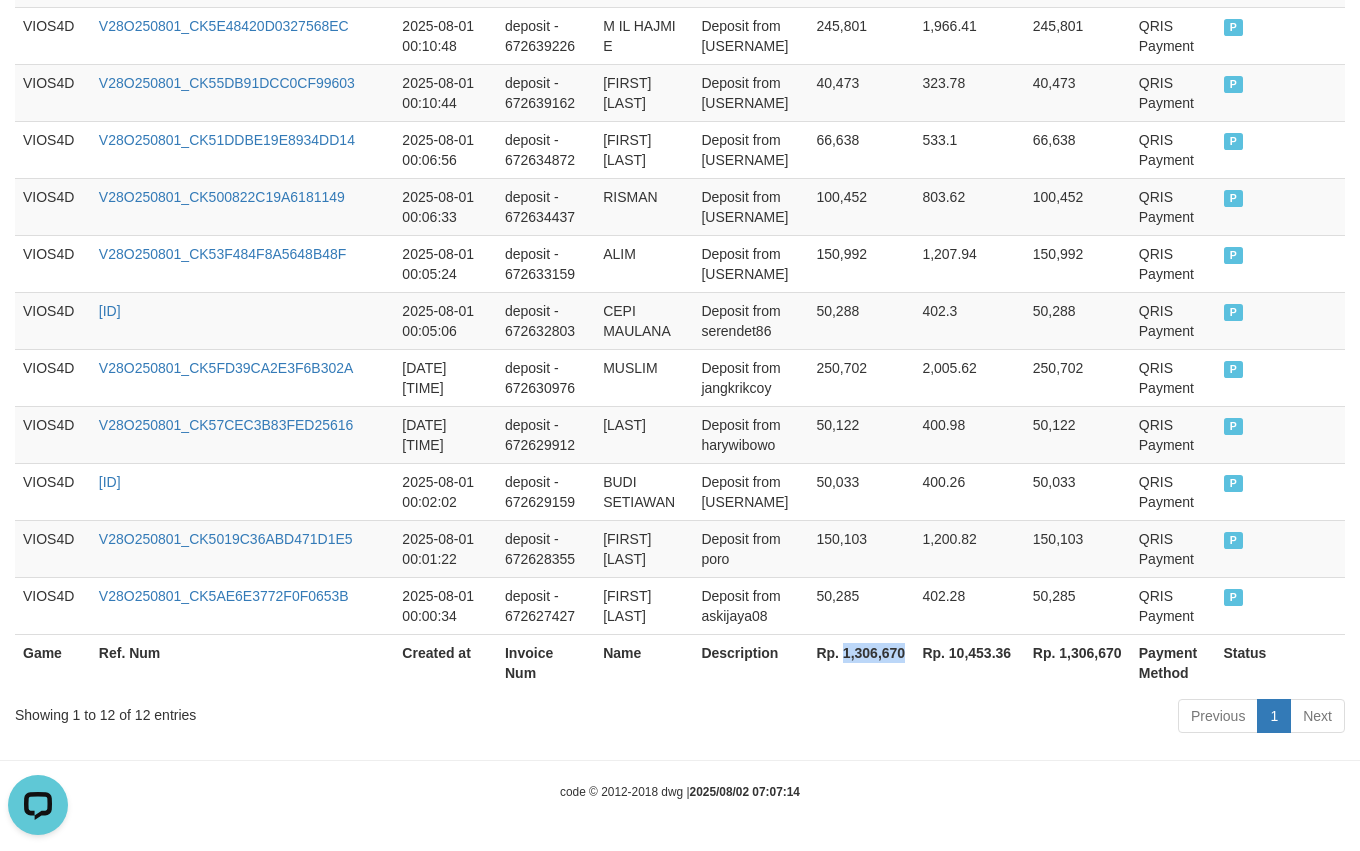 click on "Rp. 1,306,670" at bounding box center [861, 662] 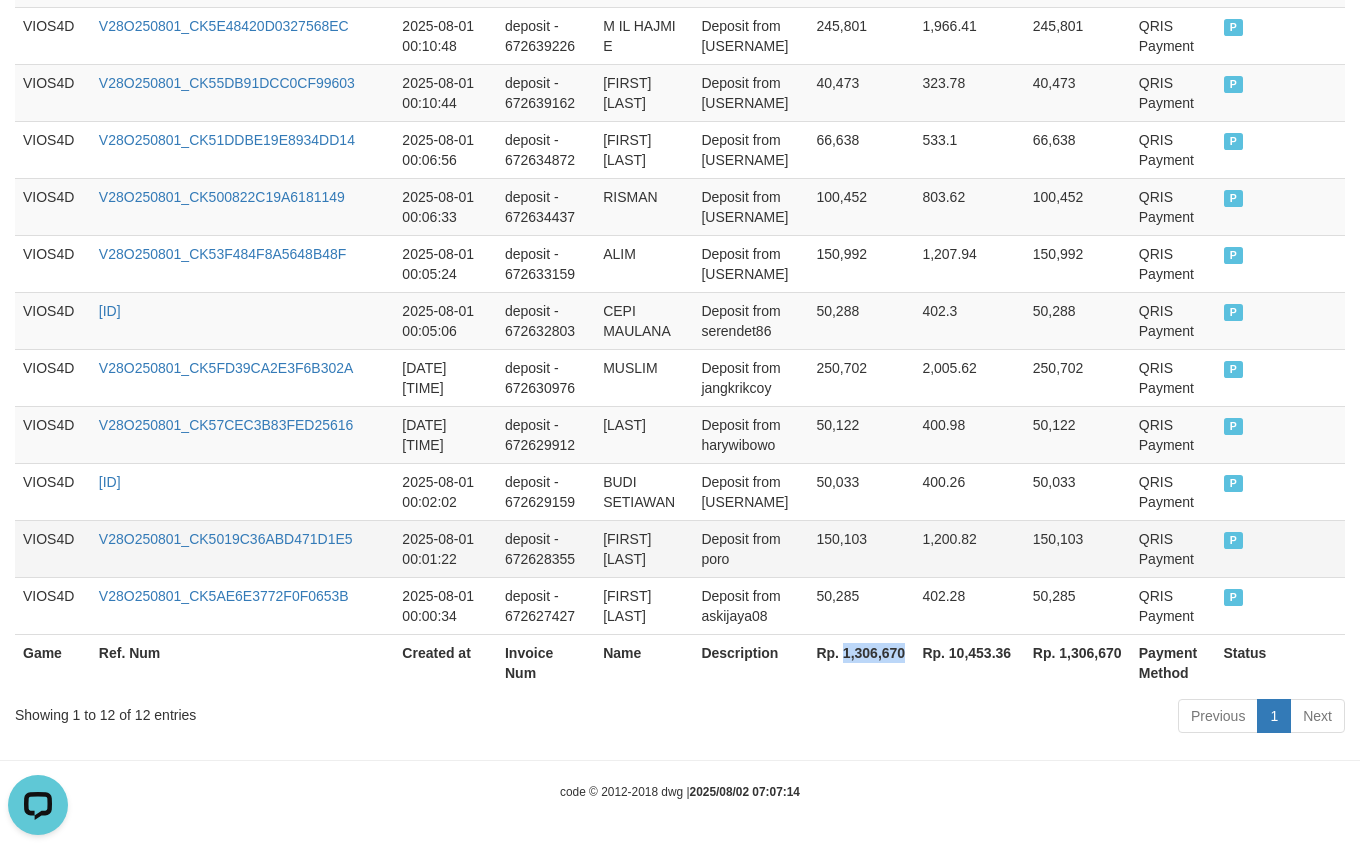 copy on "1,306,670" 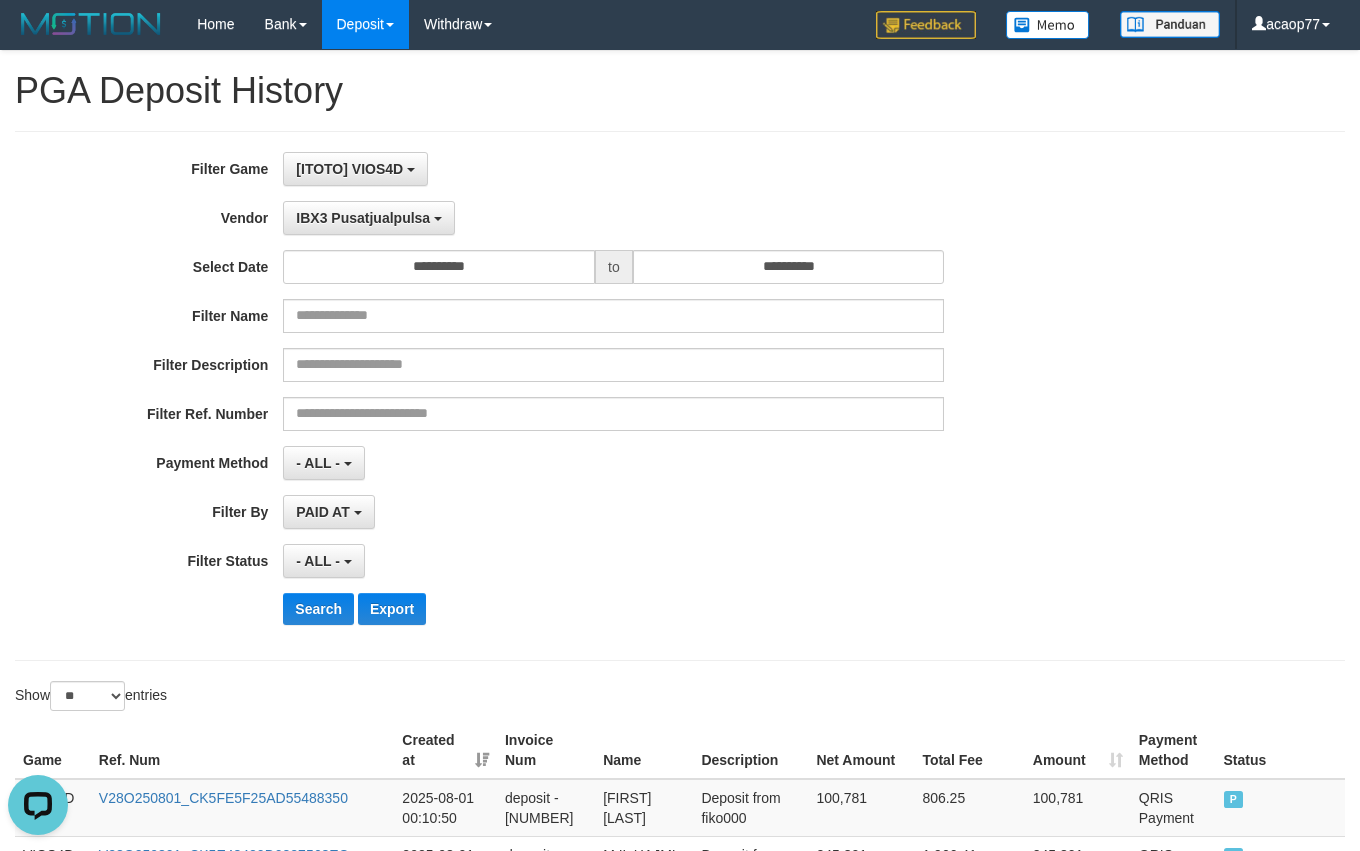 scroll, scrollTop: 0, scrollLeft: 0, axis: both 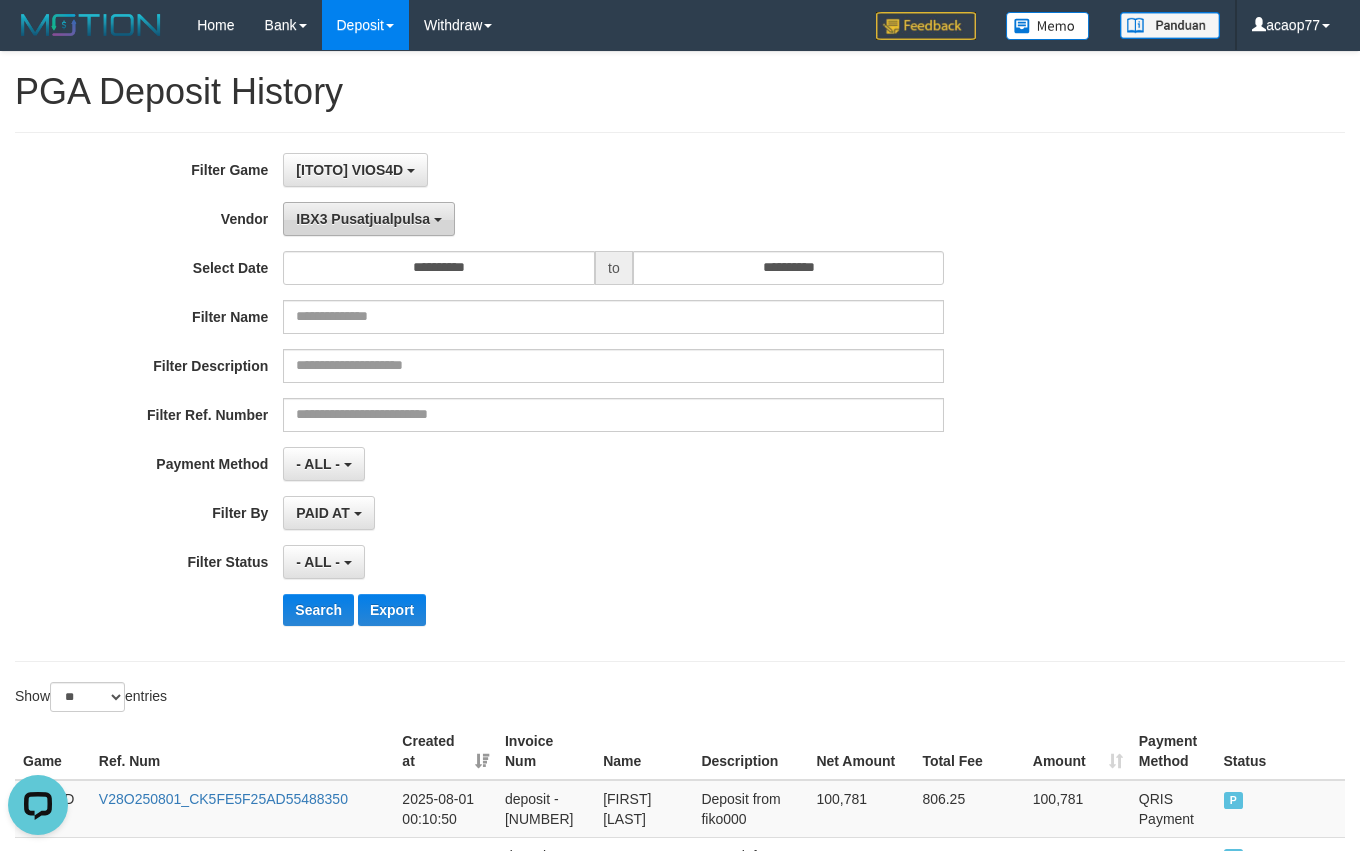 drag, startPoint x: 365, startPoint y: 218, endPoint x: 398, endPoint y: 361, distance: 146.7583 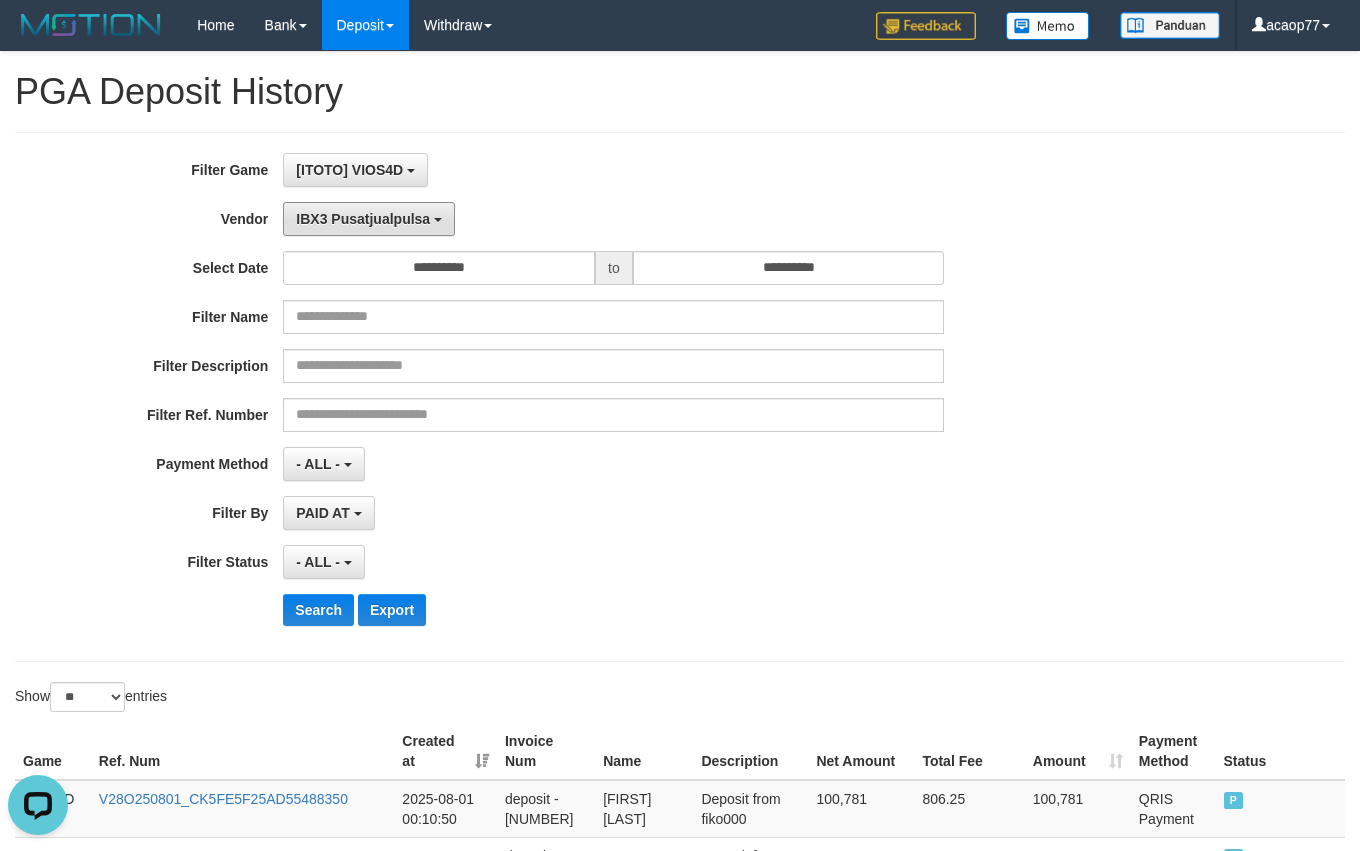 click on "IBX3 Pusatjualpulsa" at bounding box center [363, 219] 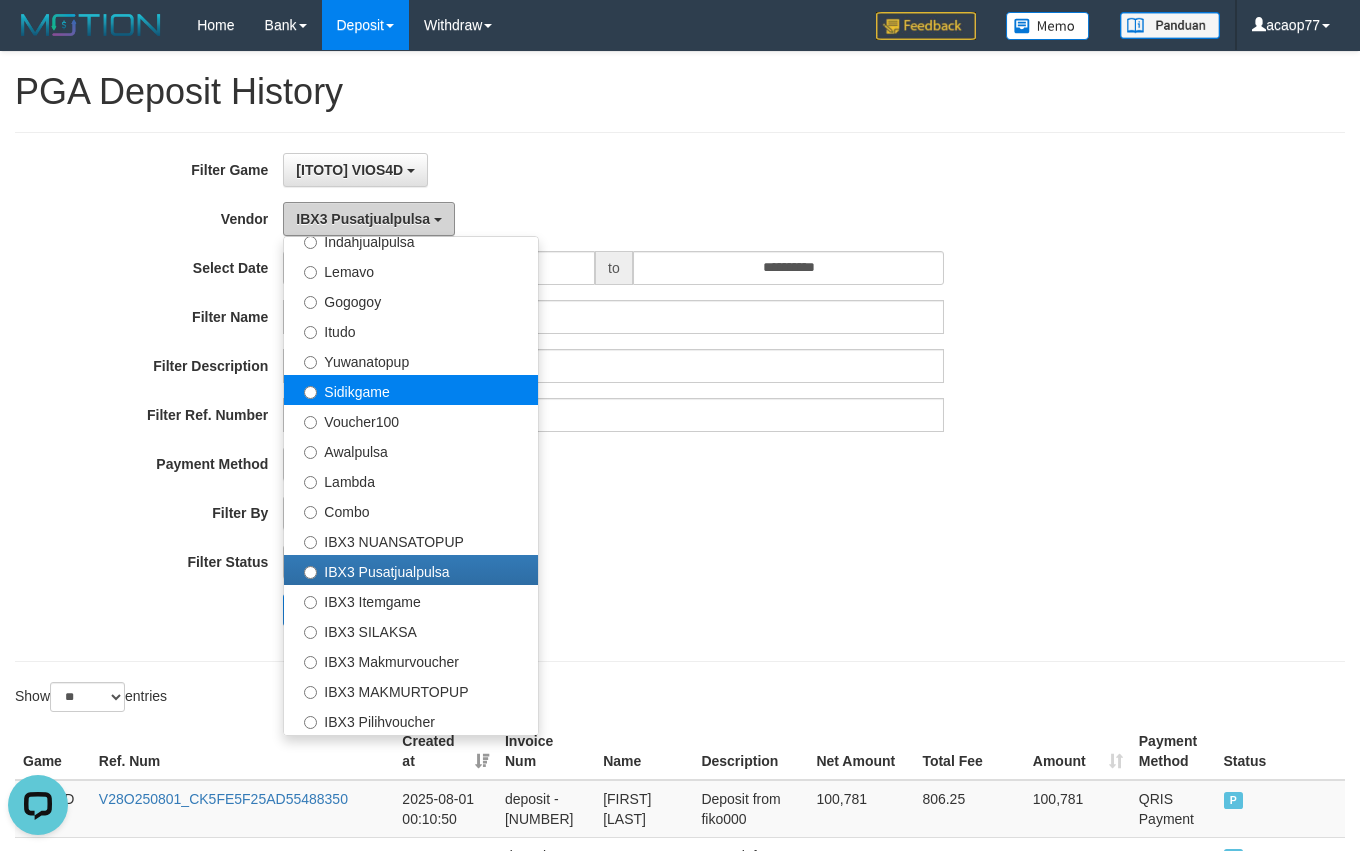 scroll, scrollTop: 240, scrollLeft: 0, axis: vertical 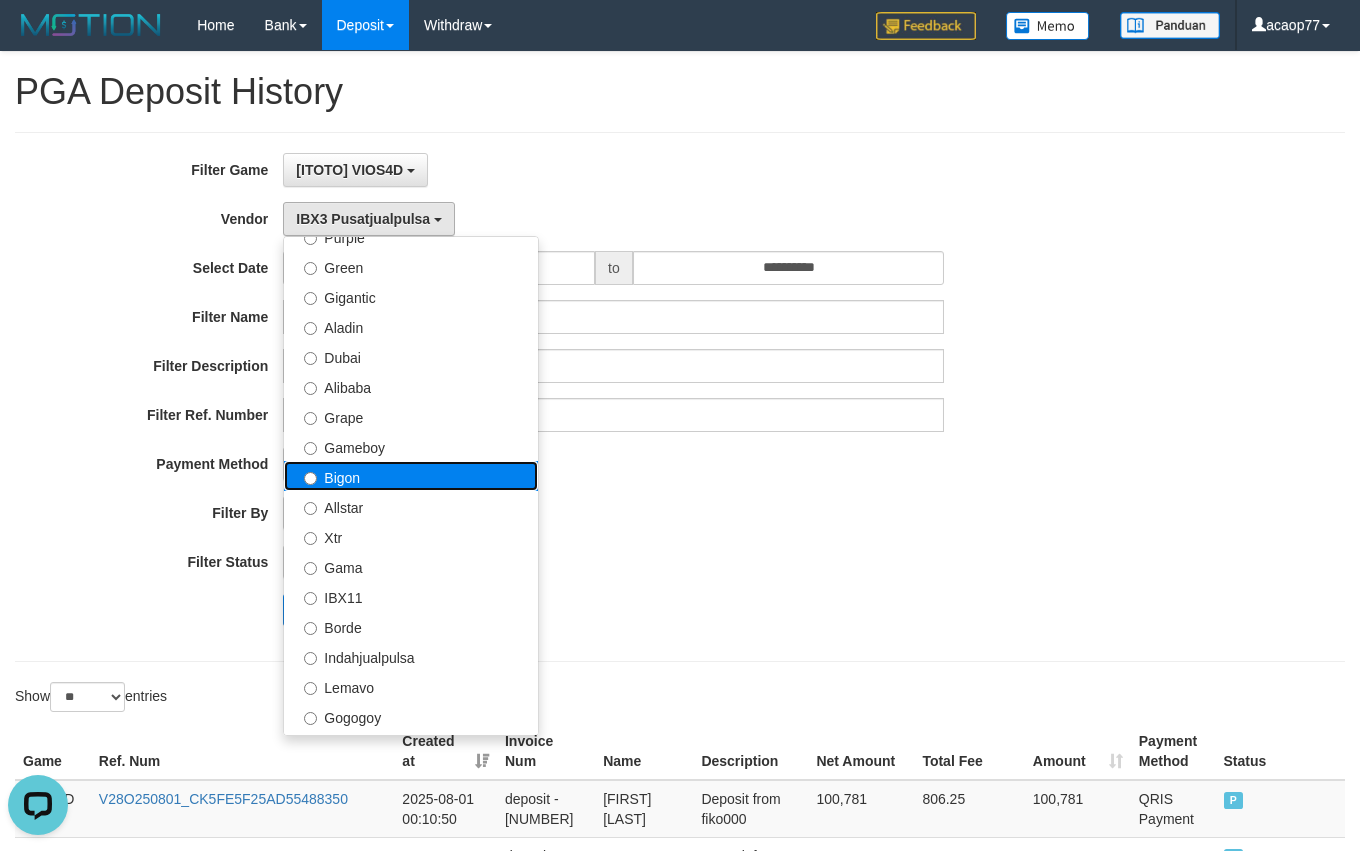 drag, startPoint x: 391, startPoint y: 486, endPoint x: 321, endPoint y: 637, distance: 166.43617 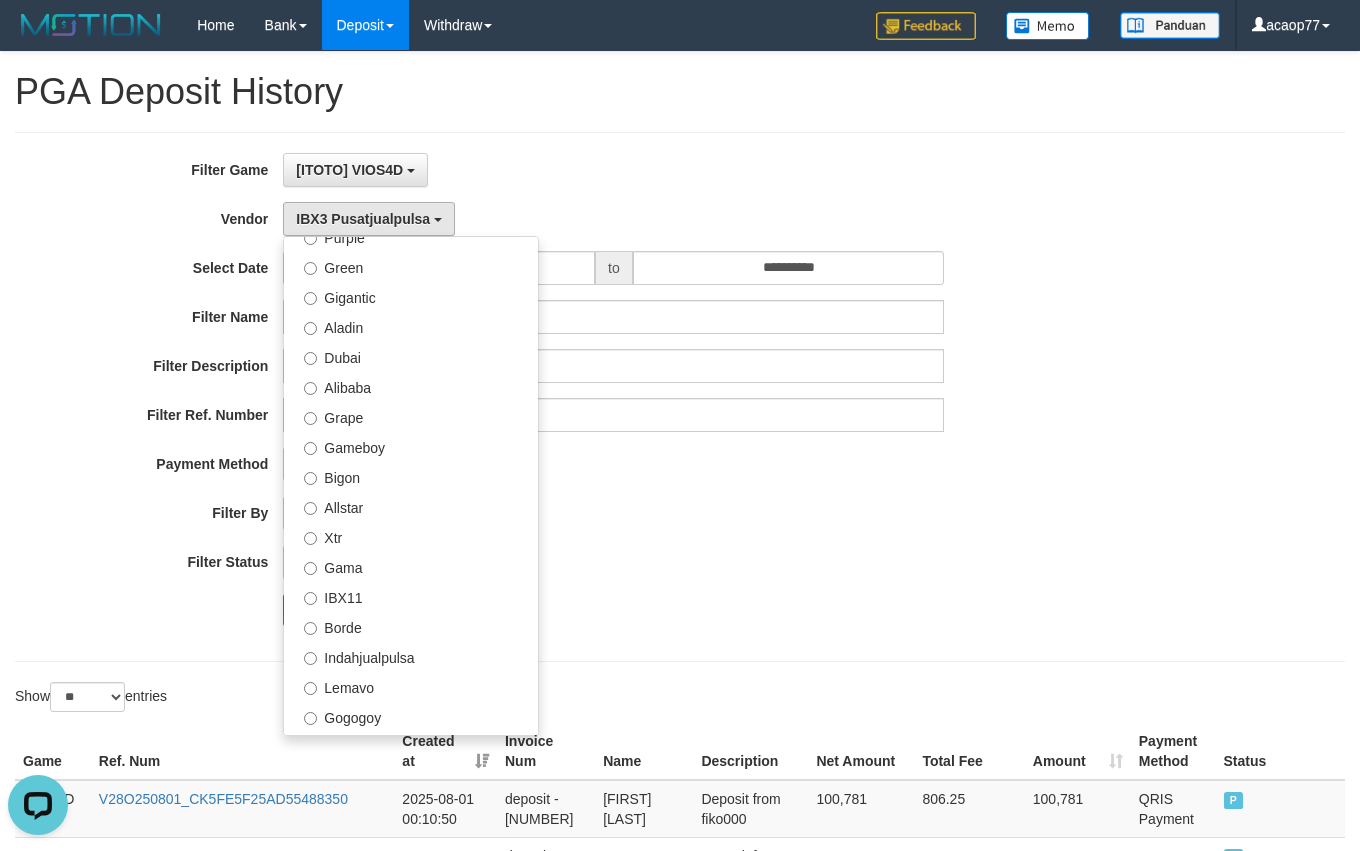 select on "**********" 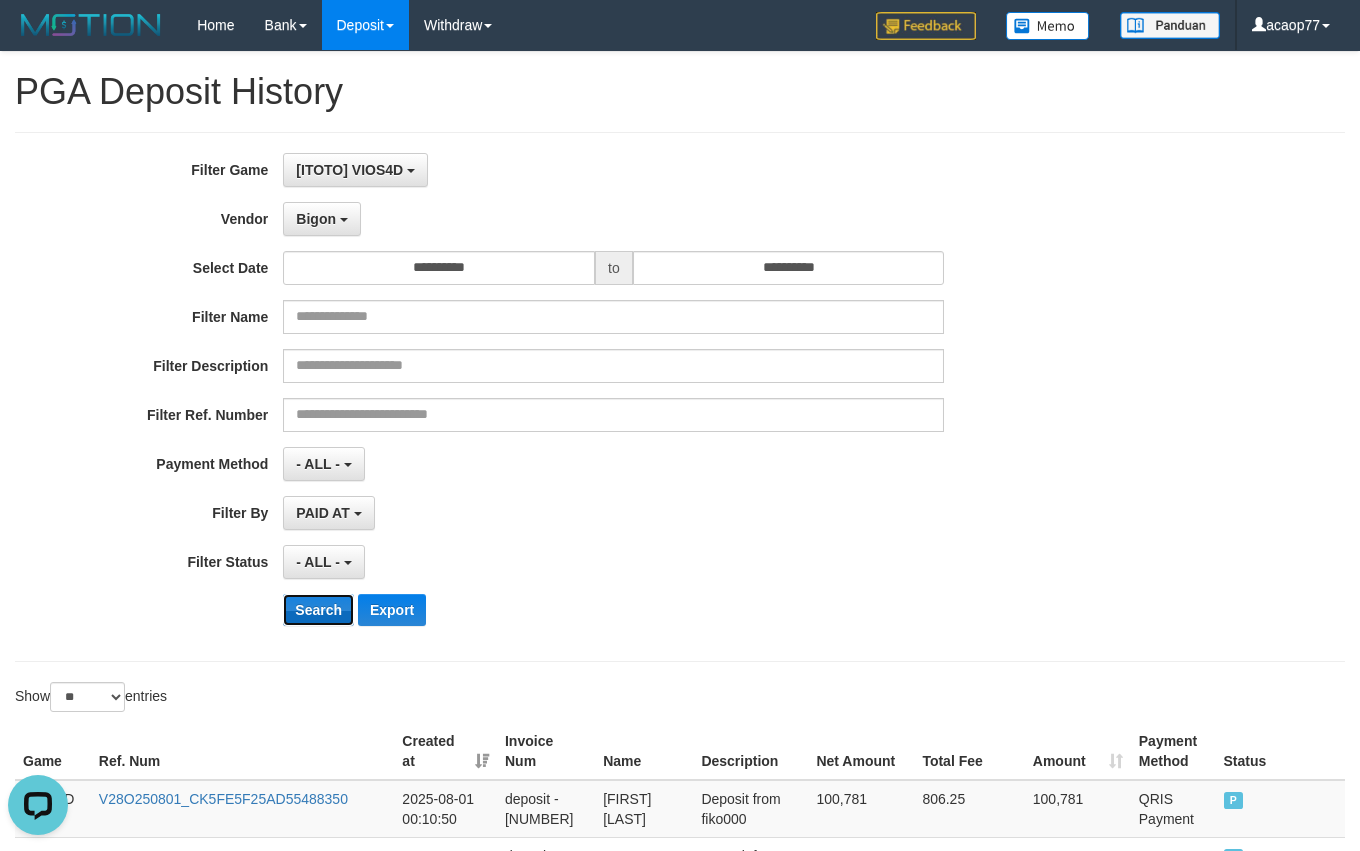 click on "Search" at bounding box center [318, 610] 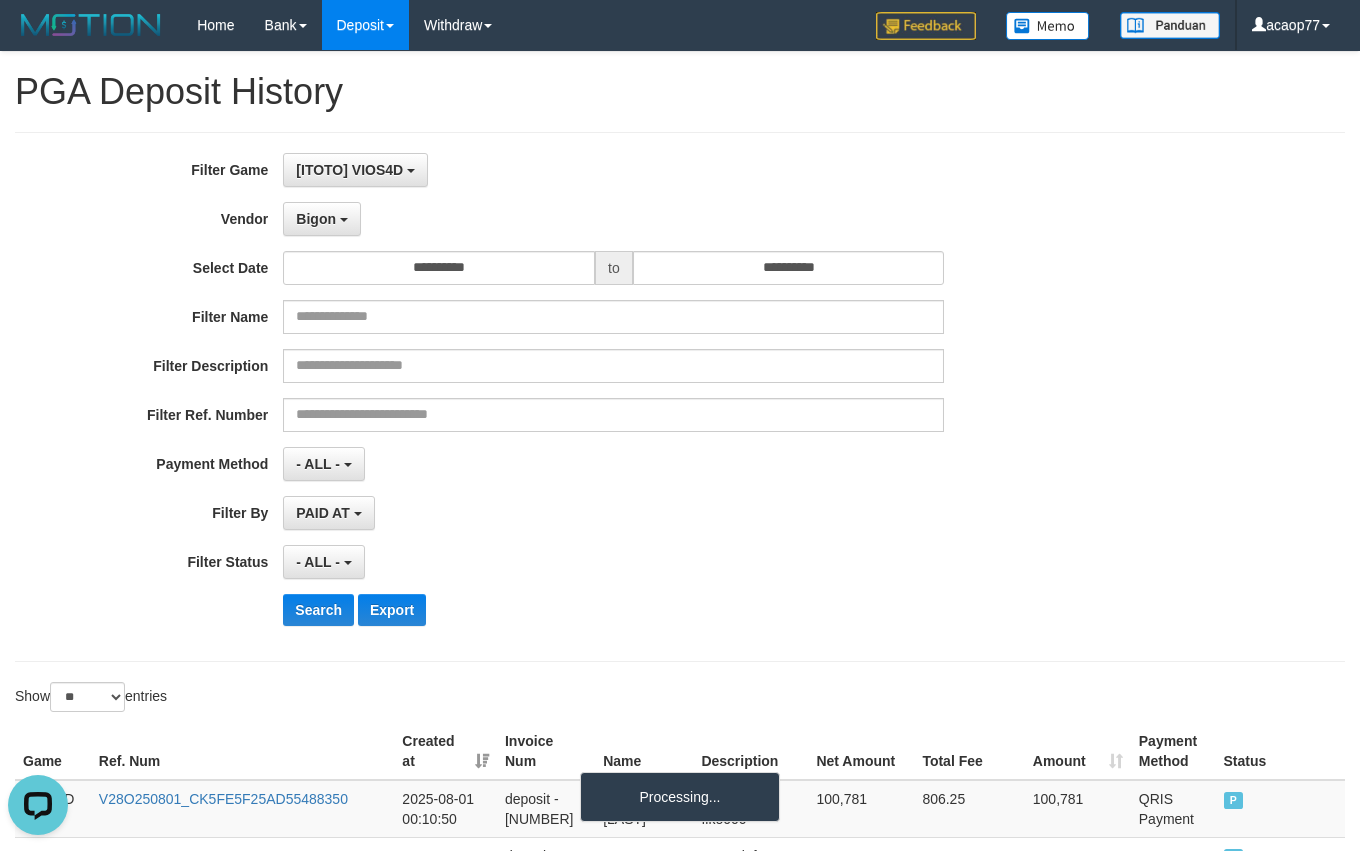 click on "PAID AT
PAID AT
CREATED AT" at bounding box center [613, 513] 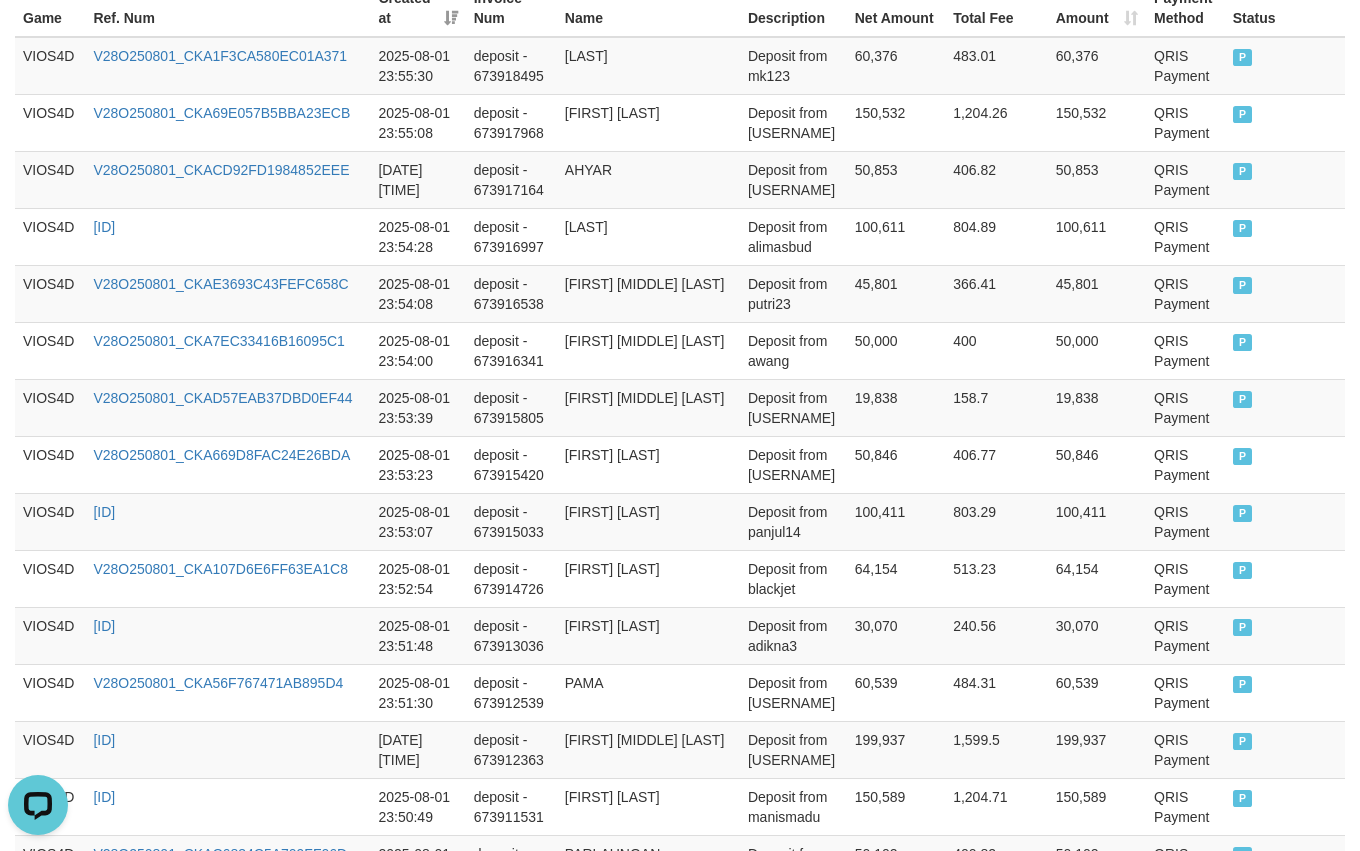 scroll, scrollTop: 1580, scrollLeft: 0, axis: vertical 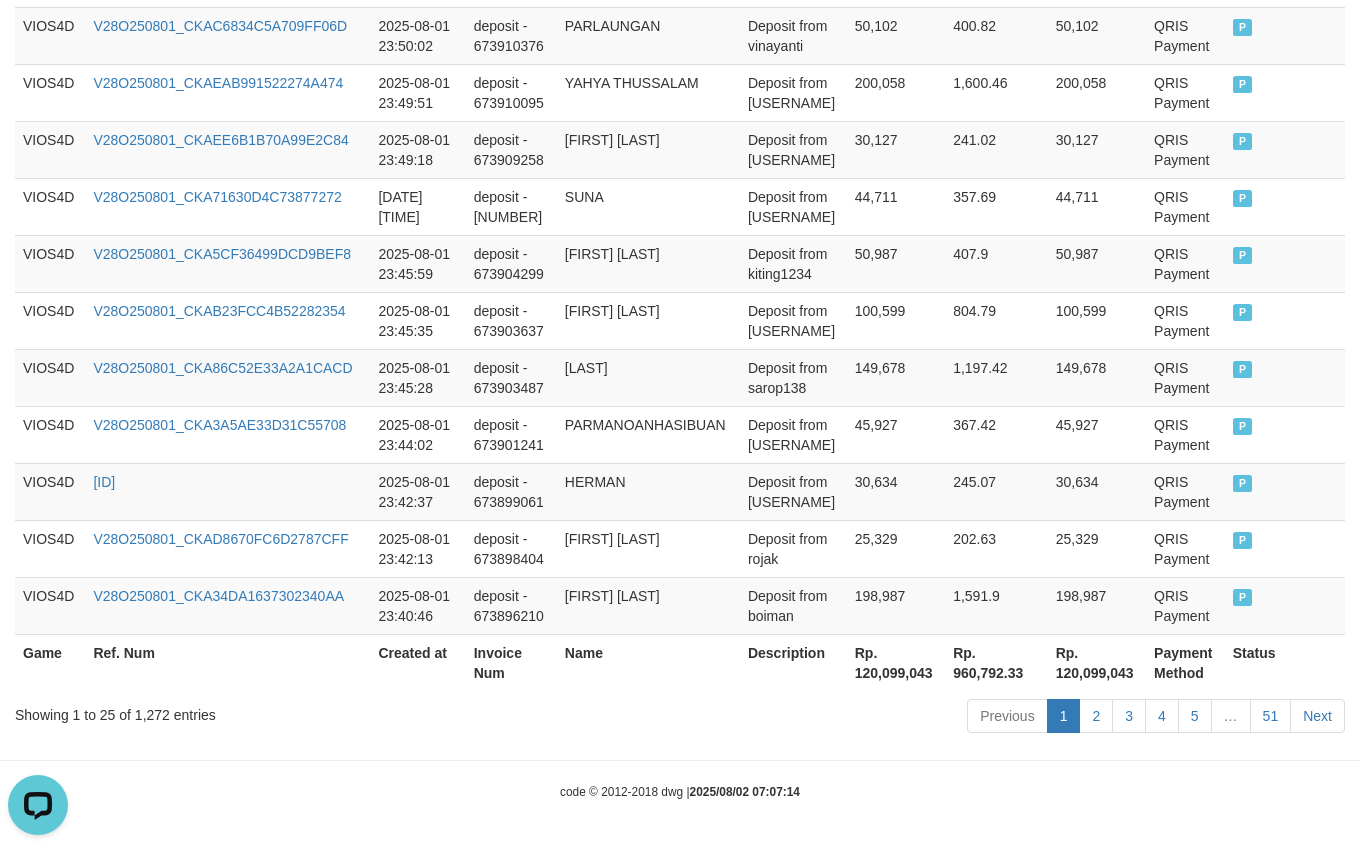 click on "Rp. 120,099,043" at bounding box center (896, 662) 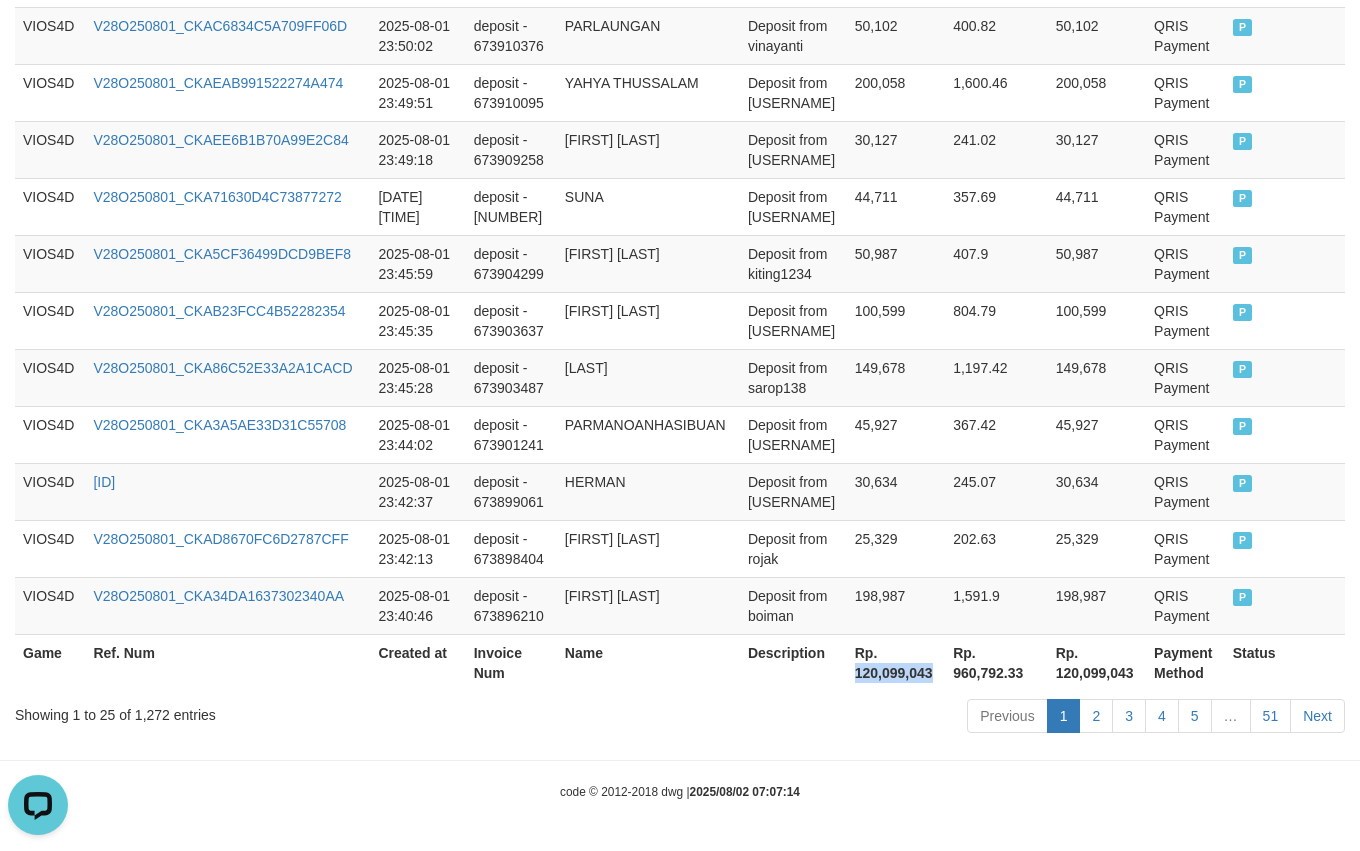 click on "Rp. 120,099,043" at bounding box center [896, 662] 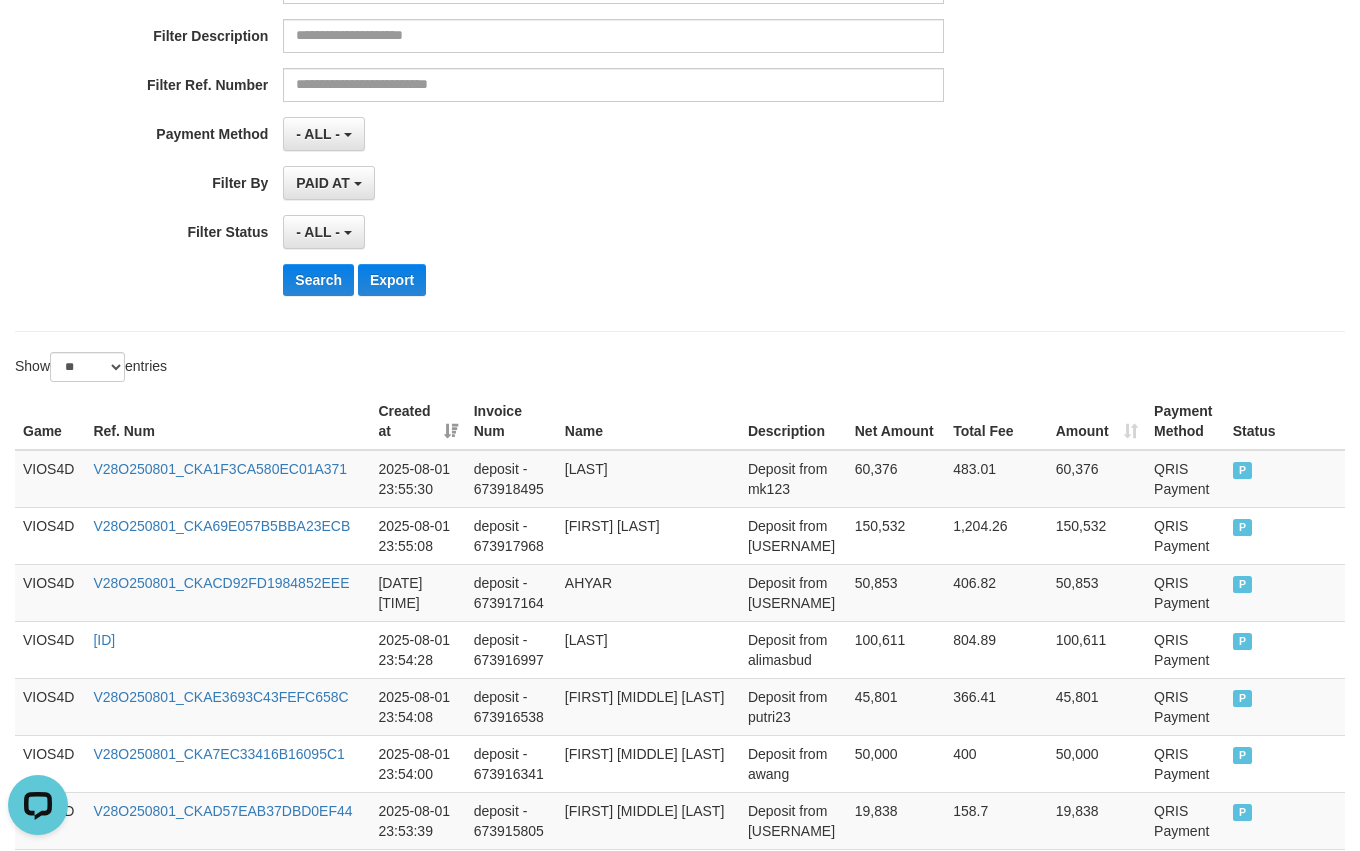 scroll, scrollTop: 0, scrollLeft: 0, axis: both 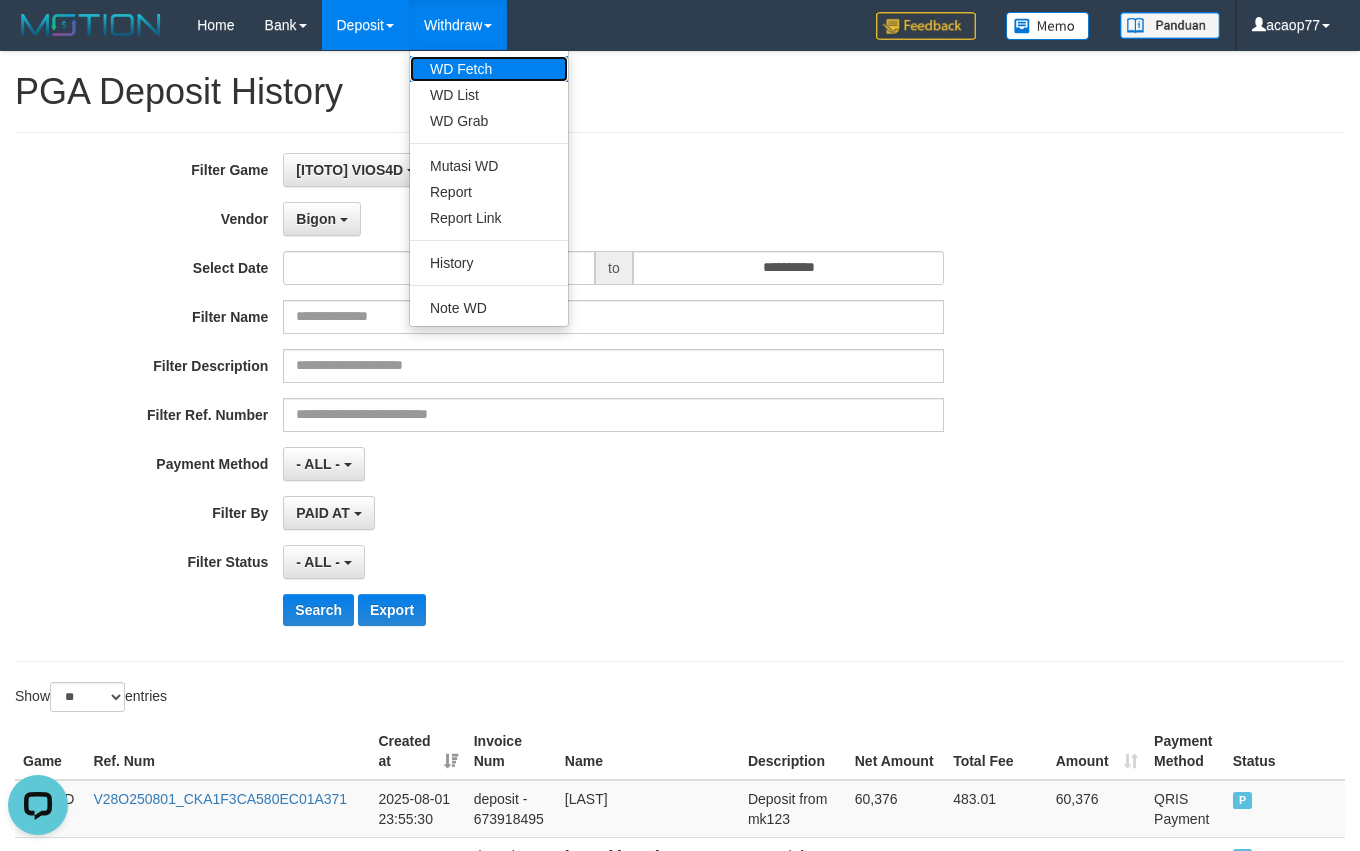 click on "WD Fetch" at bounding box center (489, 69) 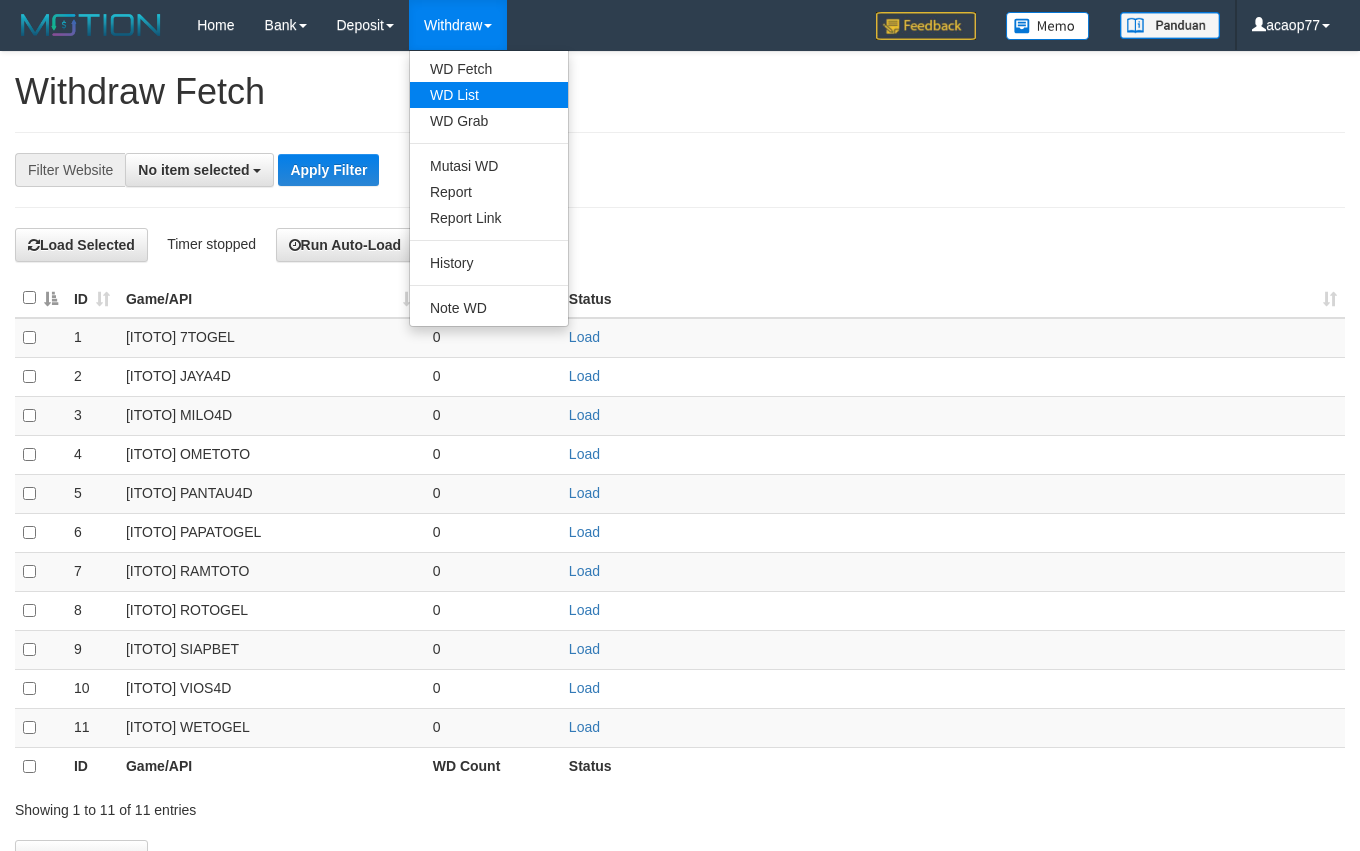 scroll, scrollTop: 0, scrollLeft: 0, axis: both 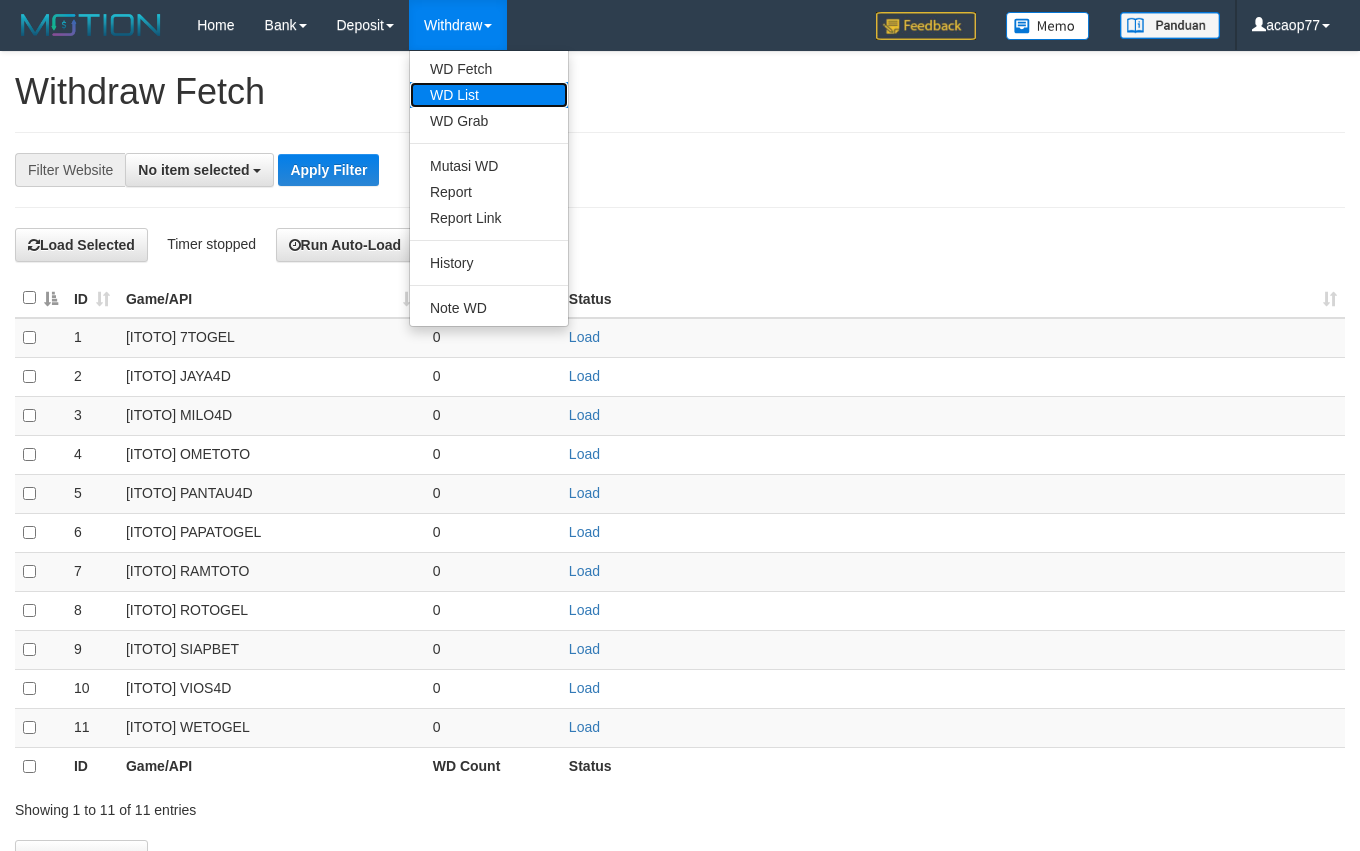 click on "WD List" at bounding box center (489, 95) 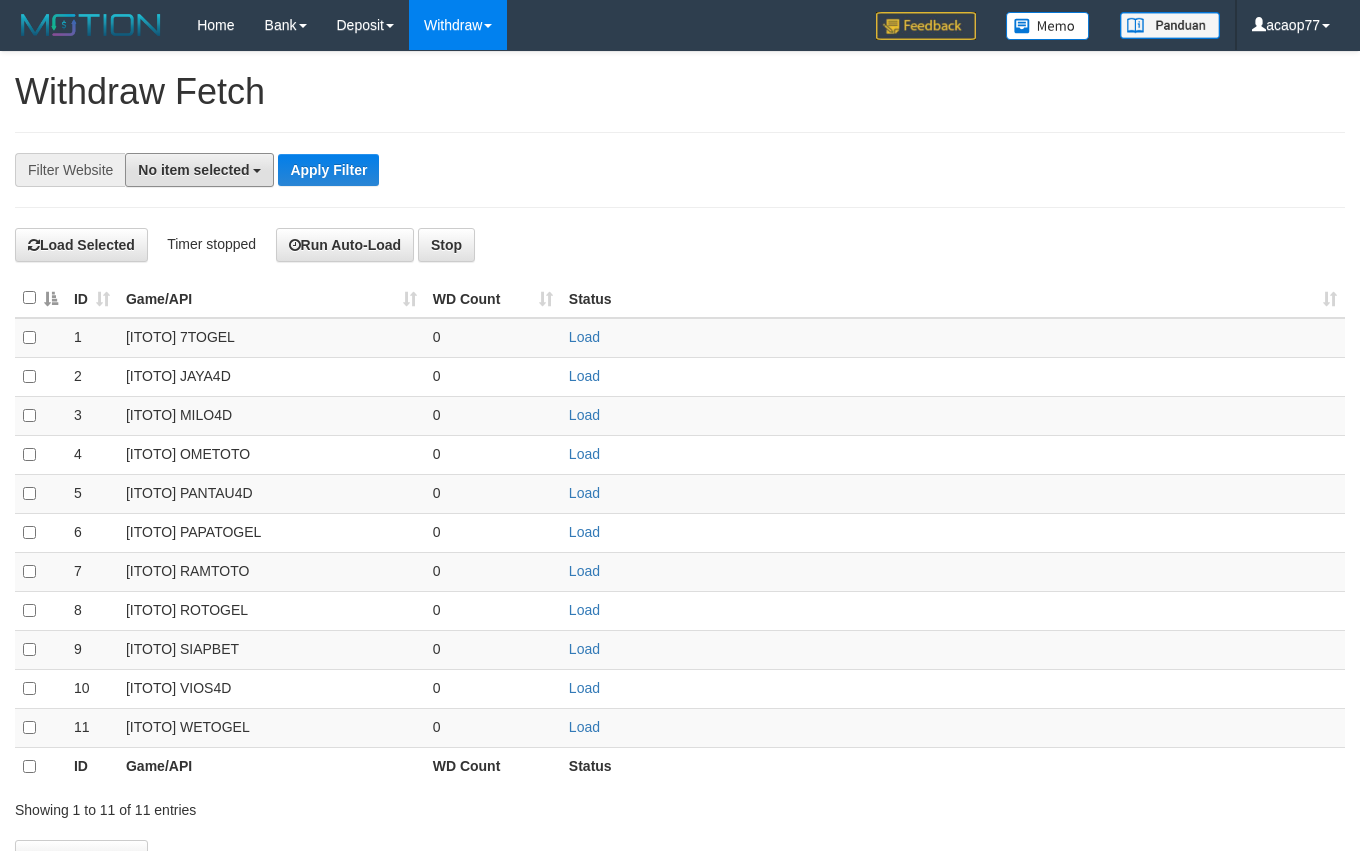 click on "No item selected" at bounding box center [193, 170] 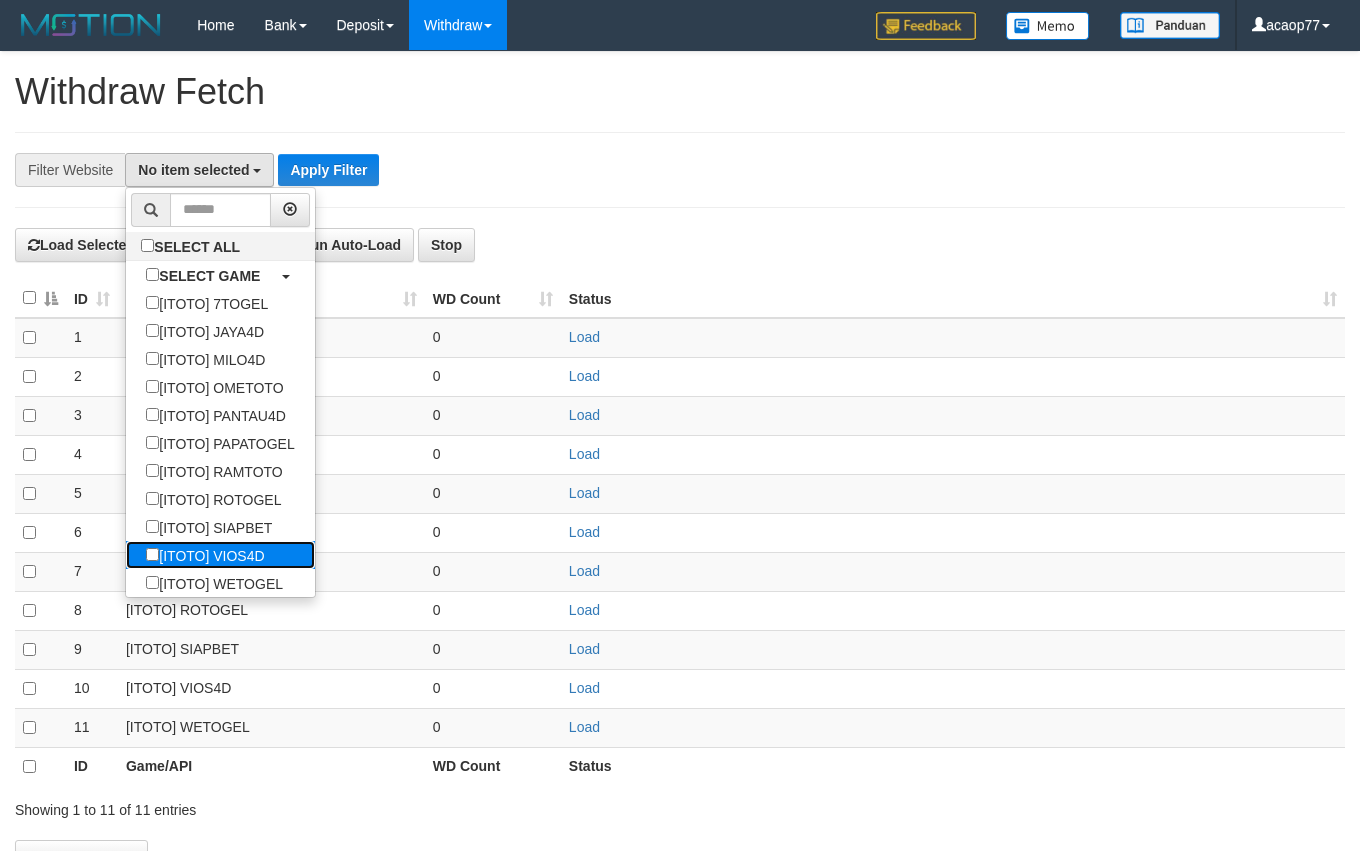 click on "[ITOTO] VIOS4D" at bounding box center (205, 555) 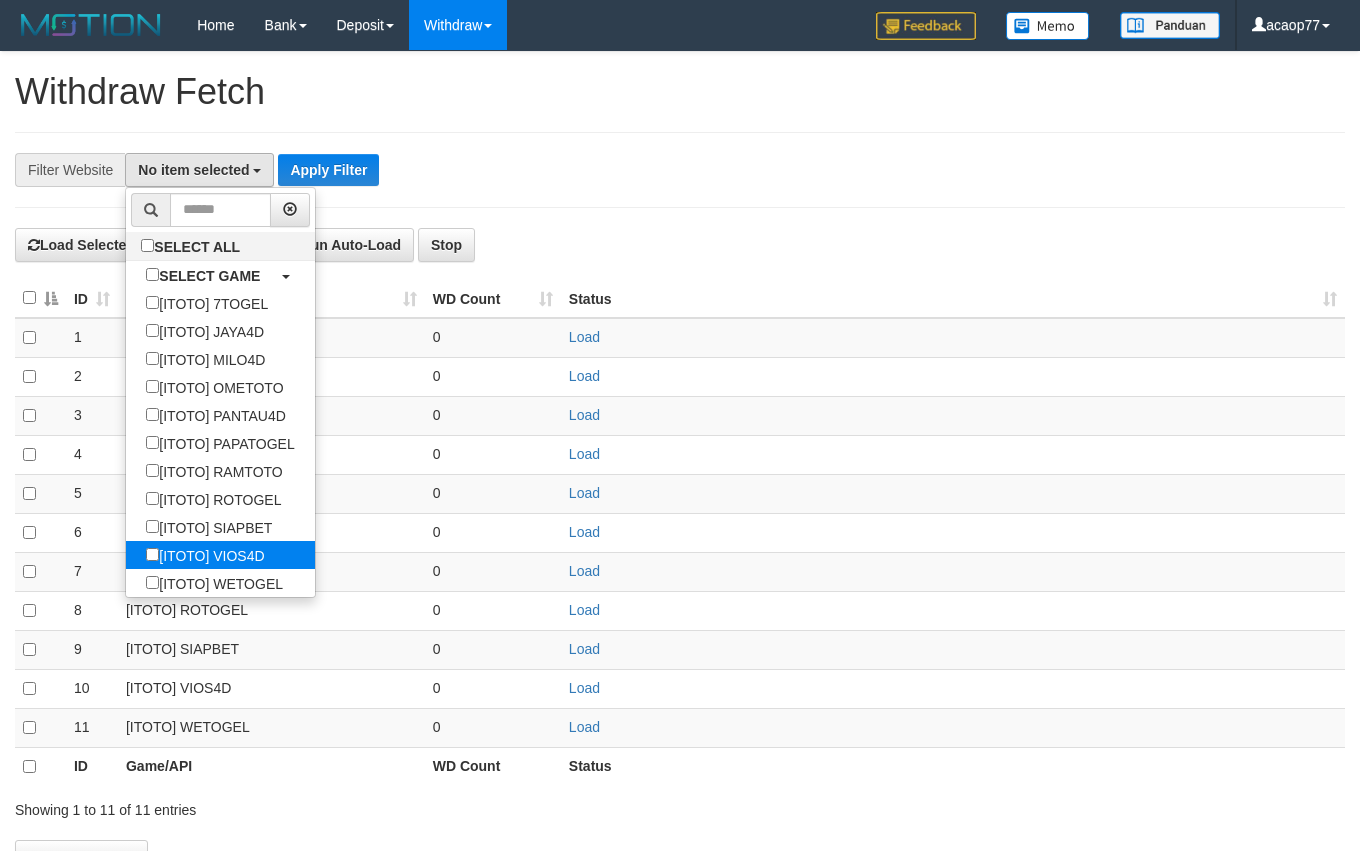 select on "***" 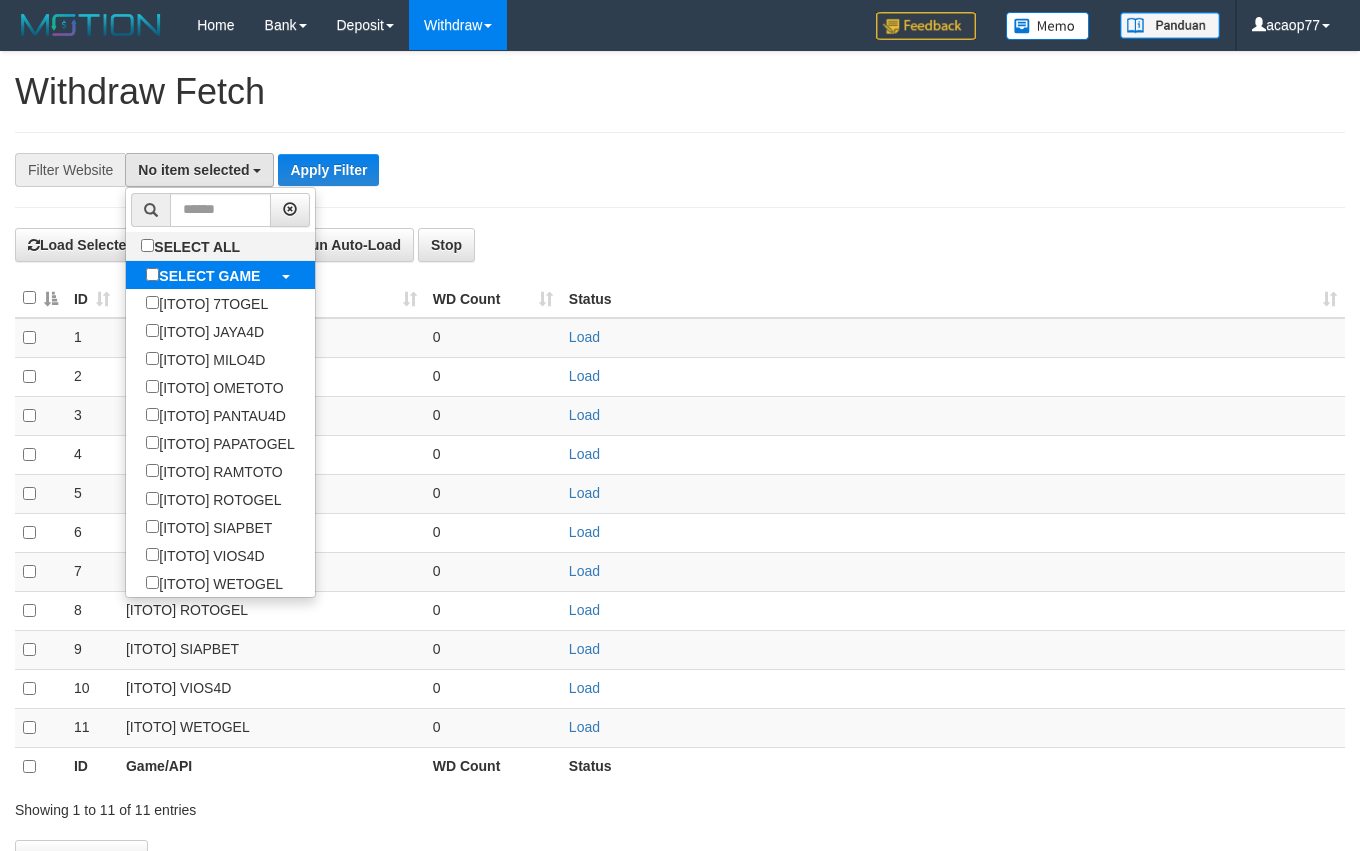 scroll, scrollTop: 168, scrollLeft: 0, axis: vertical 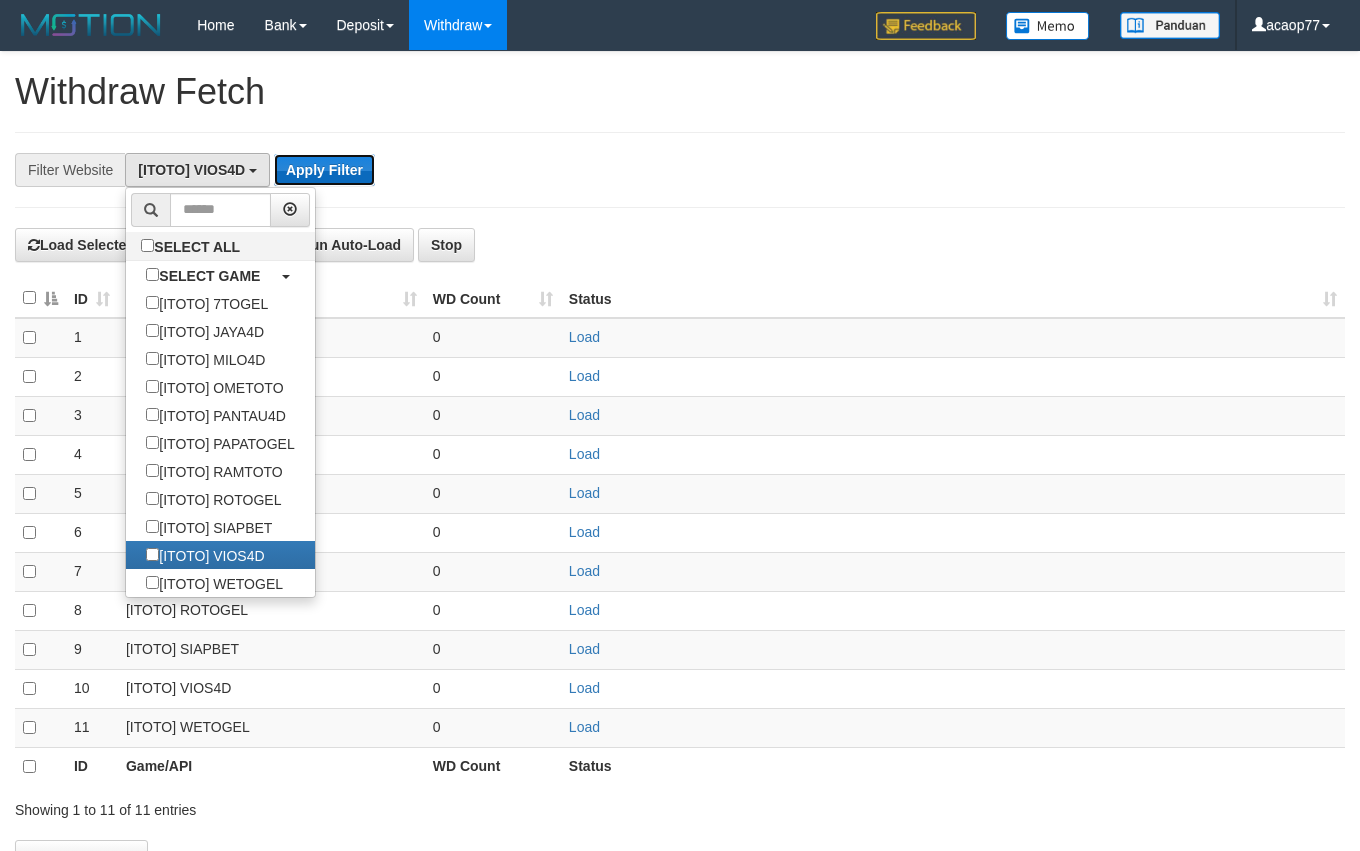 click on "Apply Filter" at bounding box center [324, 170] 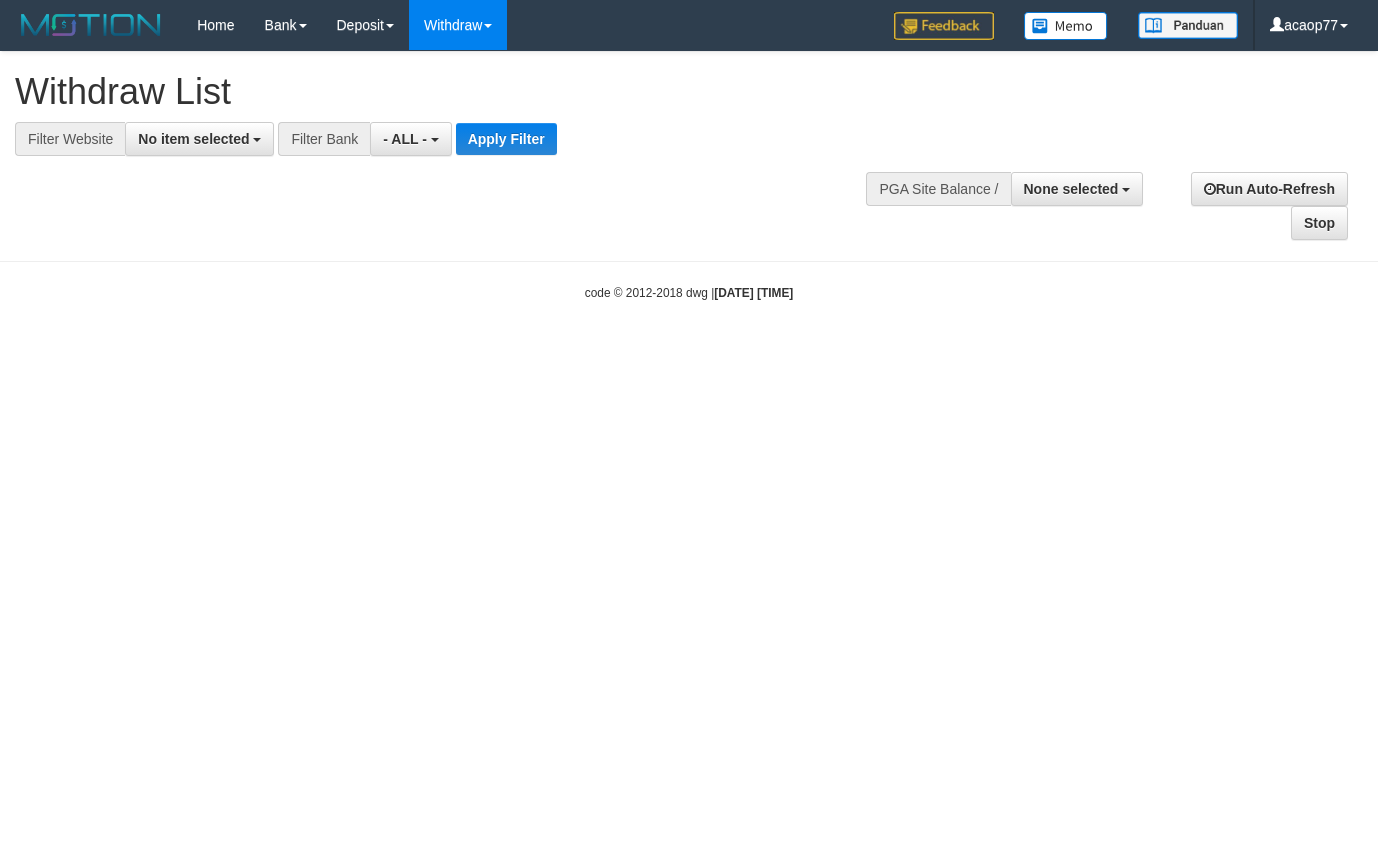 select 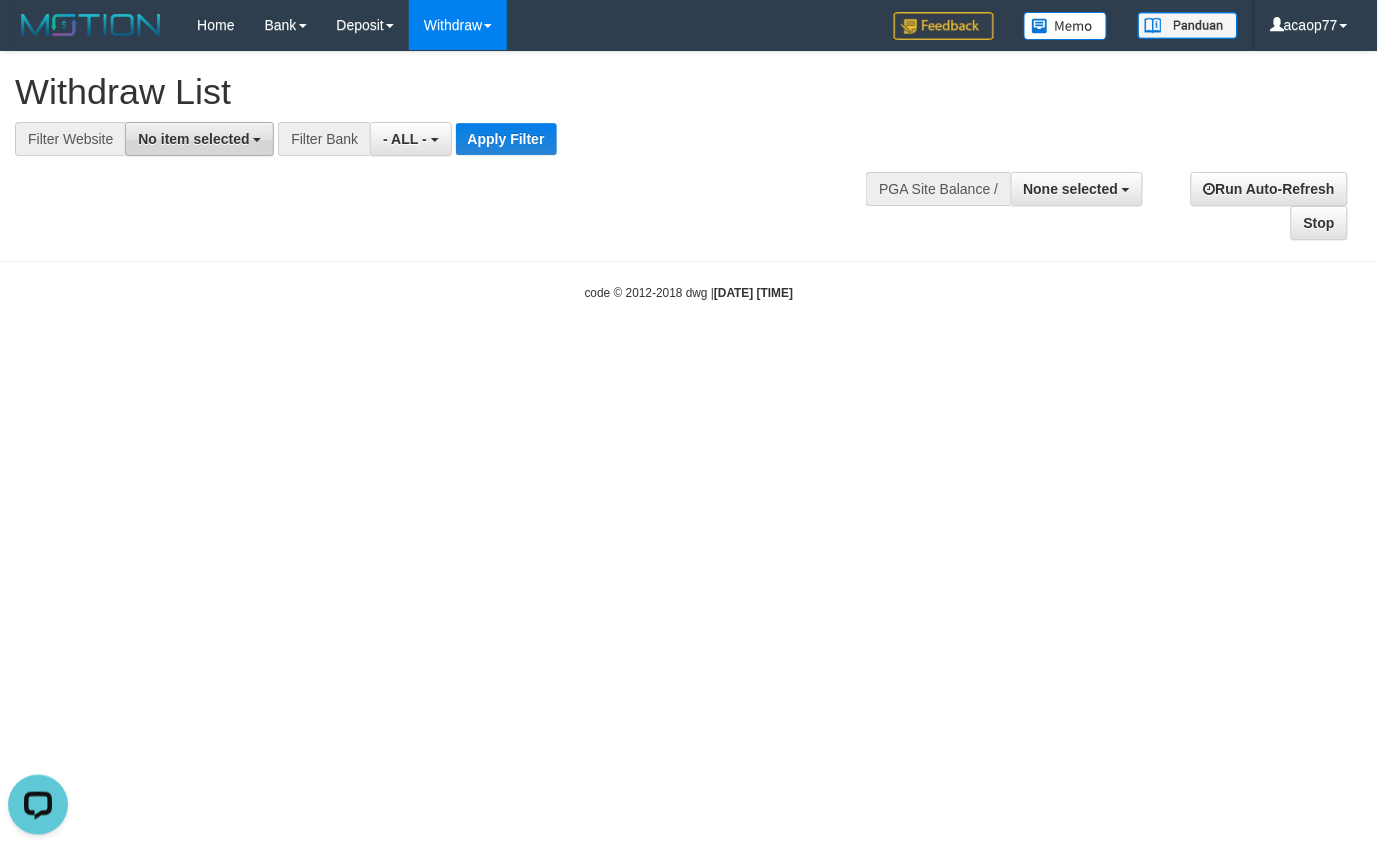 scroll, scrollTop: 0, scrollLeft: 0, axis: both 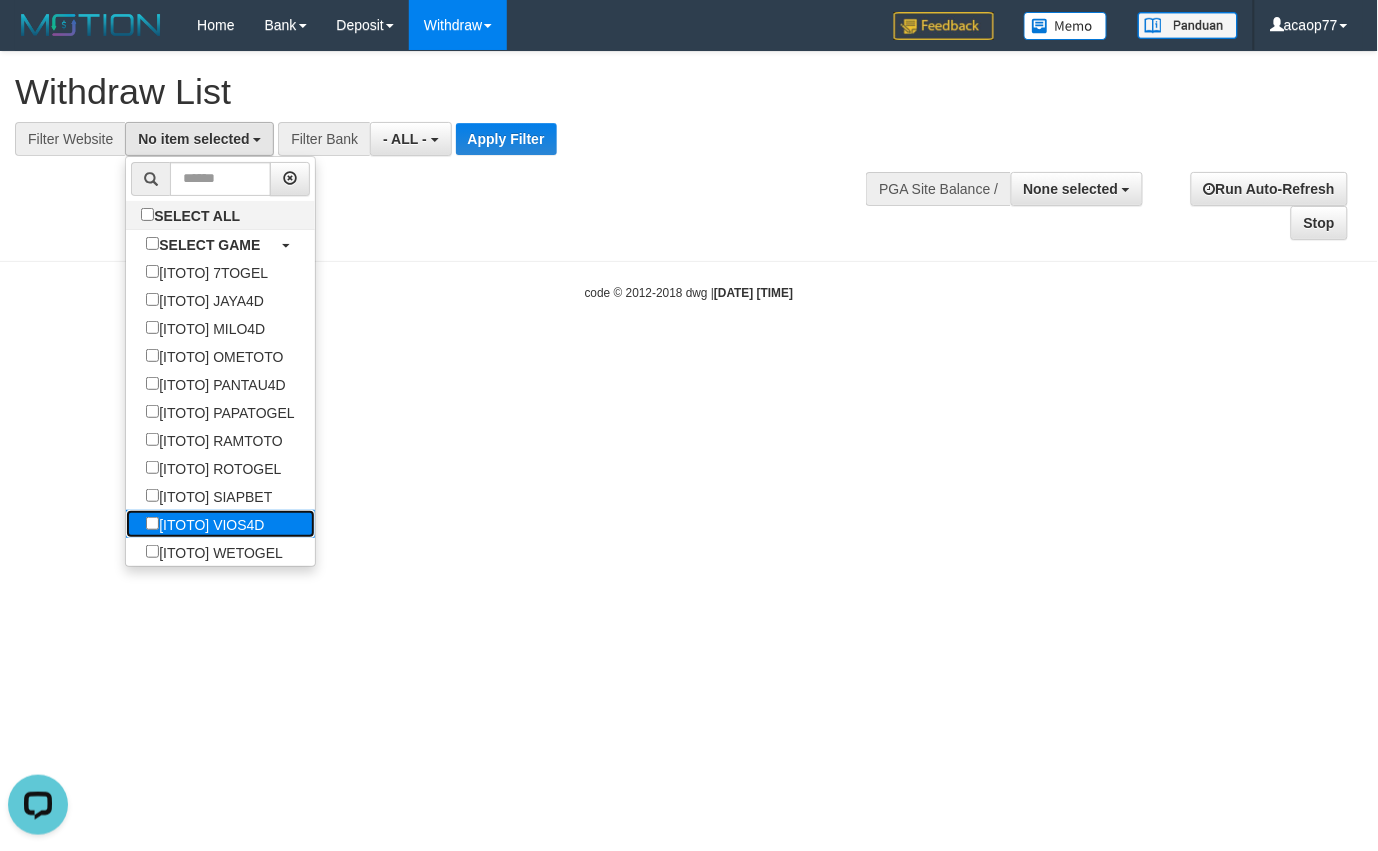 click on "[ITOTO] VIOS4D" at bounding box center (205, 524) 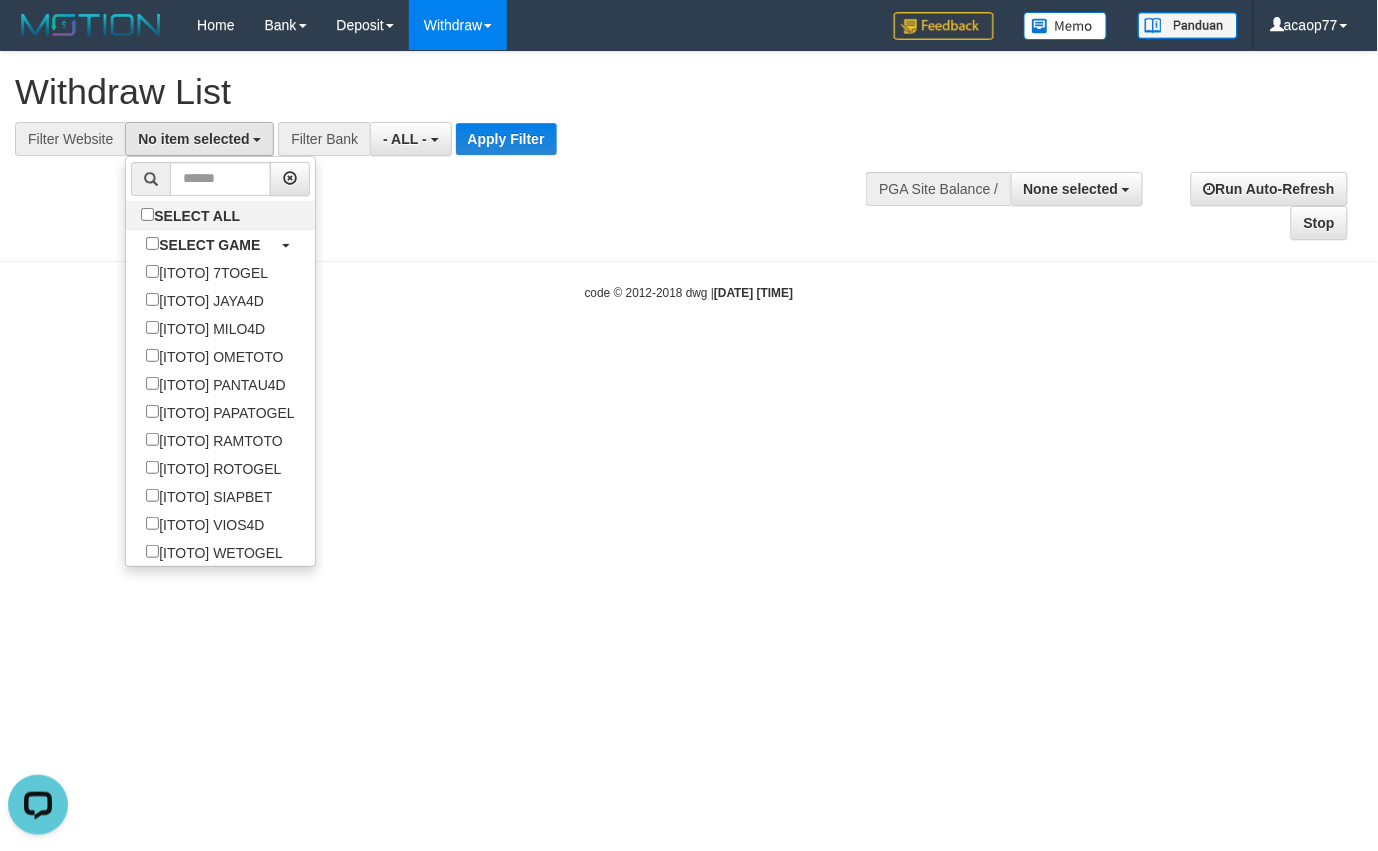 select on "***" 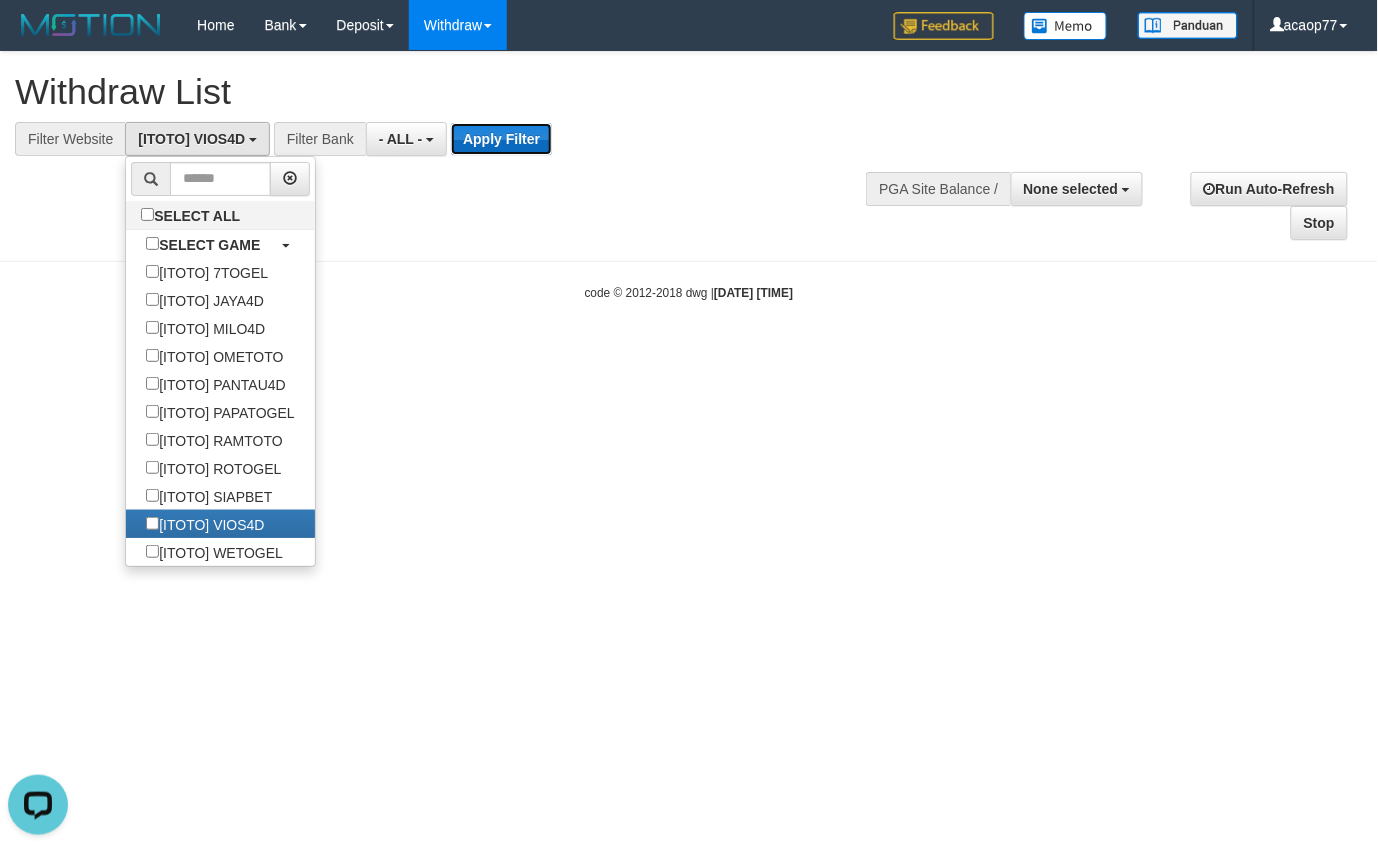 drag, startPoint x: 466, startPoint y: 147, endPoint x: 296, endPoint y: 1, distance: 224.08926 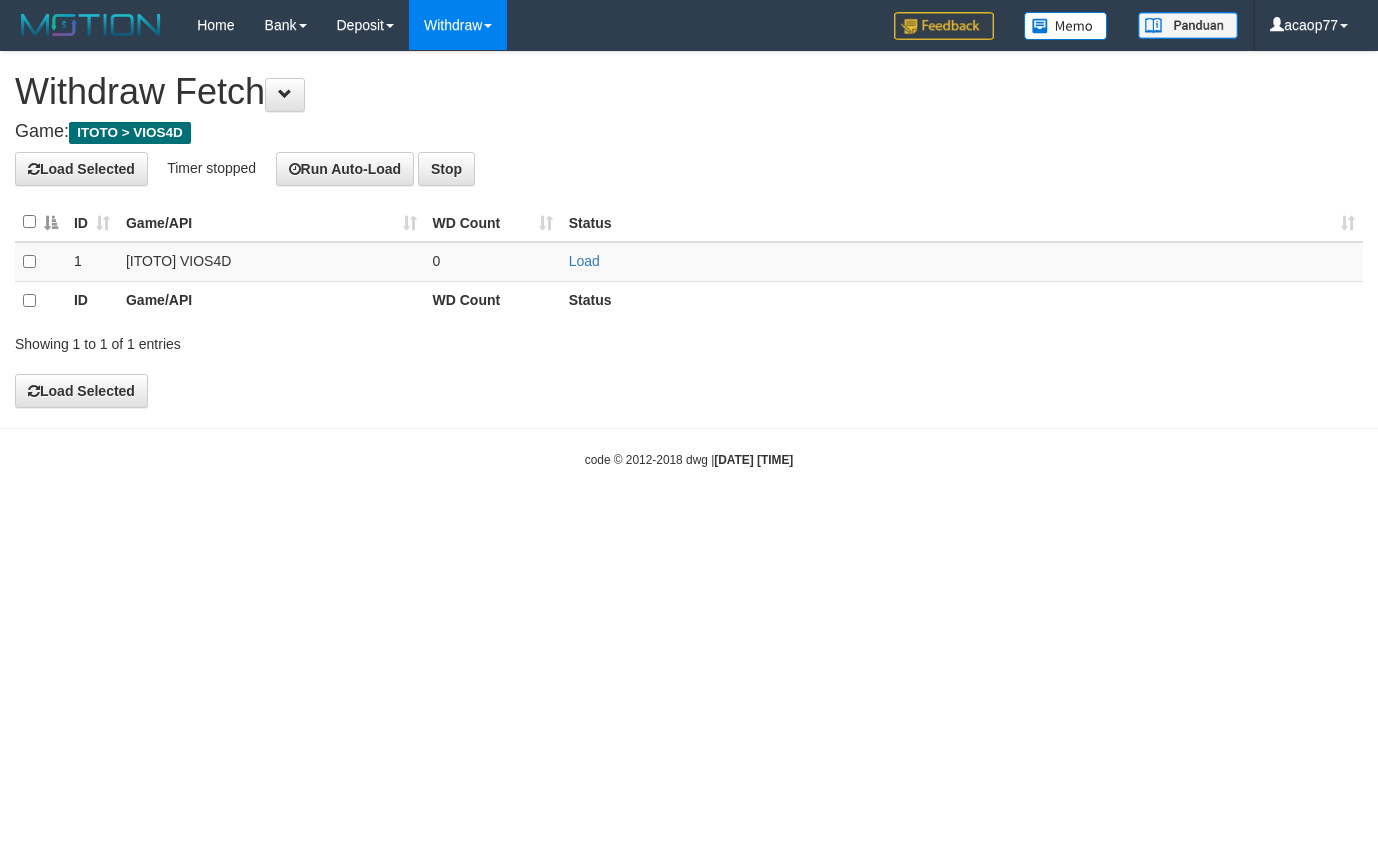 scroll, scrollTop: 0, scrollLeft: 0, axis: both 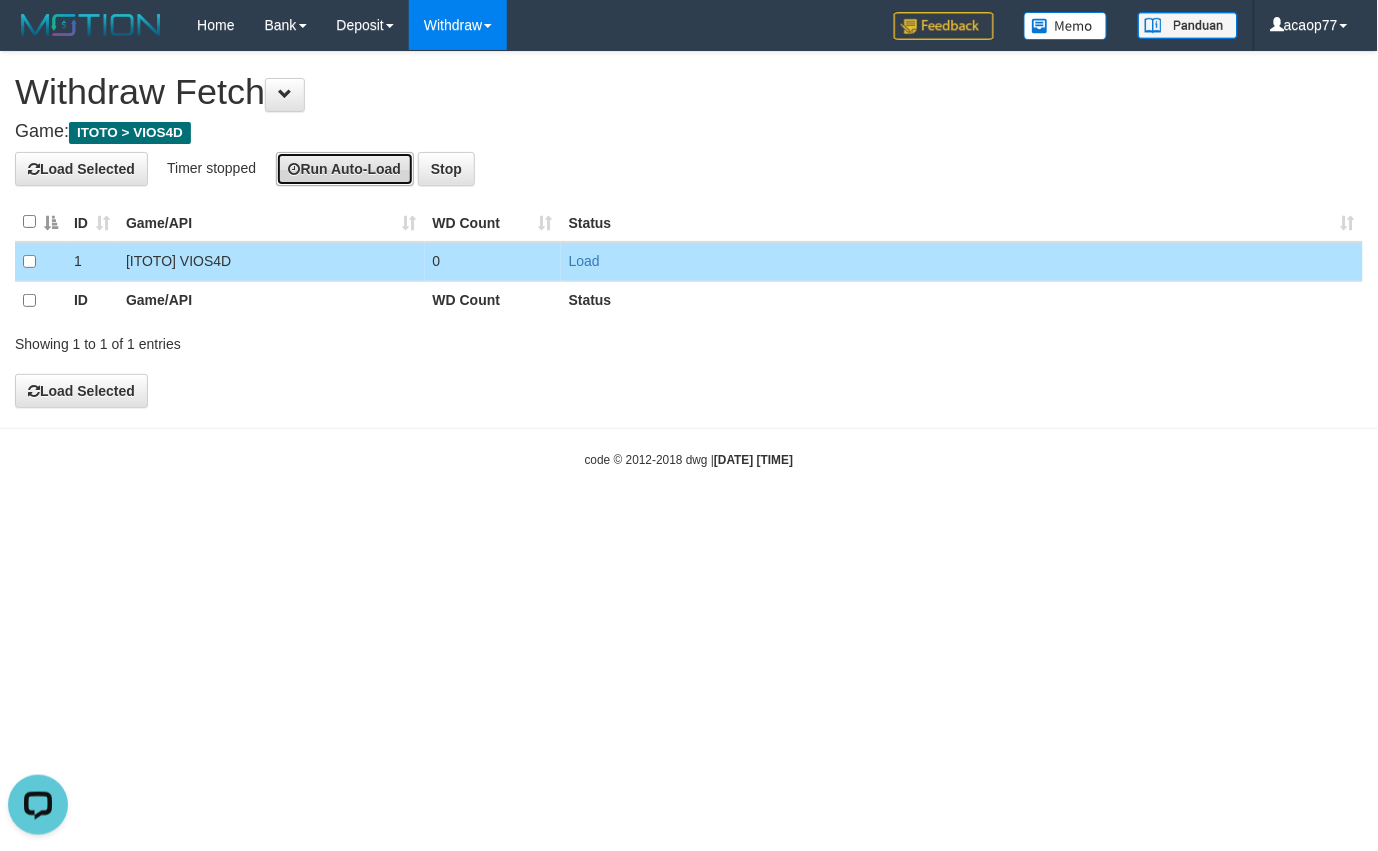 click on "Run Auto-Load" at bounding box center (345, 169) 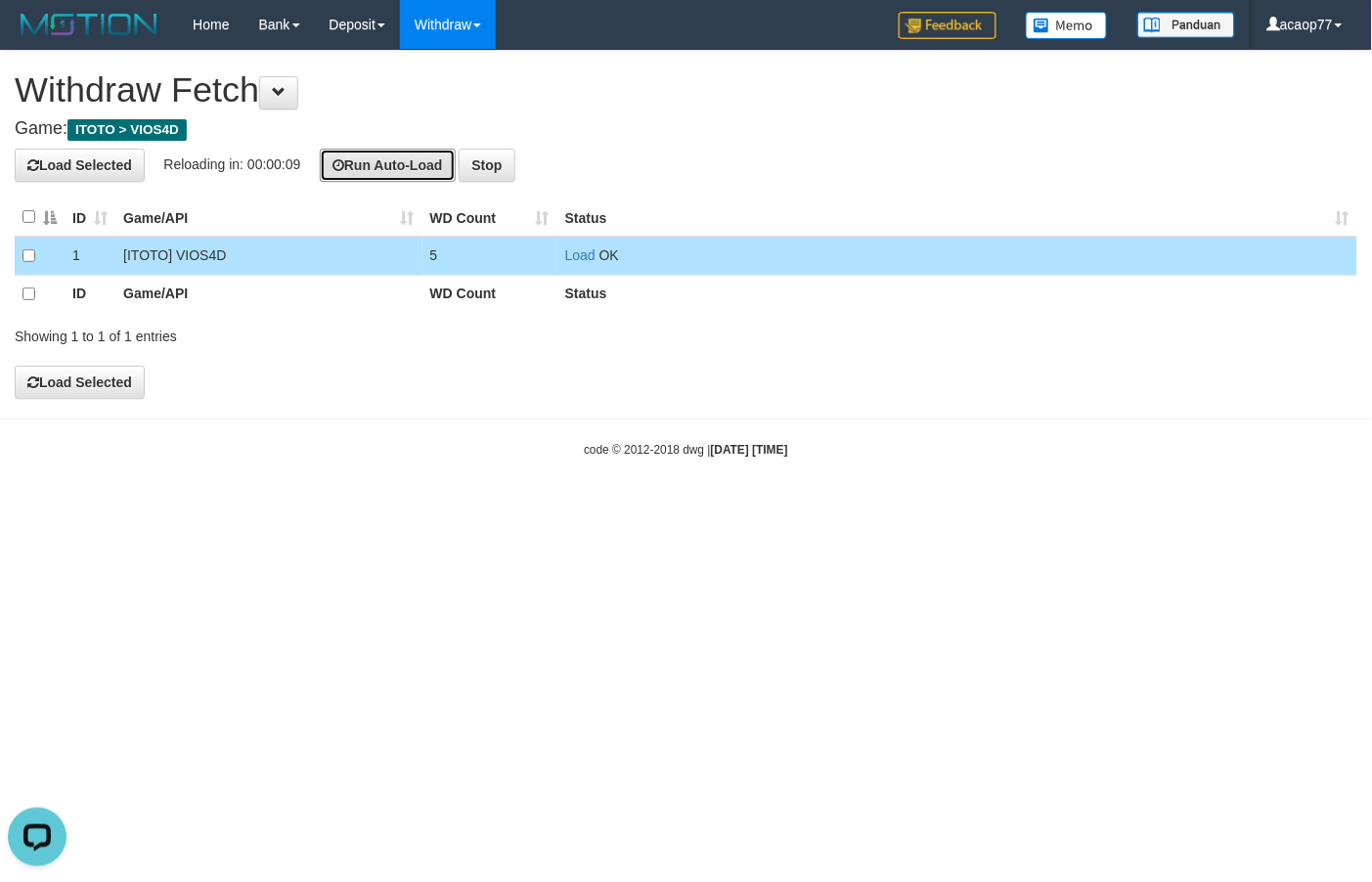 type 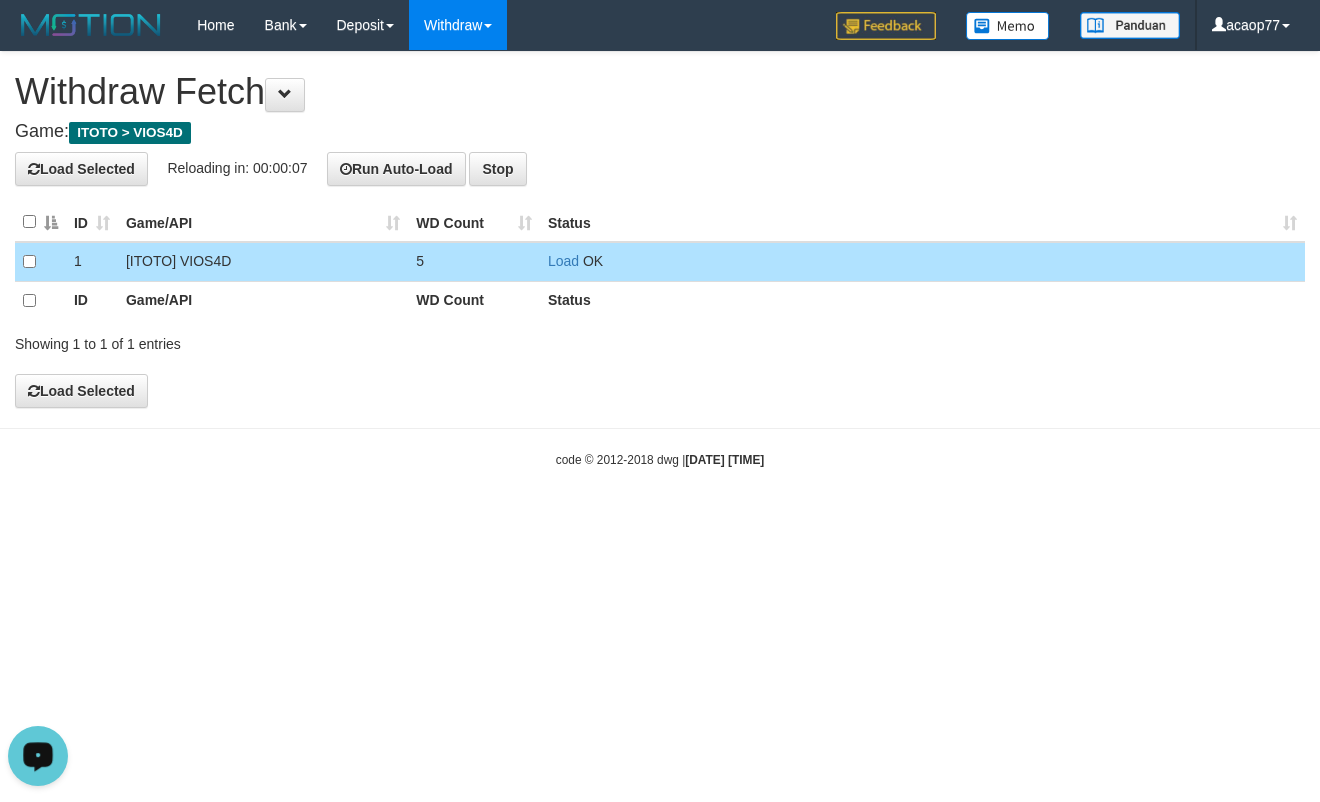 click at bounding box center [38, 756] 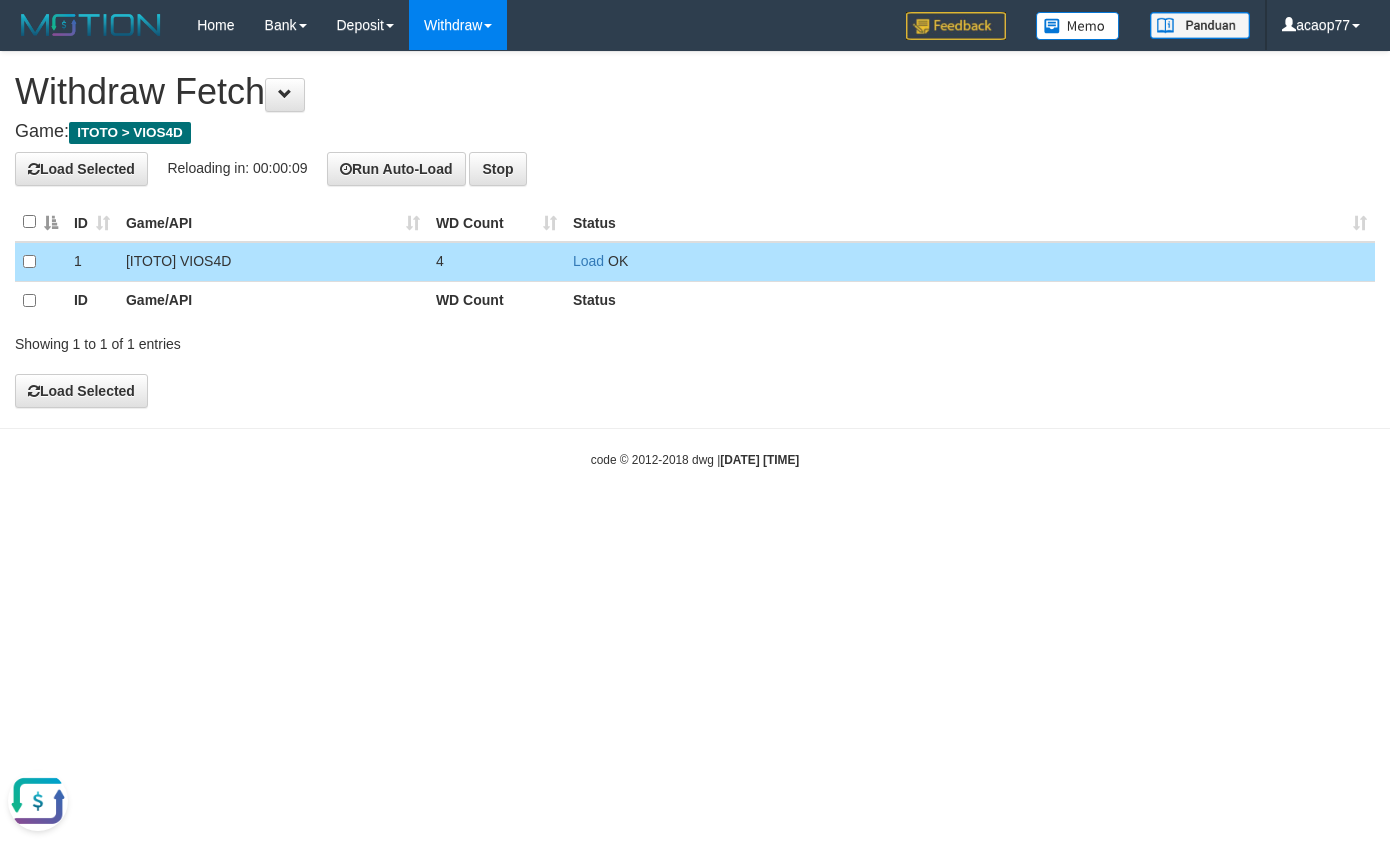 drag, startPoint x: 797, startPoint y: 25, endPoint x: 858, endPoint y: 1, distance: 65.551506 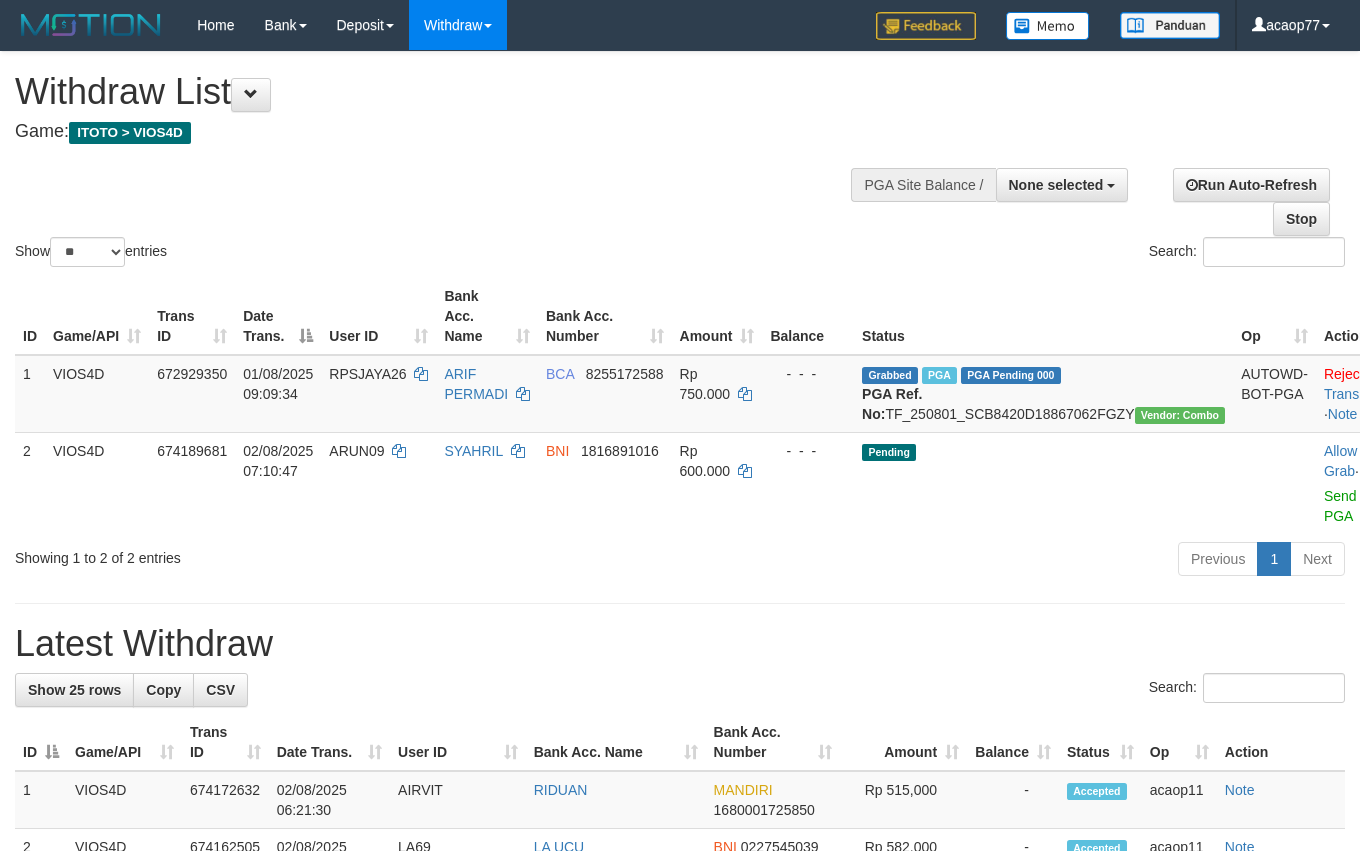 select 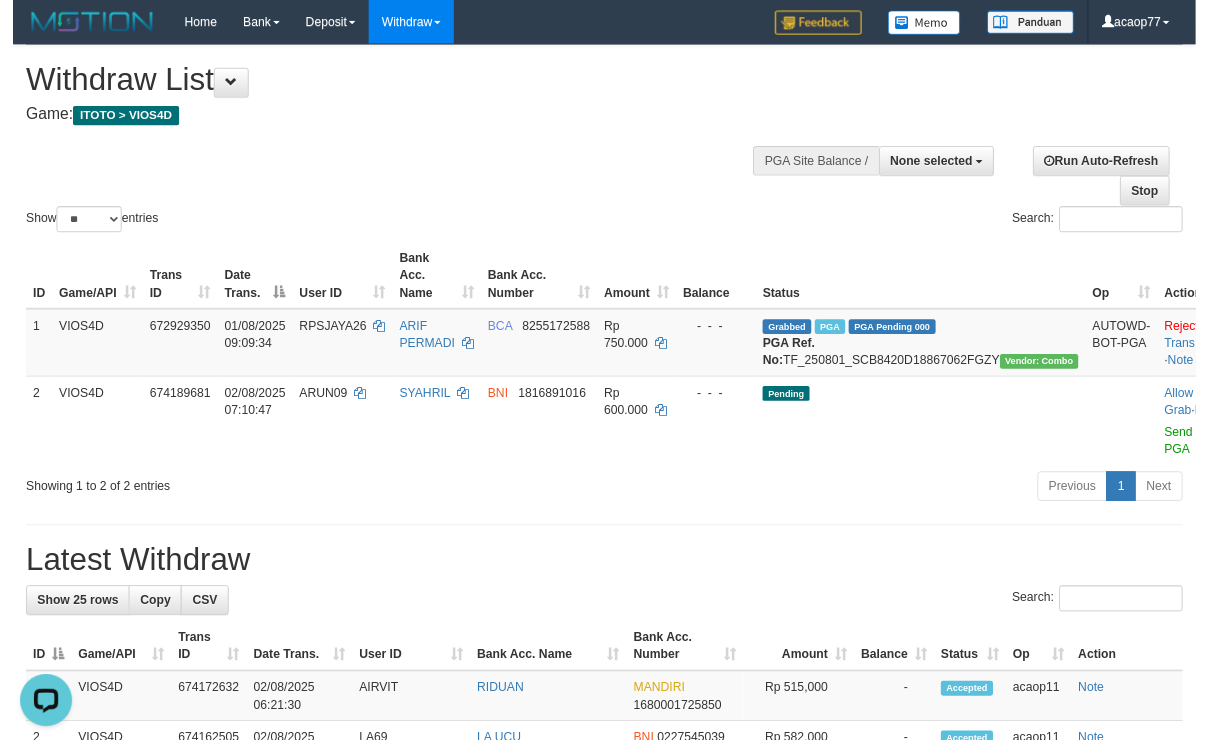 scroll, scrollTop: 0, scrollLeft: 0, axis: both 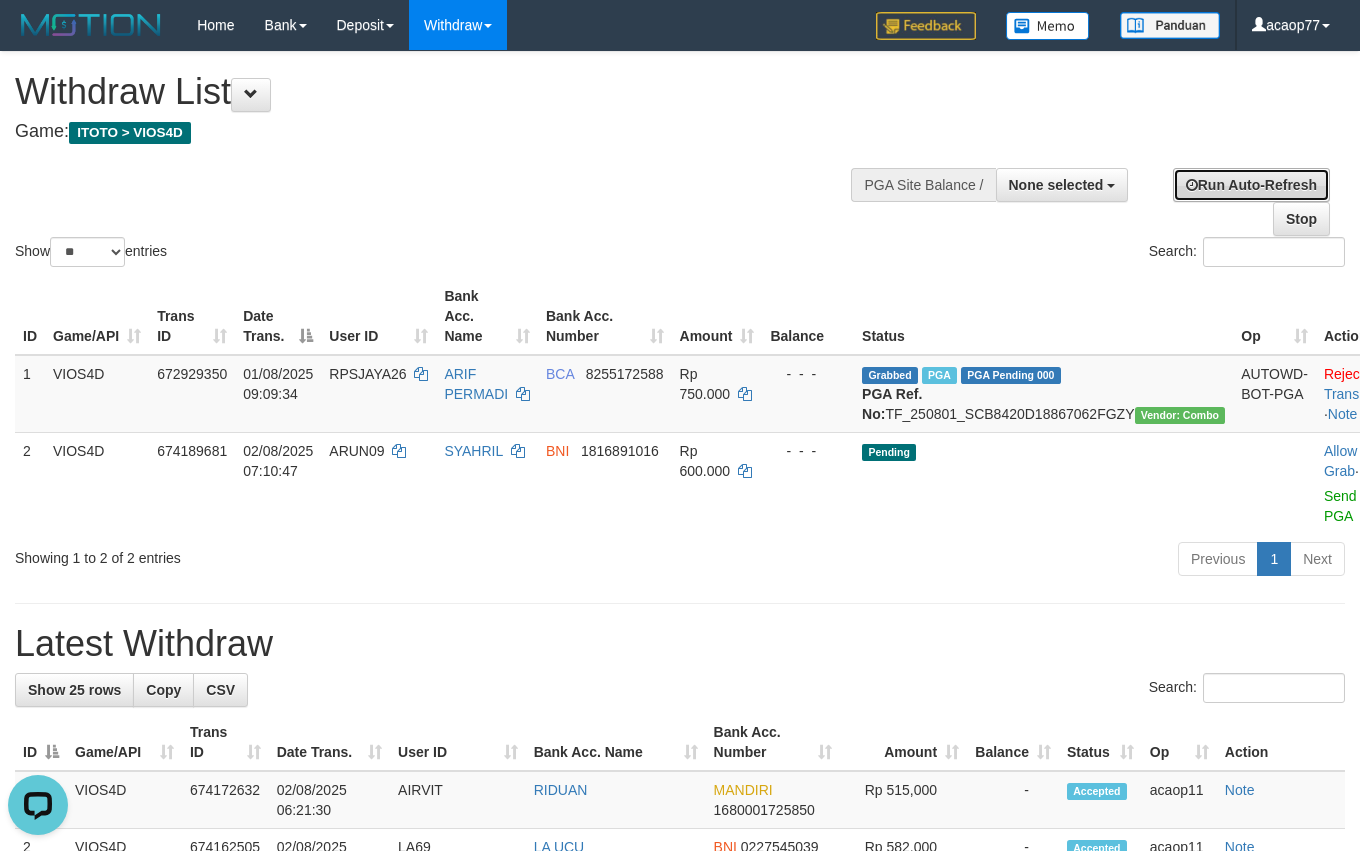 click on "Run Auto-Refresh" at bounding box center [1251, 185] 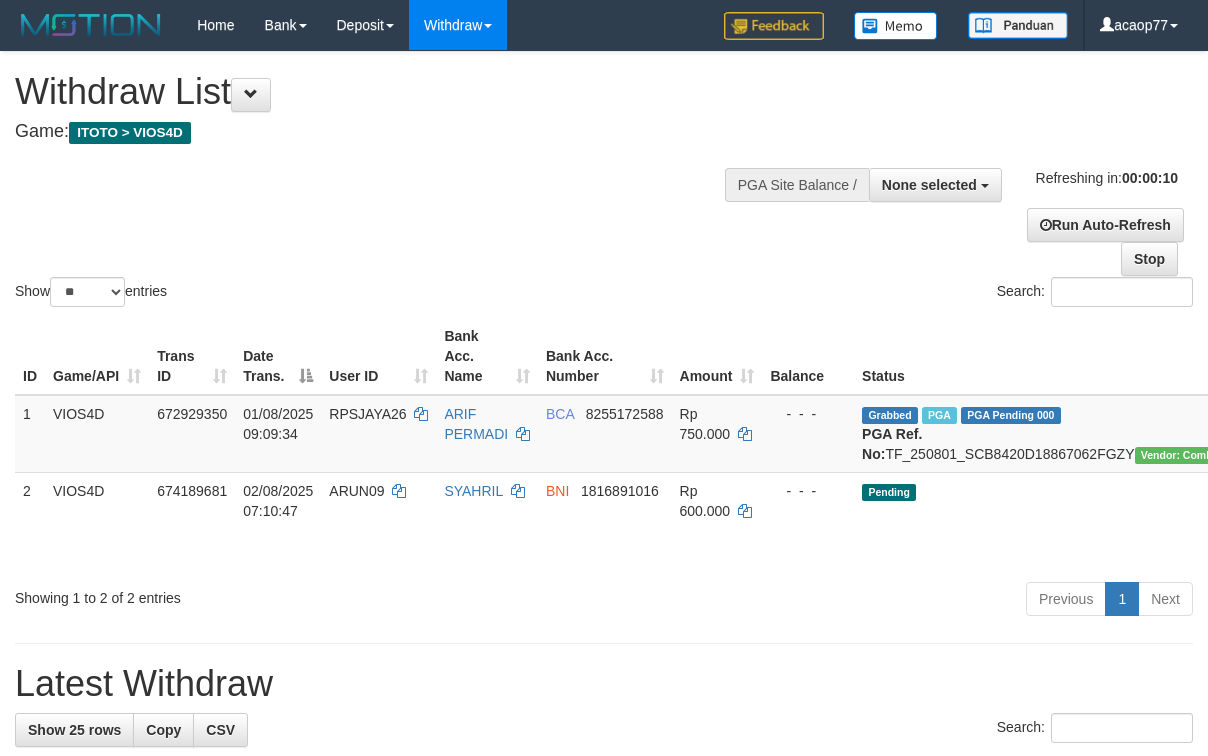 select 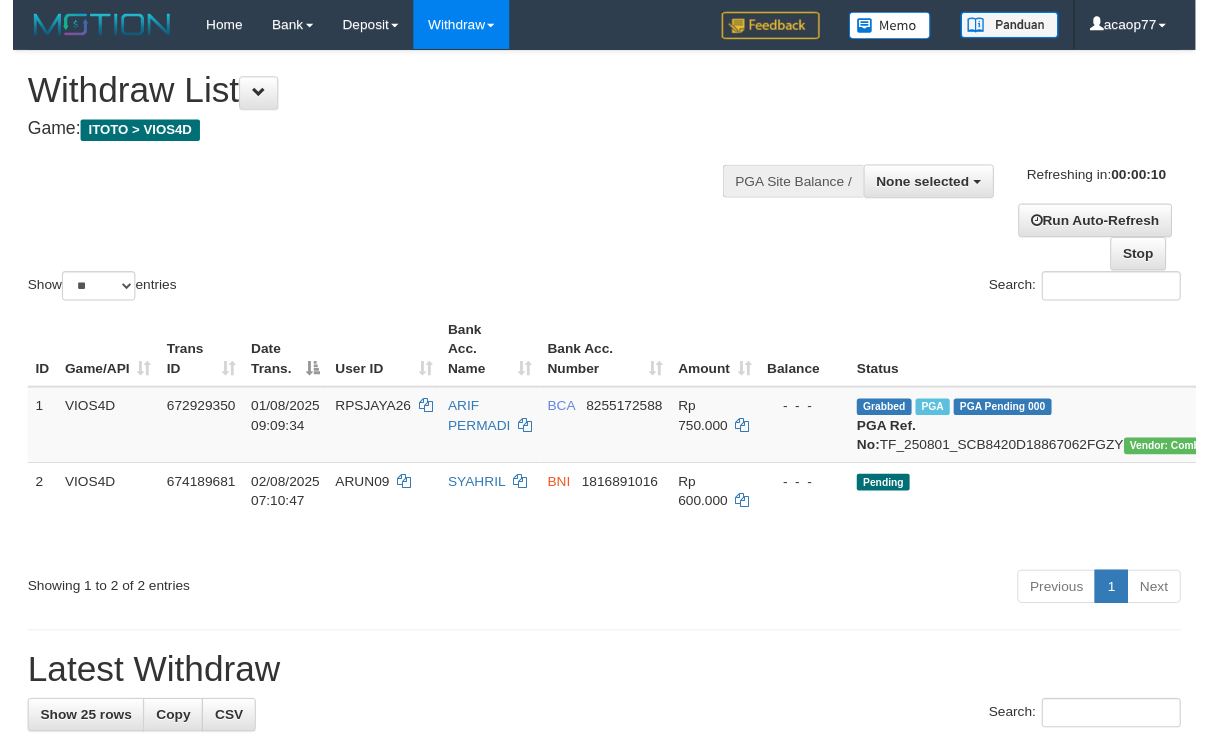 scroll, scrollTop: 0, scrollLeft: 0, axis: both 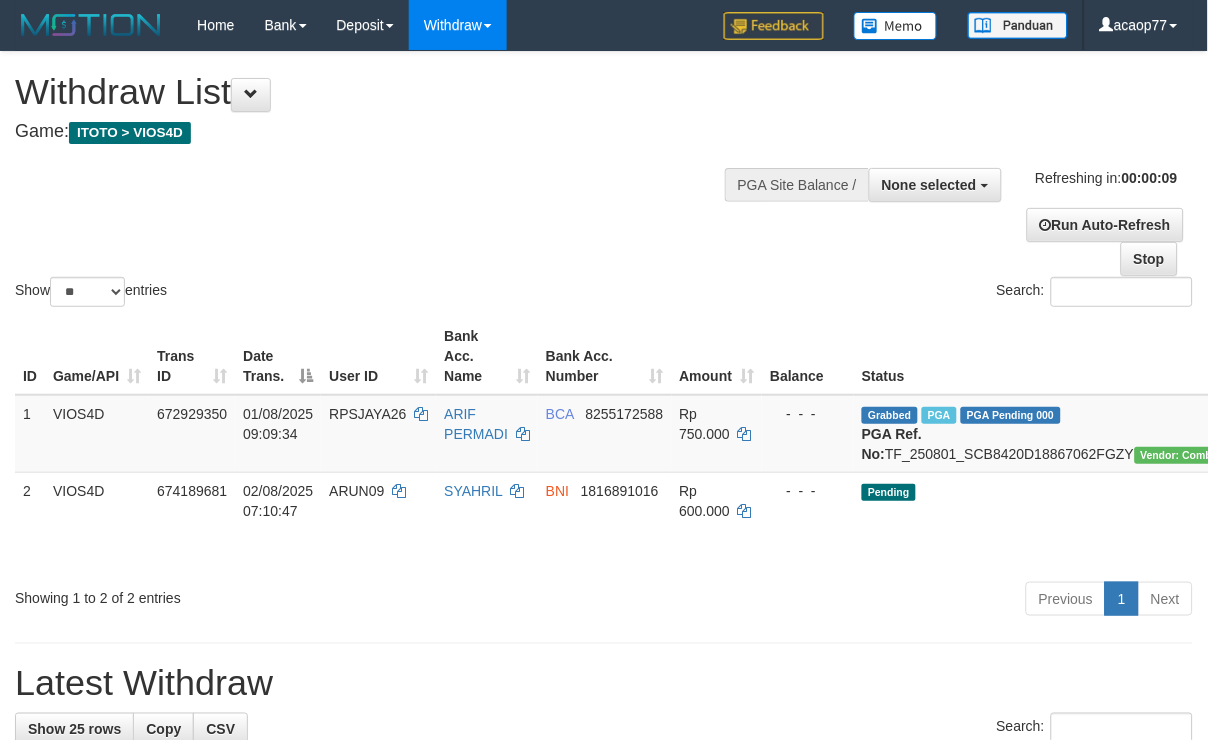 click on "Show  ** ** ** ***  entries Search:" at bounding box center [604, 181] 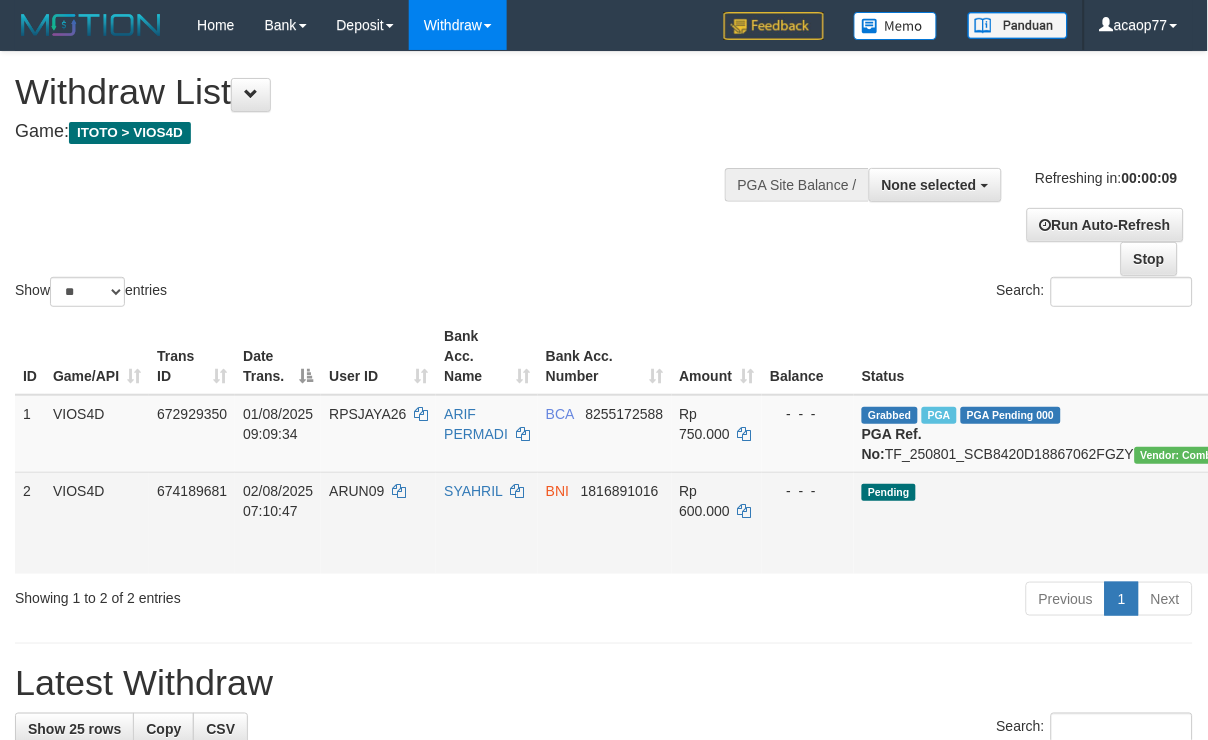 scroll, scrollTop: 0, scrollLeft: 110, axis: horizontal 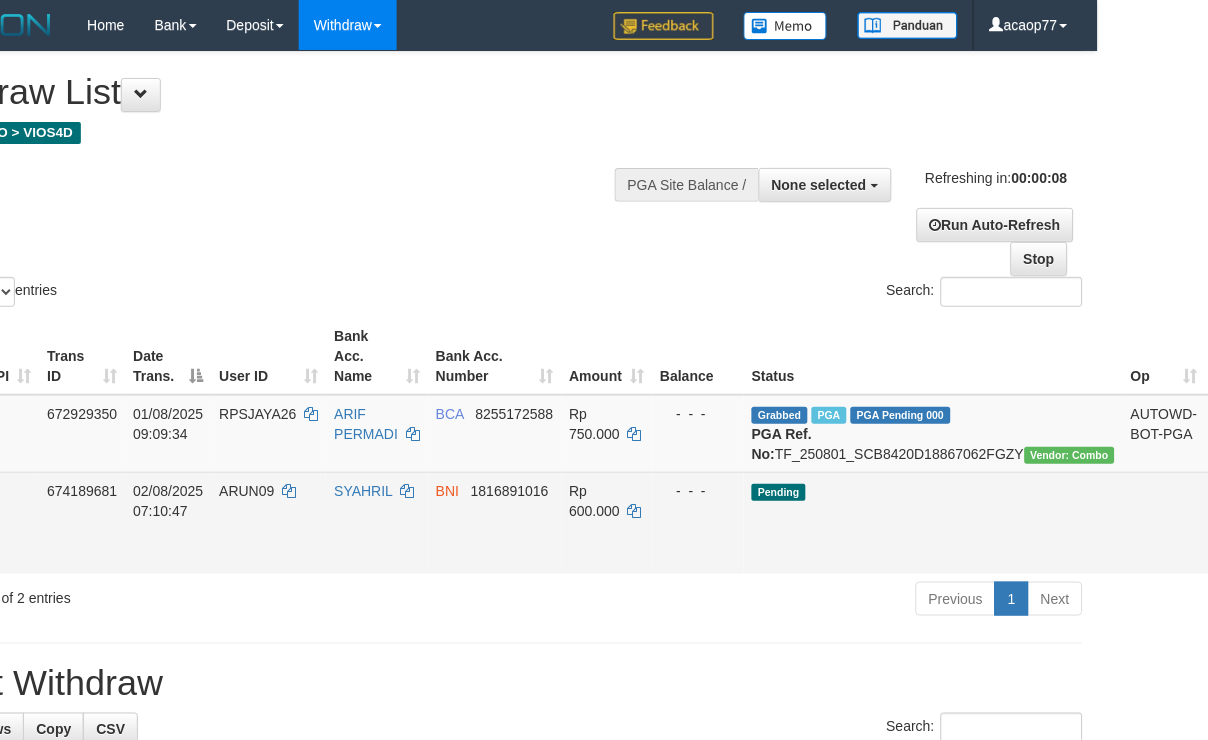click on "Send PGA" at bounding box center [1230, 546] 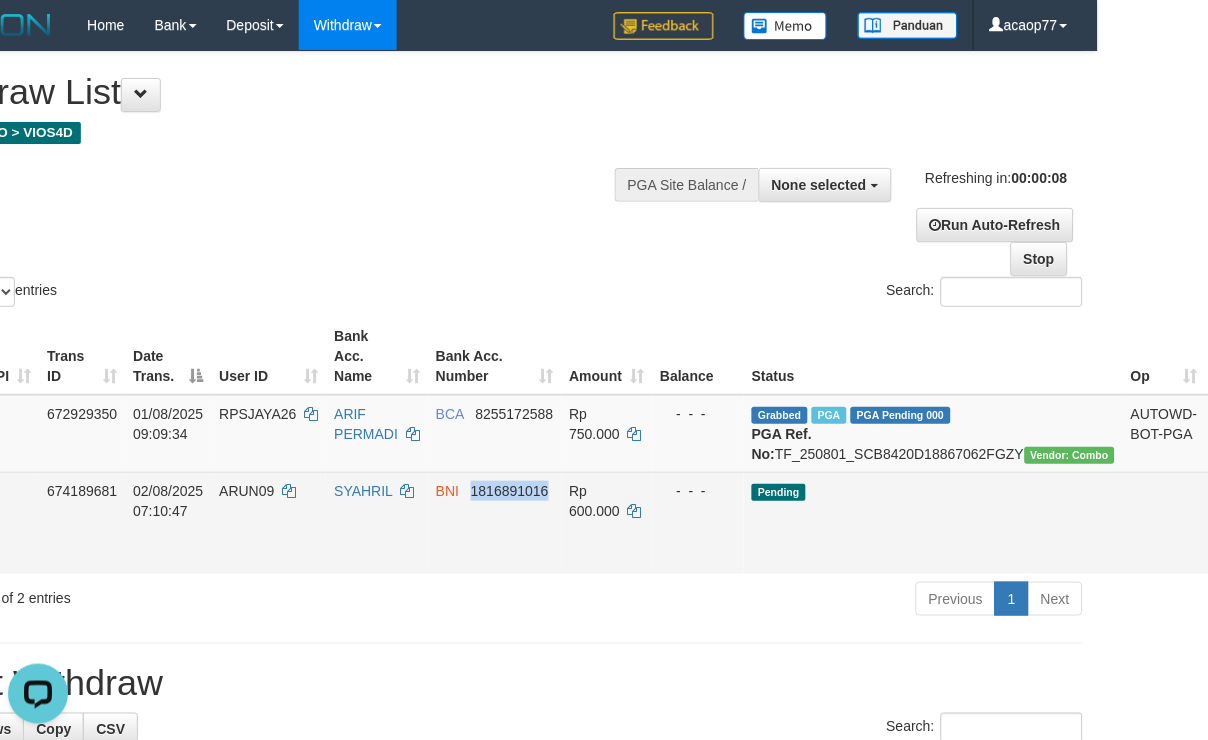 scroll, scrollTop: 0, scrollLeft: 0, axis: both 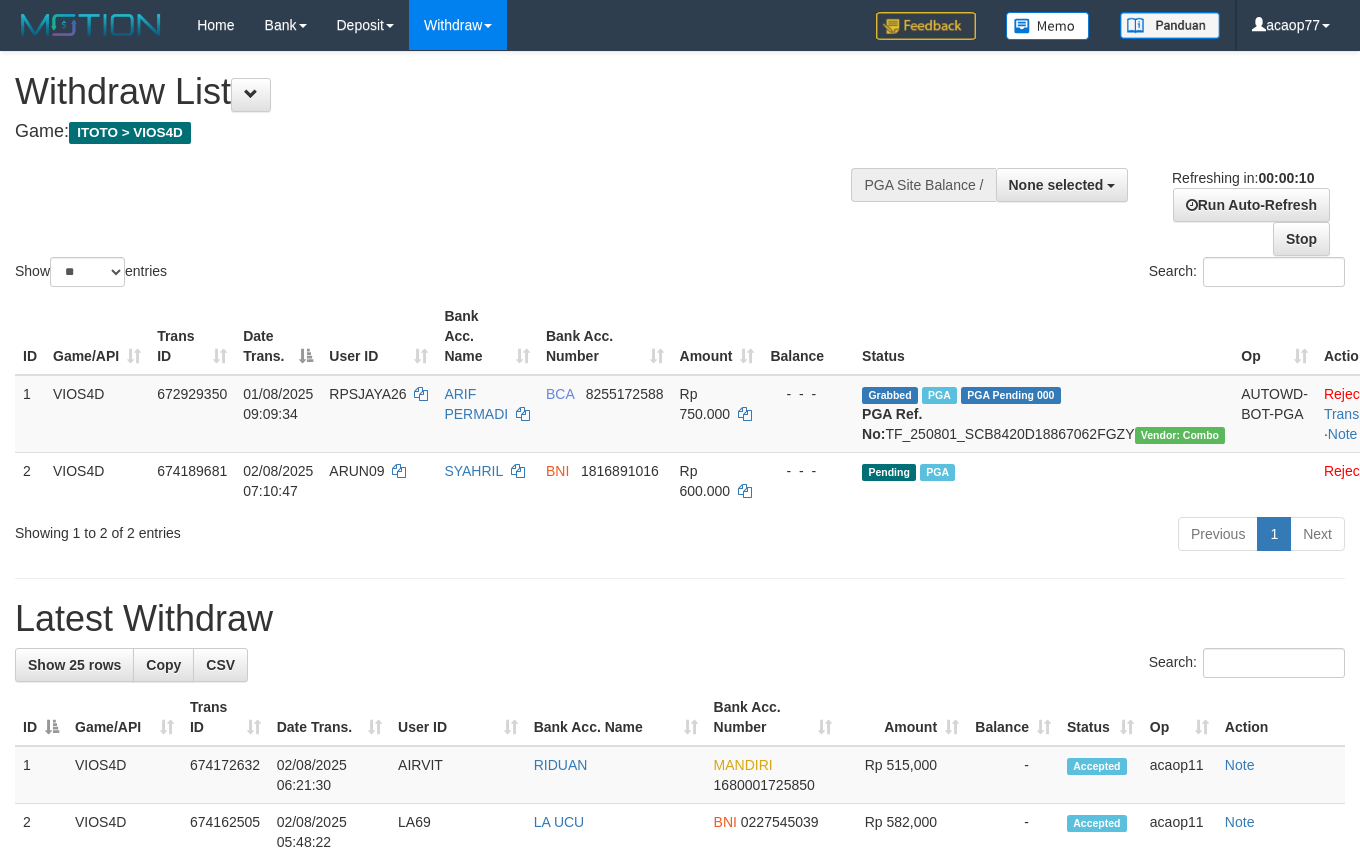 select 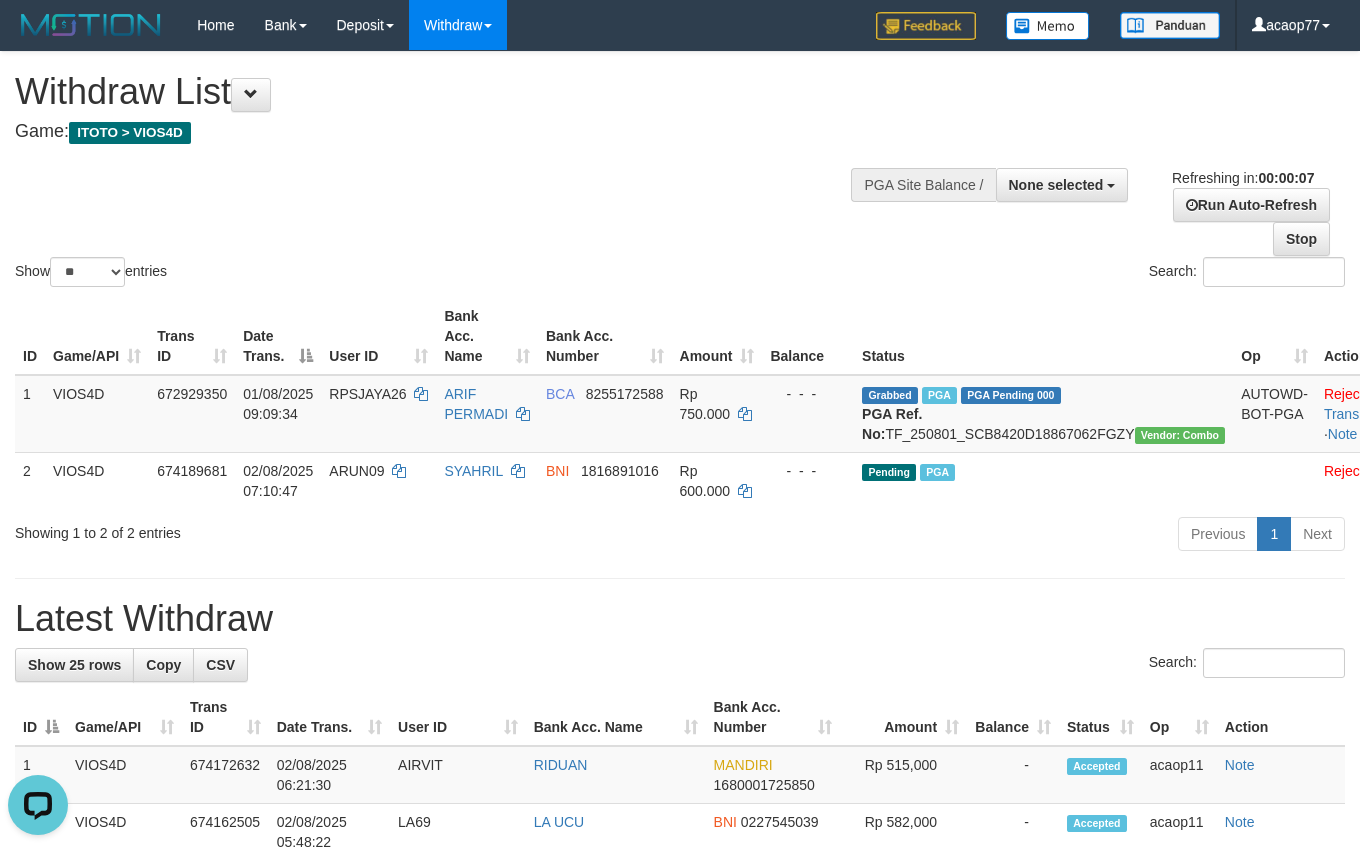 scroll, scrollTop: 0, scrollLeft: 0, axis: both 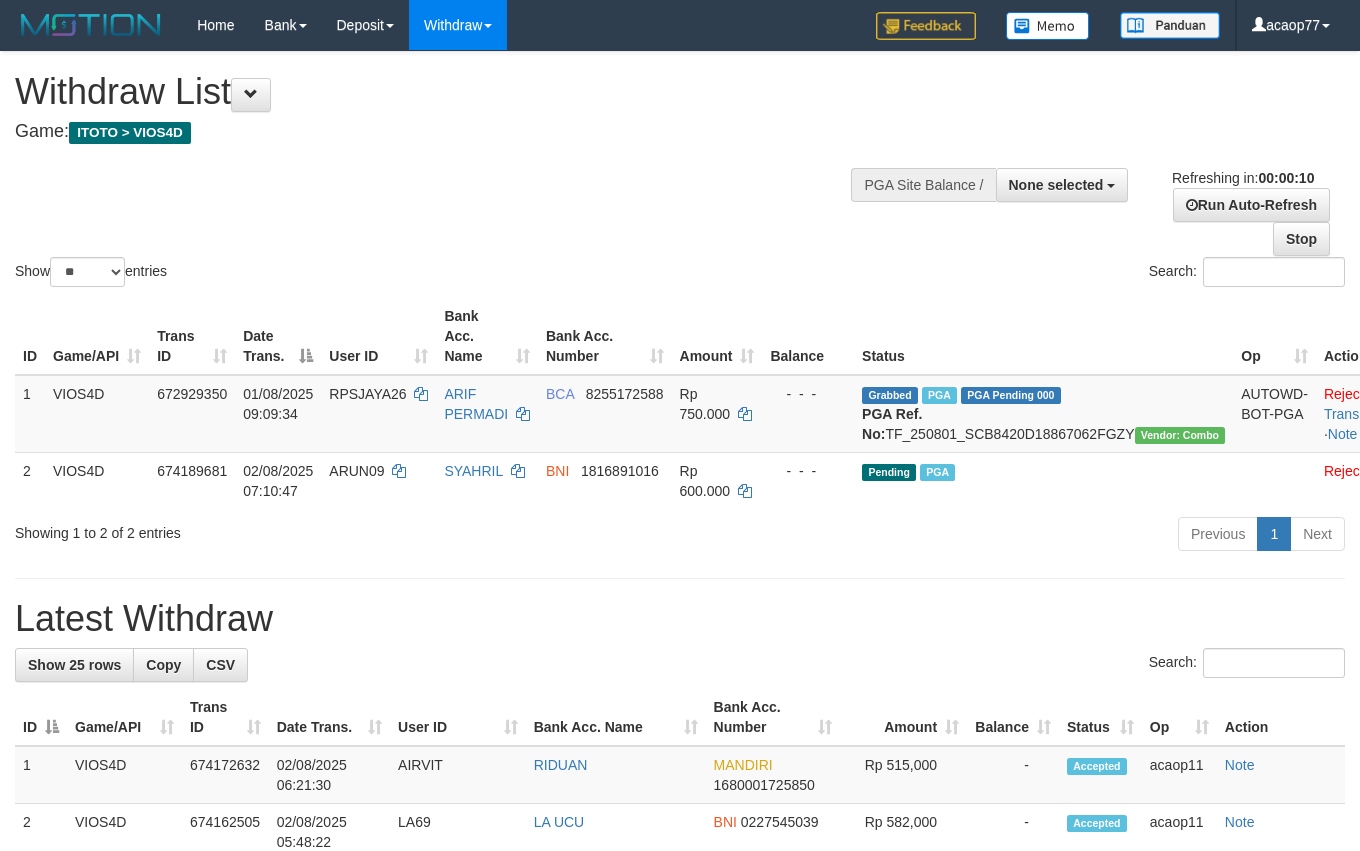 select 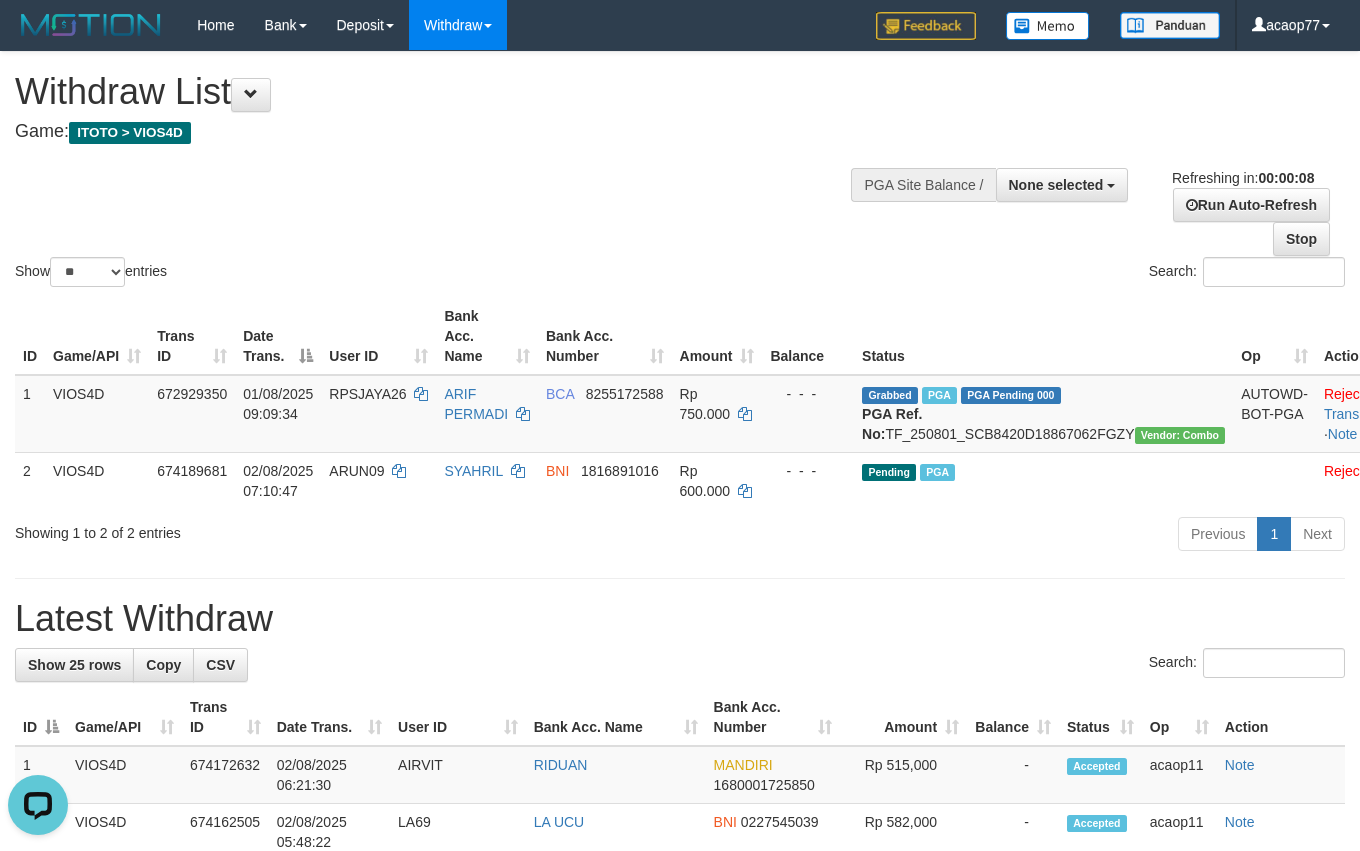 scroll, scrollTop: 0, scrollLeft: 0, axis: both 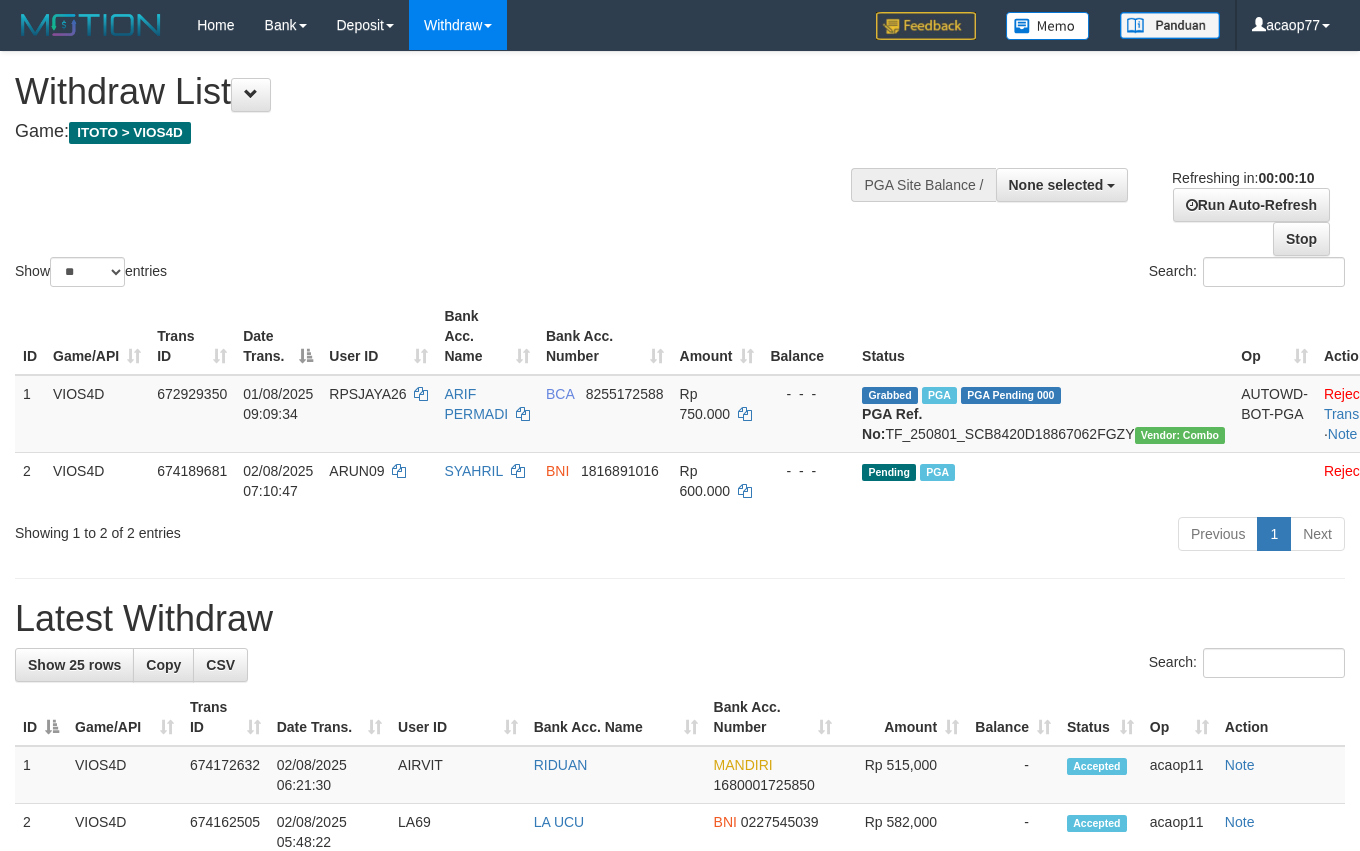 select 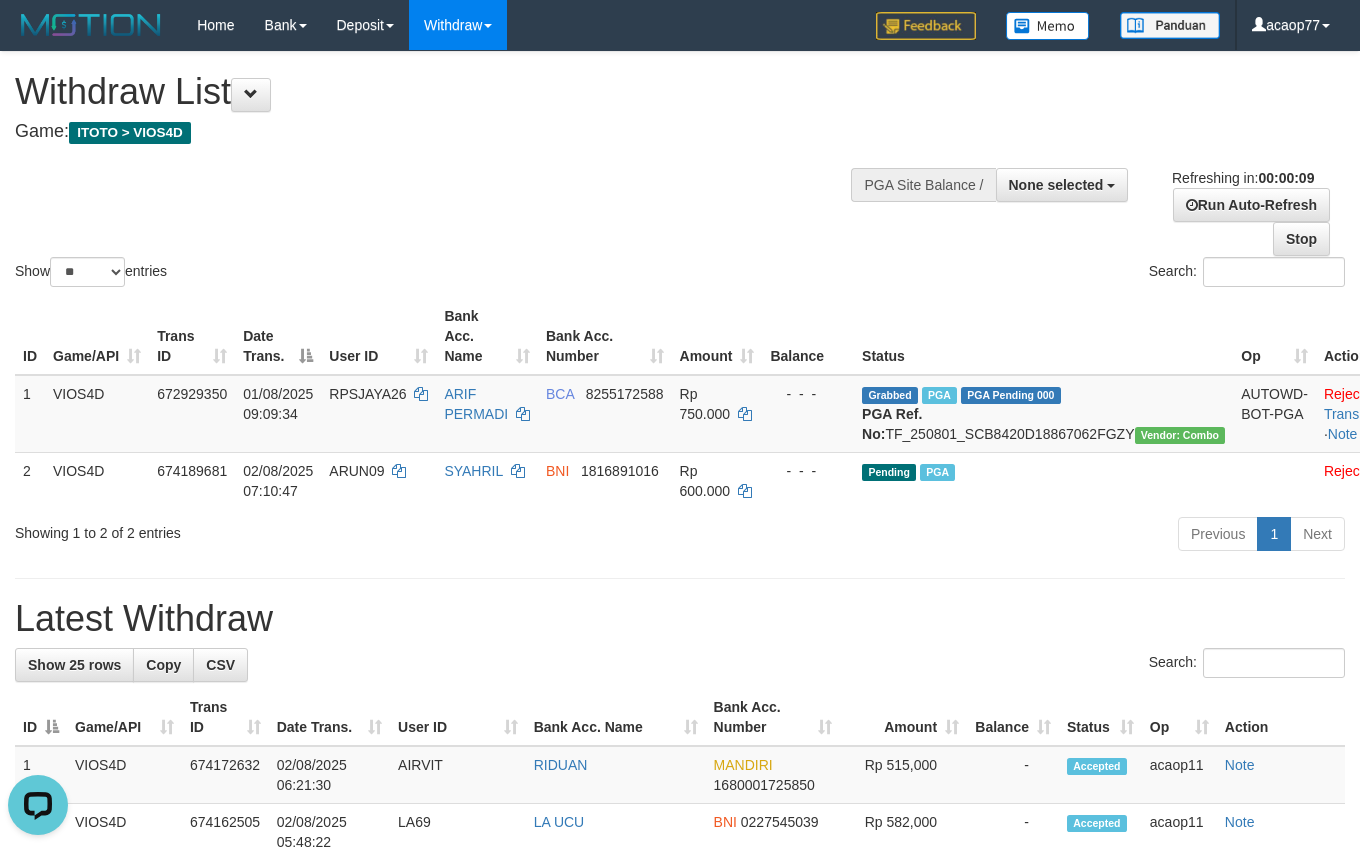 scroll, scrollTop: 0, scrollLeft: 0, axis: both 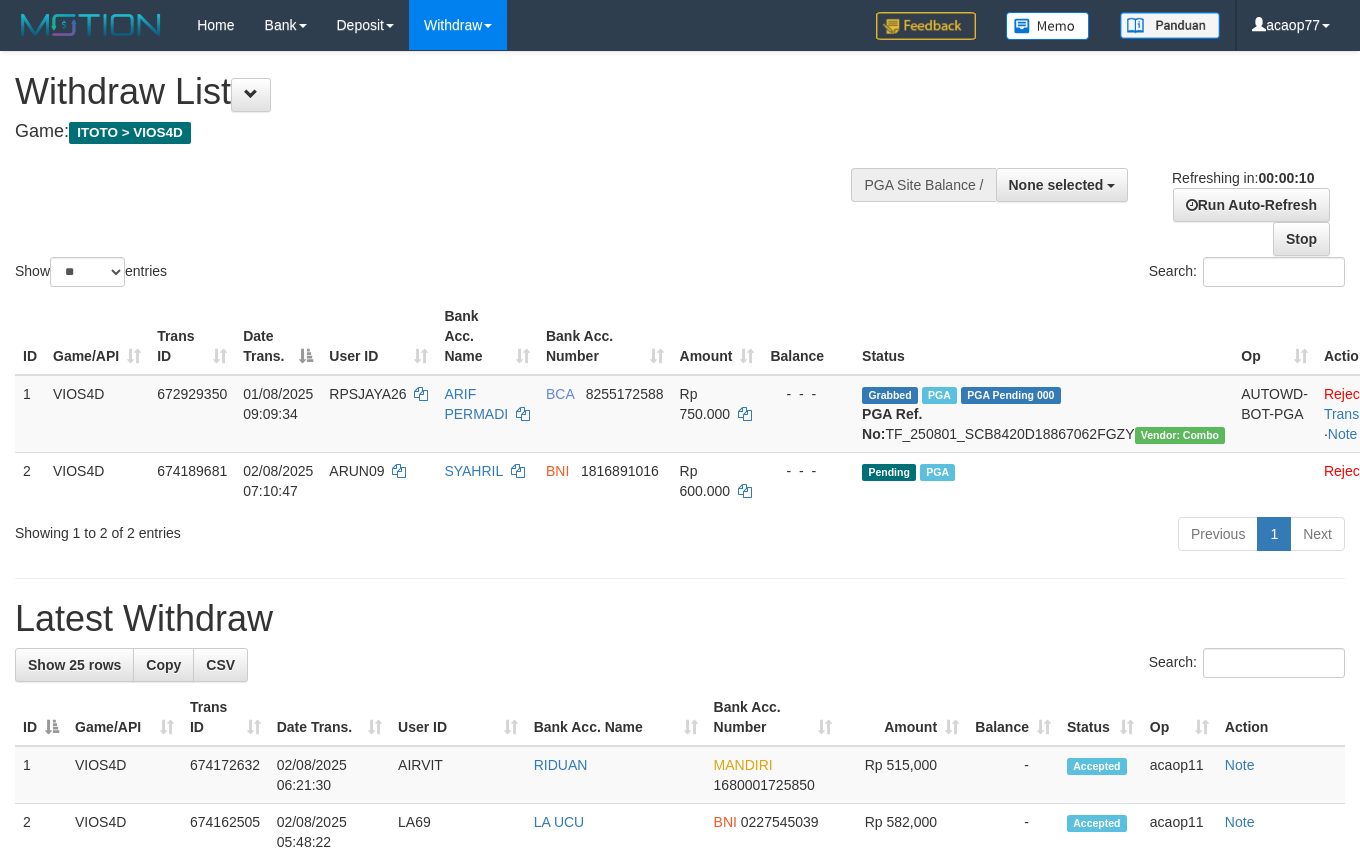 select 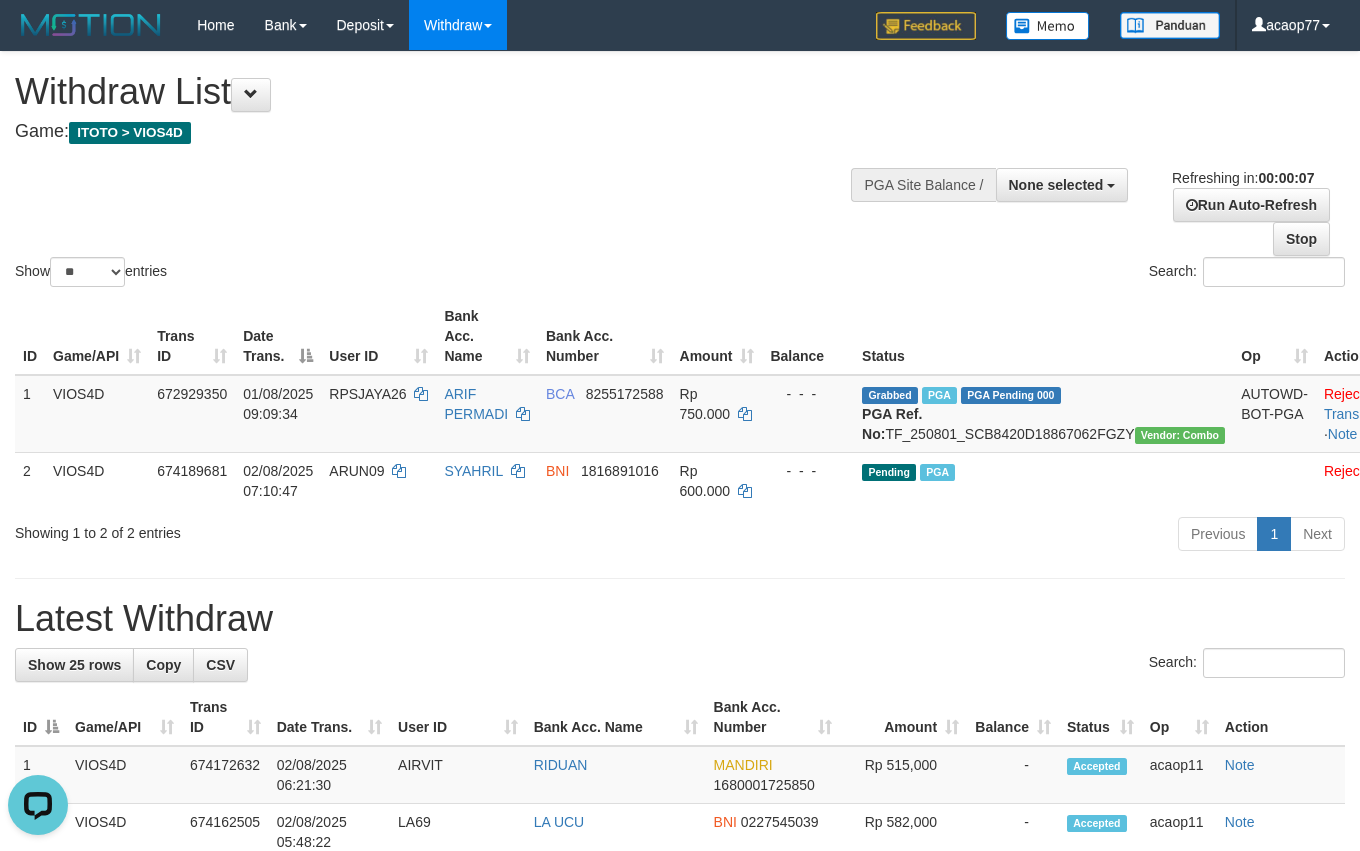 scroll, scrollTop: 0, scrollLeft: 0, axis: both 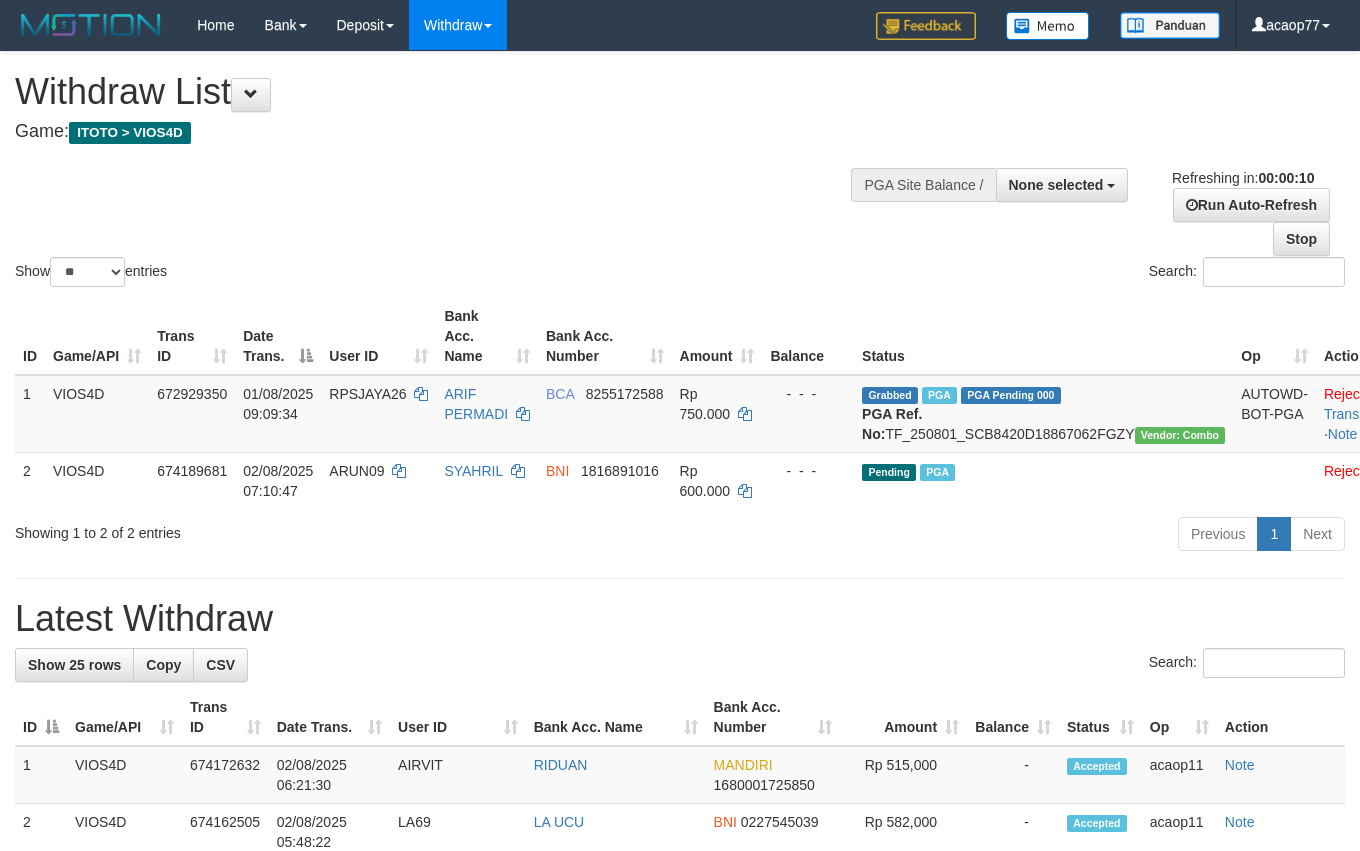 select 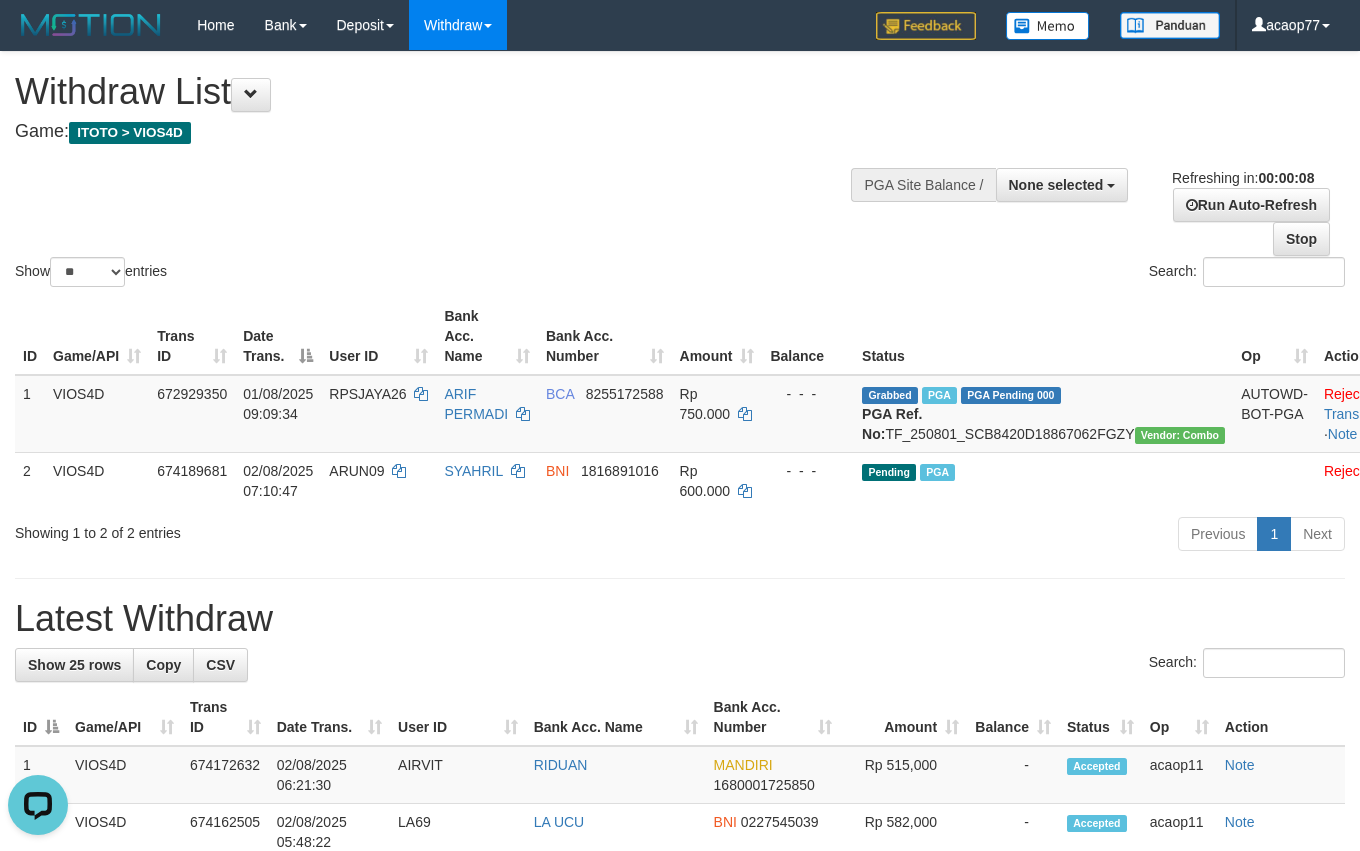 scroll, scrollTop: 0, scrollLeft: 0, axis: both 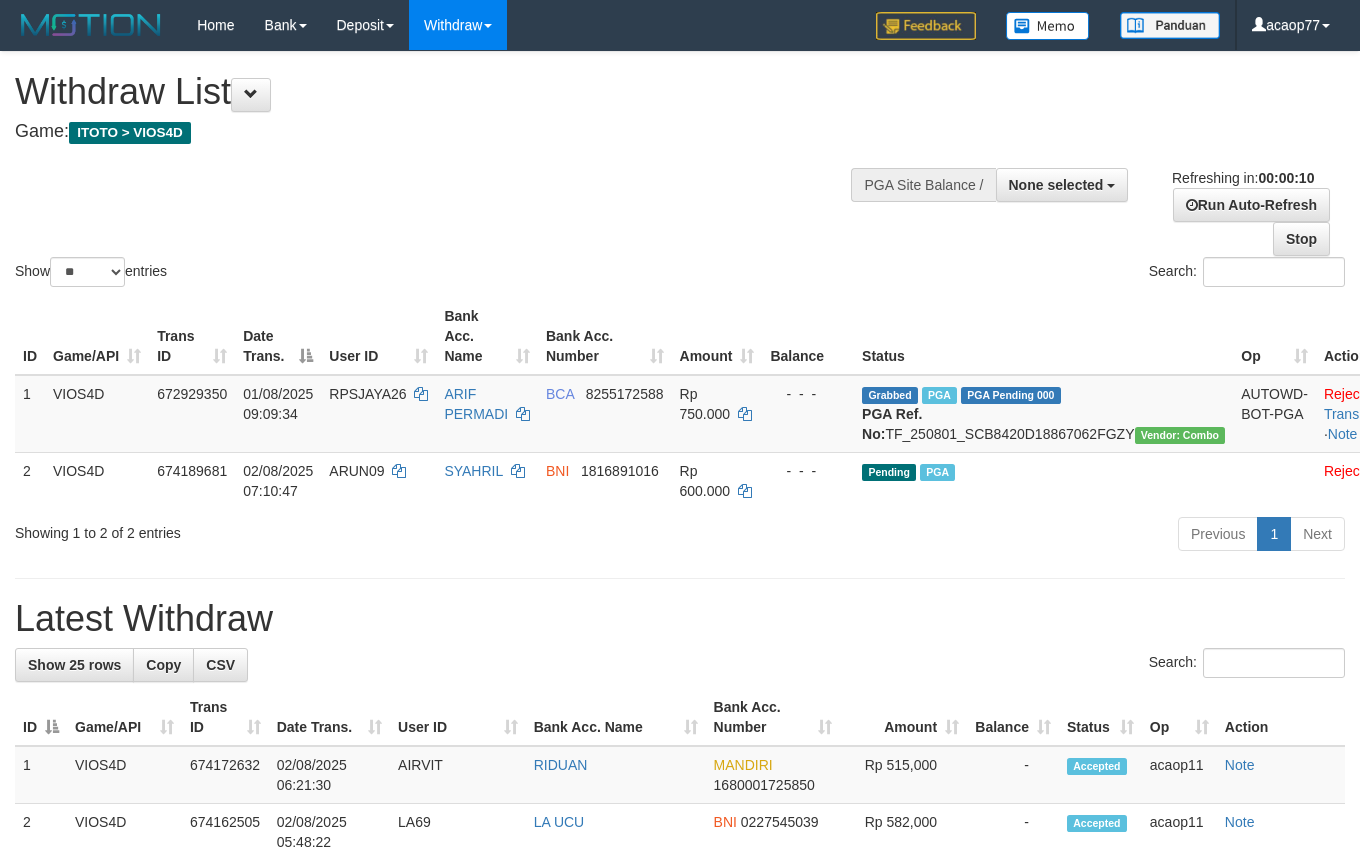 select 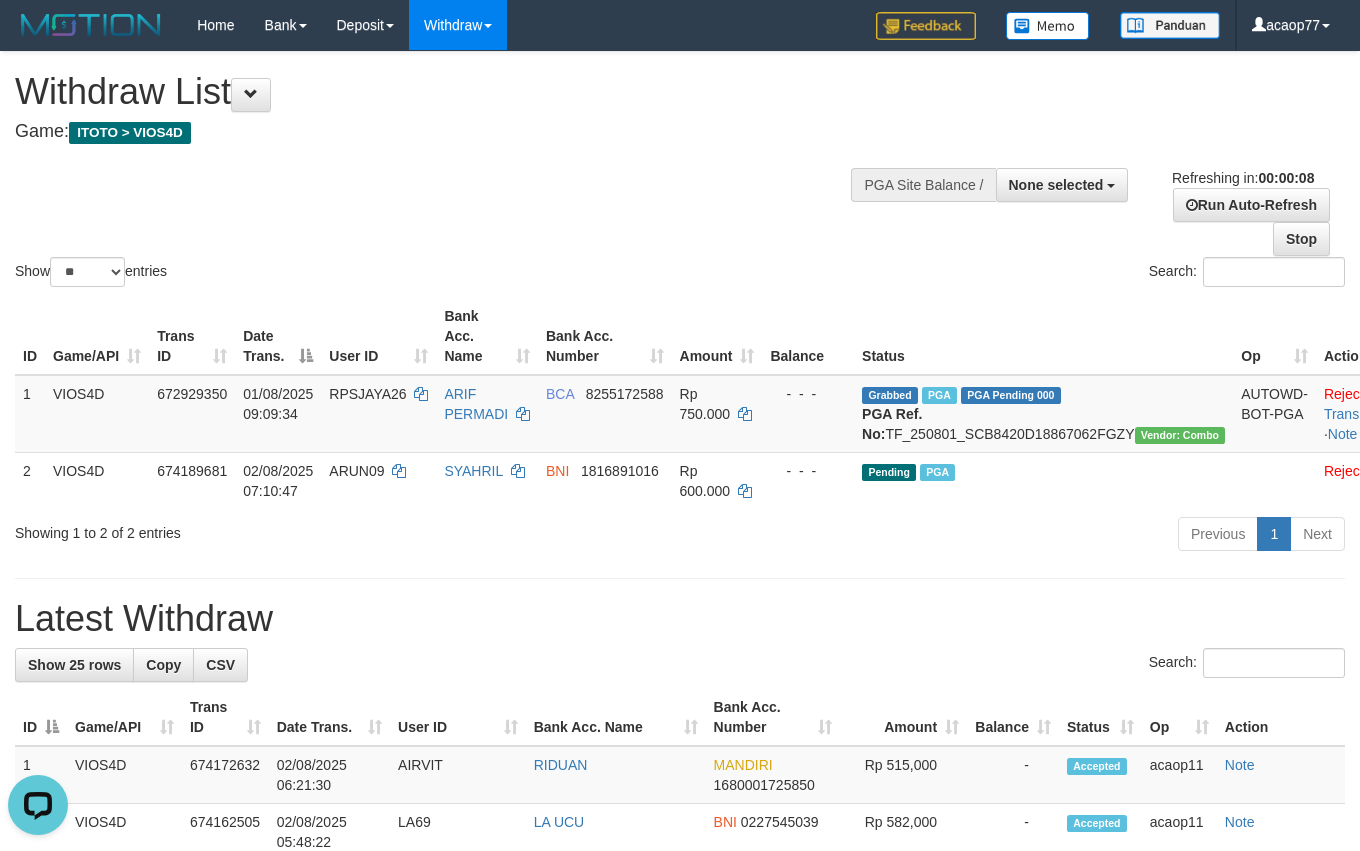 scroll, scrollTop: 0, scrollLeft: 0, axis: both 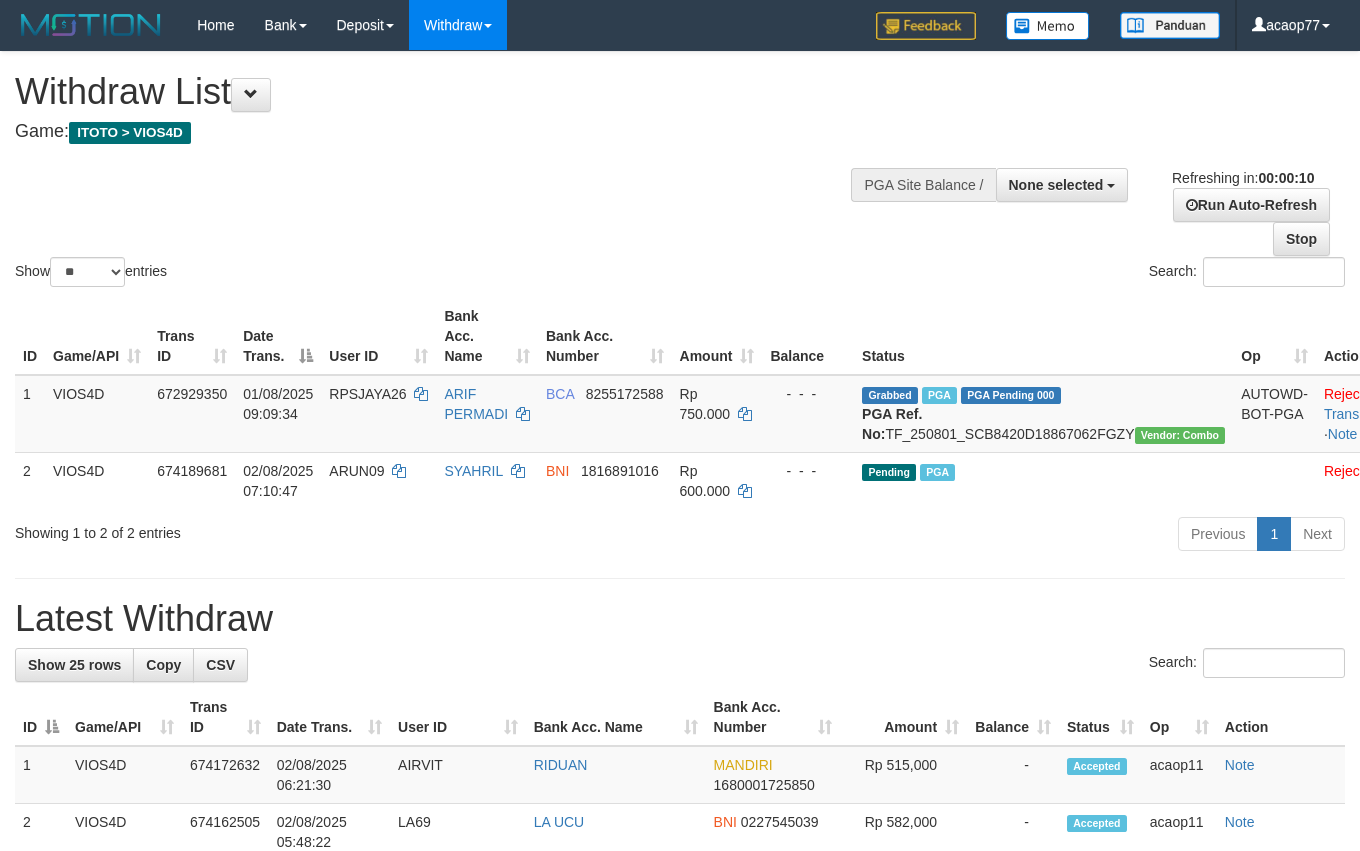 select 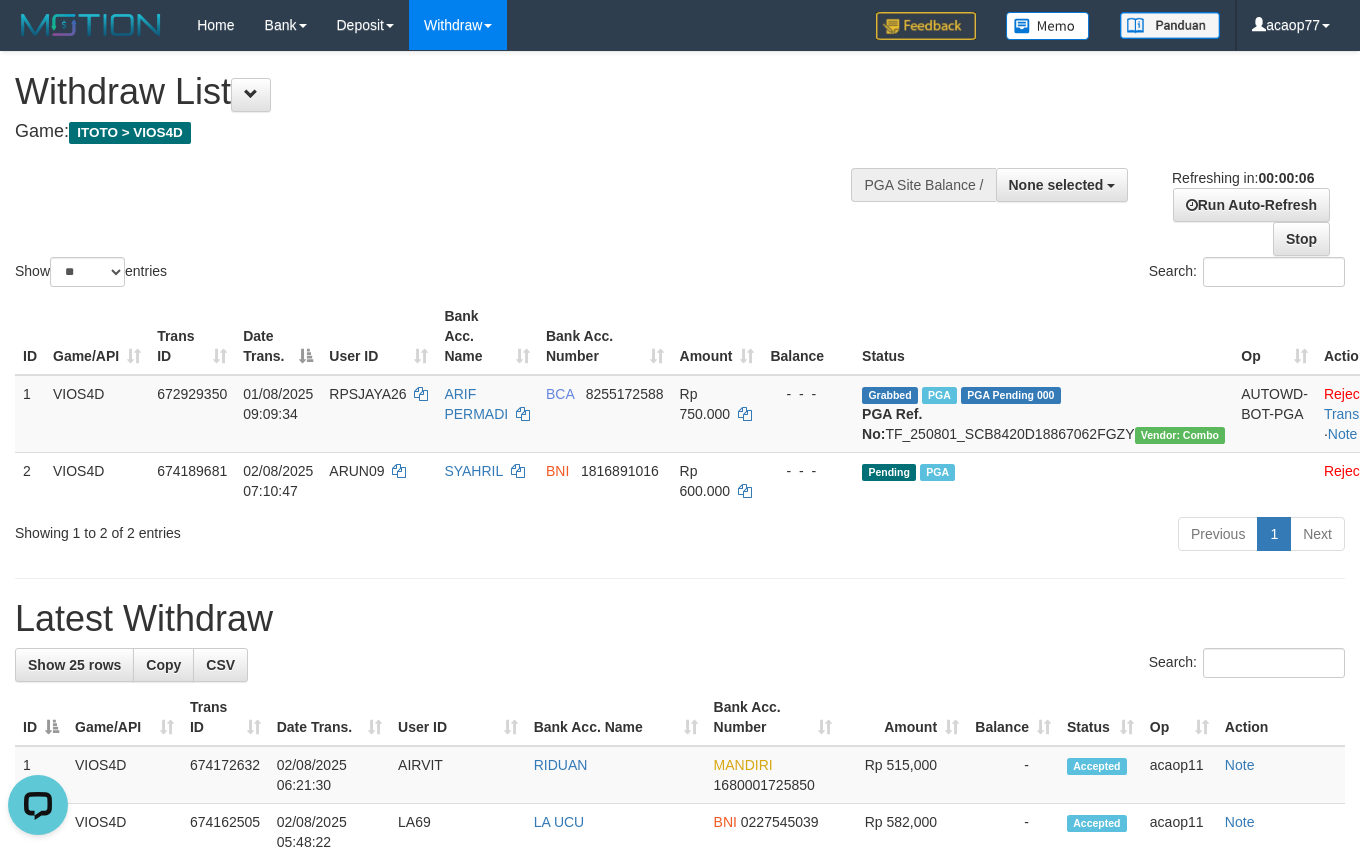 scroll, scrollTop: 0, scrollLeft: 0, axis: both 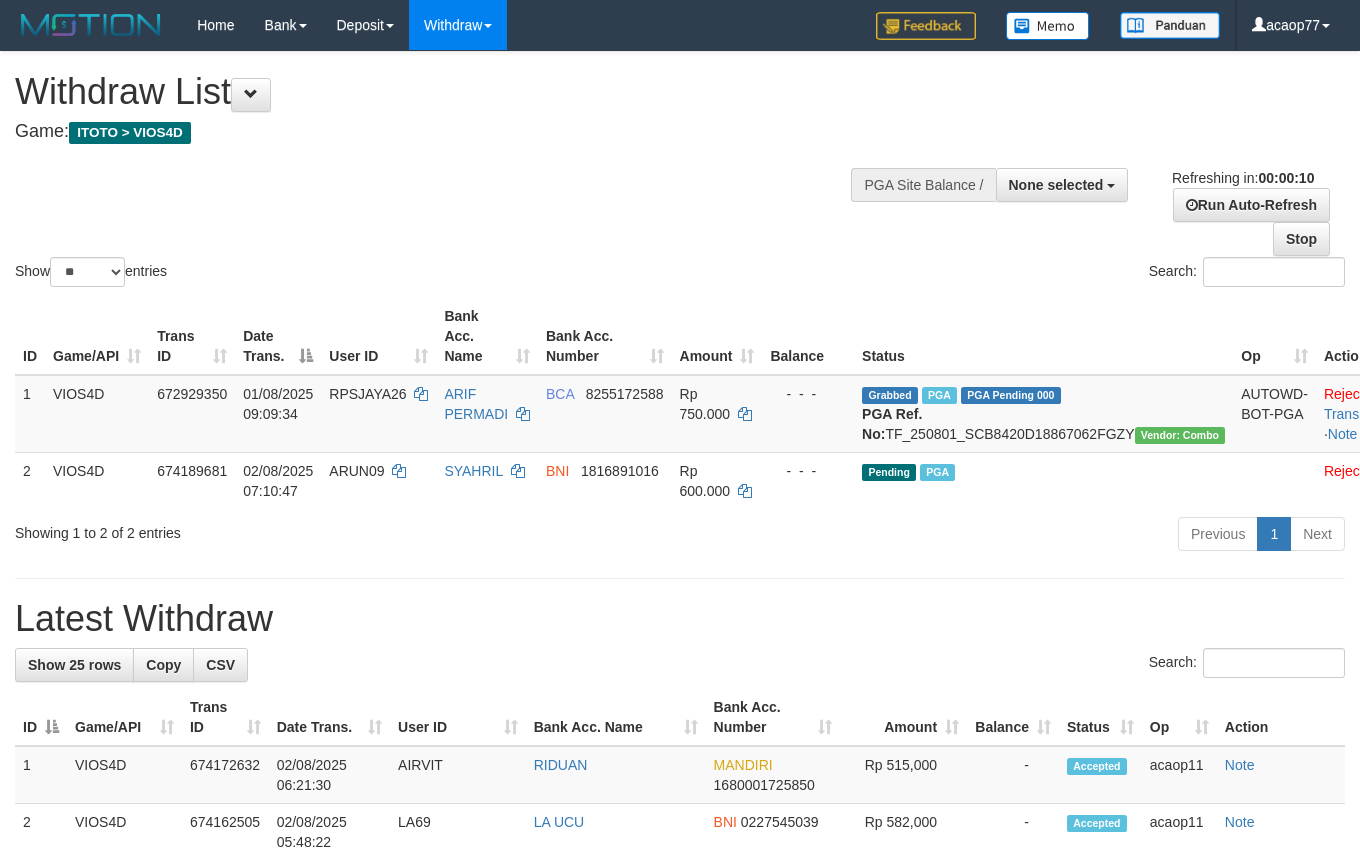 select 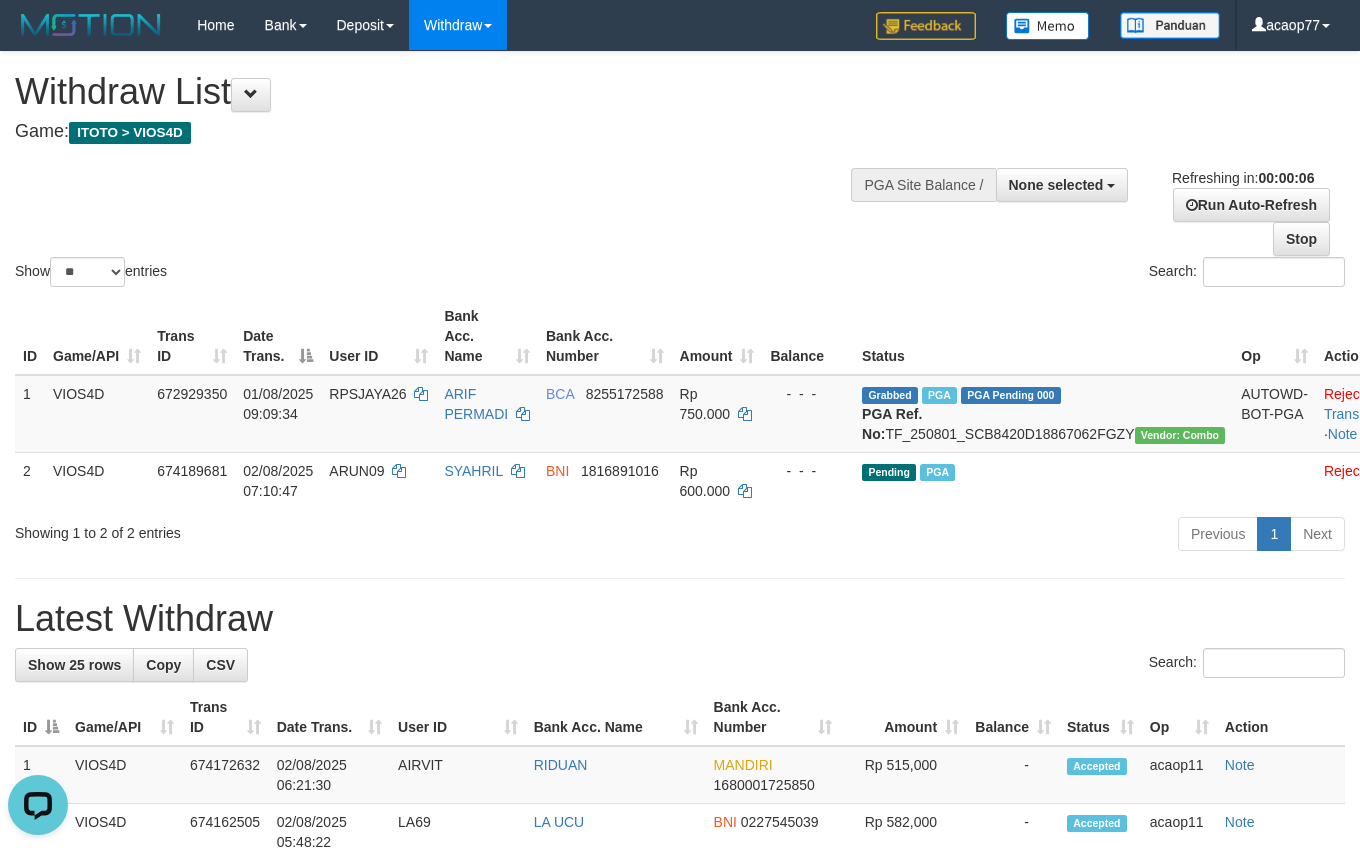 scroll, scrollTop: 0, scrollLeft: 0, axis: both 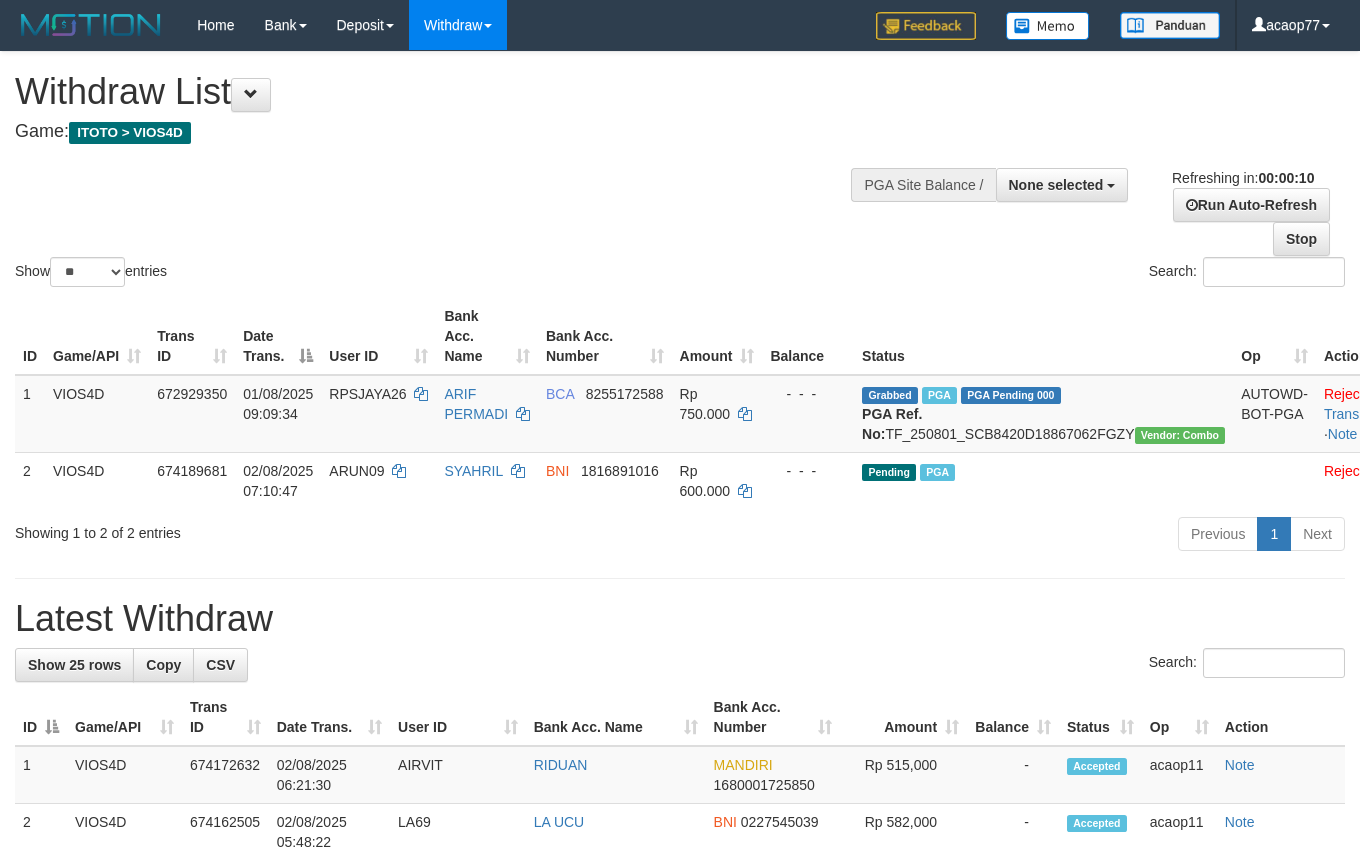 select 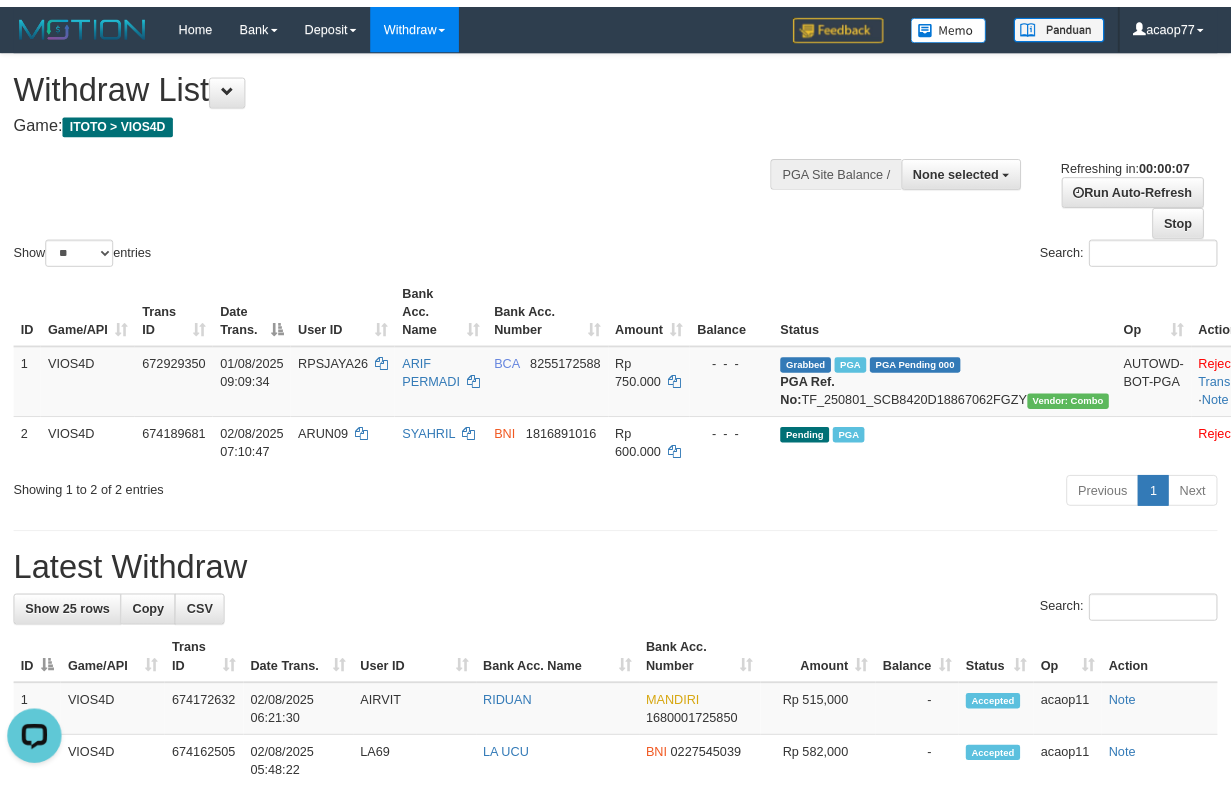 scroll, scrollTop: 0, scrollLeft: 0, axis: both 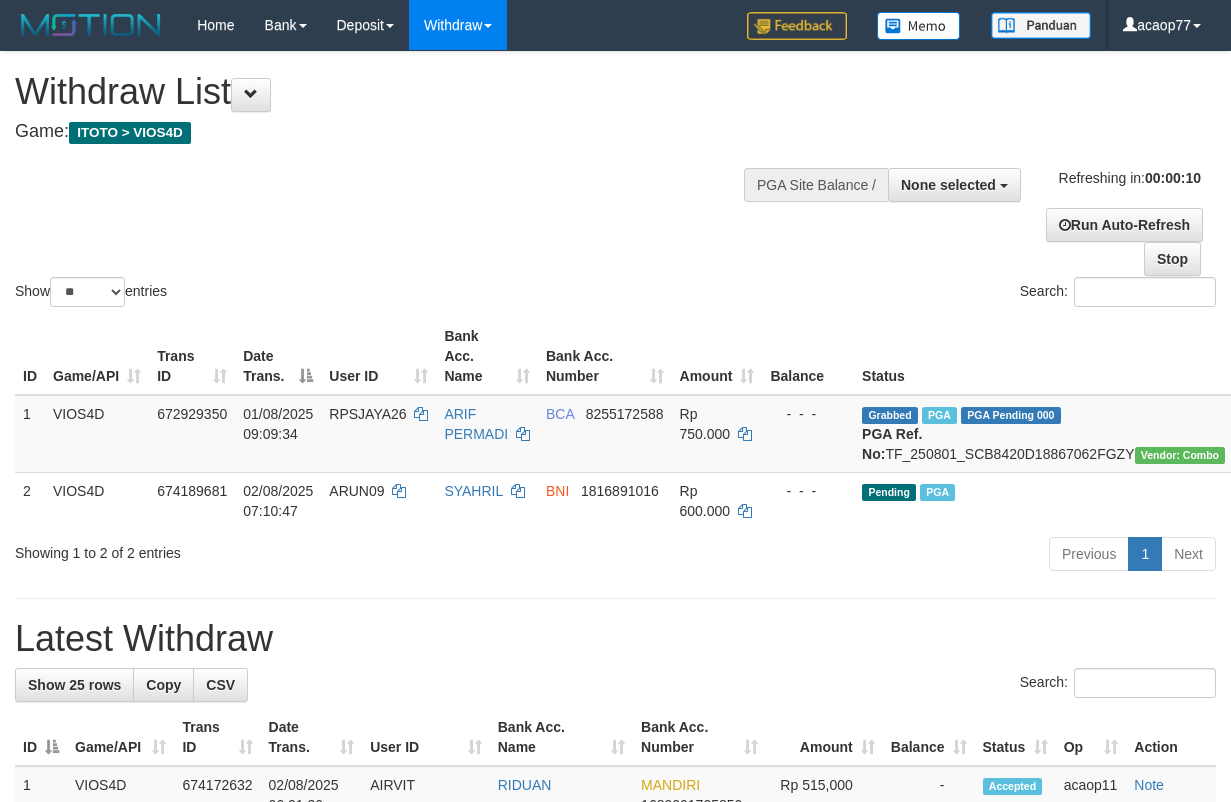 select 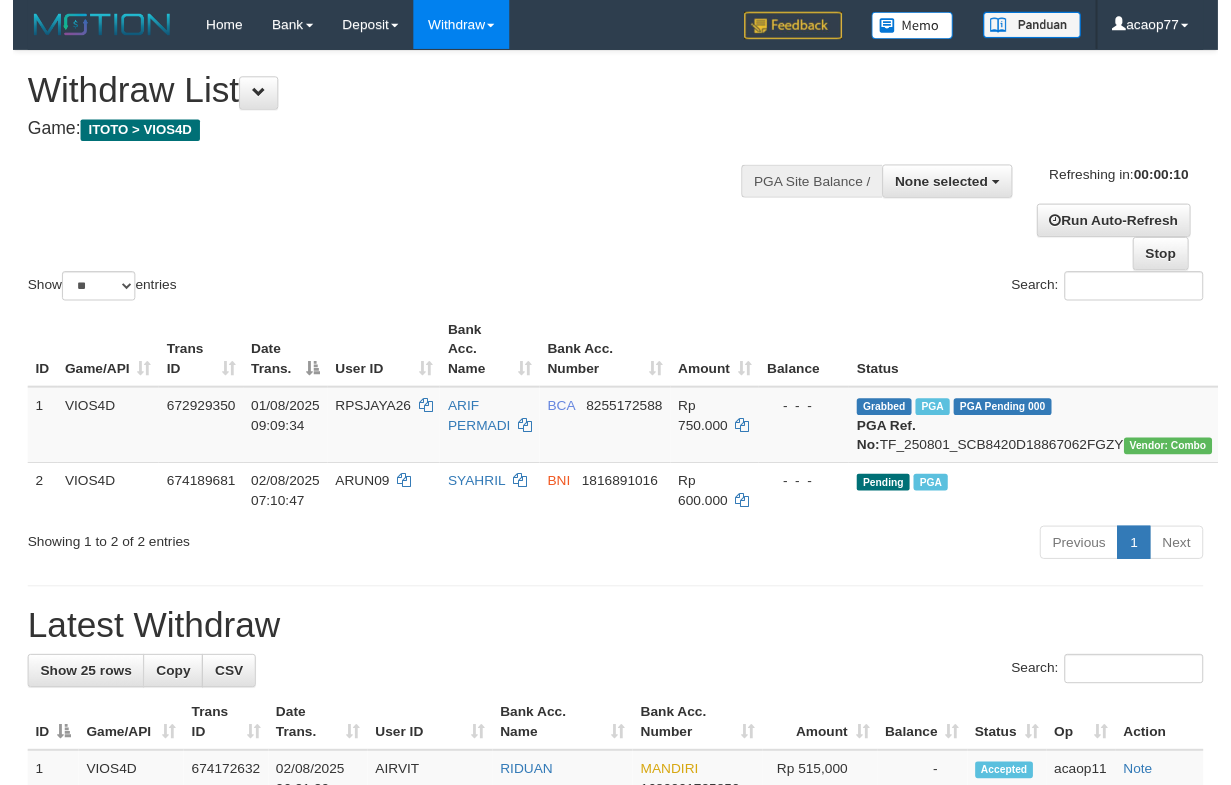 scroll, scrollTop: 0, scrollLeft: 0, axis: both 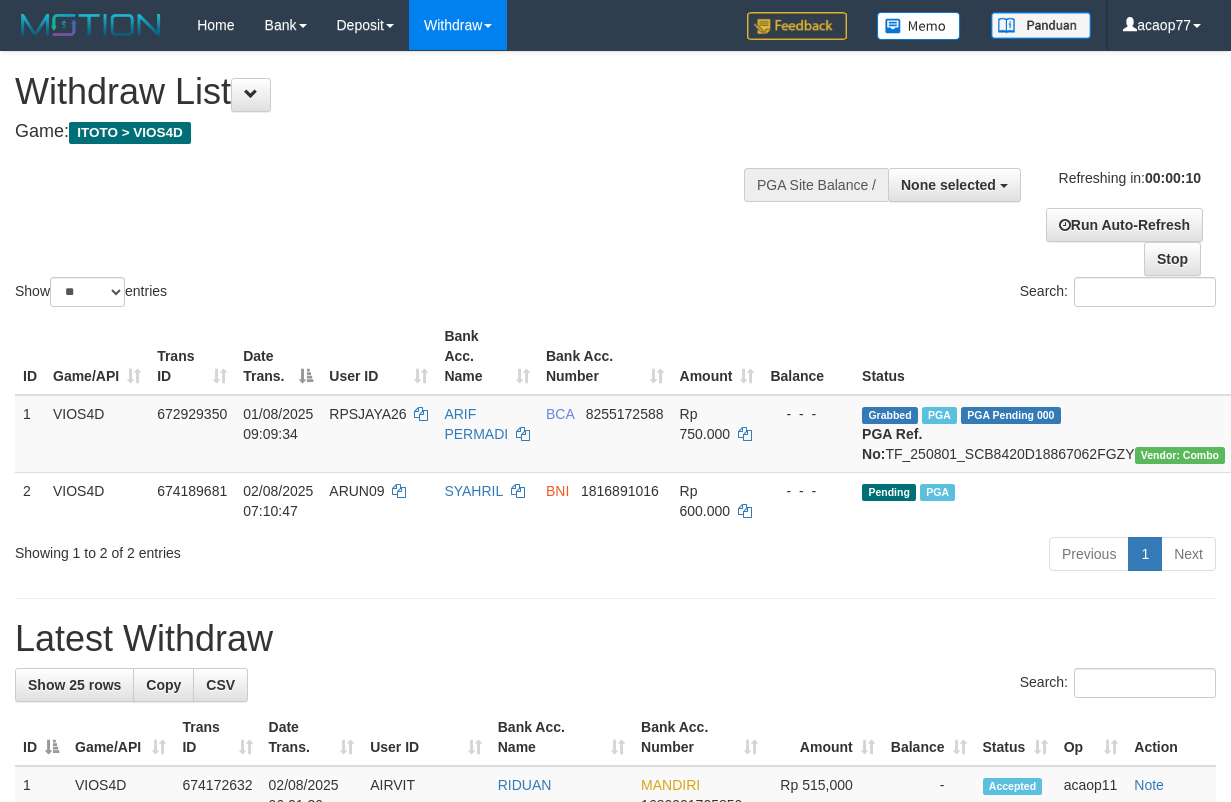 select 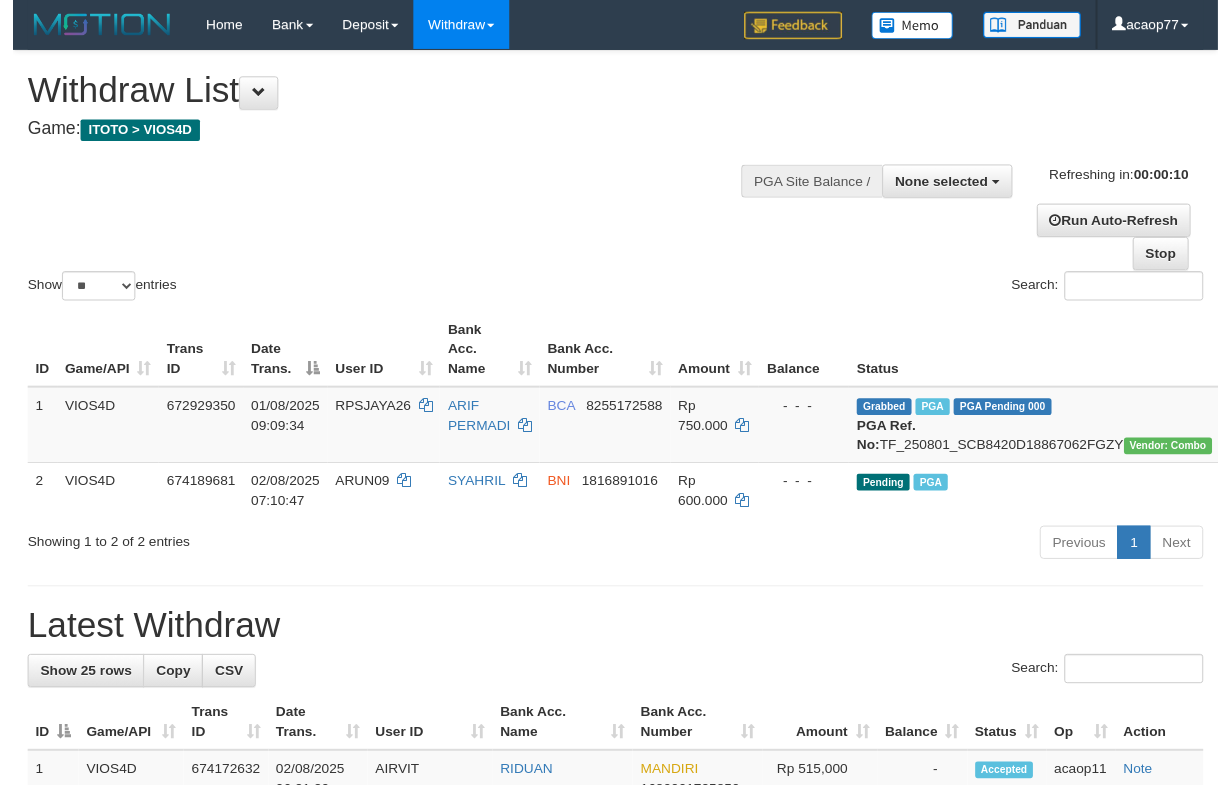 scroll, scrollTop: 0, scrollLeft: 0, axis: both 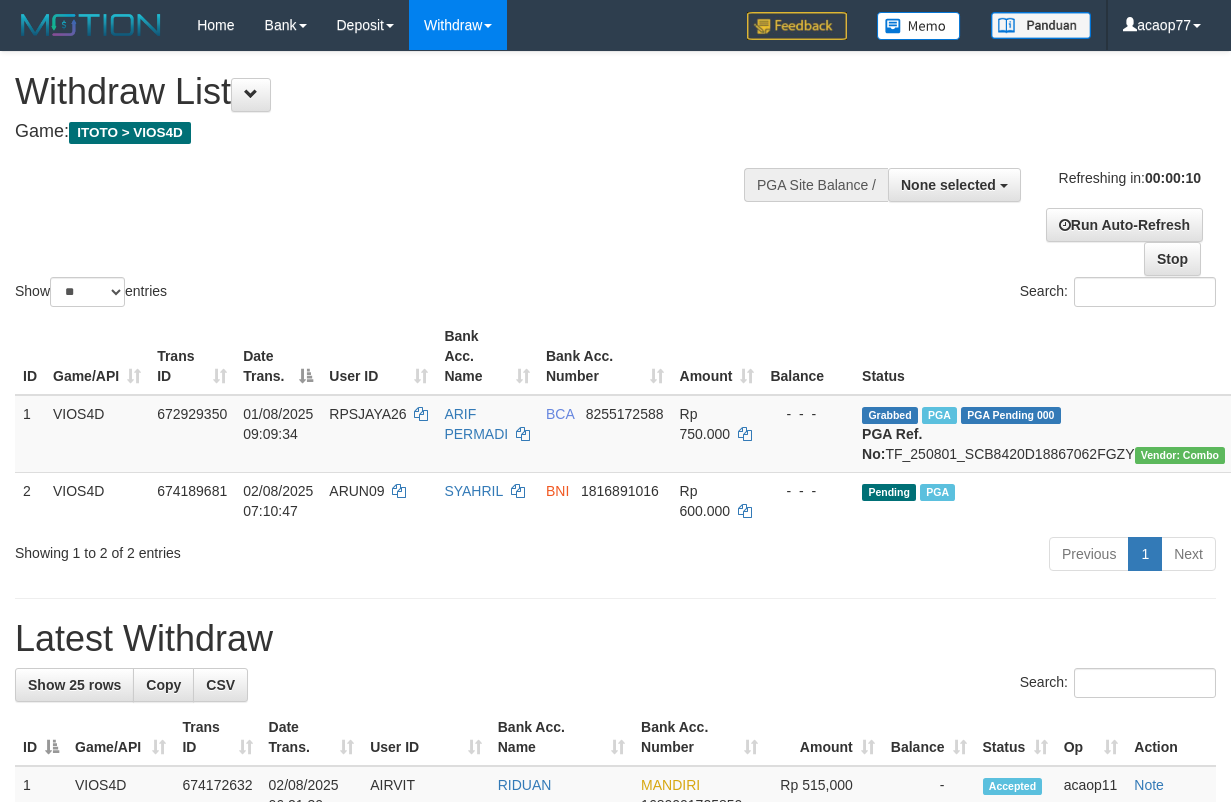 select 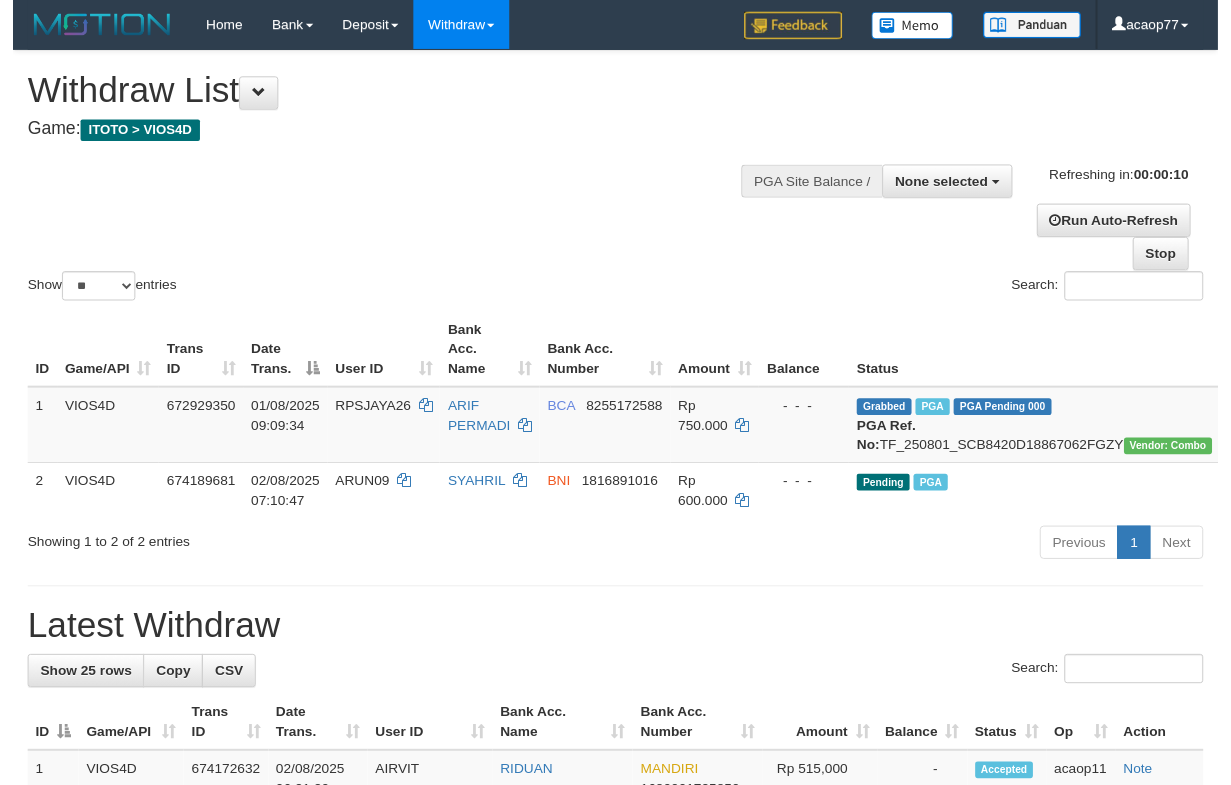 scroll, scrollTop: 0, scrollLeft: 0, axis: both 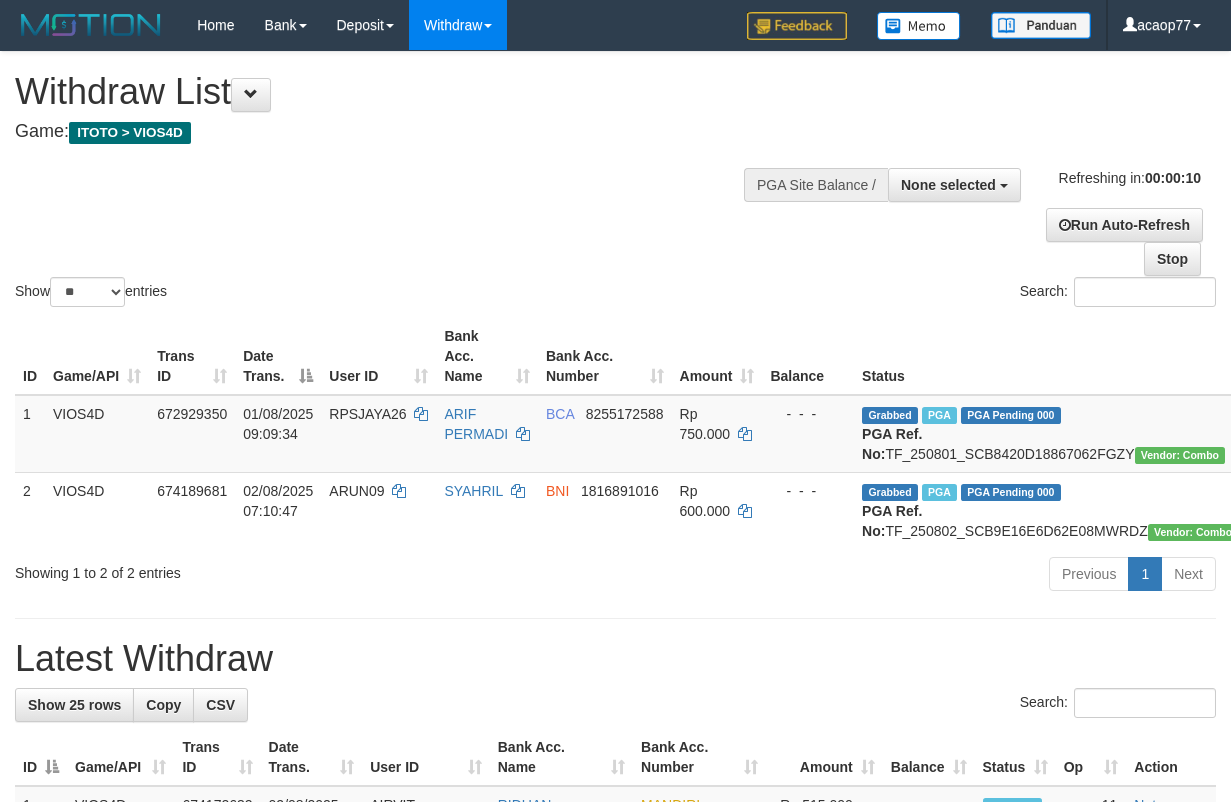 select 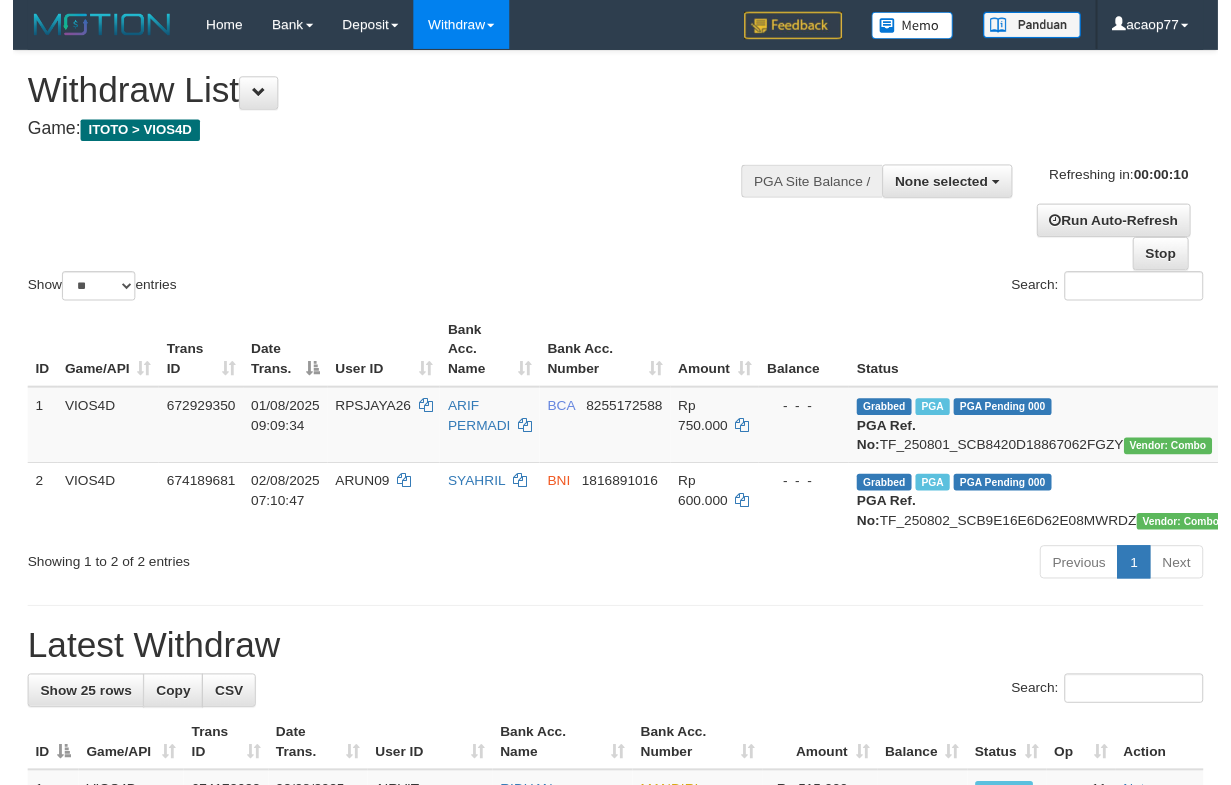 scroll, scrollTop: 0, scrollLeft: 0, axis: both 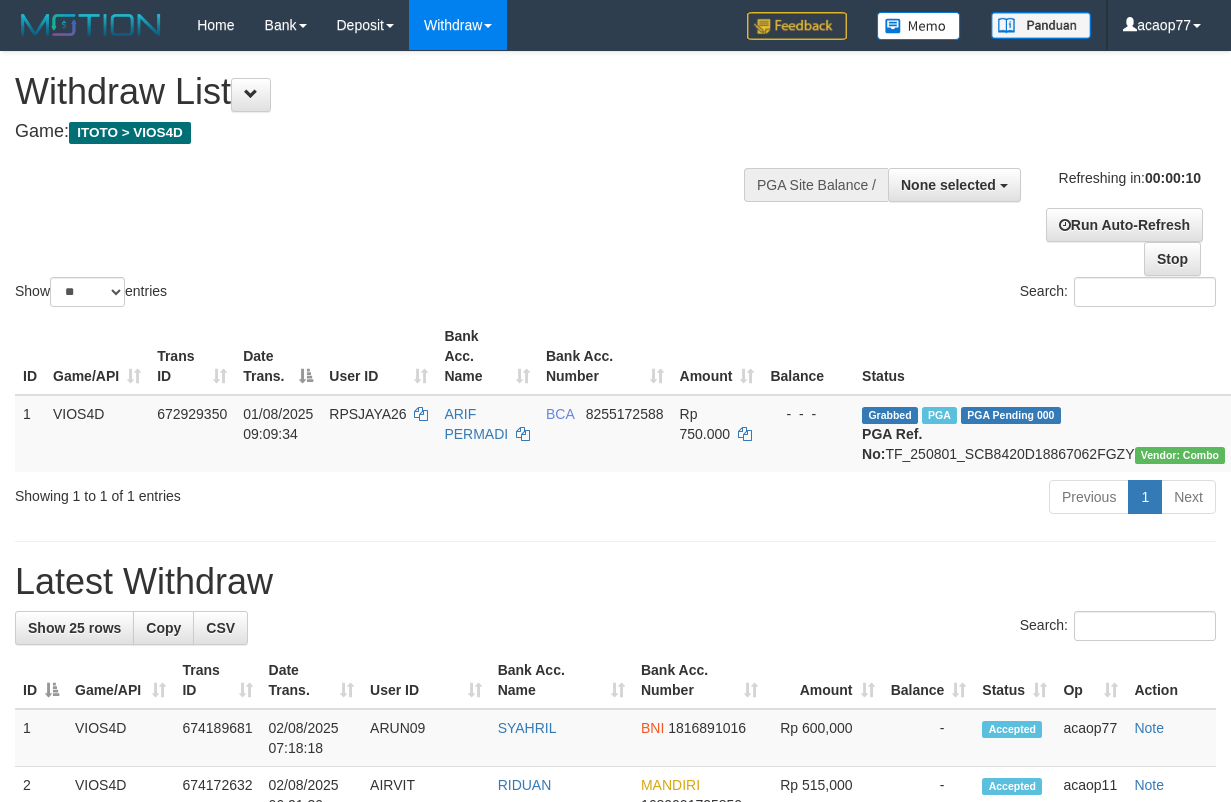 select 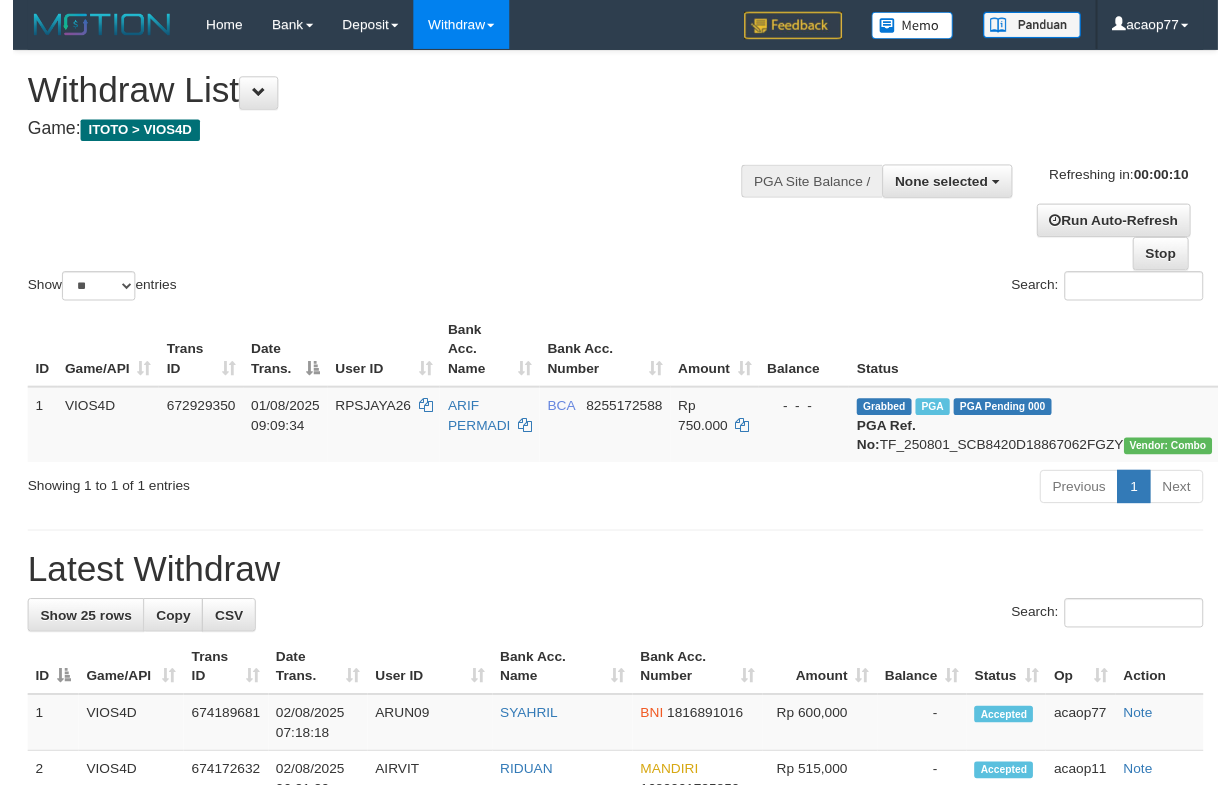 scroll, scrollTop: 0, scrollLeft: 0, axis: both 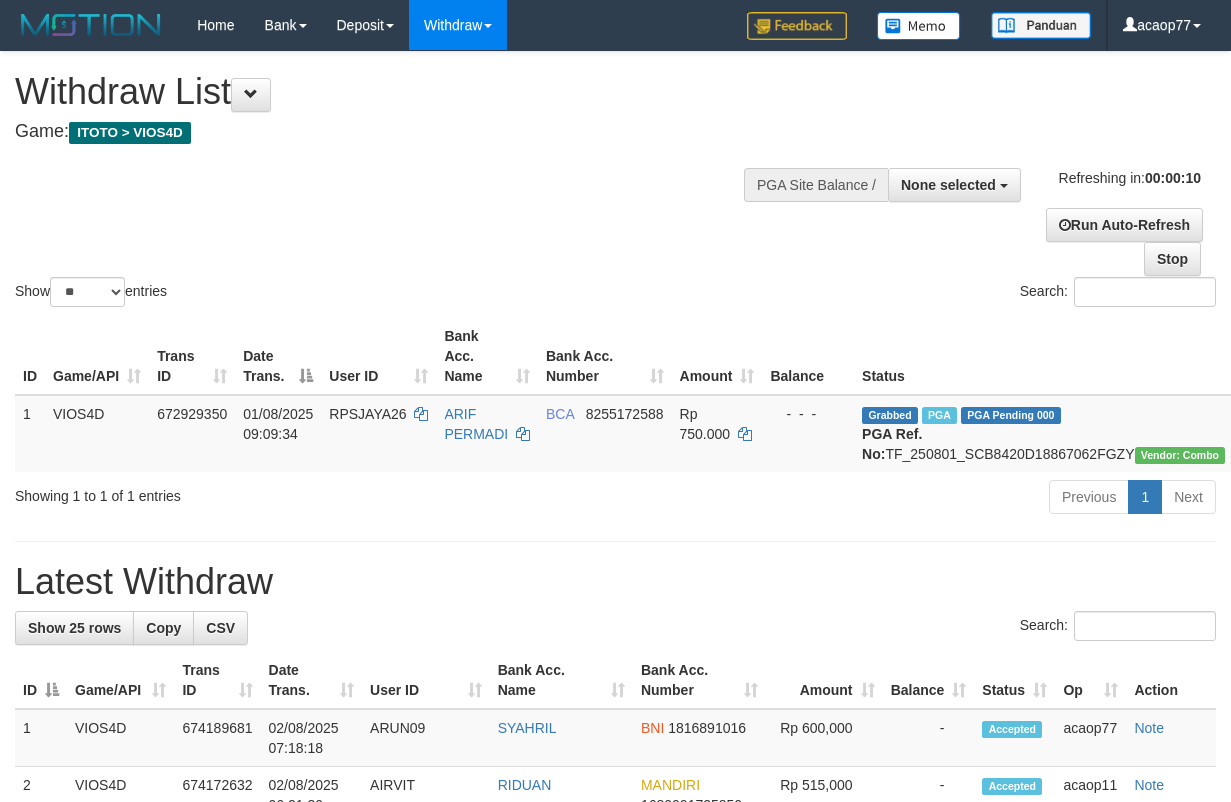 select 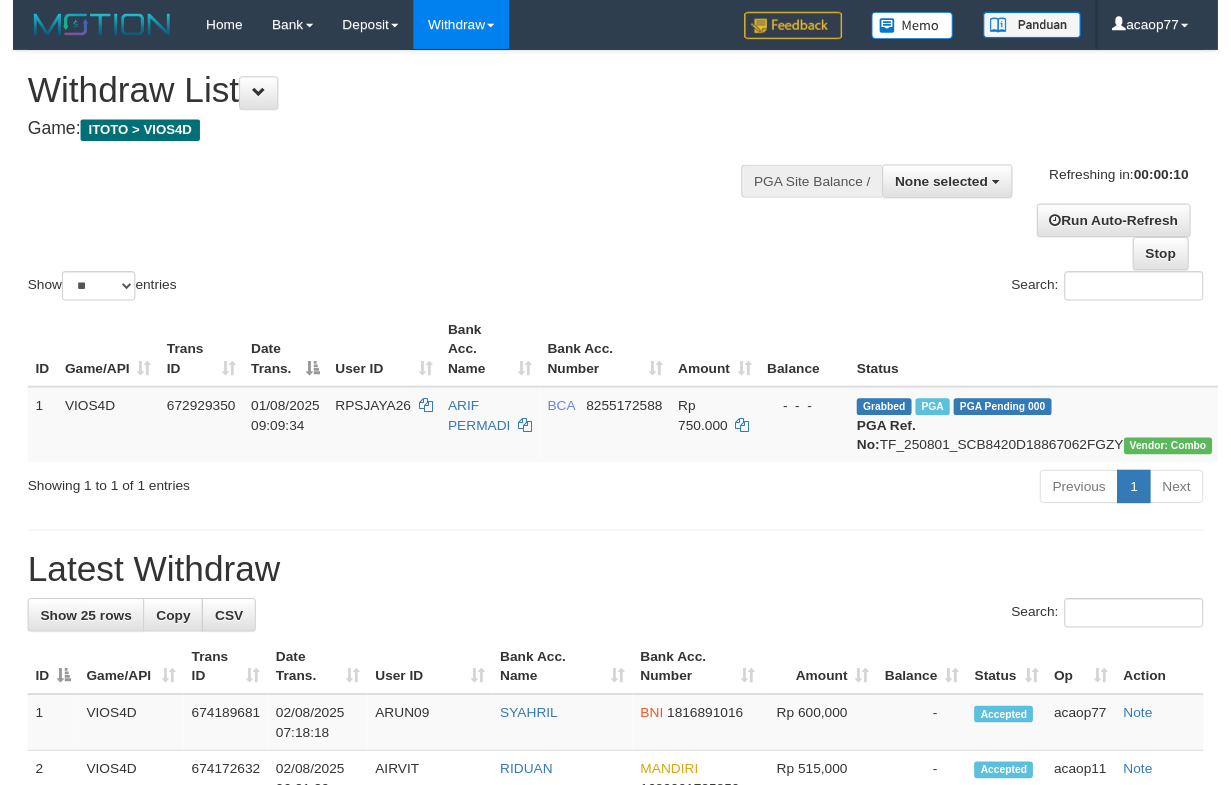 scroll, scrollTop: 0, scrollLeft: 0, axis: both 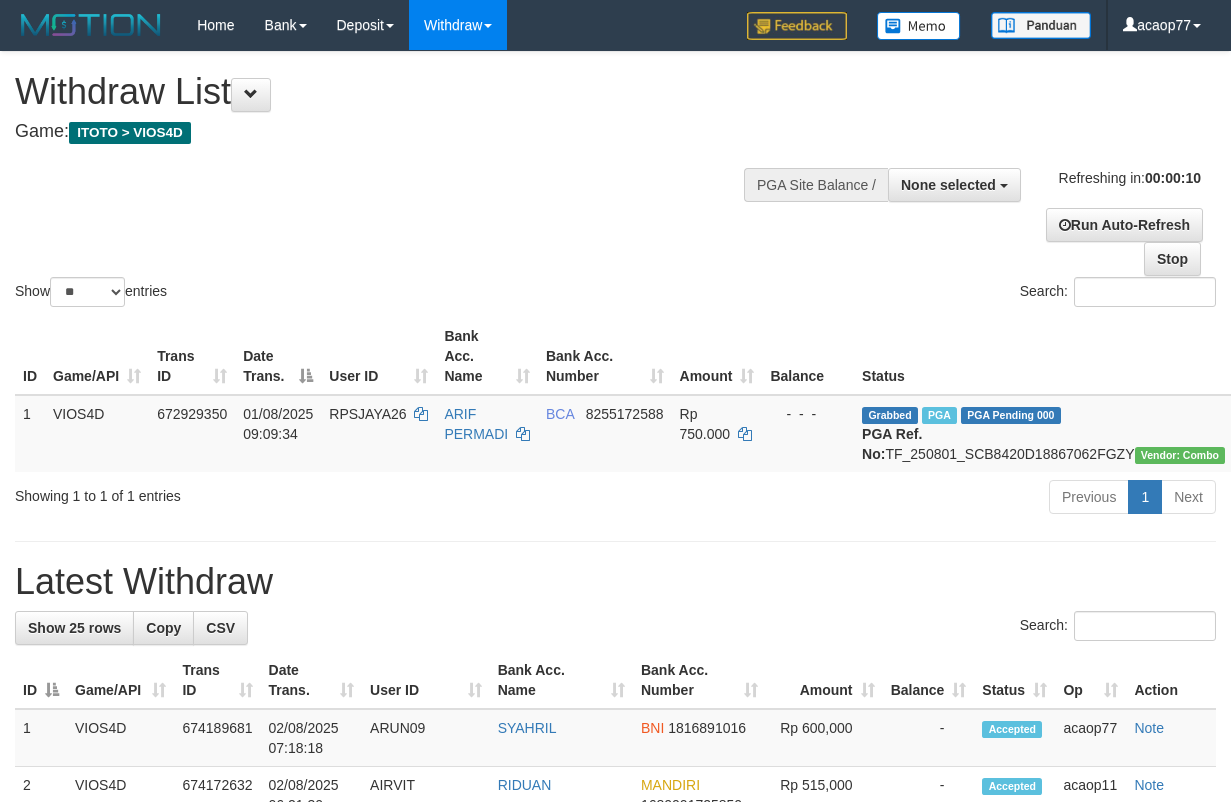 select 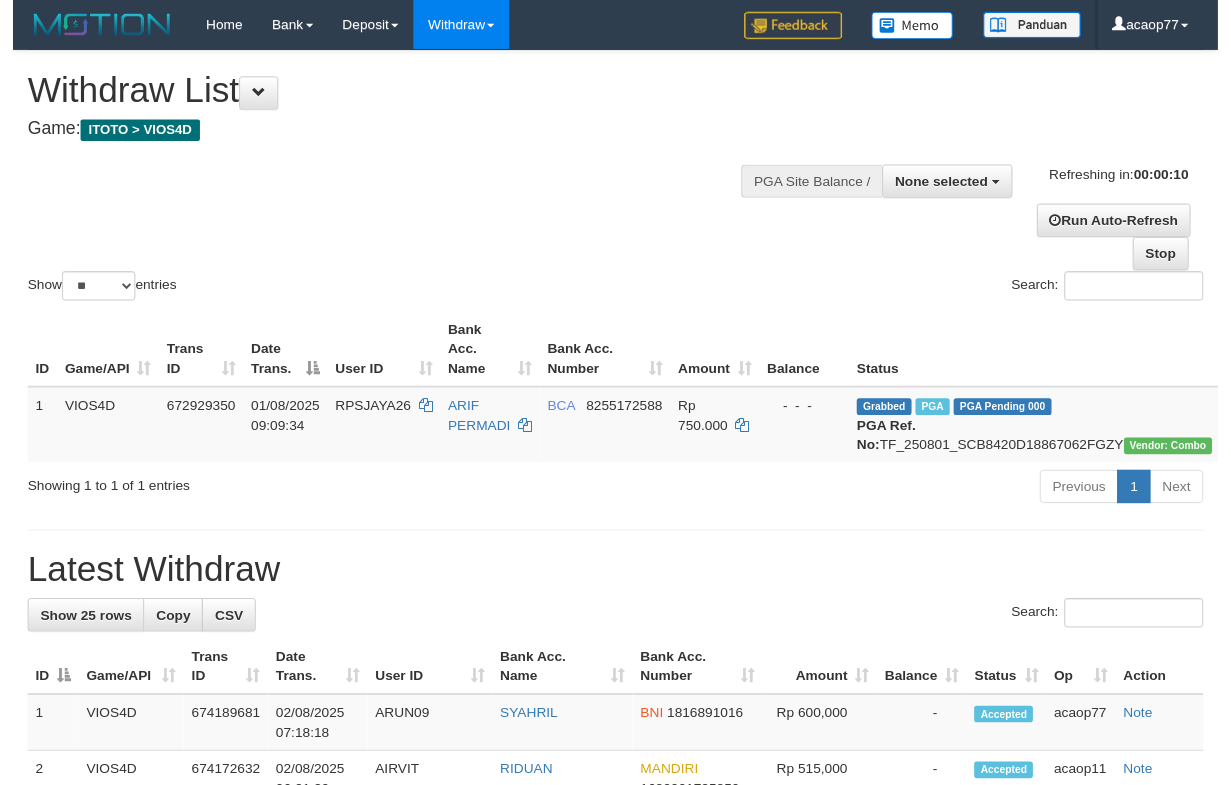 scroll, scrollTop: 0, scrollLeft: 0, axis: both 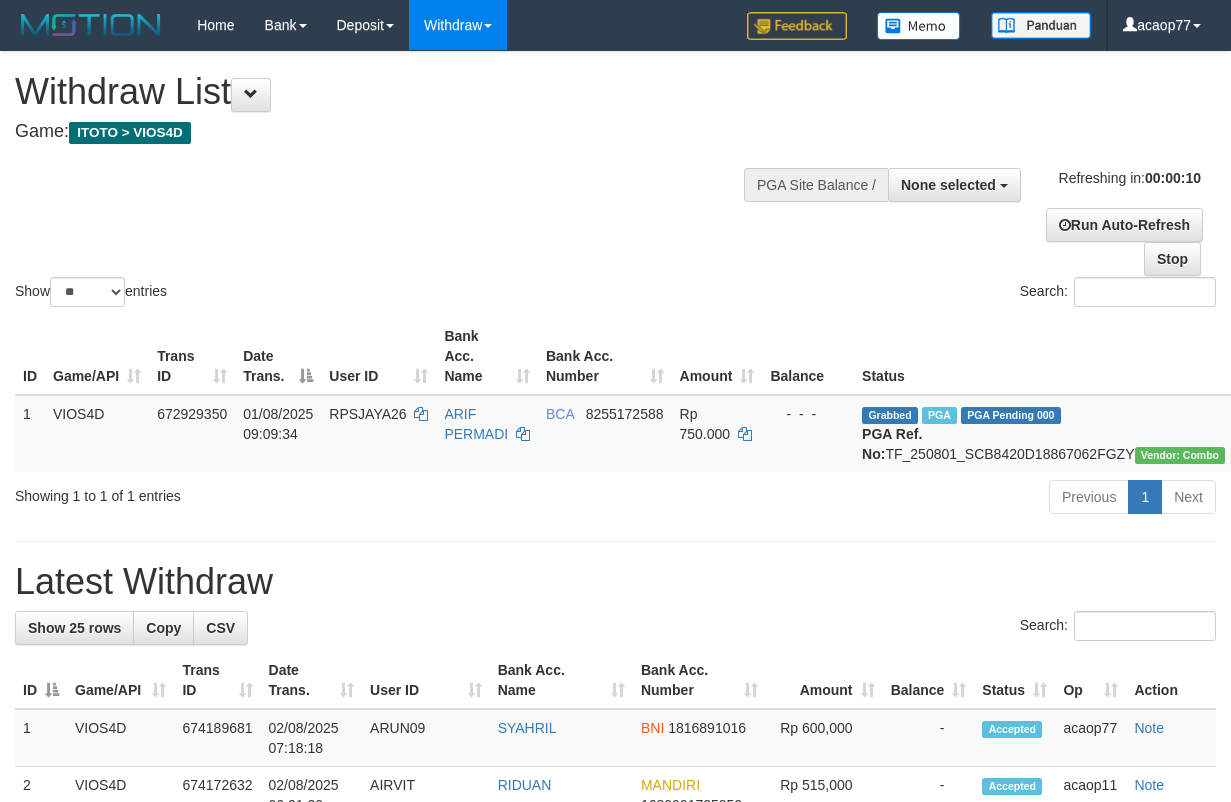 select 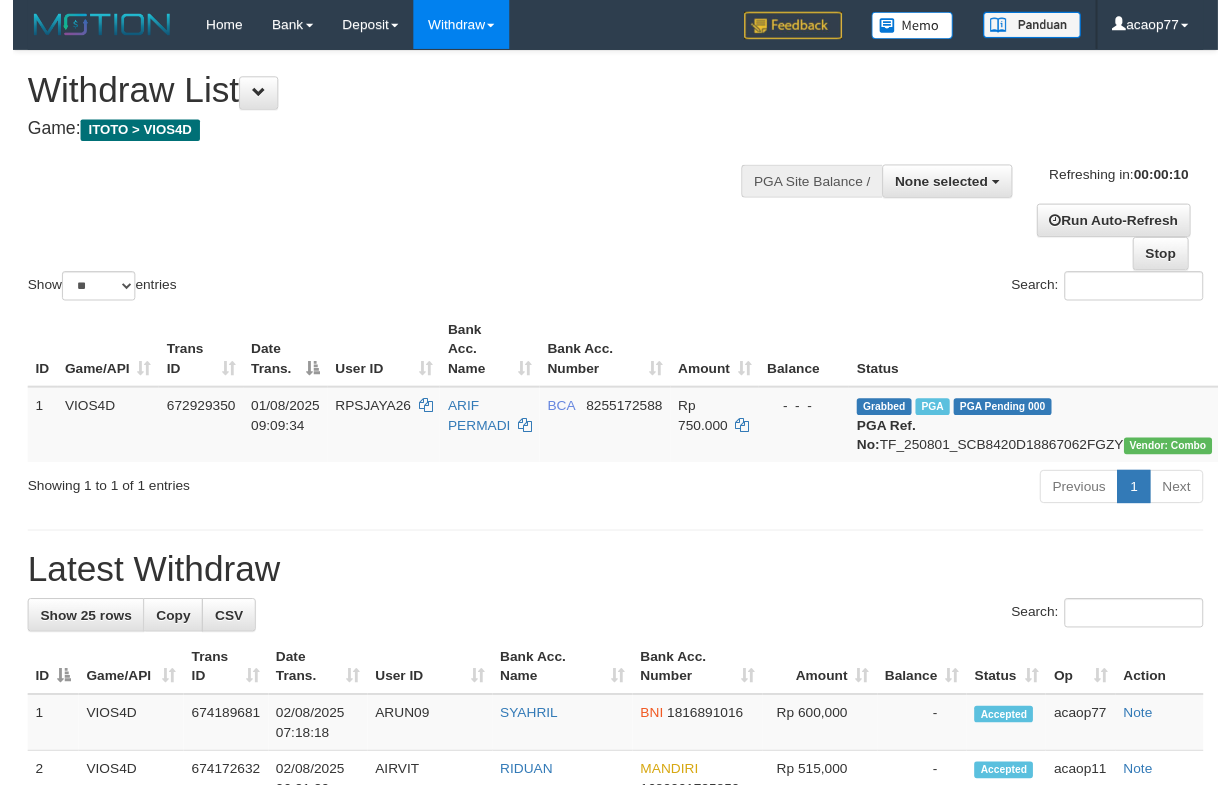 scroll, scrollTop: 0, scrollLeft: 0, axis: both 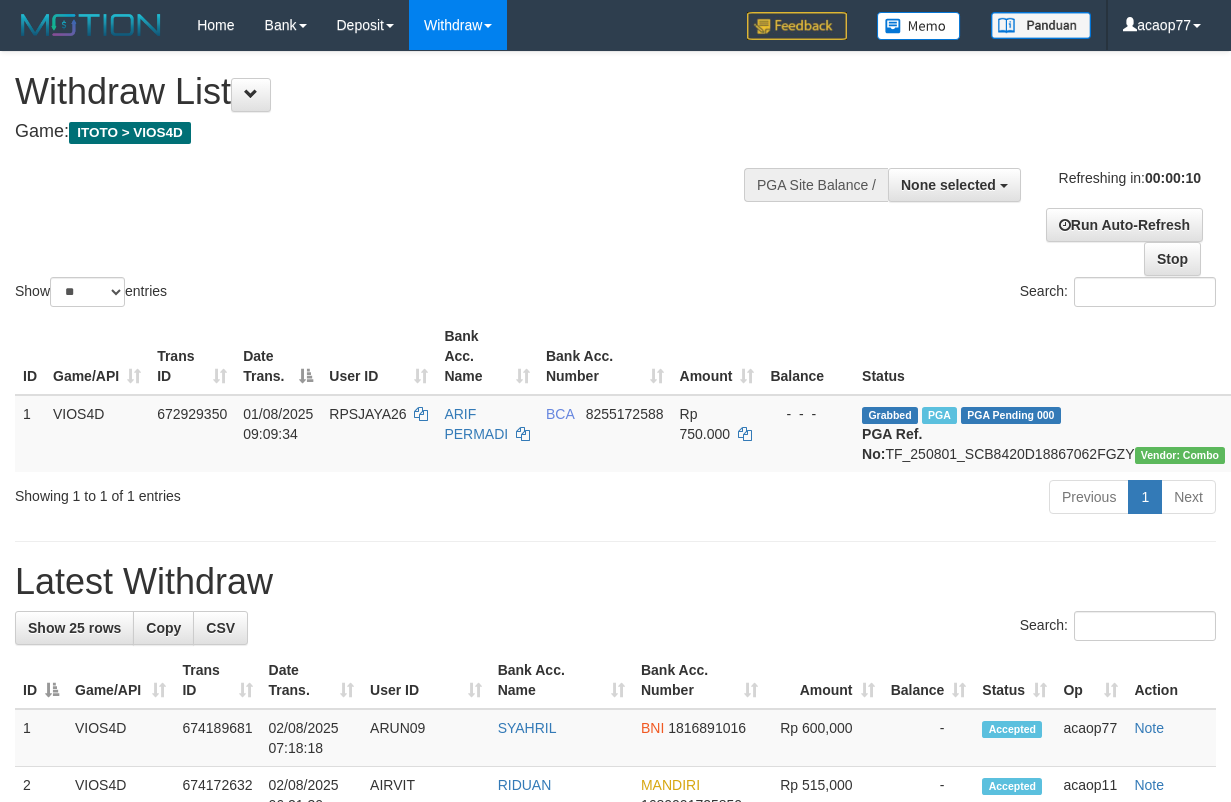 select 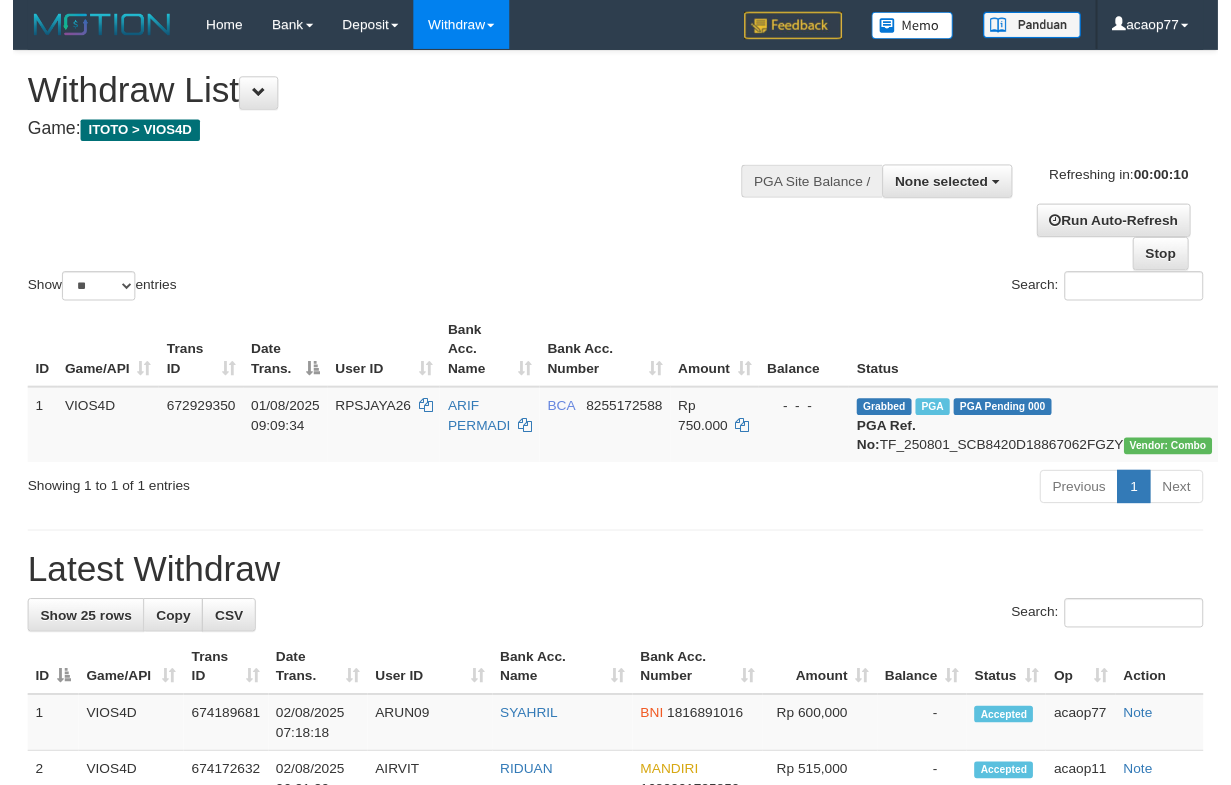 scroll, scrollTop: 0, scrollLeft: 0, axis: both 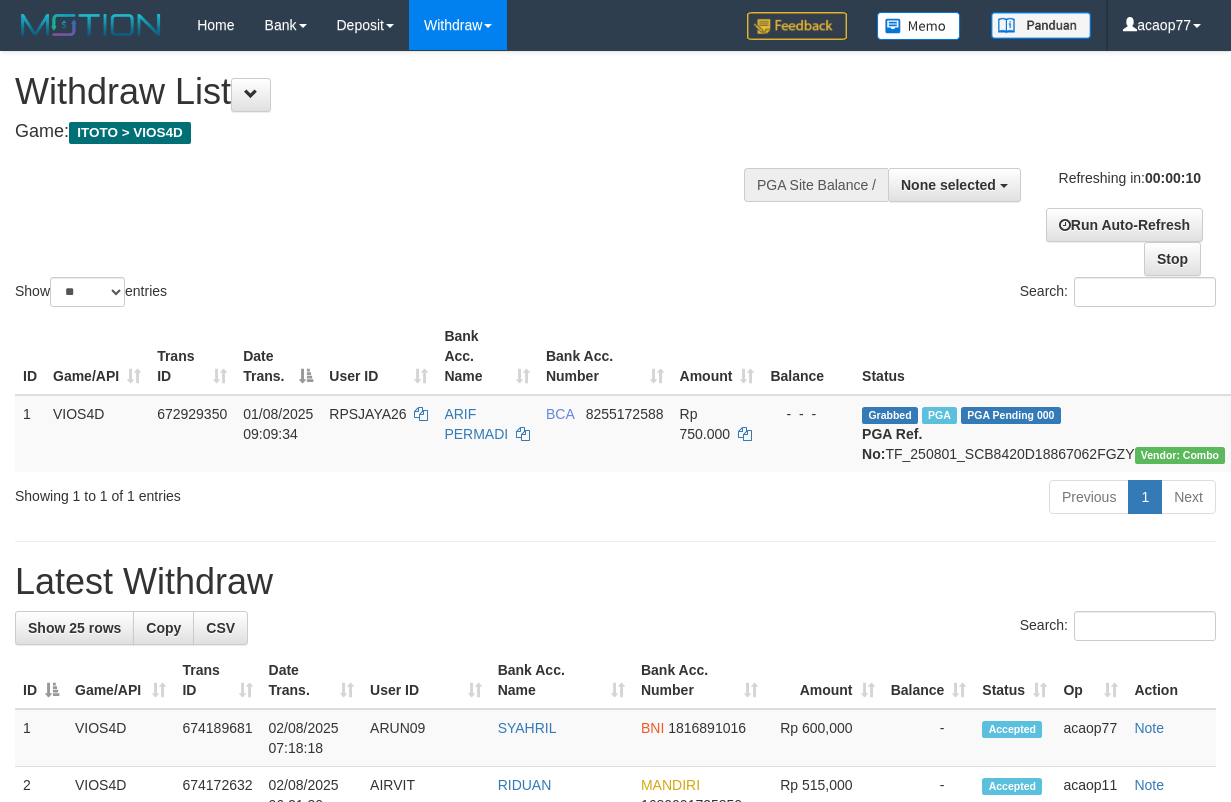 select 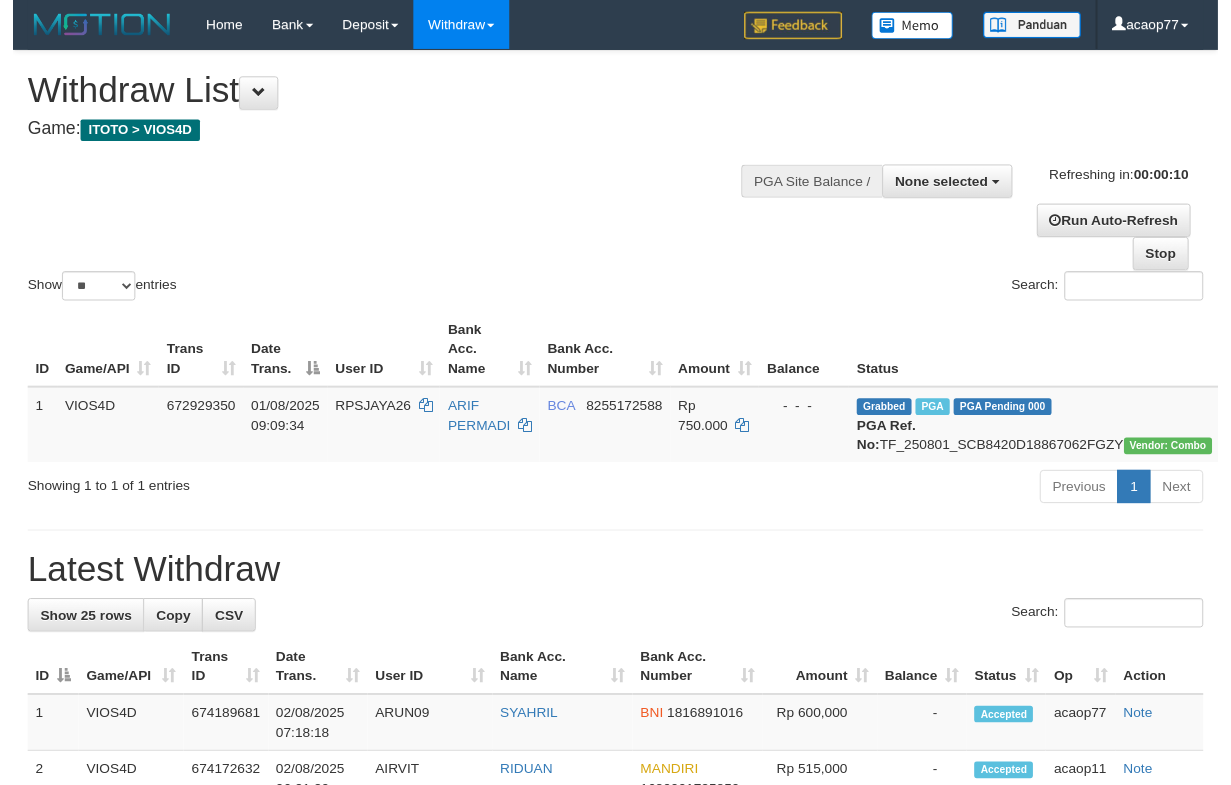 scroll, scrollTop: 0, scrollLeft: 0, axis: both 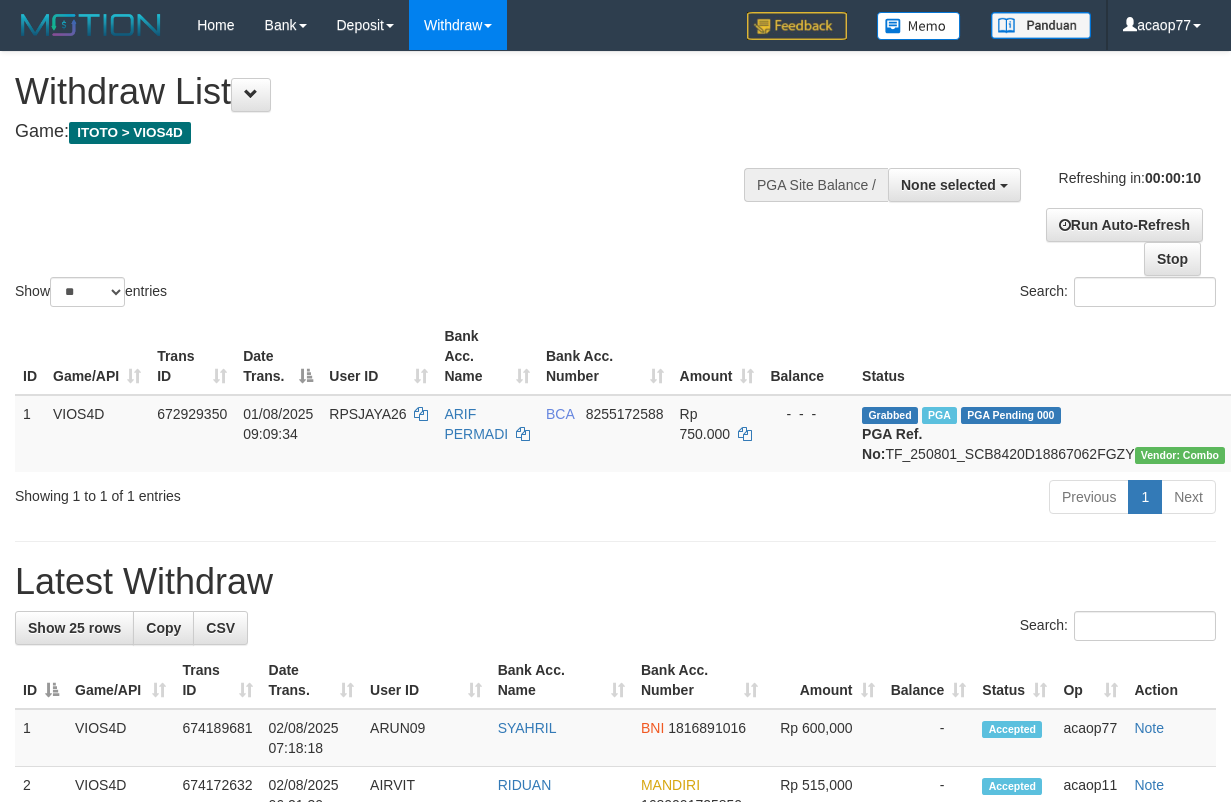 select 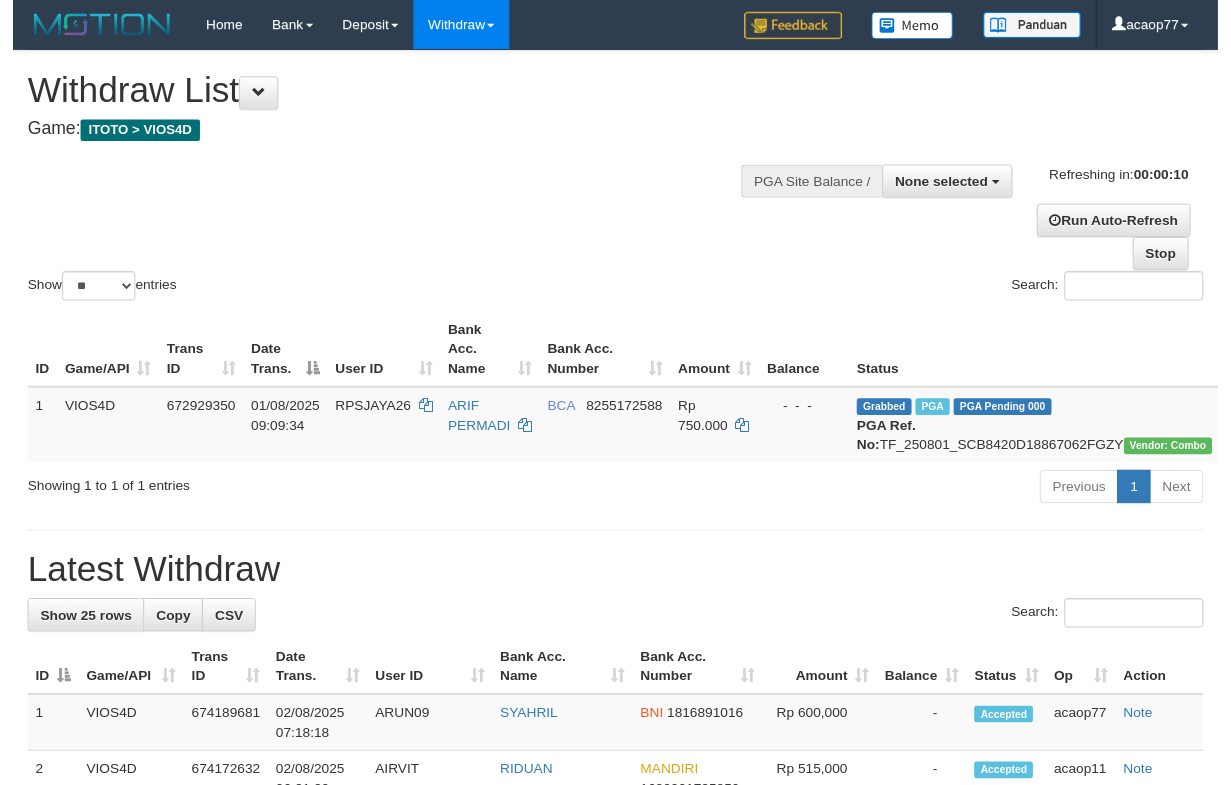 scroll, scrollTop: 0, scrollLeft: 0, axis: both 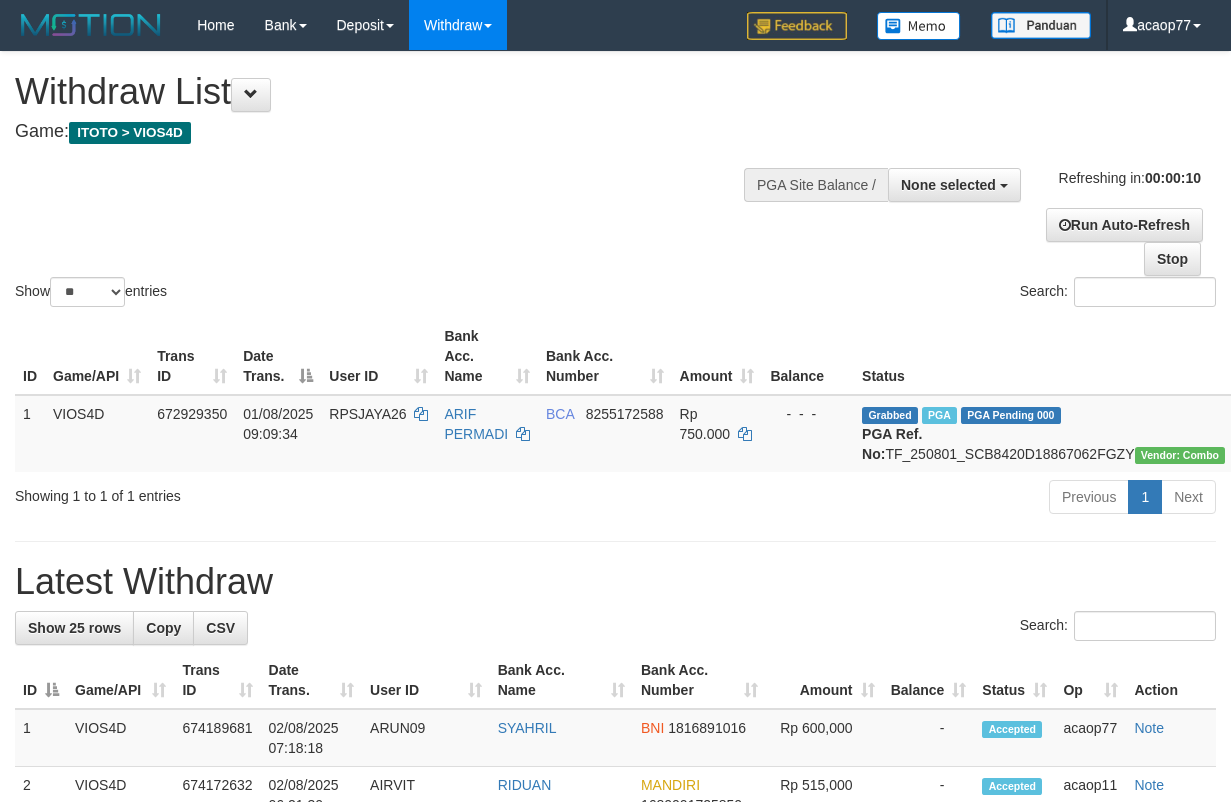 select 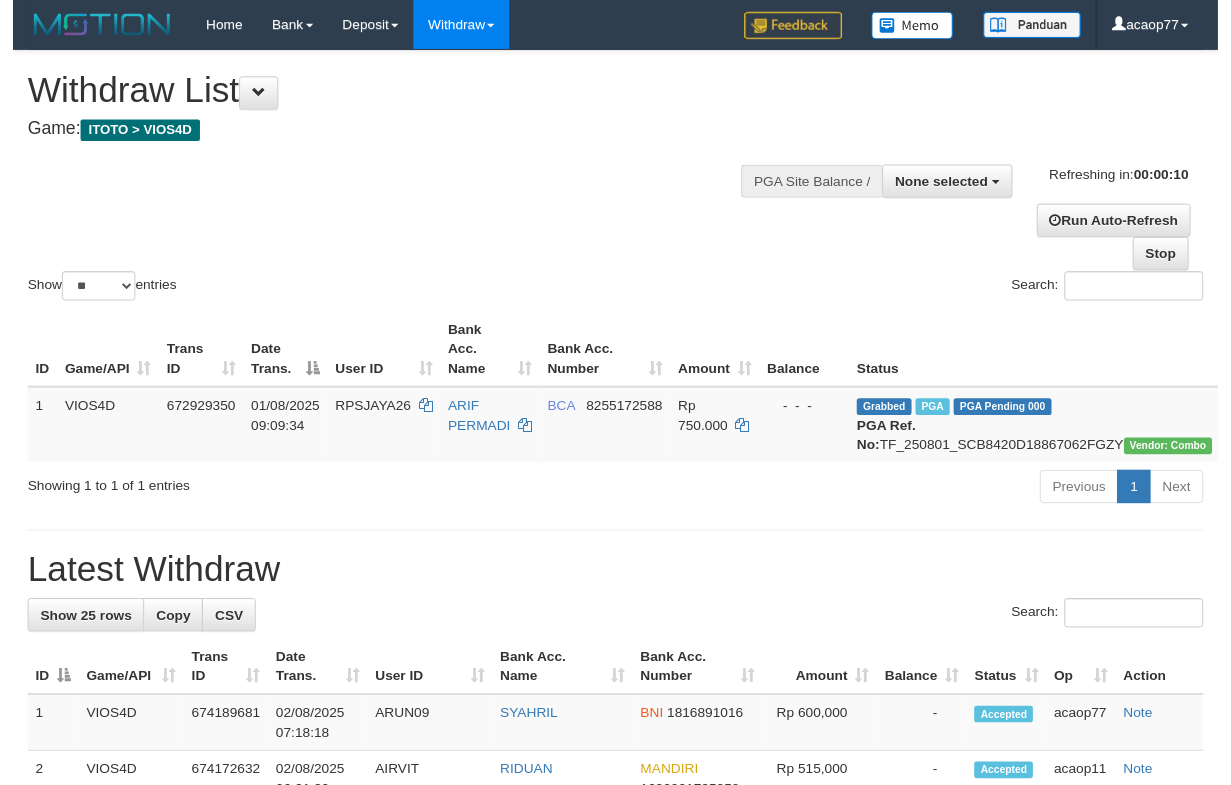 scroll, scrollTop: 0, scrollLeft: 0, axis: both 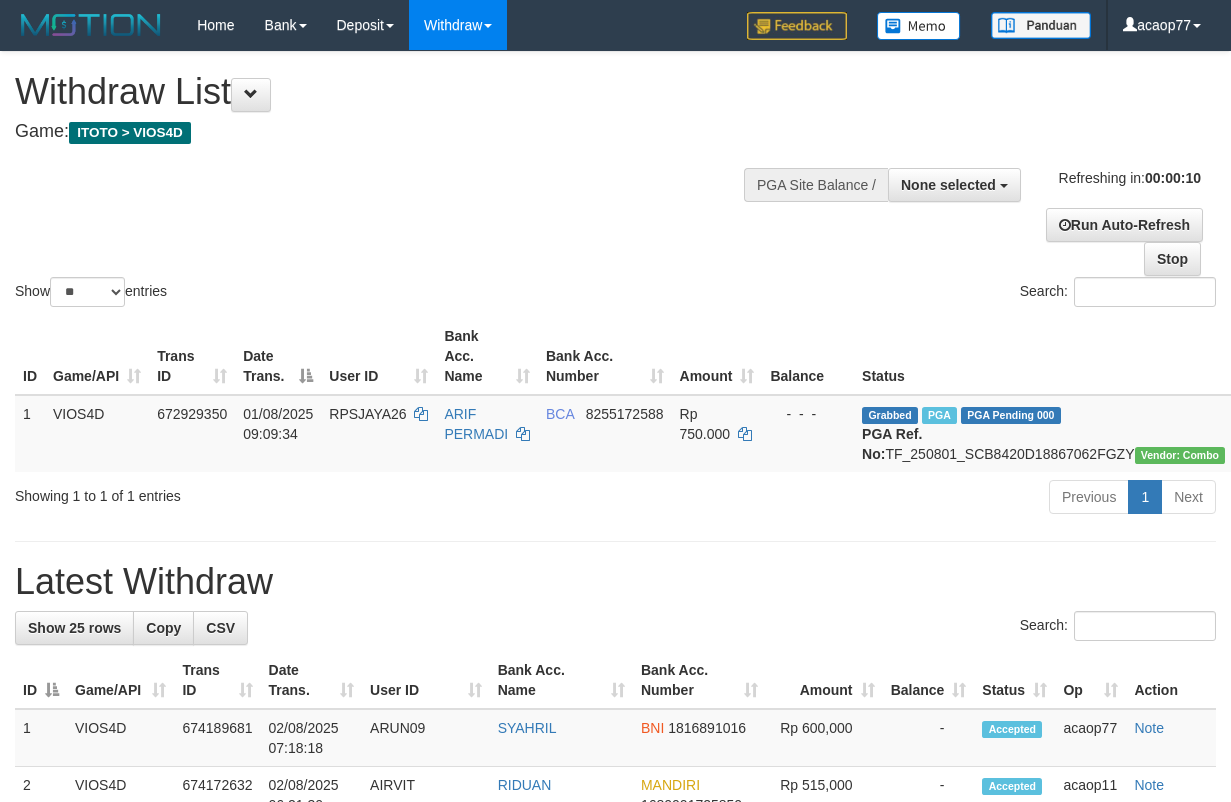 select 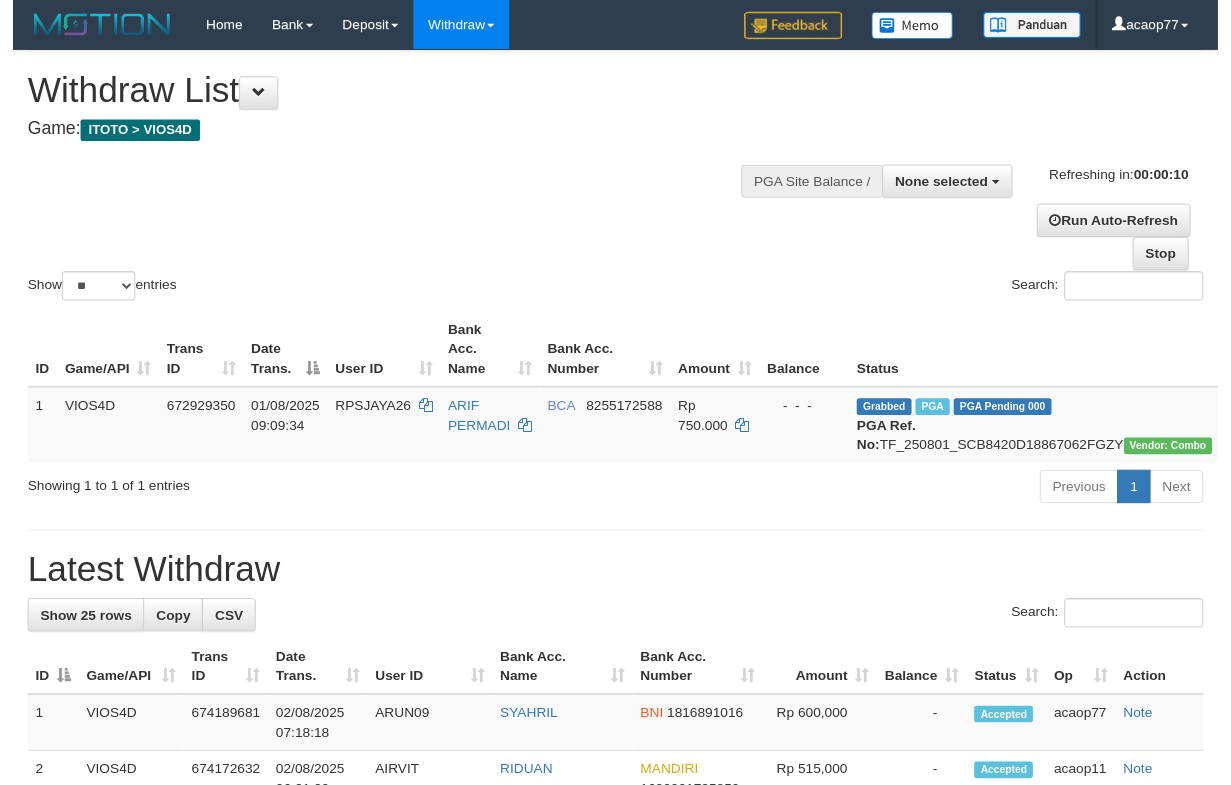 scroll, scrollTop: 0, scrollLeft: 0, axis: both 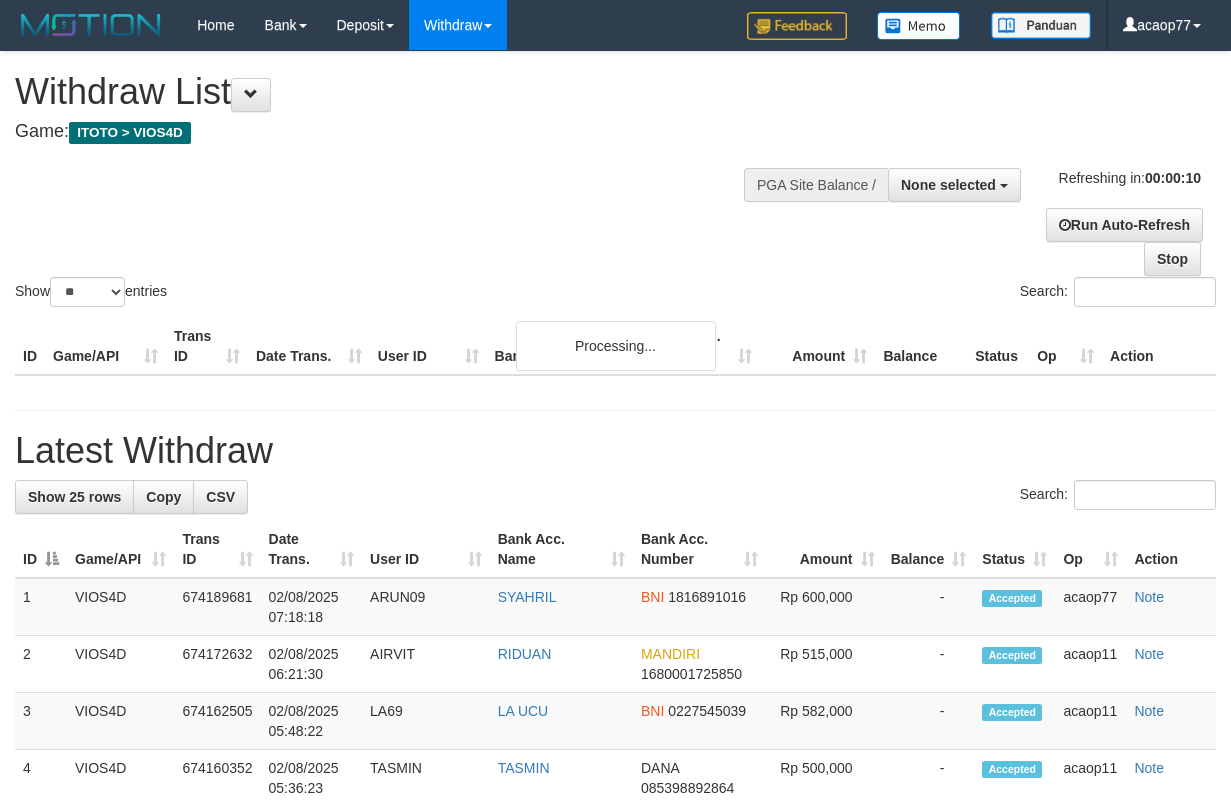 select 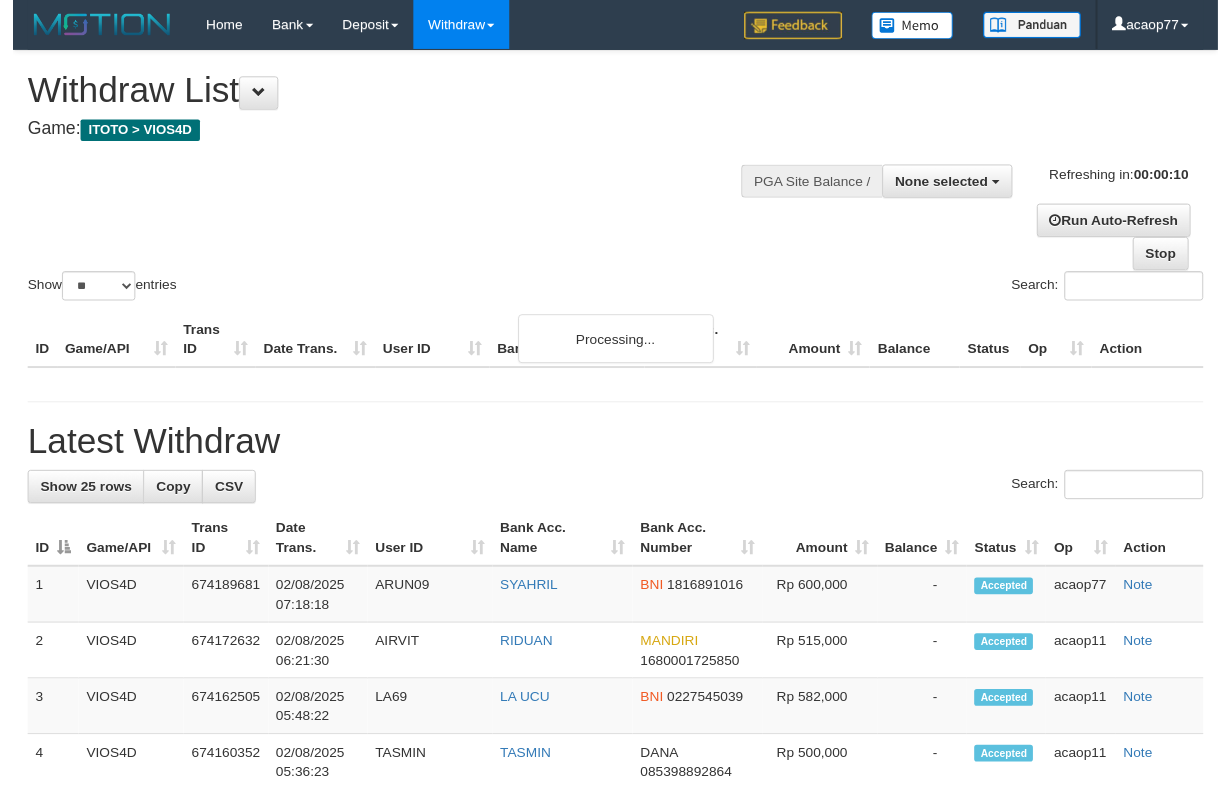 scroll, scrollTop: 0, scrollLeft: 0, axis: both 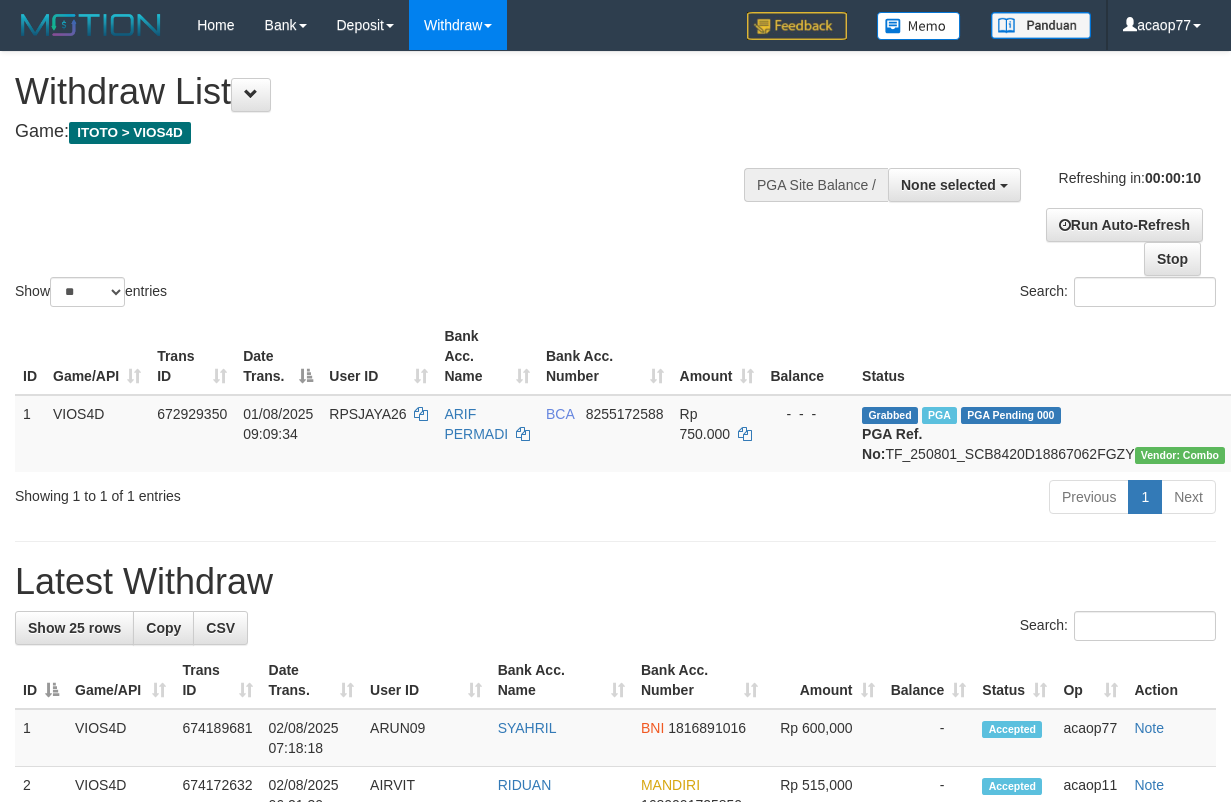 select 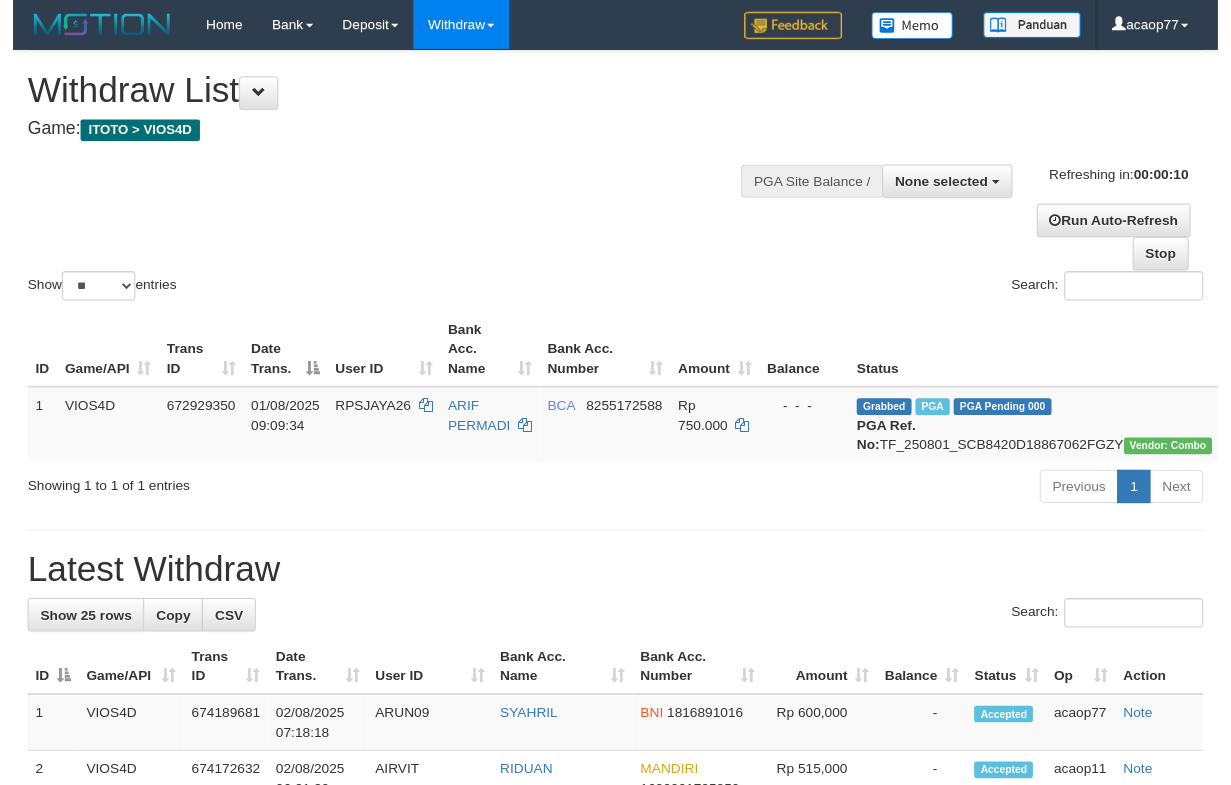 scroll, scrollTop: 0, scrollLeft: 0, axis: both 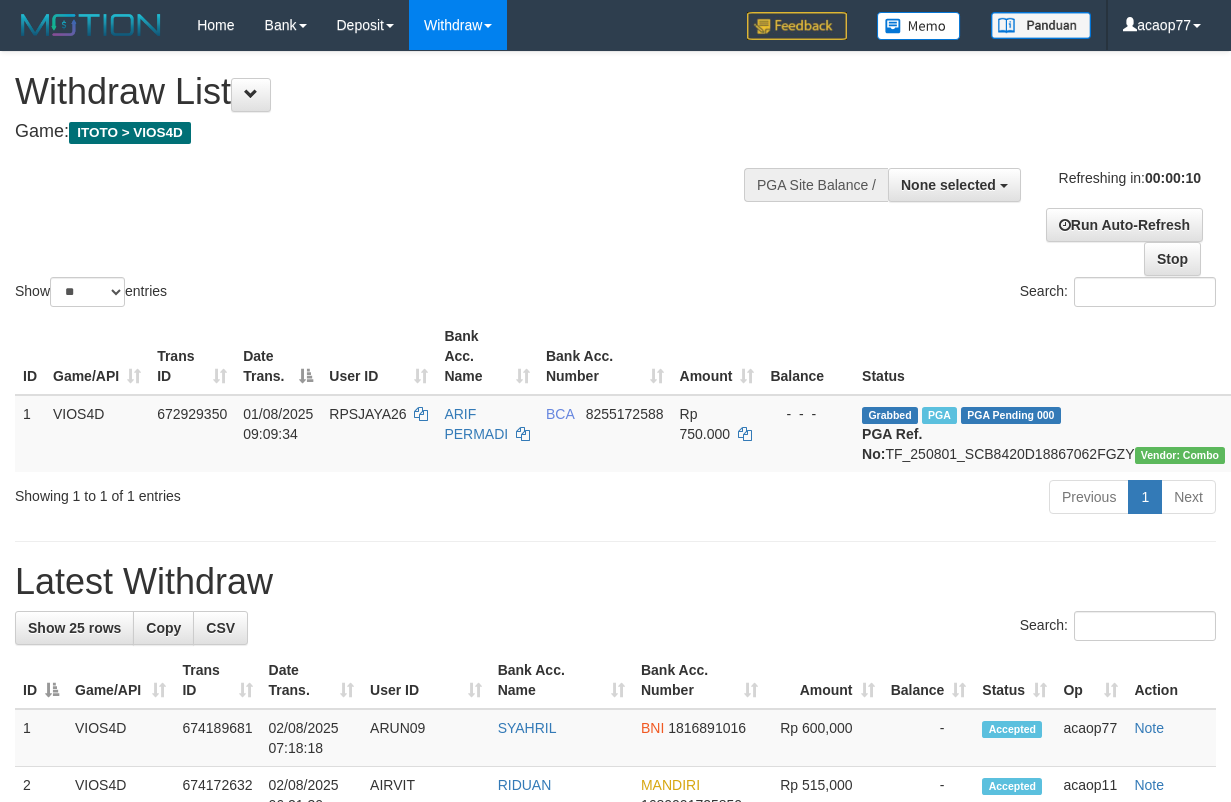 select 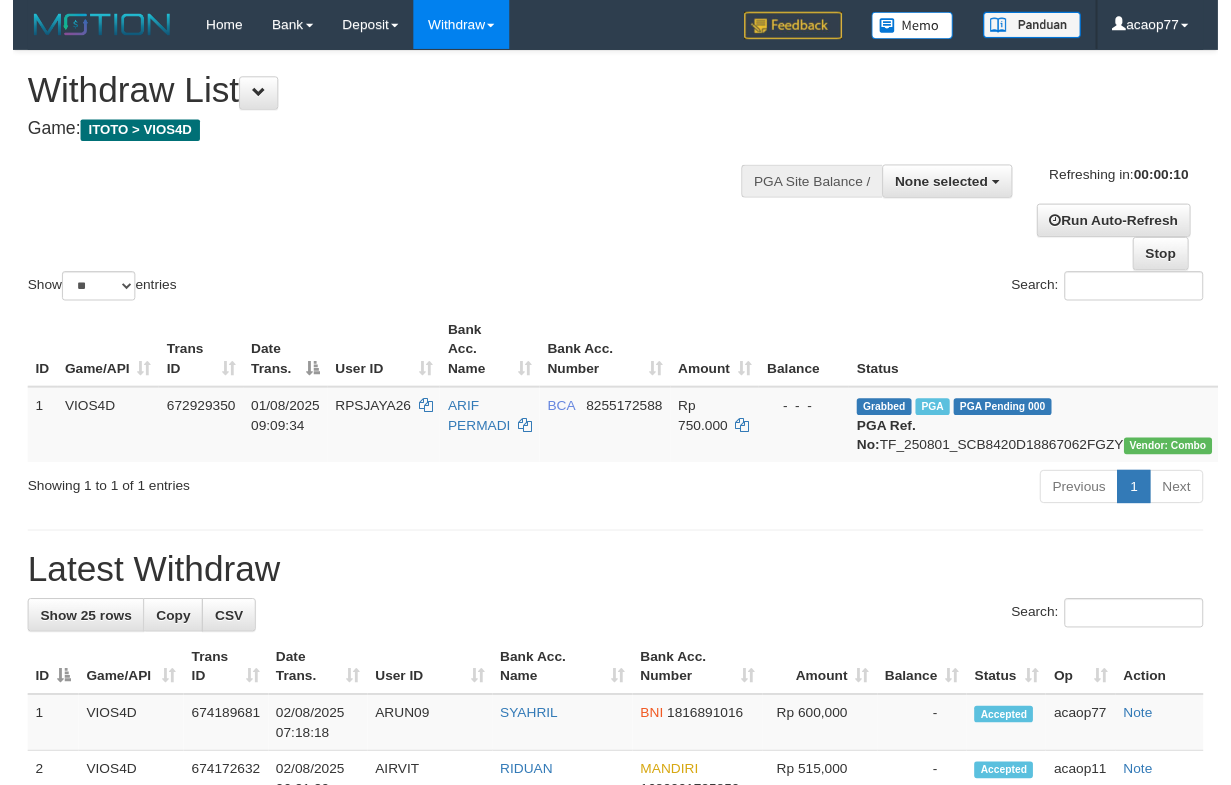 scroll, scrollTop: 0, scrollLeft: 0, axis: both 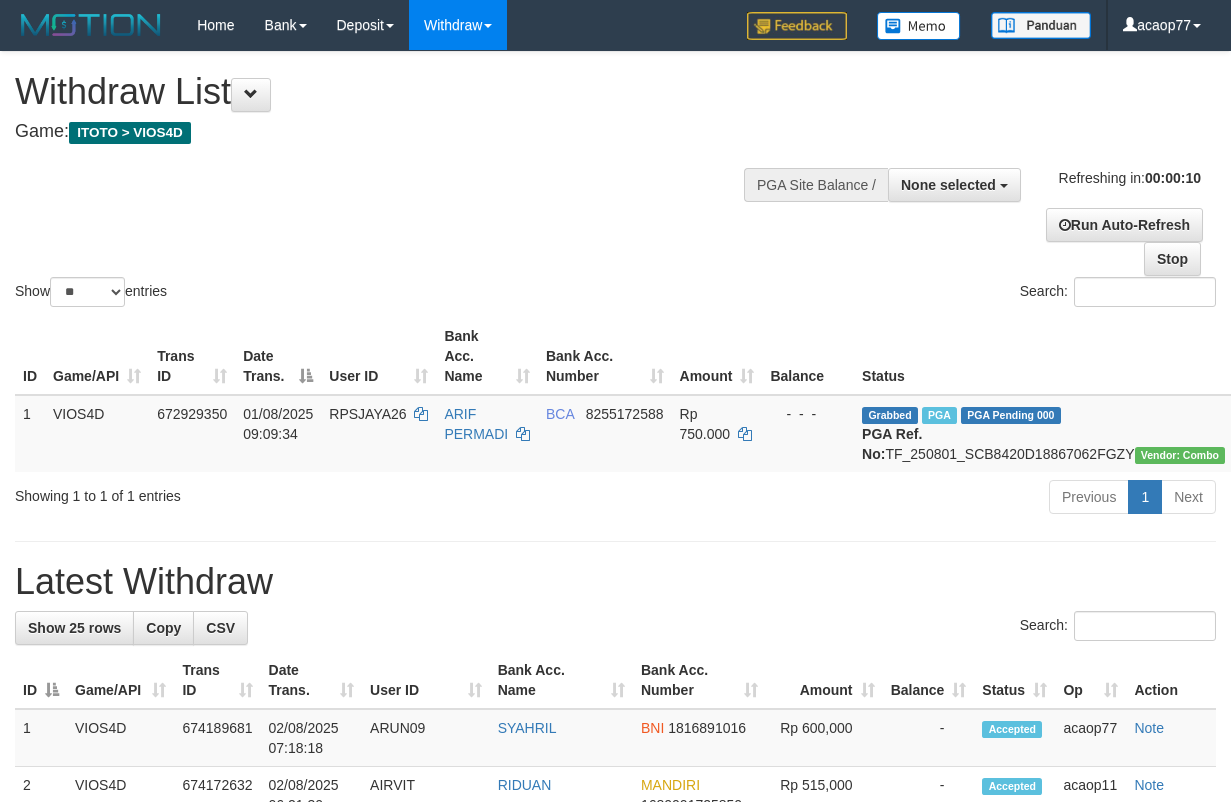 select 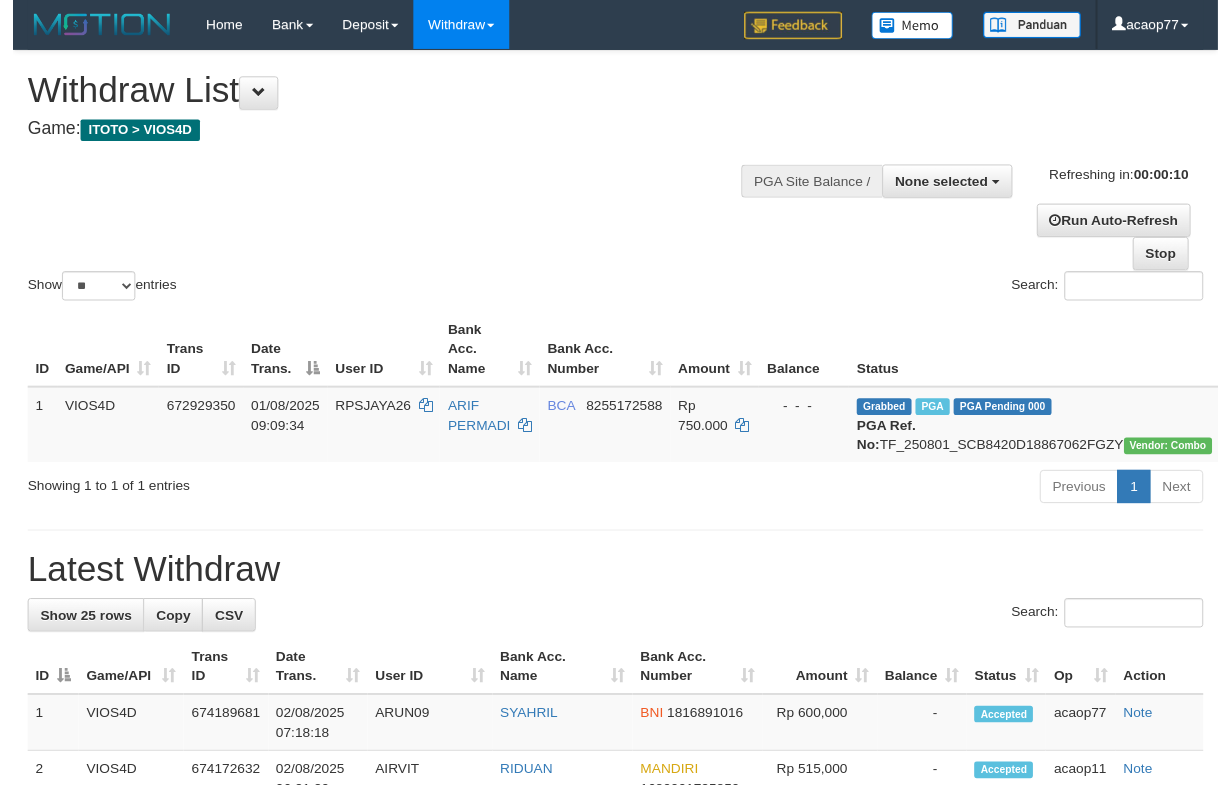 scroll, scrollTop: 0, scrollLeft: 0, axis: both 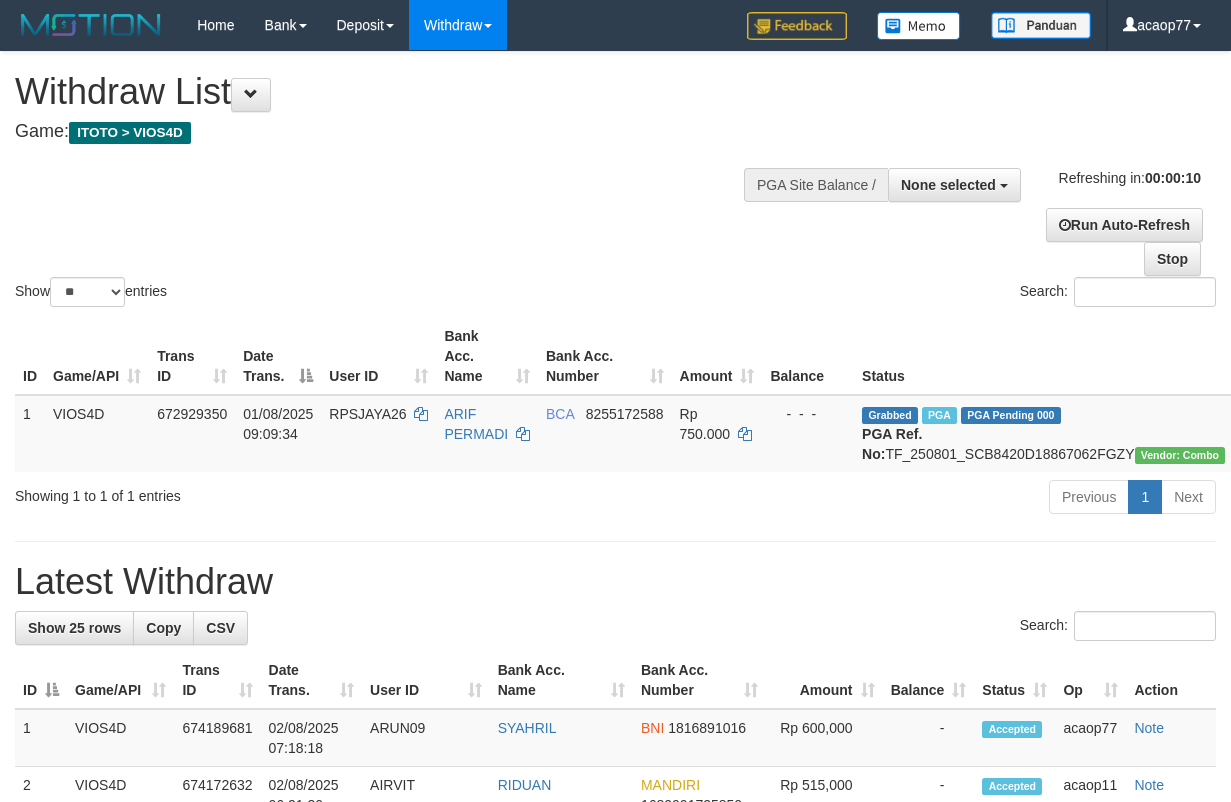 select 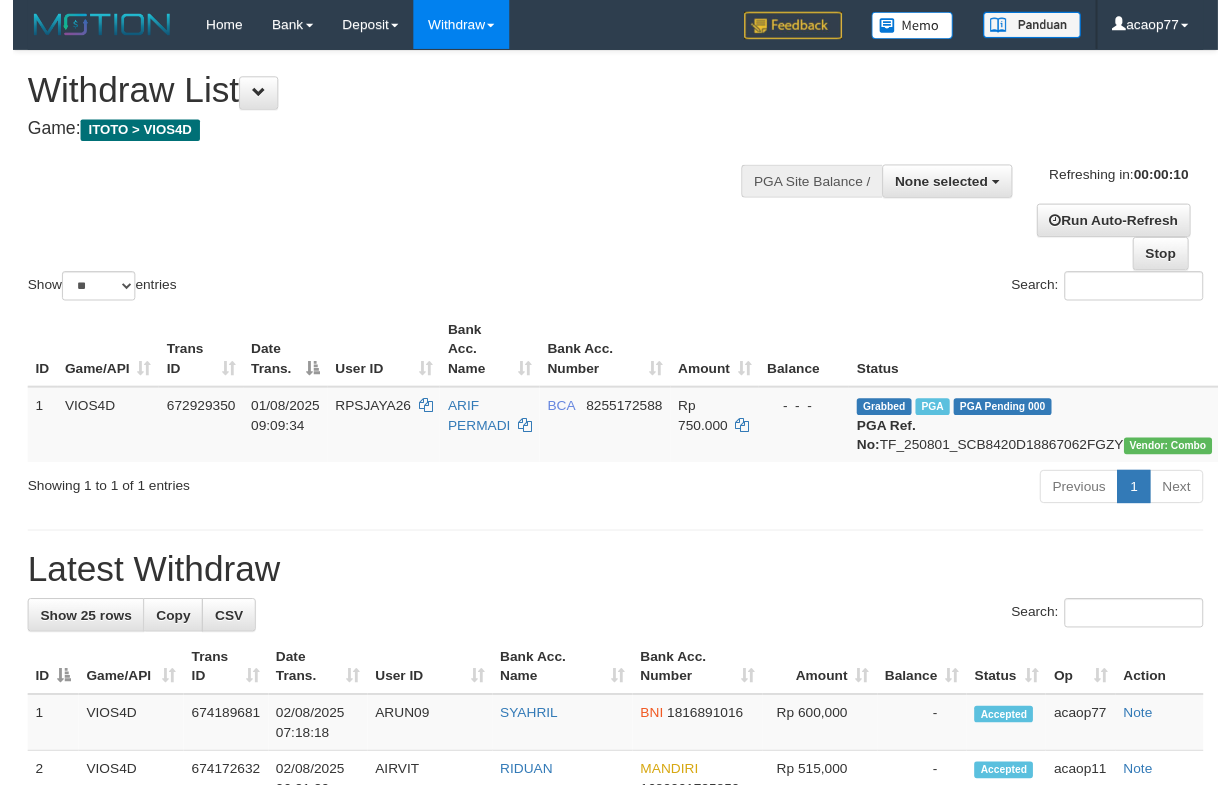 scroll, scrollTop: 0, scrollLeft: 0, axis: both 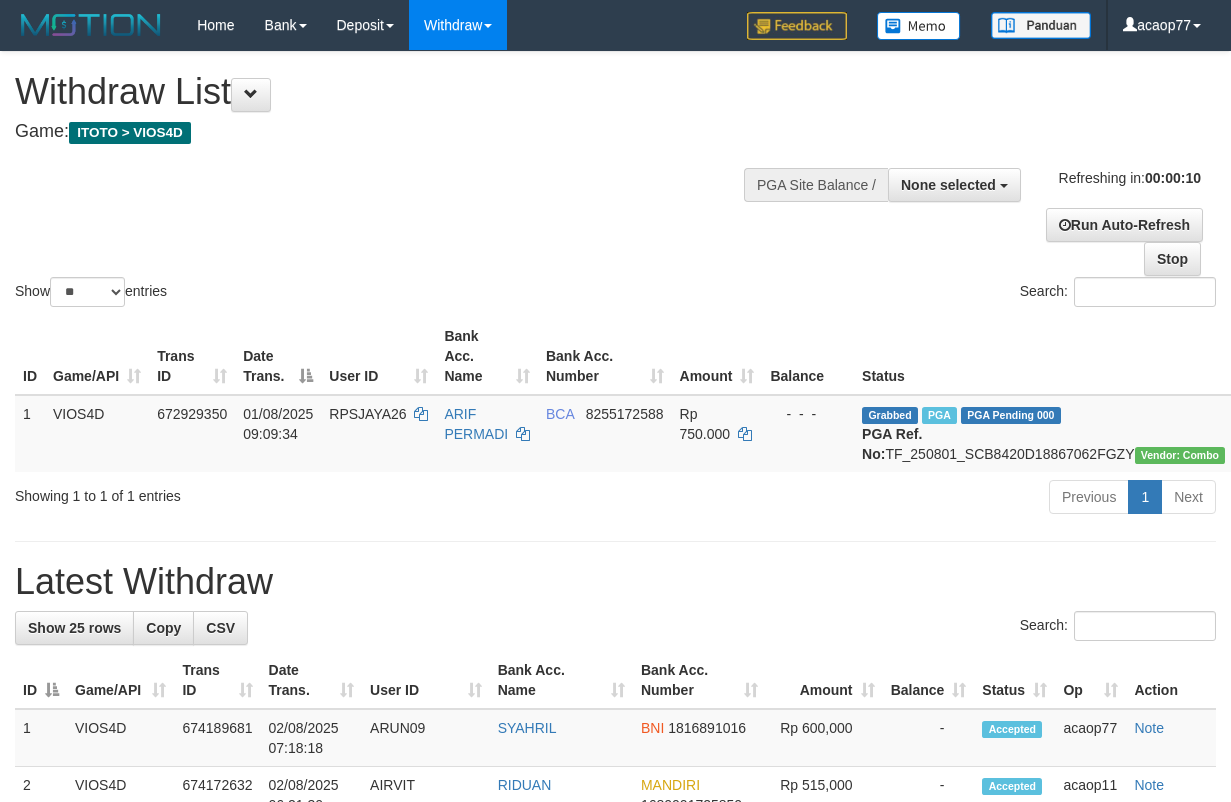 select 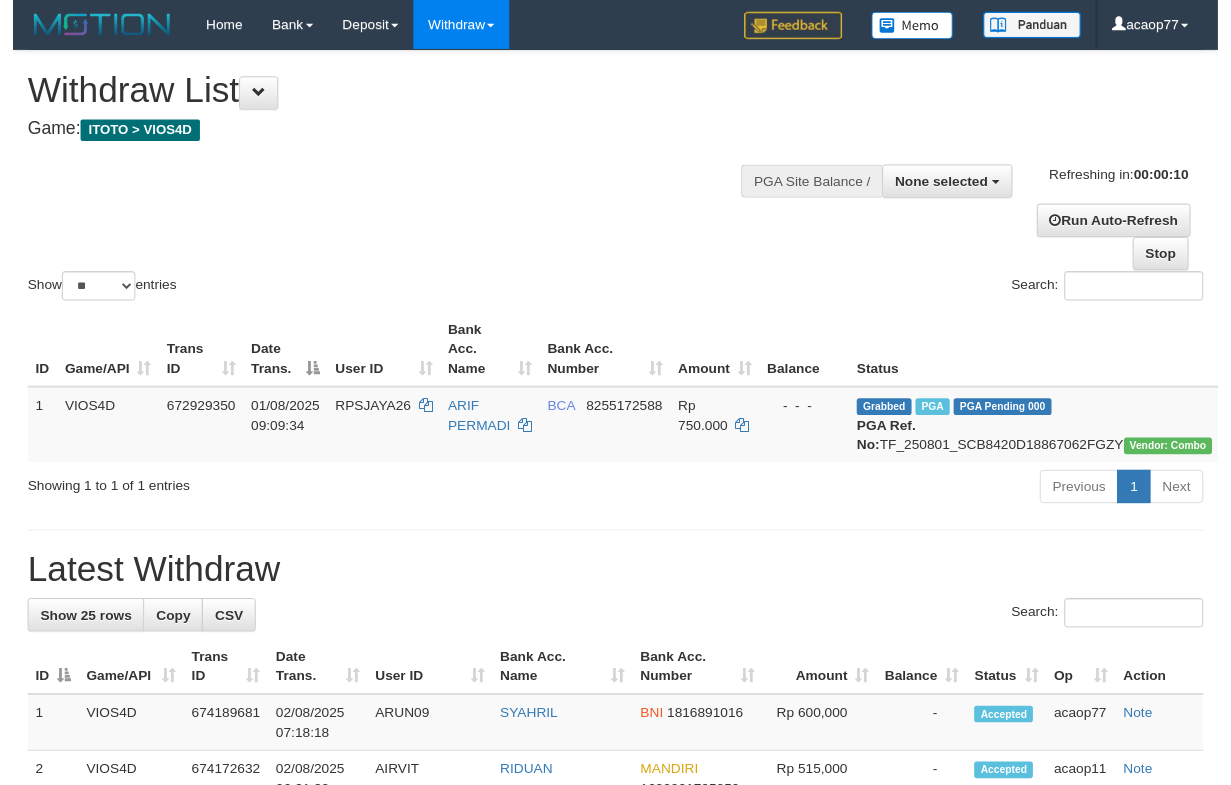 scroll, scrollTop: 0, scrollLeft: 0, axis: both 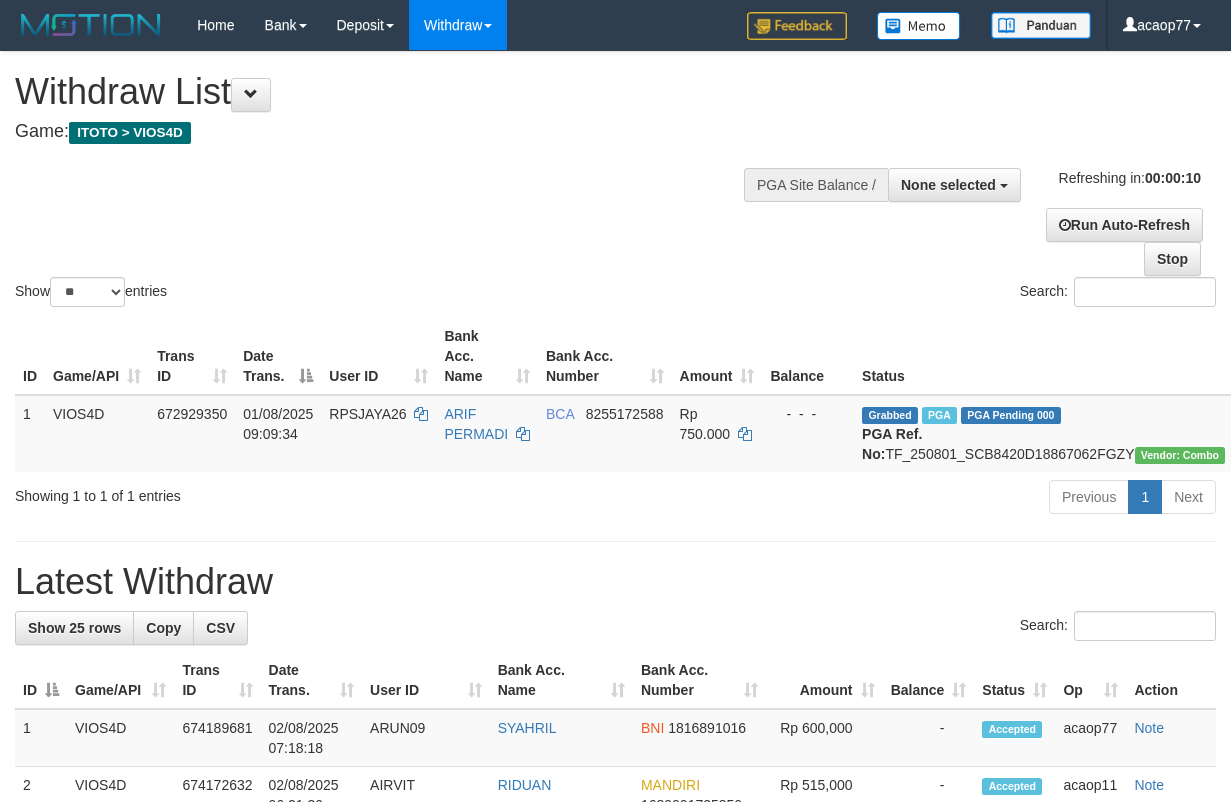 select 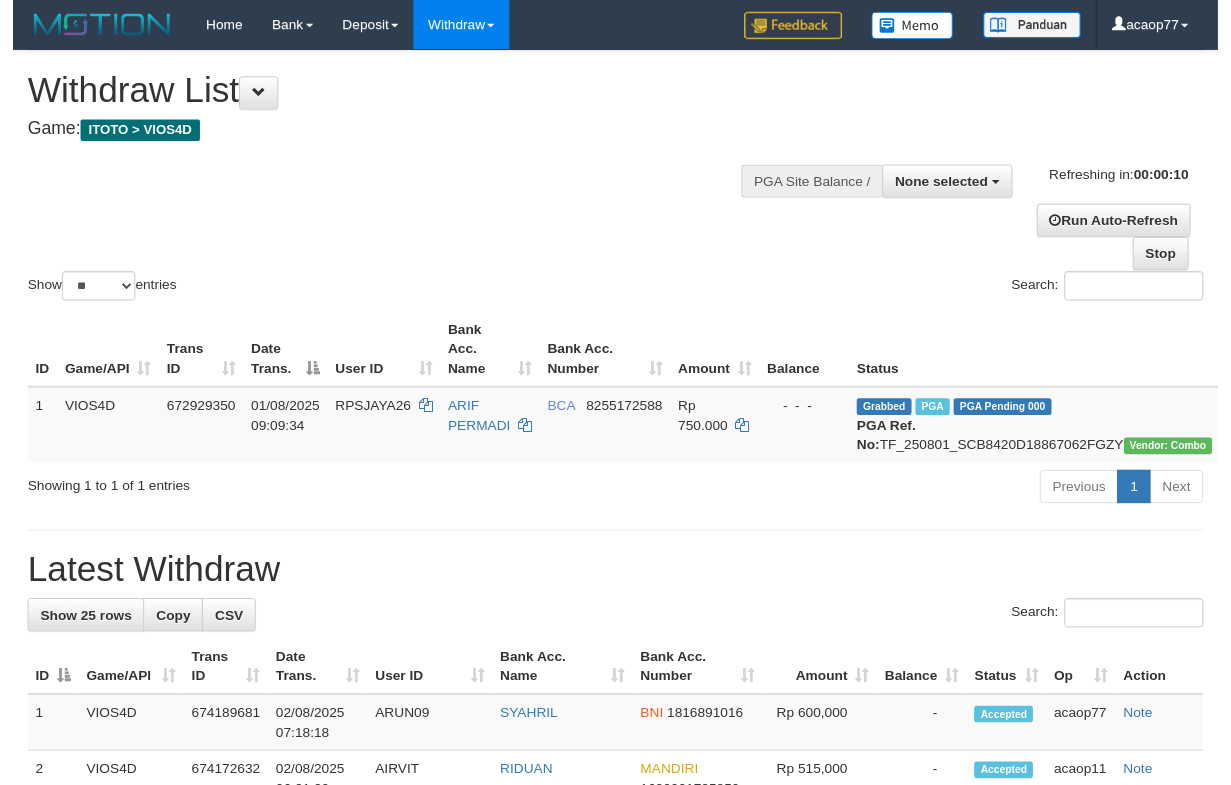 scroll, scrollTop: 0, scrollLeft: 0, axis: both 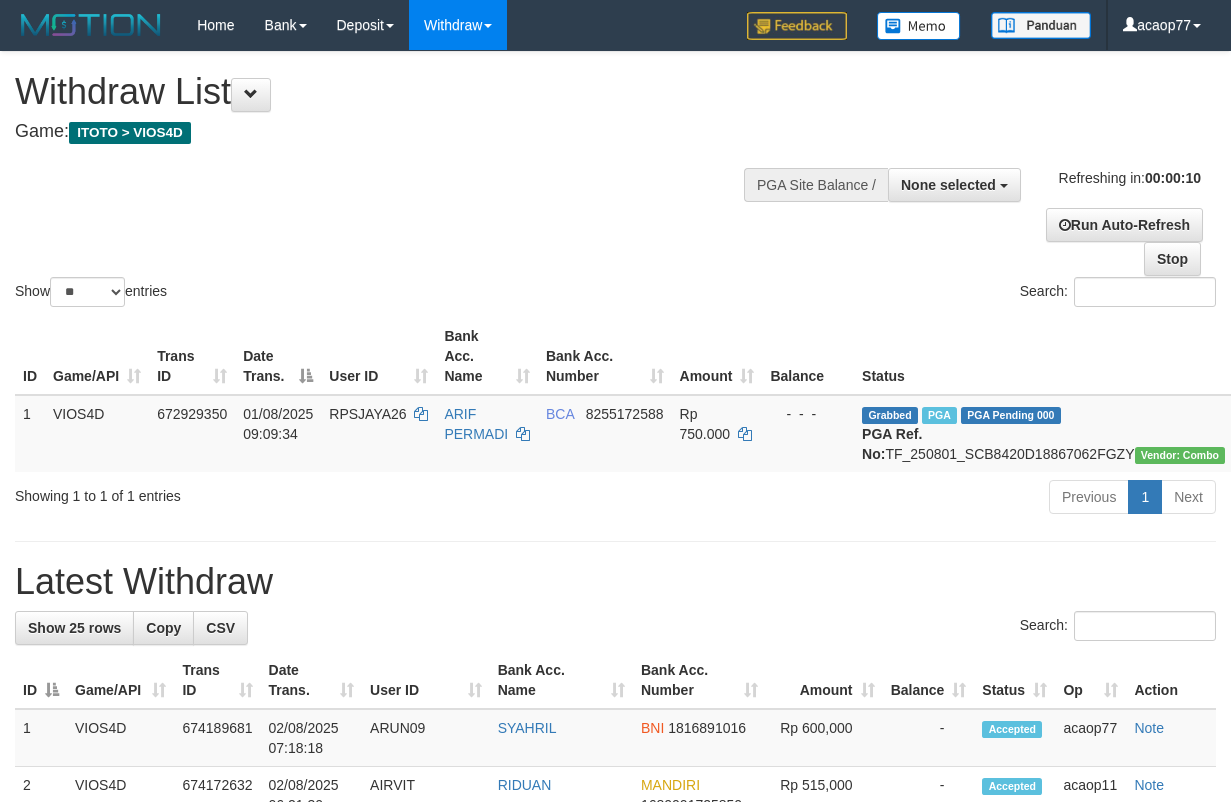 select 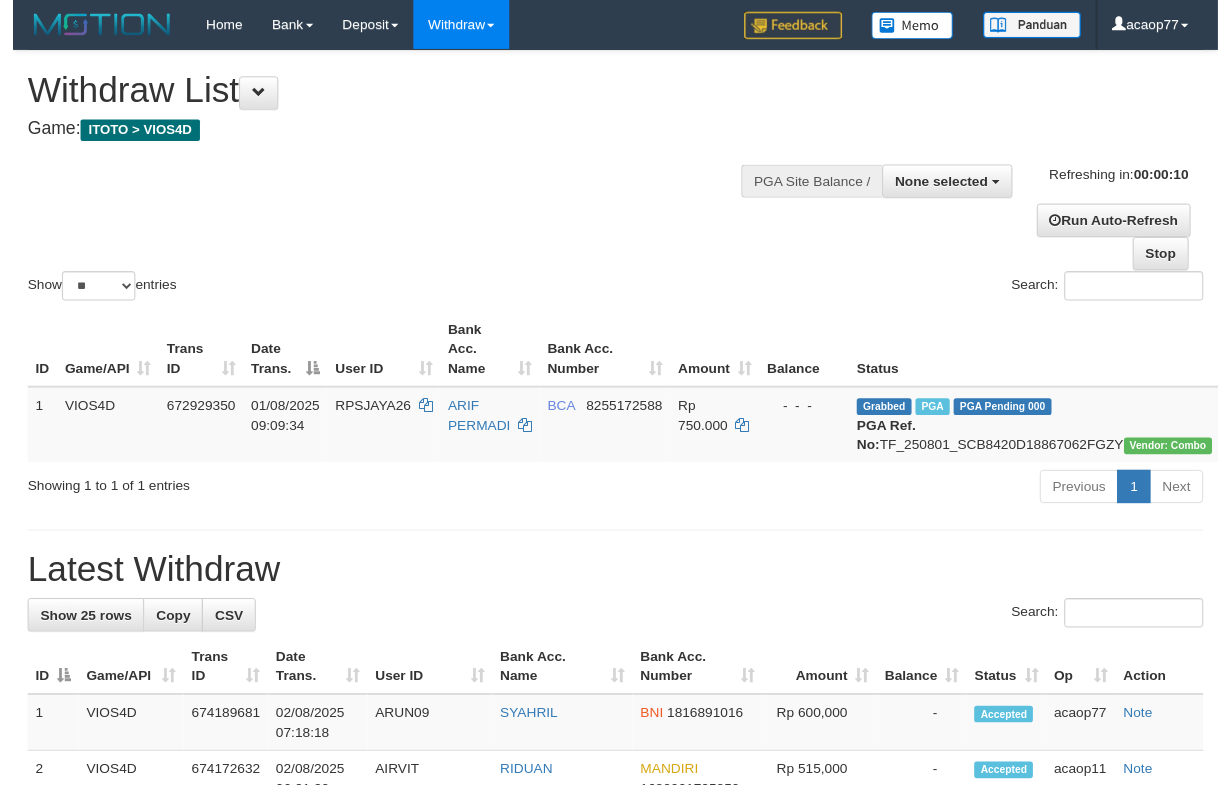 scroll, scrollTop: 0, scrollLeft: 0, axis: both 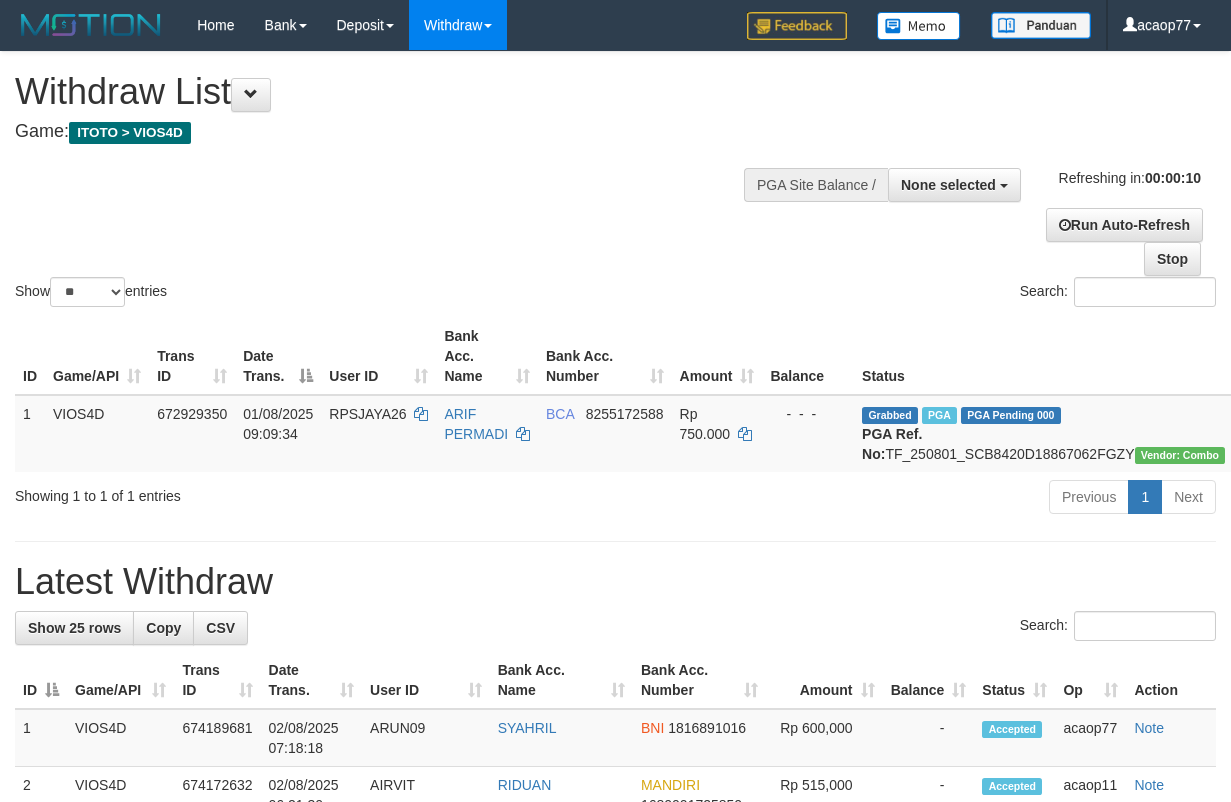 select 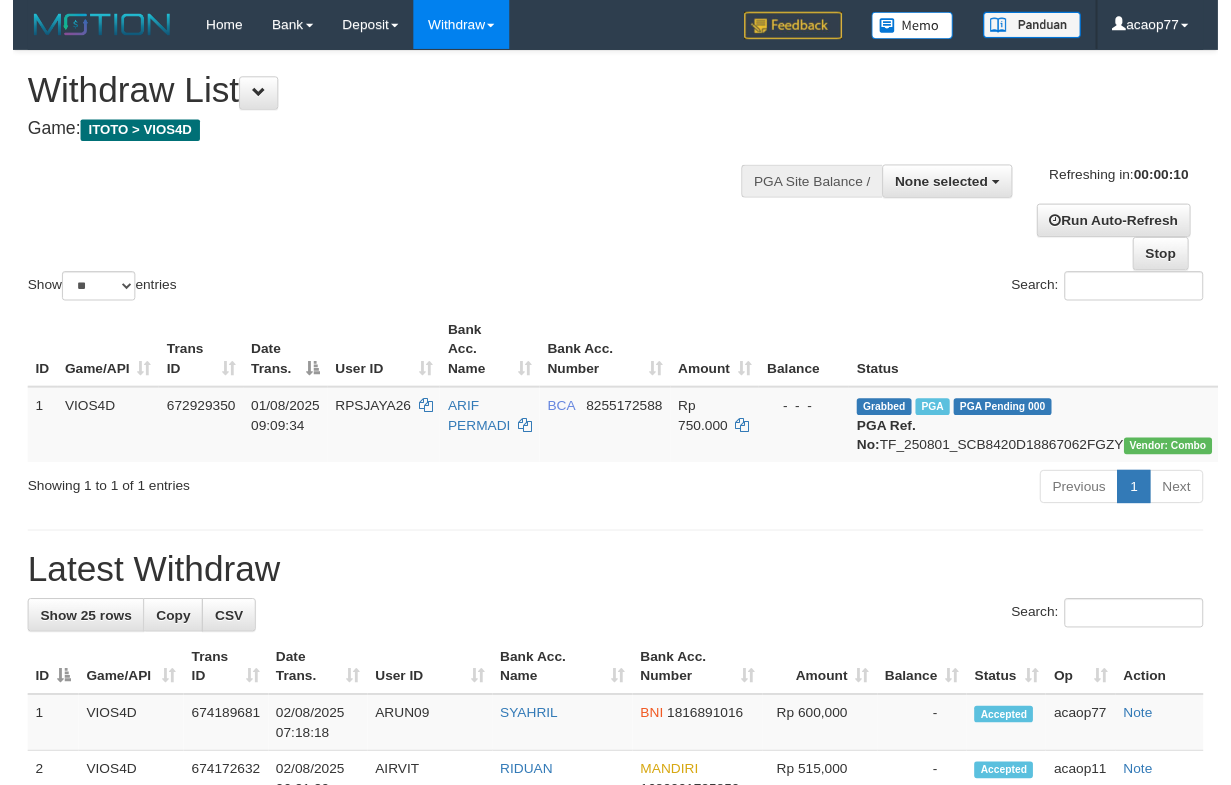 scroll, scrollTop: 0, scrollLeft: 0, axis: both 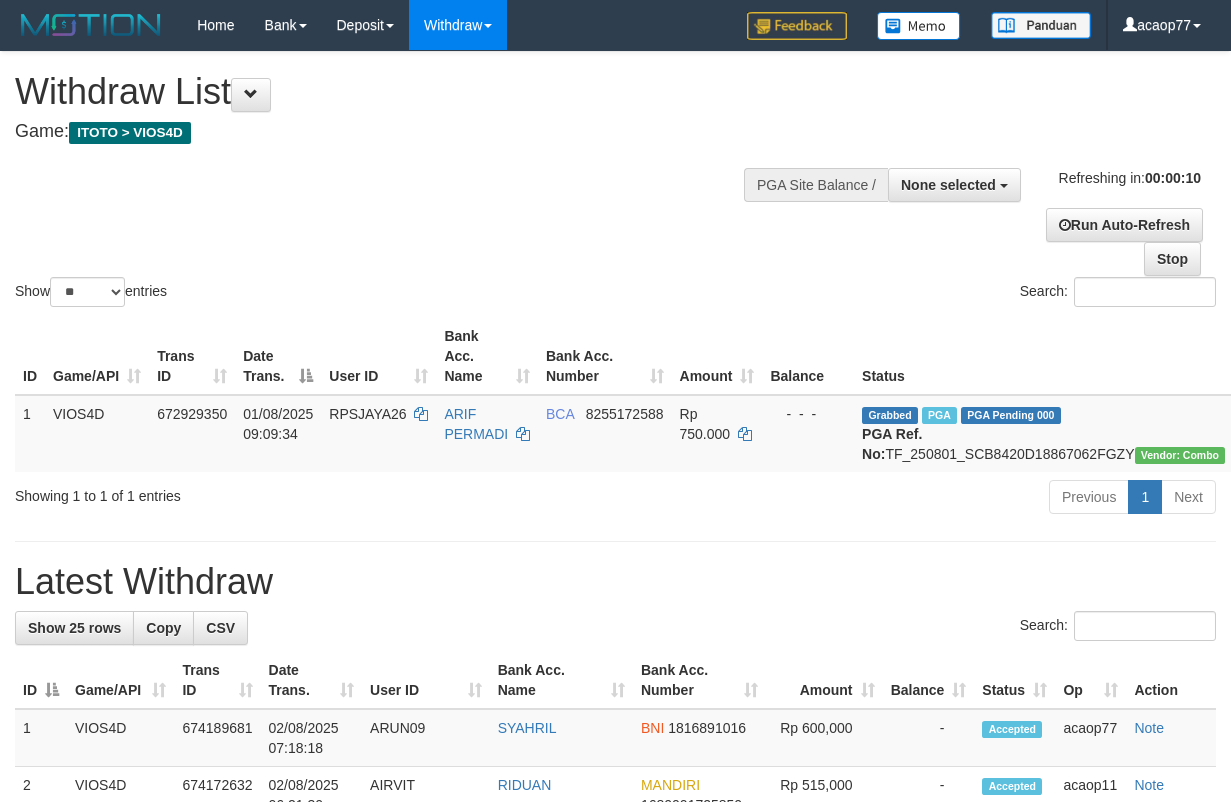 select 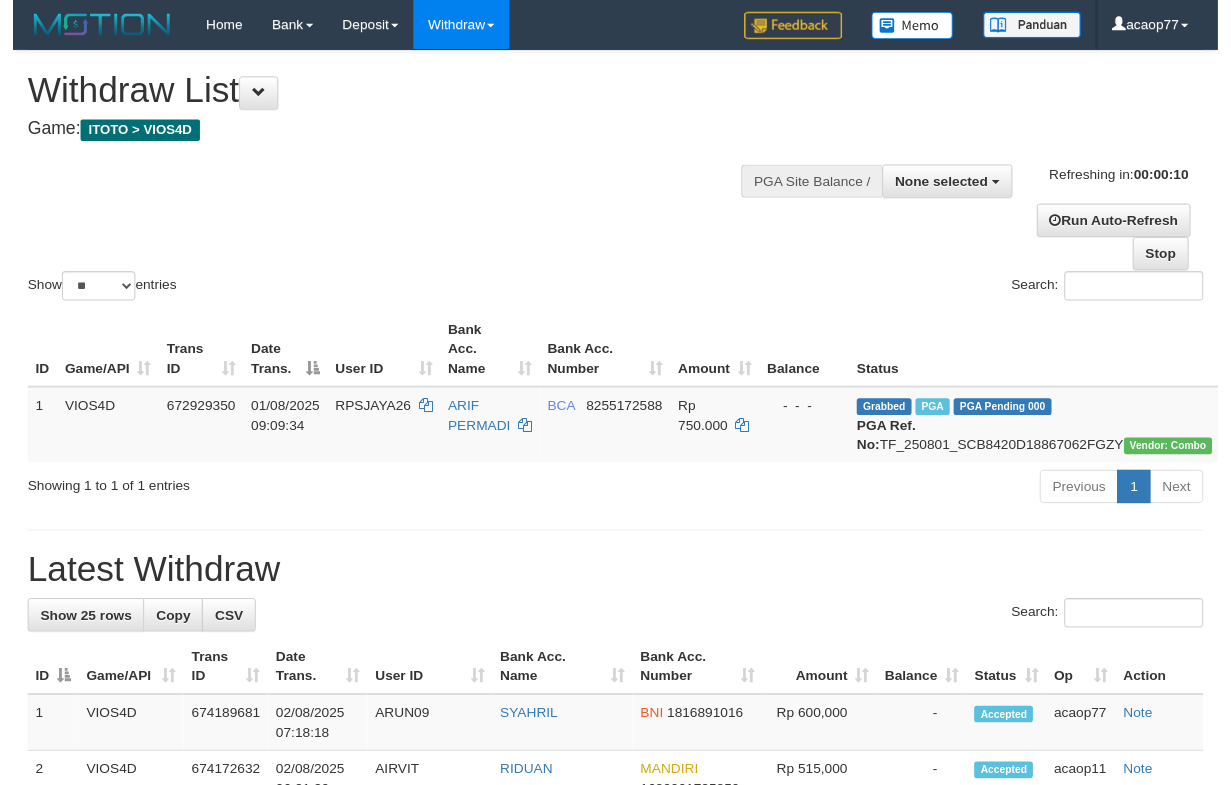 scroll, scrollTop: 0, scrollLeft: 0, axis: both 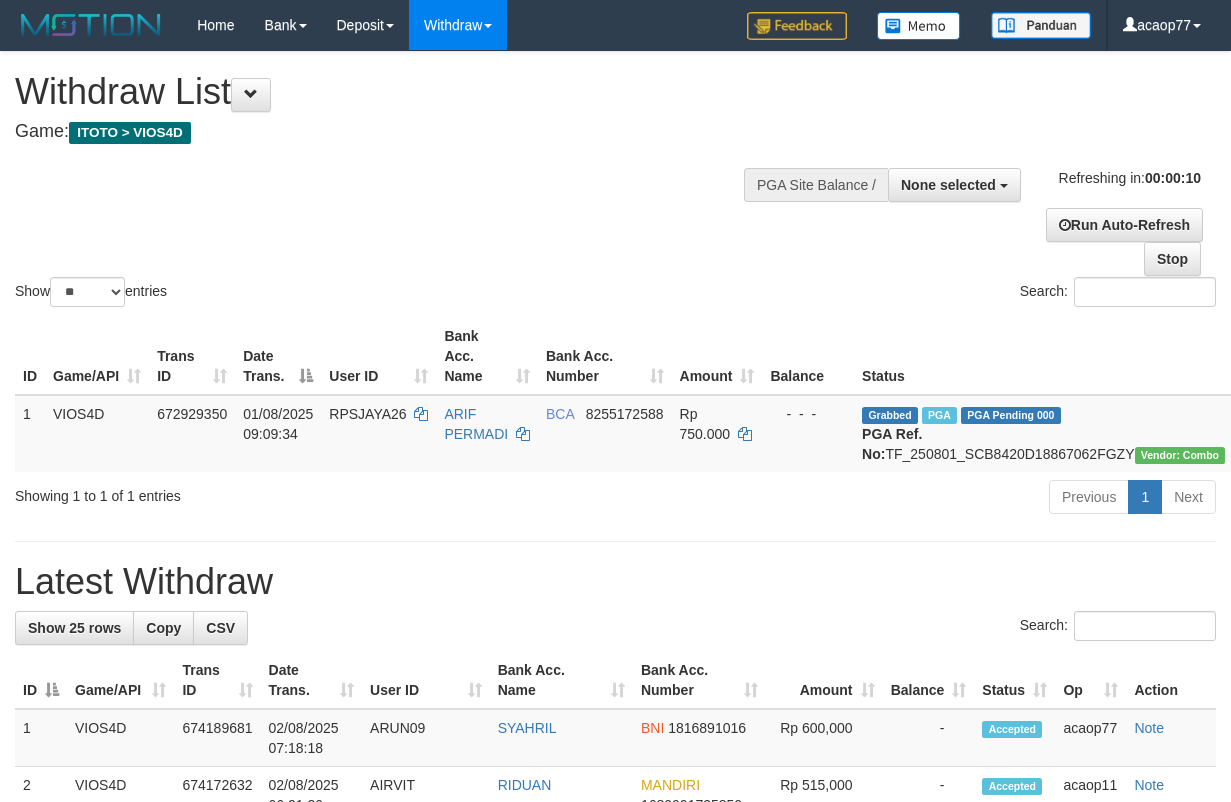 select 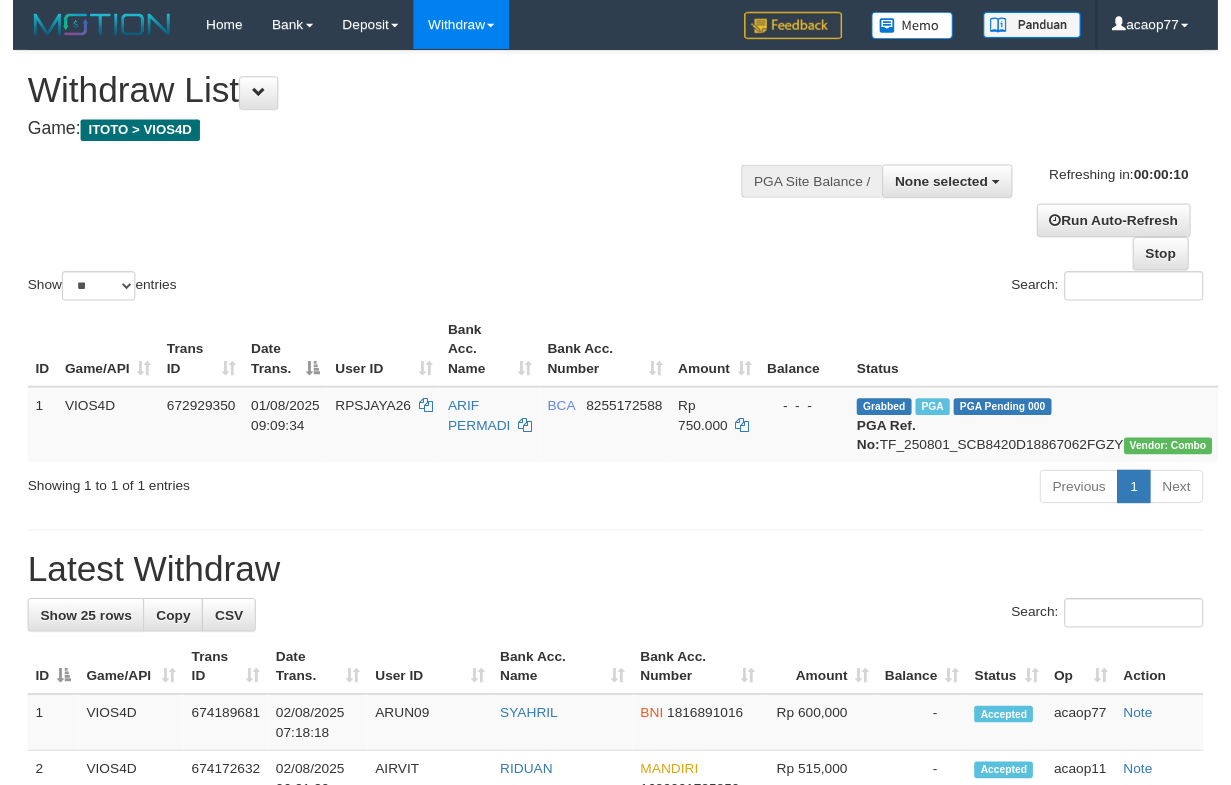 scroll, scrollTop: 0, scrollLeft: 0, axis: both 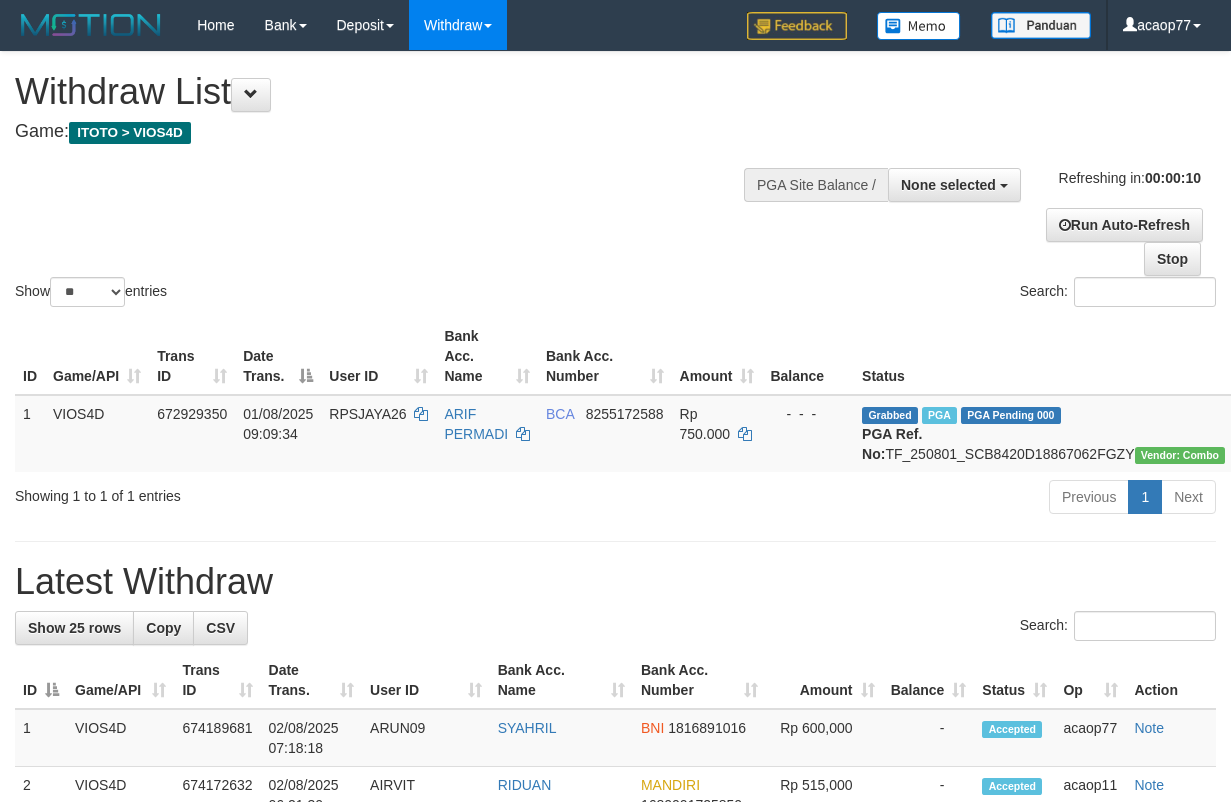 select 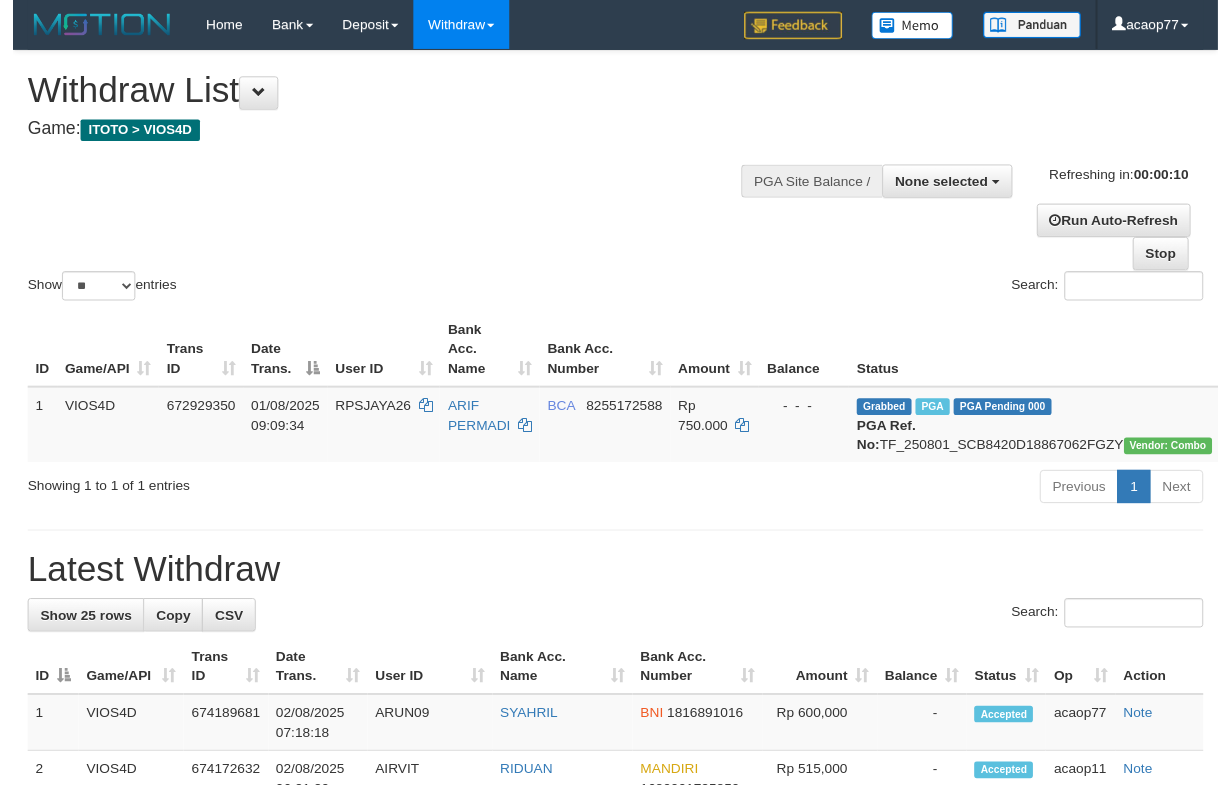scroll, scrollTop: 0, scrollLeft: 0, axis: both 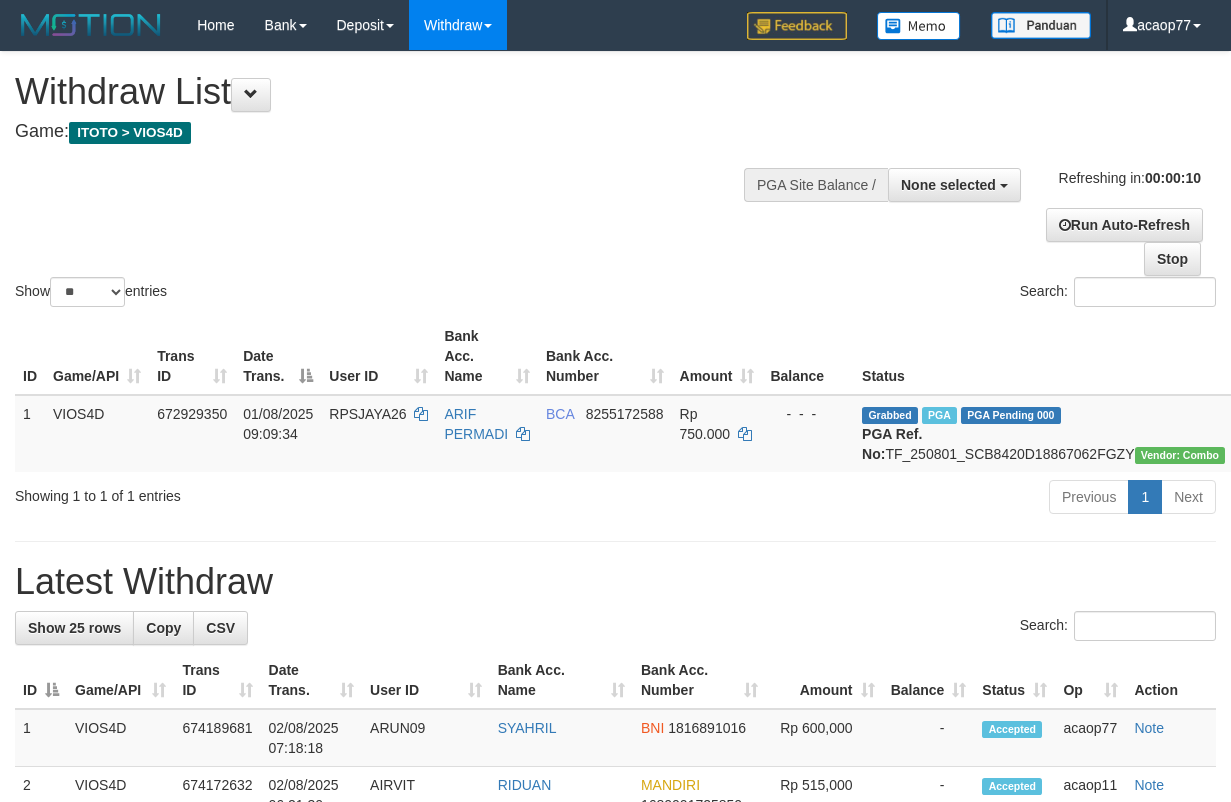 select 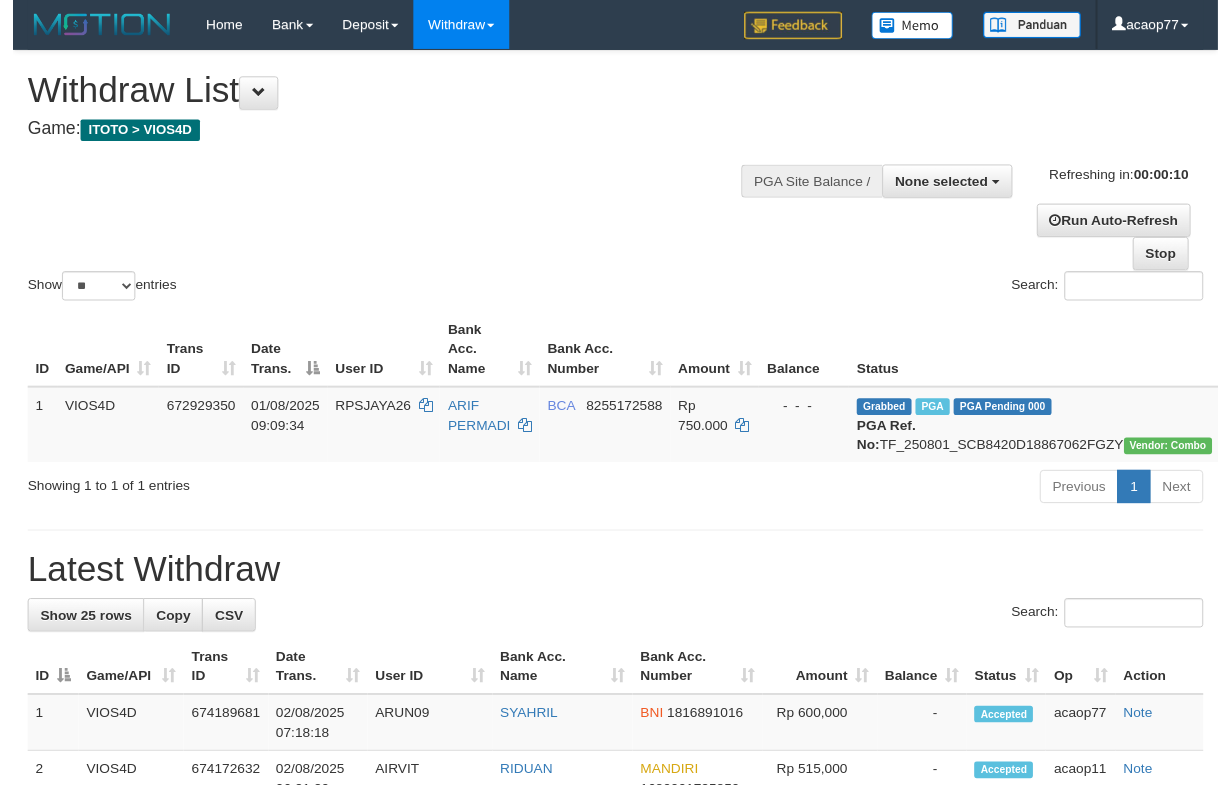 scroll, scrollTop: 0, scrollLeft: 0, axis: both 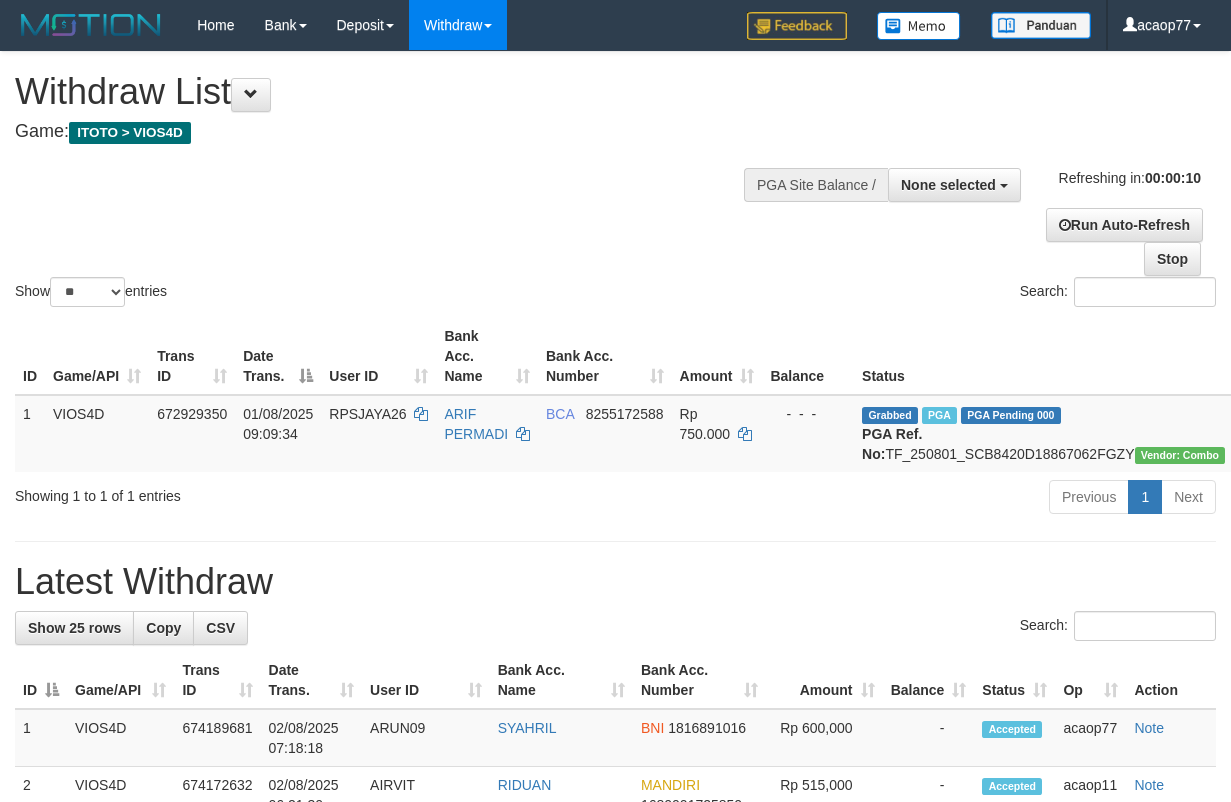 select 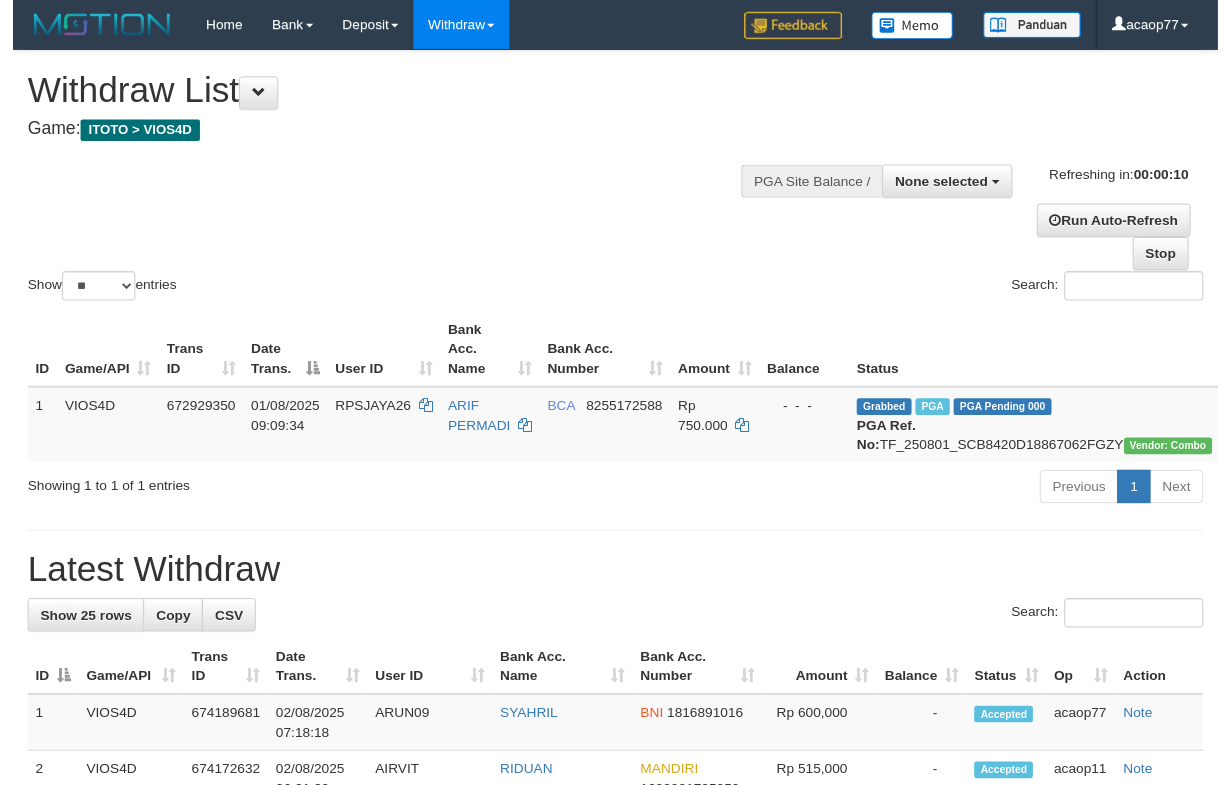 scroll, scrollTop: 0, scrollLeft: 0, axis: both 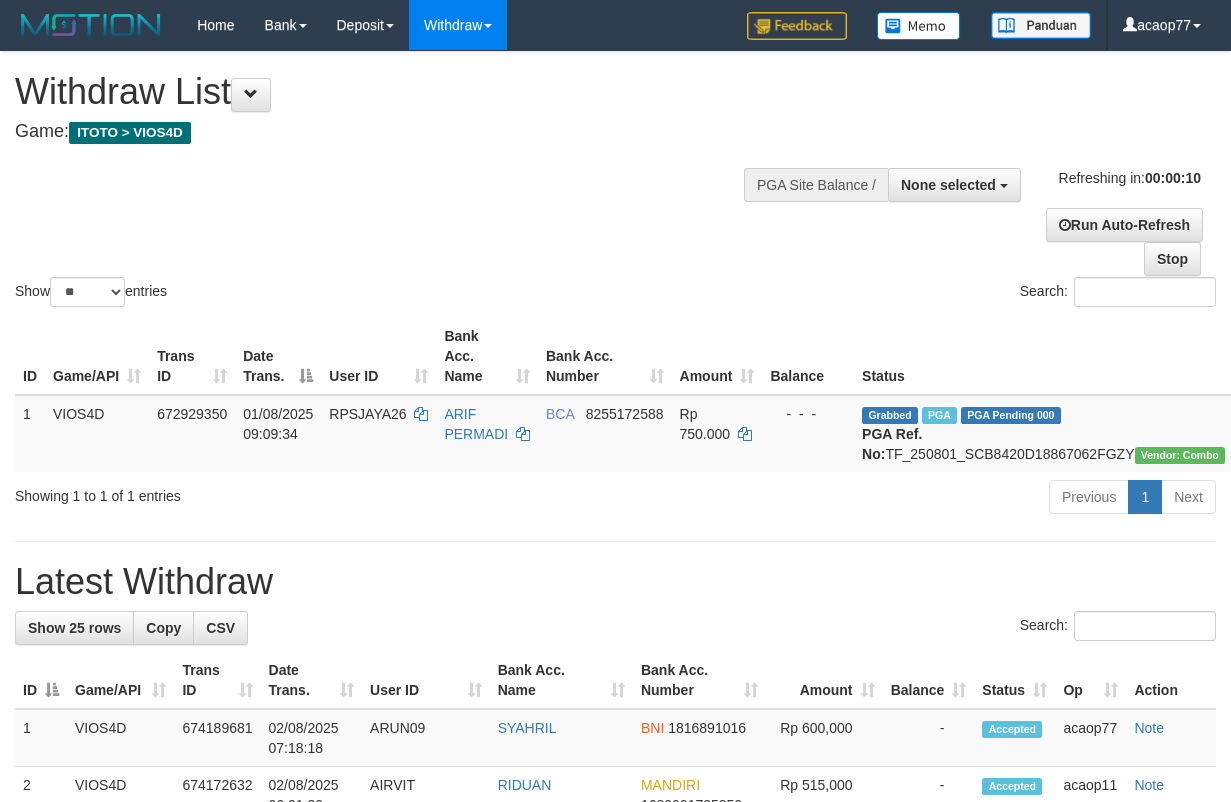 select 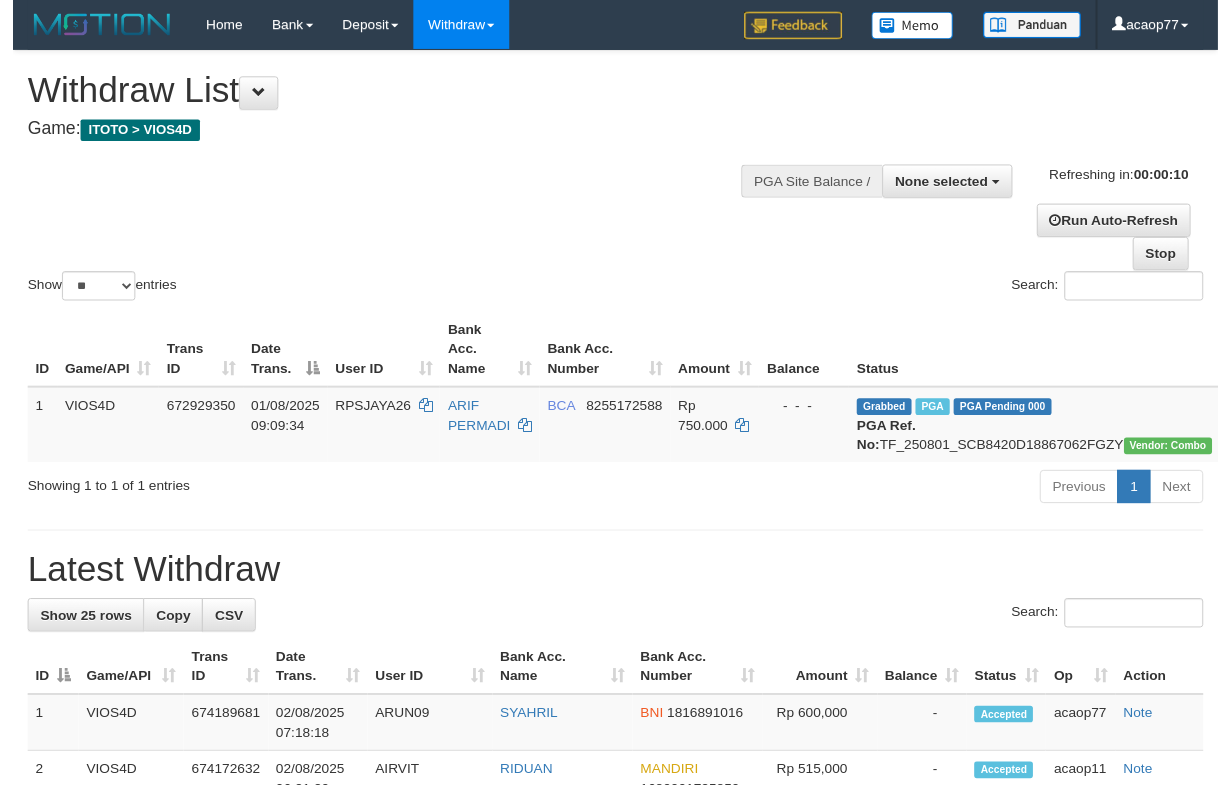 scroll, scrollTop: 0, scrollLeft: 0, axis: both 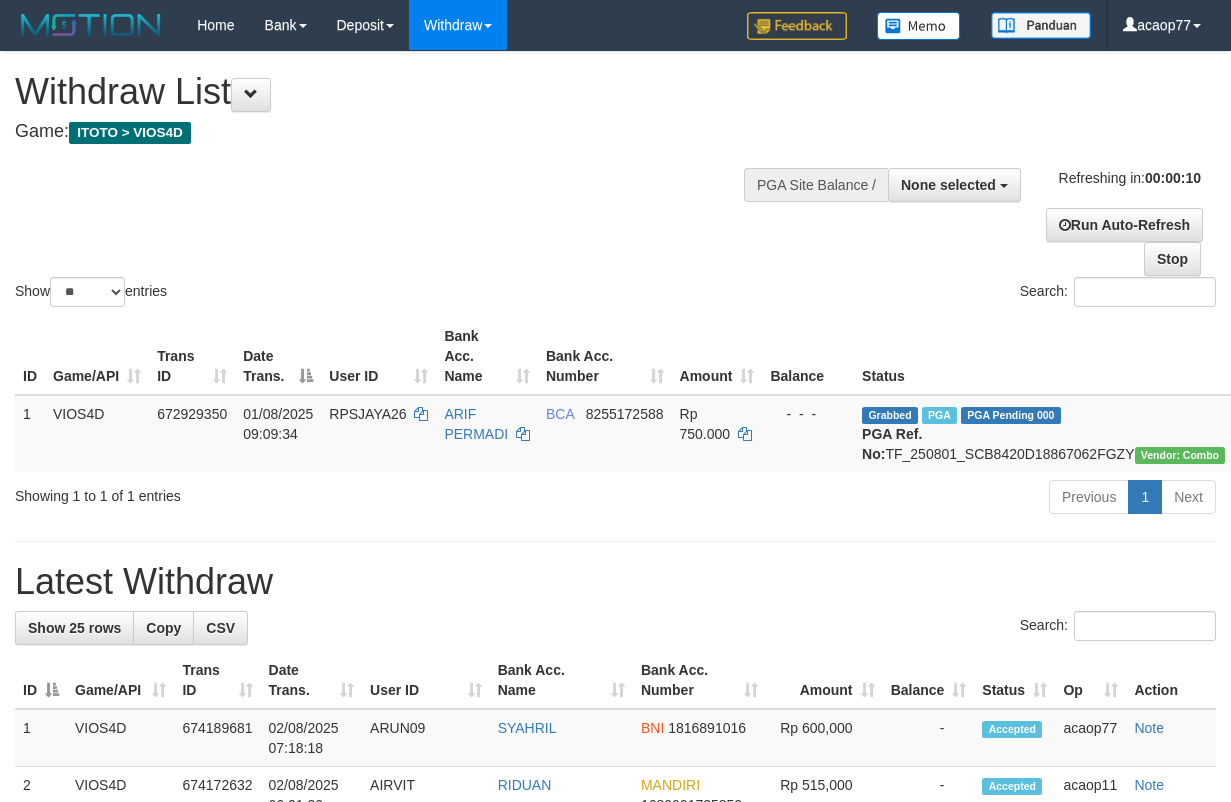select 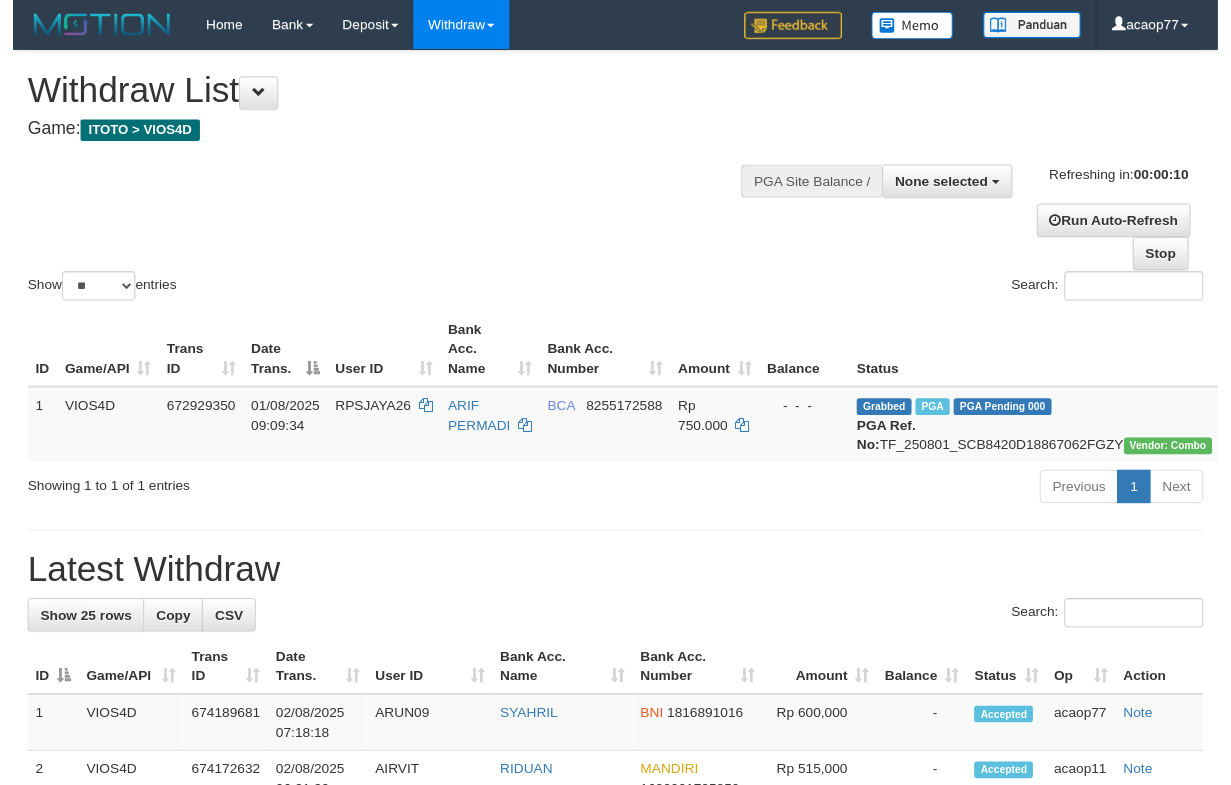 scroll, scrollTop: 0, scrollLeft: 0, axis: both 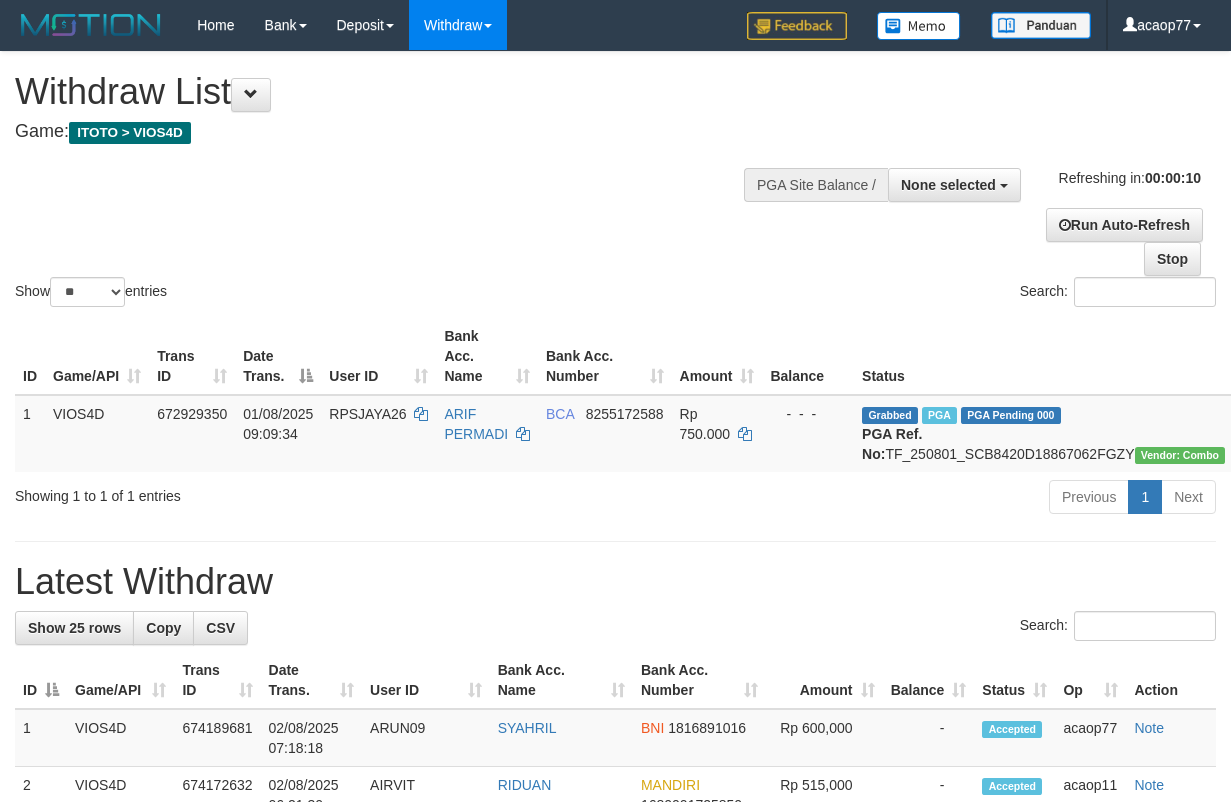 select 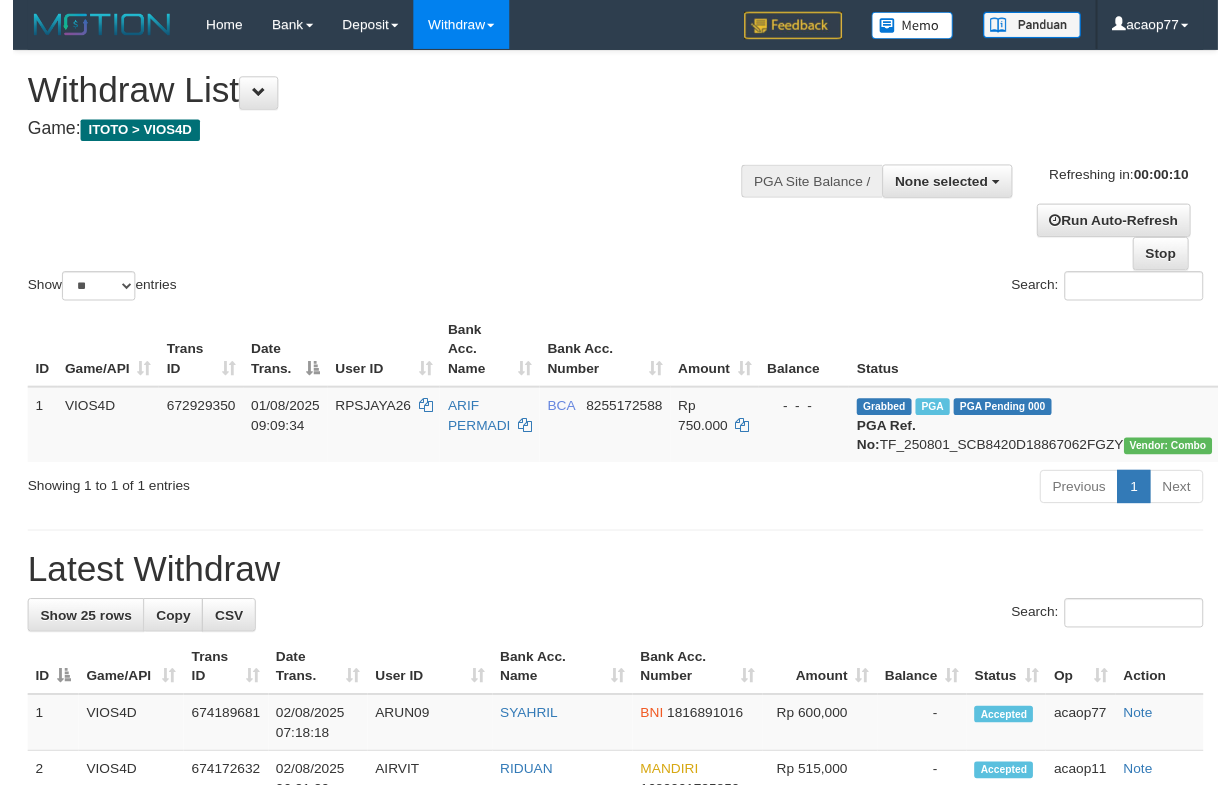 scroll, scrollTop: 0, scrollLeft: 0, axis: both 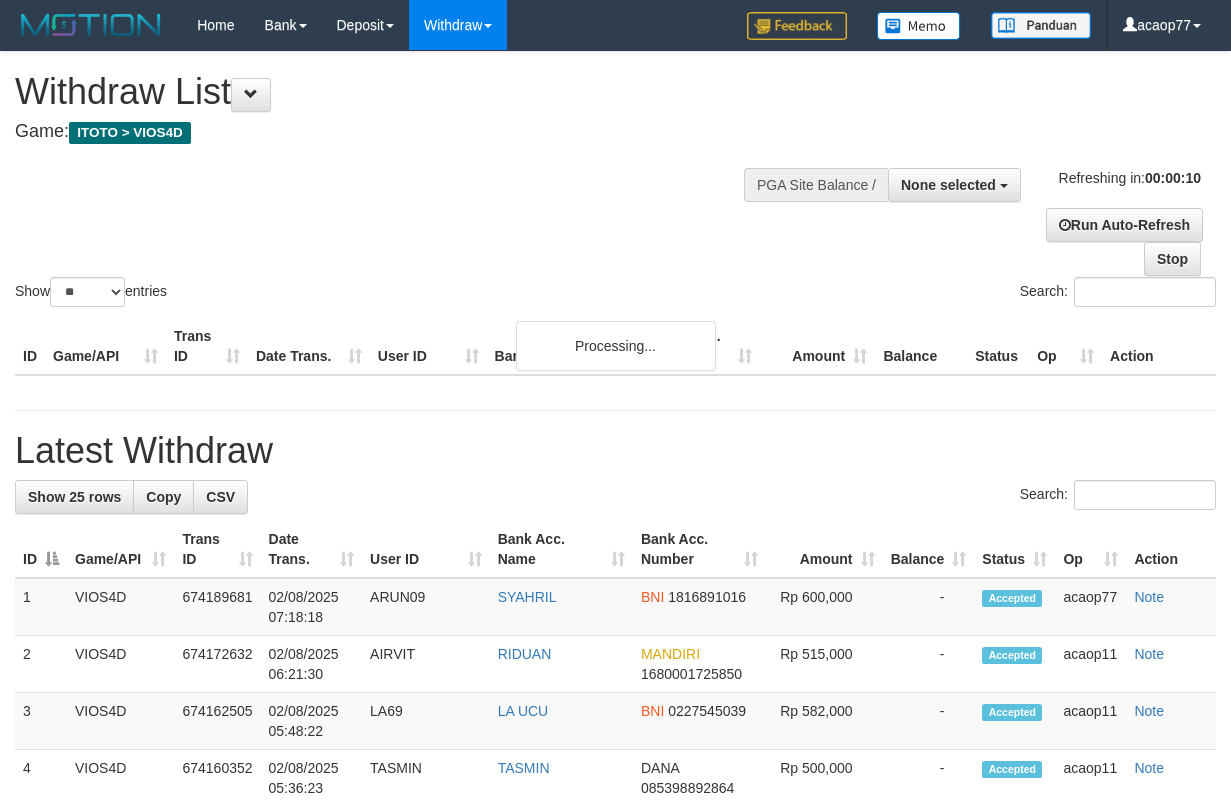 select 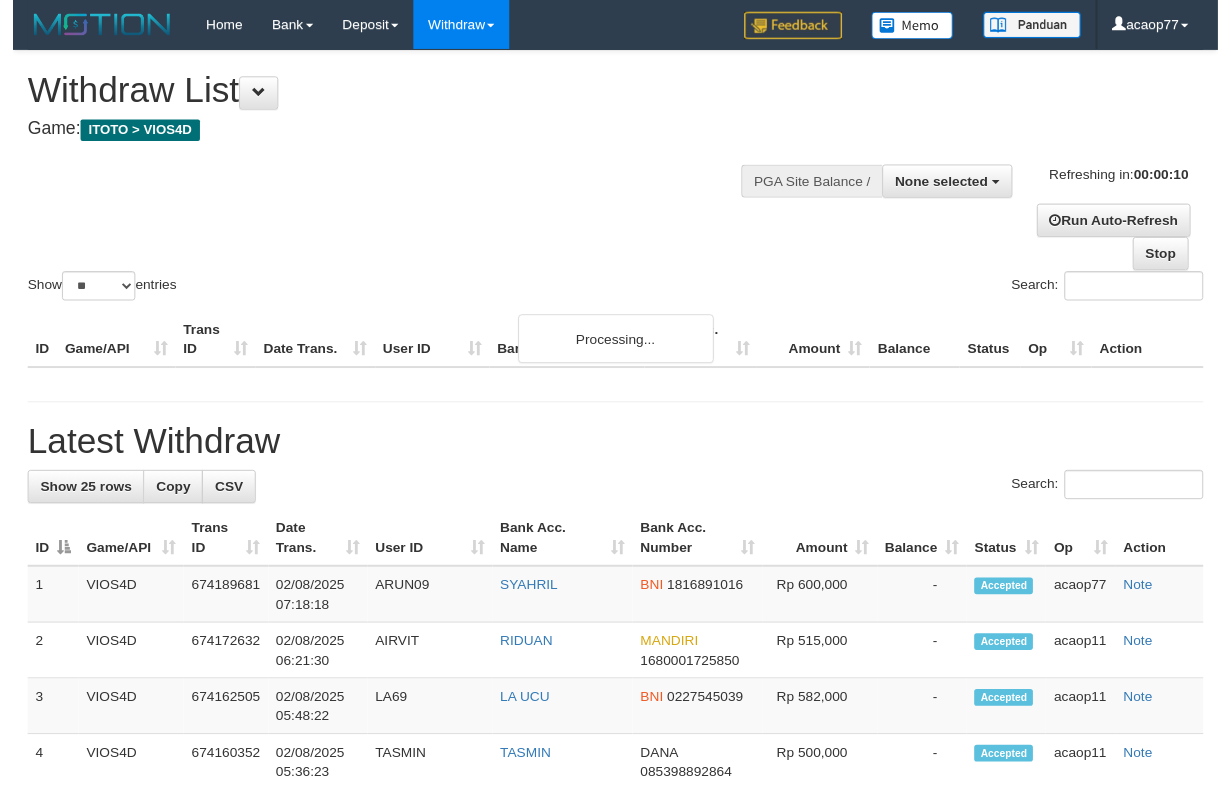 scroll, scrollTop: 0, scrollLeft: 0, axis: both 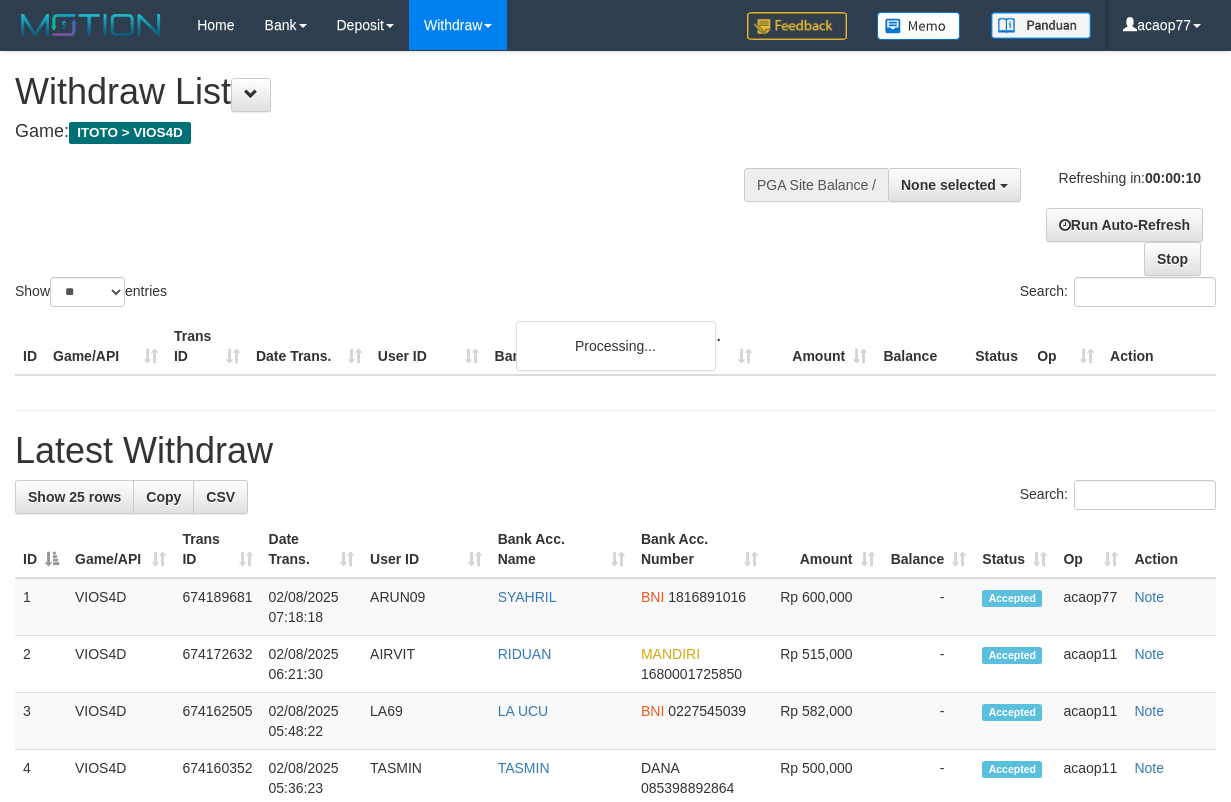 select 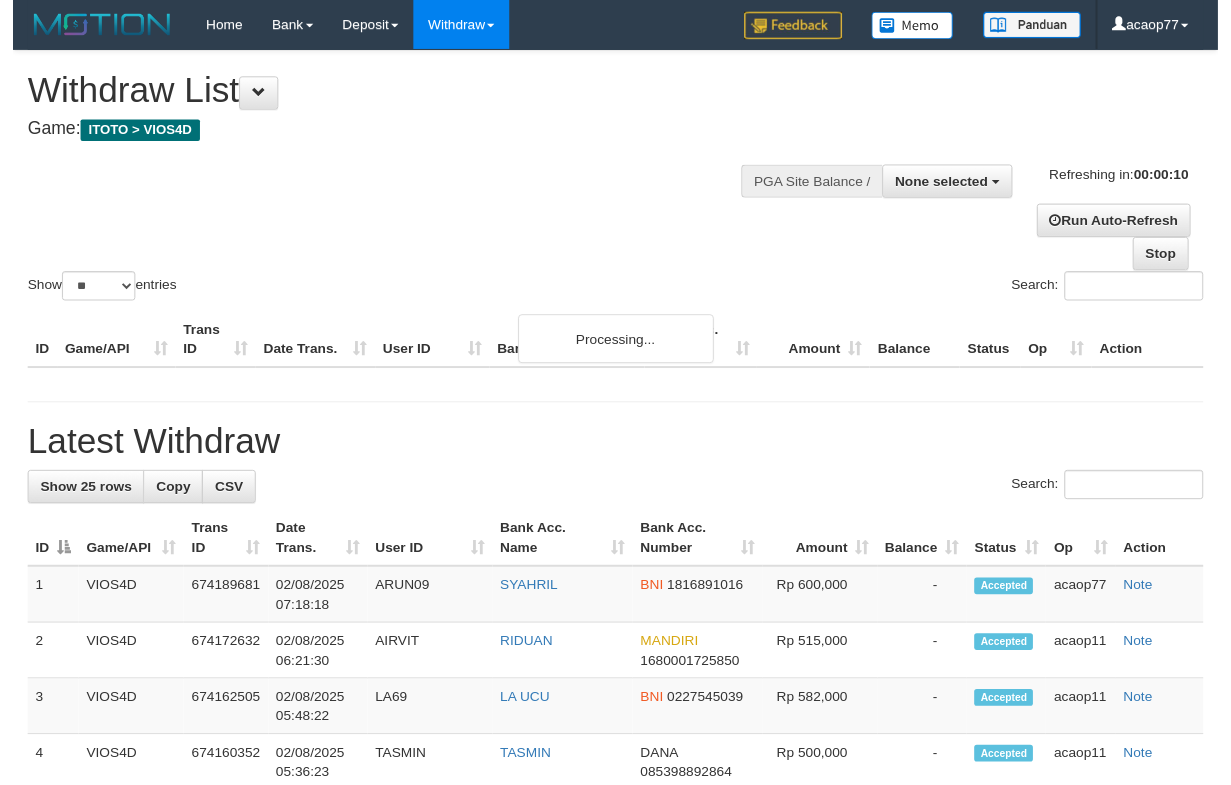 scroll, scrollTop: 0, scrollLeft: 0, axis: both 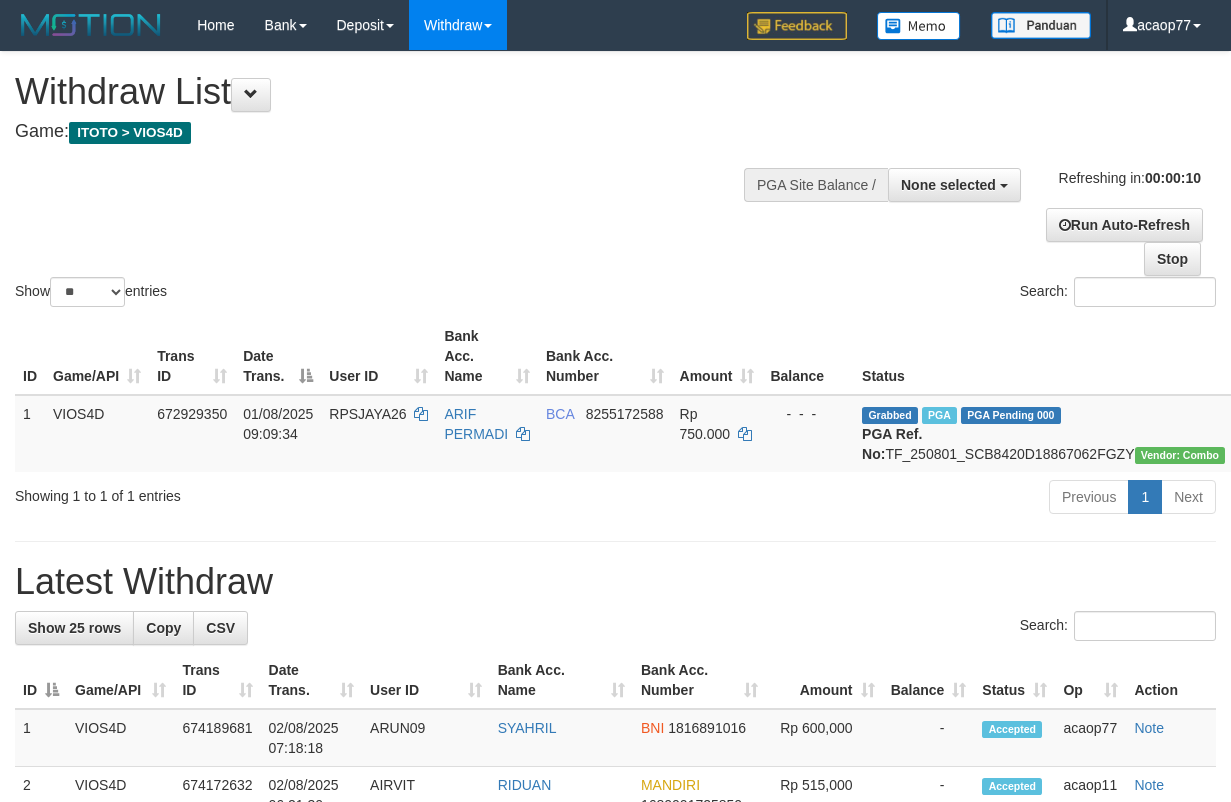 select 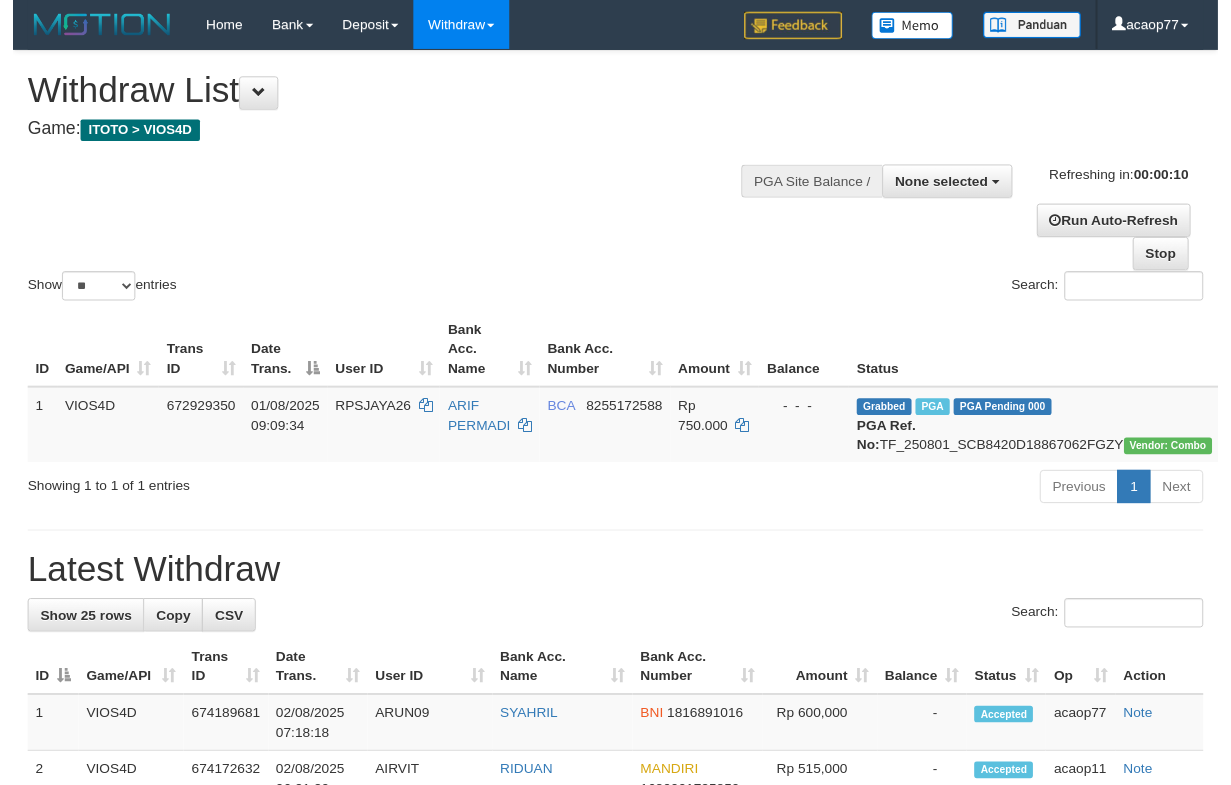 scroll, scrollTop: 0, scrollLeft: 0, axis: both 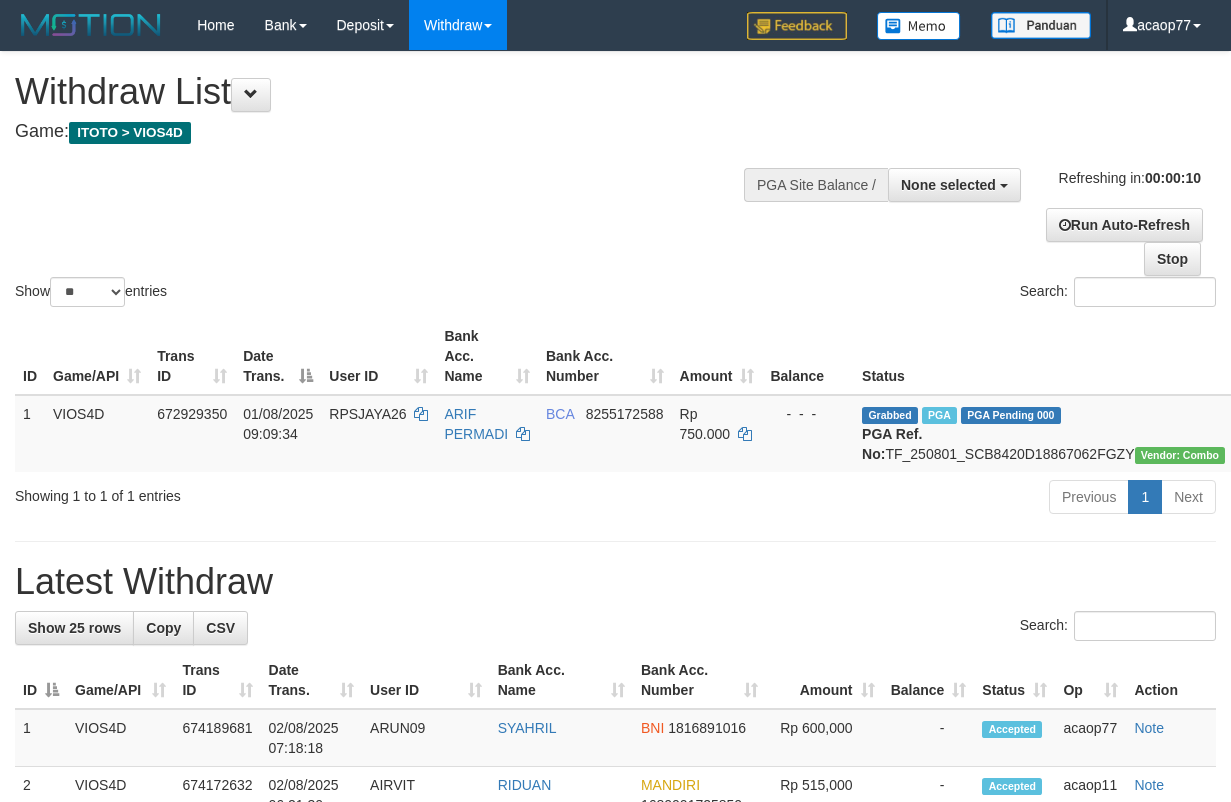 select 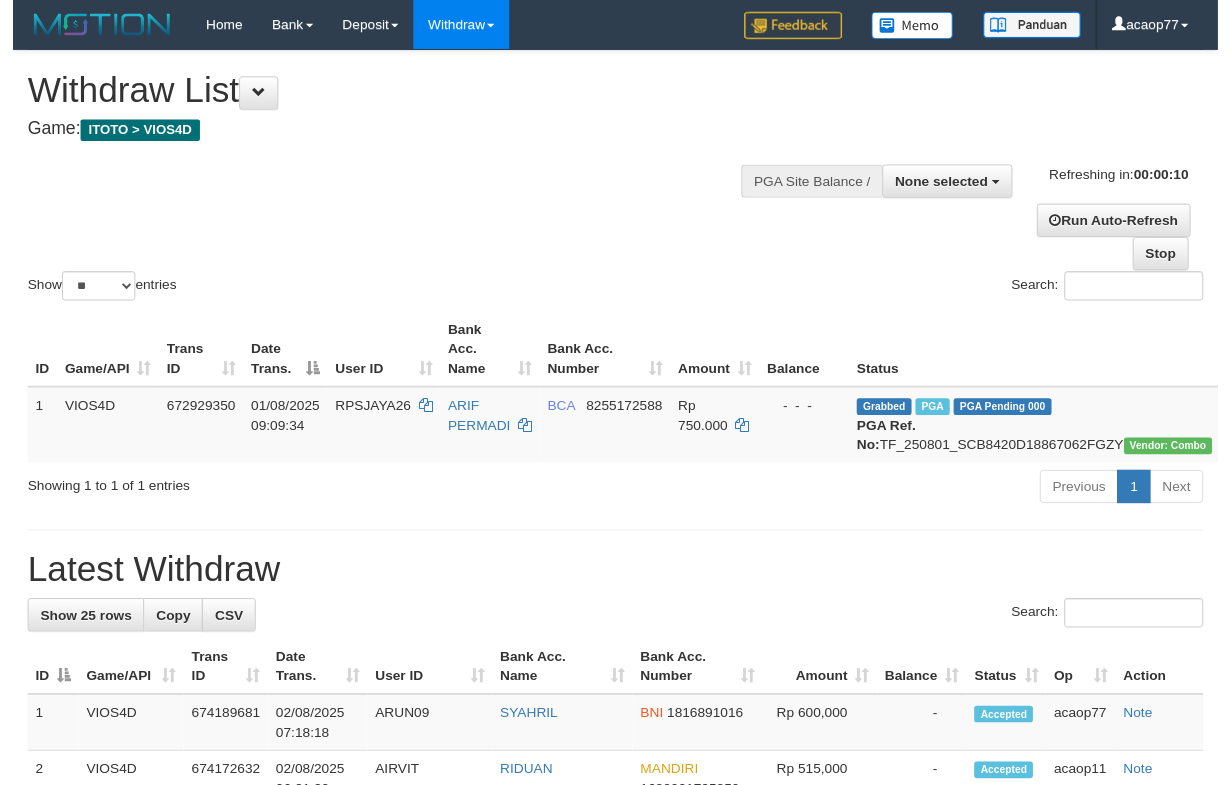 scroll, scrollTop: 0, scrollLeft: 0, axis: both 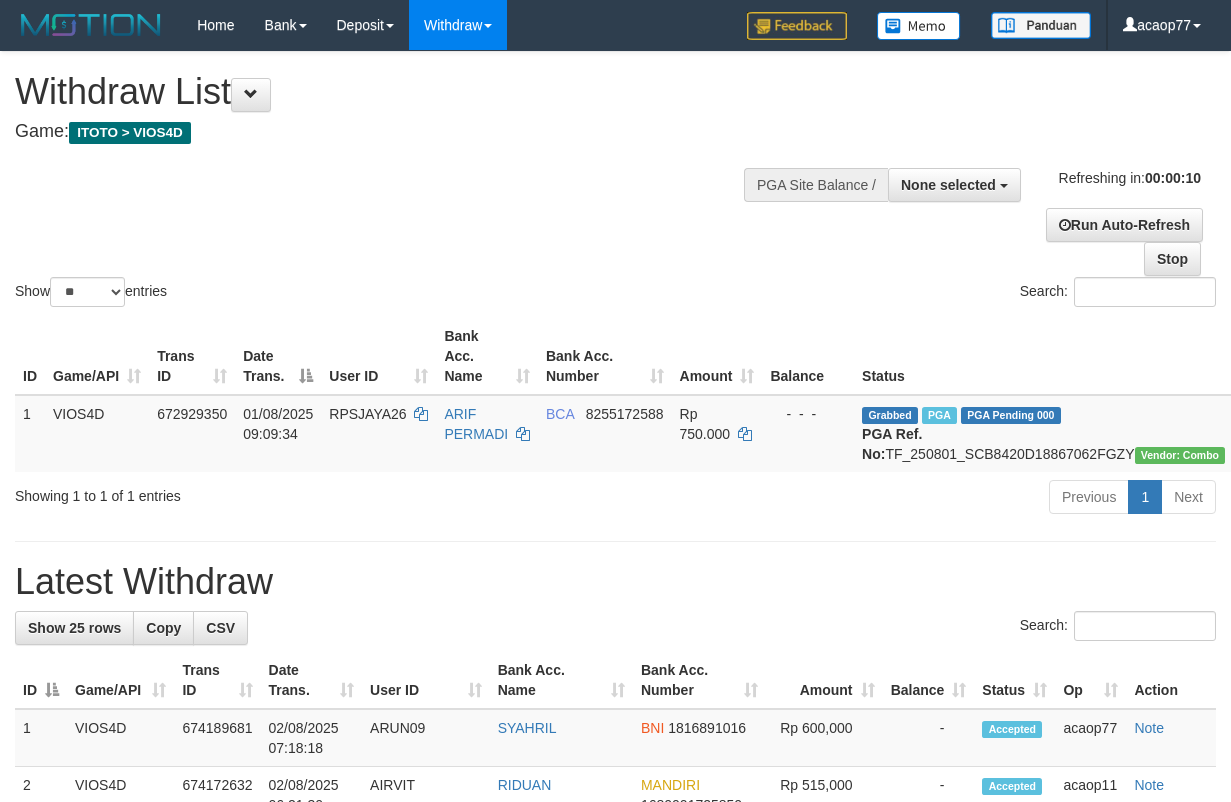 select 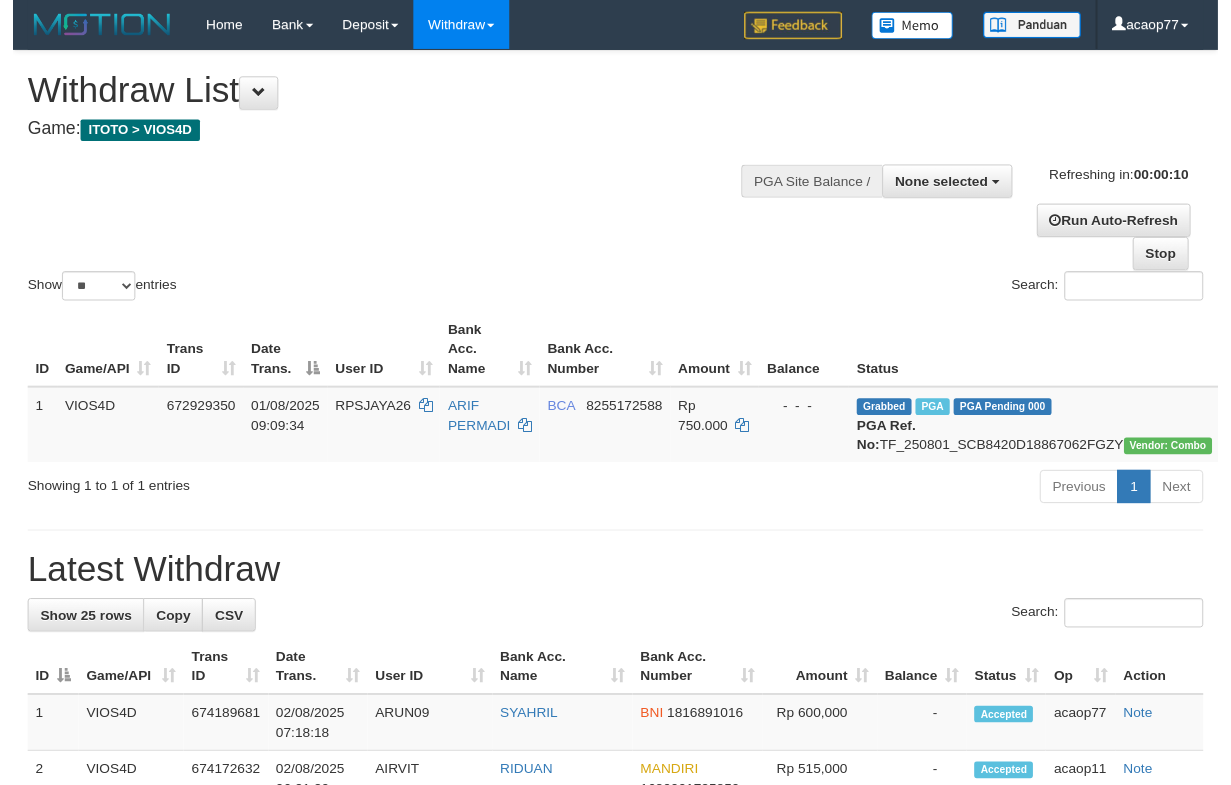scroll, scrollTop: 0, scrollLeft: 0, axis: both 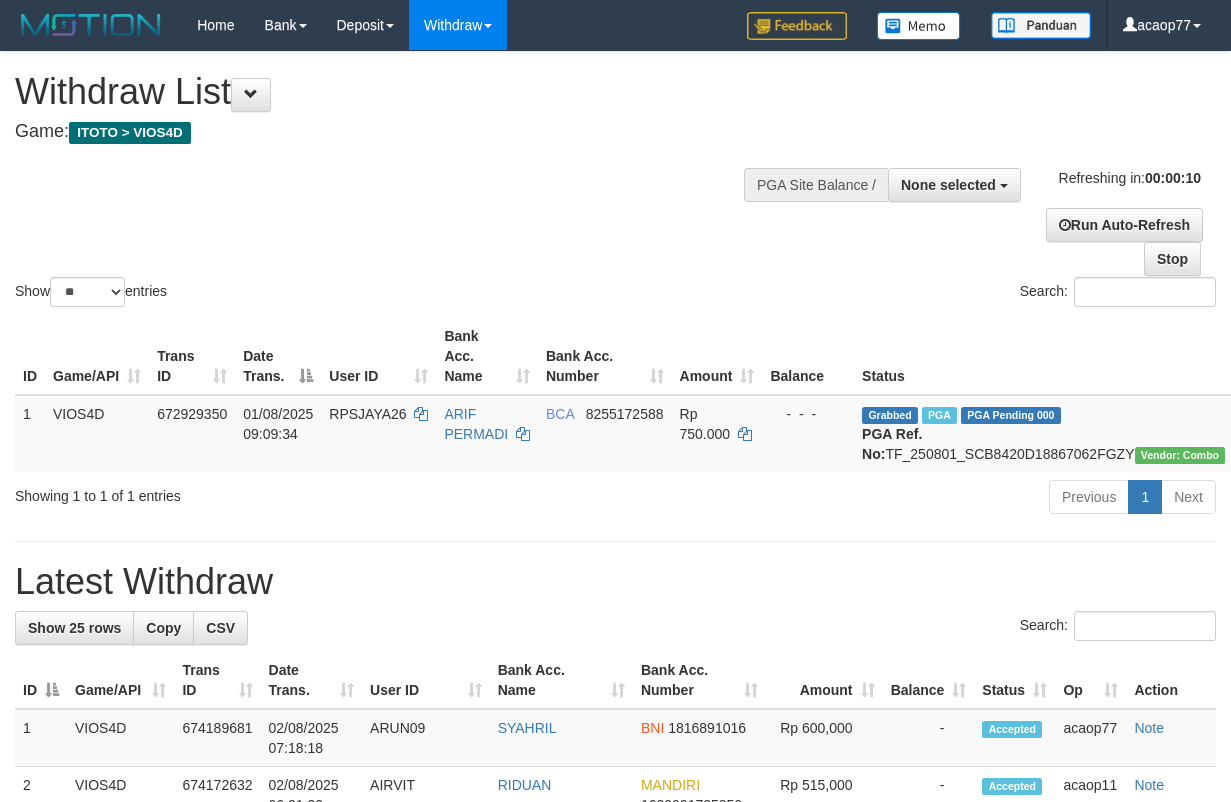 select 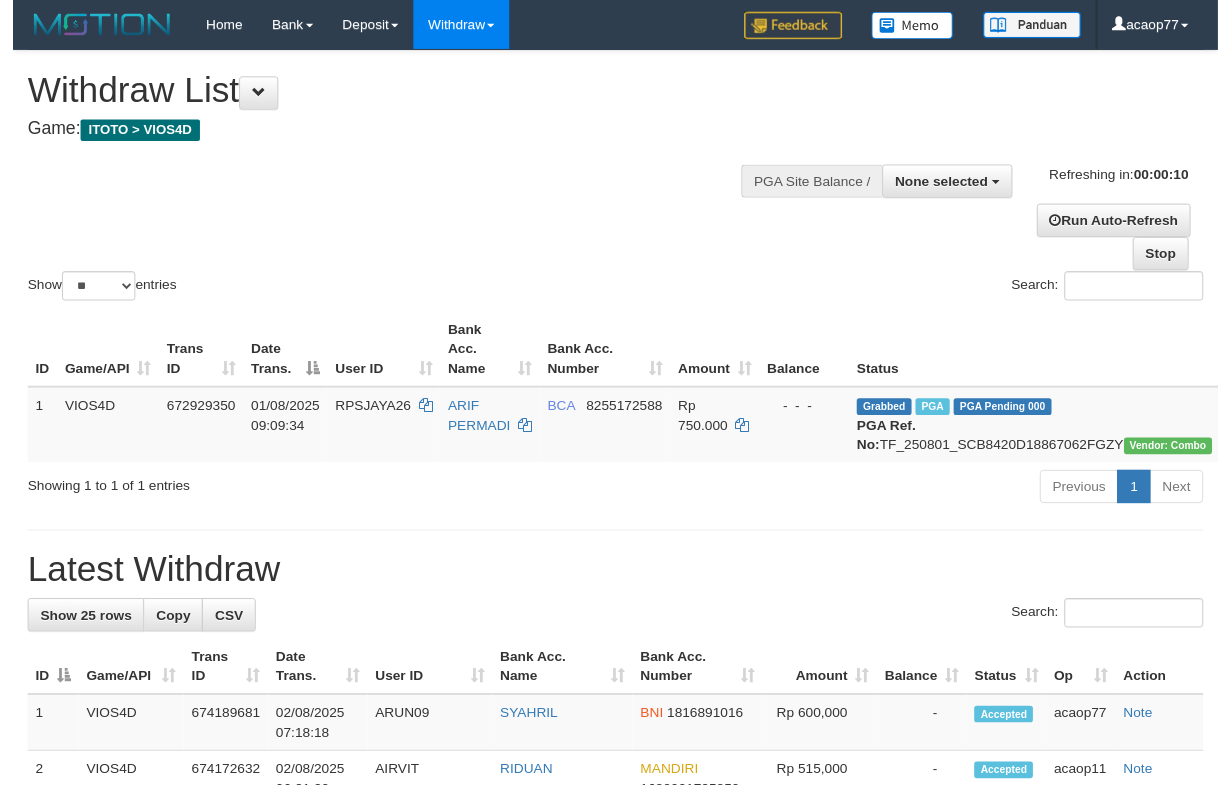 scroll, scrollTop: 0, scrollLeft: 0, axis: both 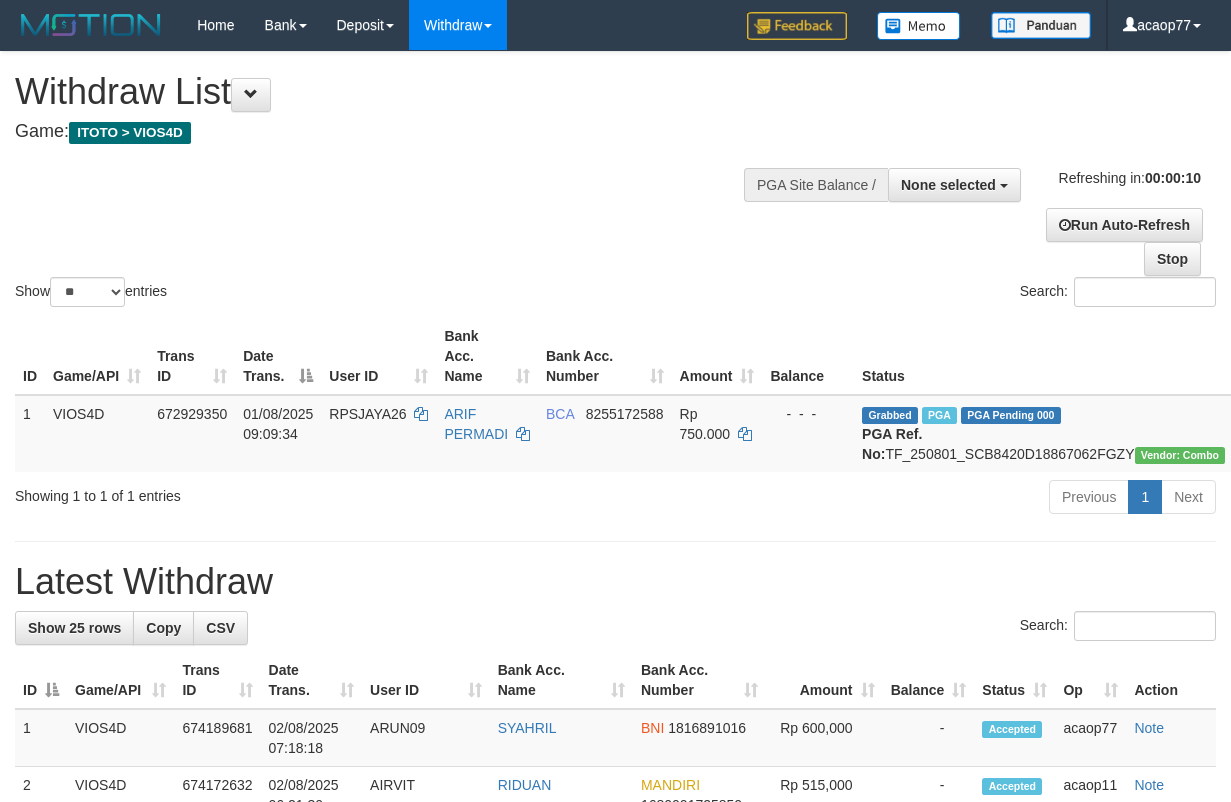 select 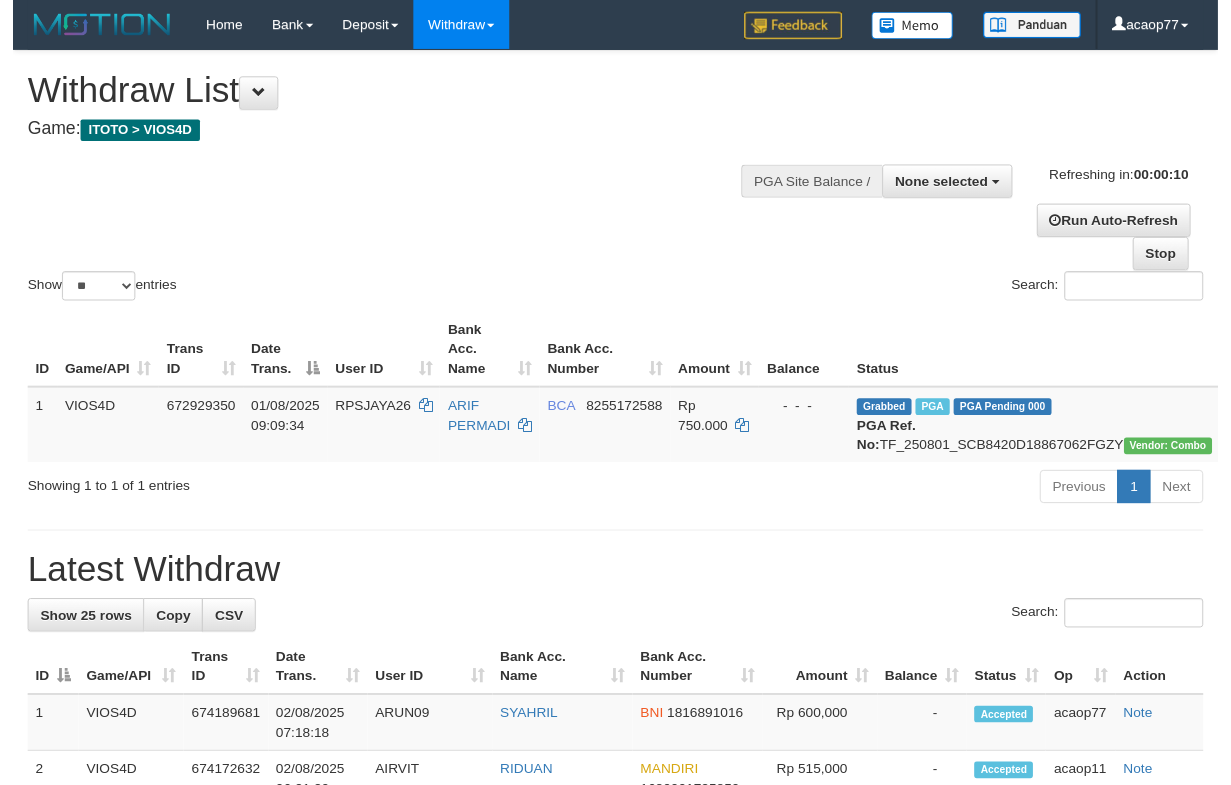 scroll, scrollTop: 0, scrollLeft: 0, axis: both 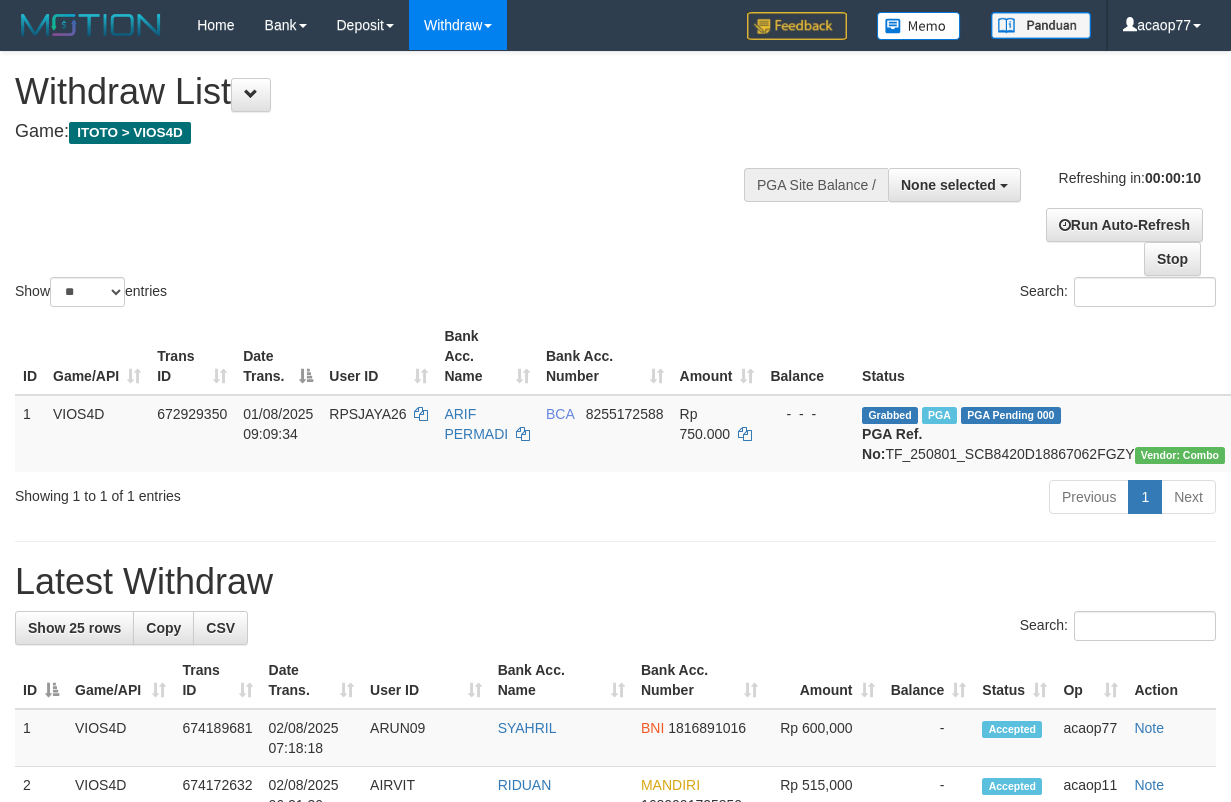 select 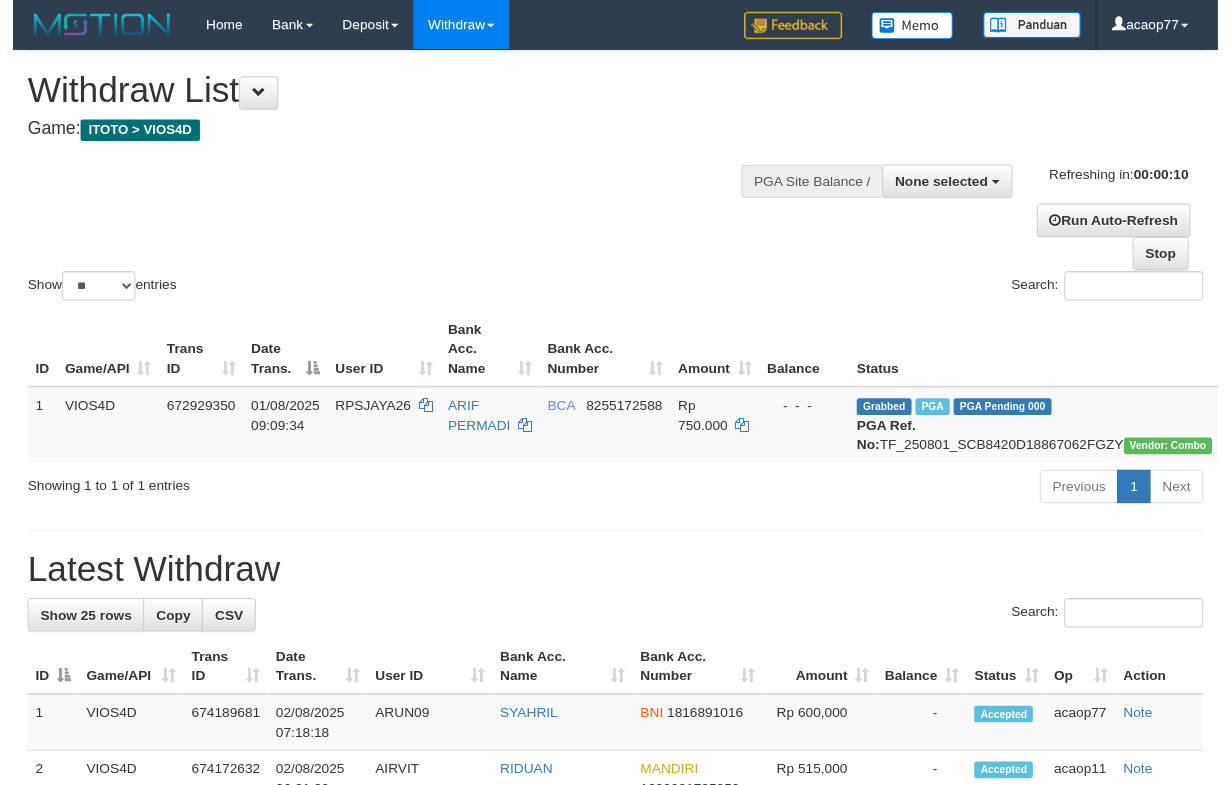 scroll, scrollTop: 0, scrollLeft: 0, axis: both 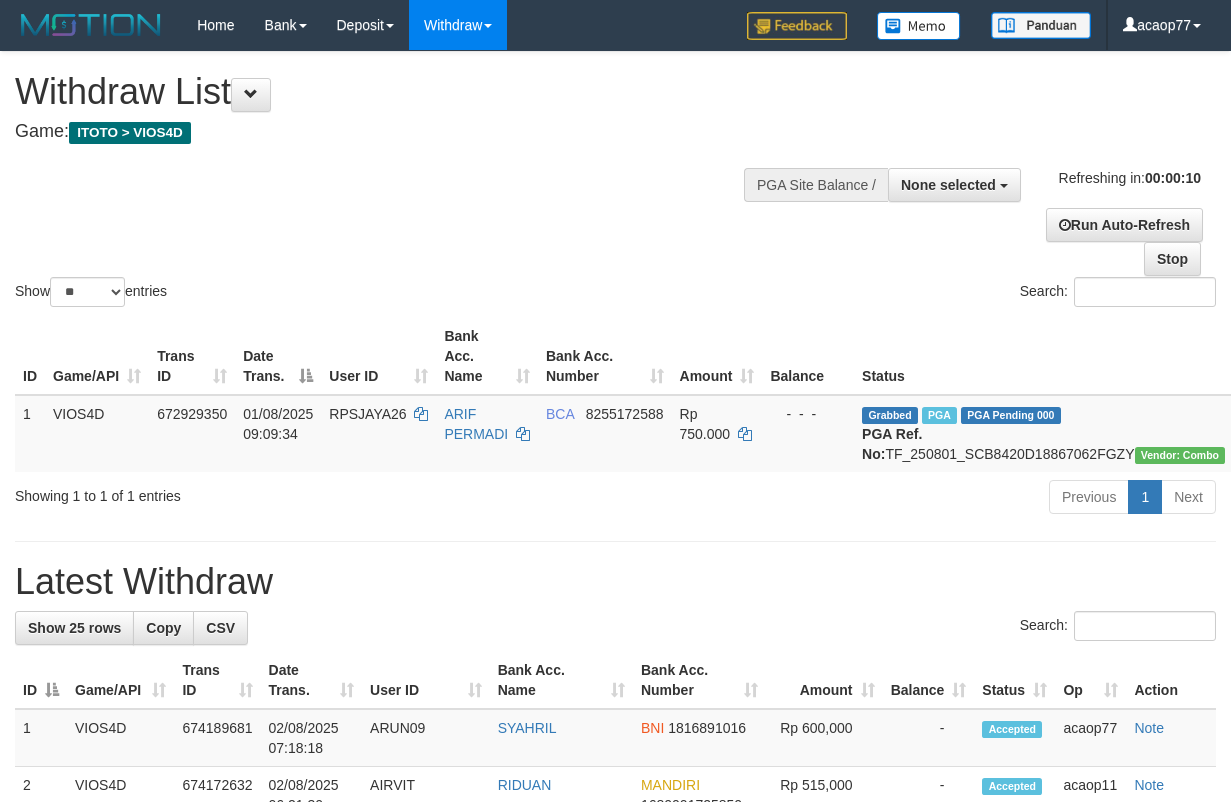 select 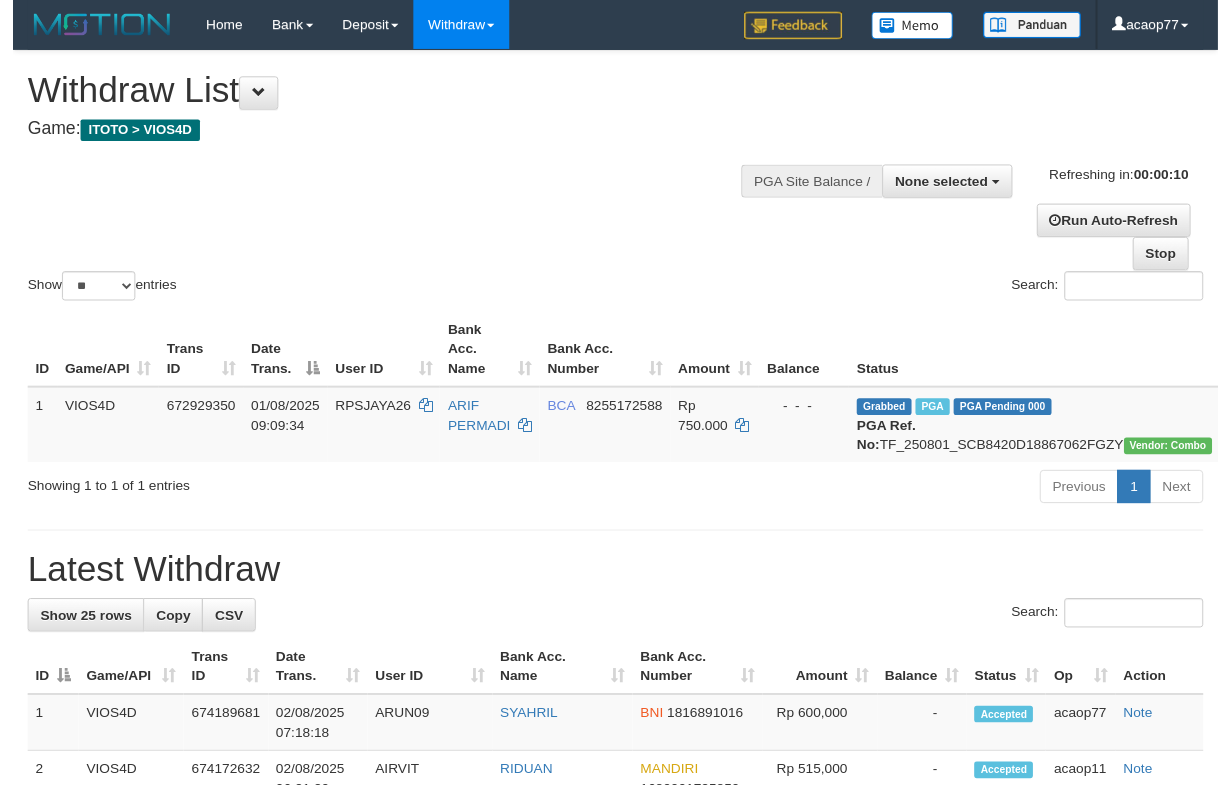 scroll, scrollTop: 0, scrollLeft: 0, axis: both 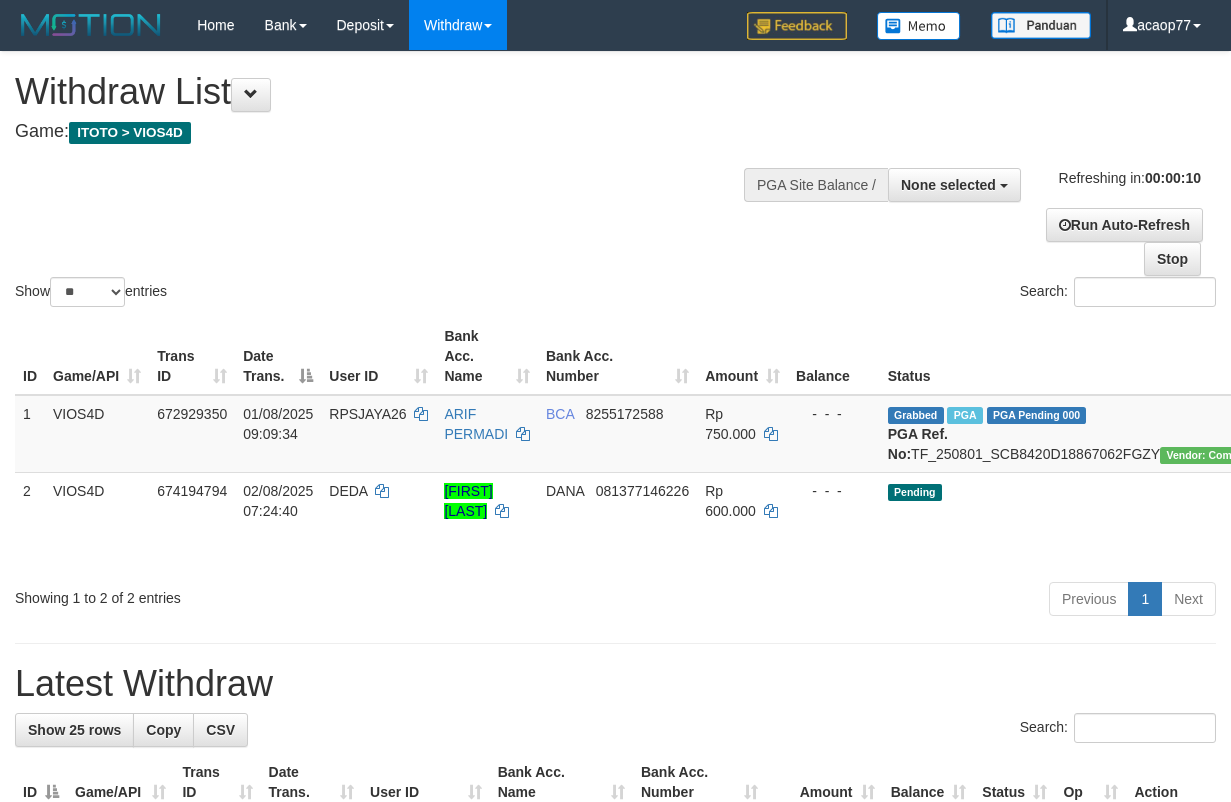 select 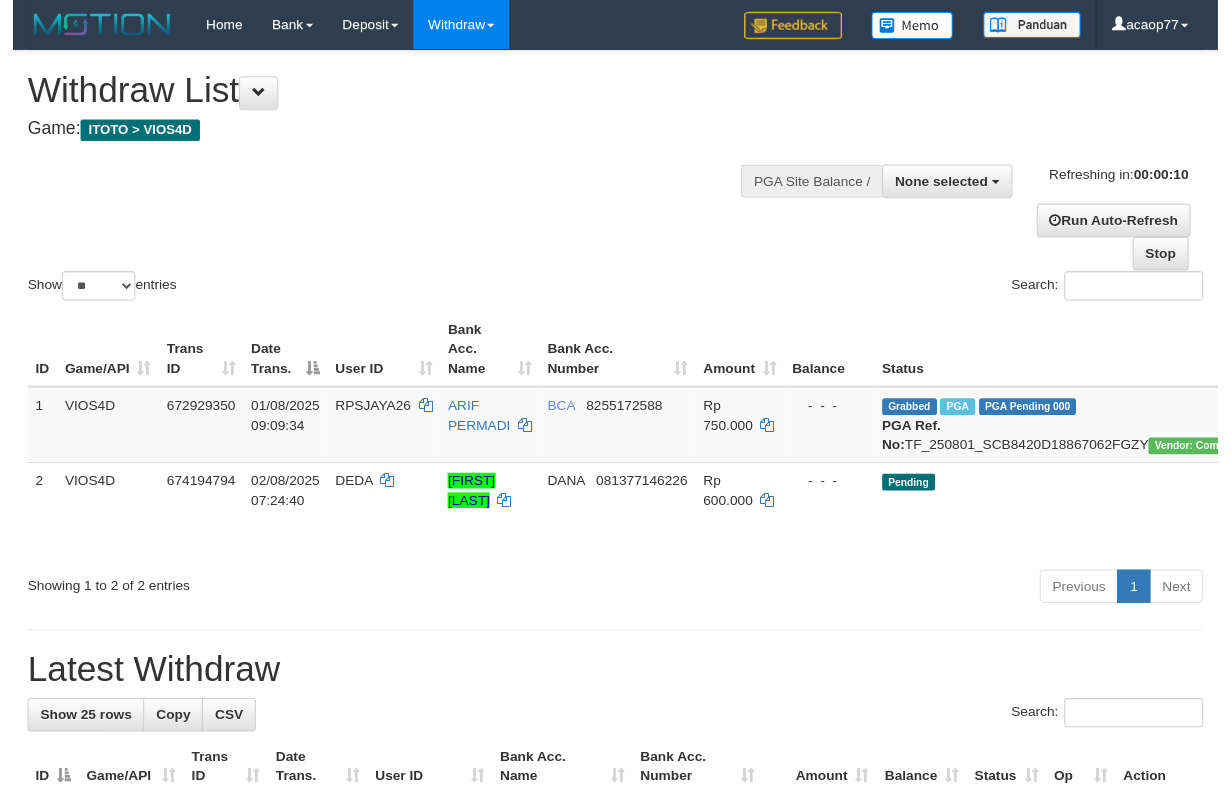 scroll, scrollTop: 0, scrollLeft: 0, axis: both 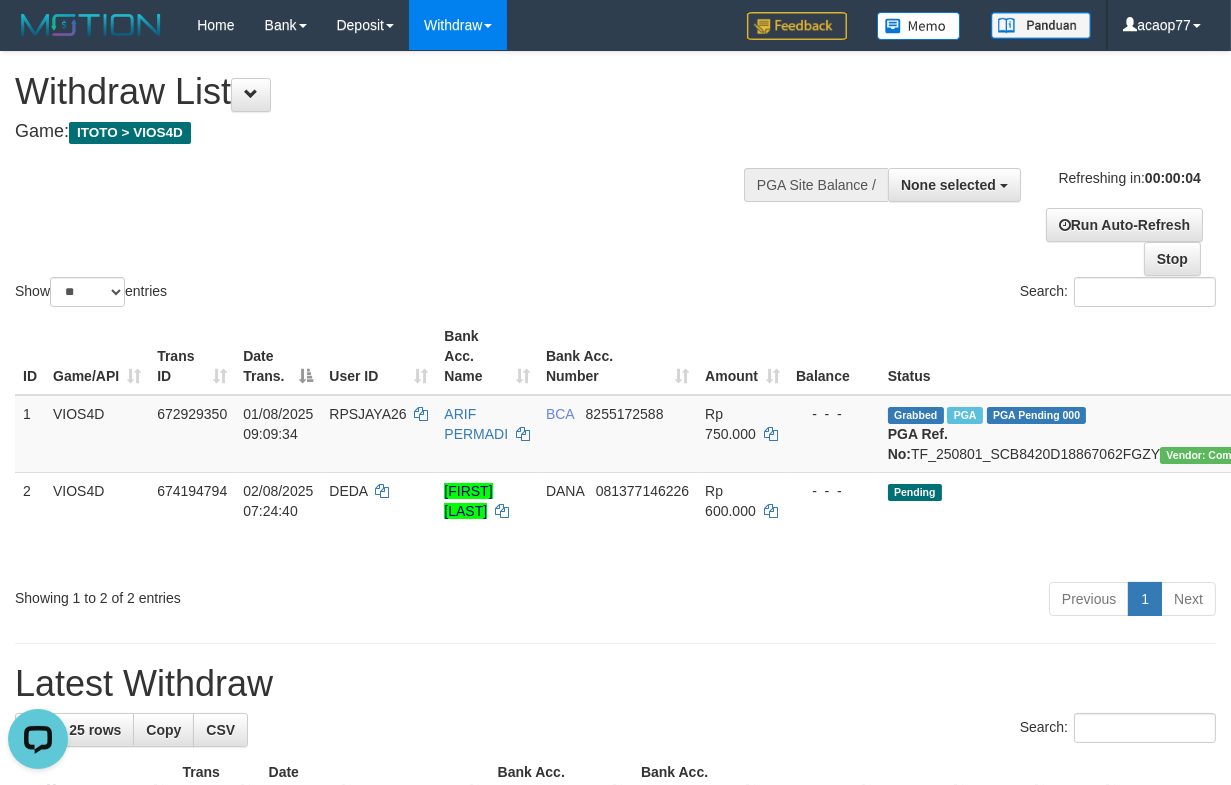 click on "Game:   ITOTO > VIOS4D" at bounding box center (408, 132) 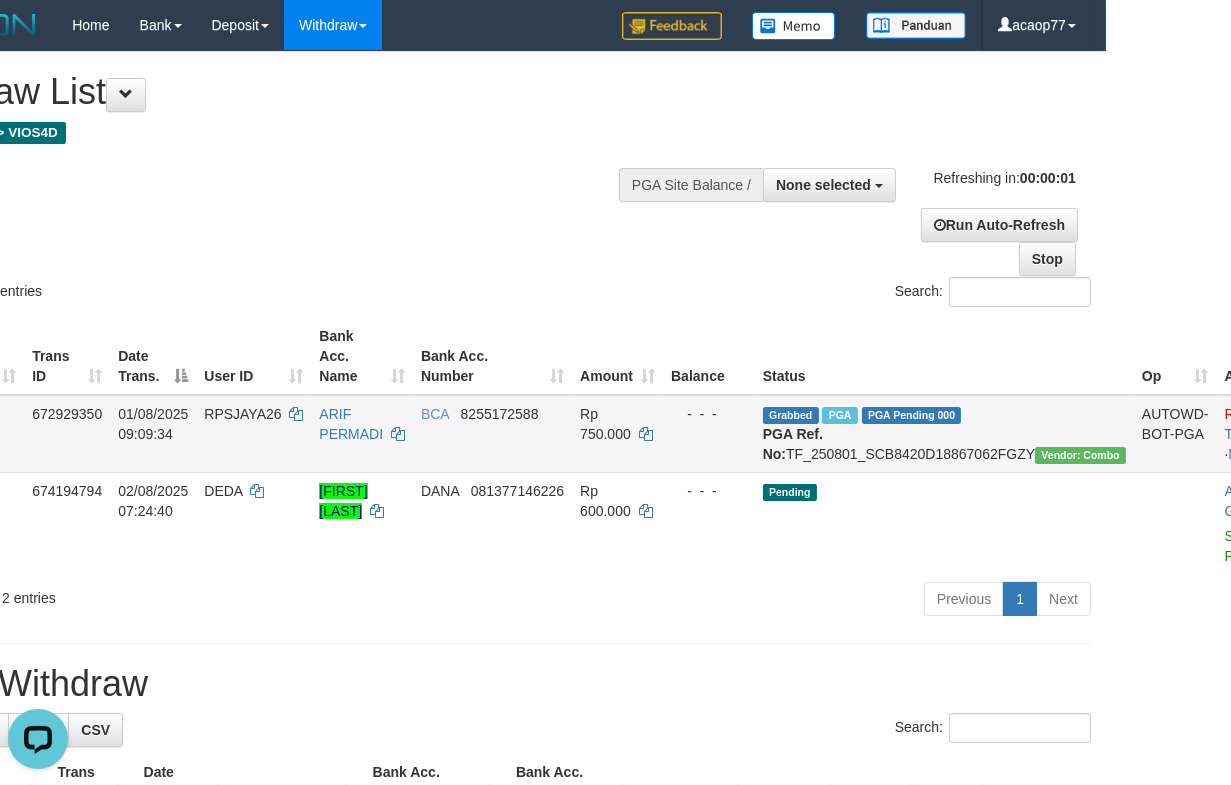 scroll, scrollTop: 0, scrollLeft: 0, axis: both 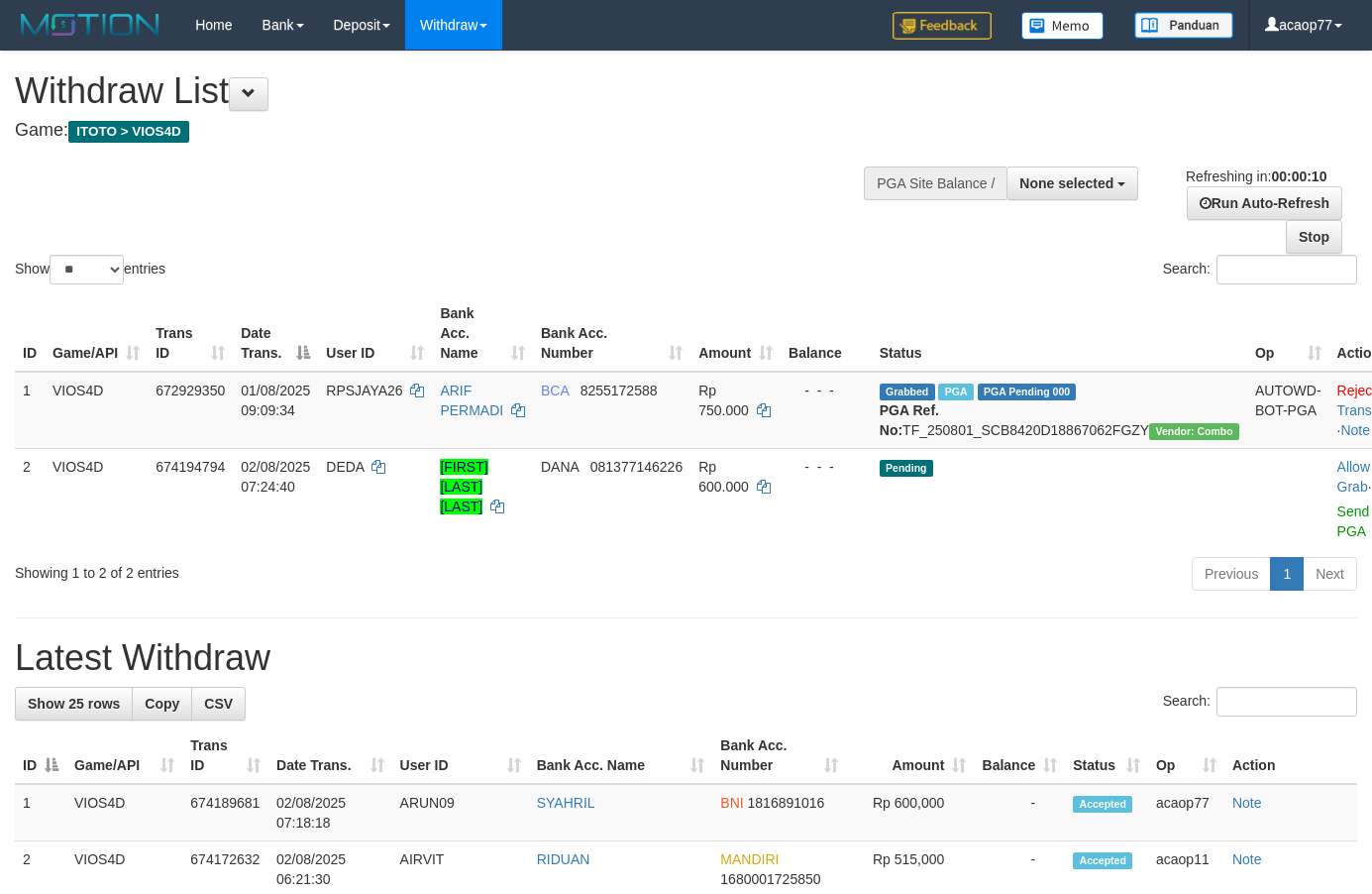 select 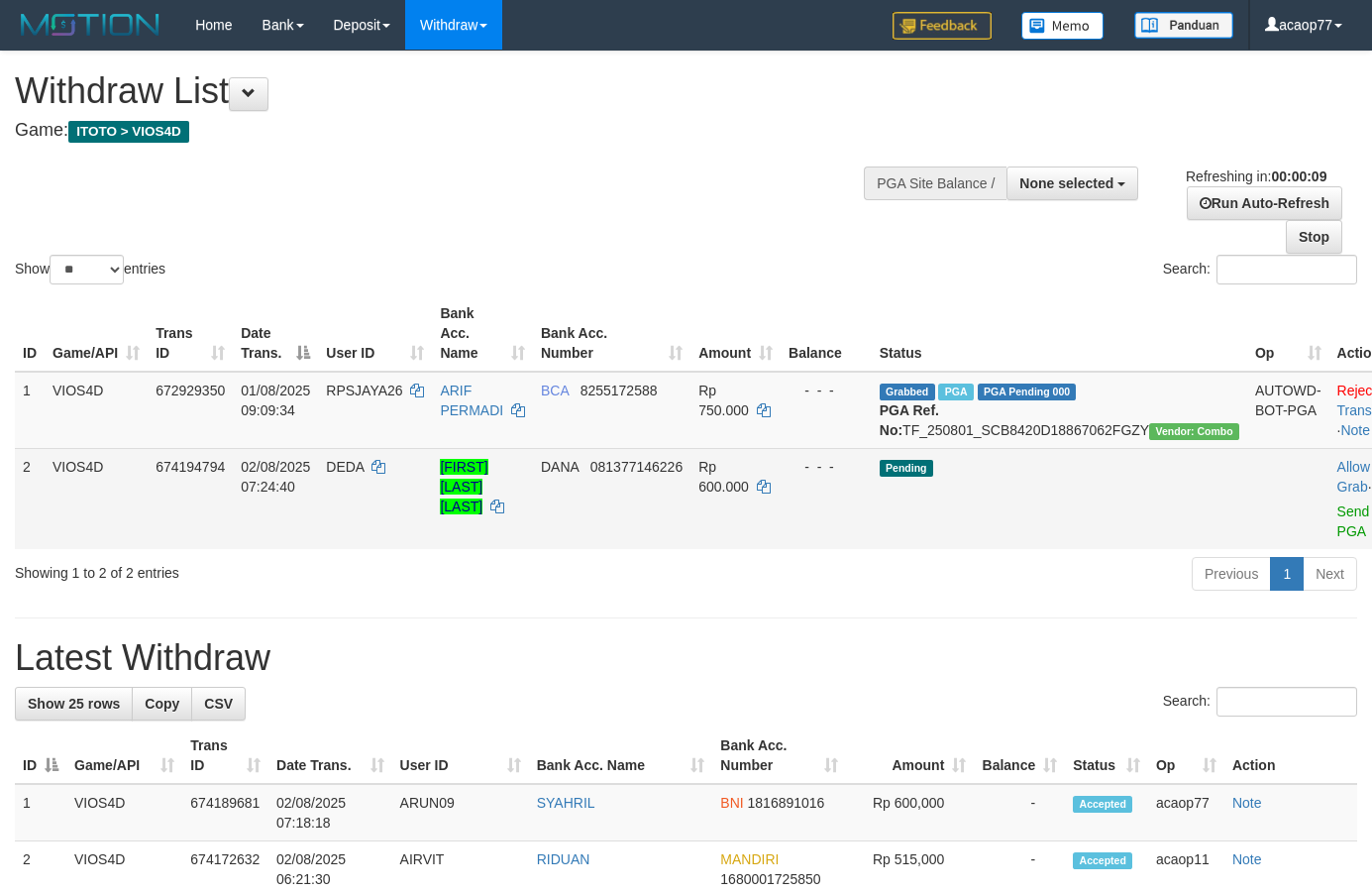 click on "Allow Grab   ·    Reject Send PGA     ·    Note" at bounding box center (1378, 499) 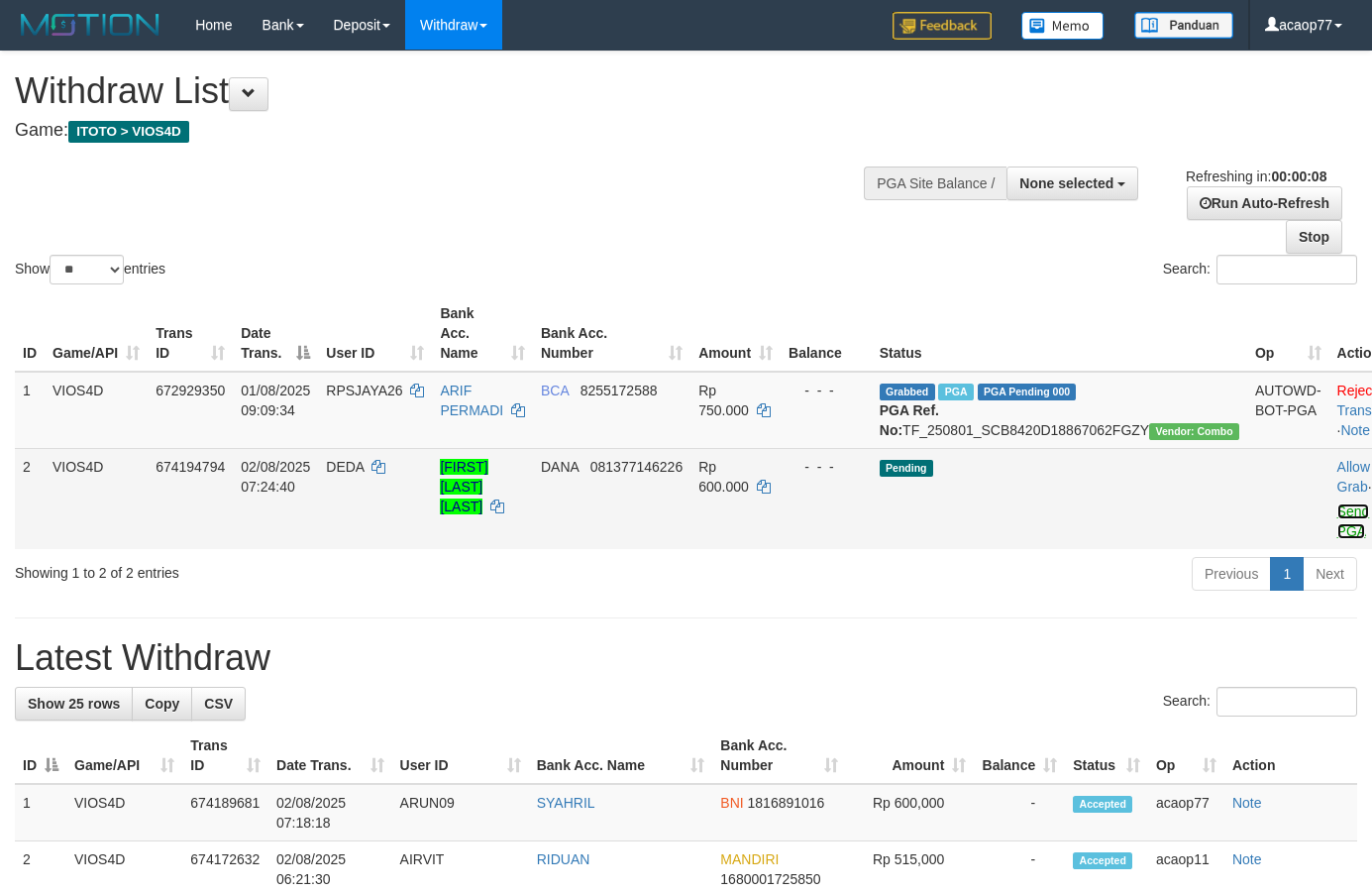 click on "Send PGA" at bounding box center [1353, 521] 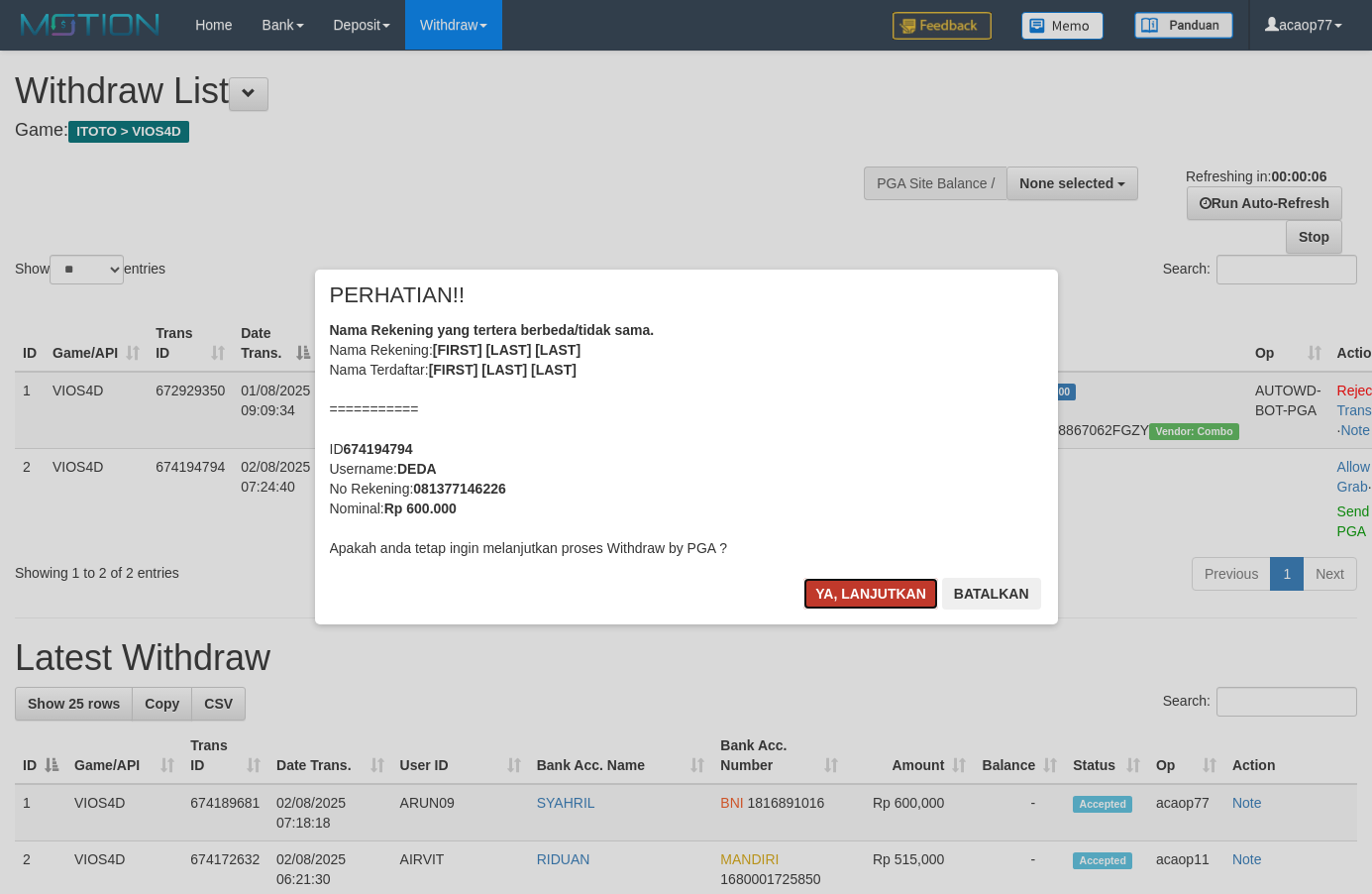 click on "Ya, lanjutkan" at bounding box center (871, 594) 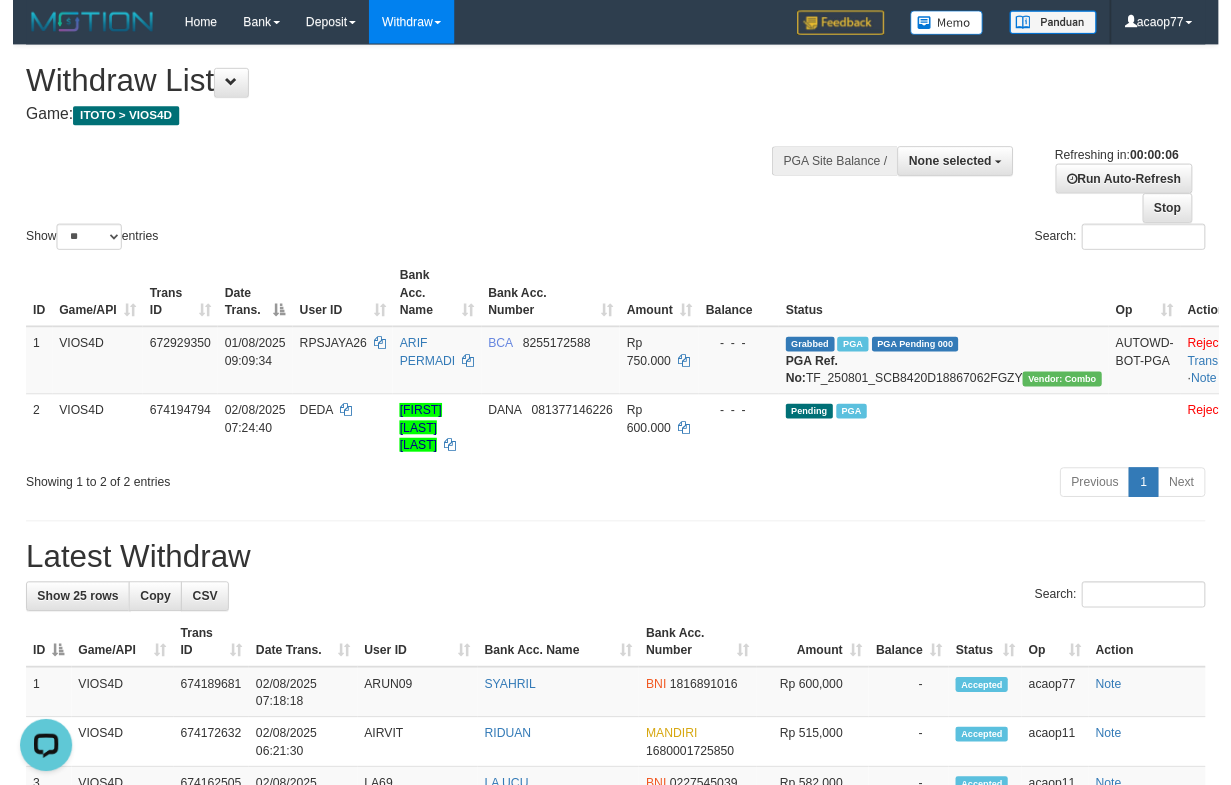 scroll, scrollTop: 0, scrollLeft: 0, axis: both 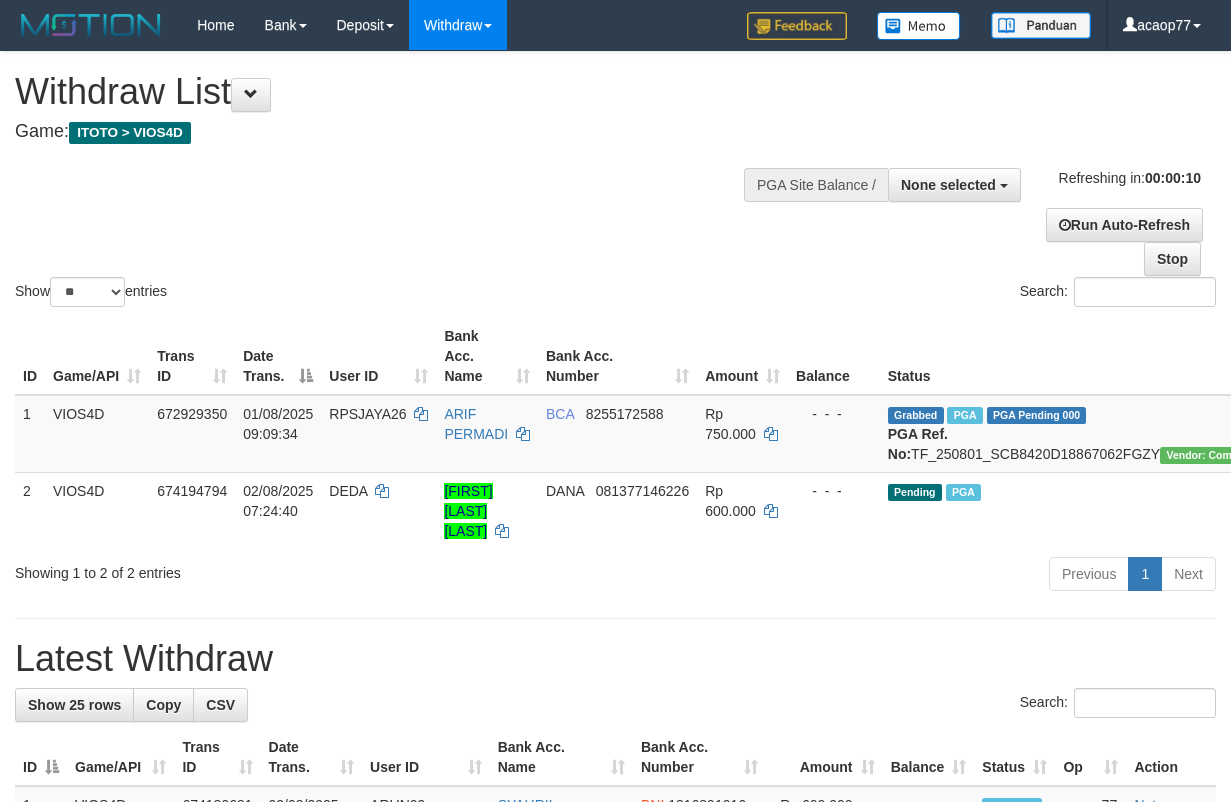 select 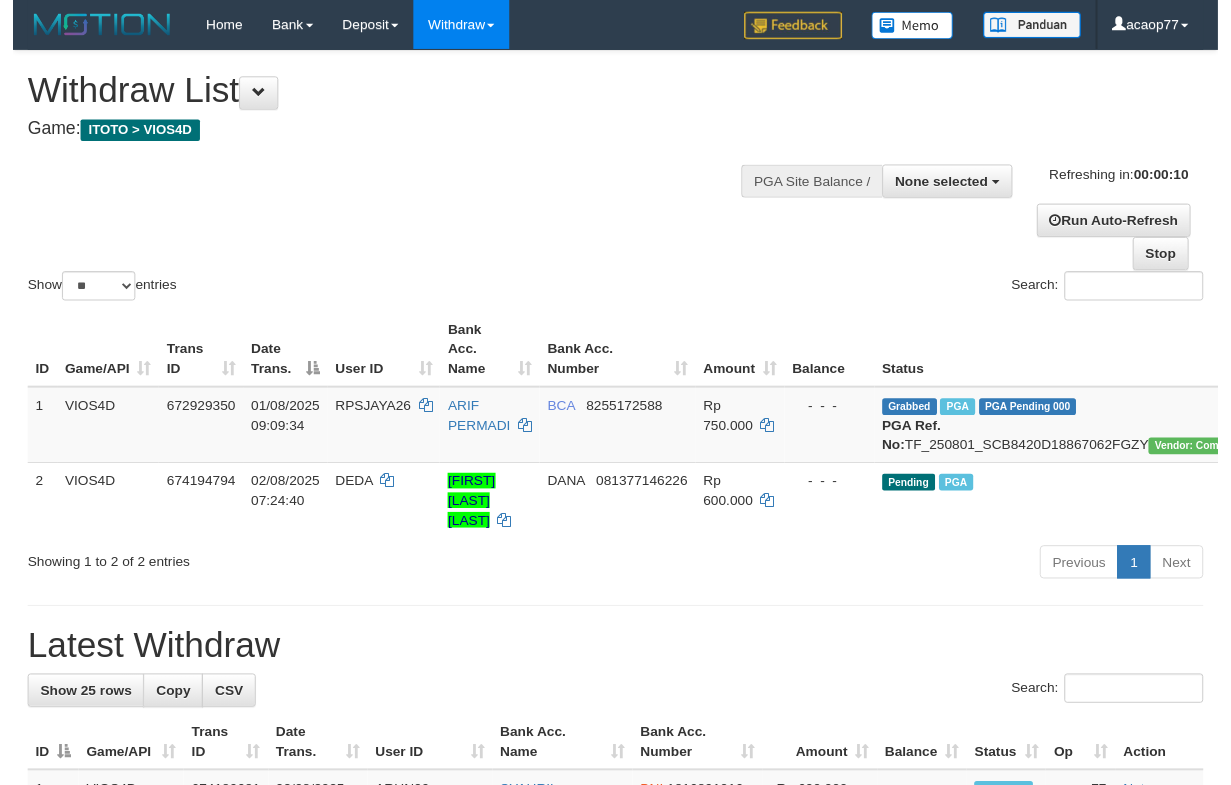 scroll, scrollTop: 0, scrollLeft: 0, axis: both 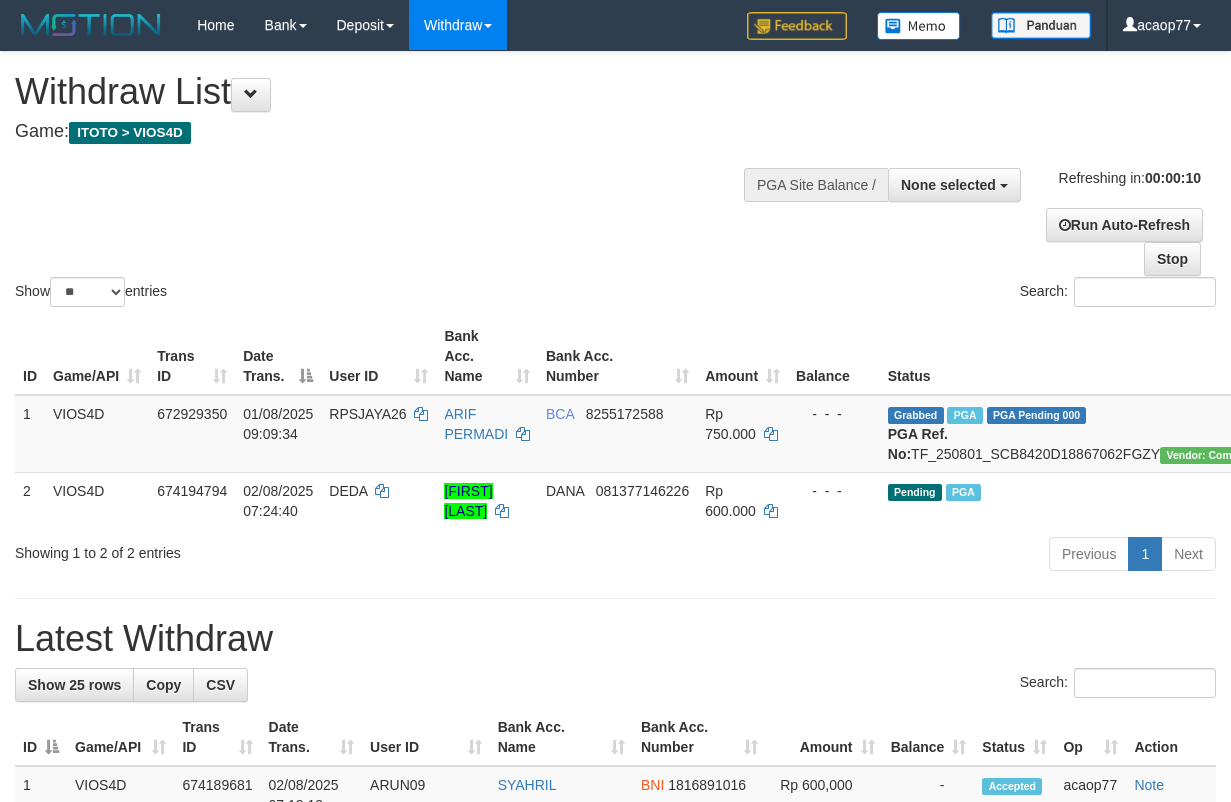 select 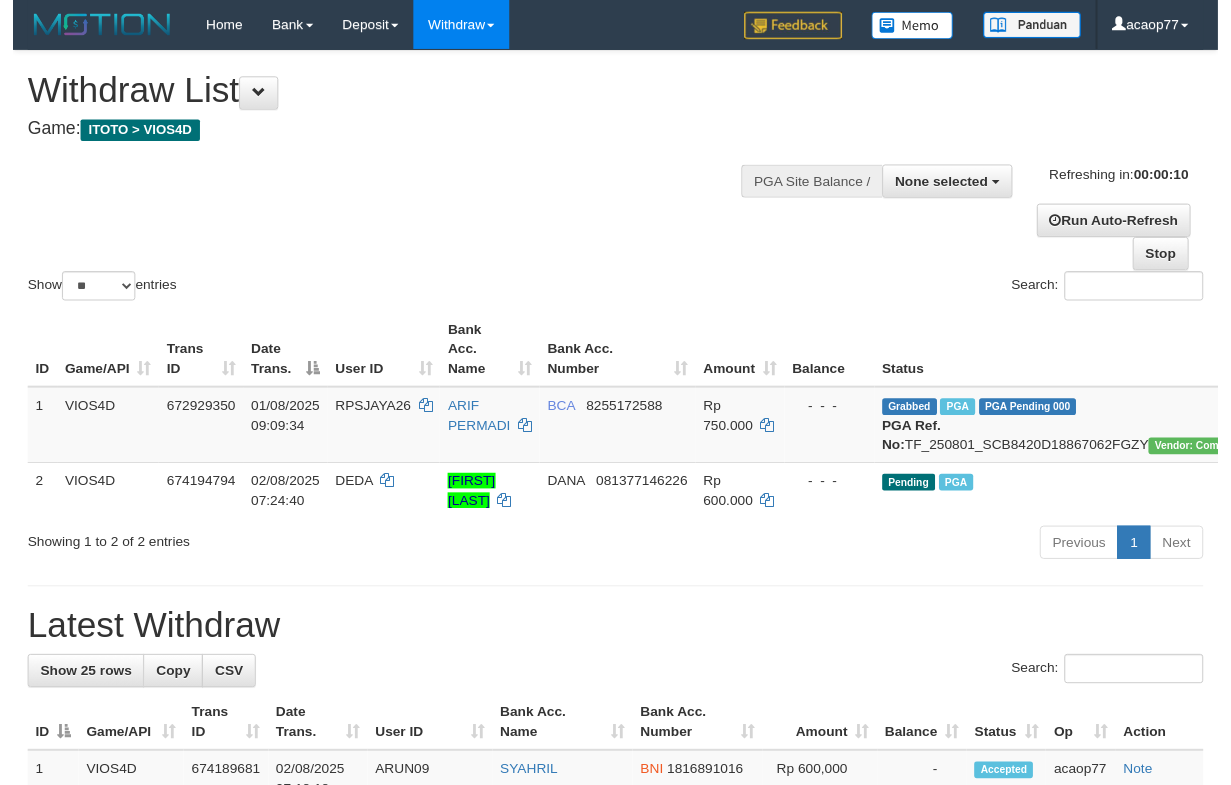 scroll, scrollTop: 0, scrollLeft: 0, axis: both 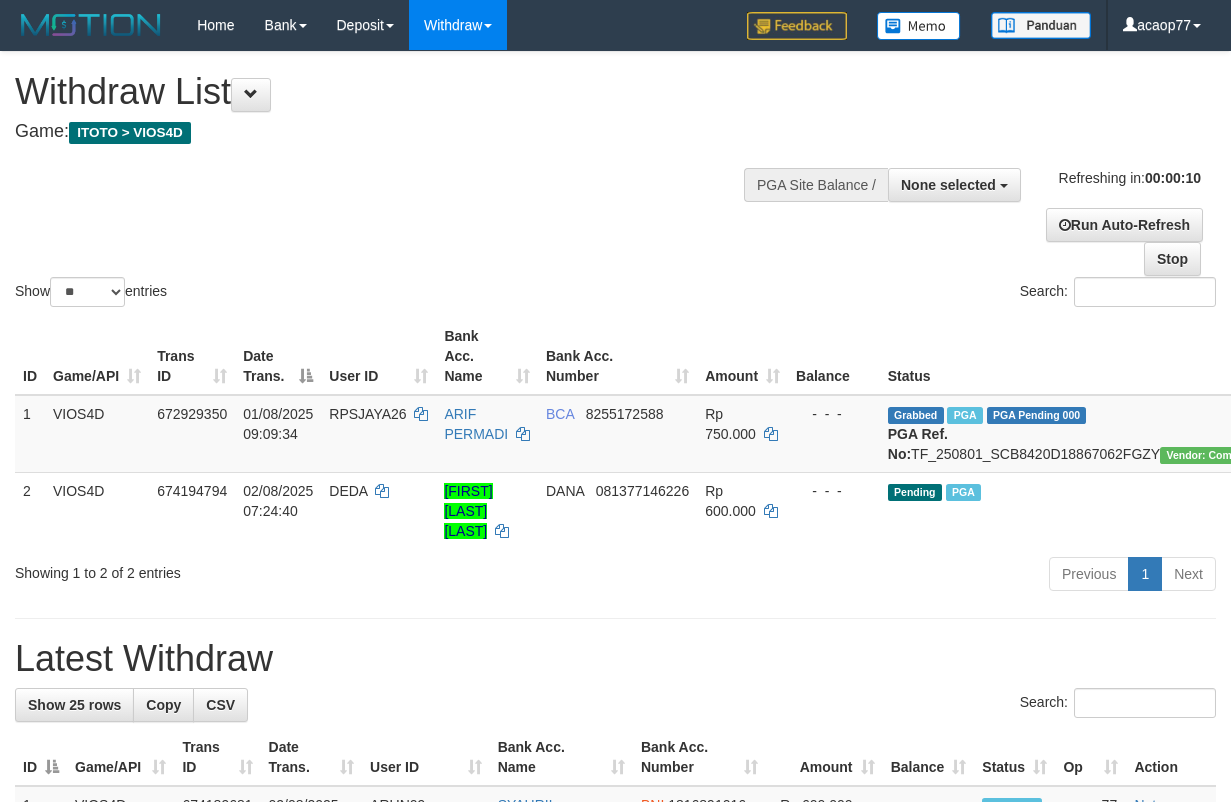 select 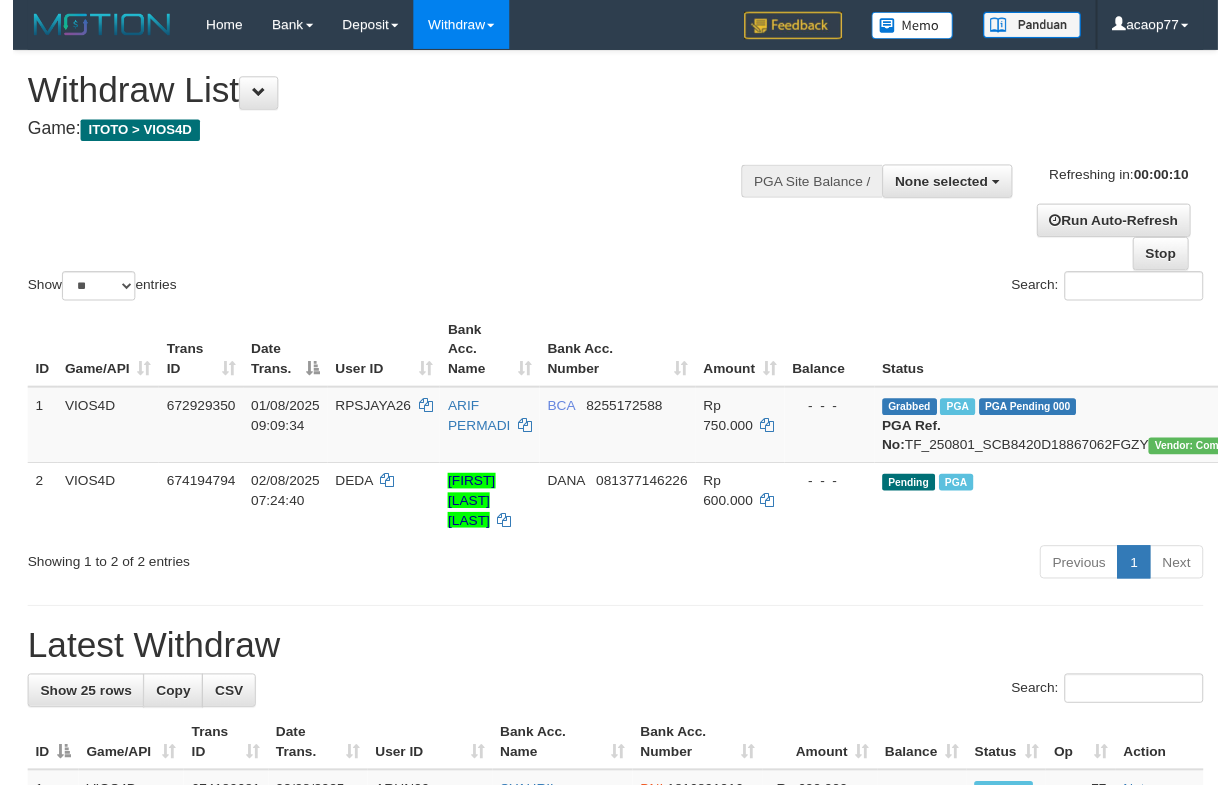 scroll, scrollTop: 0, scrollLeft: 0, axis: both 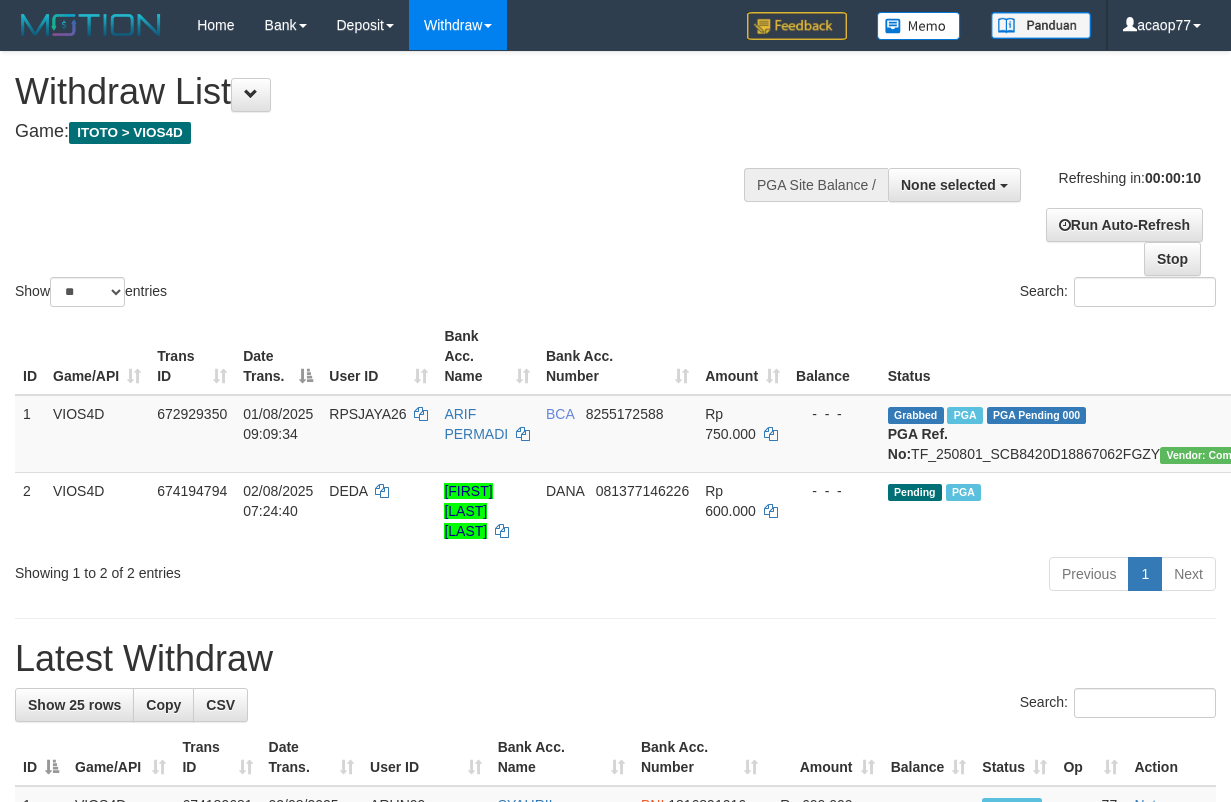 select 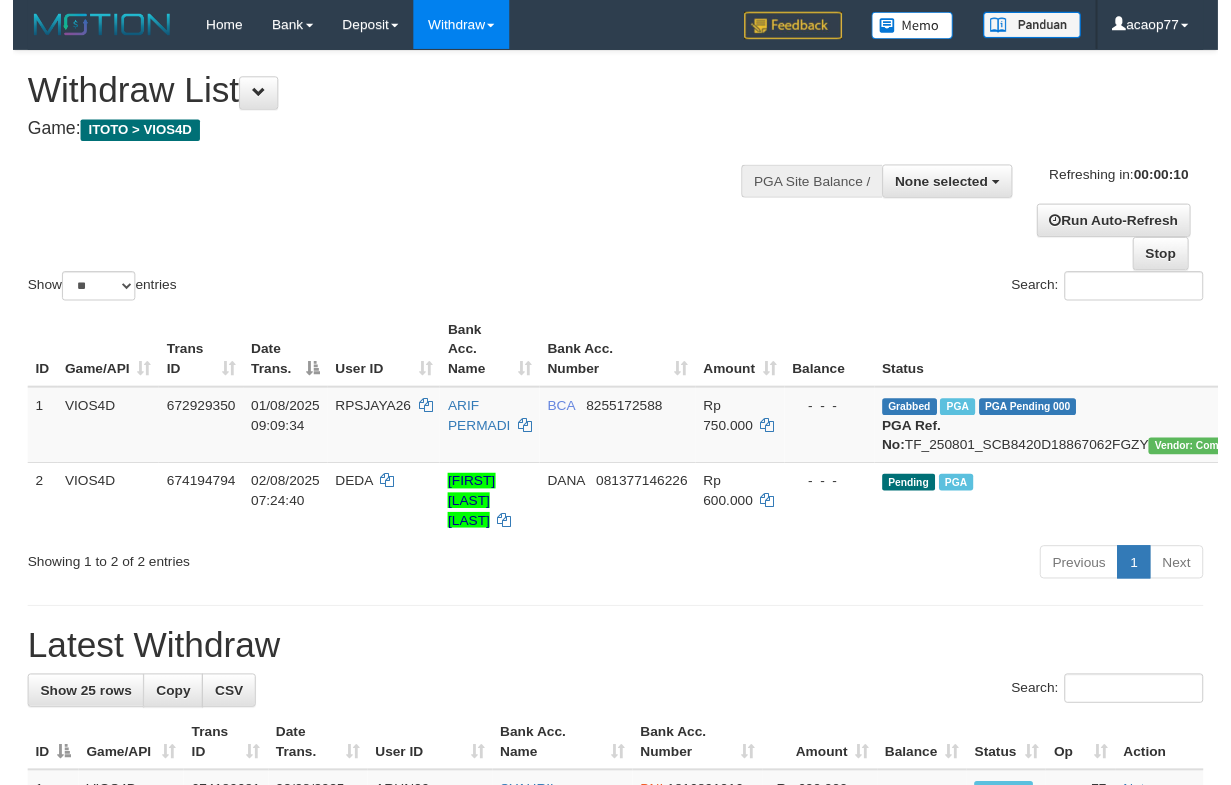 scroll, scrollTop: 0, scrollLeft: 0, axis: both 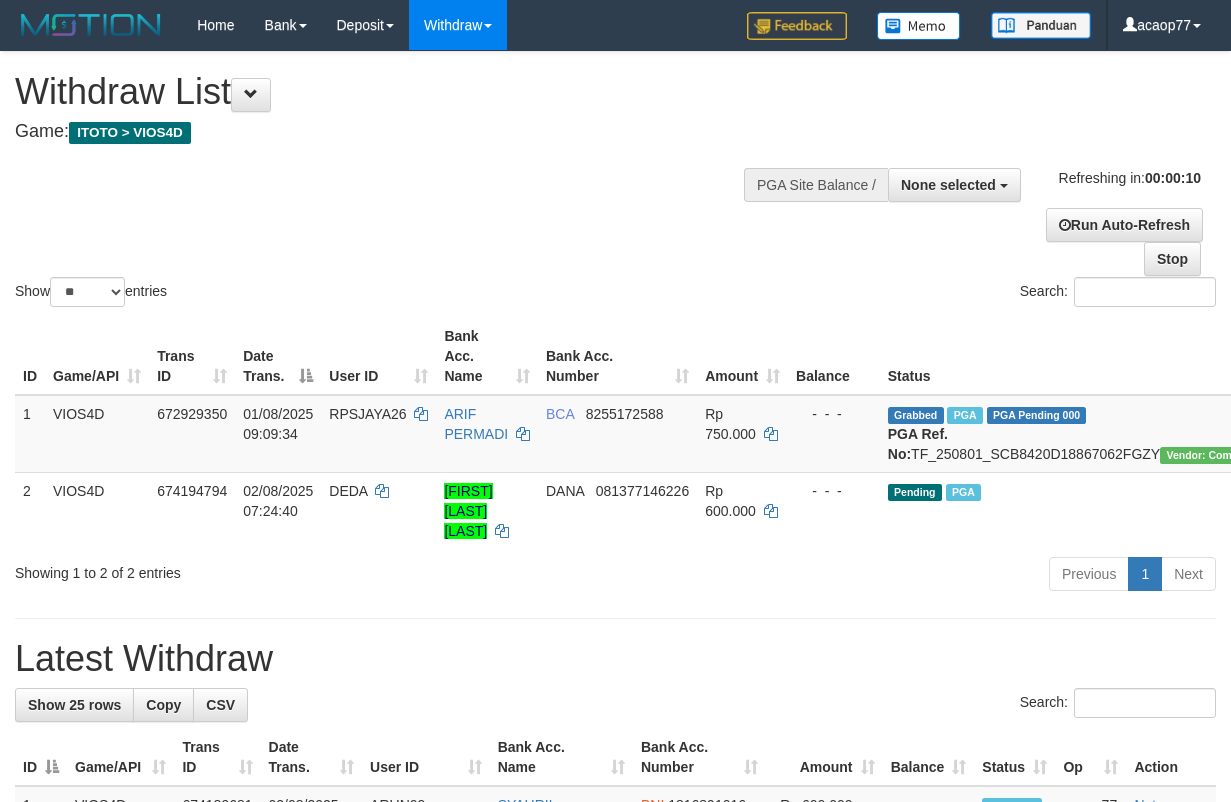 select 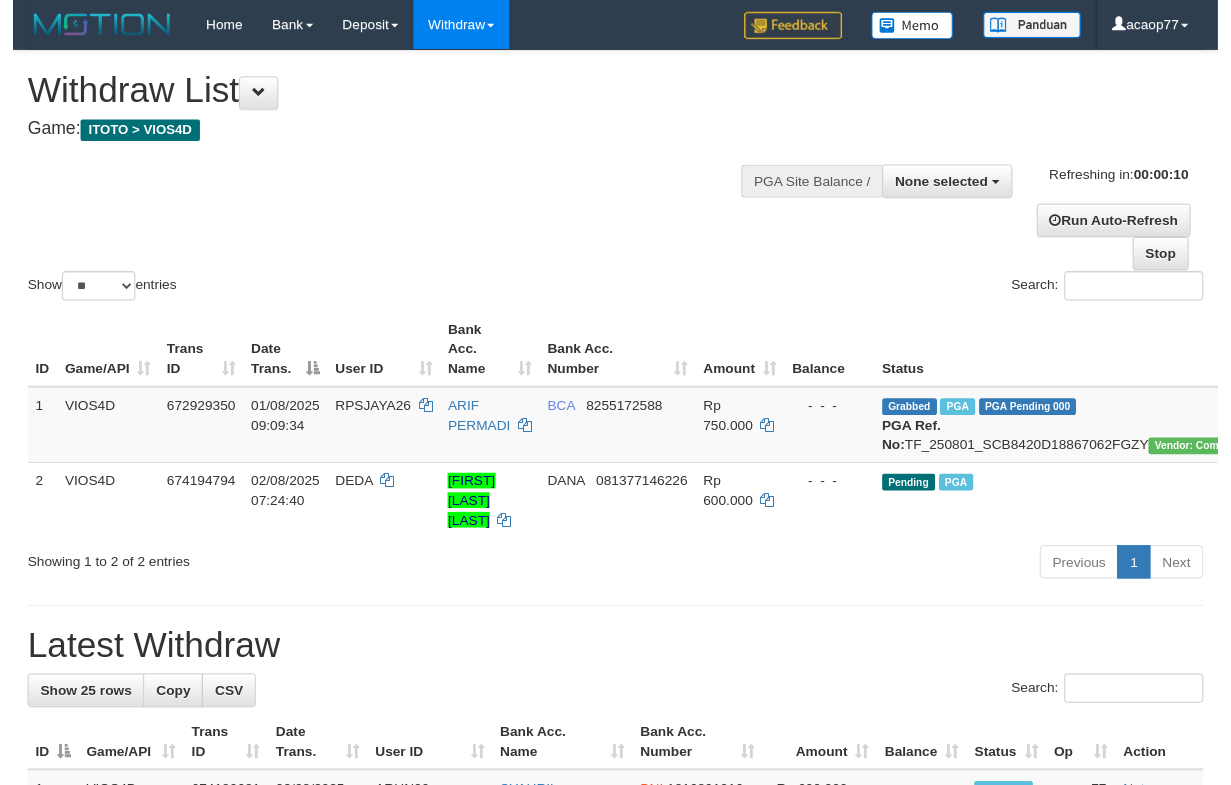 scroll, scrollTop: 0, scrollLeft: 0, axis: both 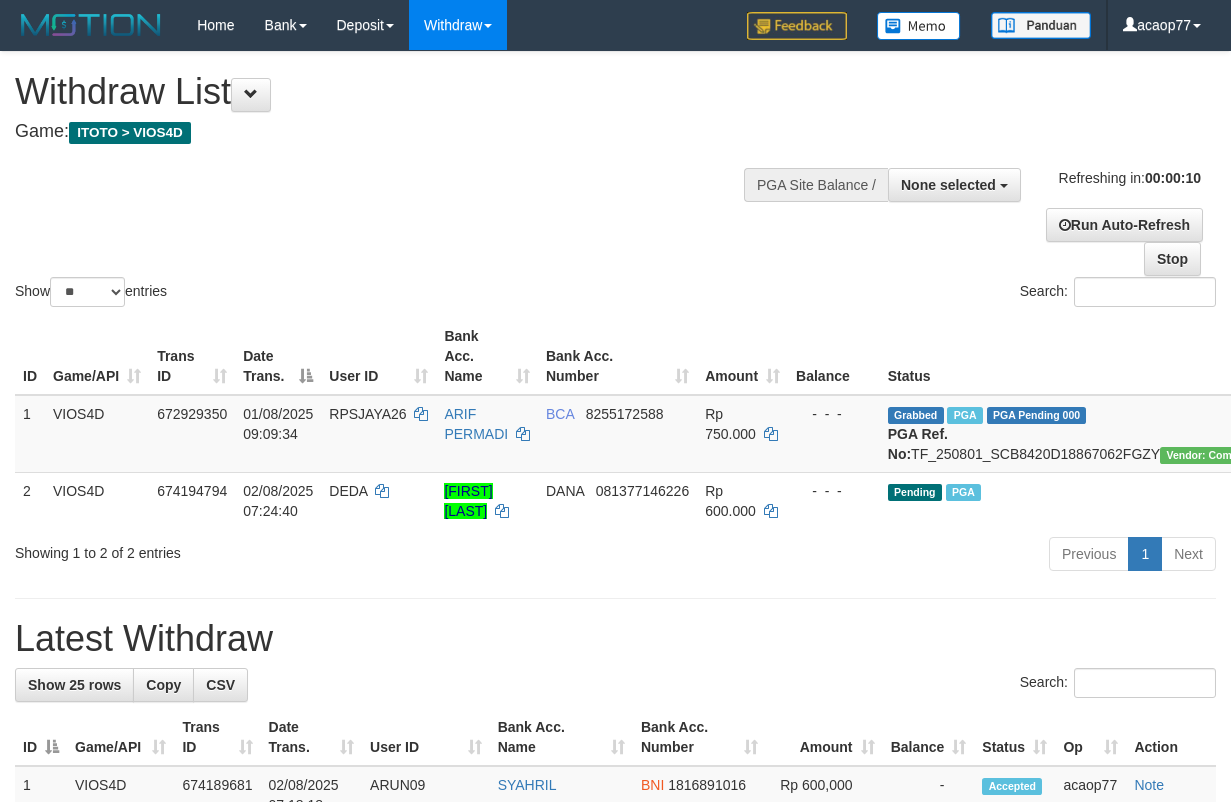select 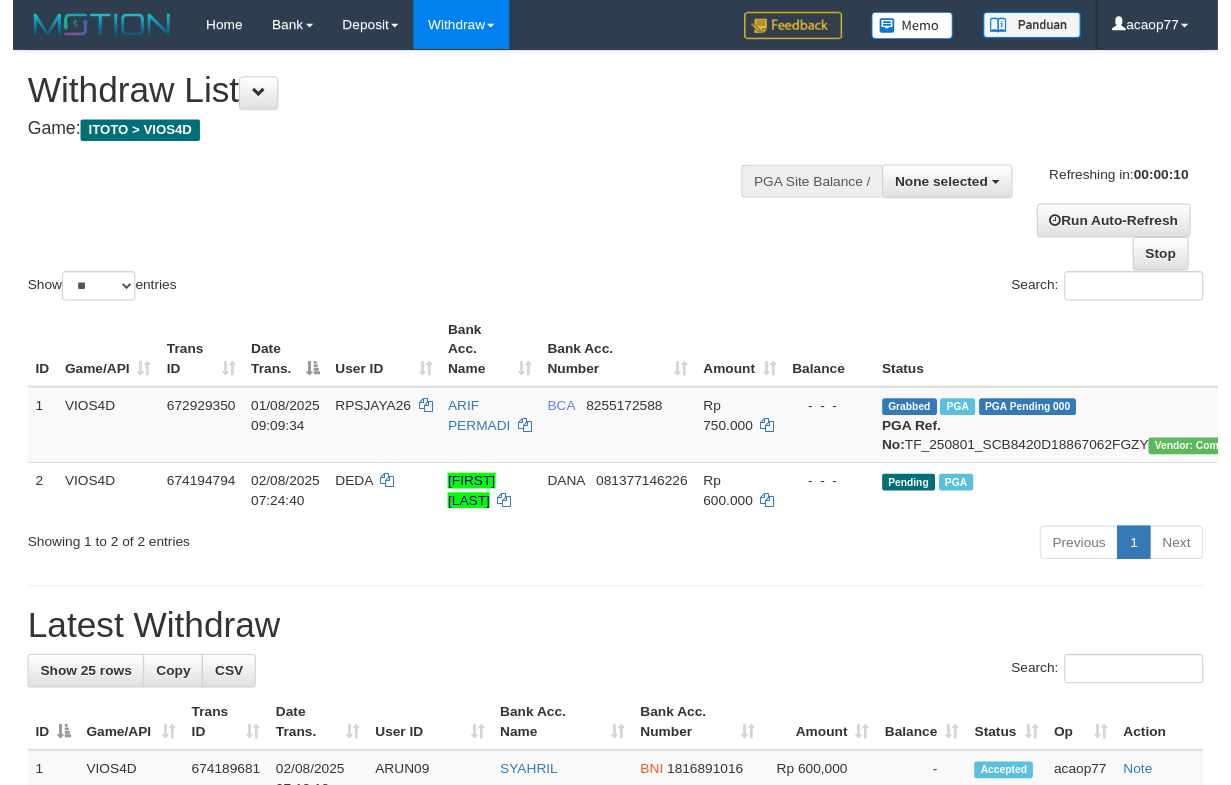 scroll, scrollTop: 0, scrollLeft: 0, axis: both 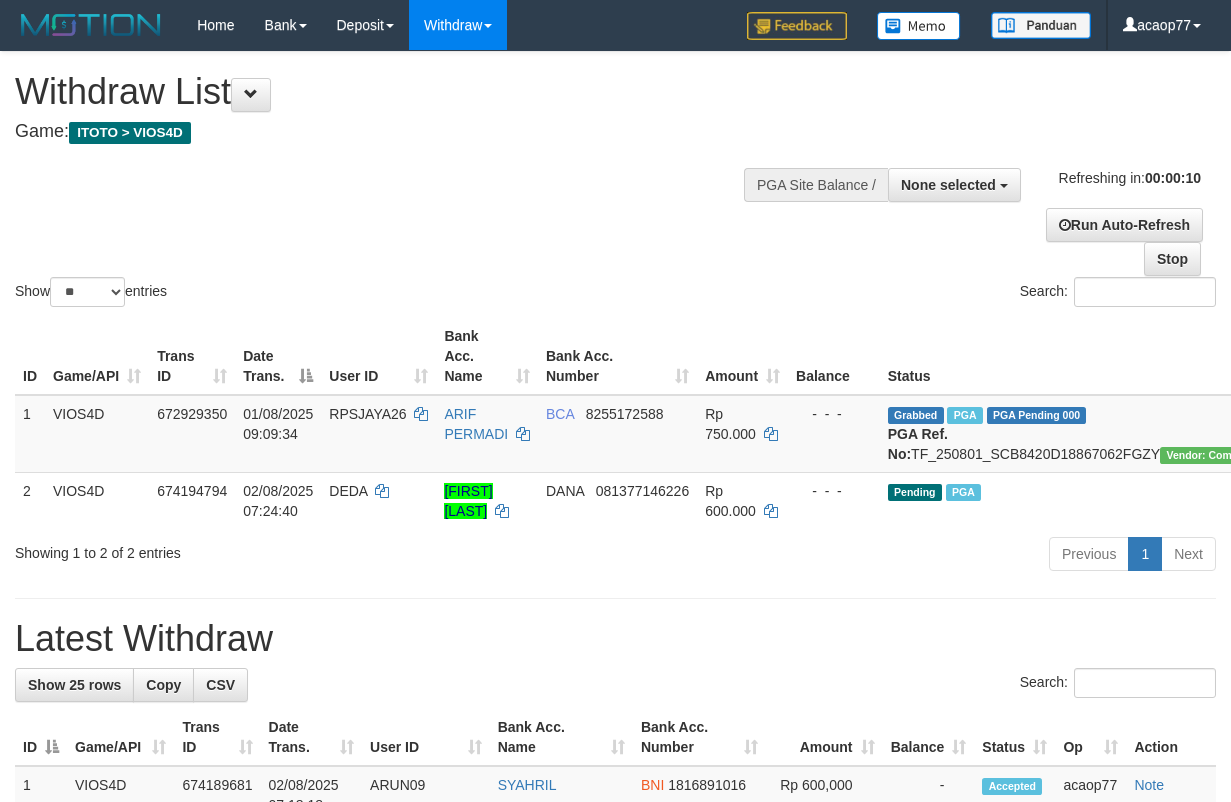select 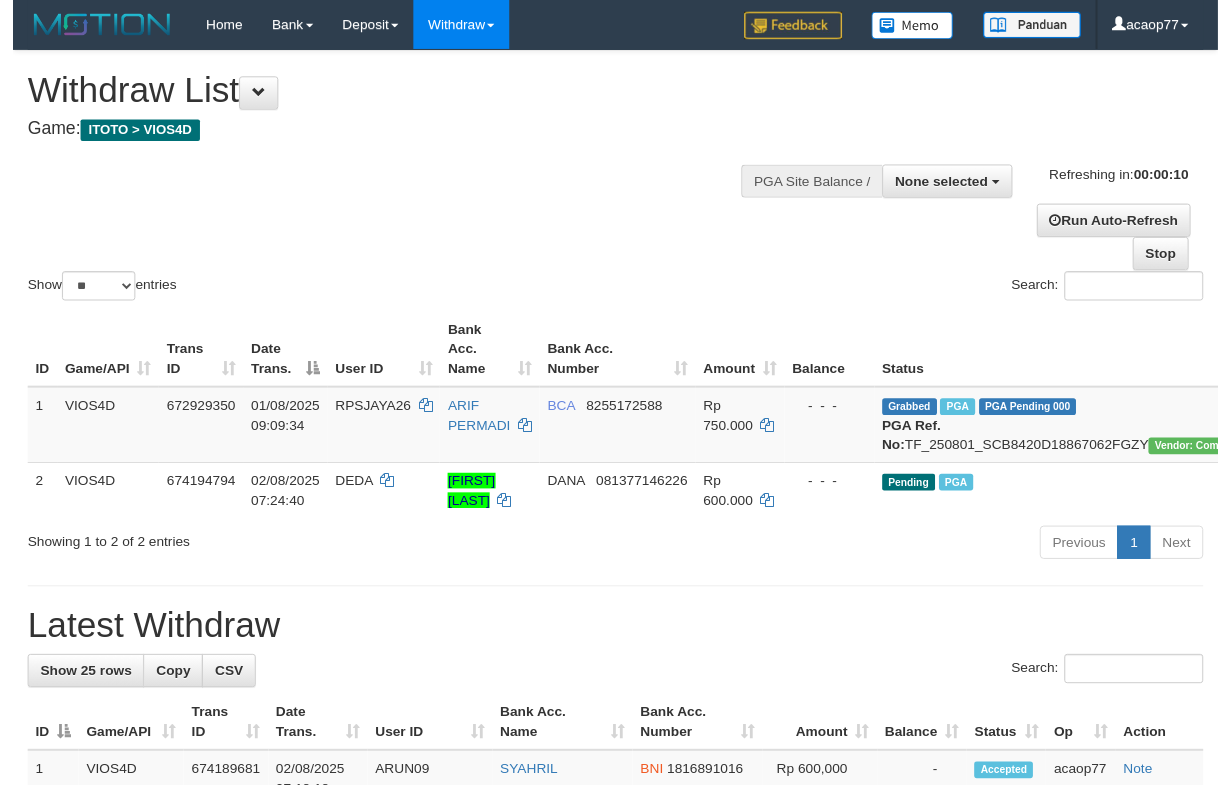 scroll, scrollTop: 0, scrollLeft: 0, axis: both 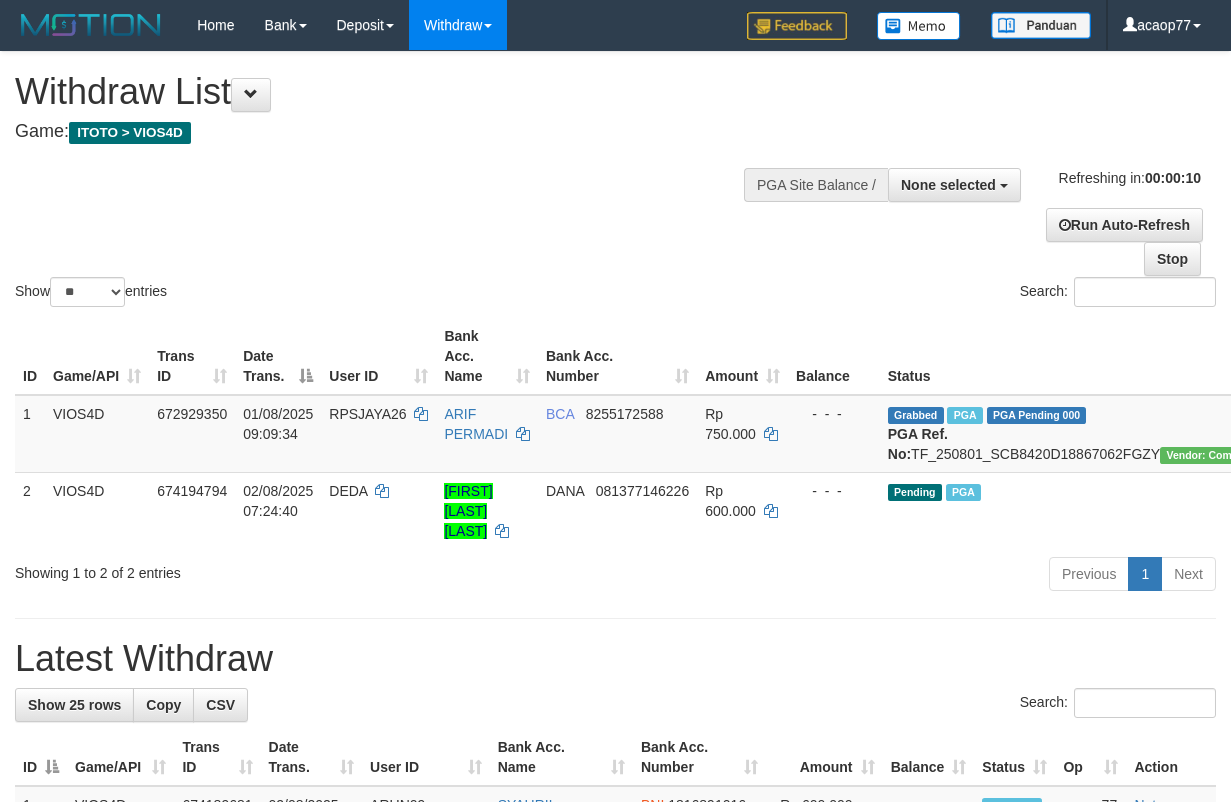 select 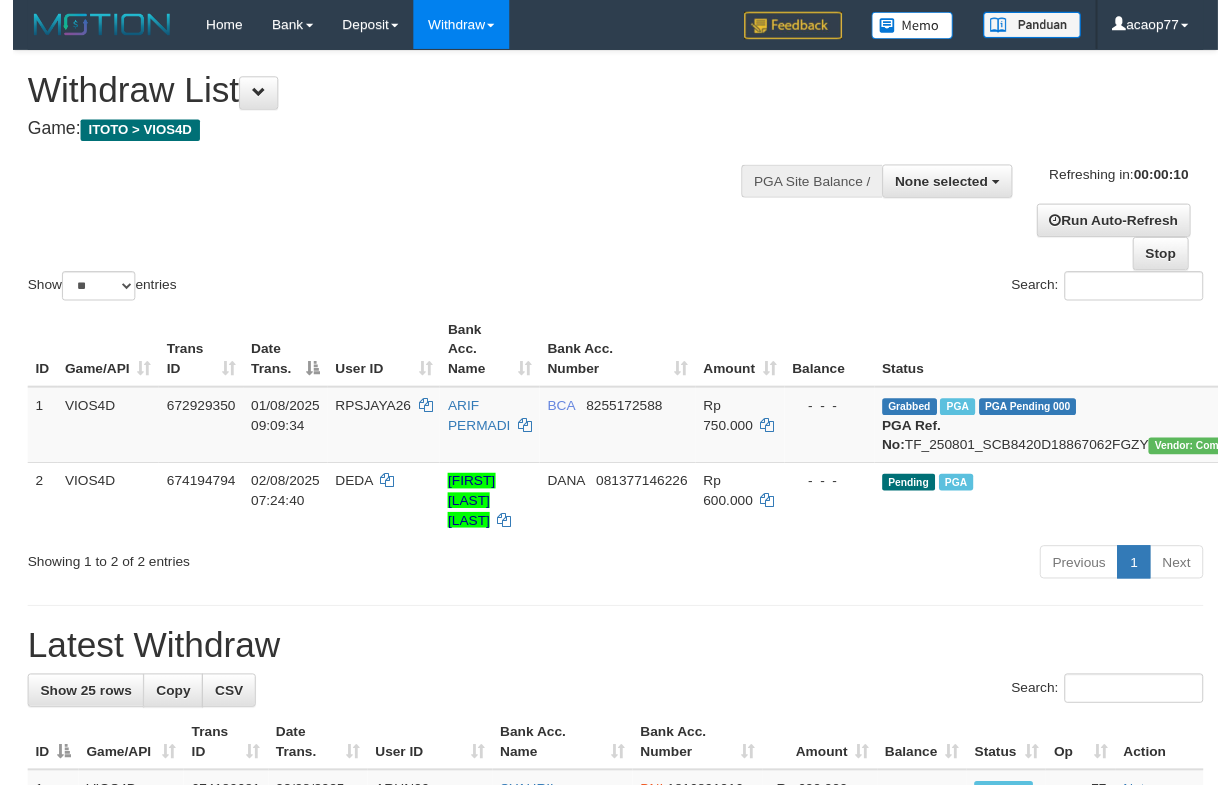 scroll, scrollTop: 0, scrollLeft: 0, axis: both 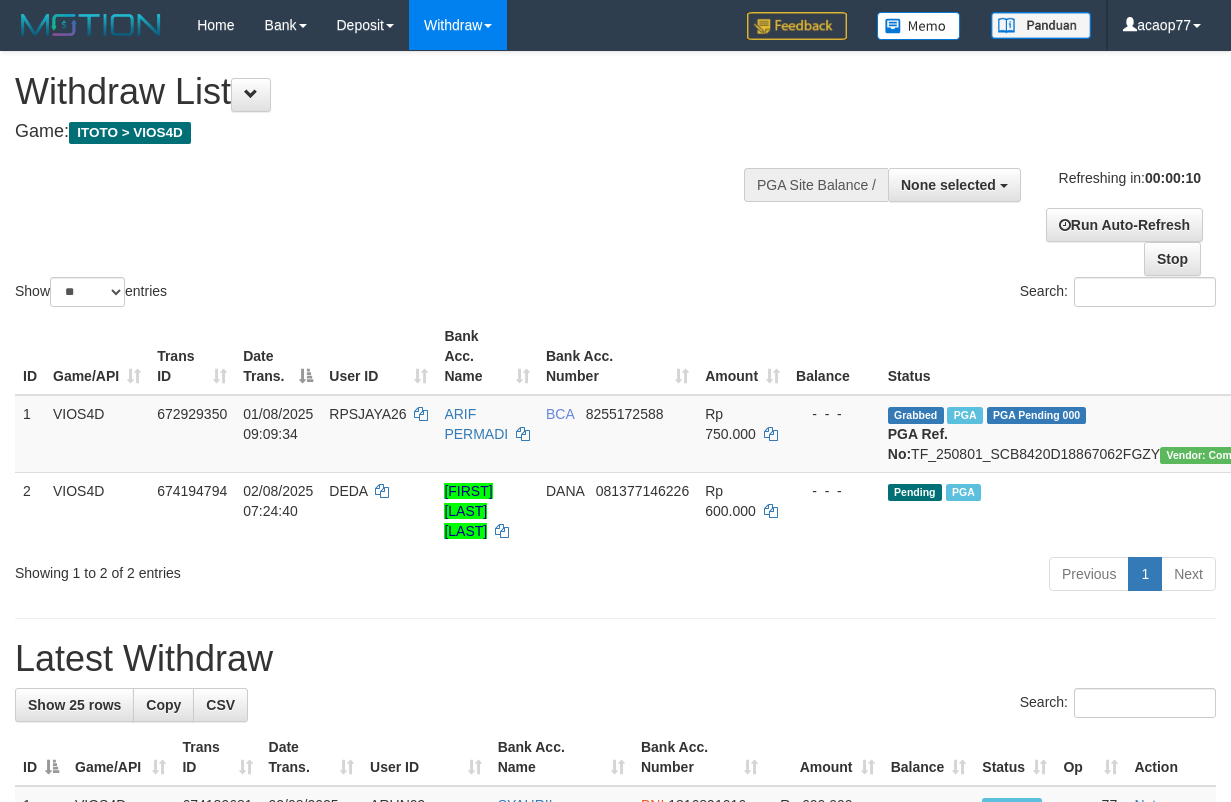 select 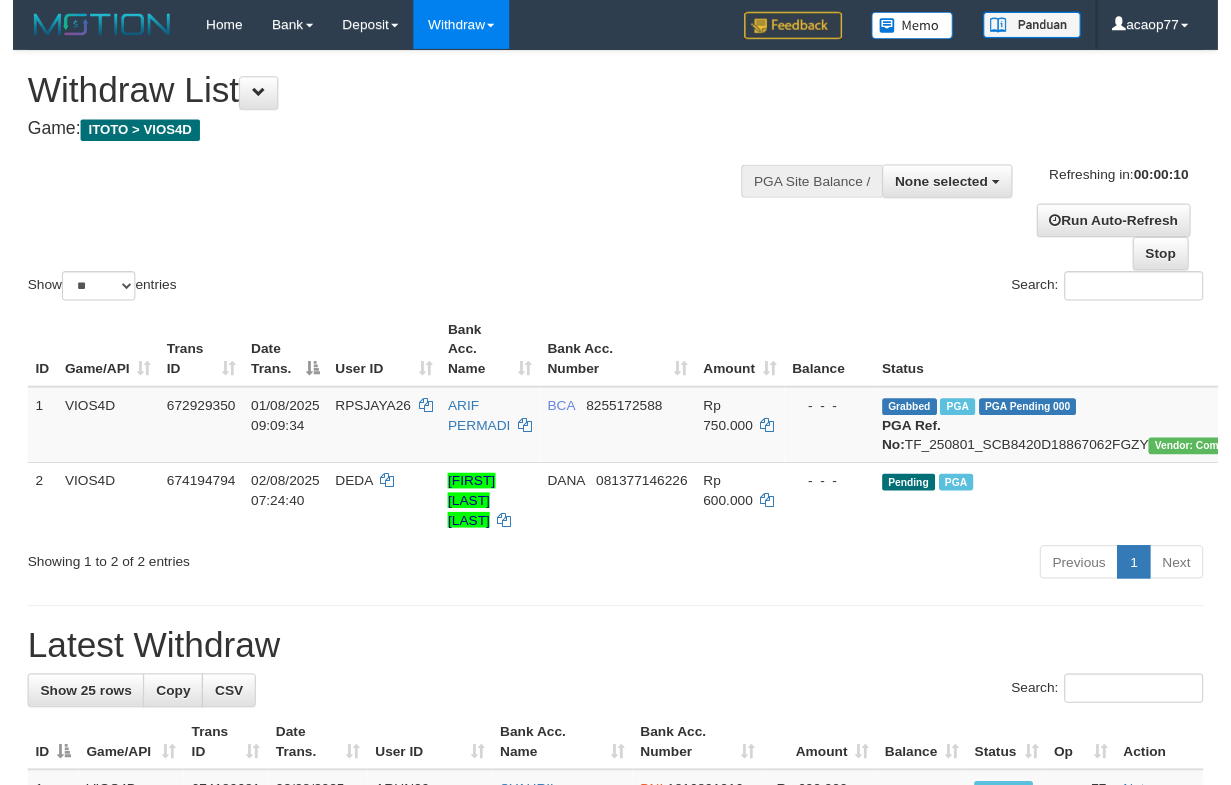 scroll, scrollTop: 0, scrollLeft: 0, axis: both 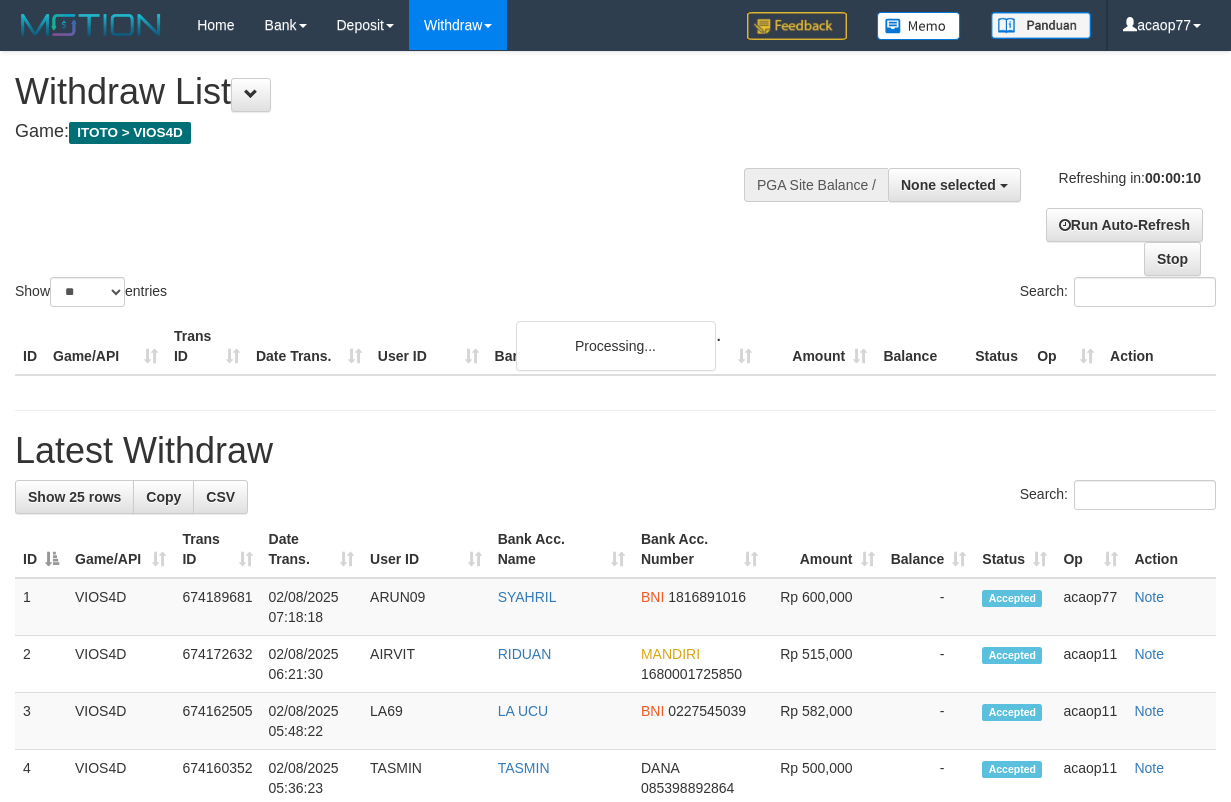 select 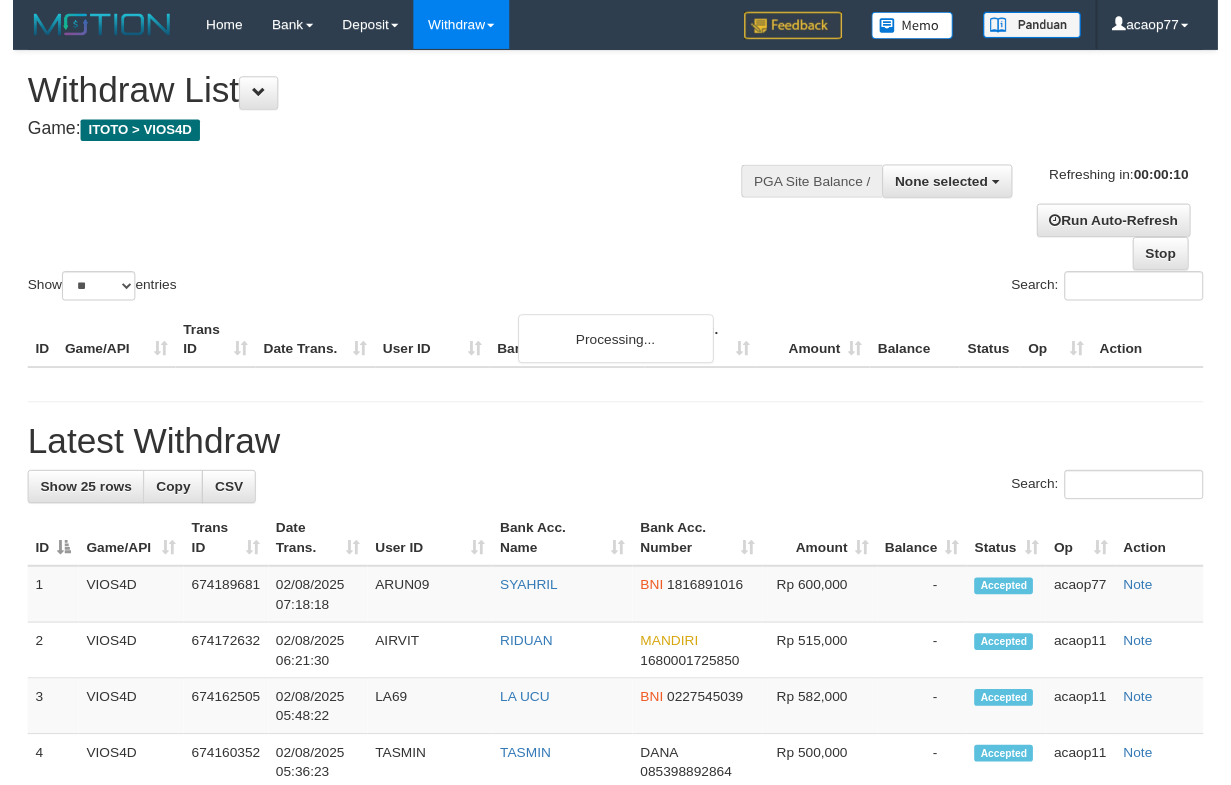 scroll, scrollTop: 0, scrollLeft: 0, axis: both 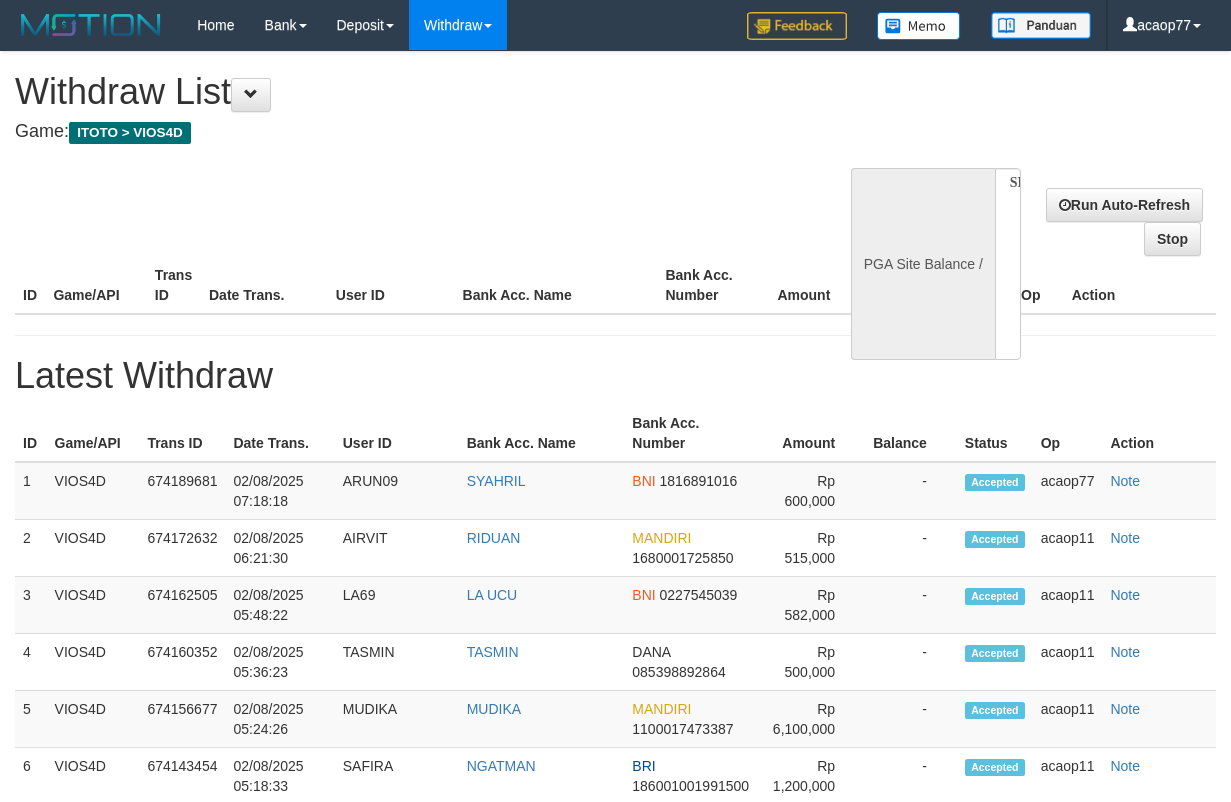 select 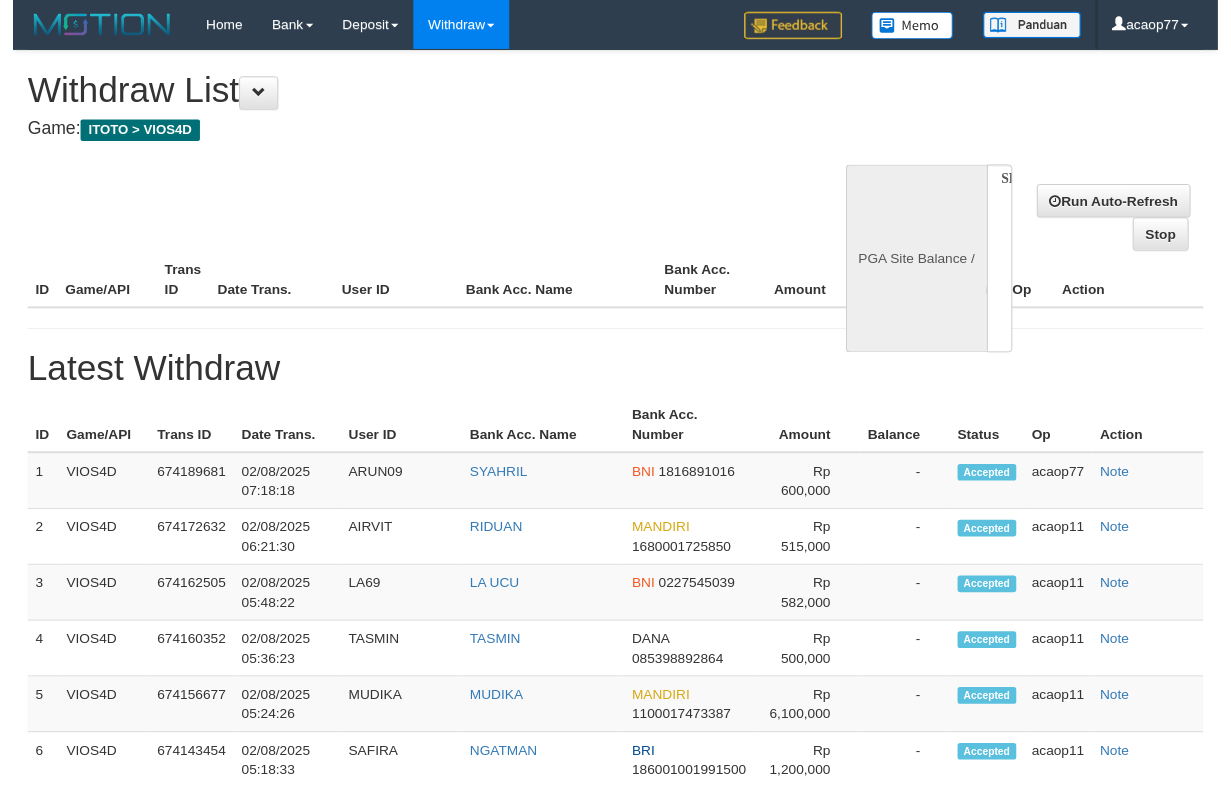 scroll, scrollTop: 0, scrollLeft: 0, axis: both 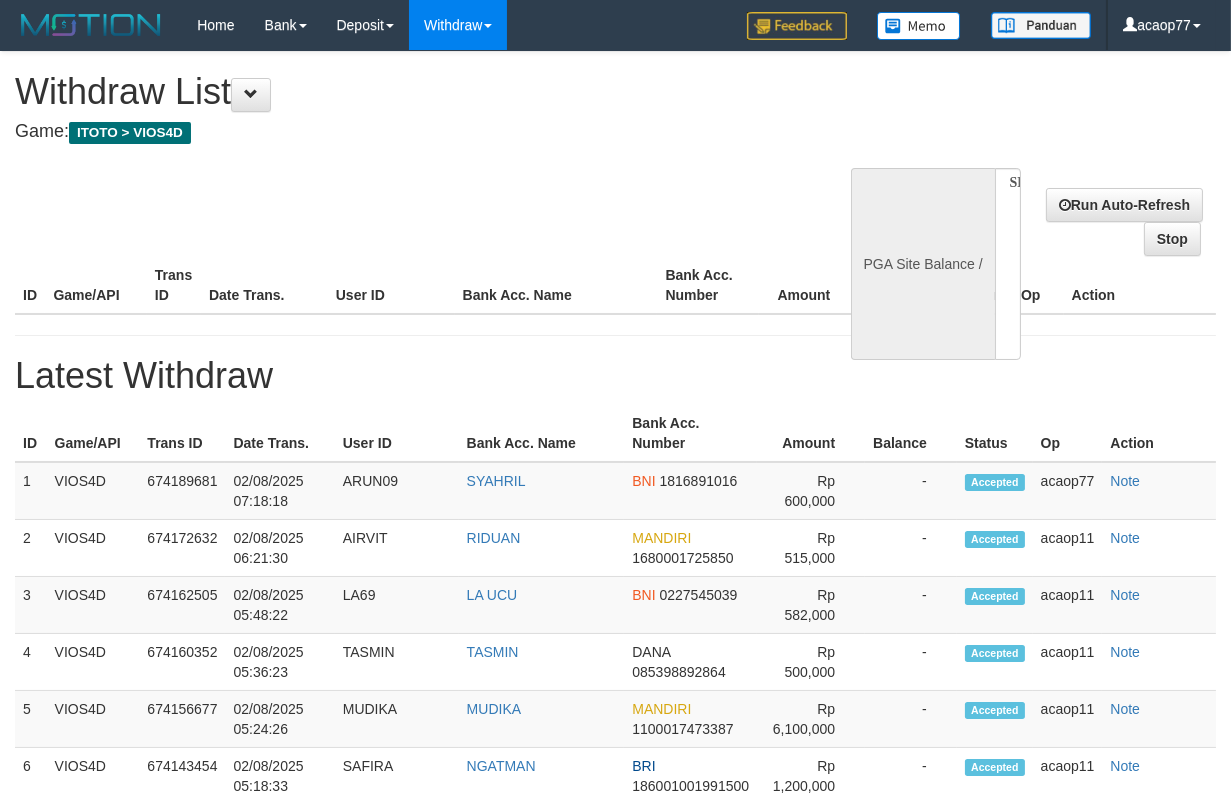 select on "**" 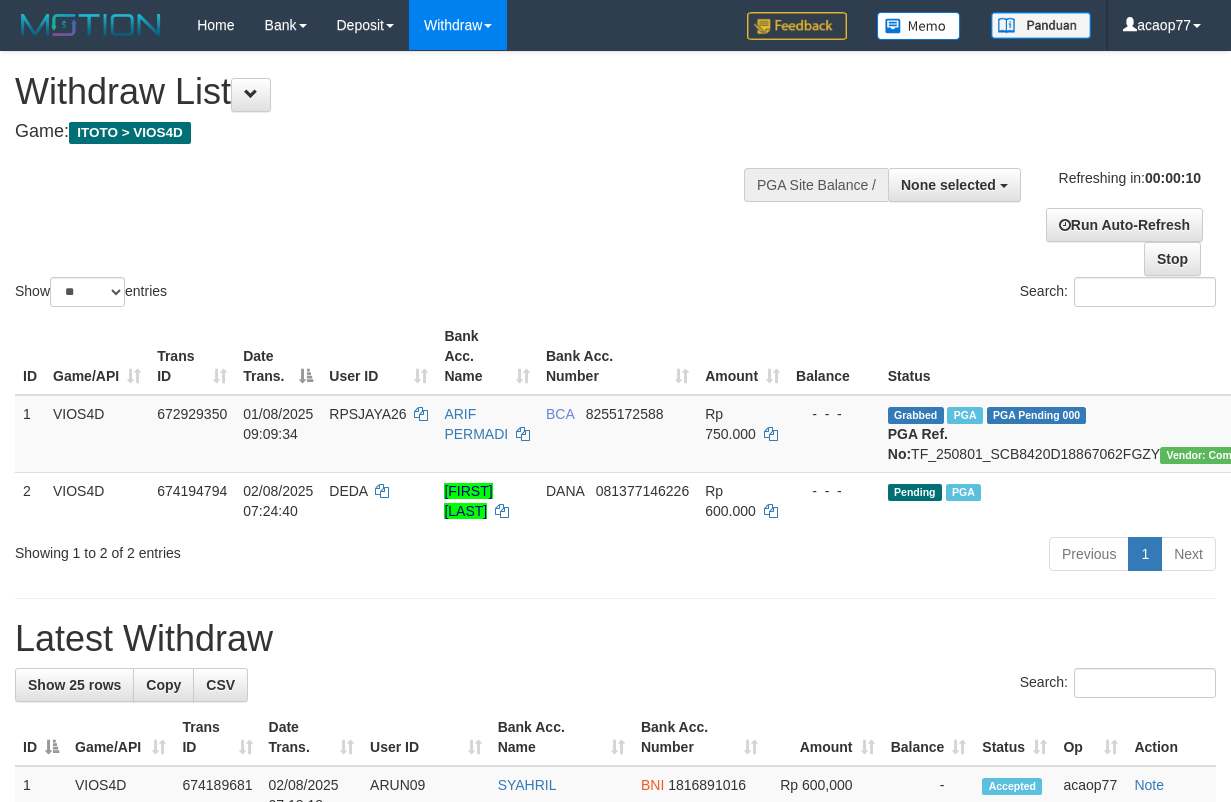 select 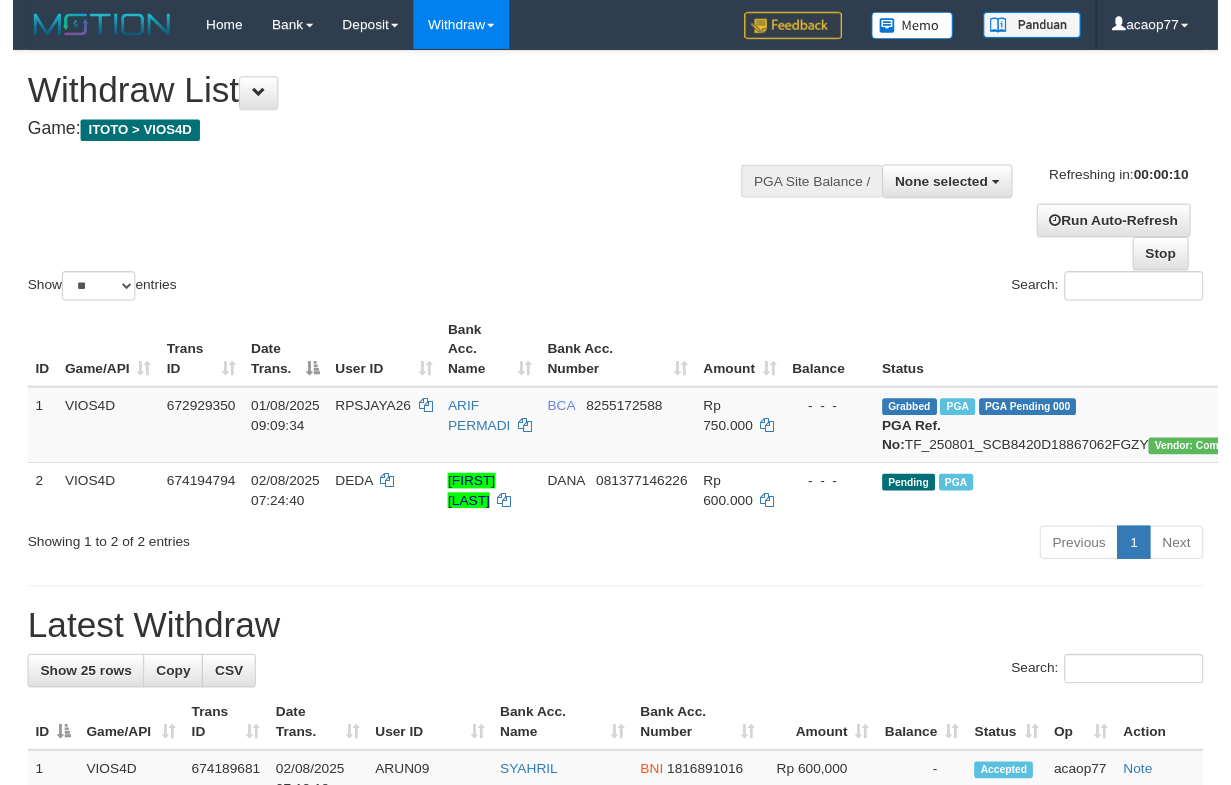 scroll, scrollTop: 0, scrollLeft: 0, axis: both 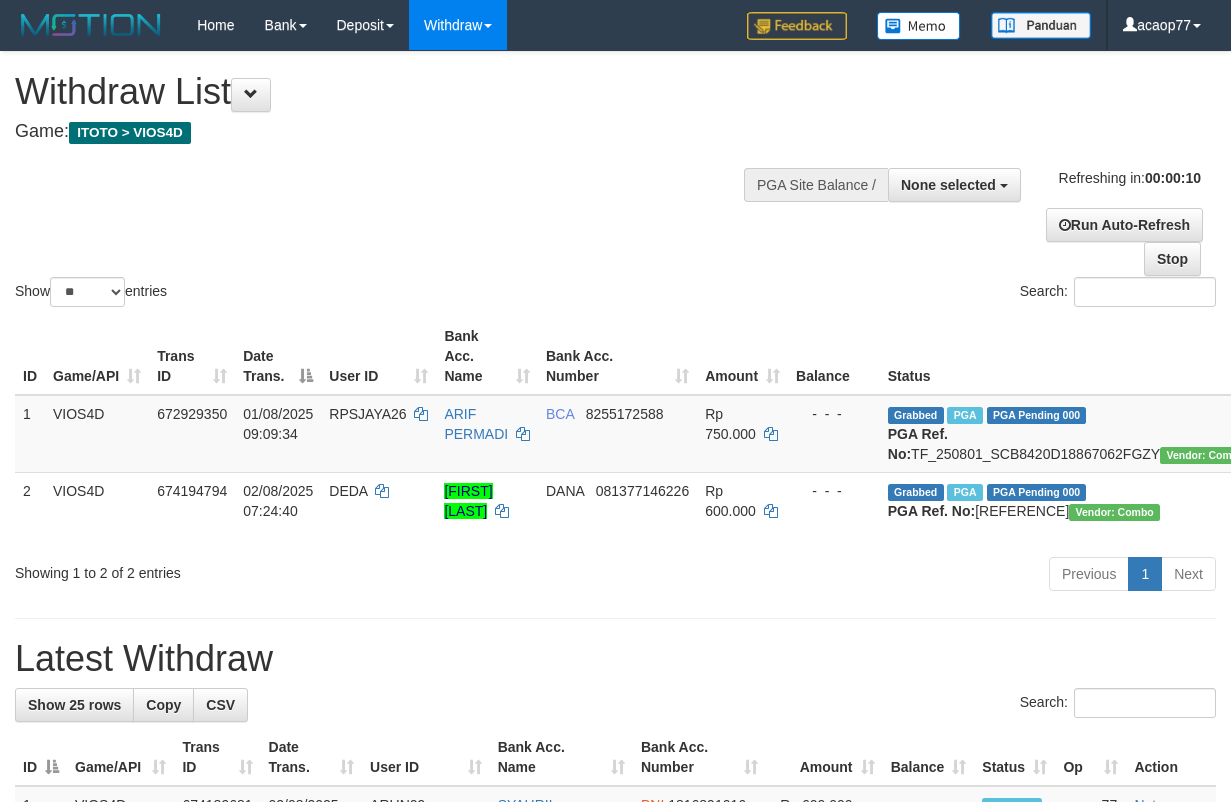select 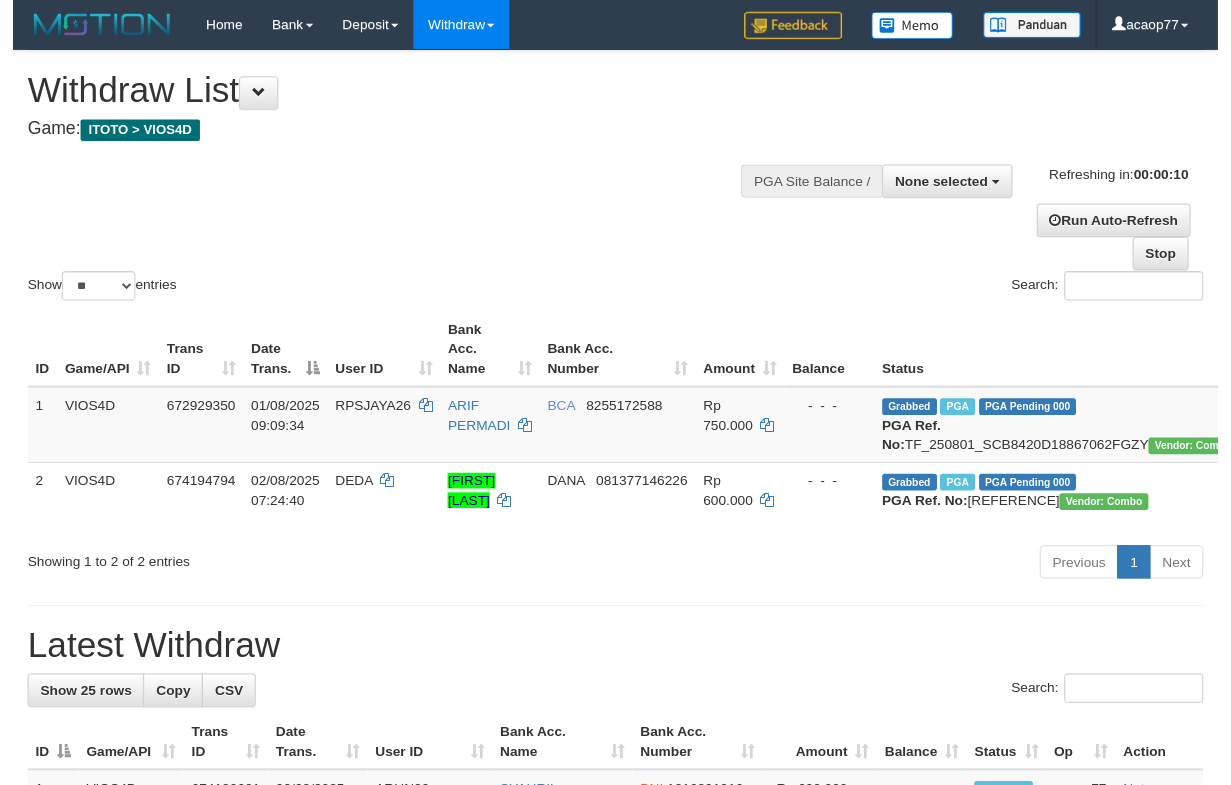 scroll, scrollTop: 0, scrollLeft: 0, axis: both 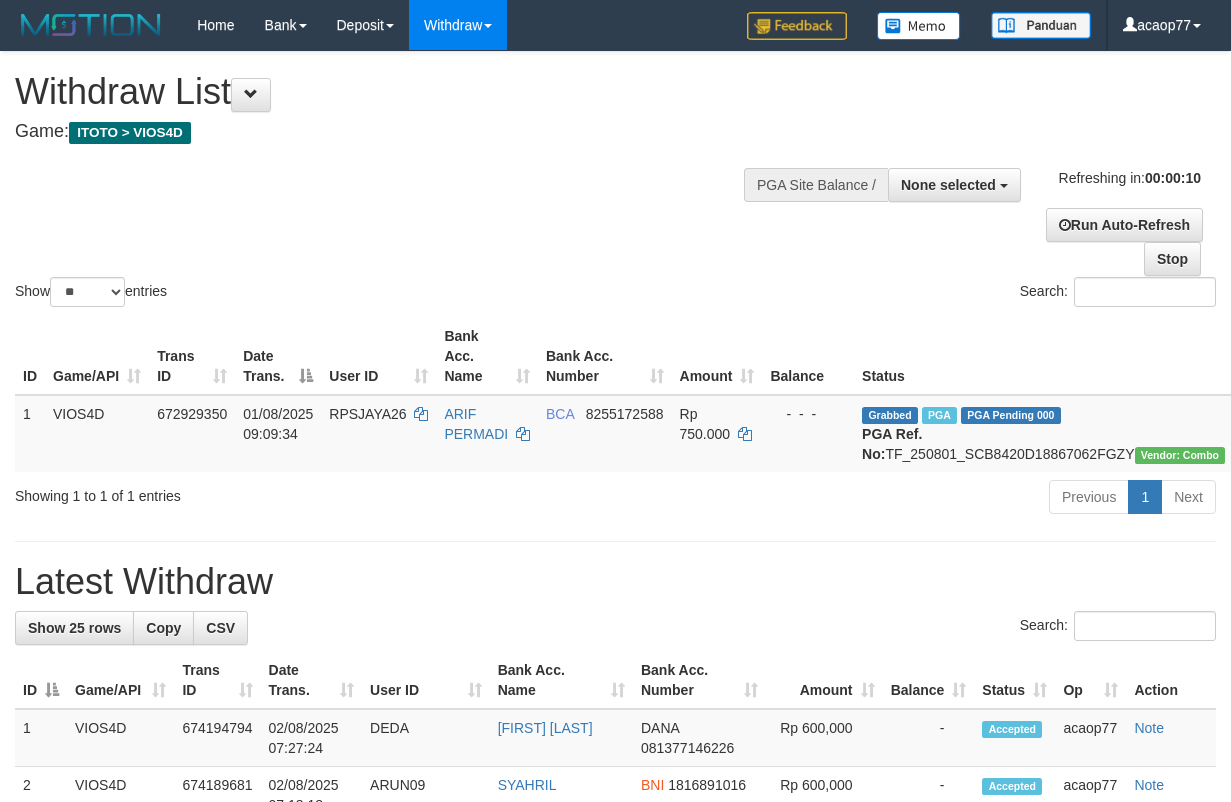 select 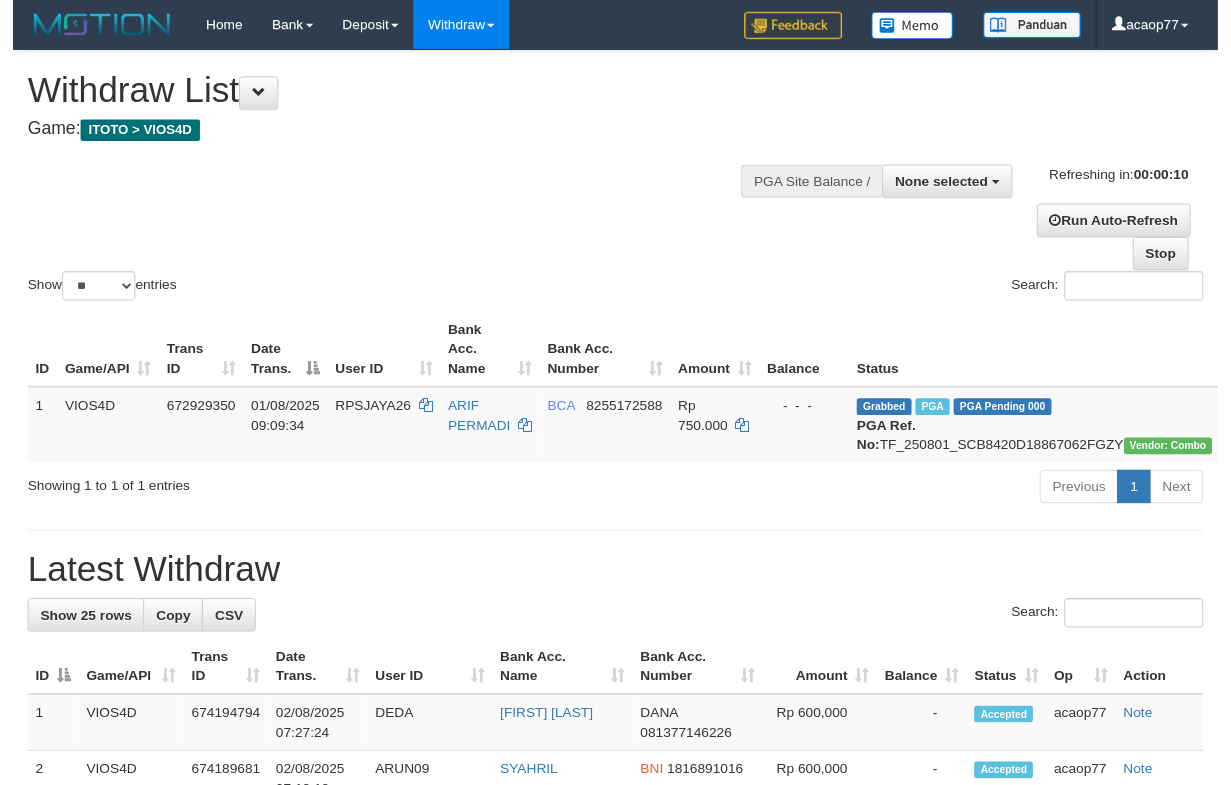 scroll, scrollTop: 0, scrollLeft: 0, axis: both 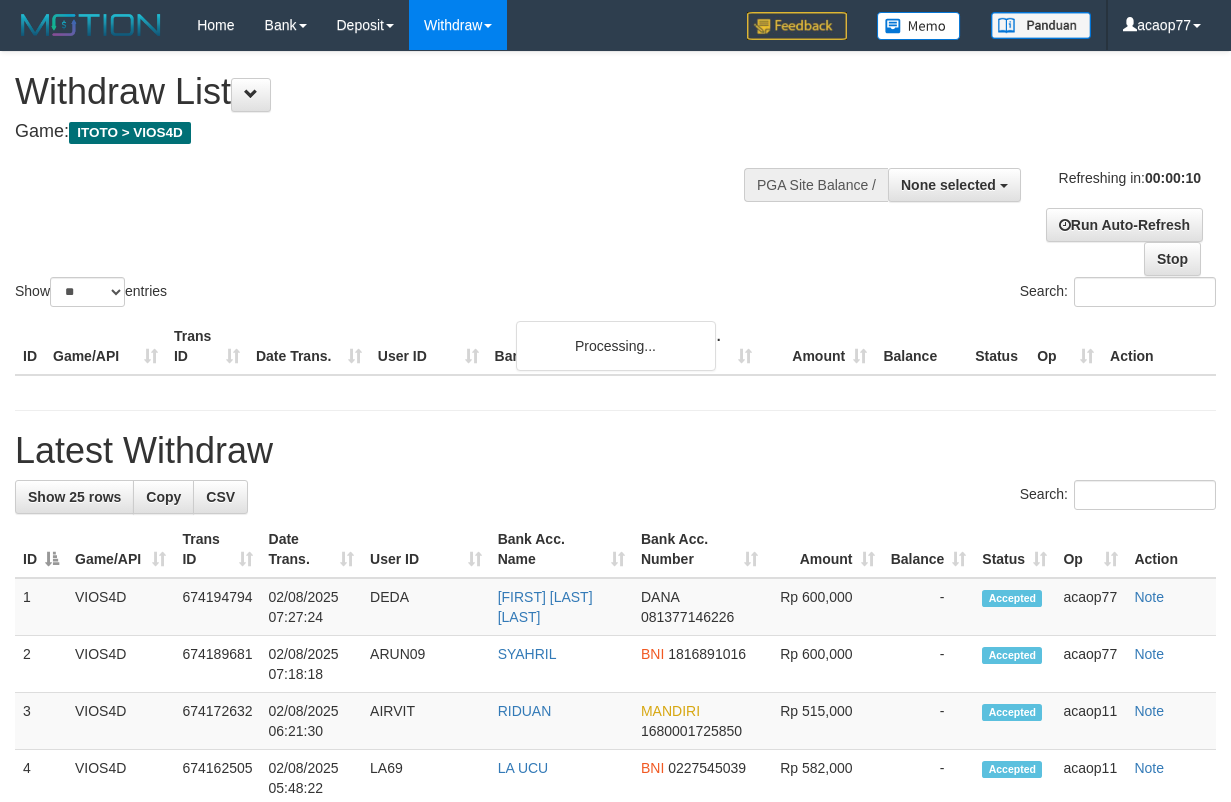 select 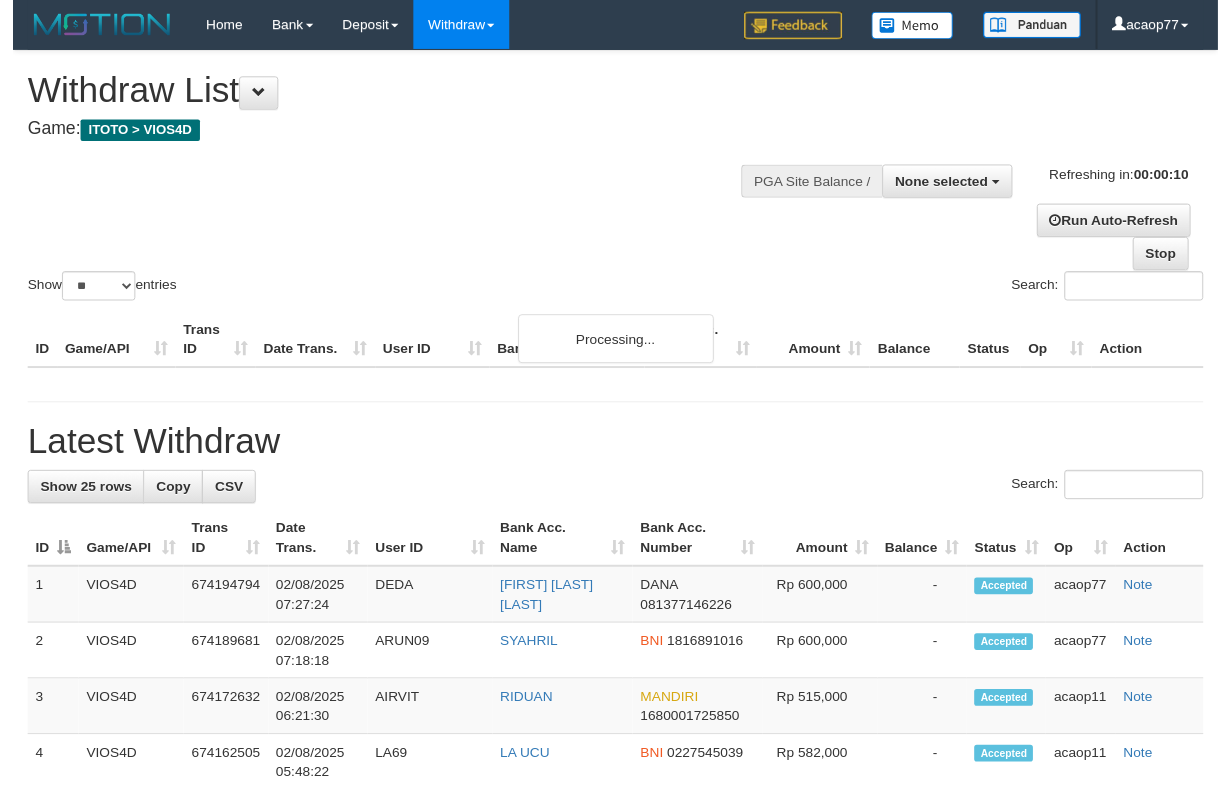 scroll, scrollTop: 0, scrollLeft: 0, axis: both 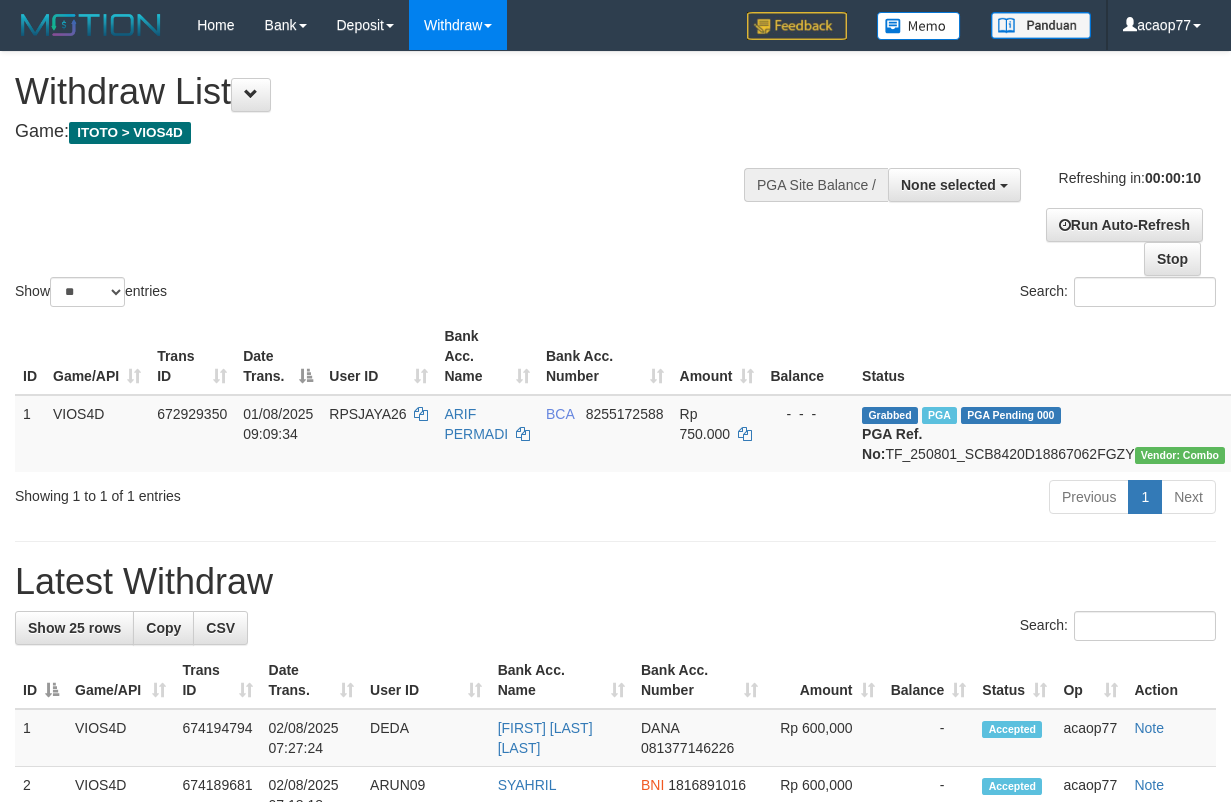 select 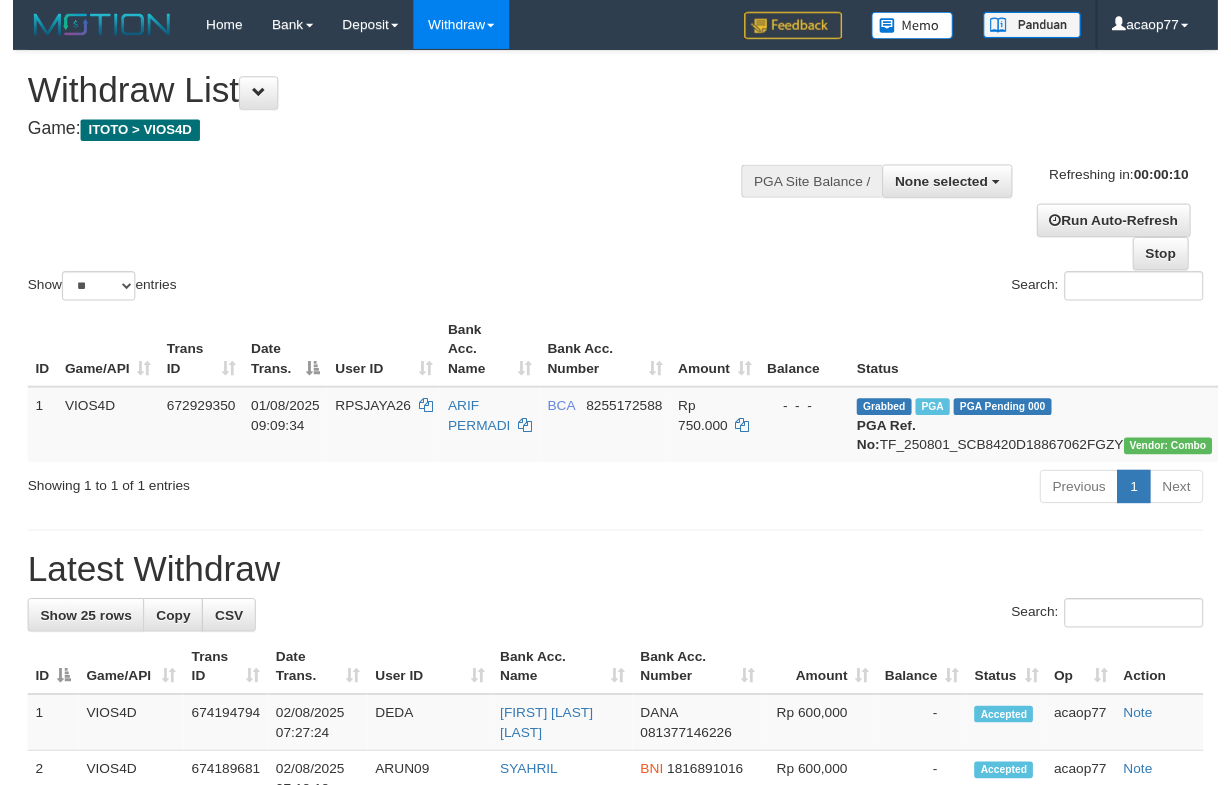 scroll, scrollTop: 0, scrollLeft: 0, axis: both 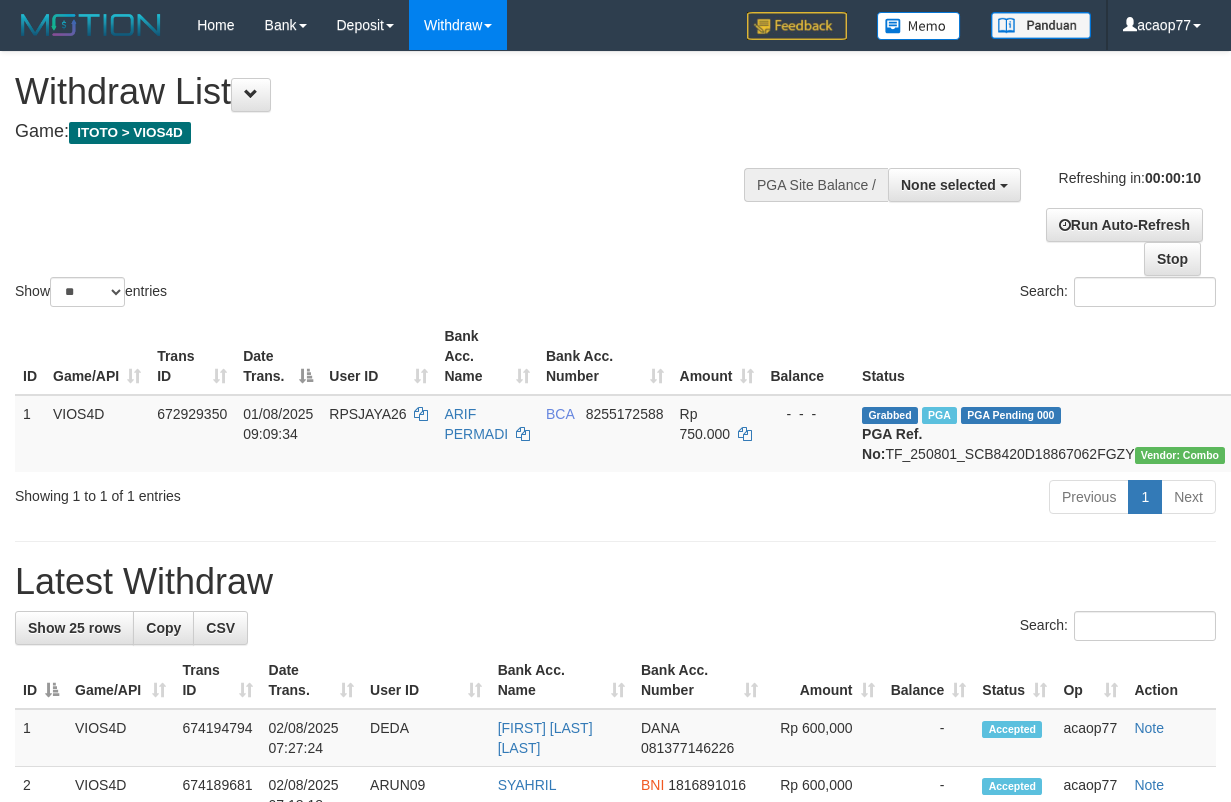 select 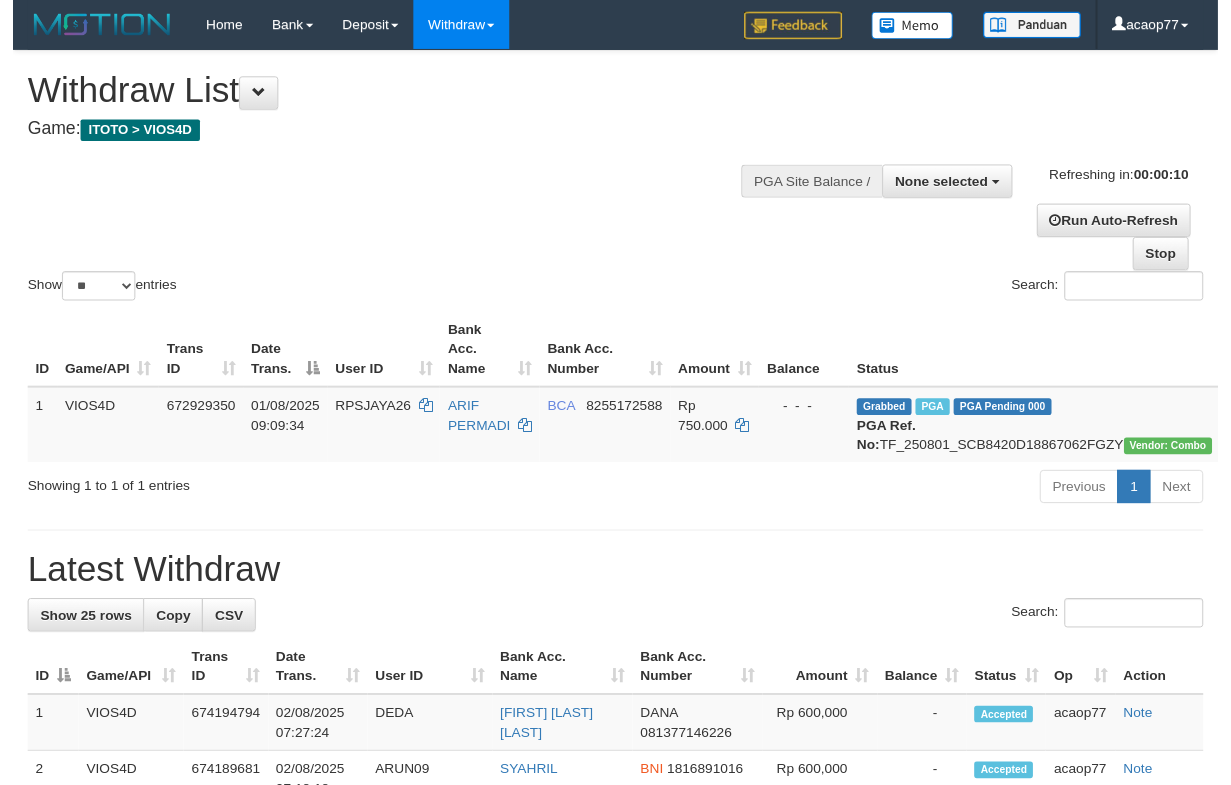 scroll, scrollTop: 0, scrollLeft: 0, axis: both 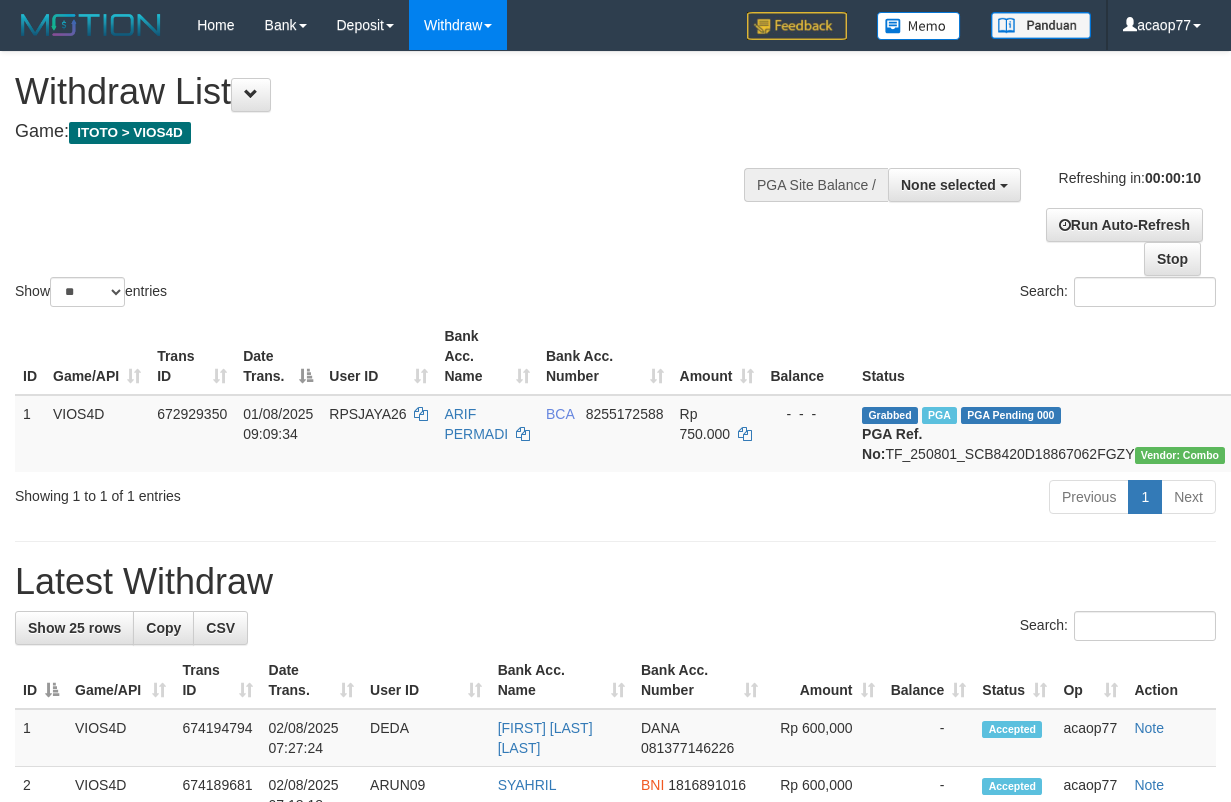 select 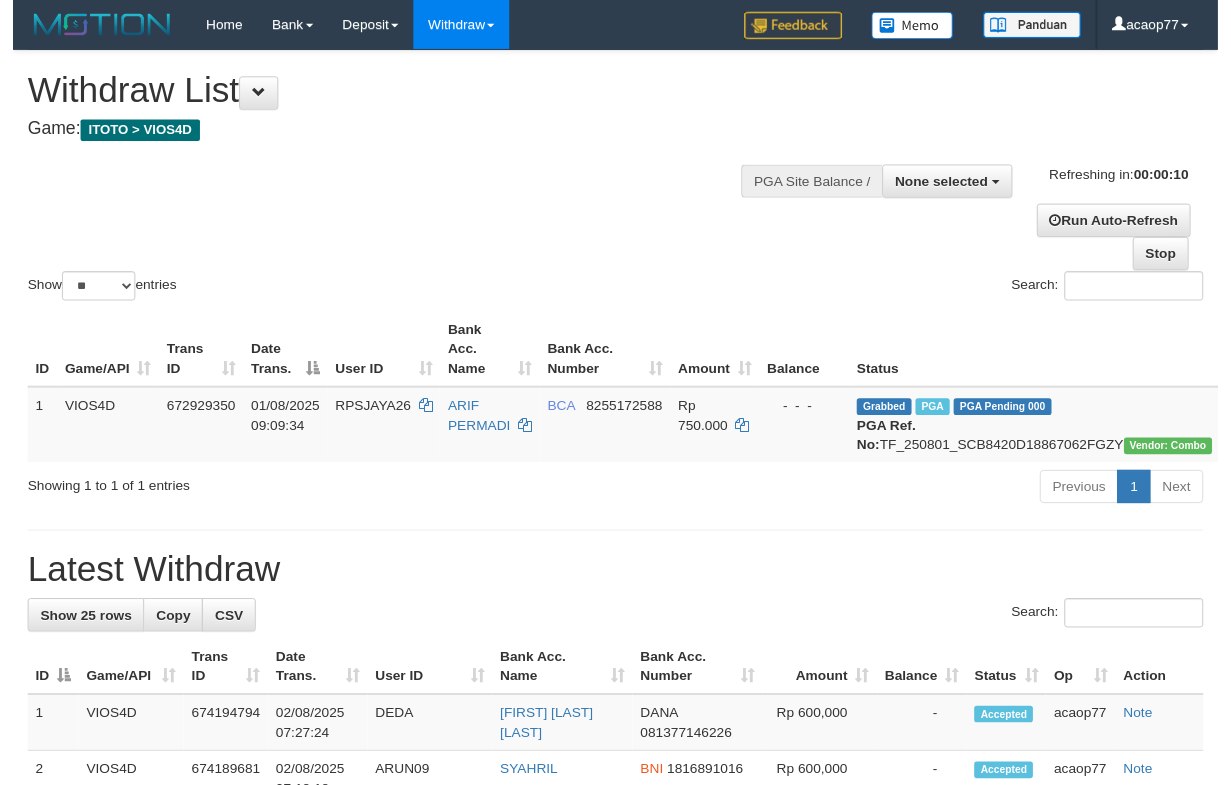 scroll, scrollTop: 0, scrollLeft: 0, axis: both 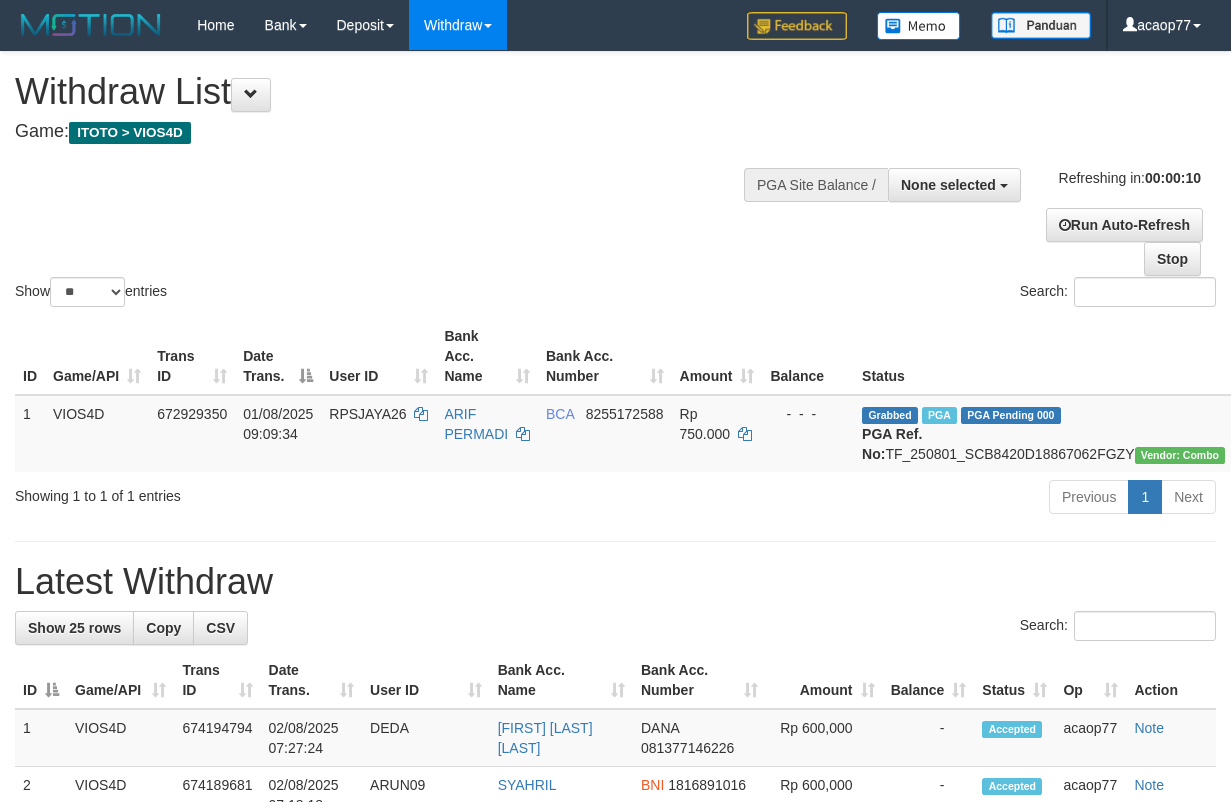 select 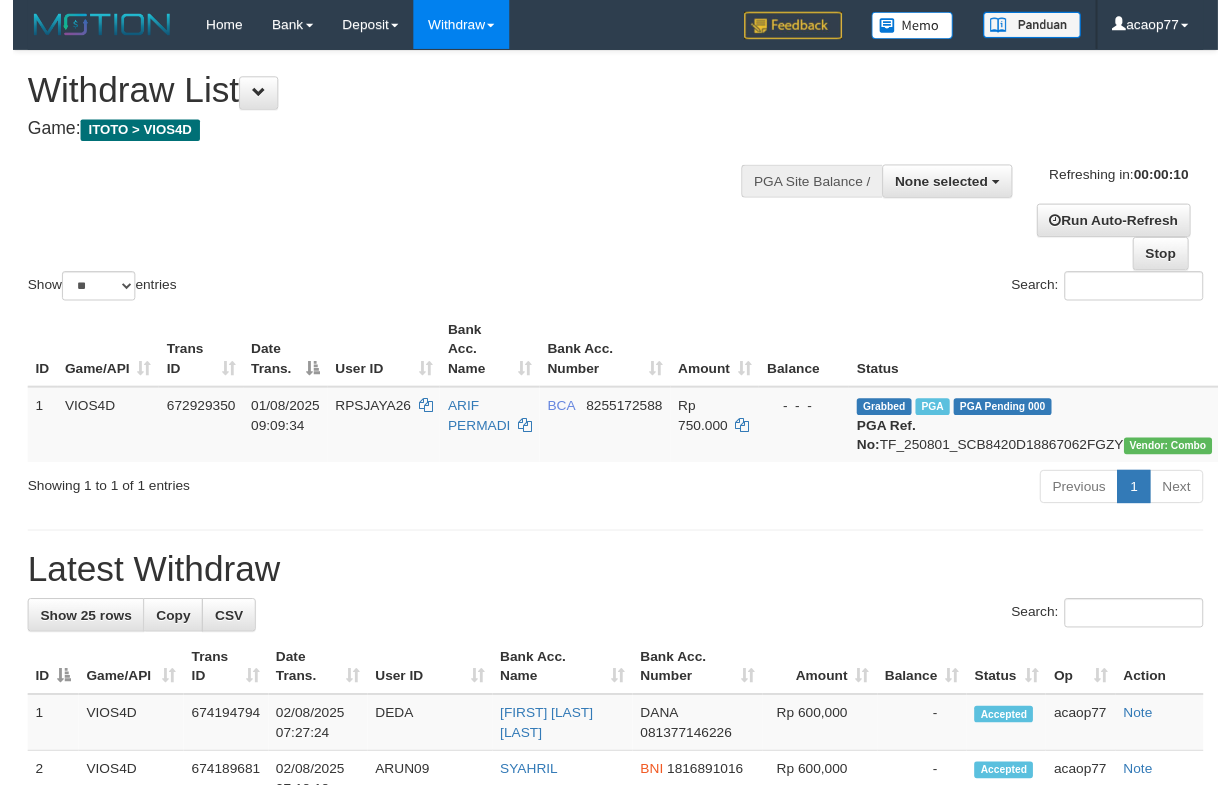 scroll, scrollTop: 0, scrollLeft: 0, axis: both 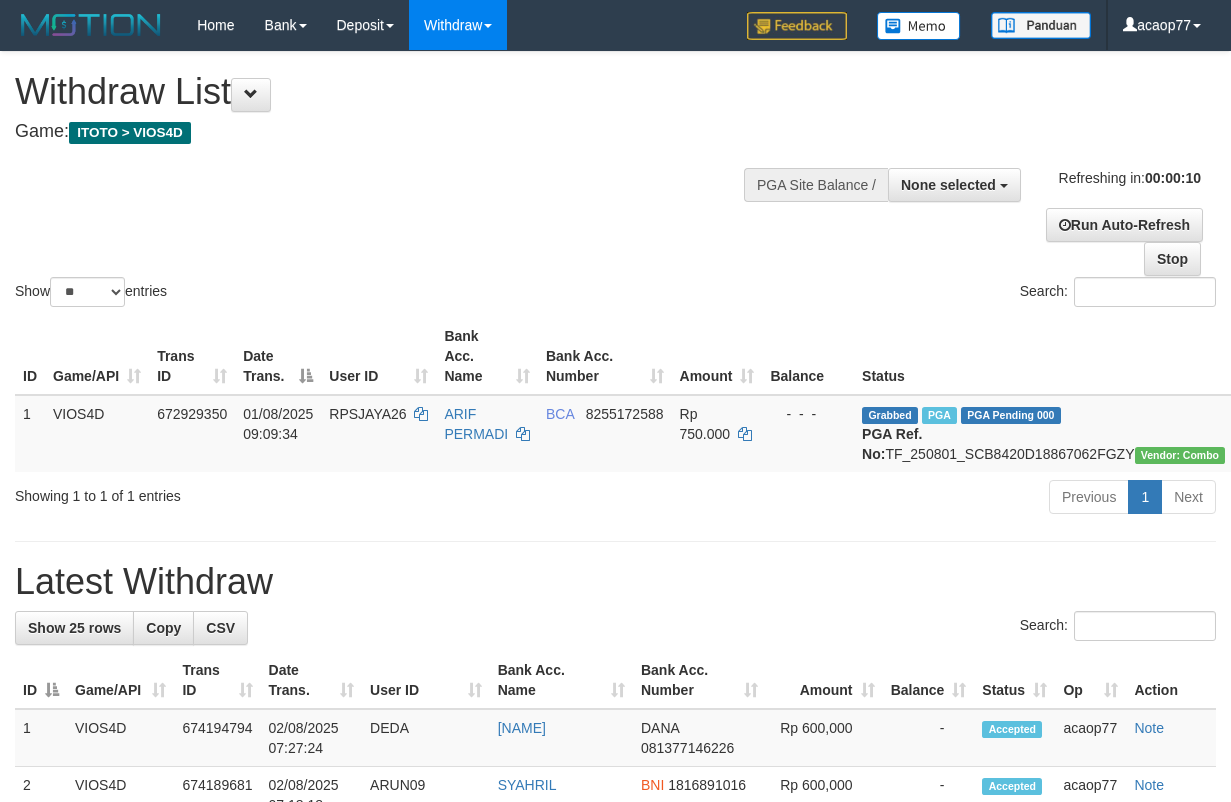 select 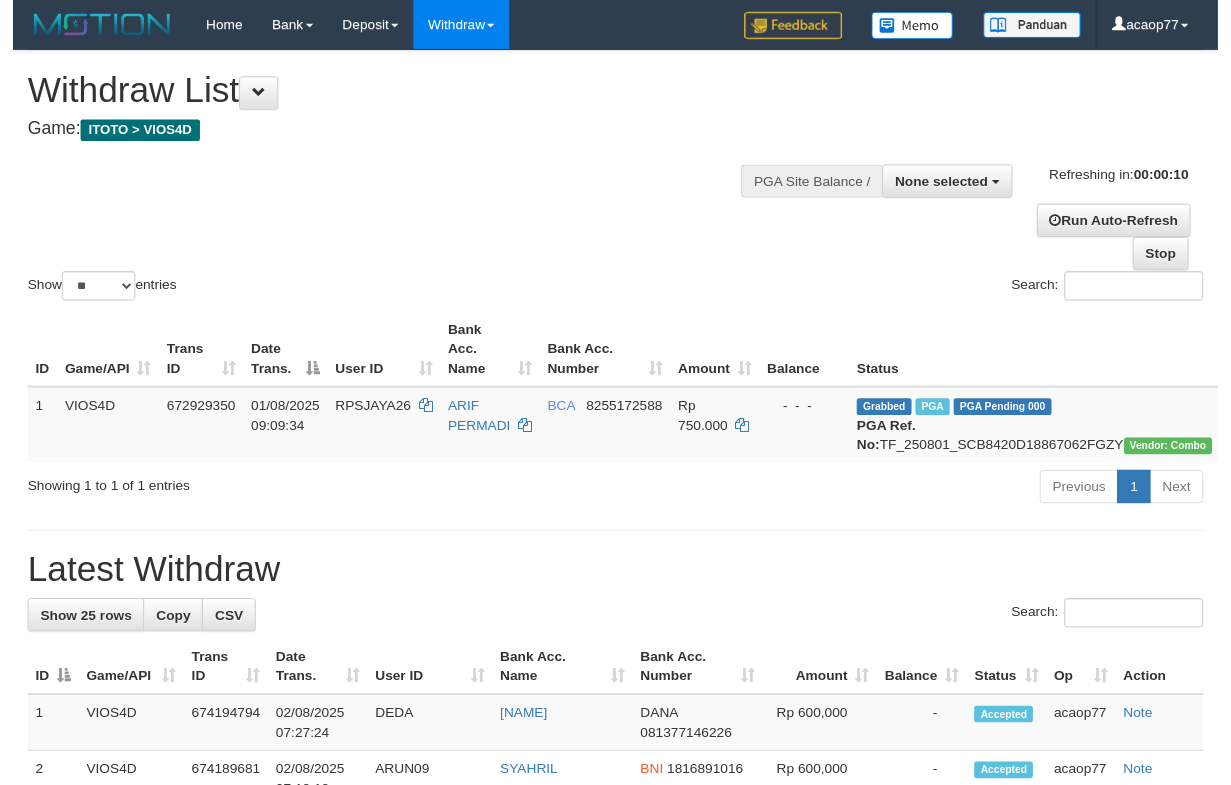 scroll, scrollTop: 0, scrollLeft: 0, axis: both 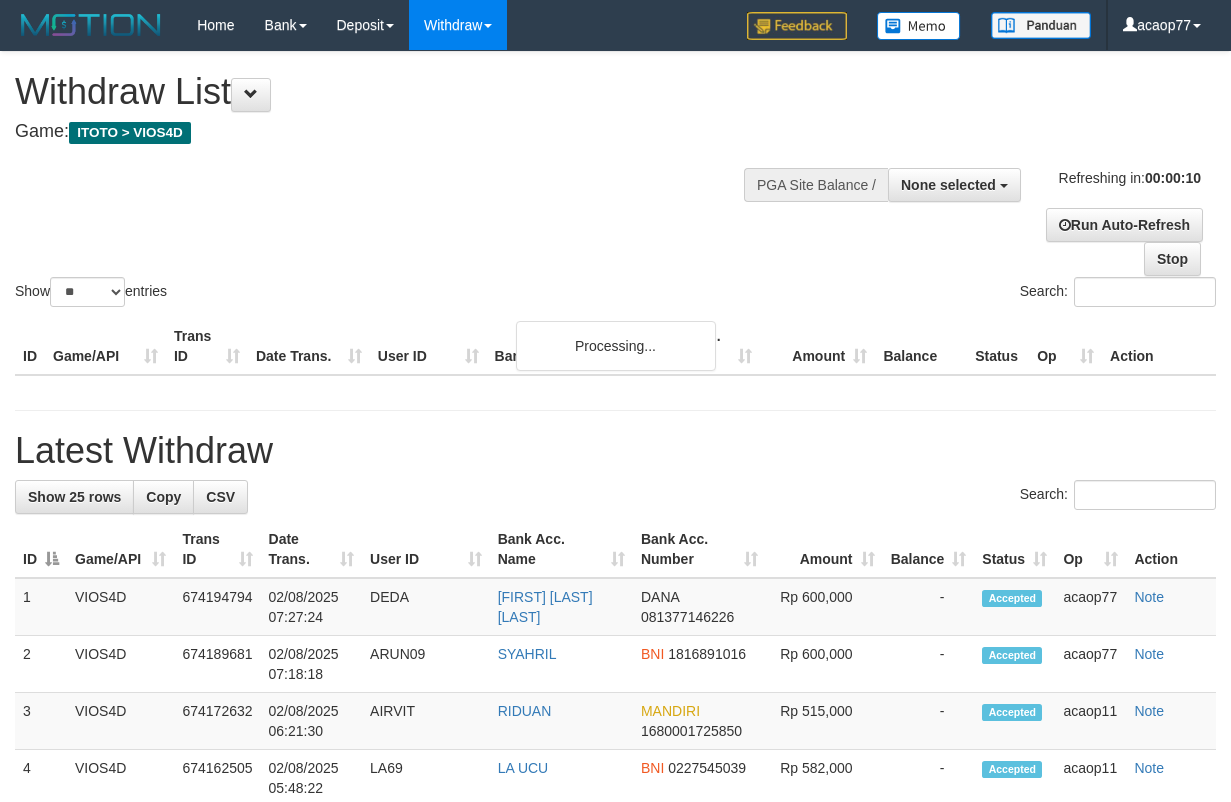 select 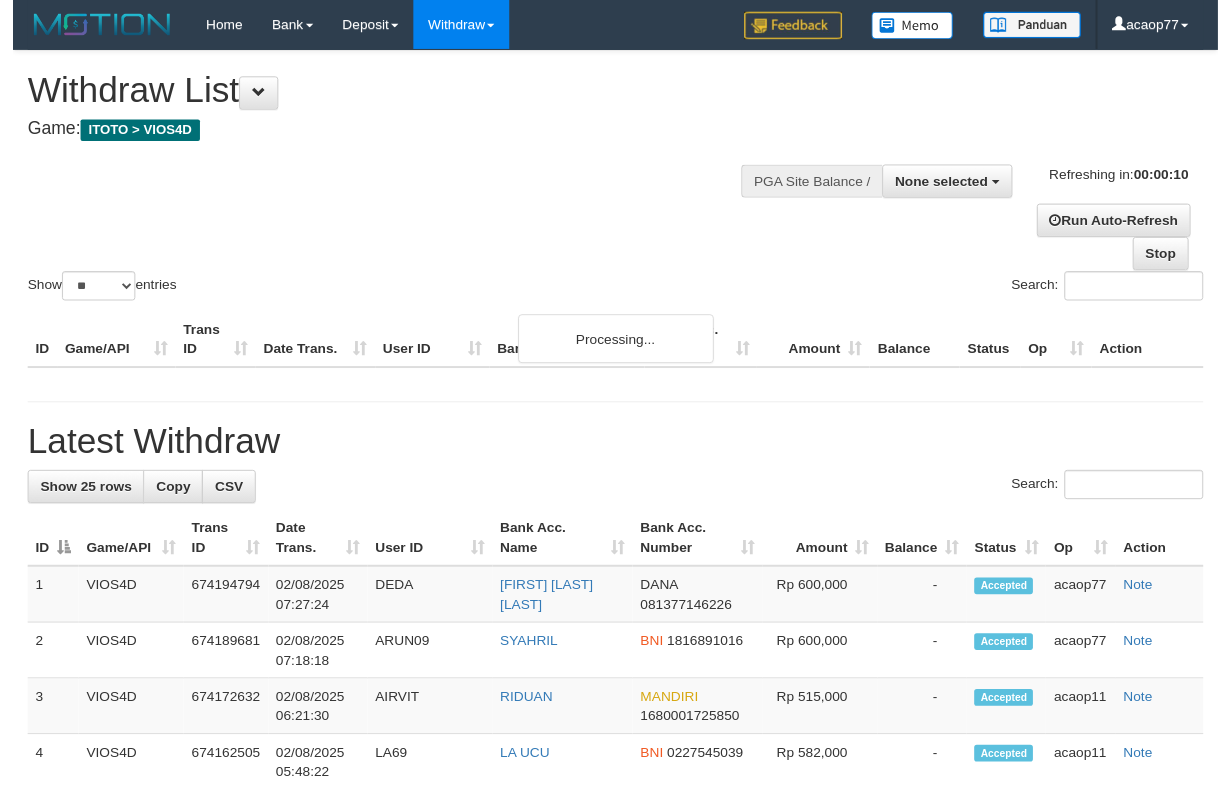 scroll, scrollTop: 0, scrollLeft: 0, axis: both 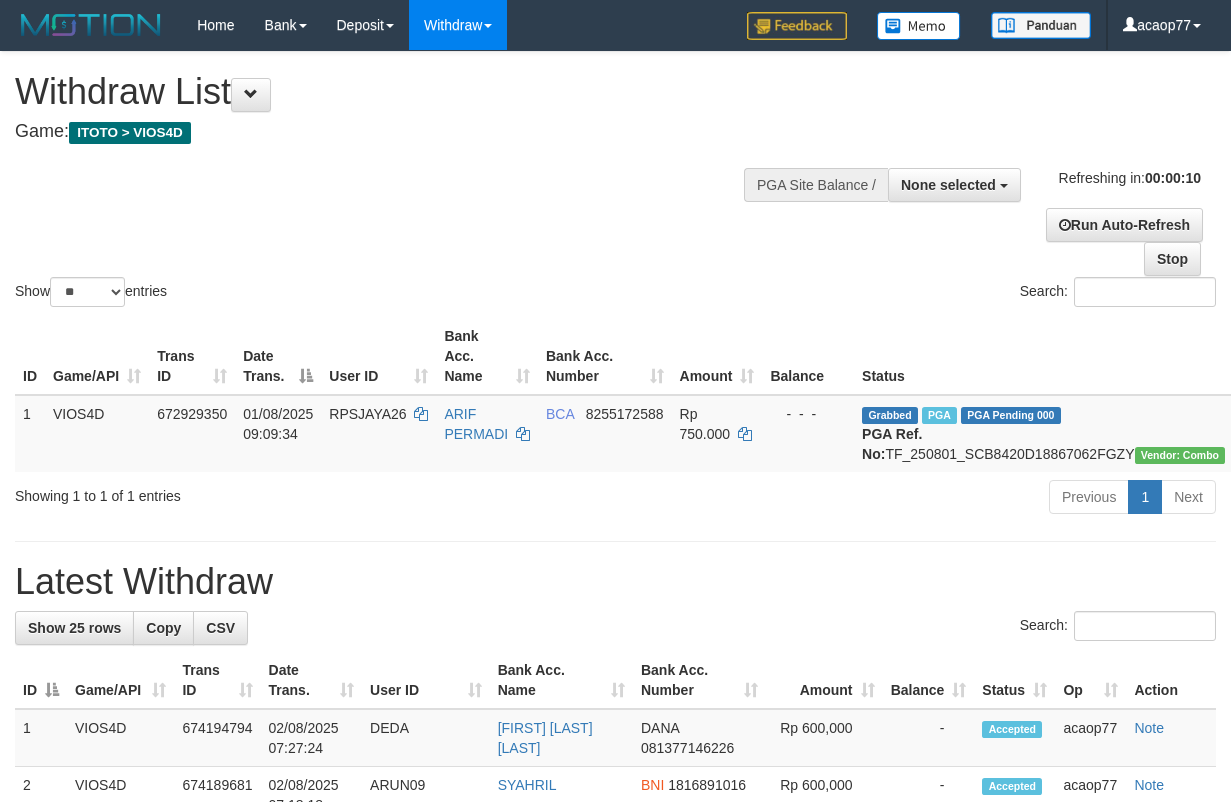 select 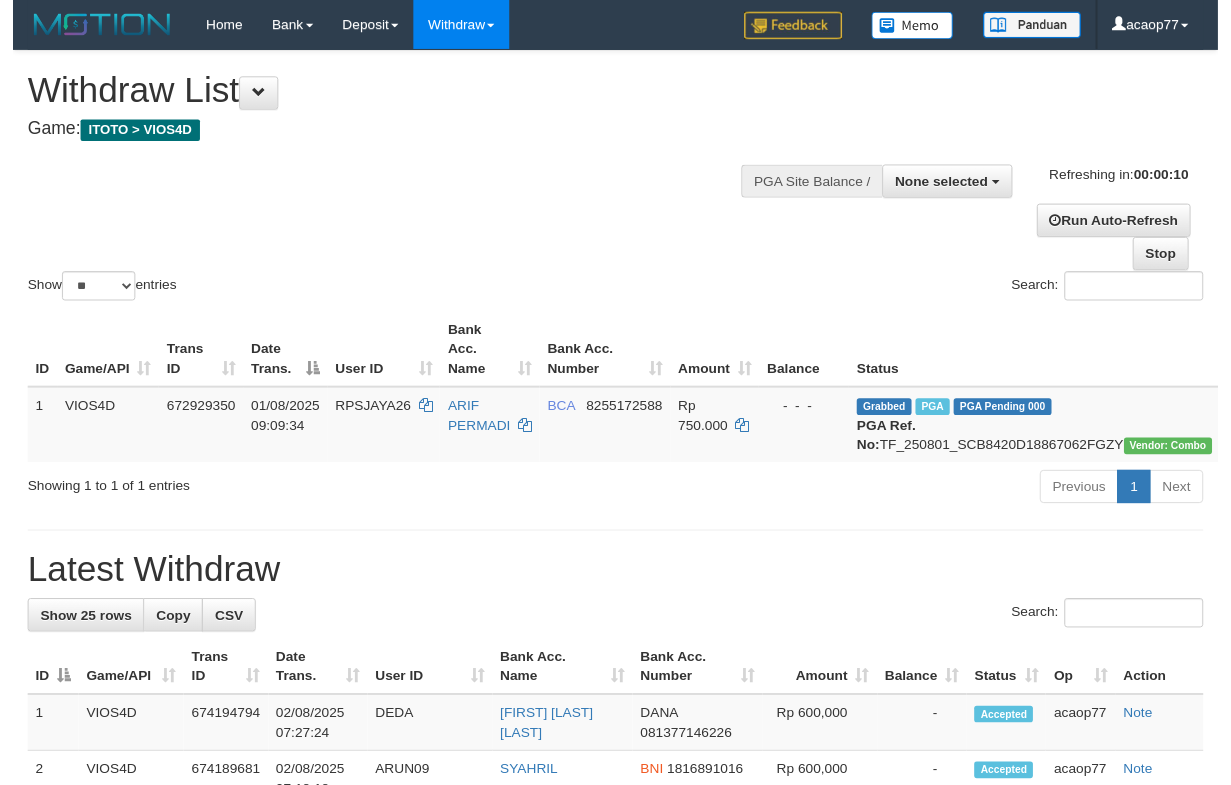 scroll, scrollTop: 0, scrollLeft: 0, axis: both 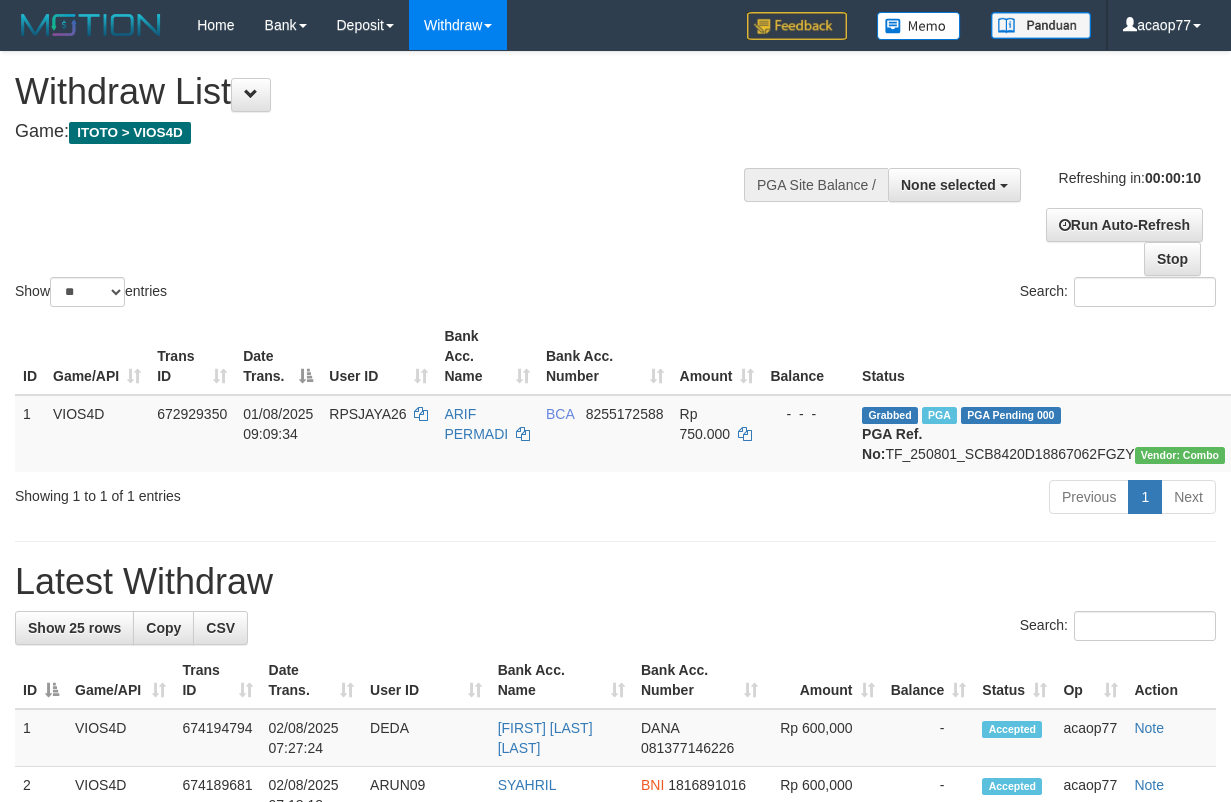 select 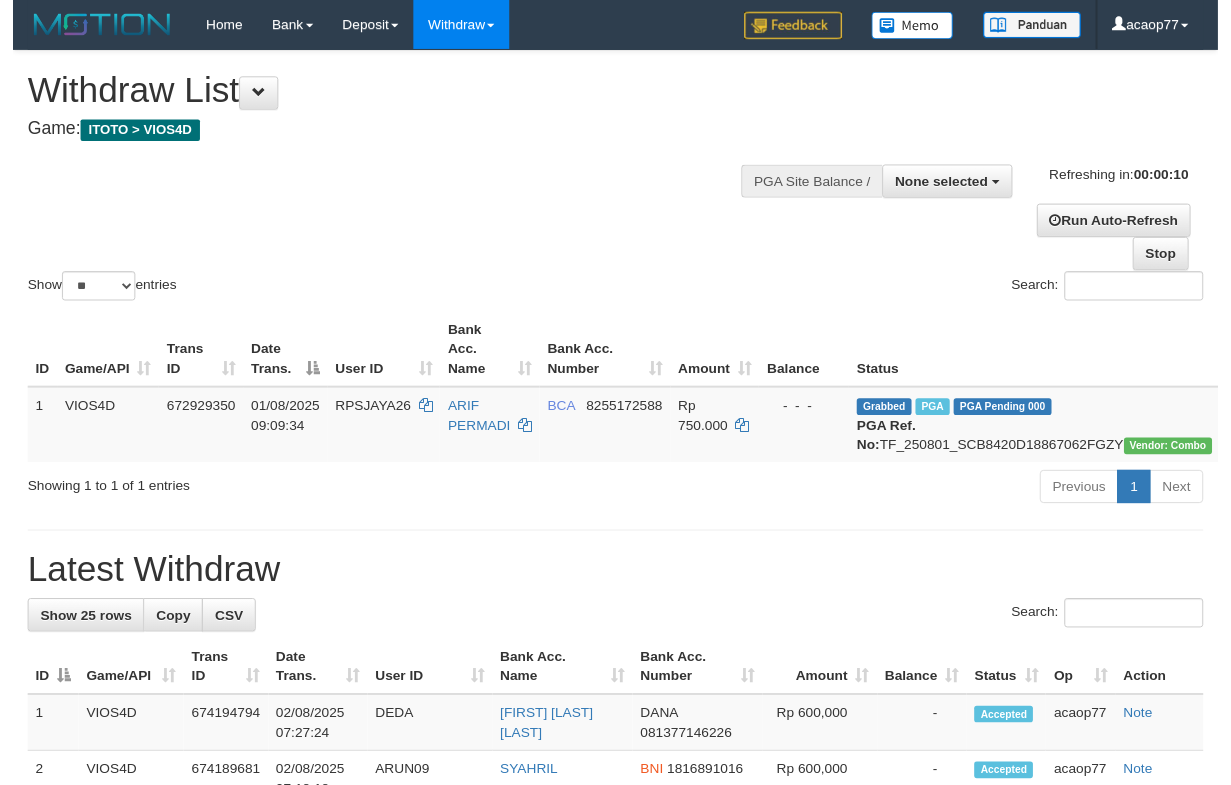 scroll, scrollTop: 0, scrollLeft: 0, axis: both 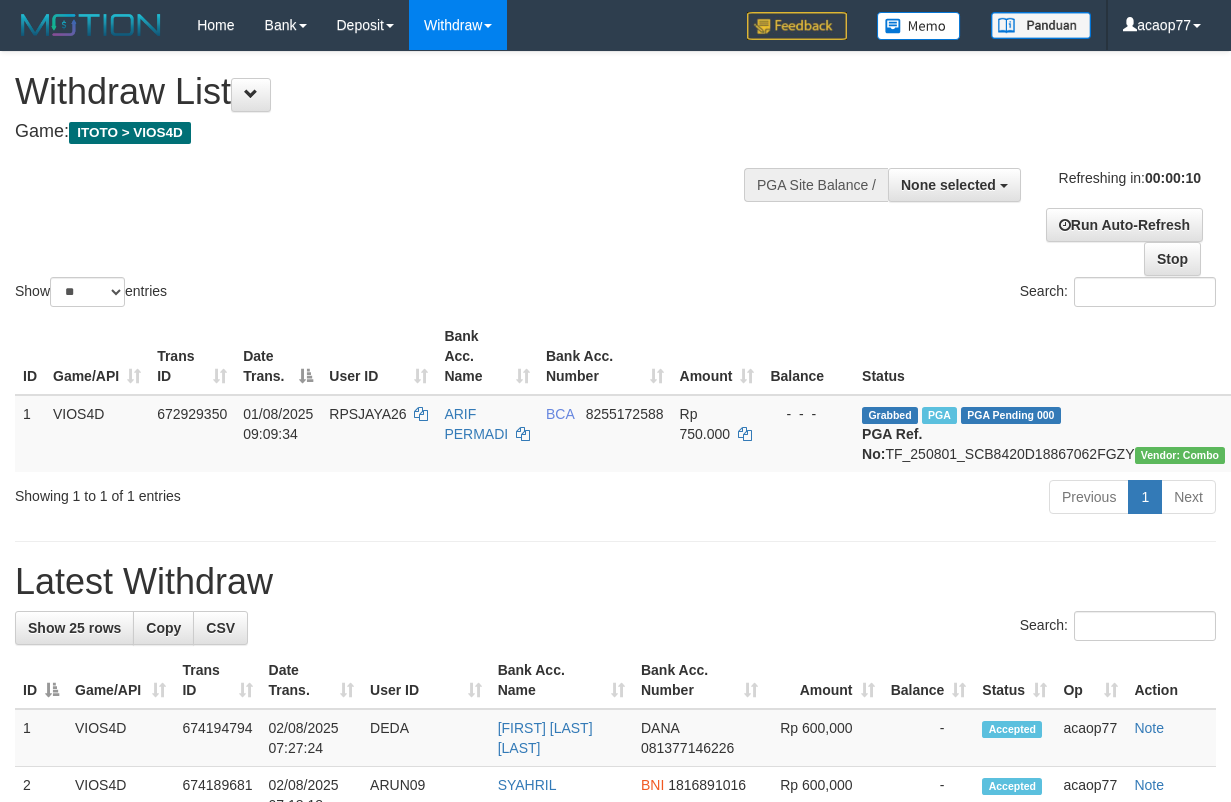 select 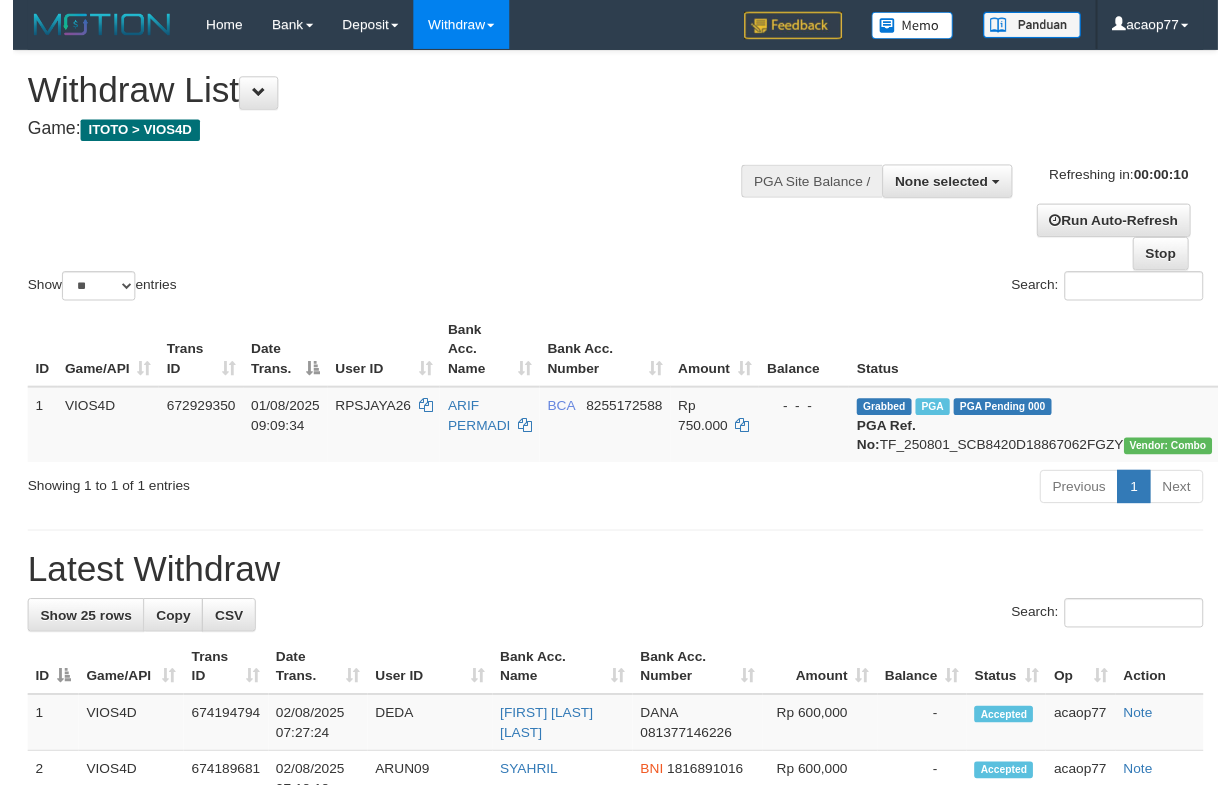 scroll, scrollTop: 0, scrollLeft: 0, axis: both 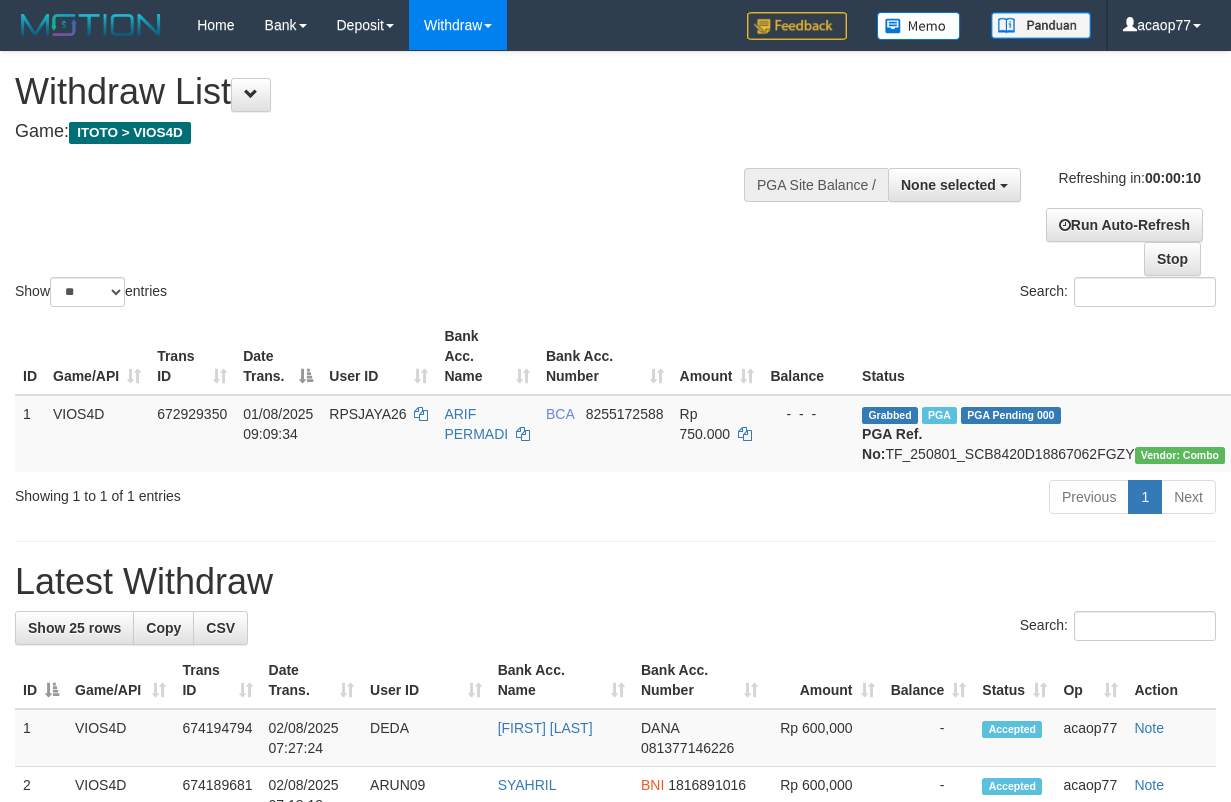 select 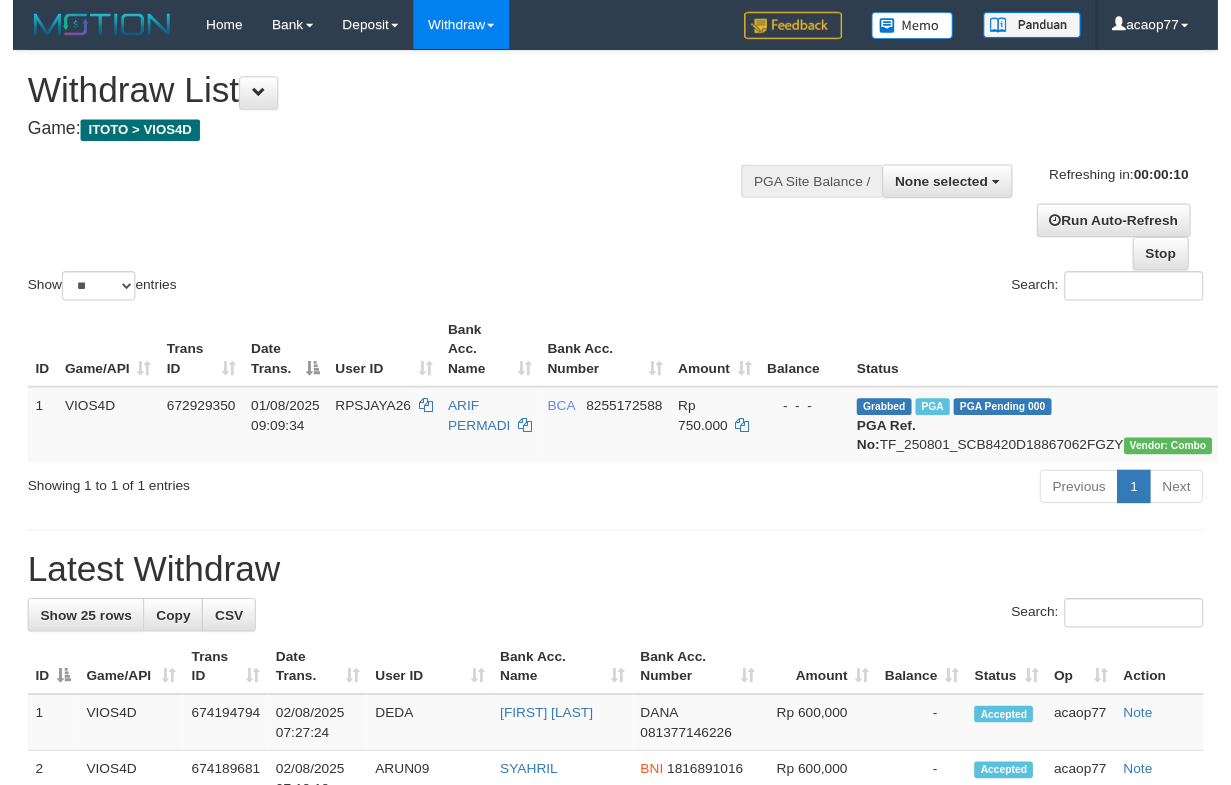 scroll, scrollTop: 0, scrollLeft: 0, axis: both 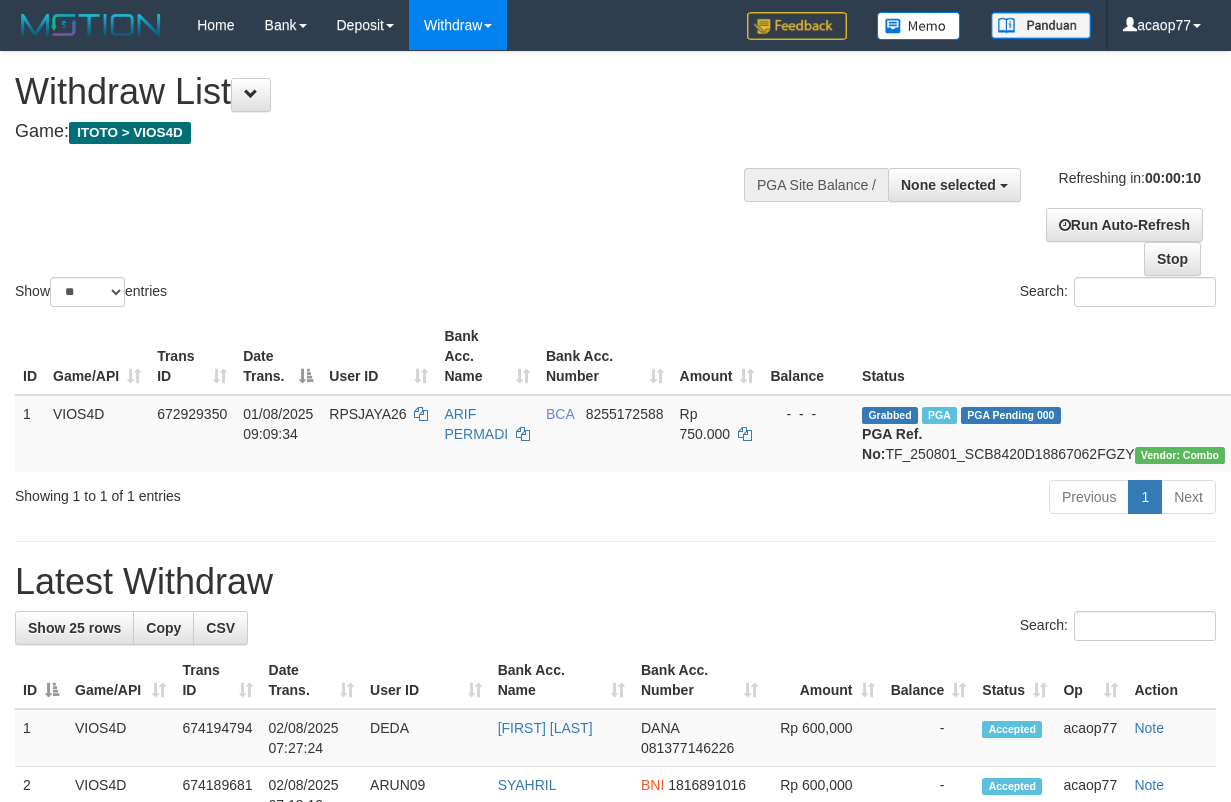 select 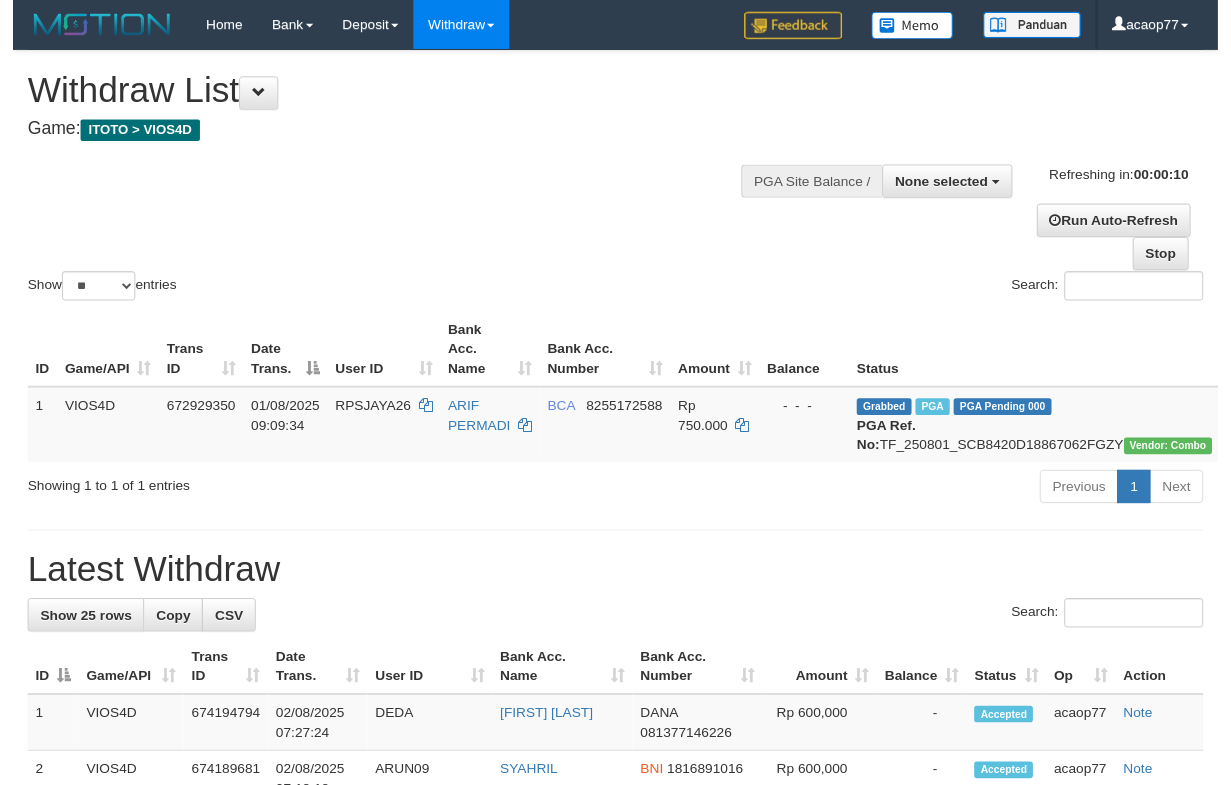scroll, scrollTop: 0, scrollLeft: 0, axis: both 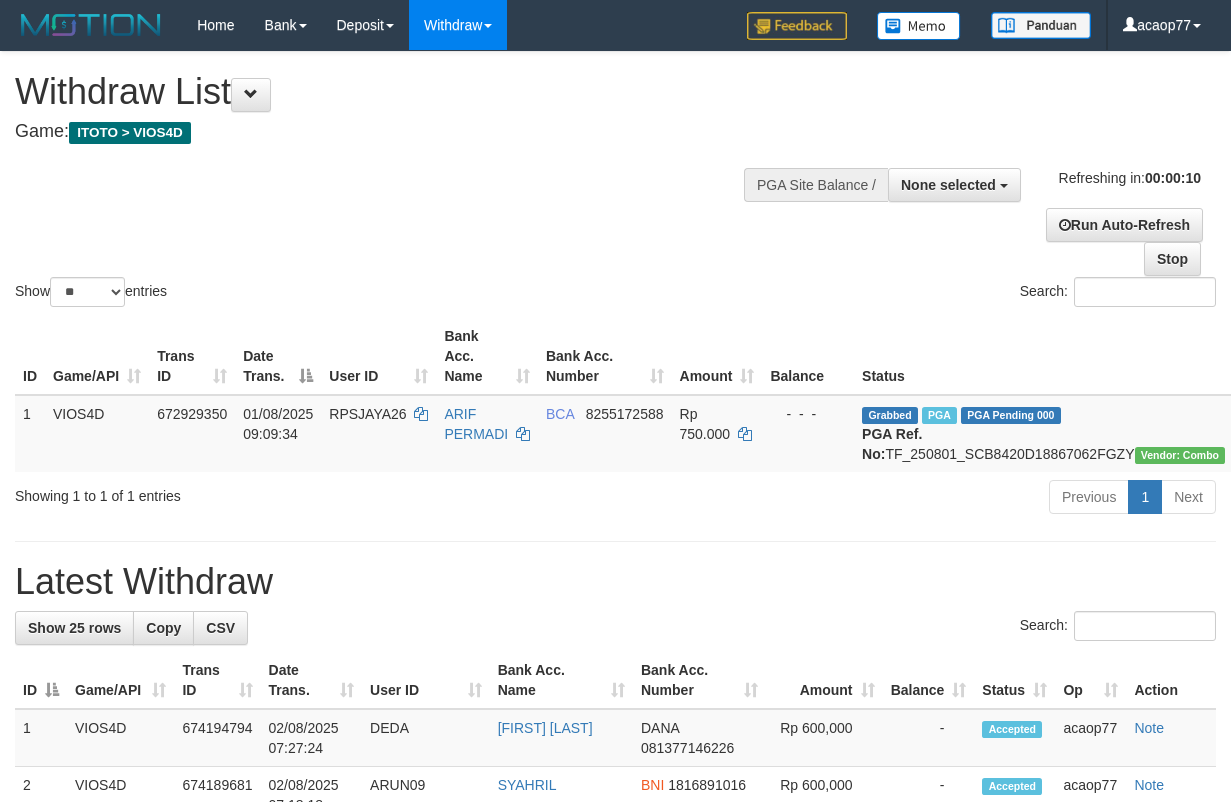 select 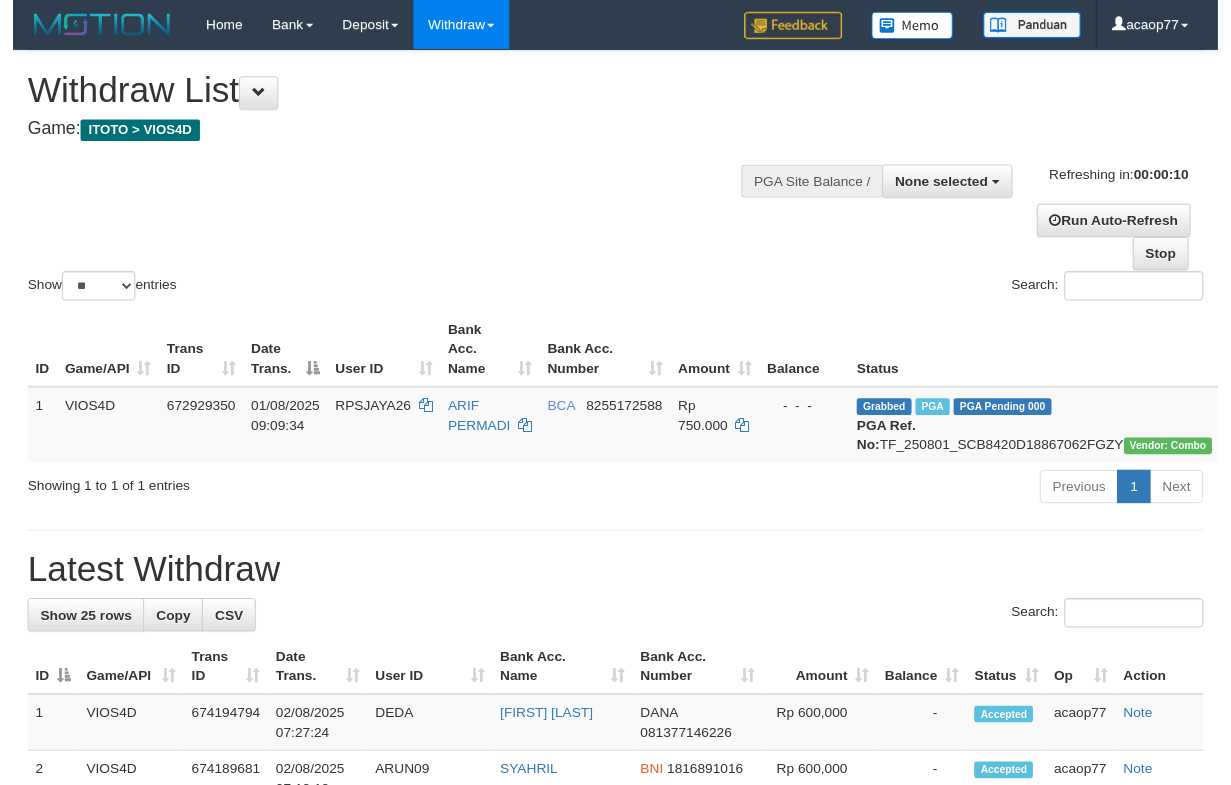 scroll, scrollTop: 0, scrollLeft: 0, axis: both 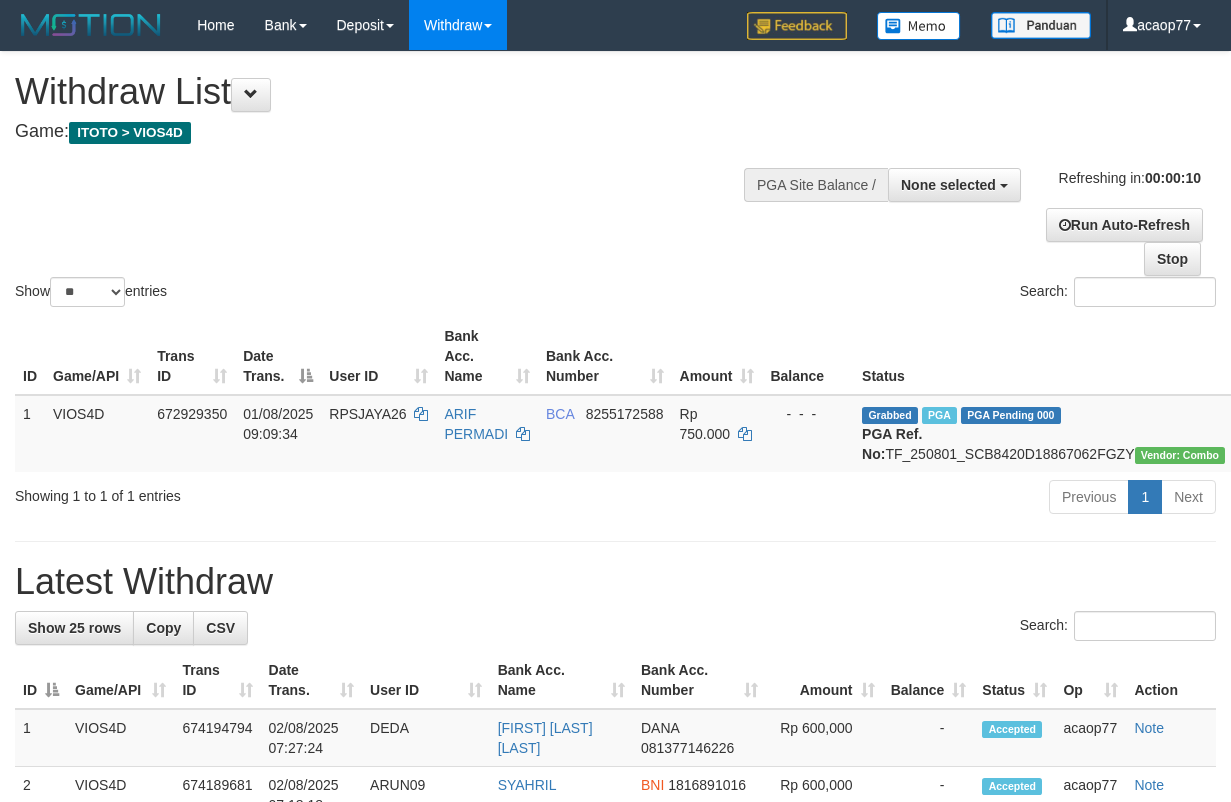 select 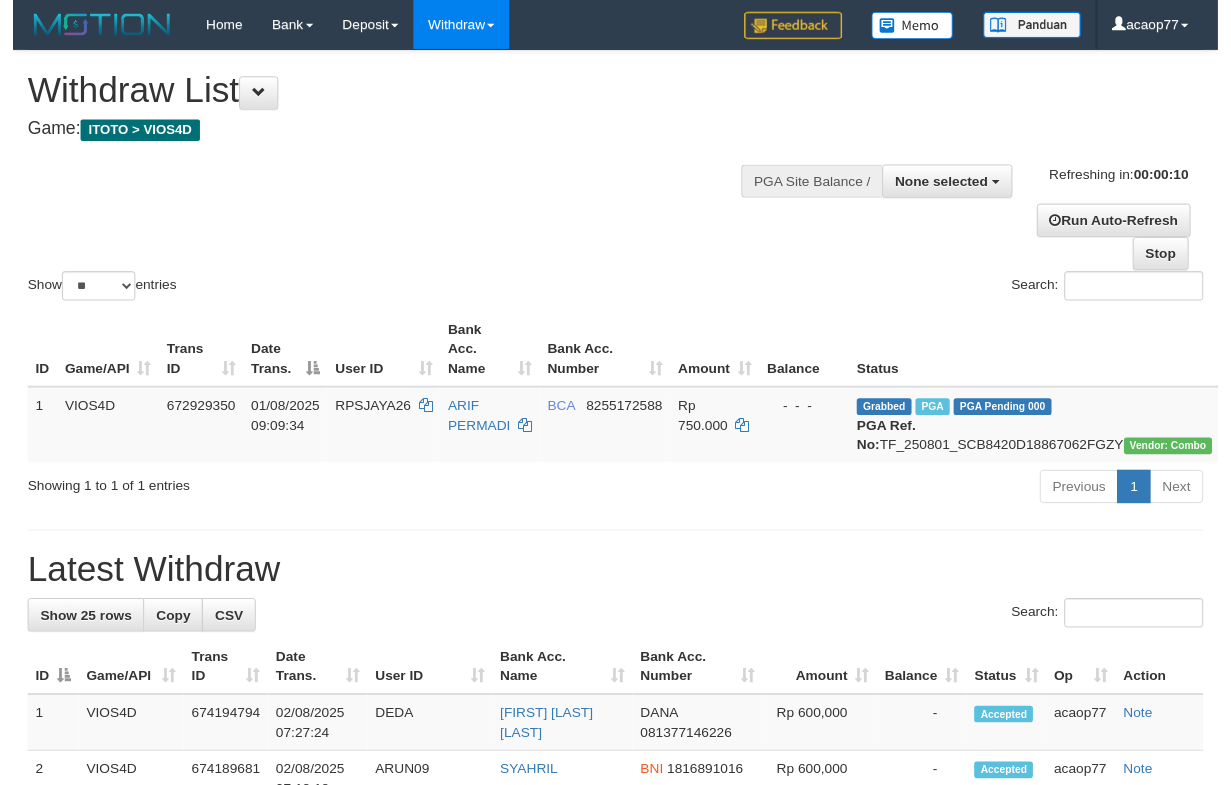 scroll, scrollTop: 0, scrollLeft: 0, axis: both 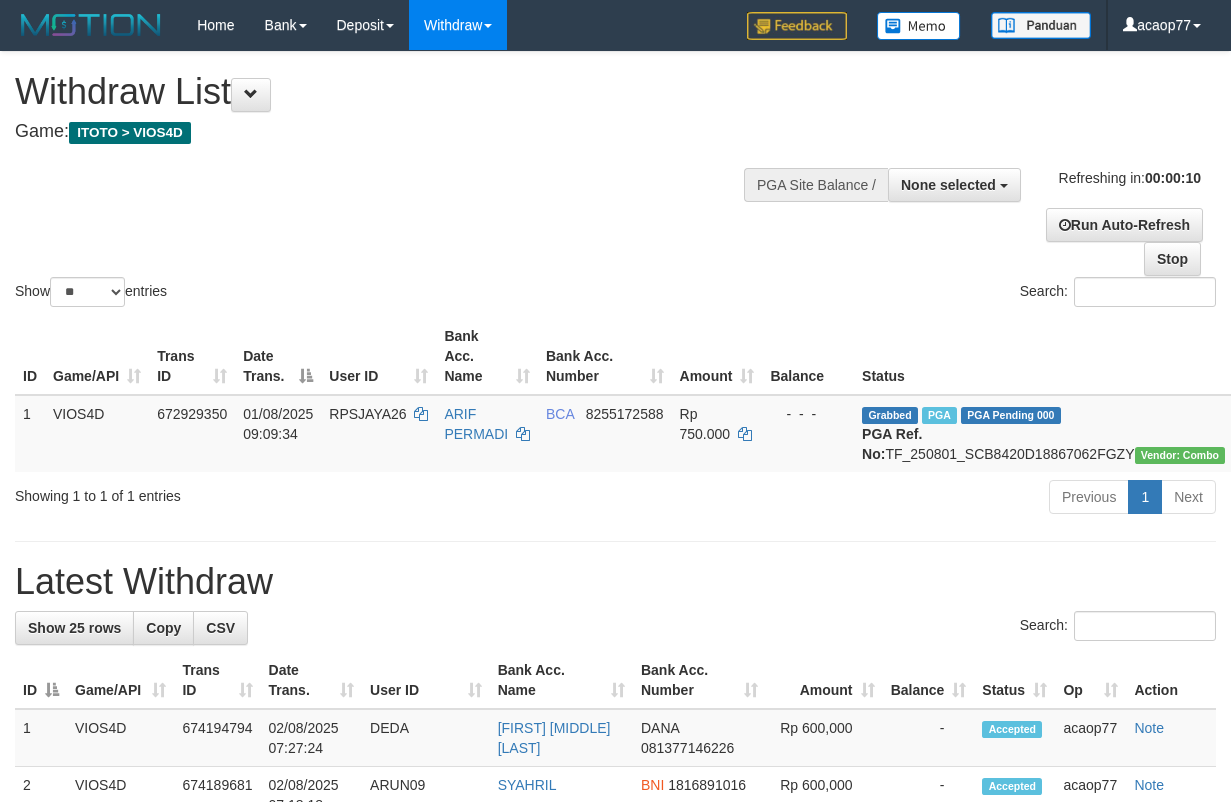 select 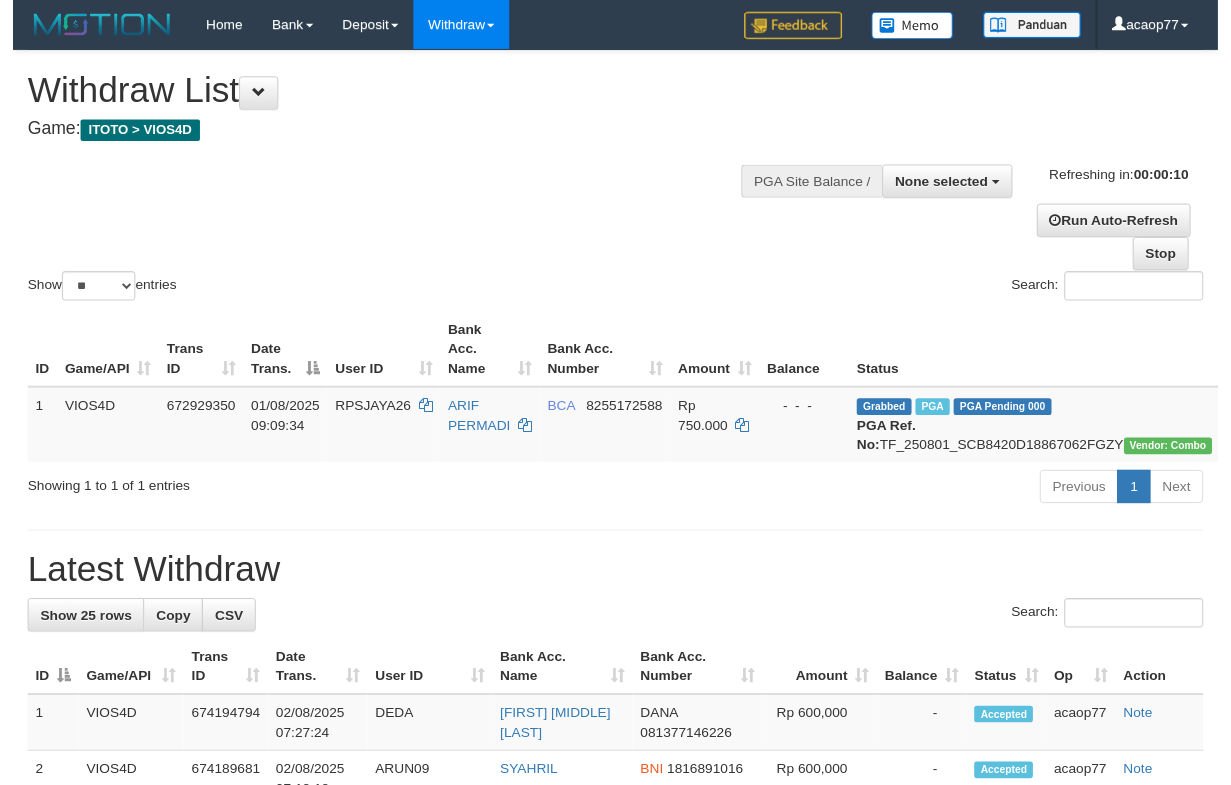 scroll, scrollTop: 0, scrollLeft: 0, axis: both 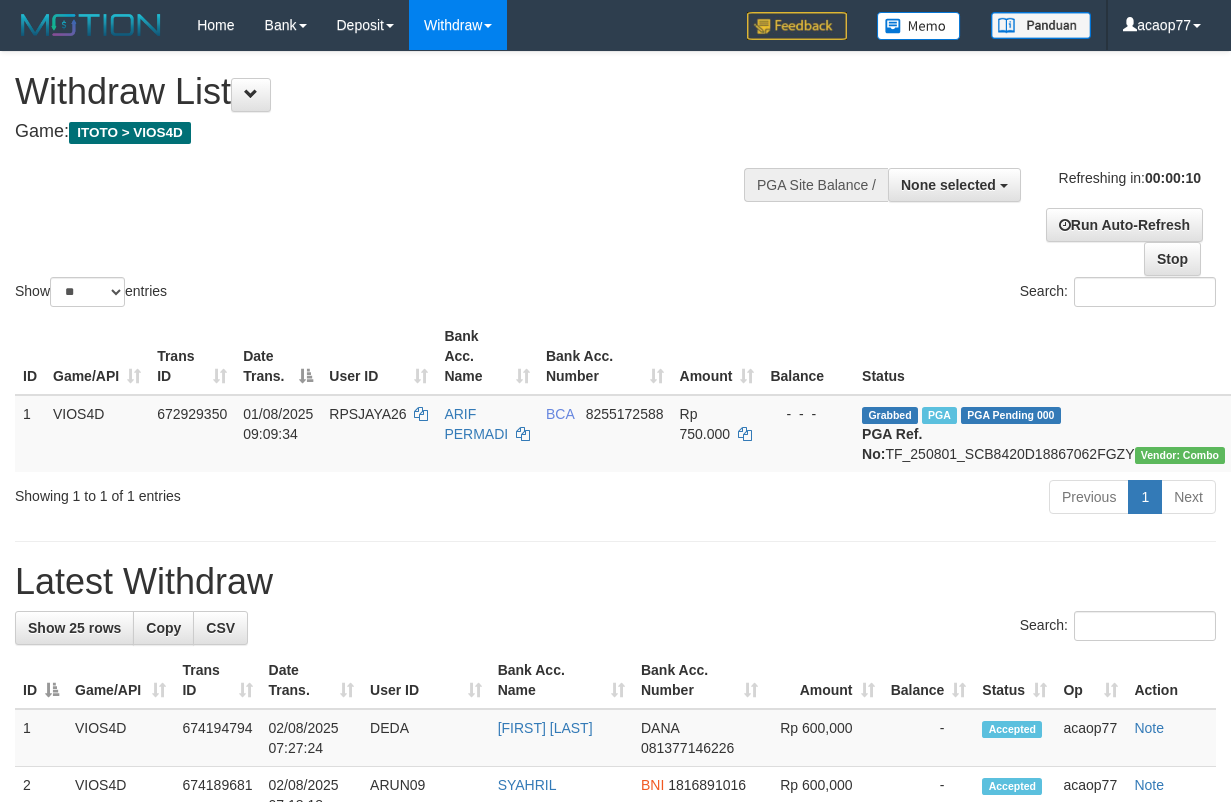 select 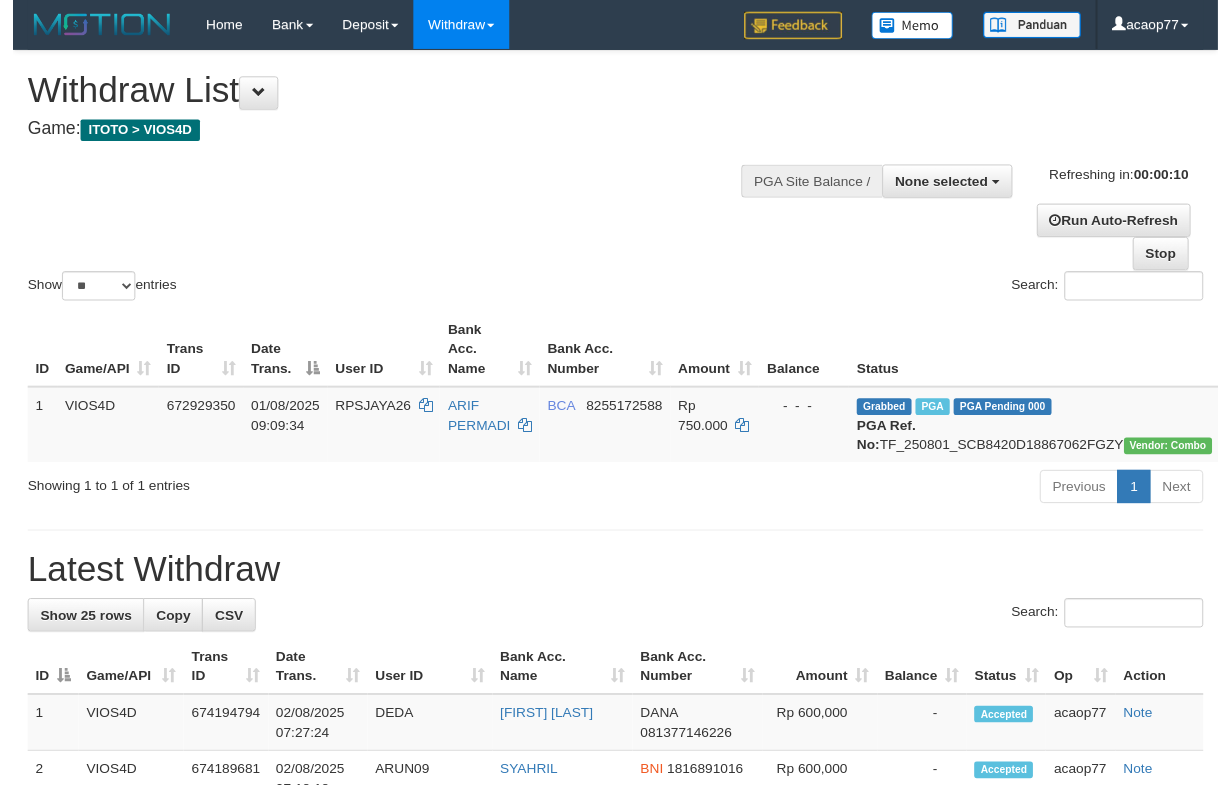 scroll, scrollTop: 0, scrollLeft: 0, axis: both 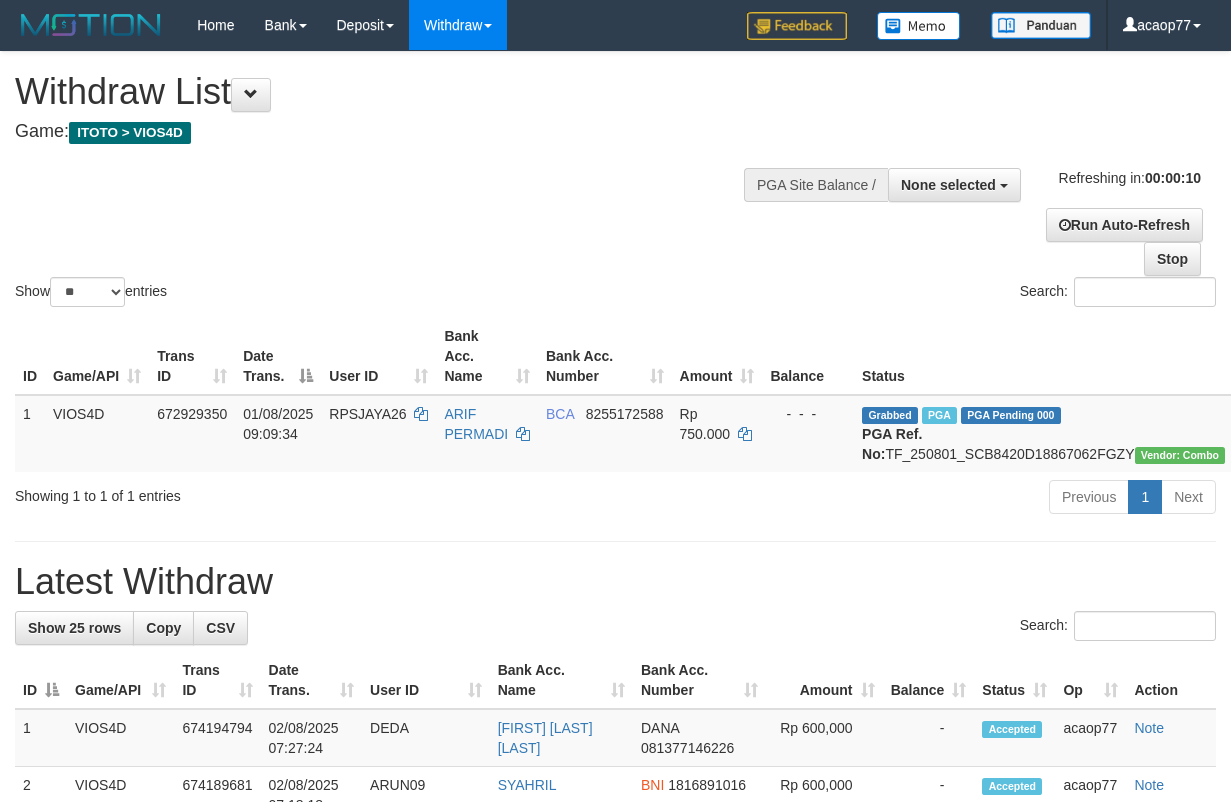 select 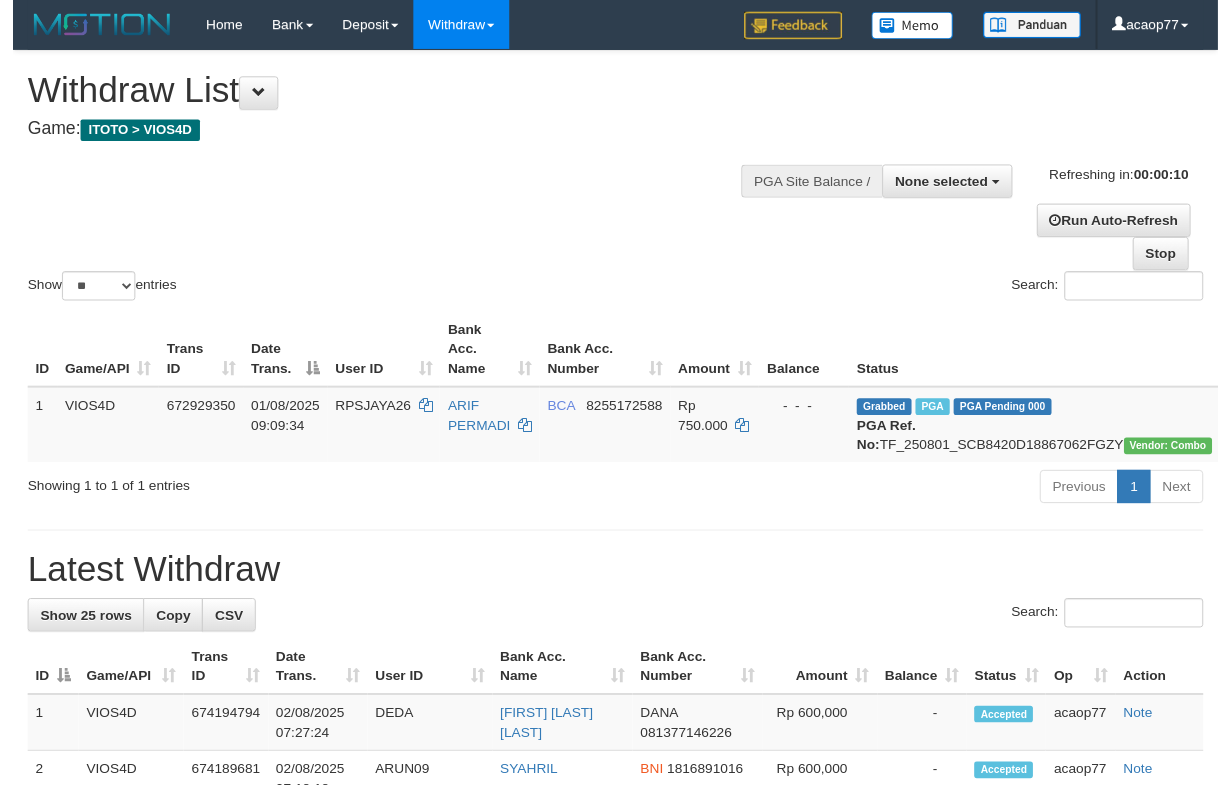 scroll, scrollTop: 0, scrollLeft: 0, axis: both 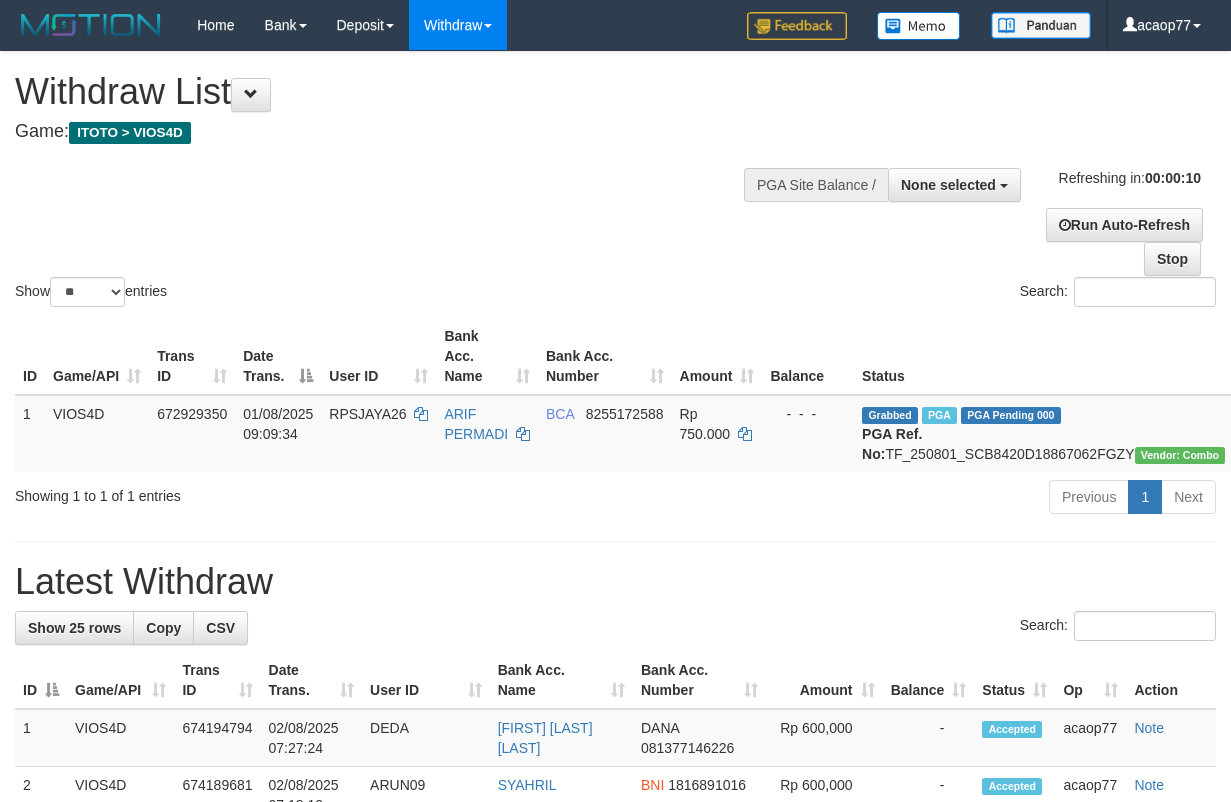 select 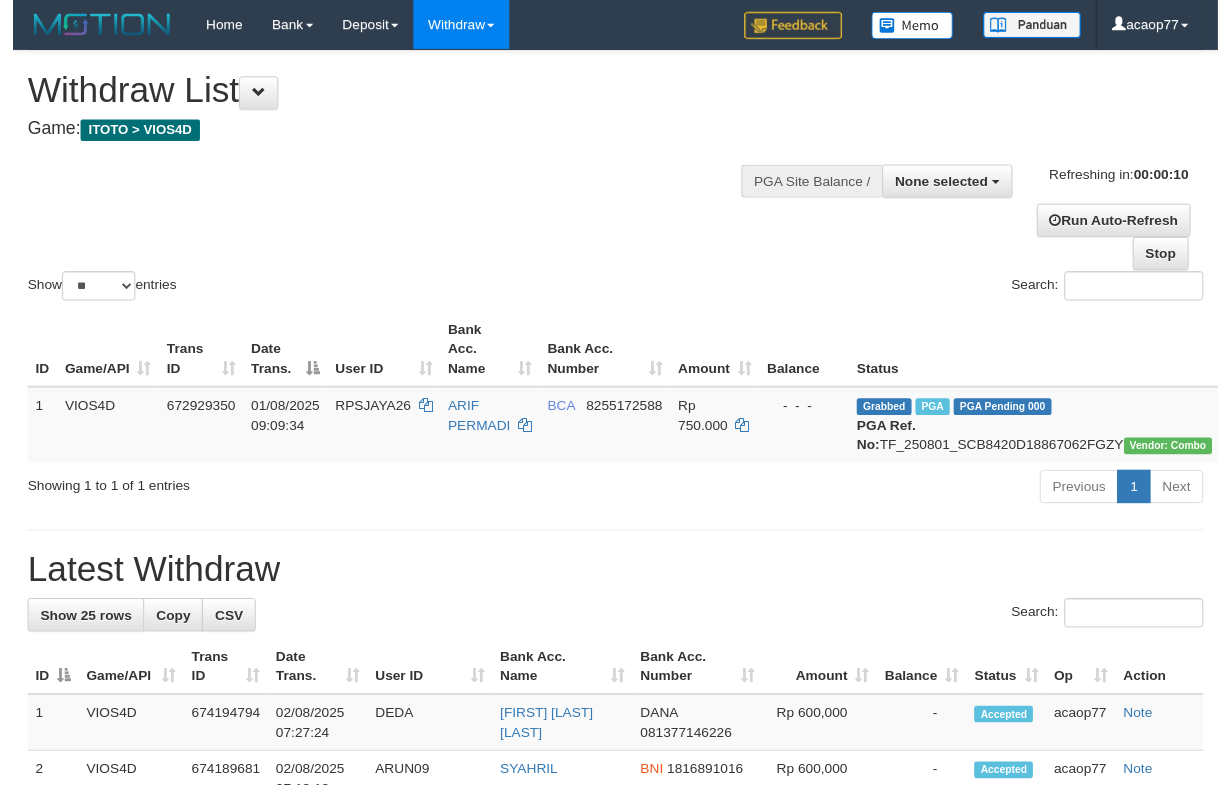 scroll, scrollTop: 0, scrollLeft: 0, axis: both 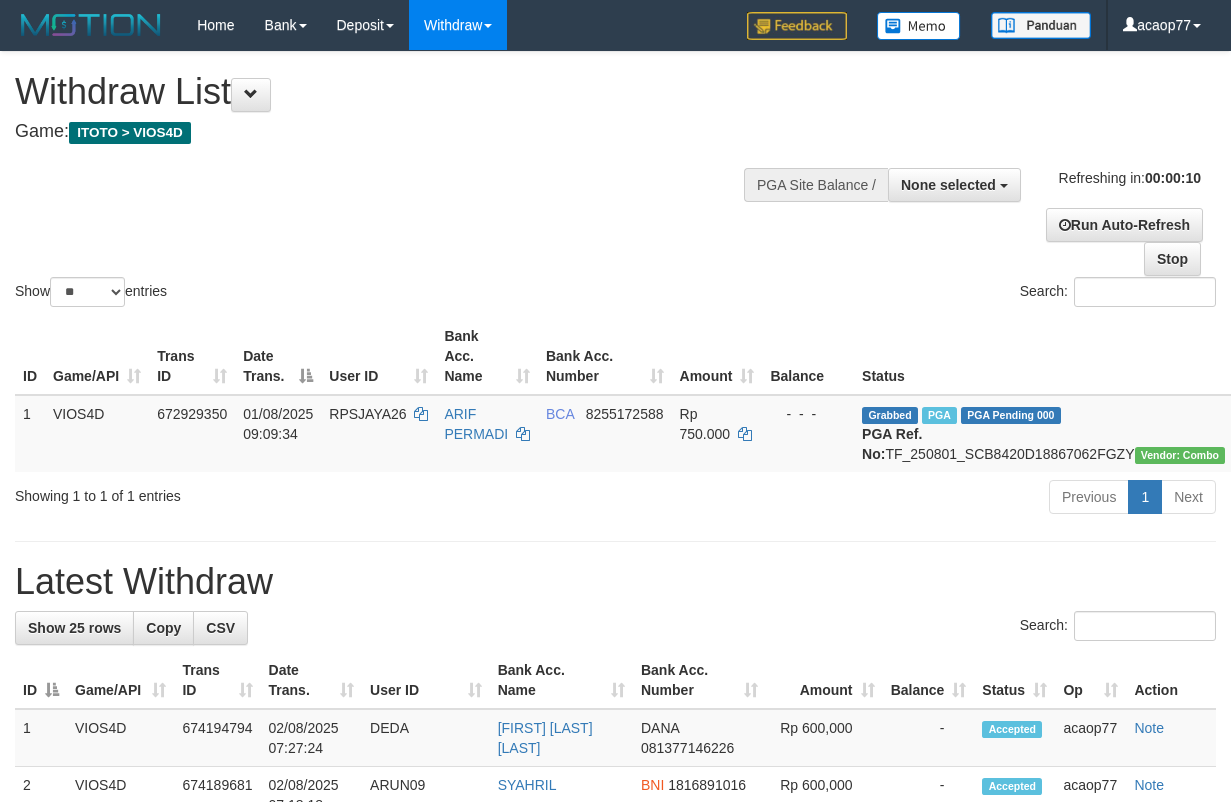 select 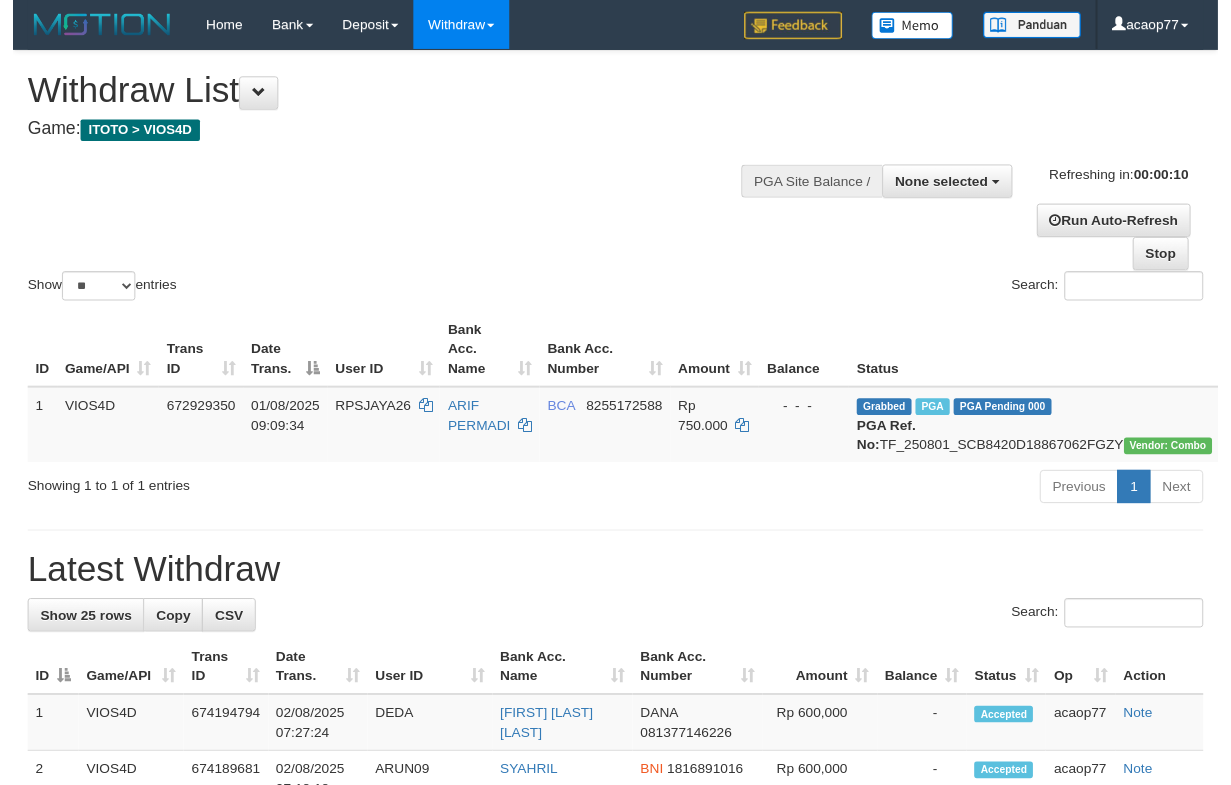 scroll, scrollTop: 0, scrollLeft: 0, axis: both 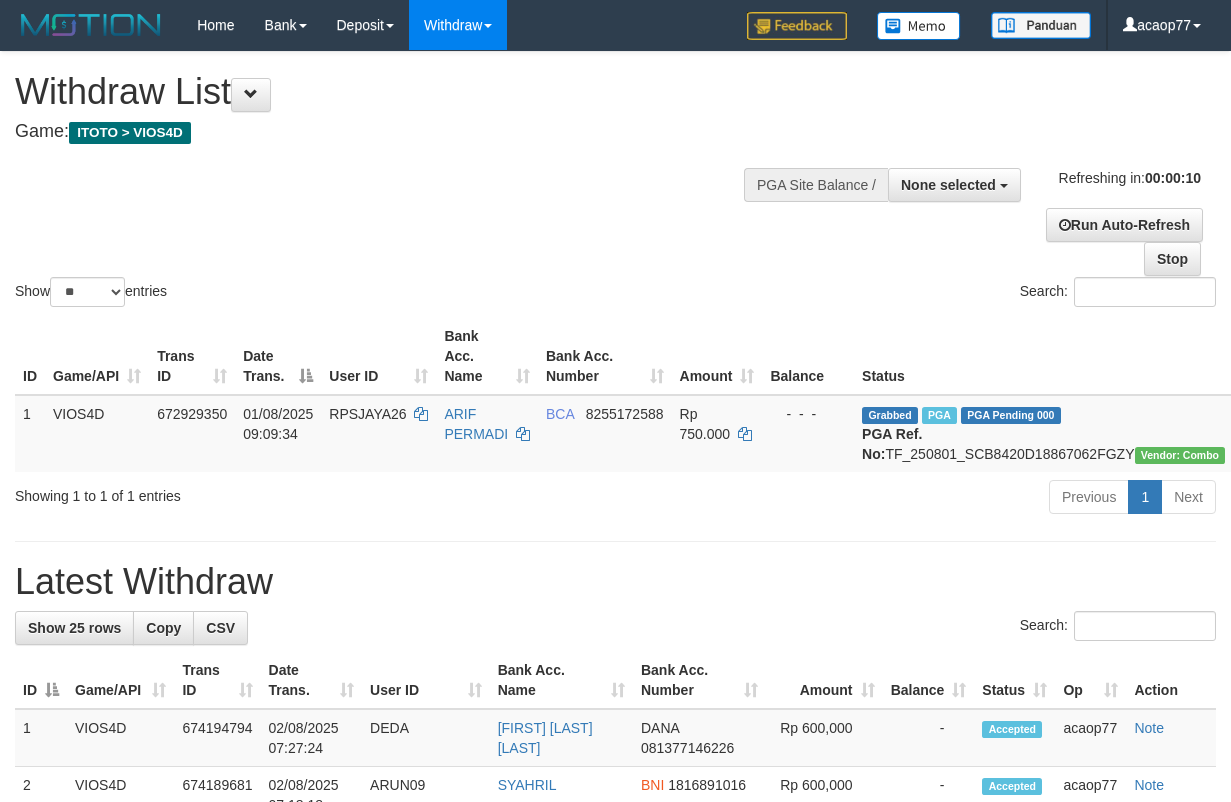 select 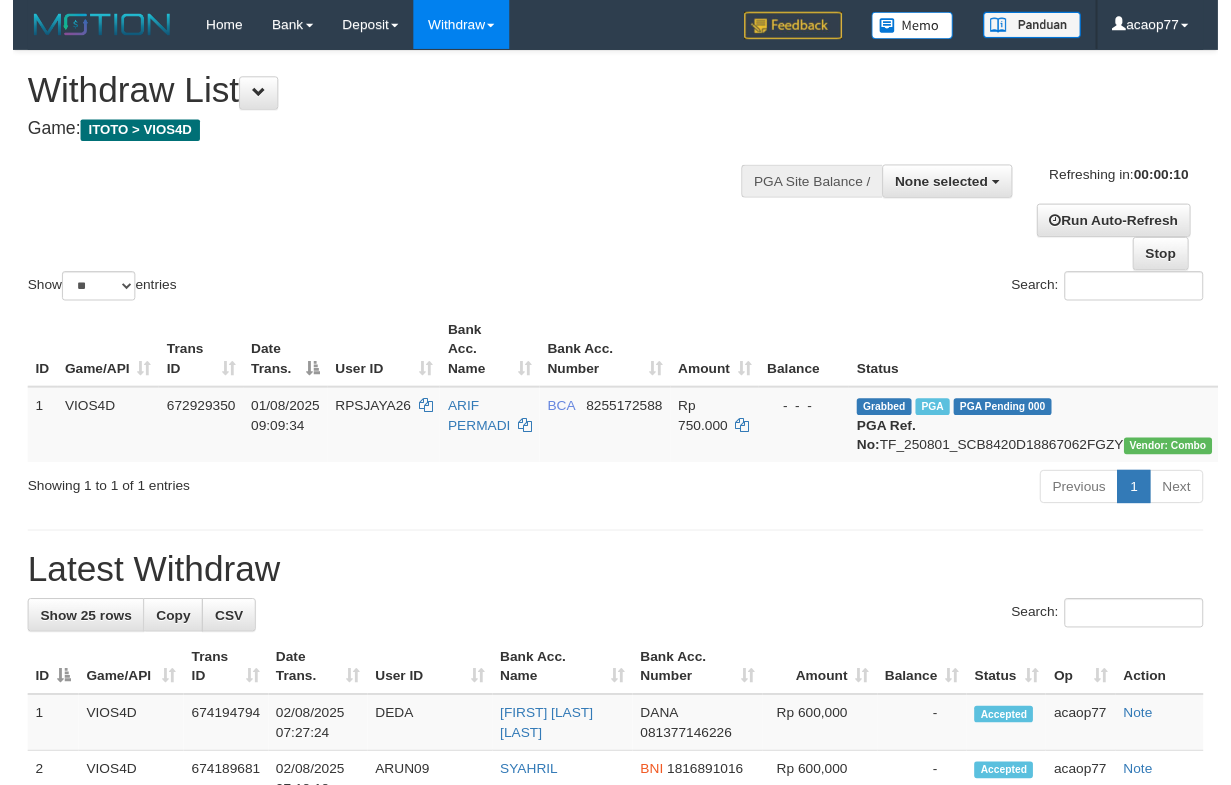 scroll, scrollTop: 0, scrollLeft: 0, axis: both 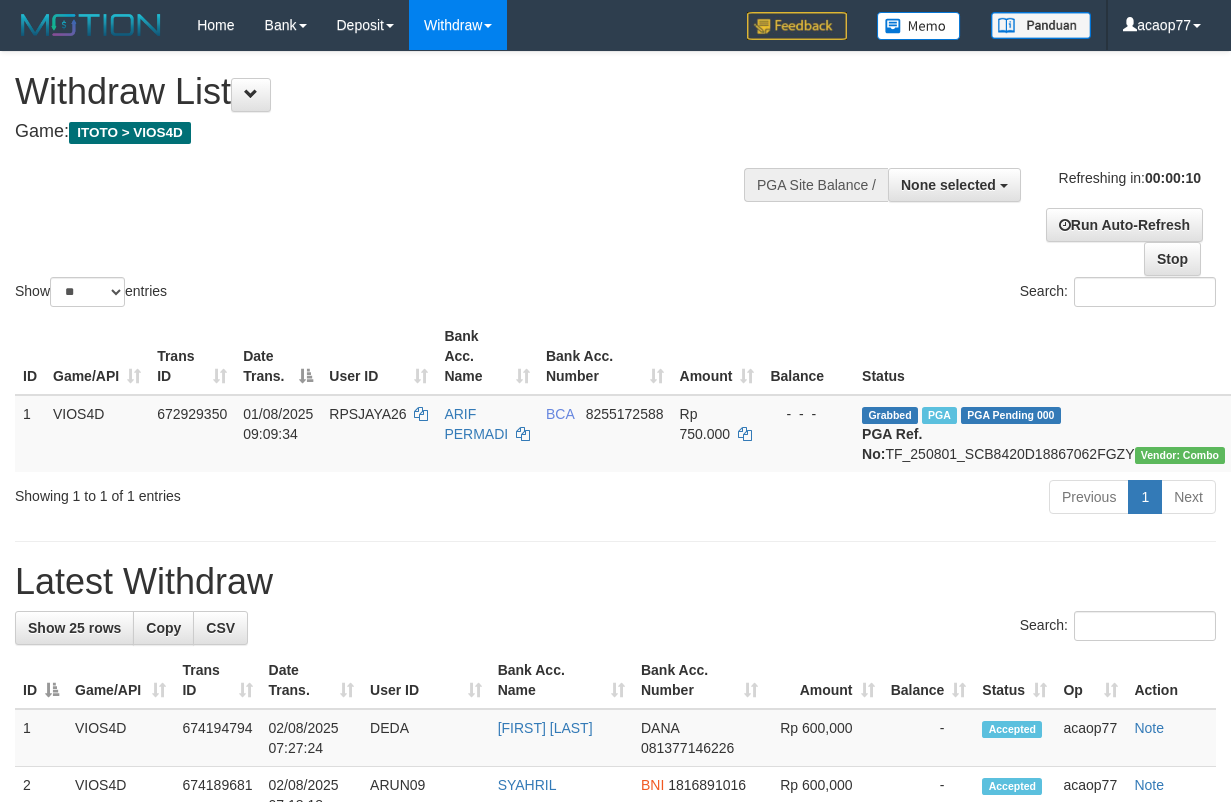 select 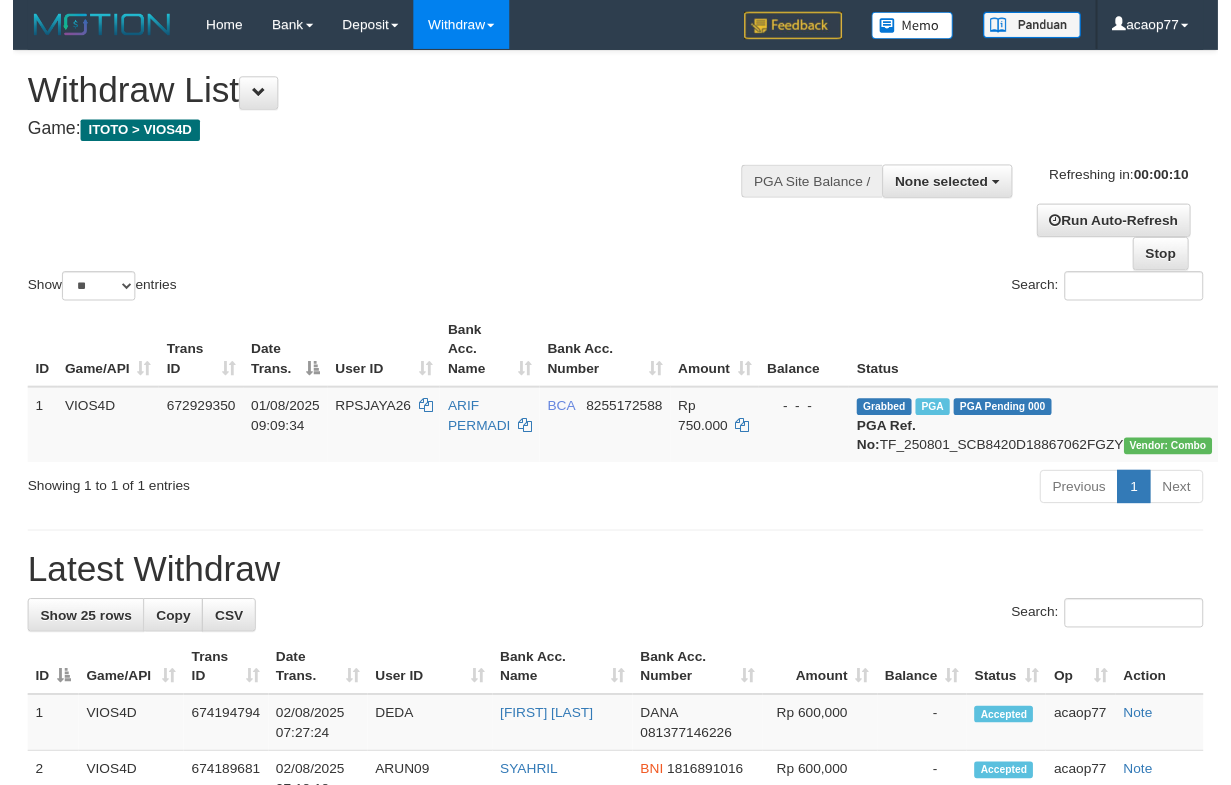 scroll, scrollTop: 0, scrollLeft: 0, axis: both 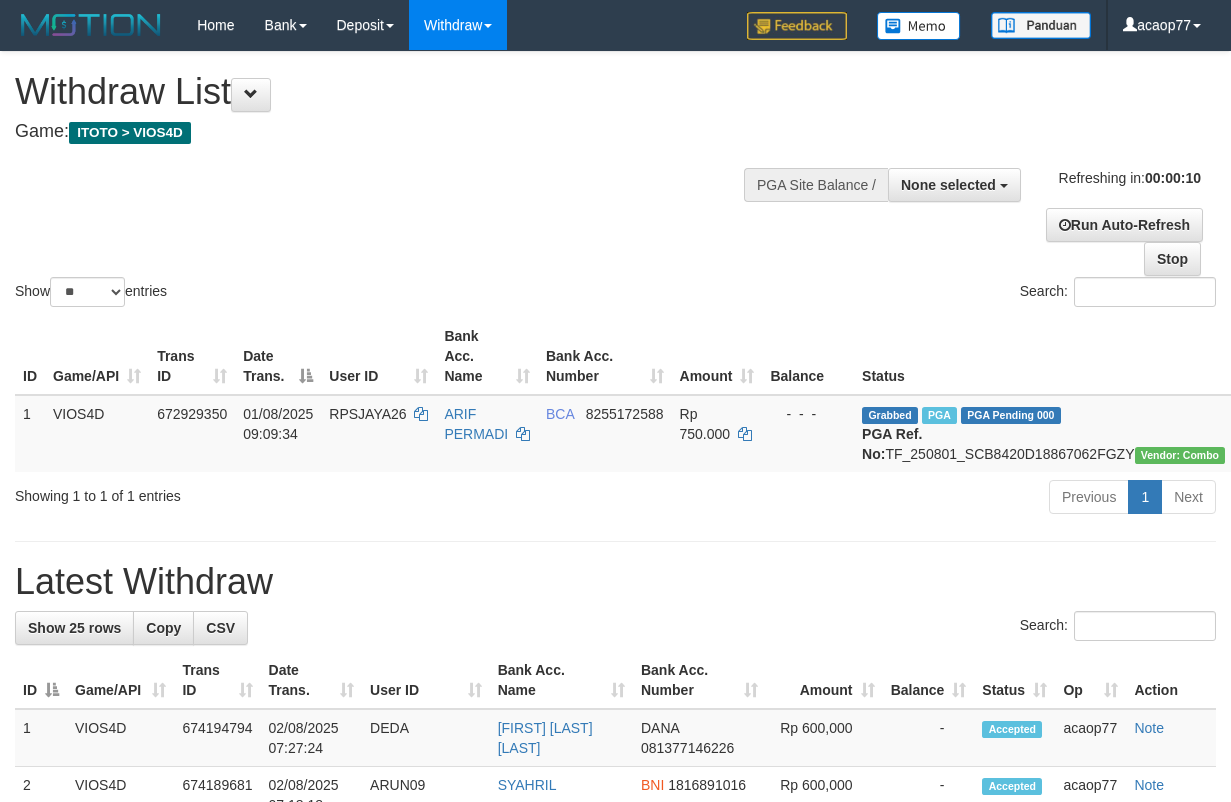 select 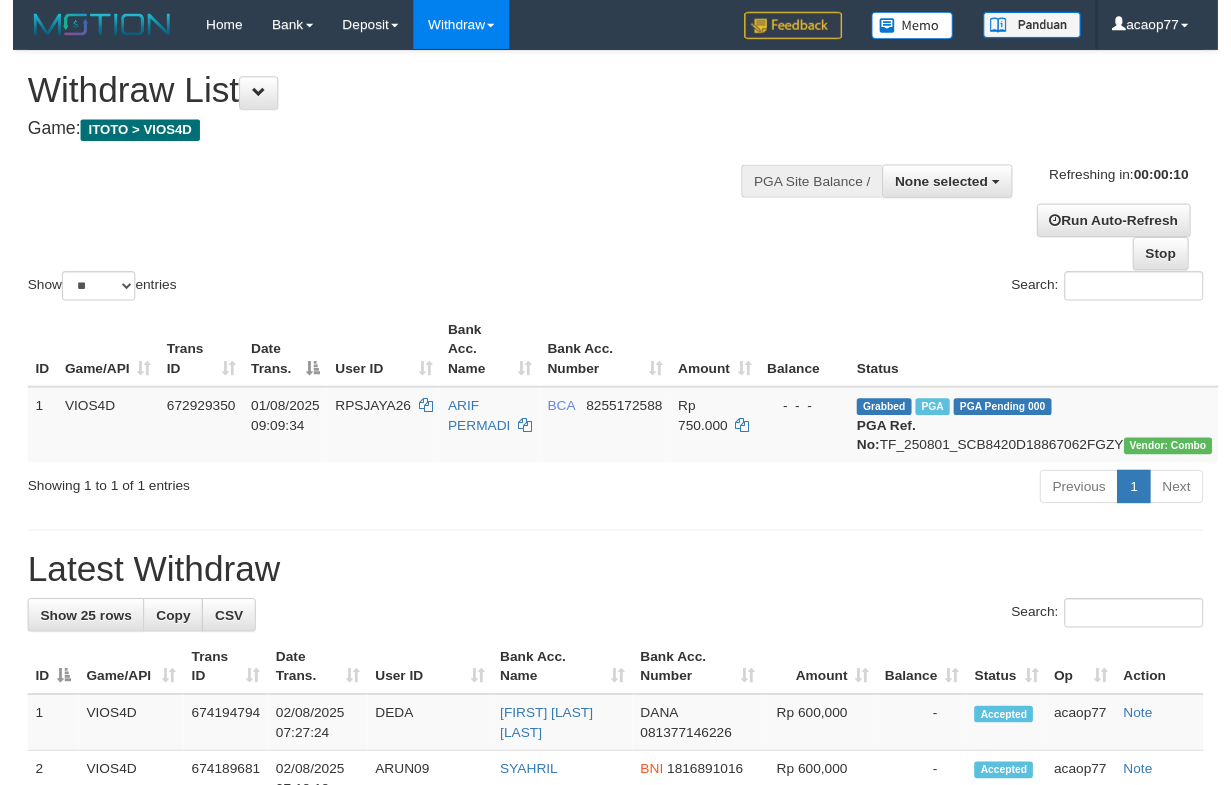 scroll, scrollTop: 0, scrollLeft: 0, axis: both 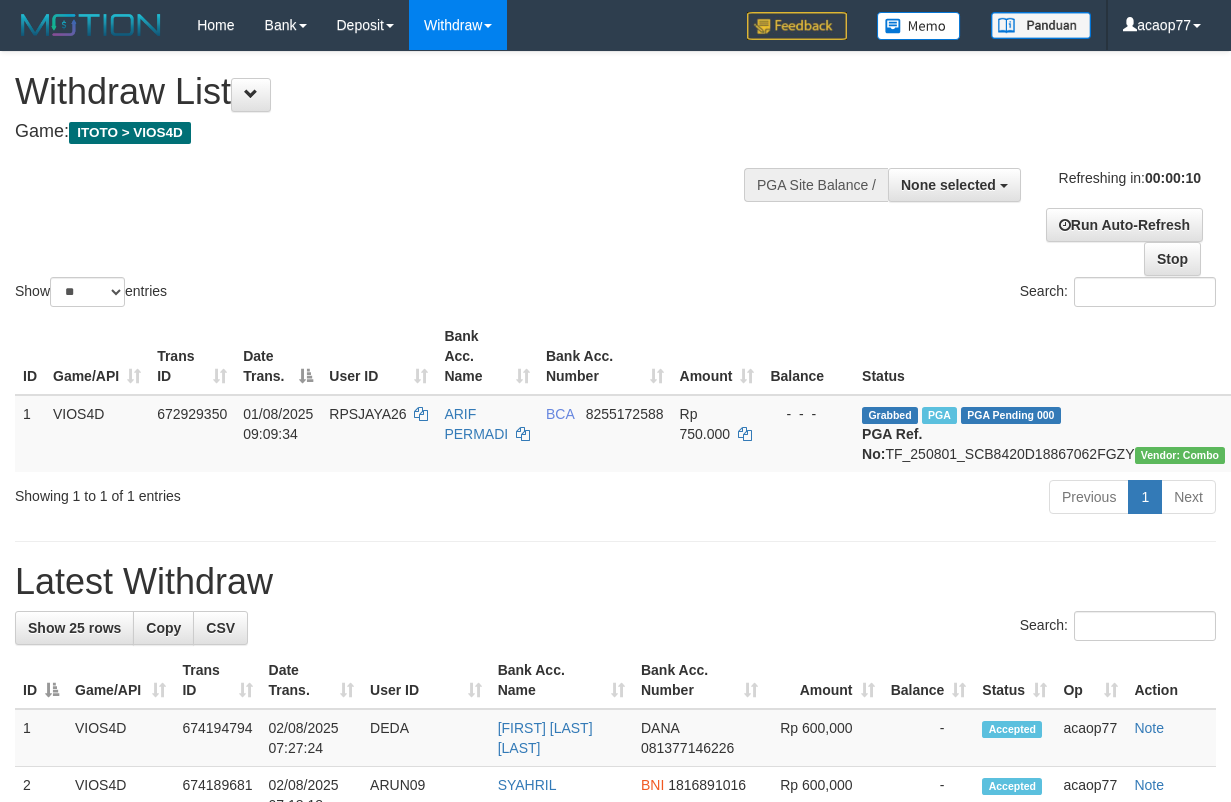 select 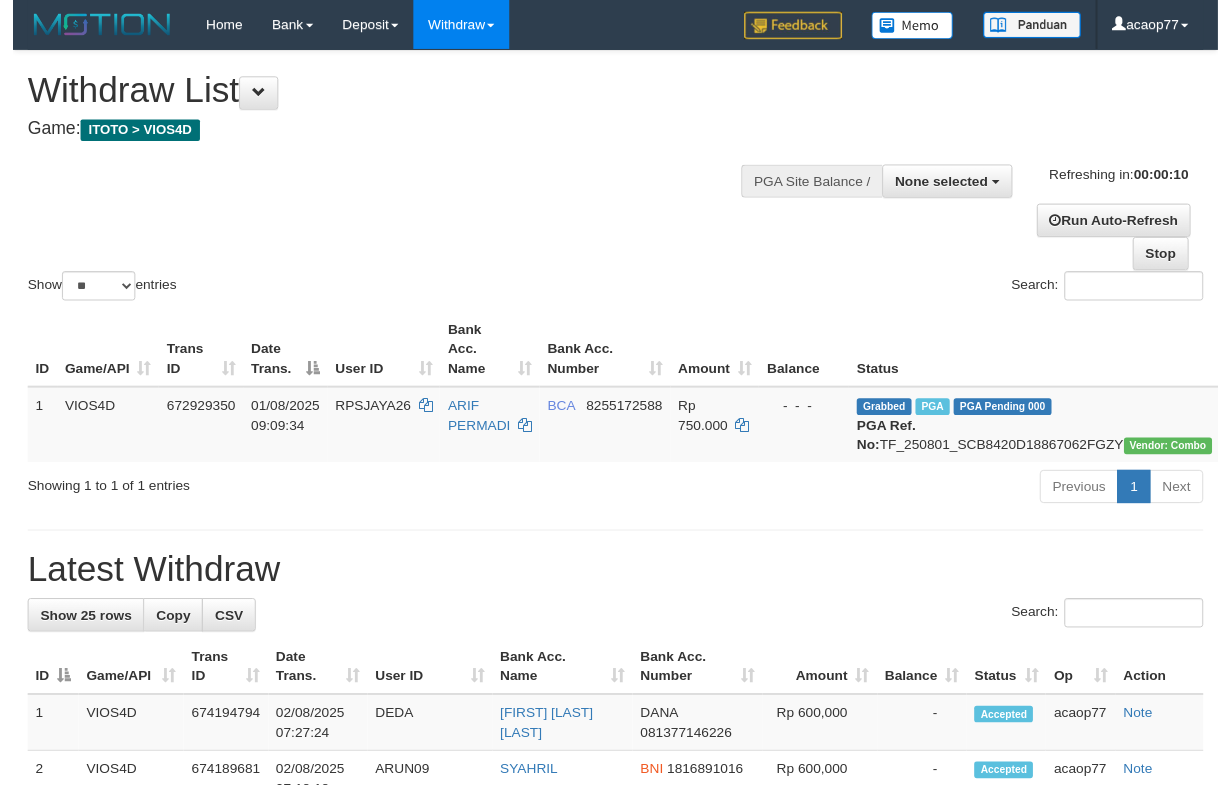 scroll, scrollTop: 0, scrollLeft: 0, axis: both 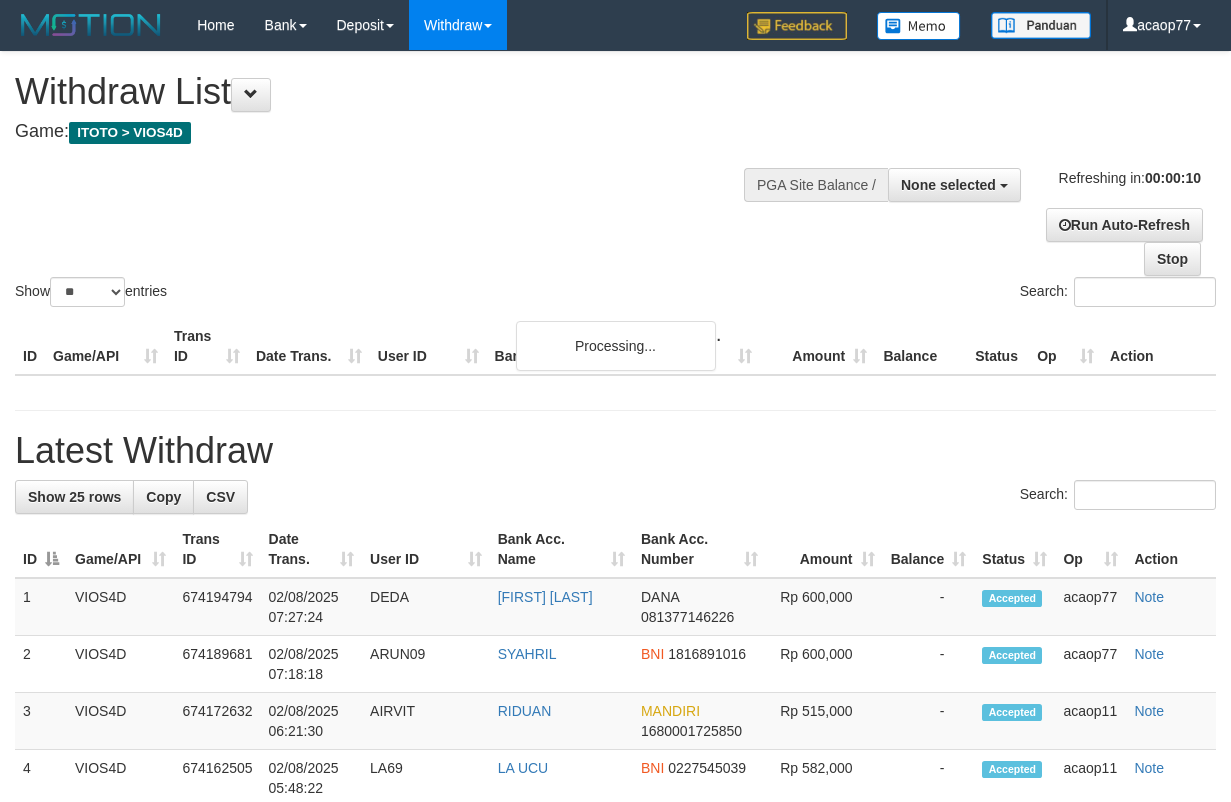 select 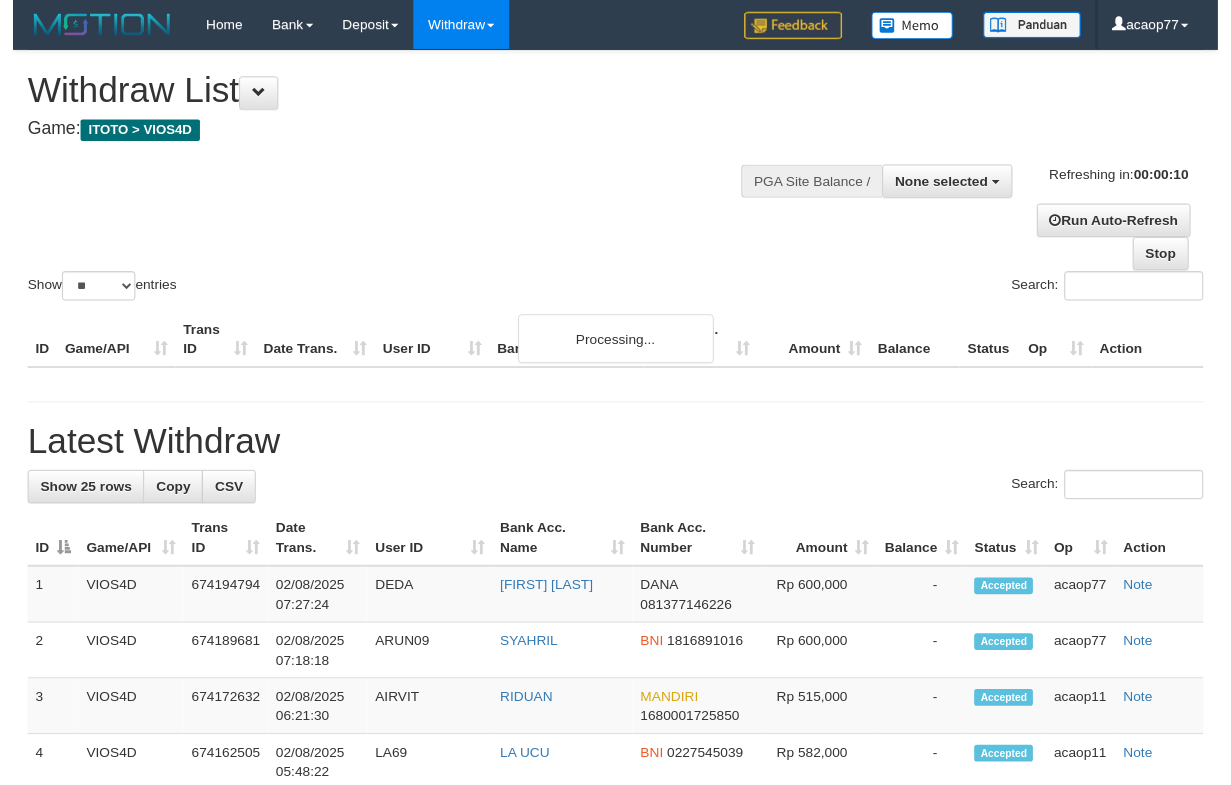 scroll, scrollTop: 0, scrollLeft: 0, axis: both 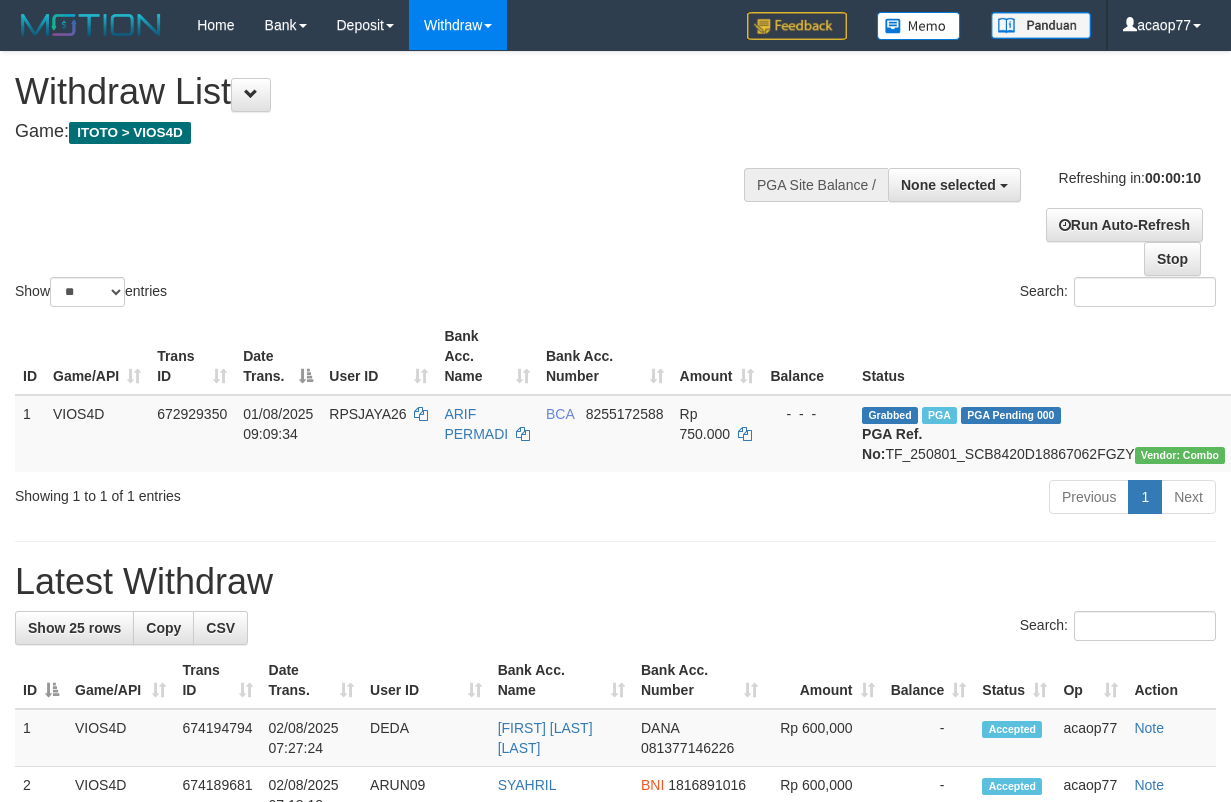 select 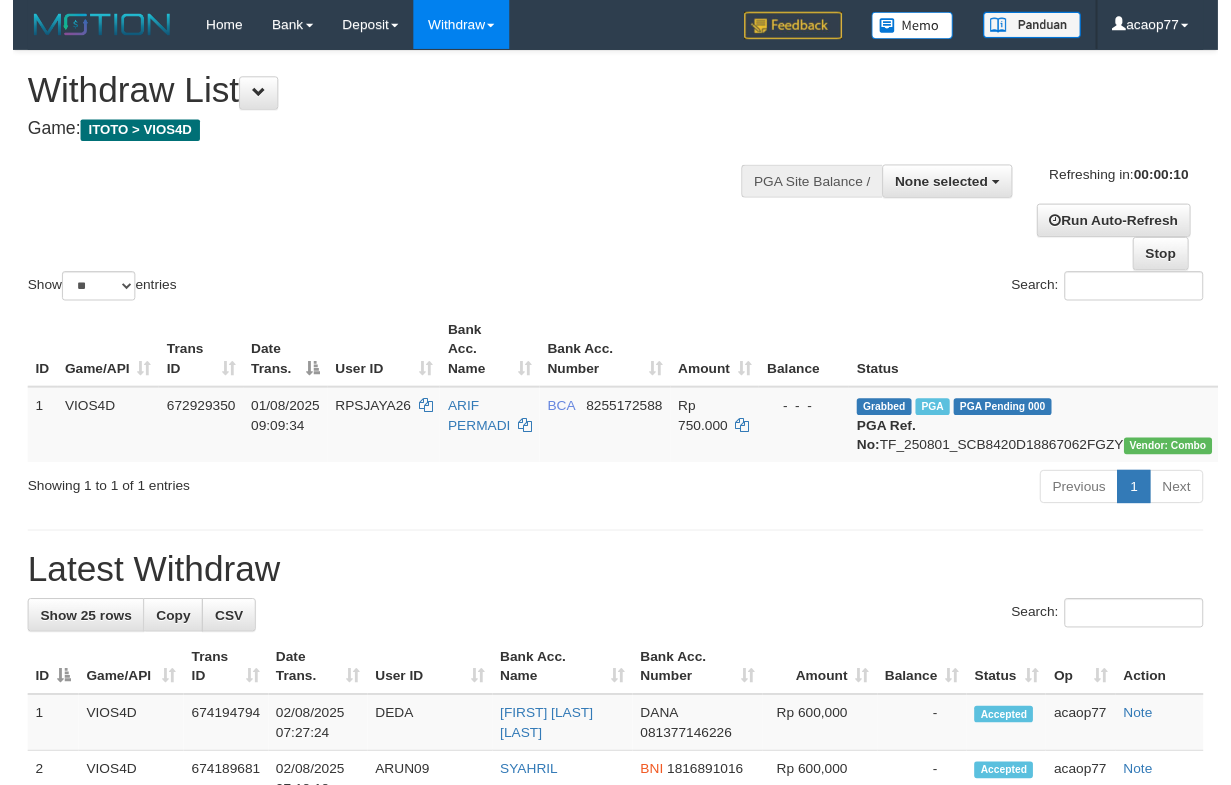 scroll, scrollTop: 0, scrollLeft: 0, axis: both 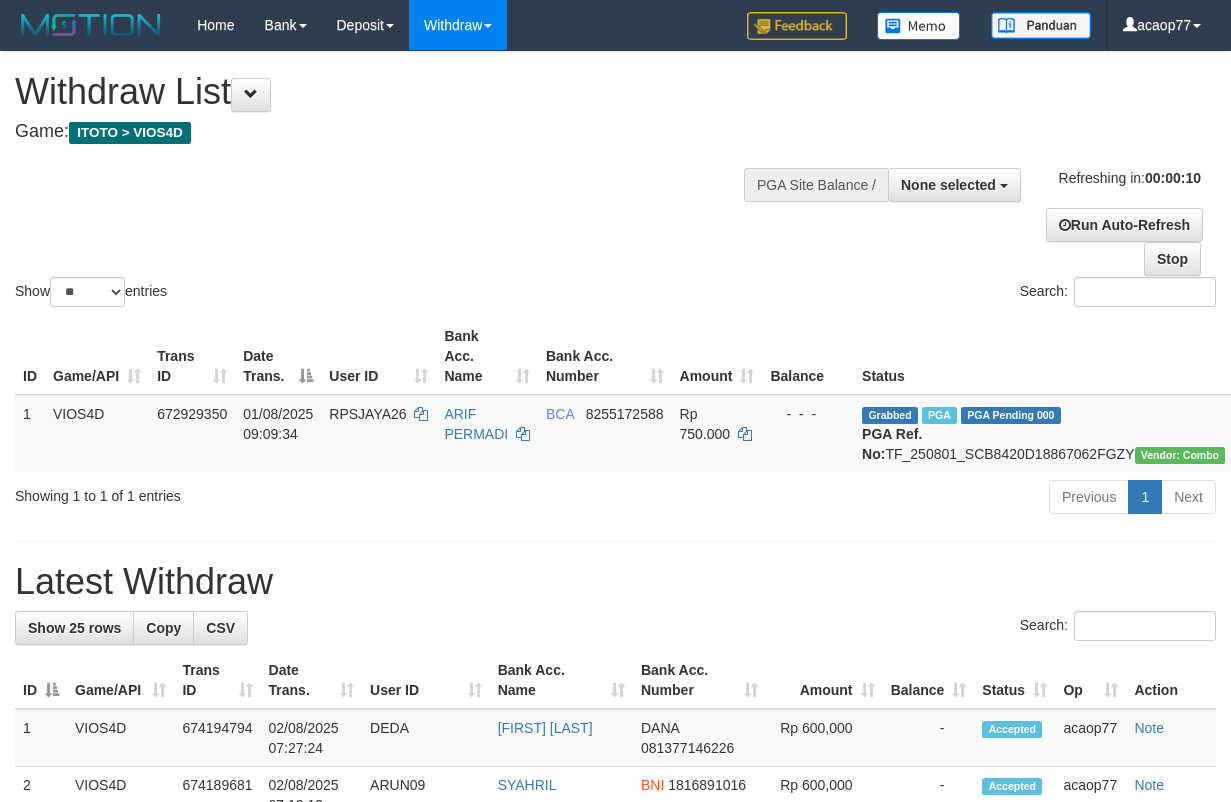 select 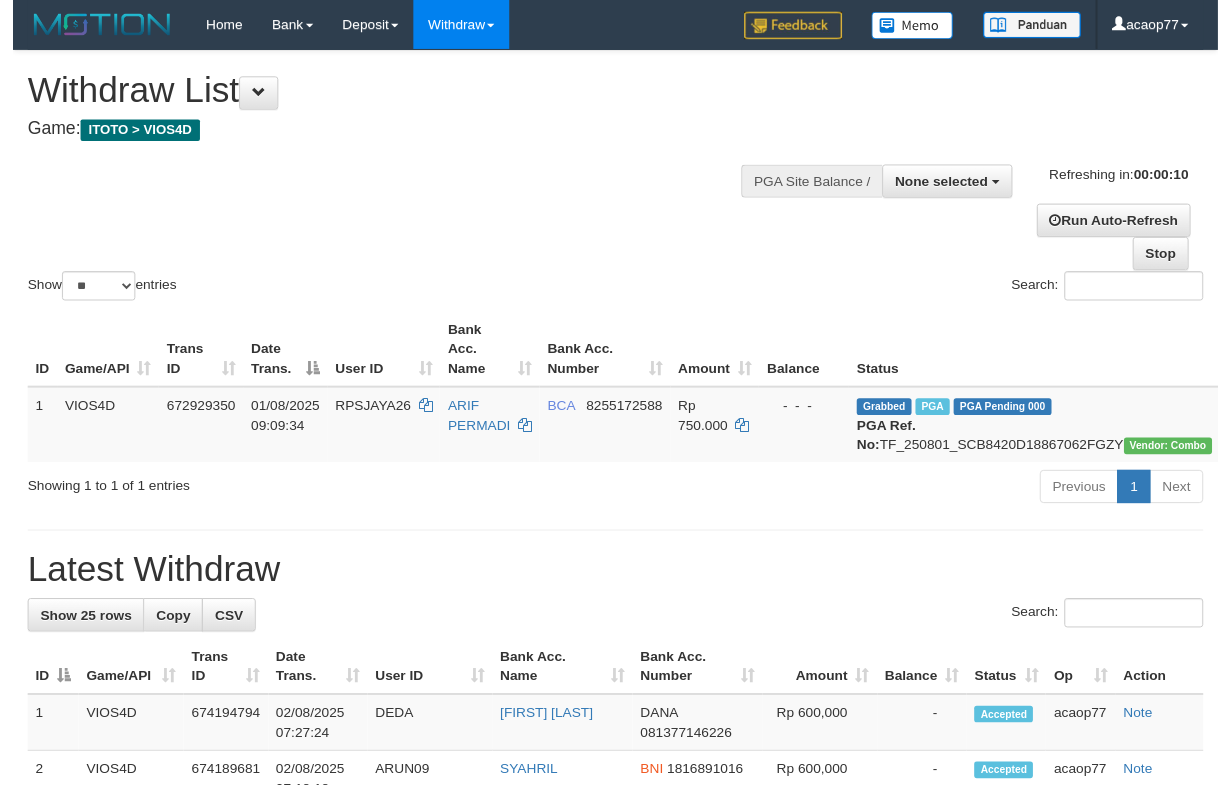 scroll, scrollTop: 0, scrollLeft: 0, axis: both 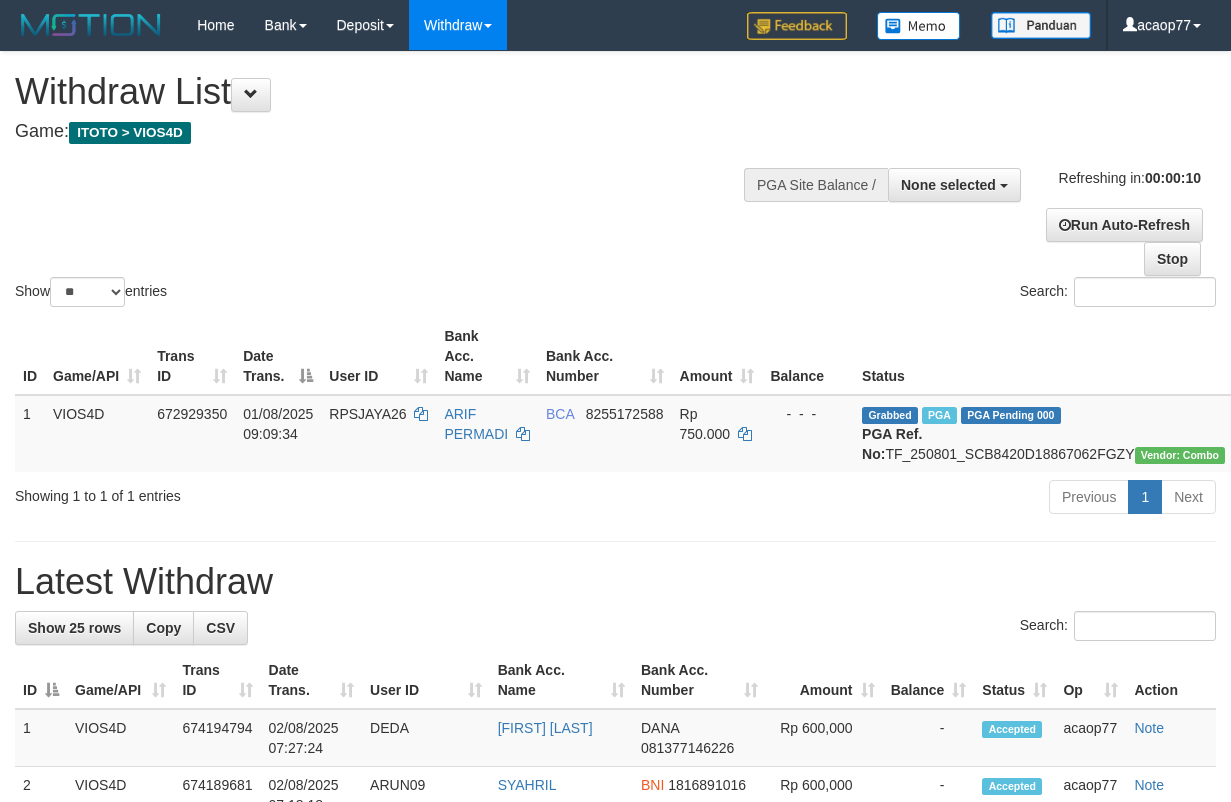 select 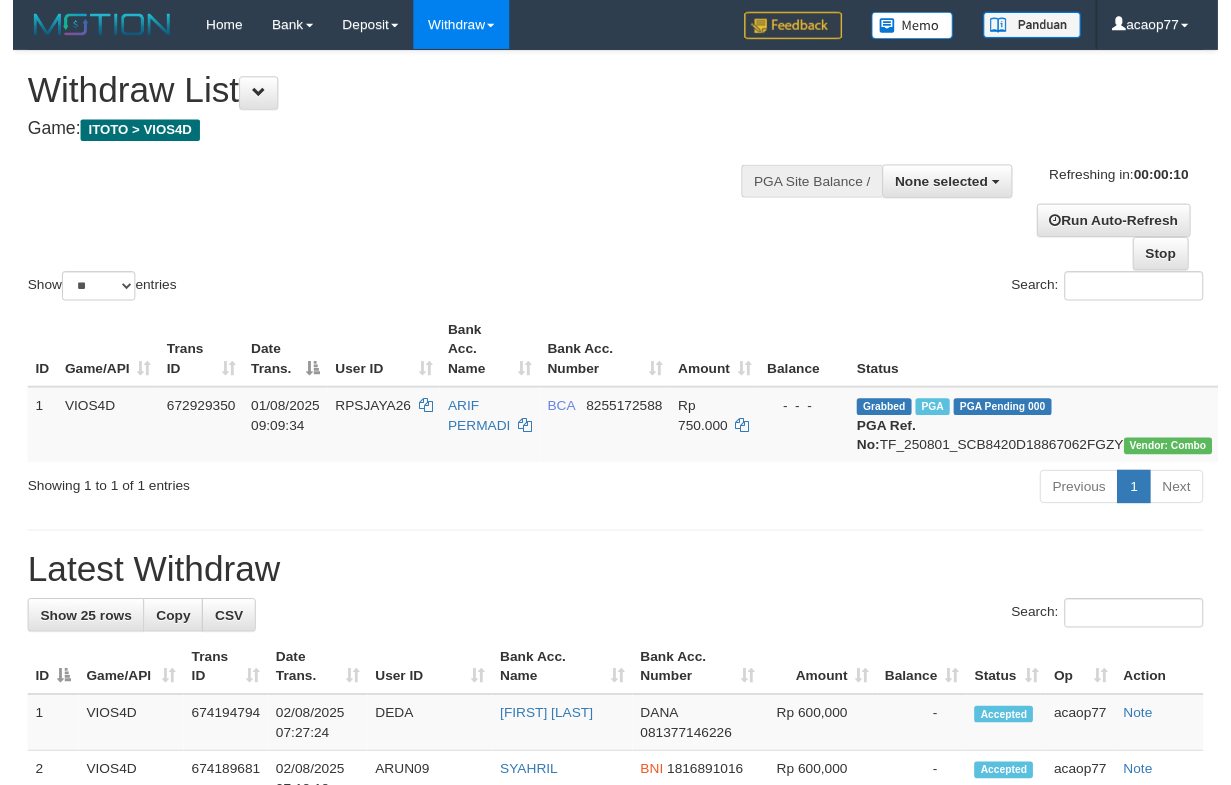 scroll, scrollTop: 0, scrollLeft: 0, axis: both 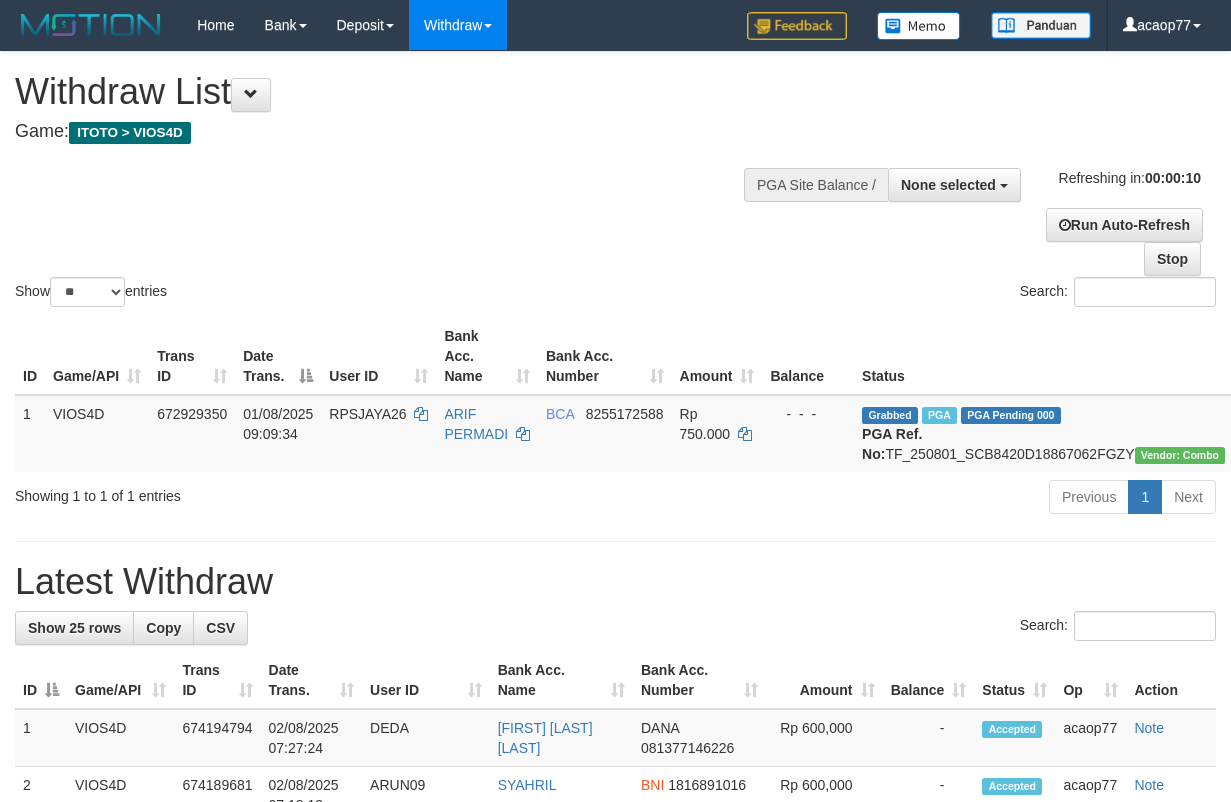 select 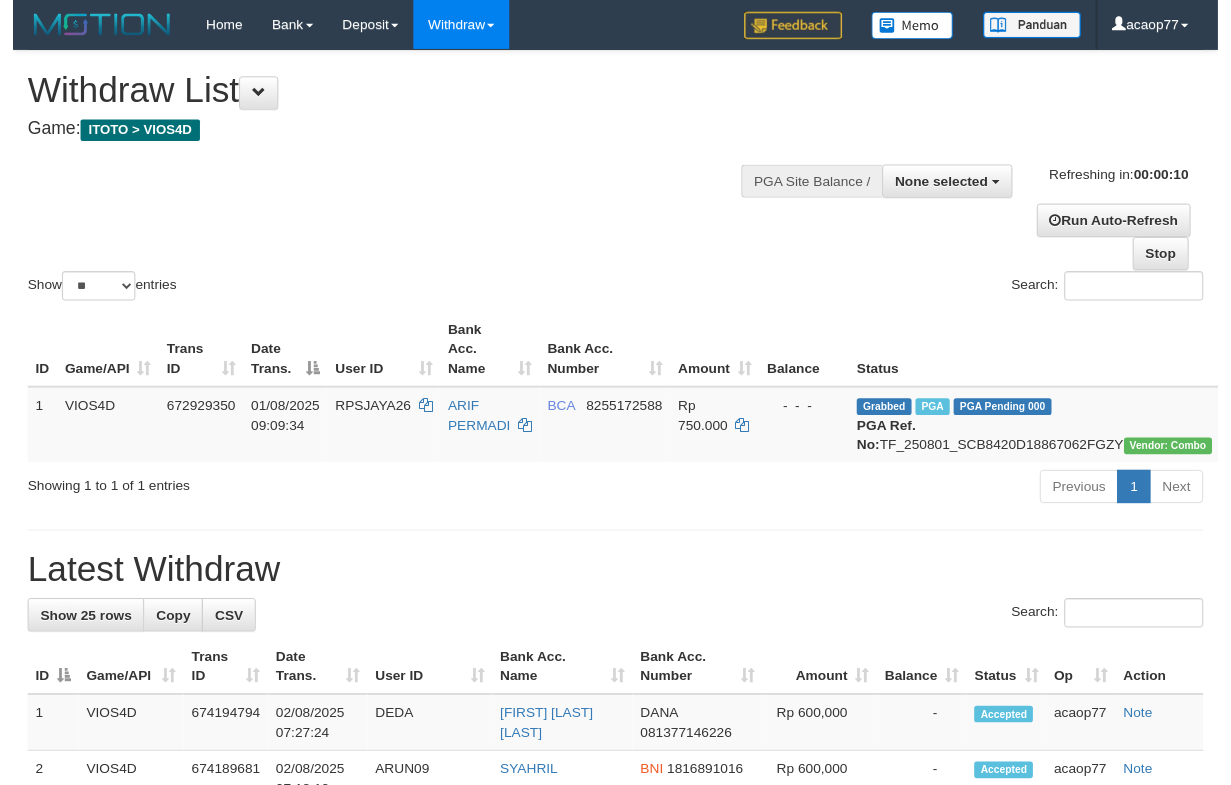 scroll, scrollTop: 0, scrollLeft: 0, axis: both 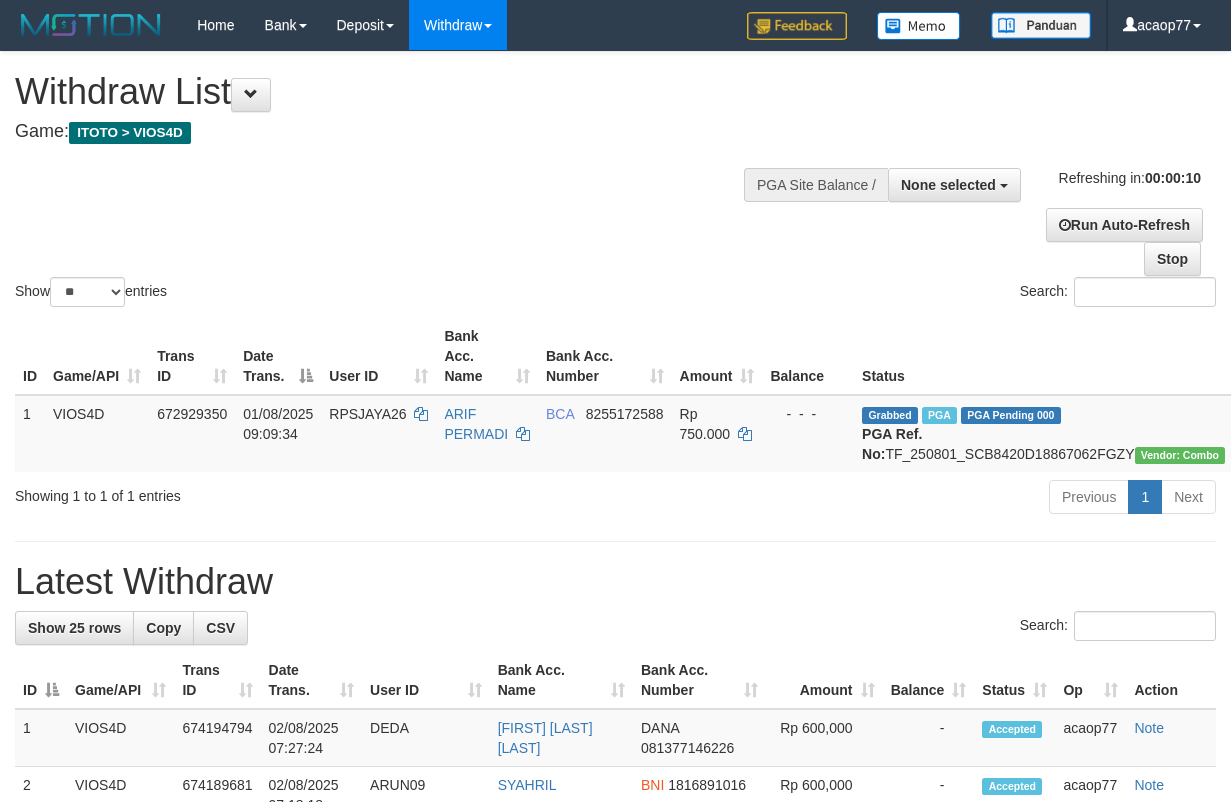 select 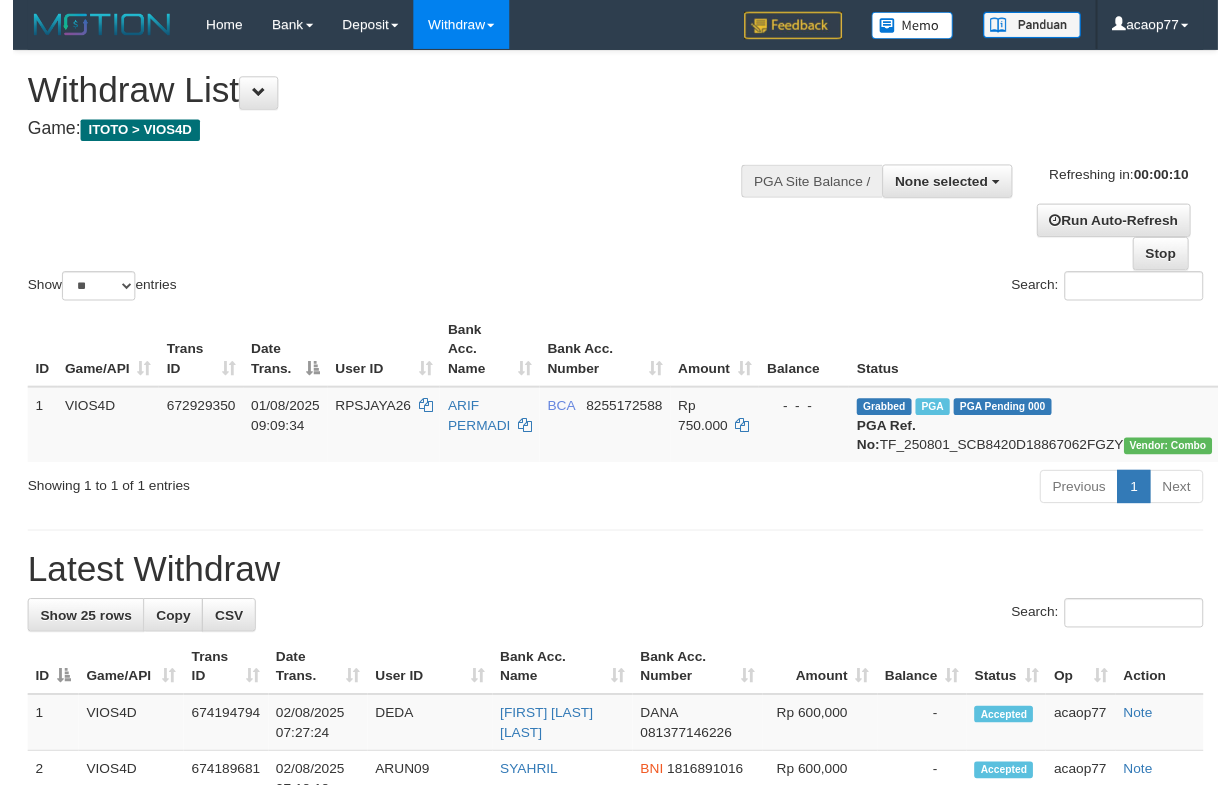 scroll, scrollTop: 0, scrollLeft: 0, axis: both 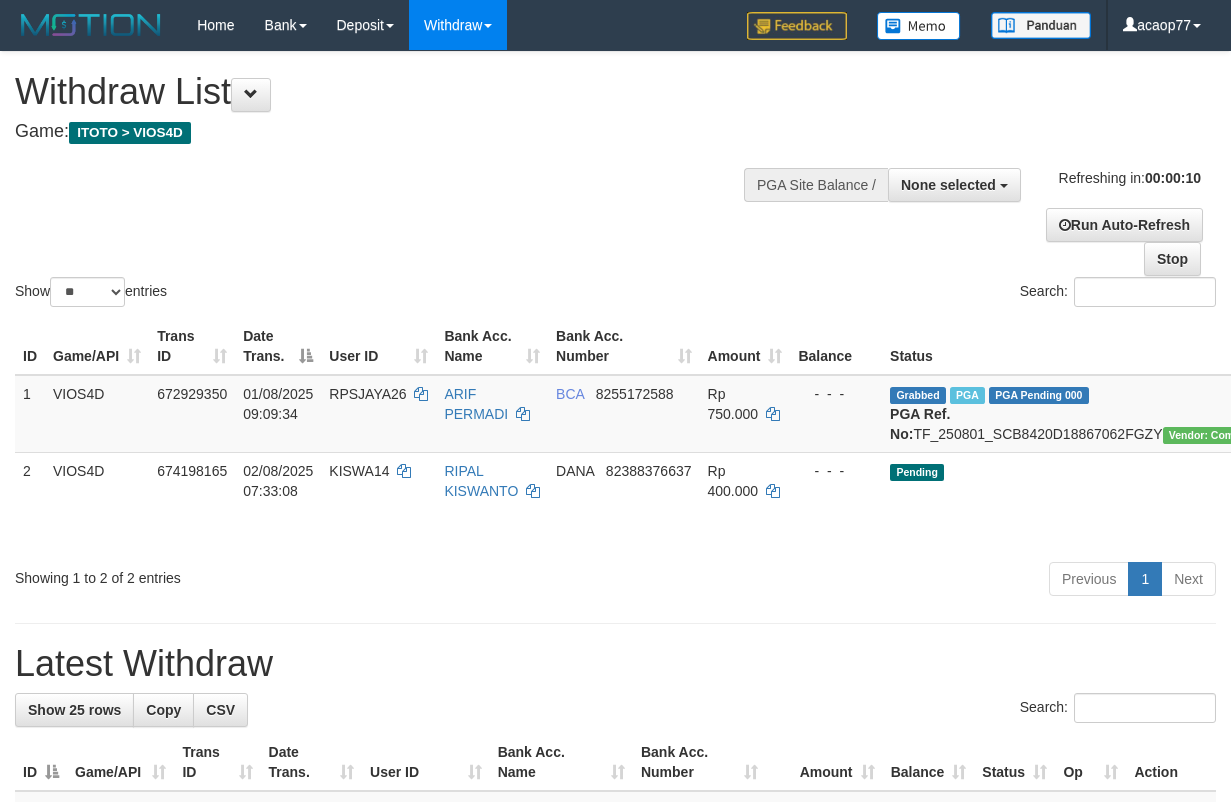 select 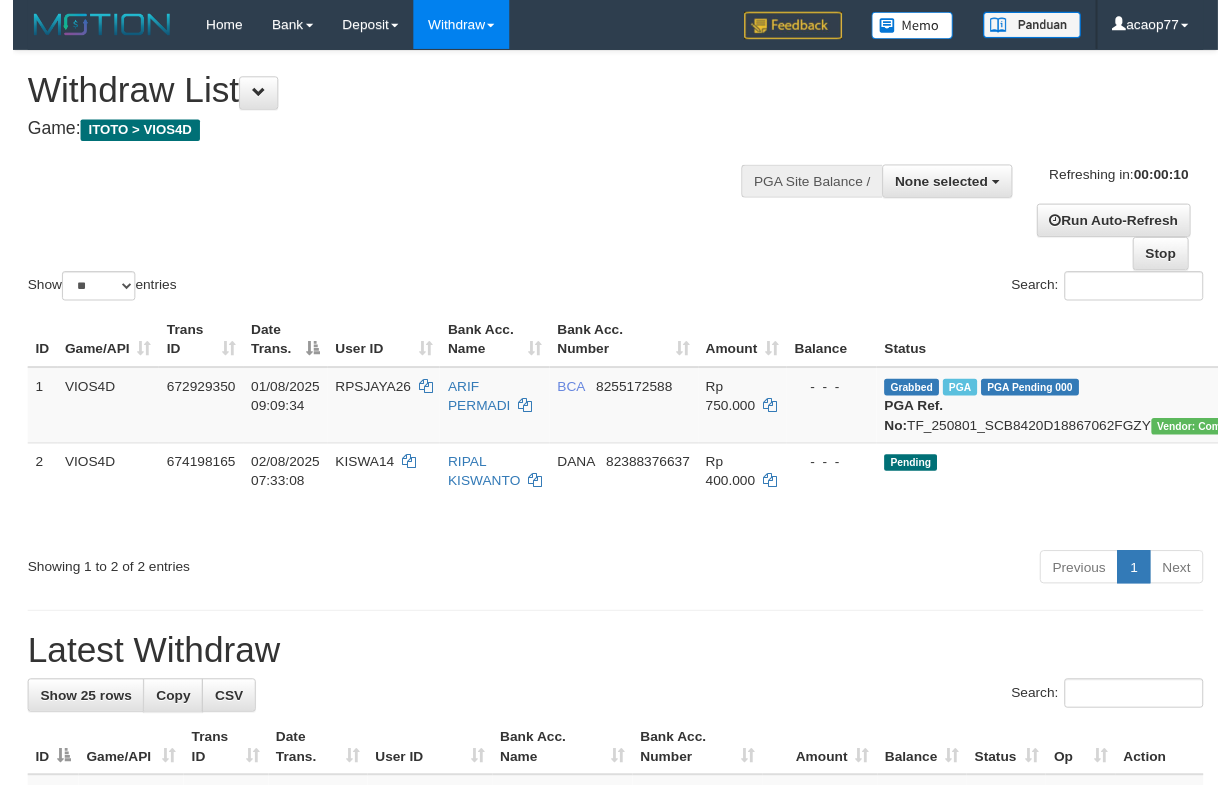 scroll, scrollTop: 0, scrollLeft: 0, axis: both 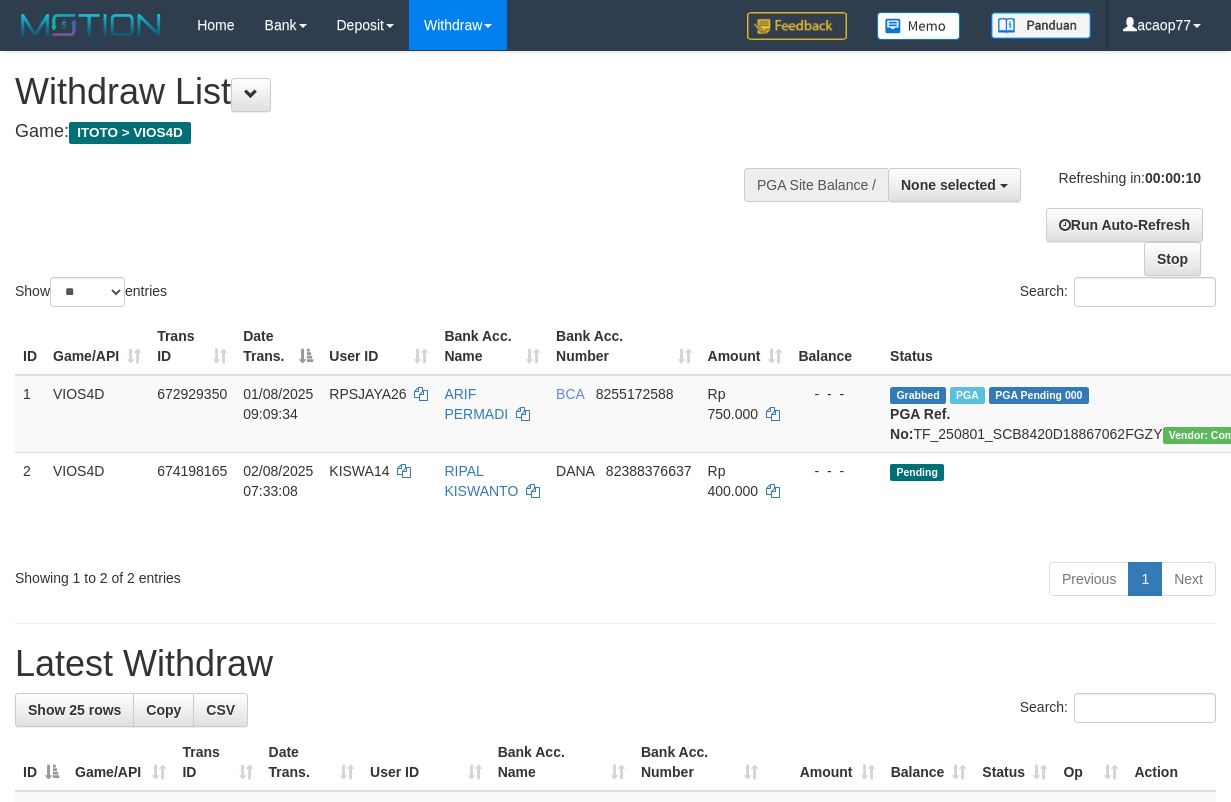 select 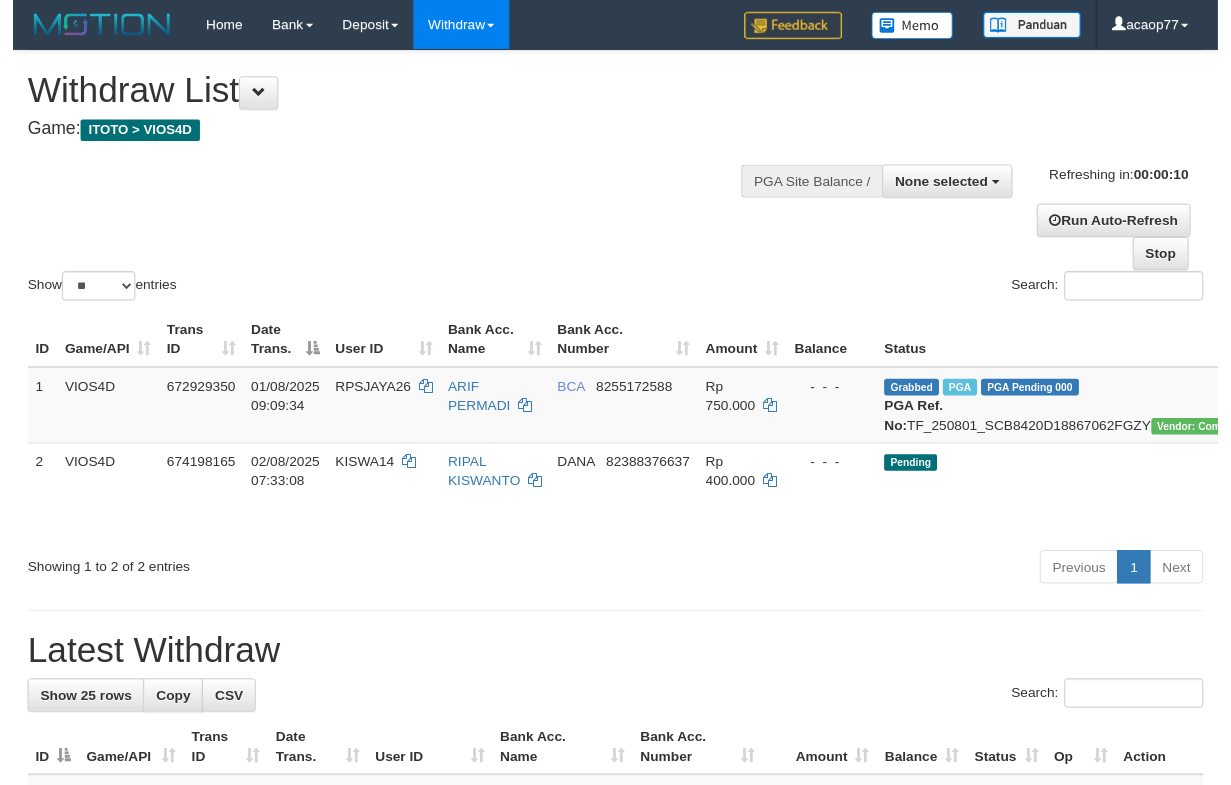 scroll, scrollTop: 0, scrollLeft: 0, axis: both 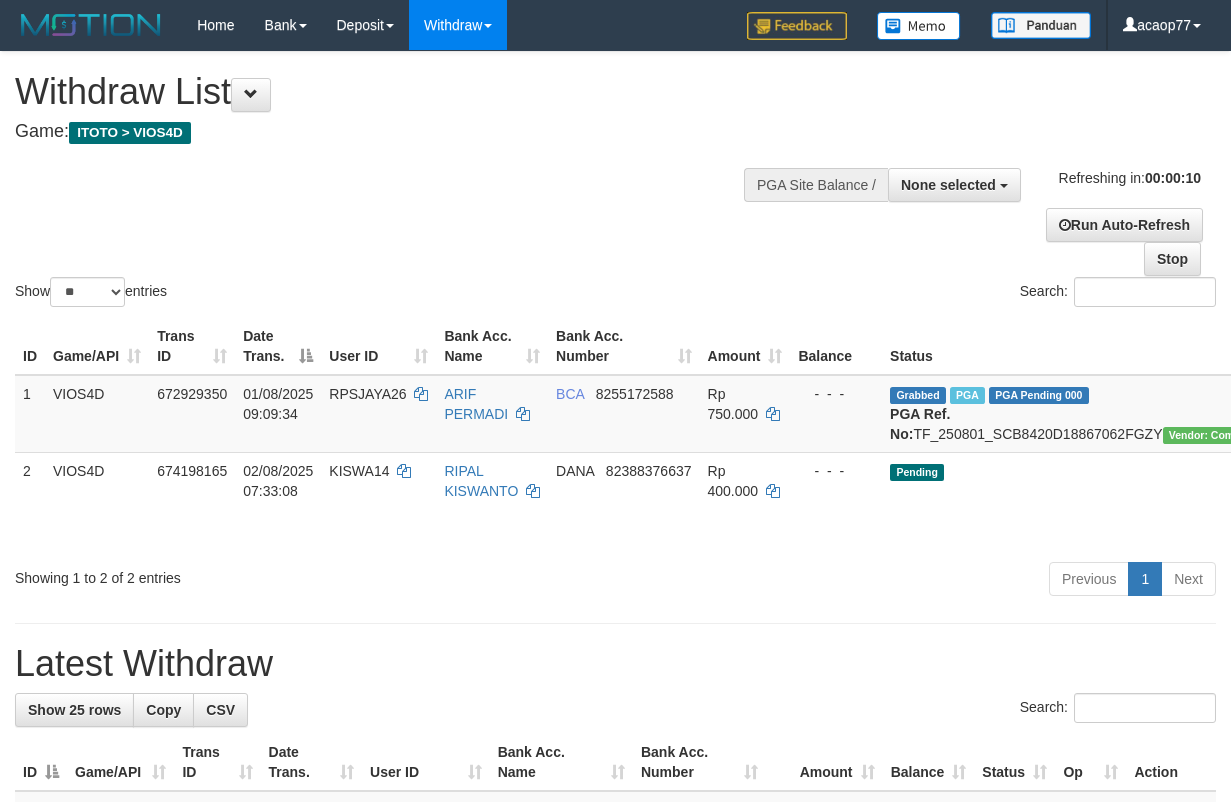 select 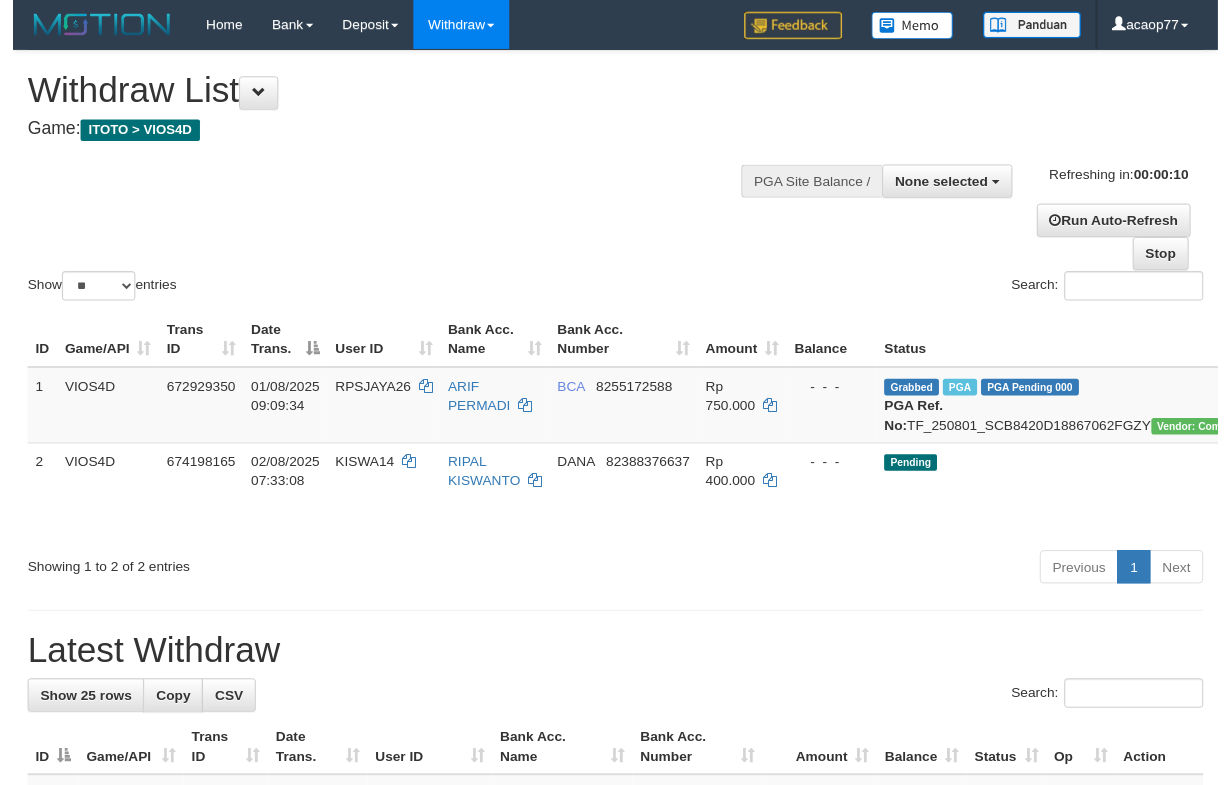scroll, scrollTop: 0, scrollLeft: 0, axis: both 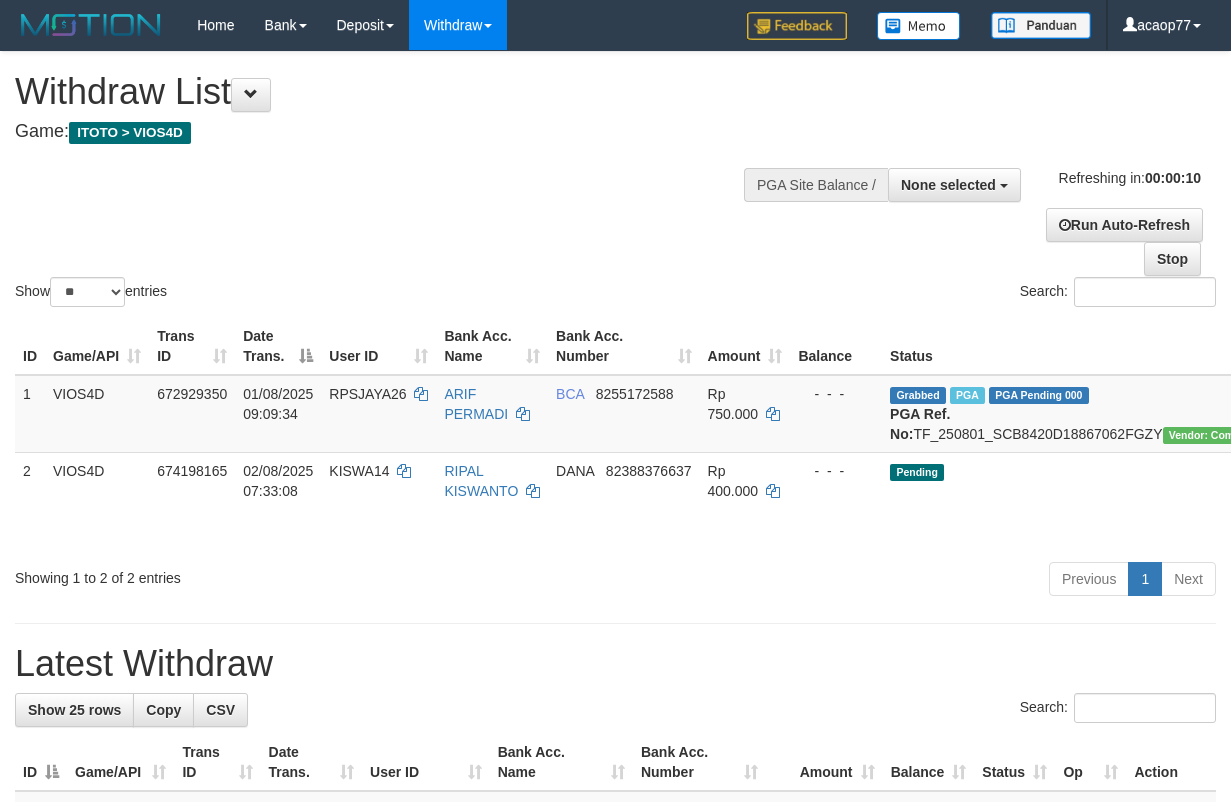 select 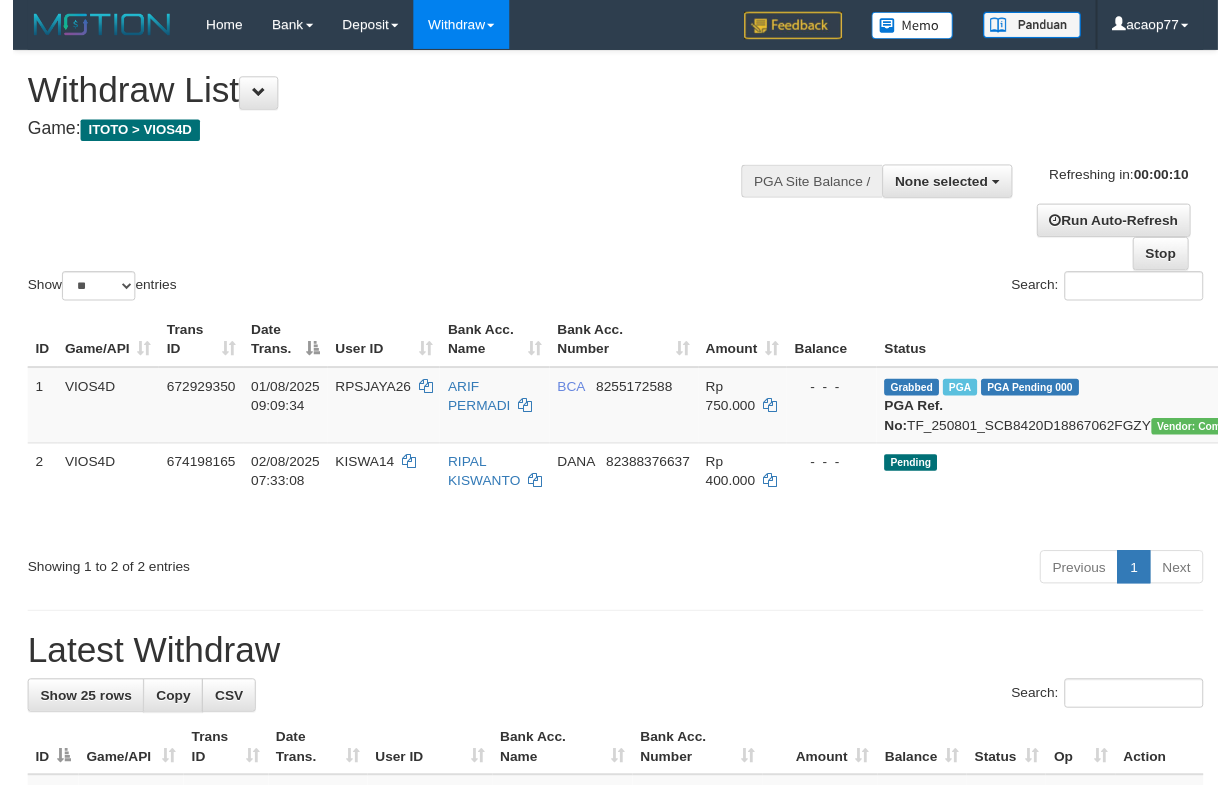 scroll, scrollTop: 0, scrollLeft: 0, axis: both 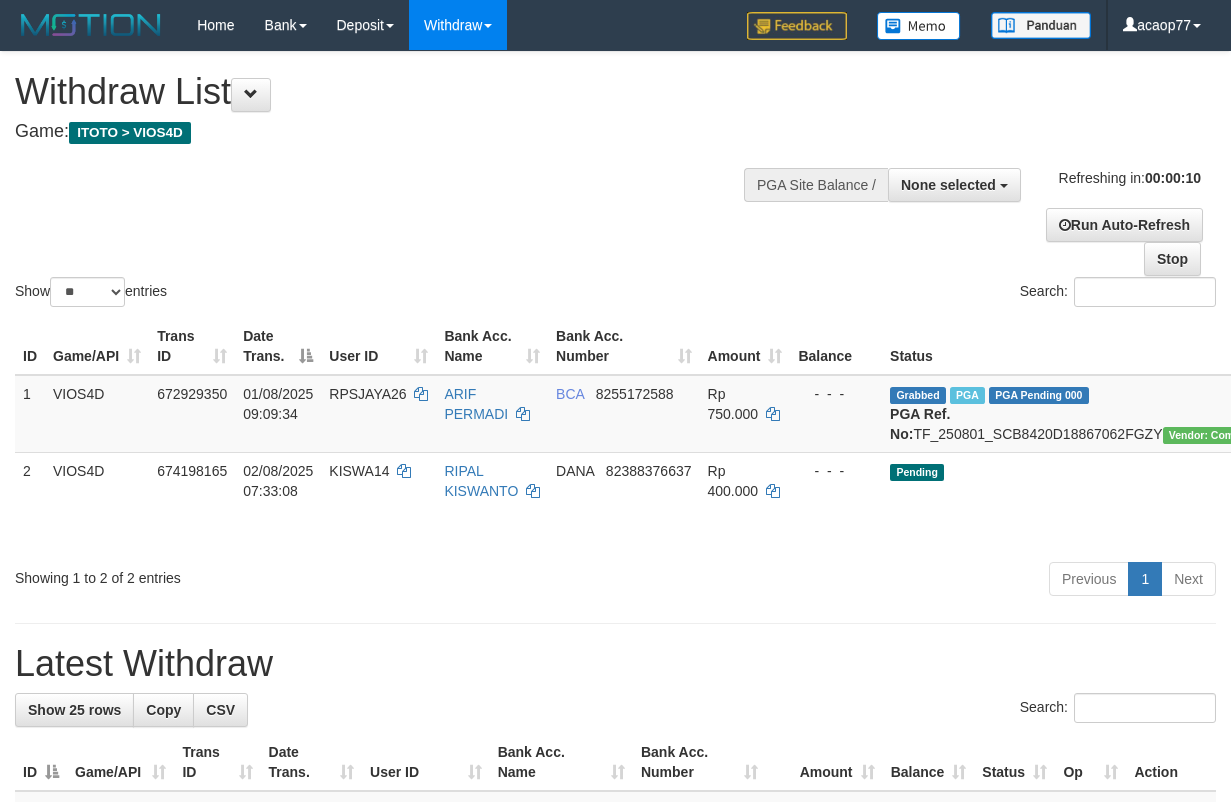 select 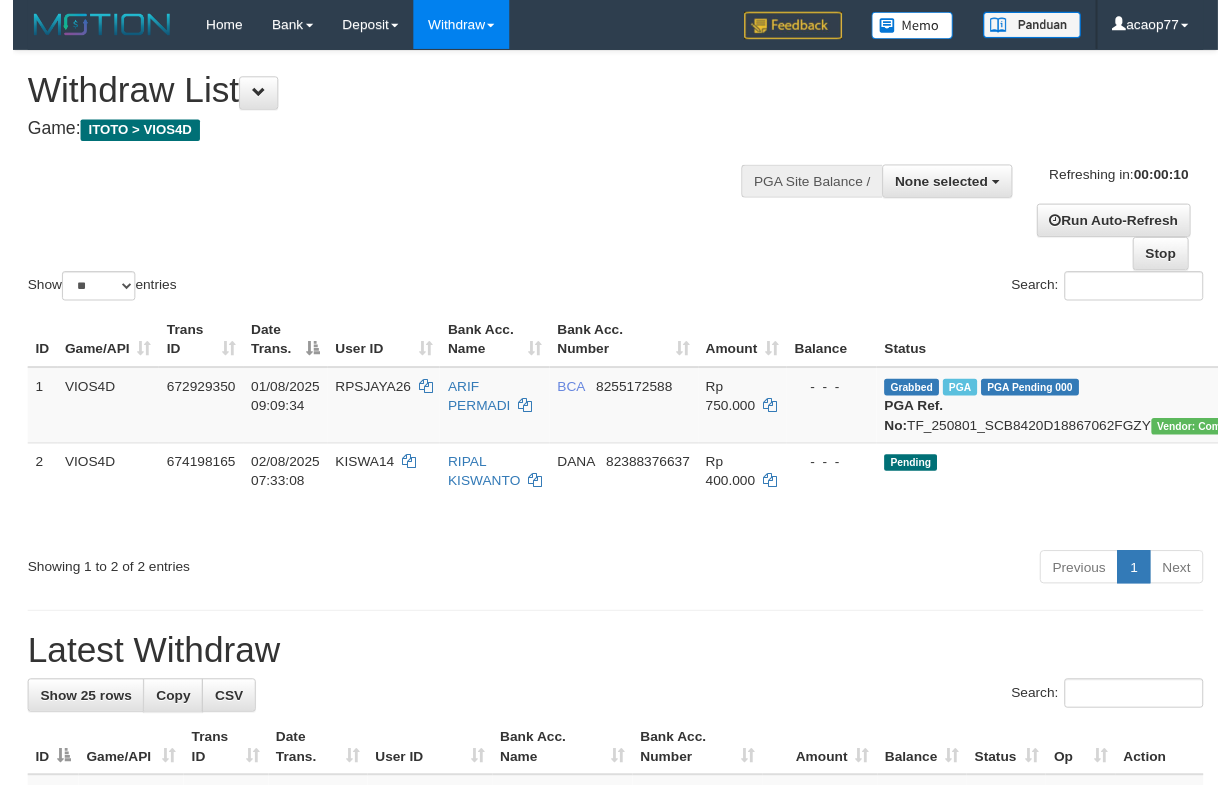 scroll, scrollTop: 0, scrollLeft: 0, axis: both 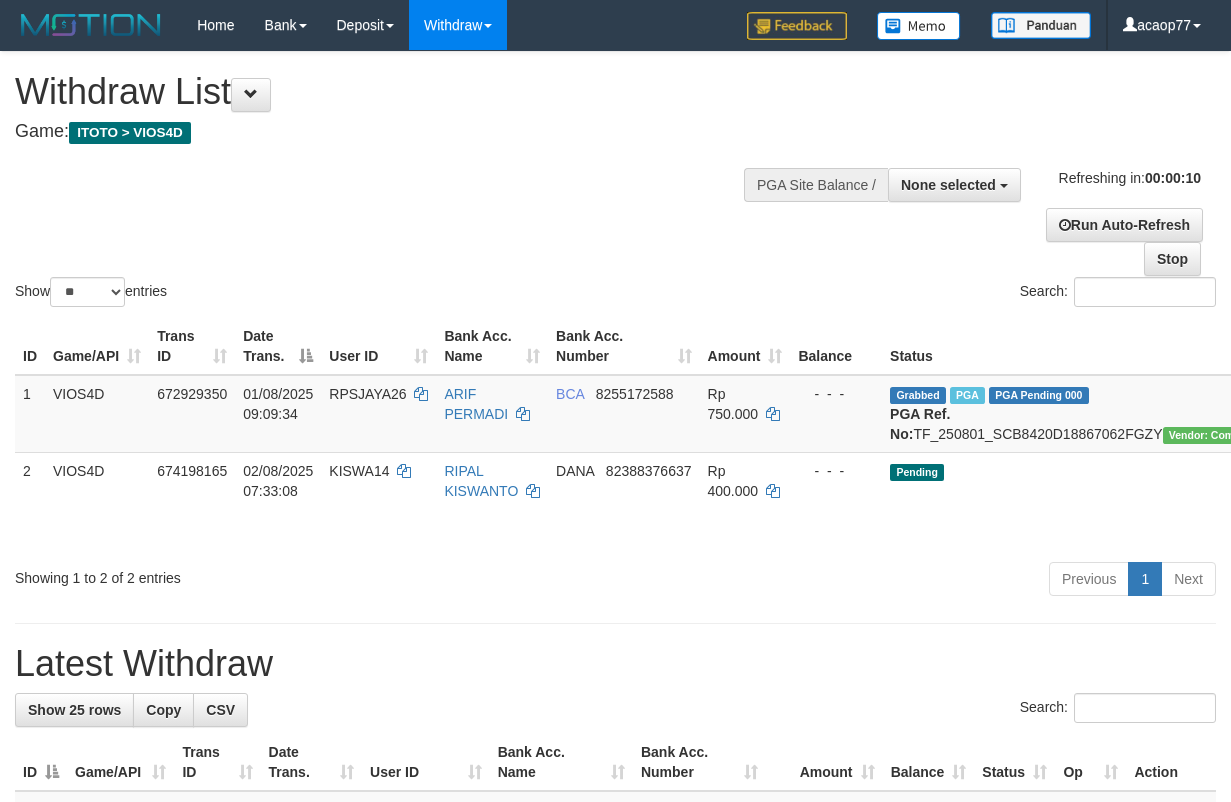 select 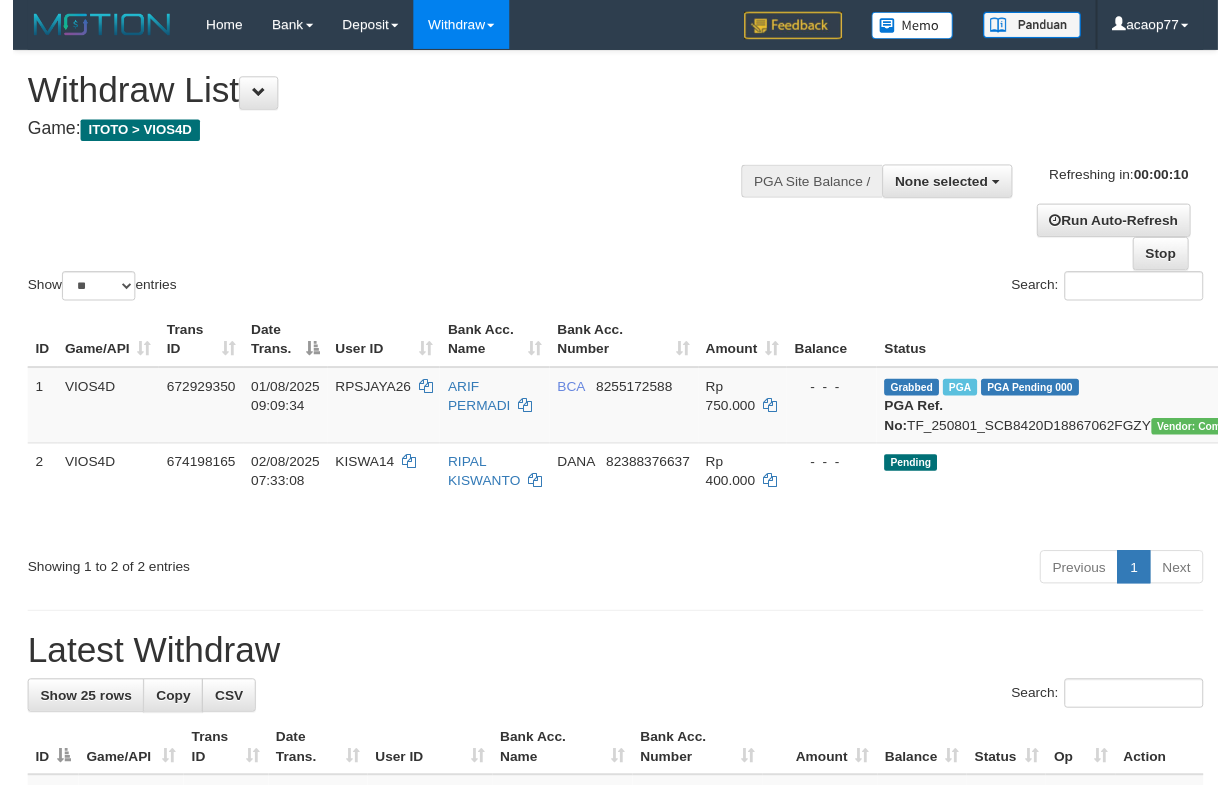 scroll, scrollTop: 0, scrollLeft: 0, axis: both 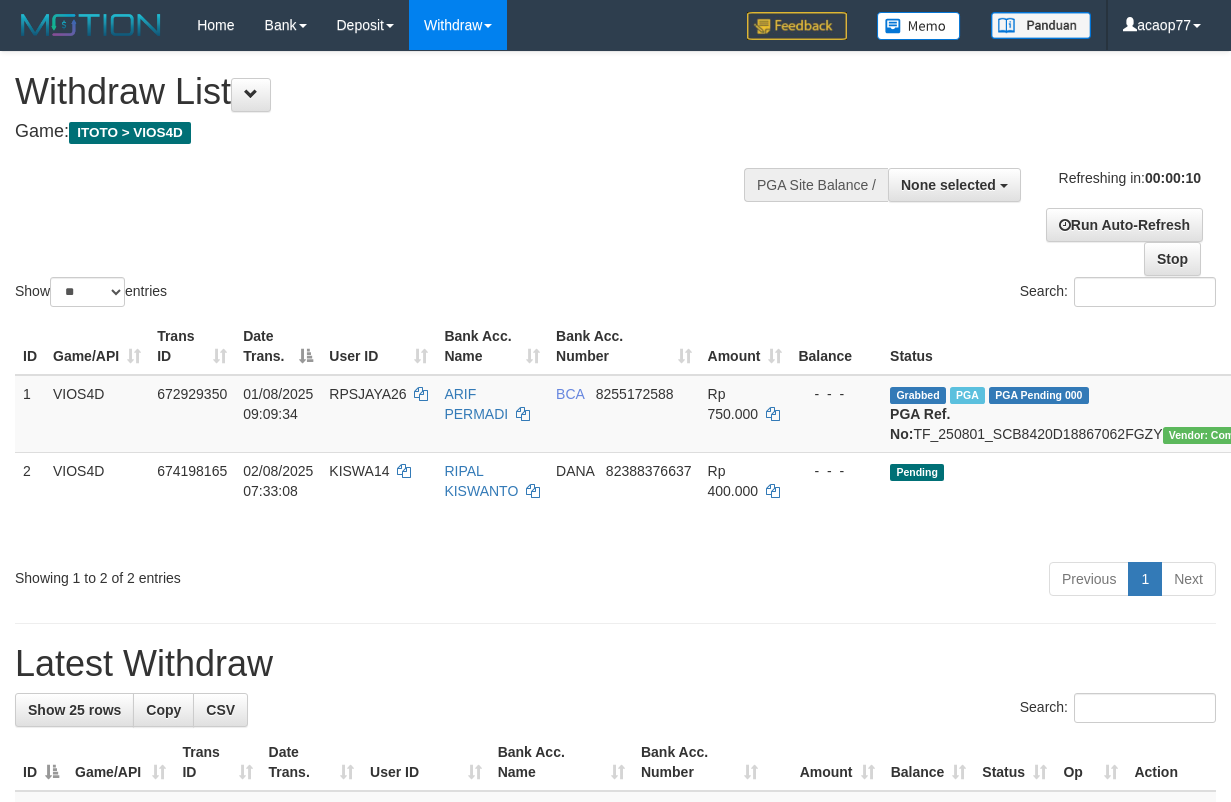 select 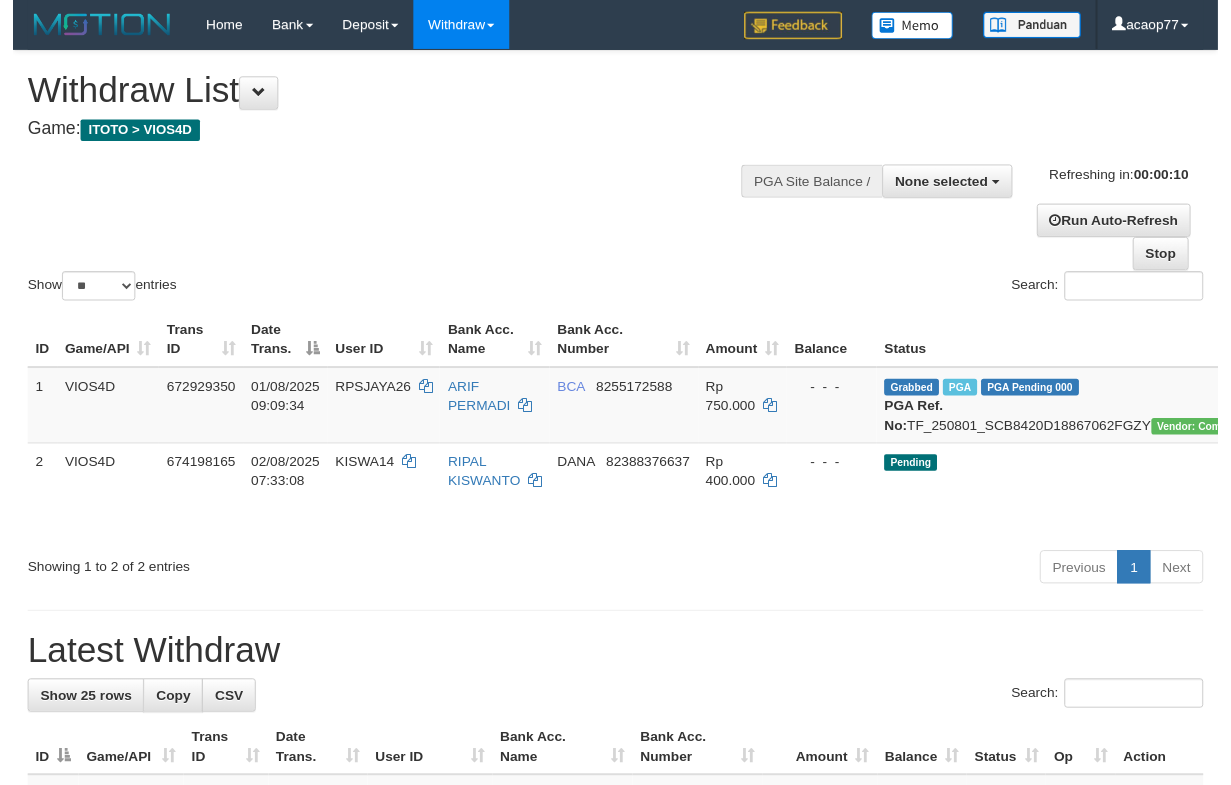 scroll, scrollTop: 0, scrollLeft: 0, axis: both 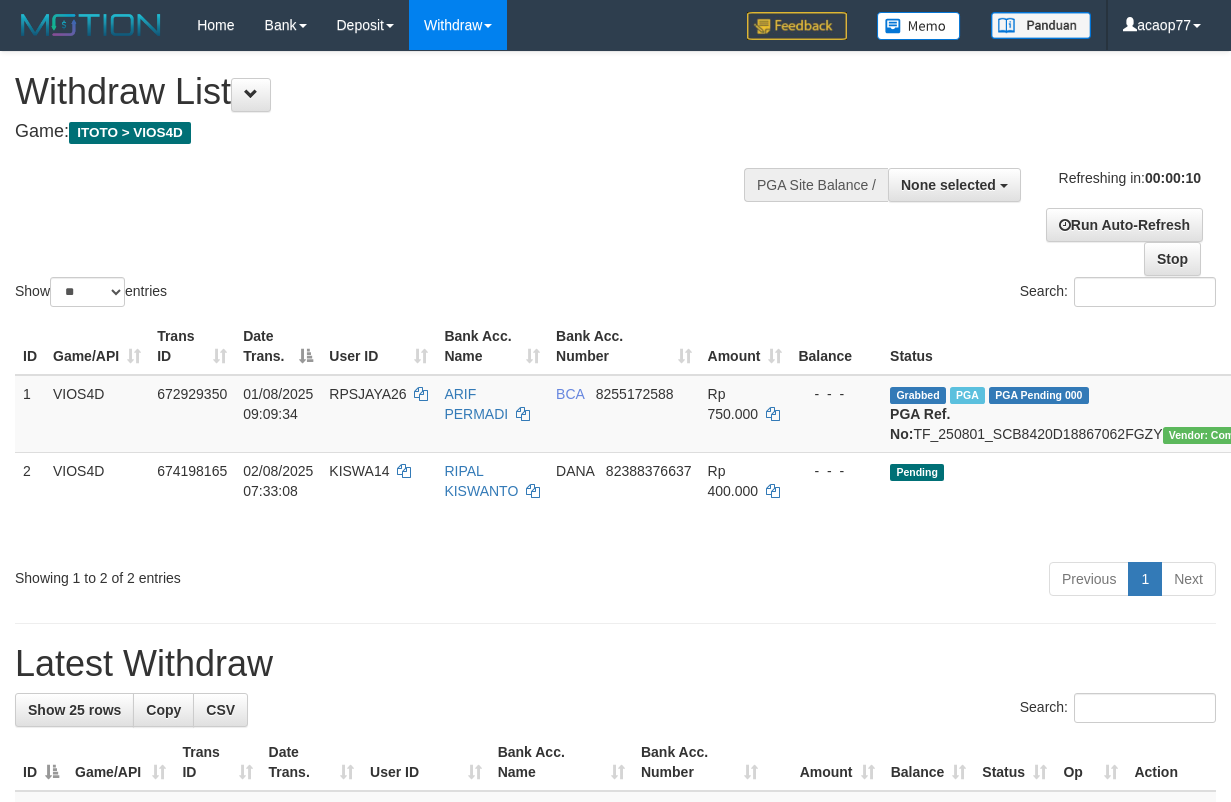 select 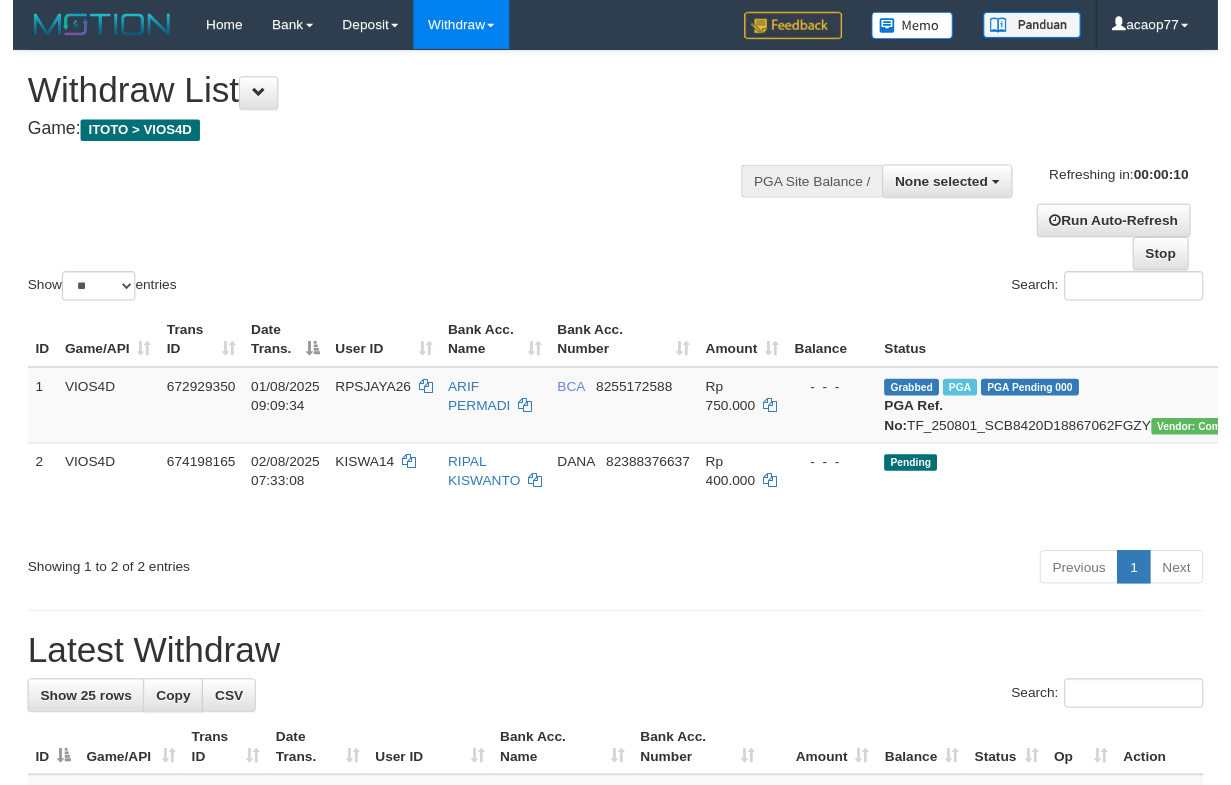 scroll, scrollTop: 0, scrollLeft: 0, axis: both 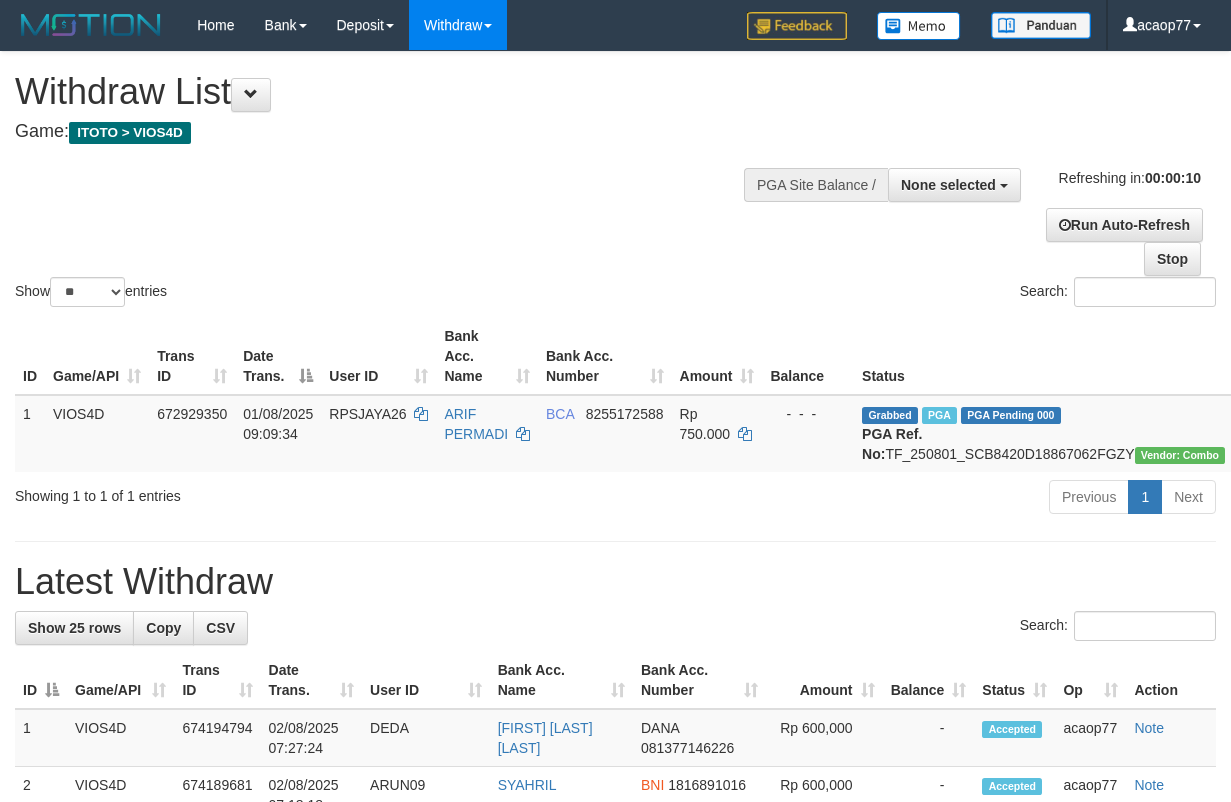 select 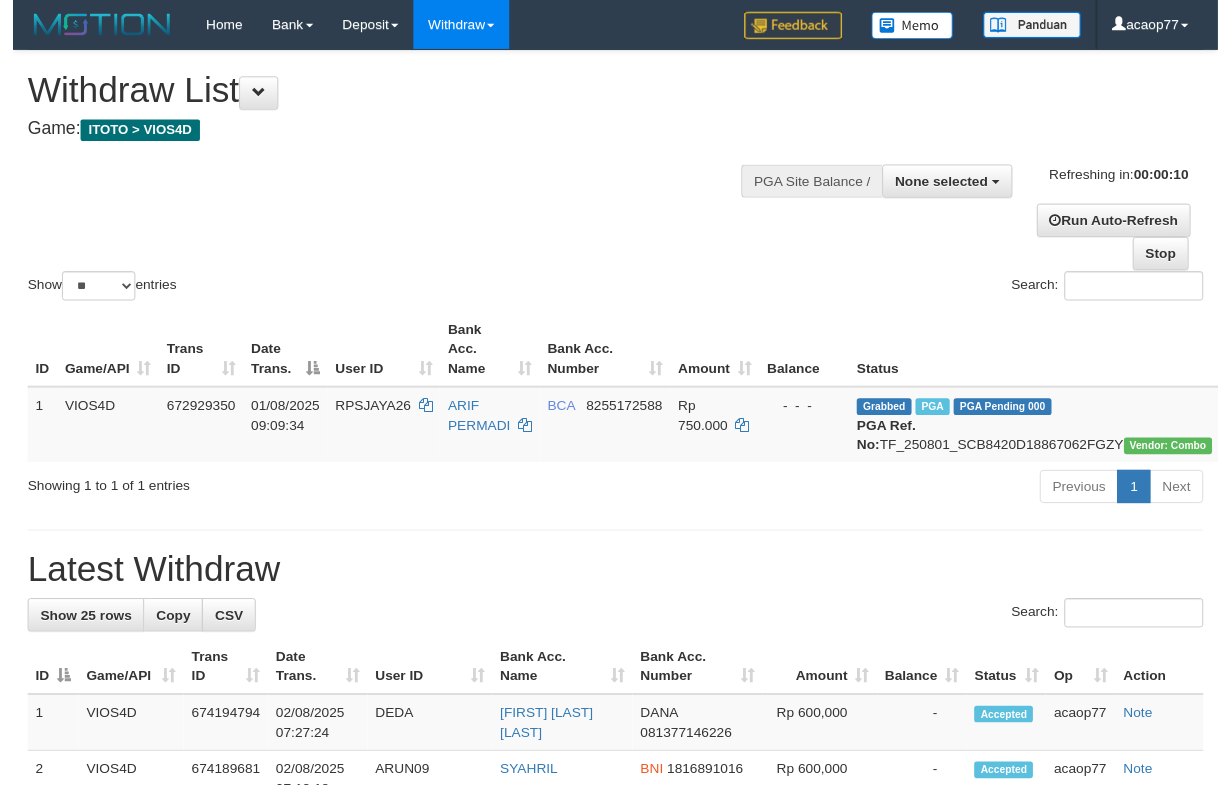 scroll, scrollTop: 0, scrollLeft: 0, axis: both 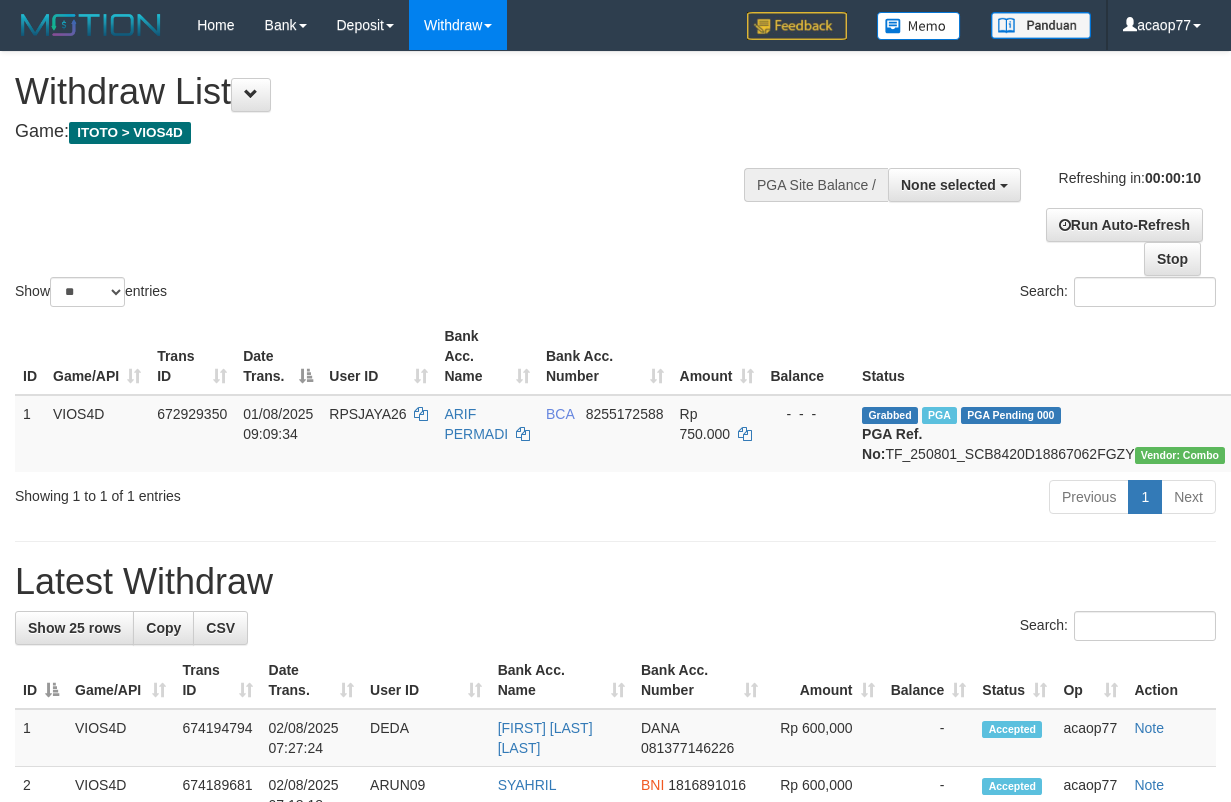 select 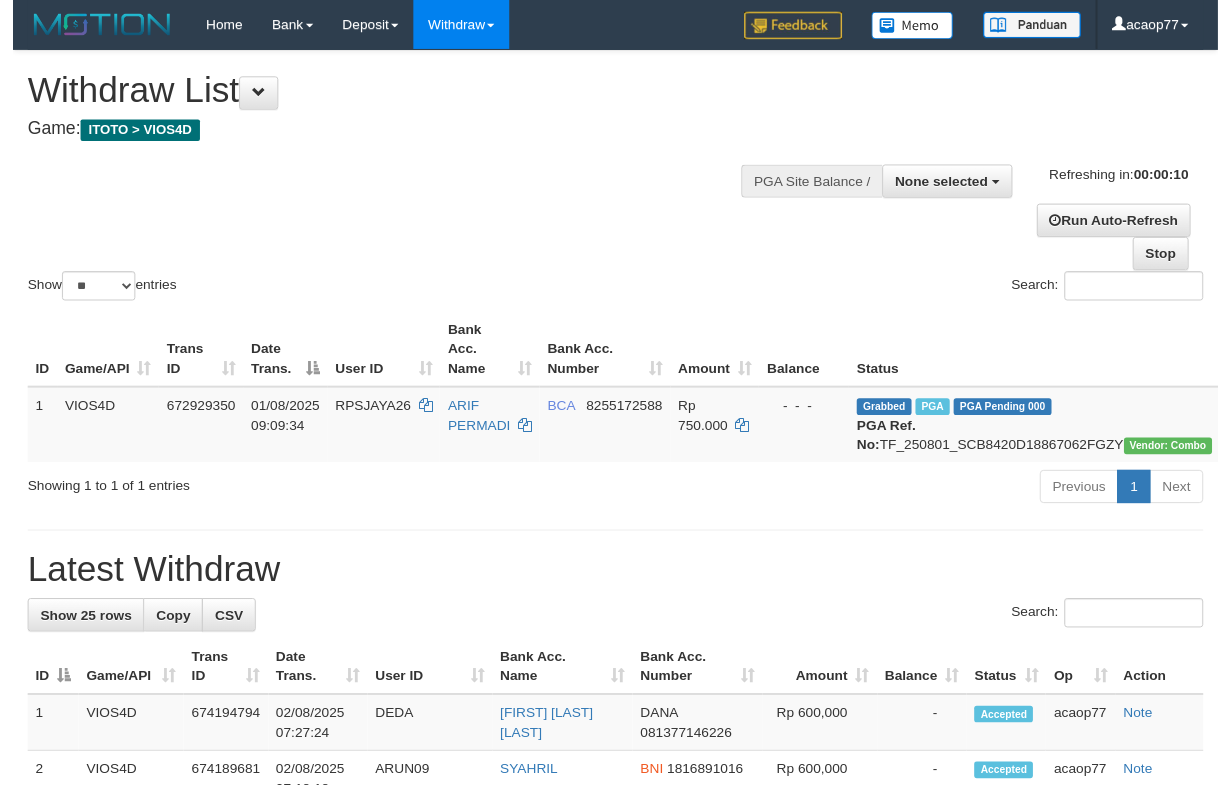 scroll, scrollTop: 0, scrollLeft: 0, axis: both 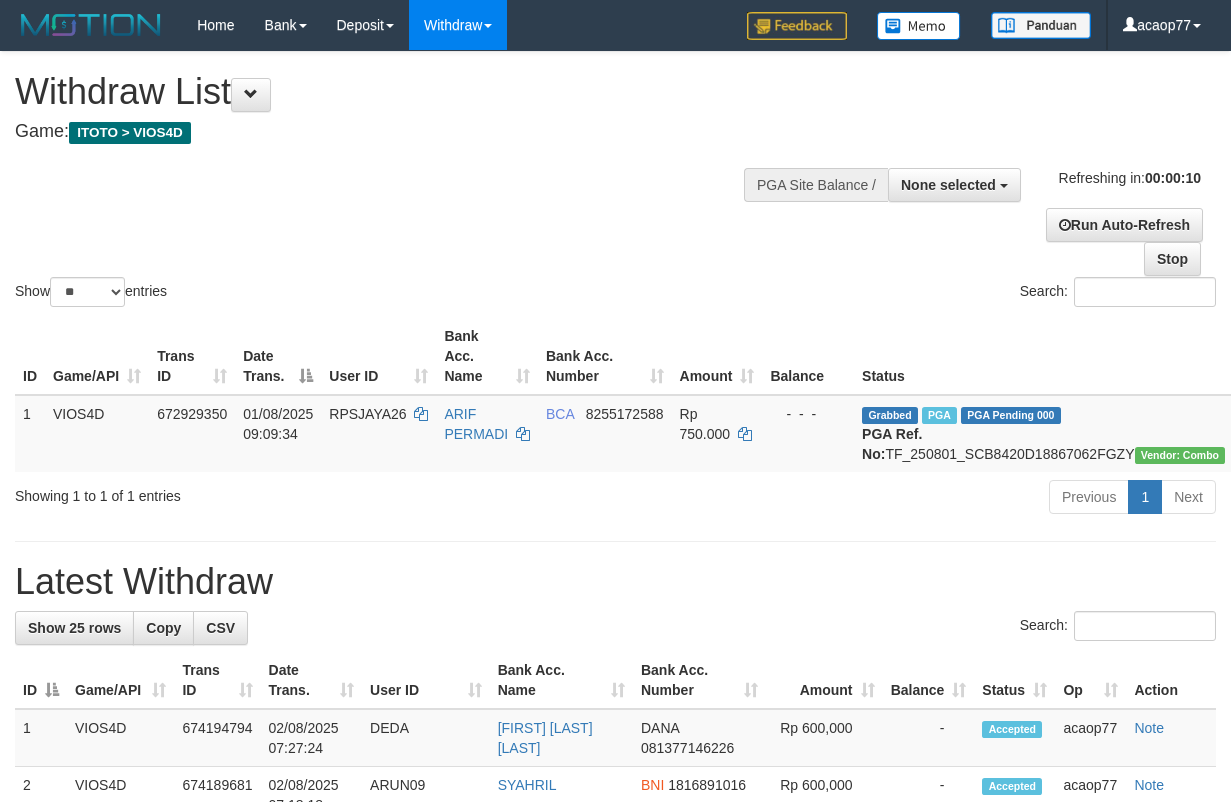select 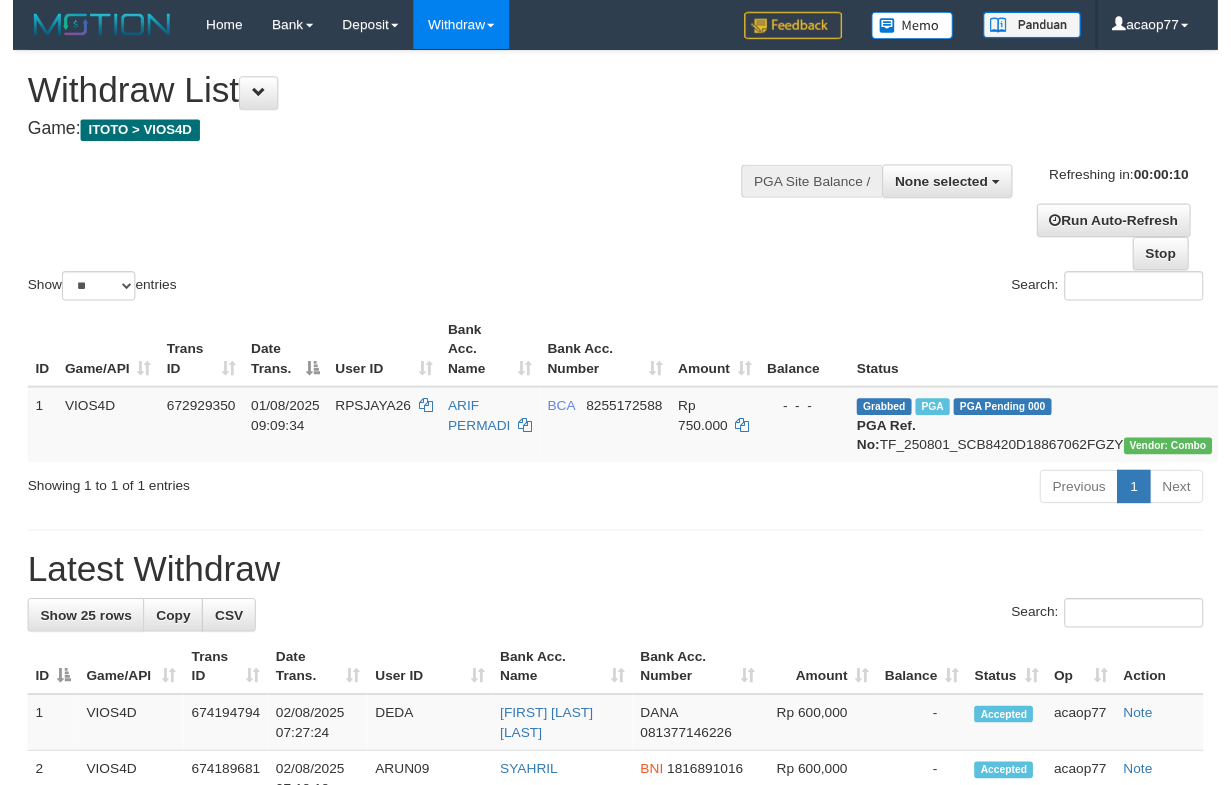 scroll, scrollTop: 0, scrollLeft: 0, axis: both 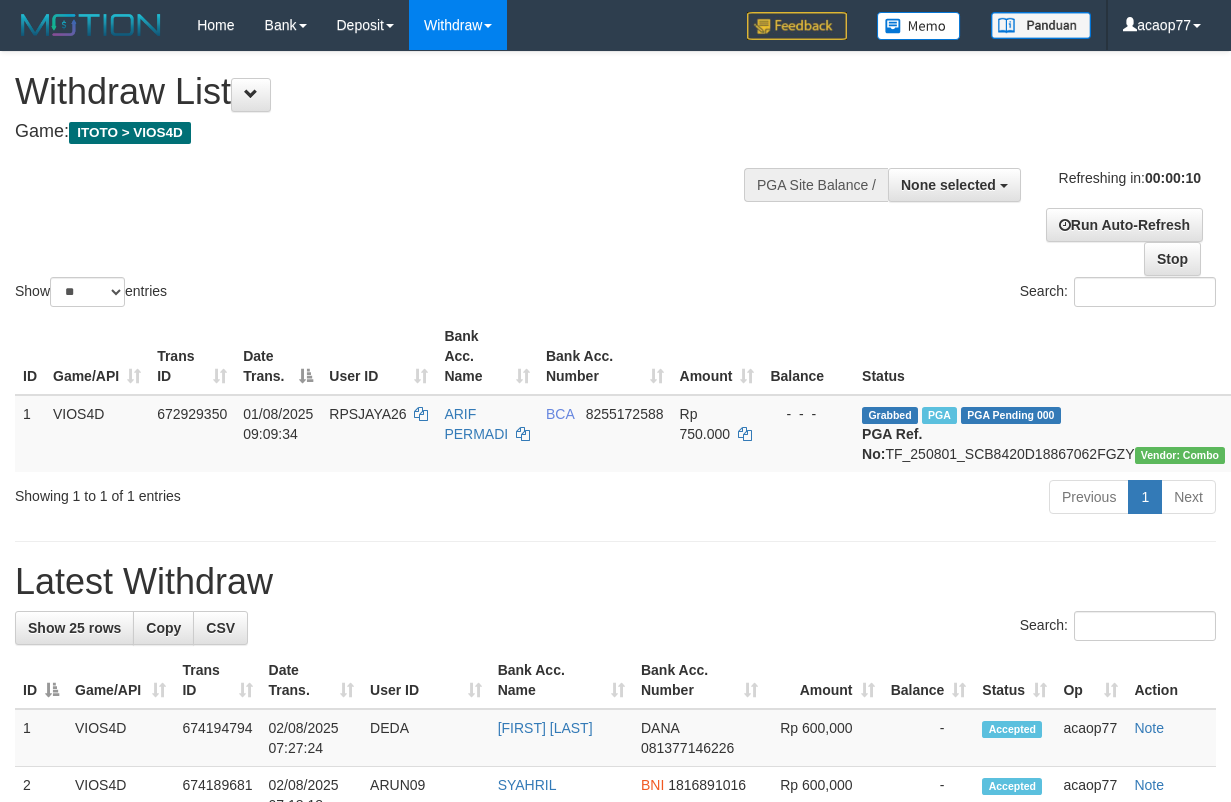 select 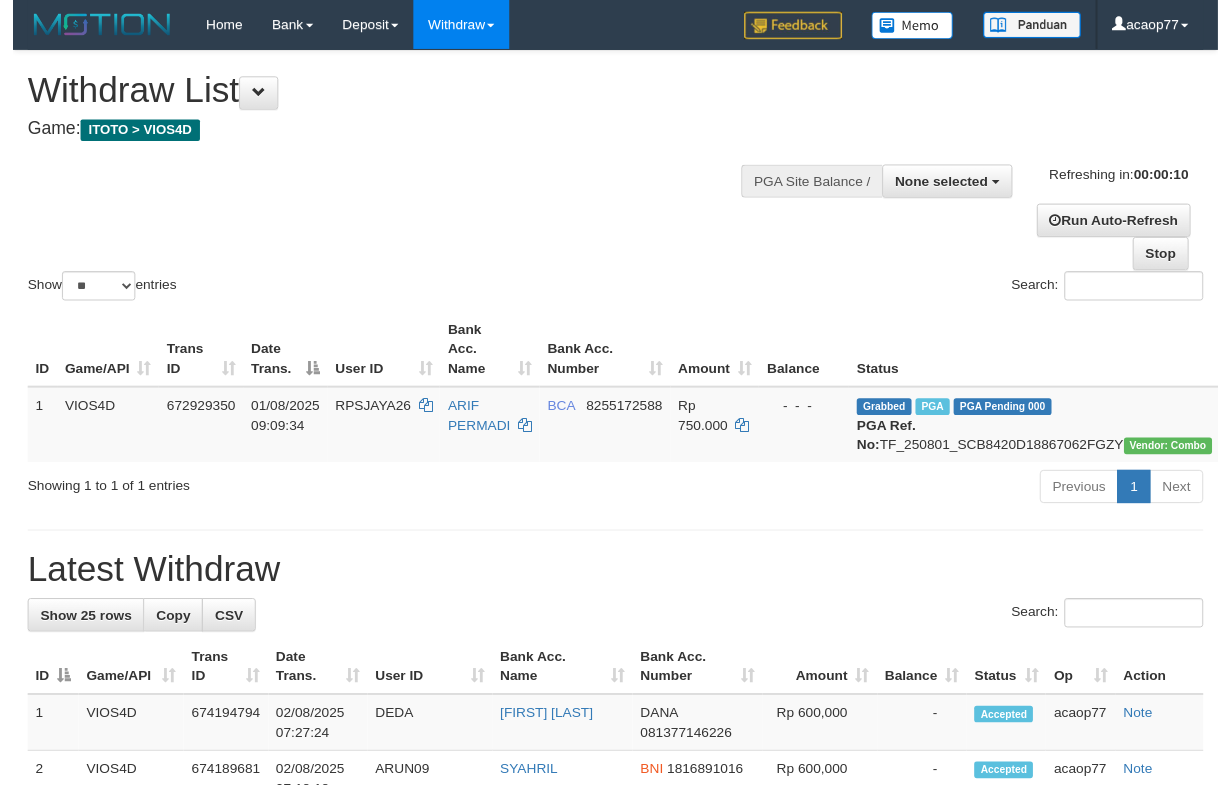 scroll, scrollTop: 0, scrollLeft: 0, axis: both 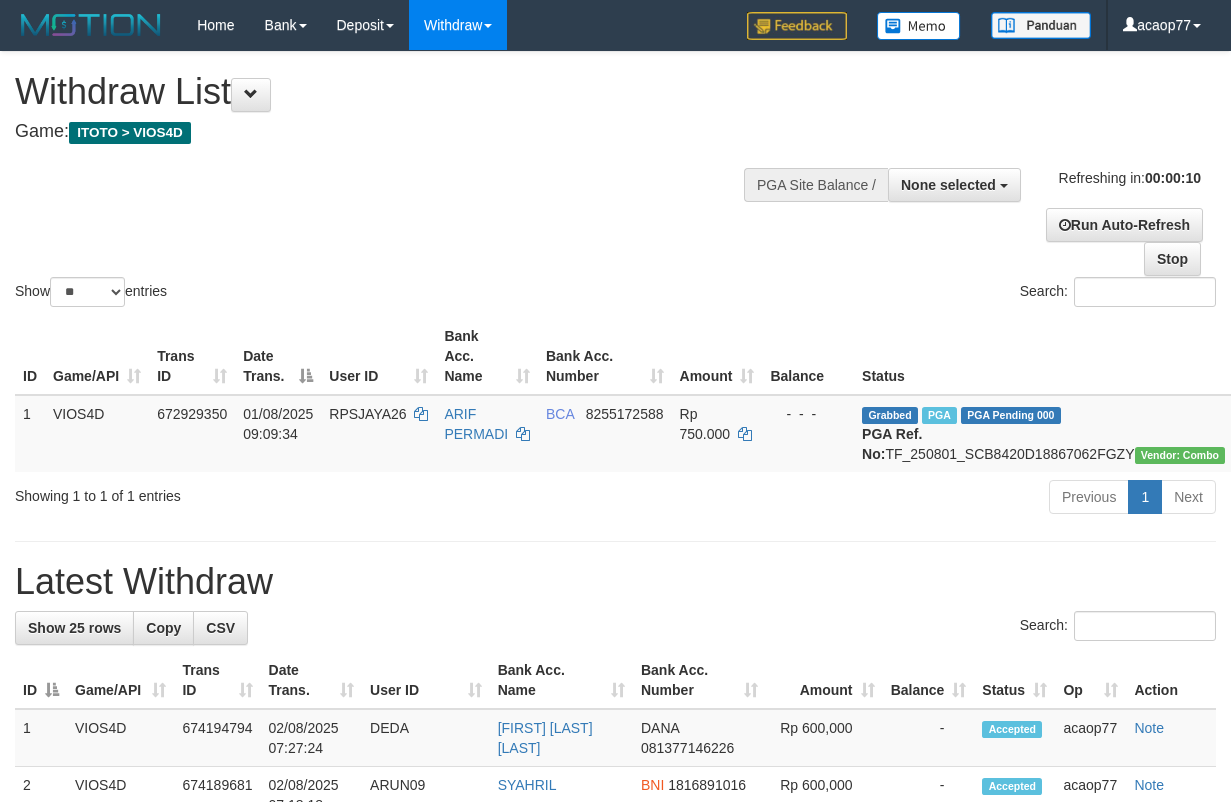 select 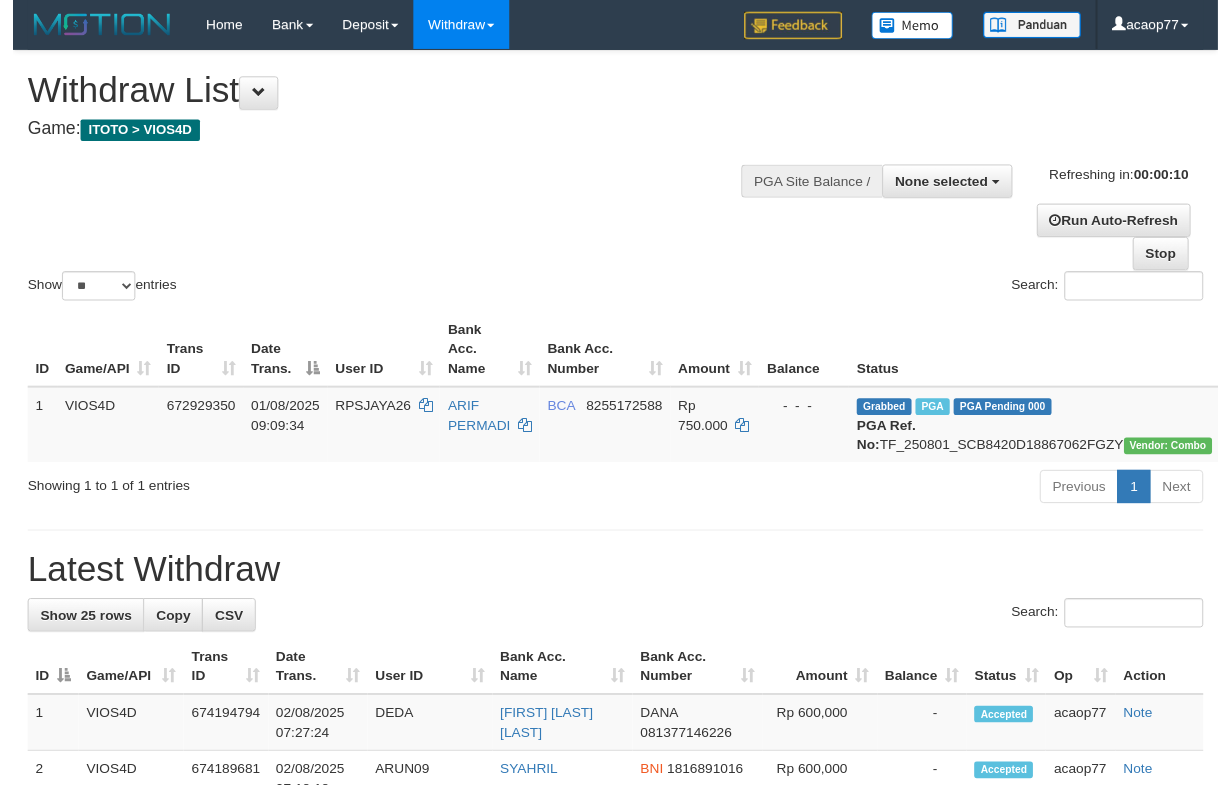 scroll, scrollTop: 0, scrollLeft: 0, axis: both 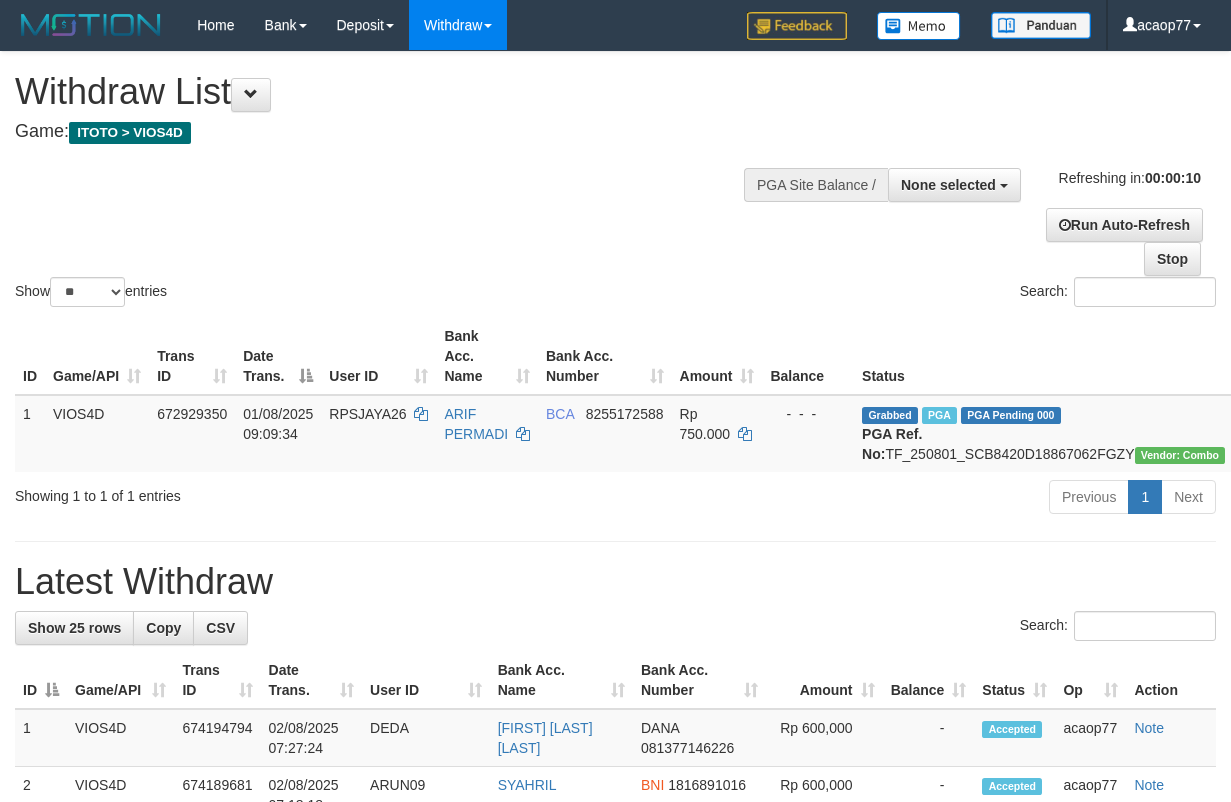 select 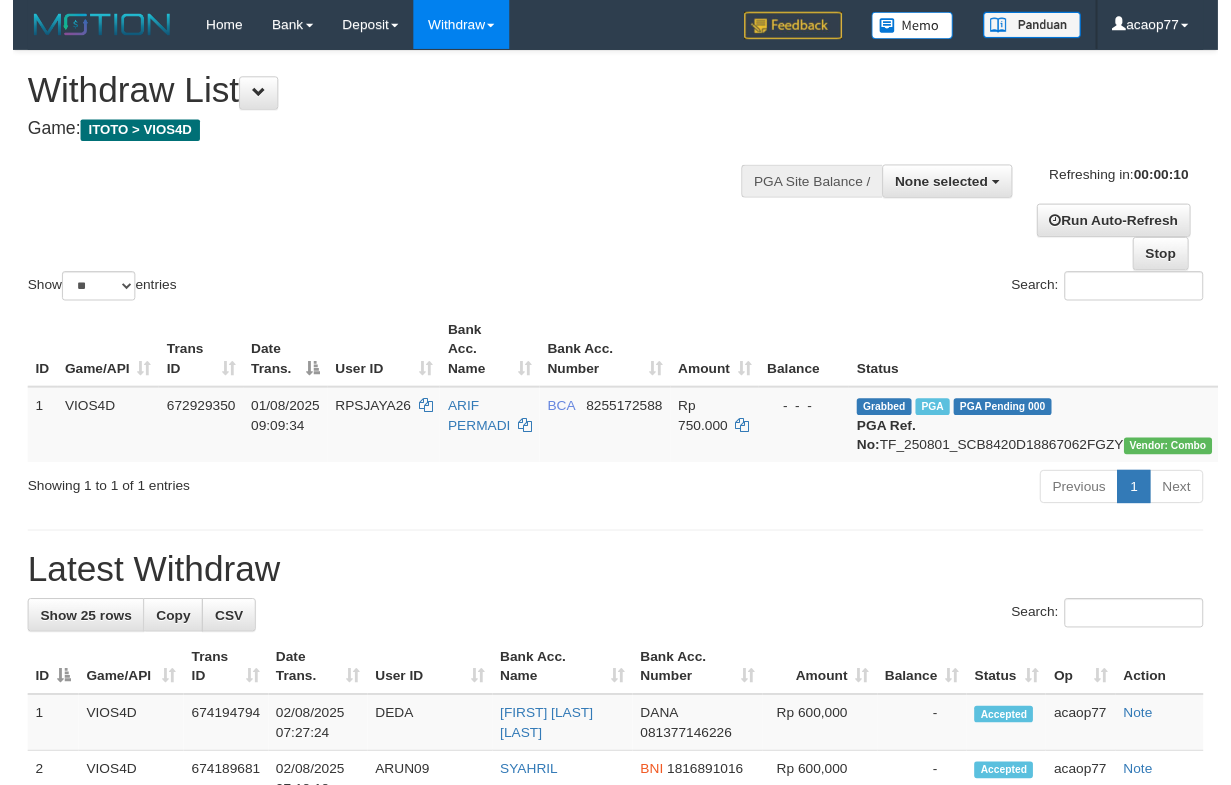 scroll, scrollTop: 0, scrollLeft: 0, axis: both 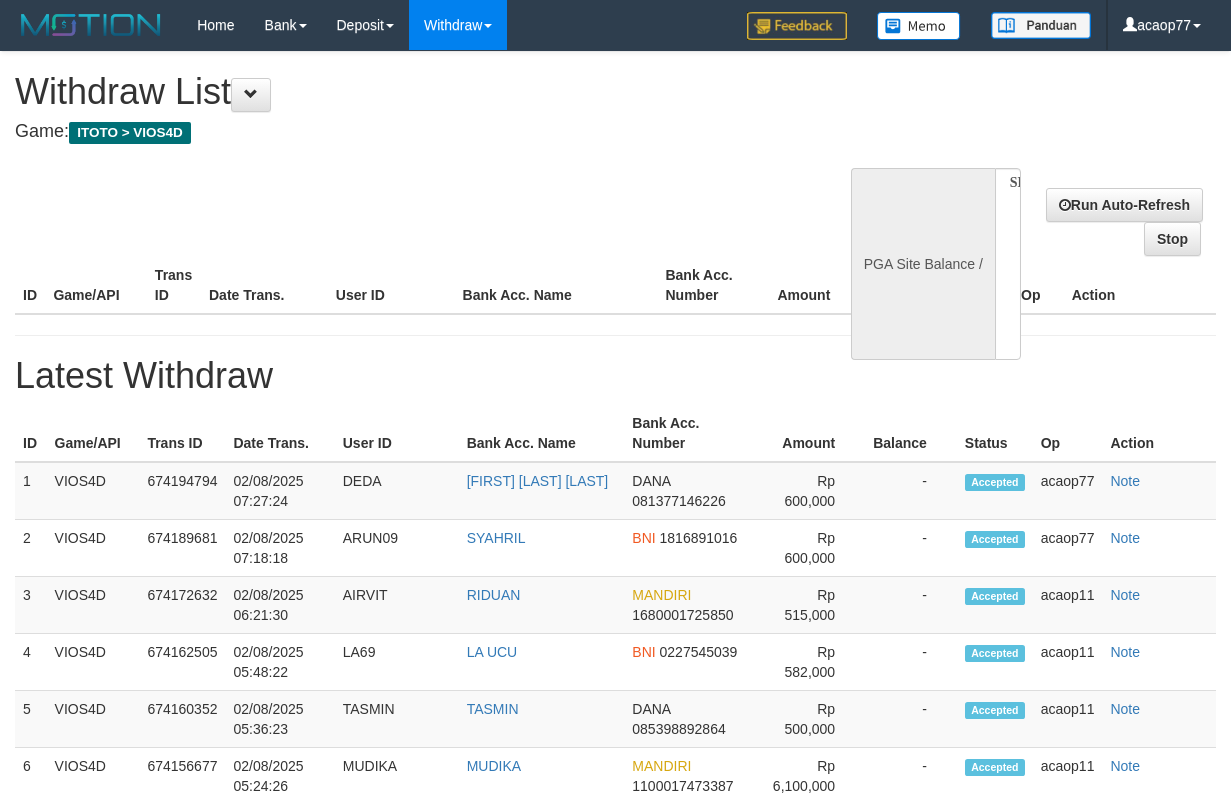 select 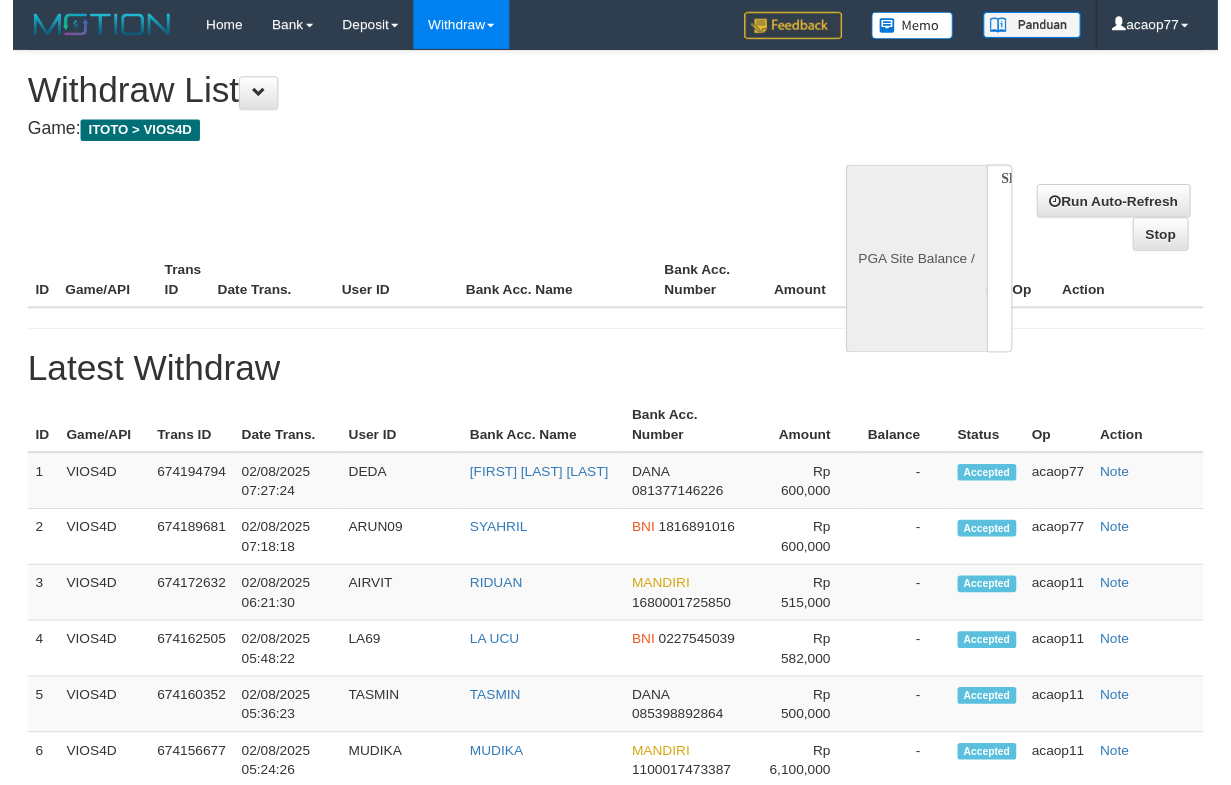 scroll, scrollTop: 0, scrollLeft: 0, axis: both 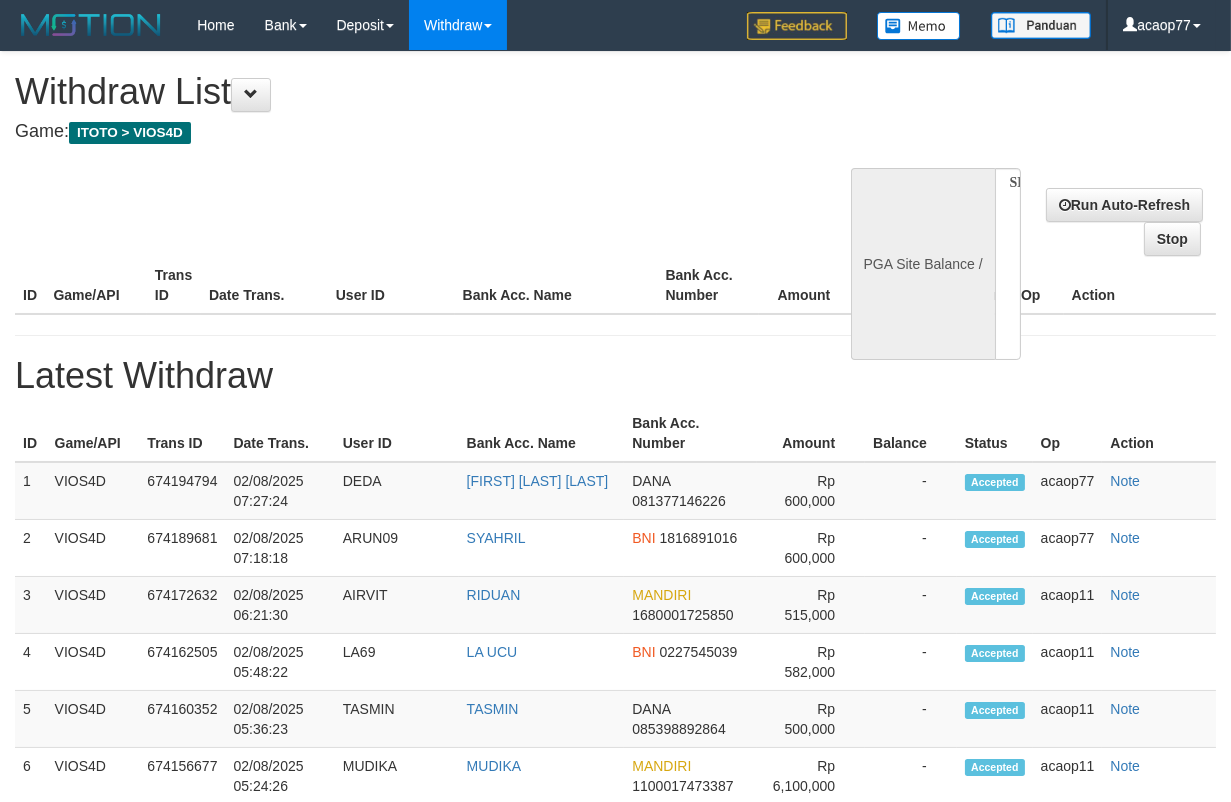 select on "**" 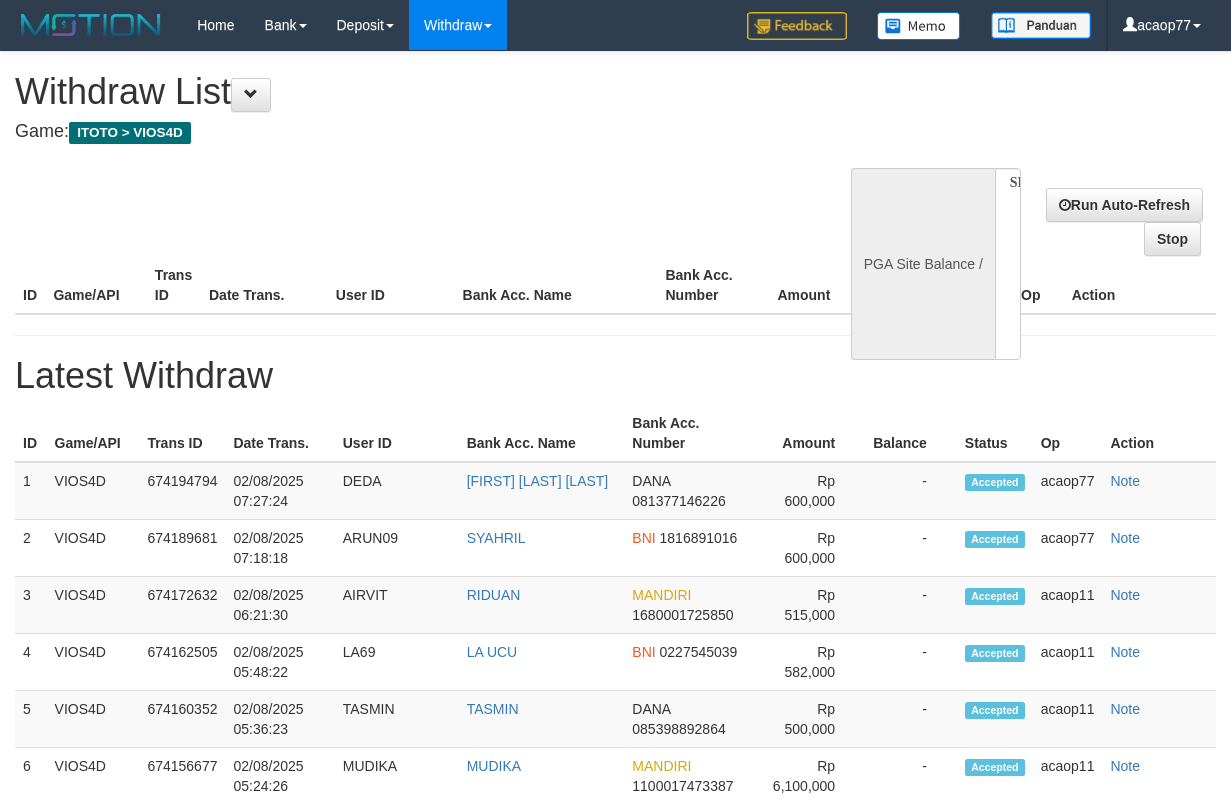 select 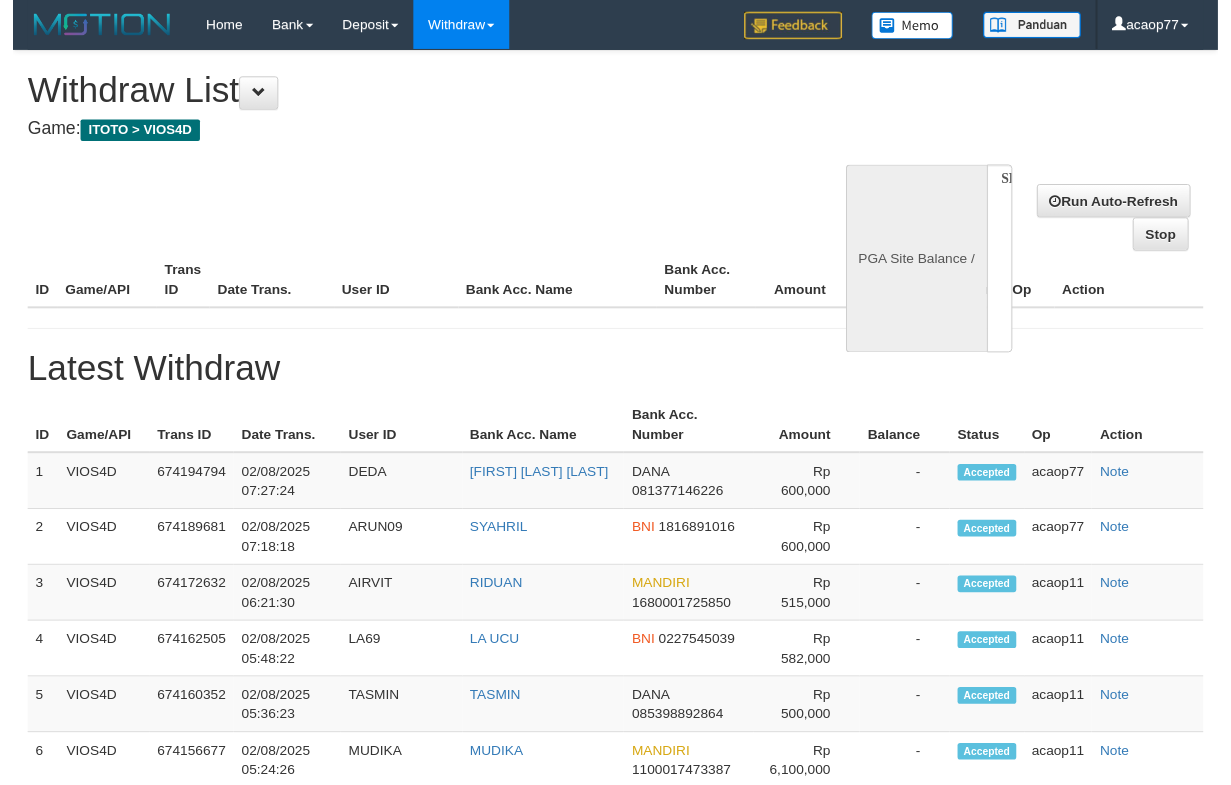 scroll, scrollTop: 0, scrollLeft: 0, axis: both 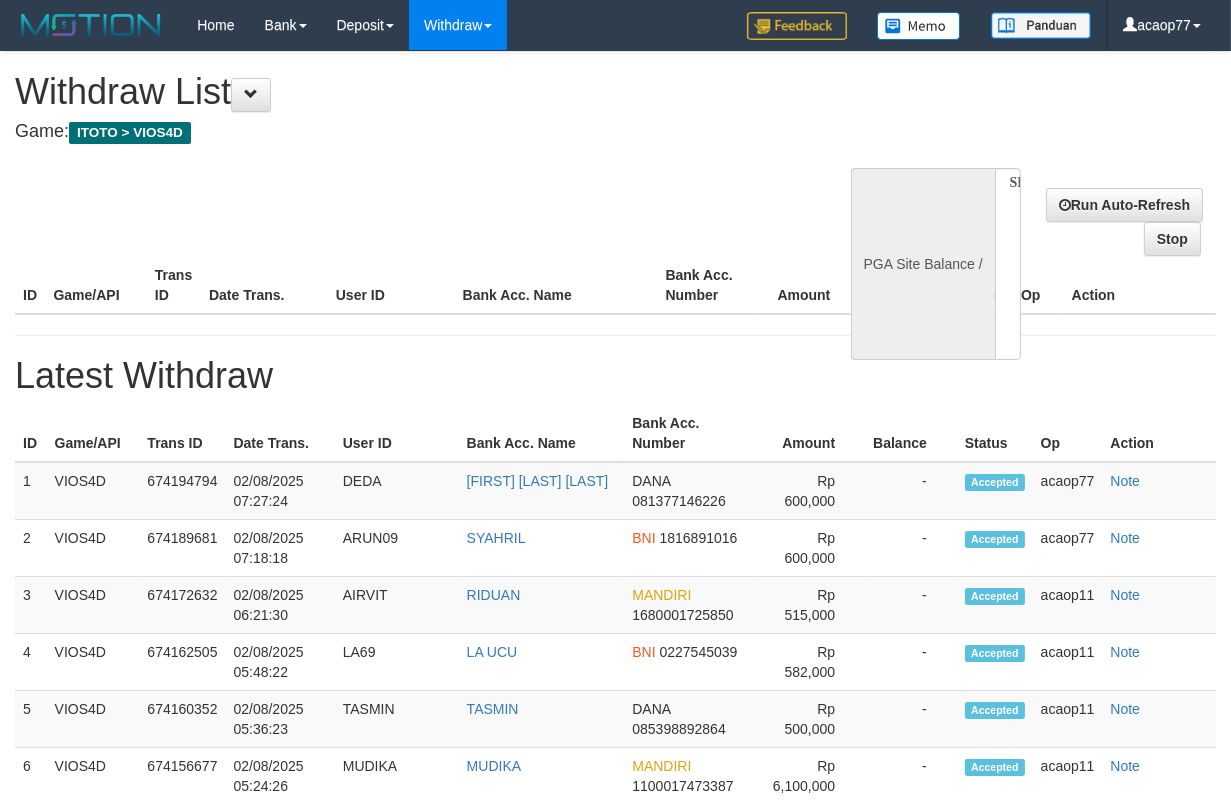 select on "**" 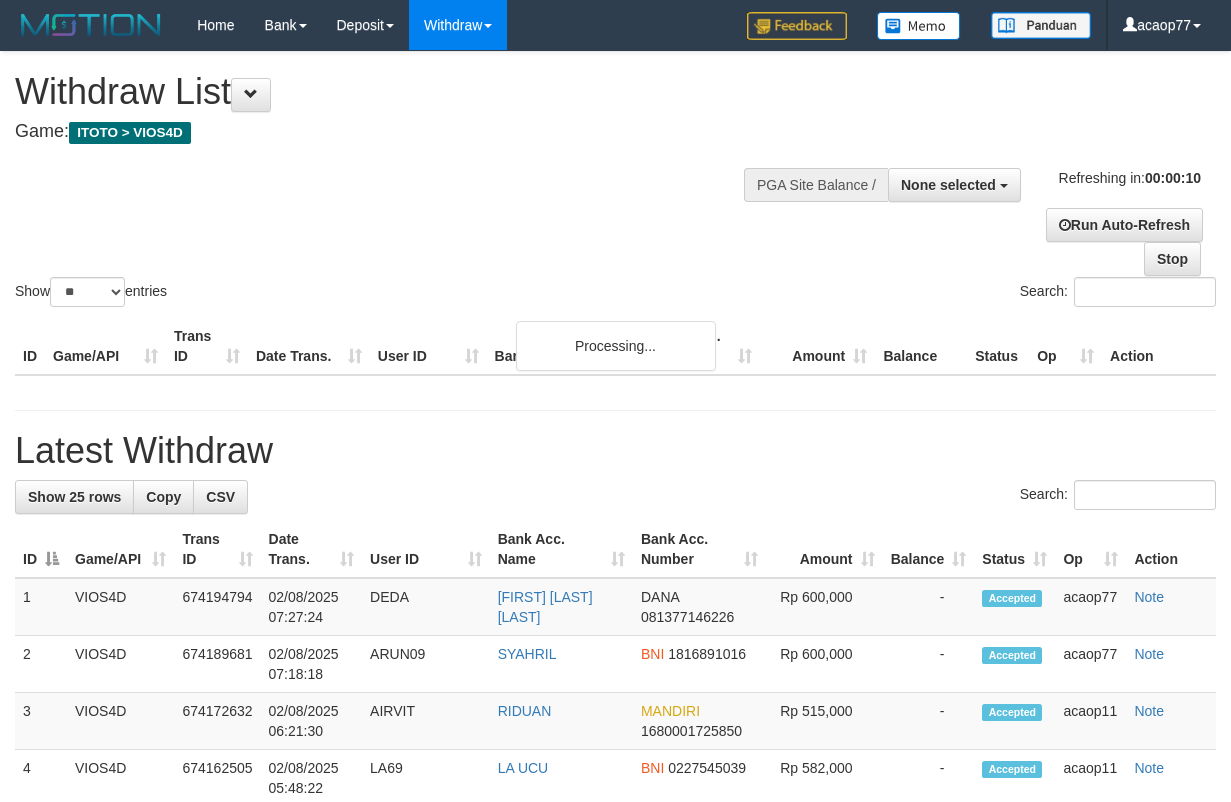 select 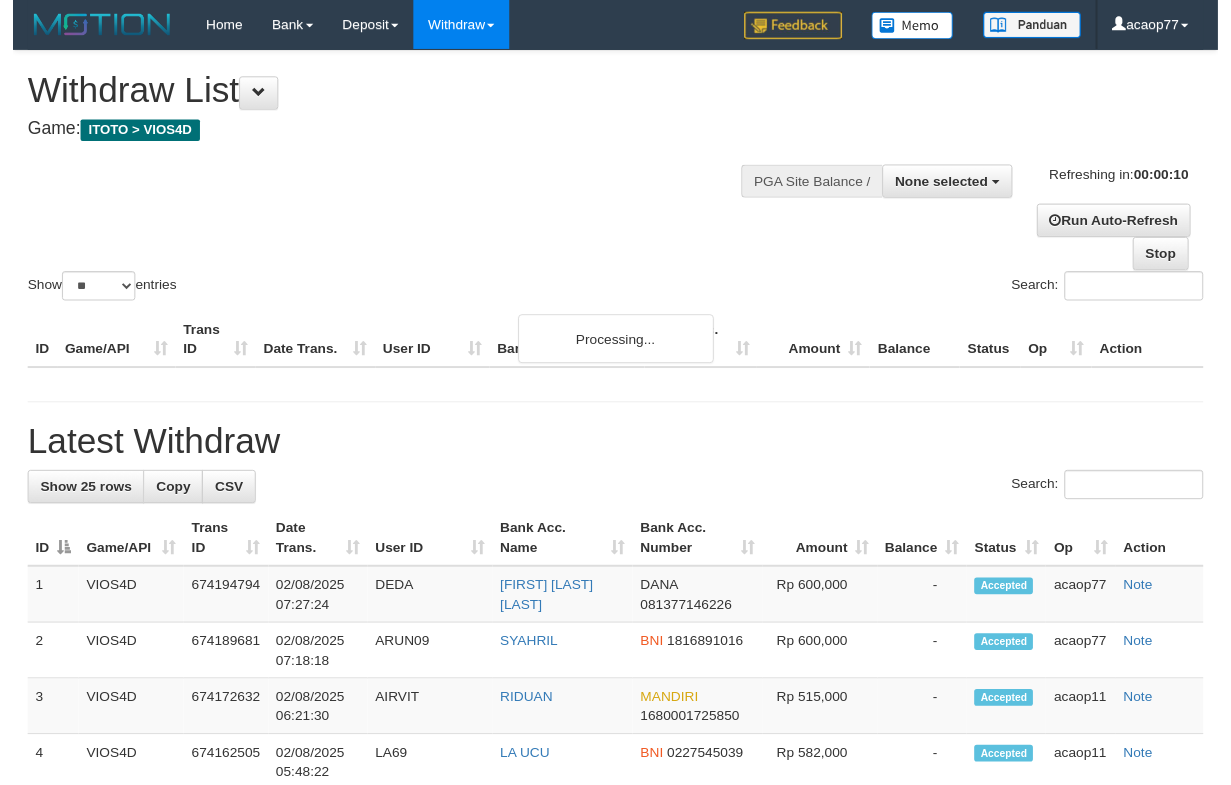 scroll, scrollTop: 0, scrollLeft: 0, axis: both 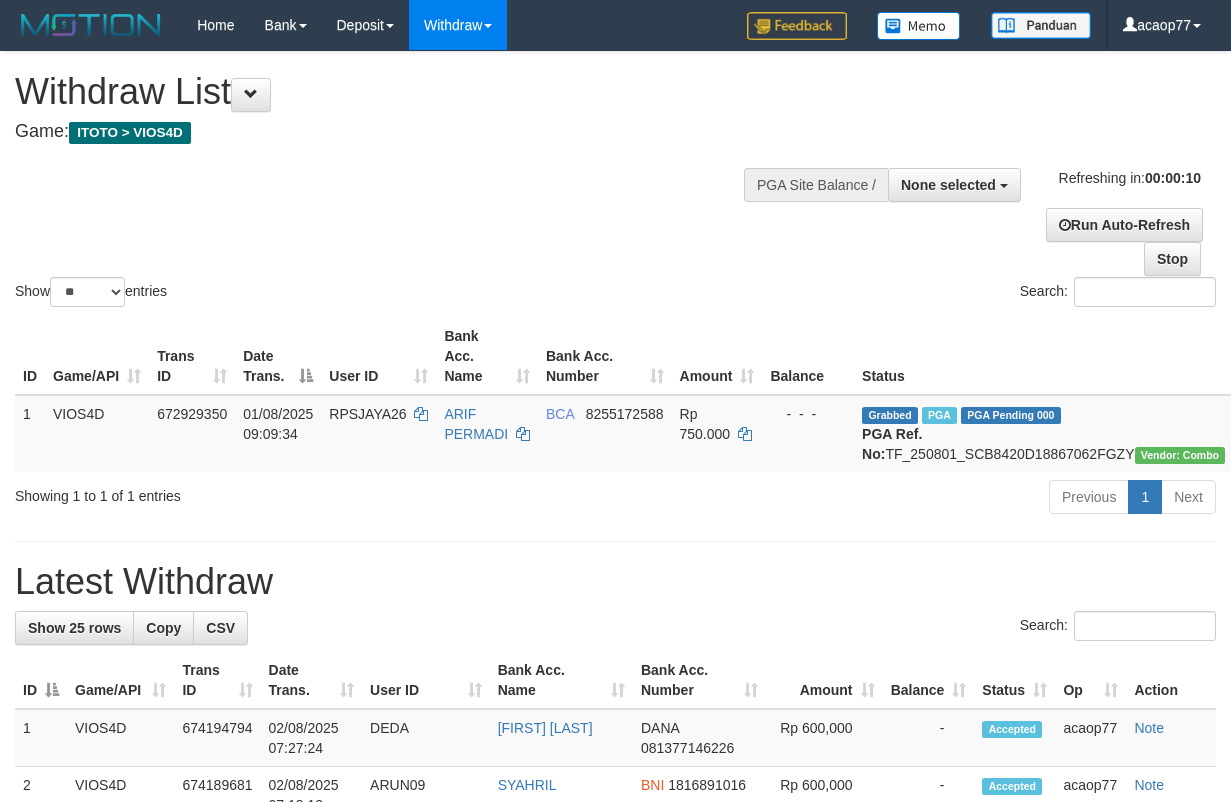 select 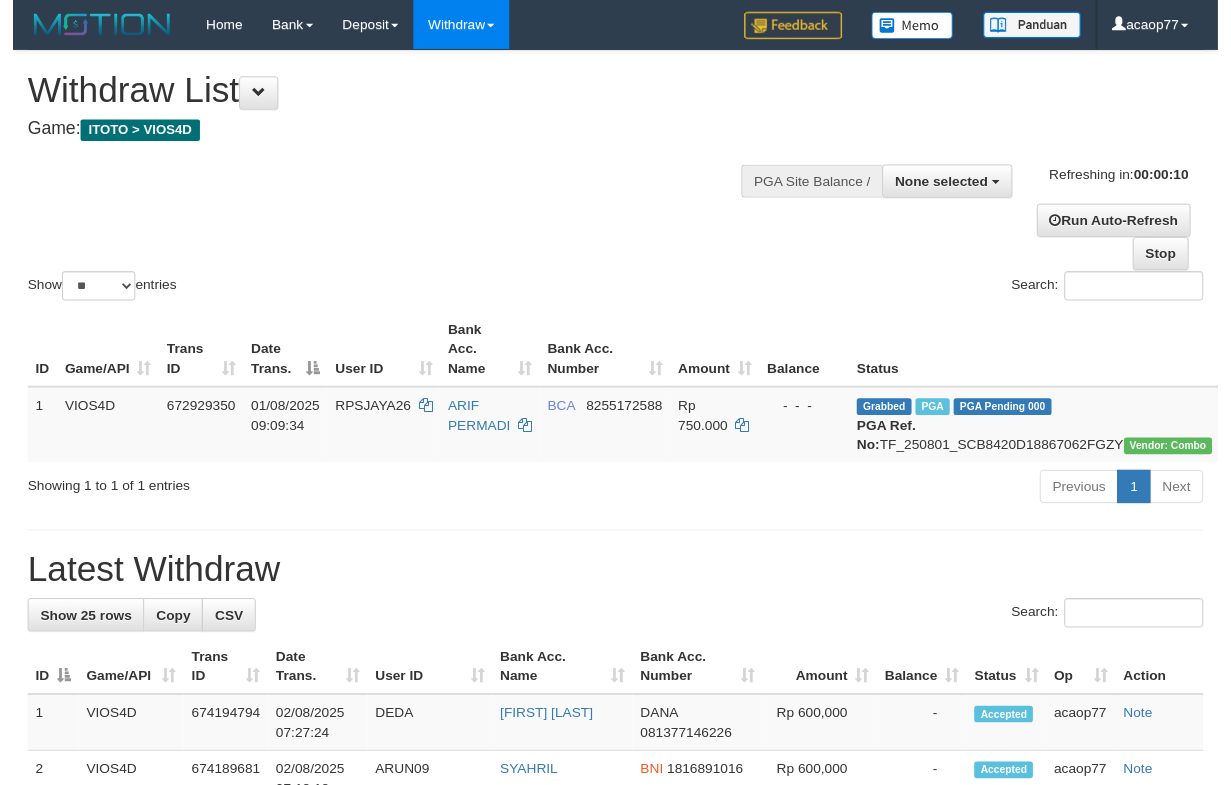 scroll, scrollTop: 0, scrollLeft: 0, axis: both 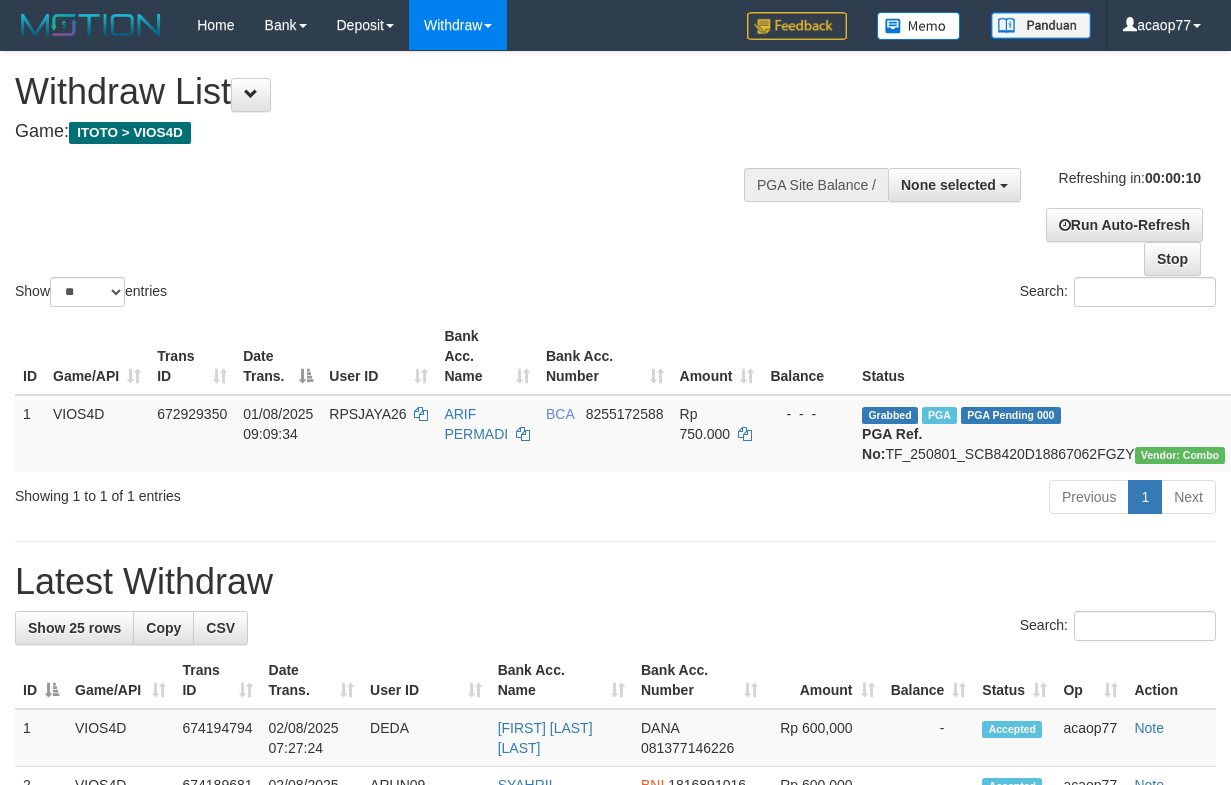 select 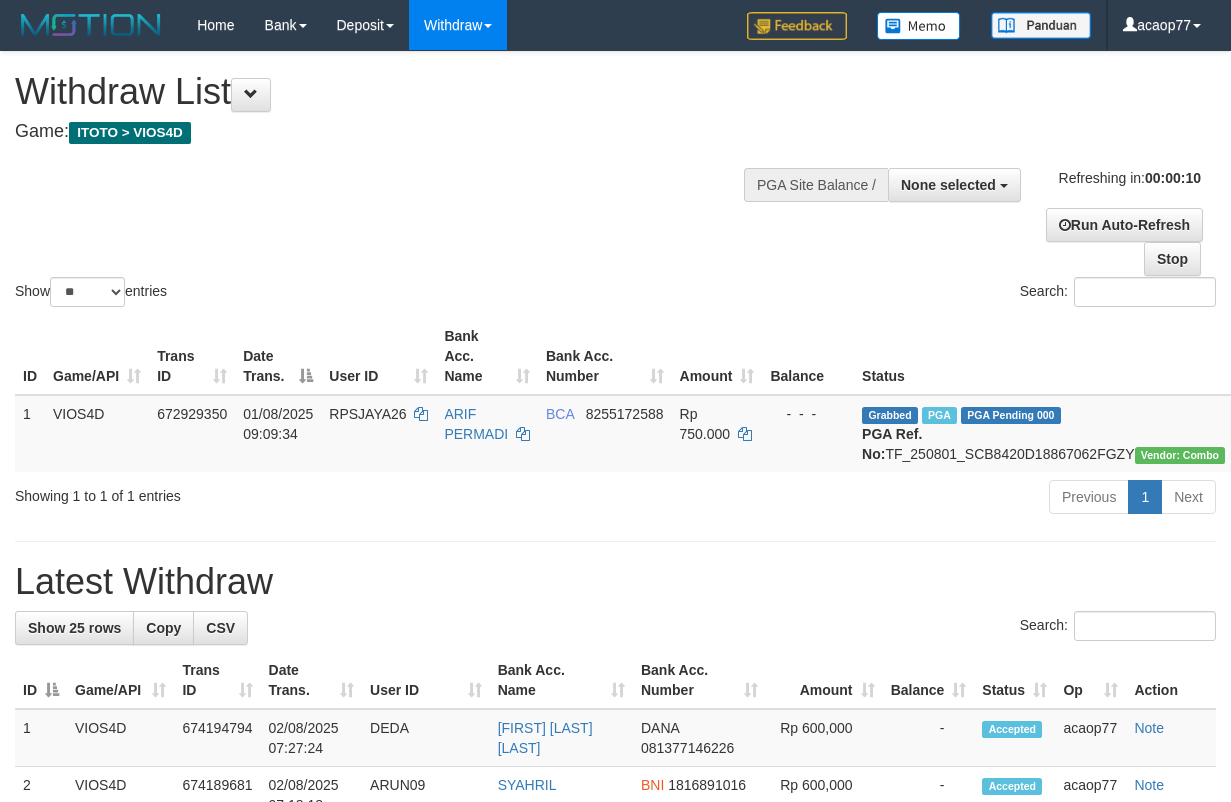 select 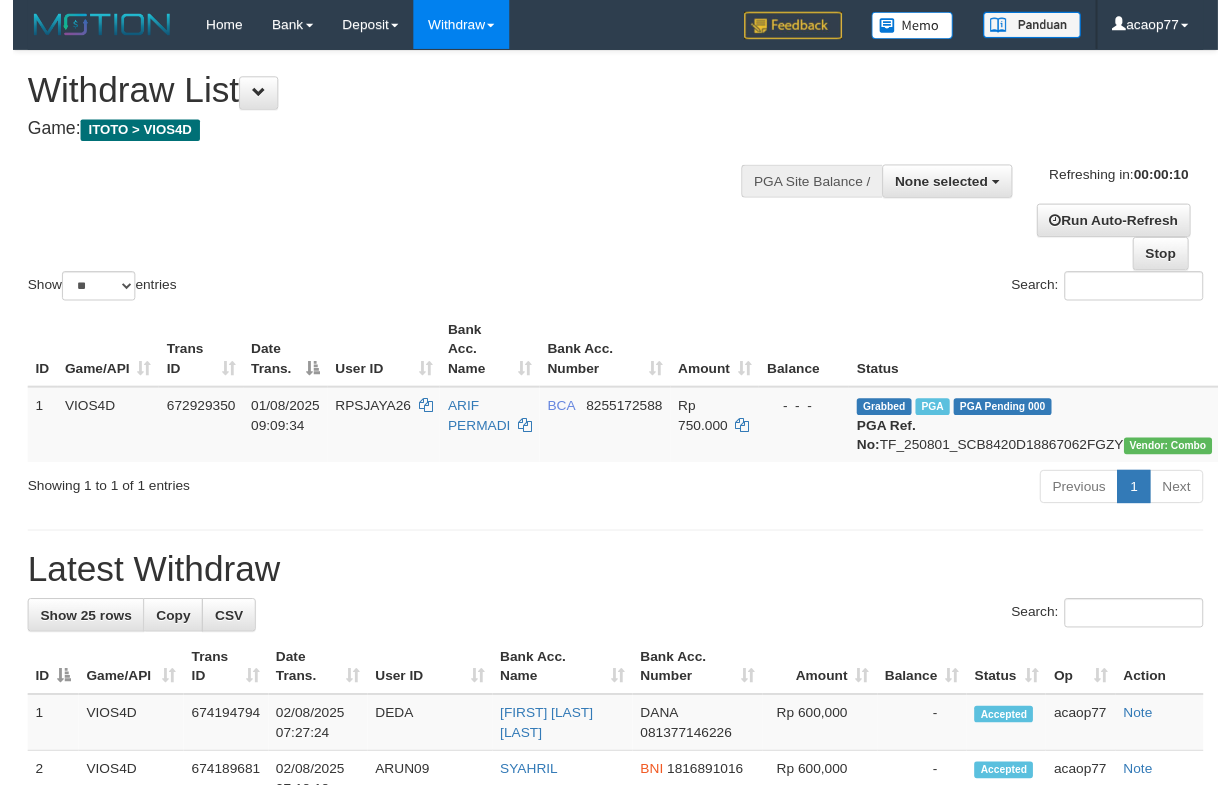 scroll, scrollTop: 0, scrollLeft: 0, axis: both 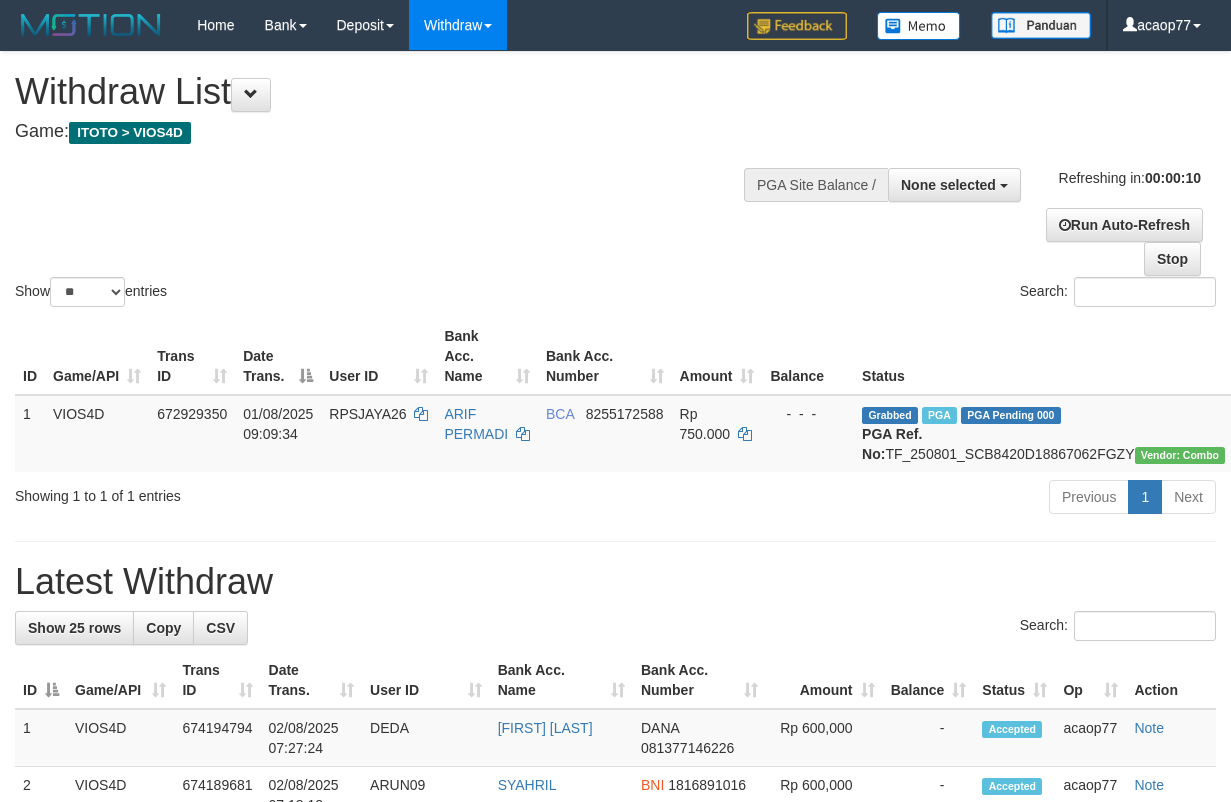 select 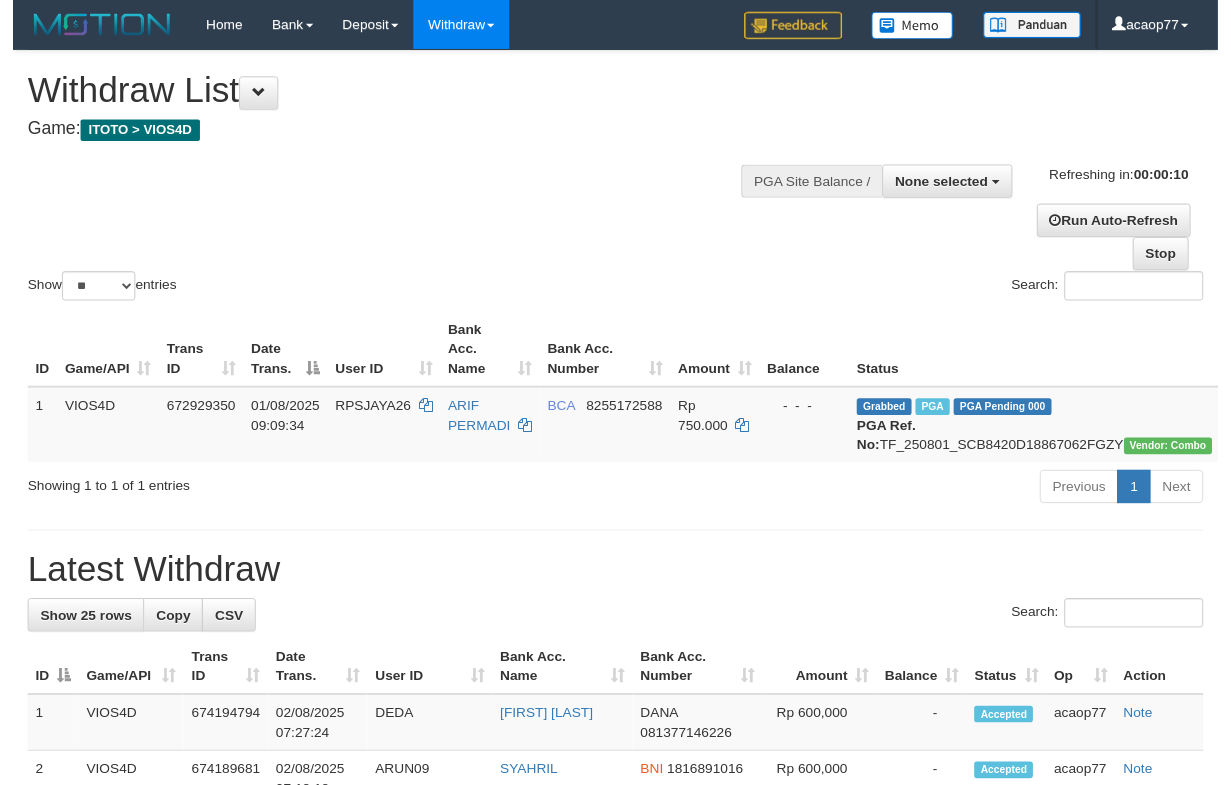 scroll, scrollTop: 0, scrollLeft: 0, axis: both 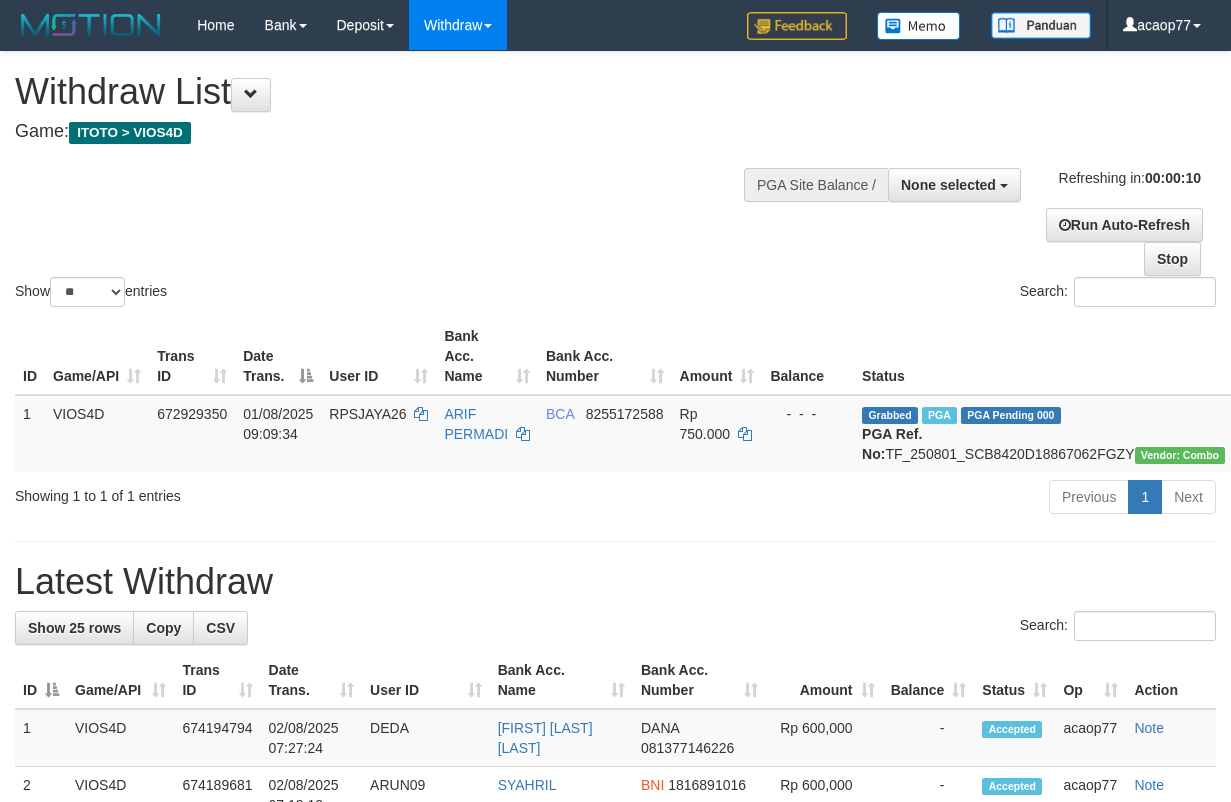 select 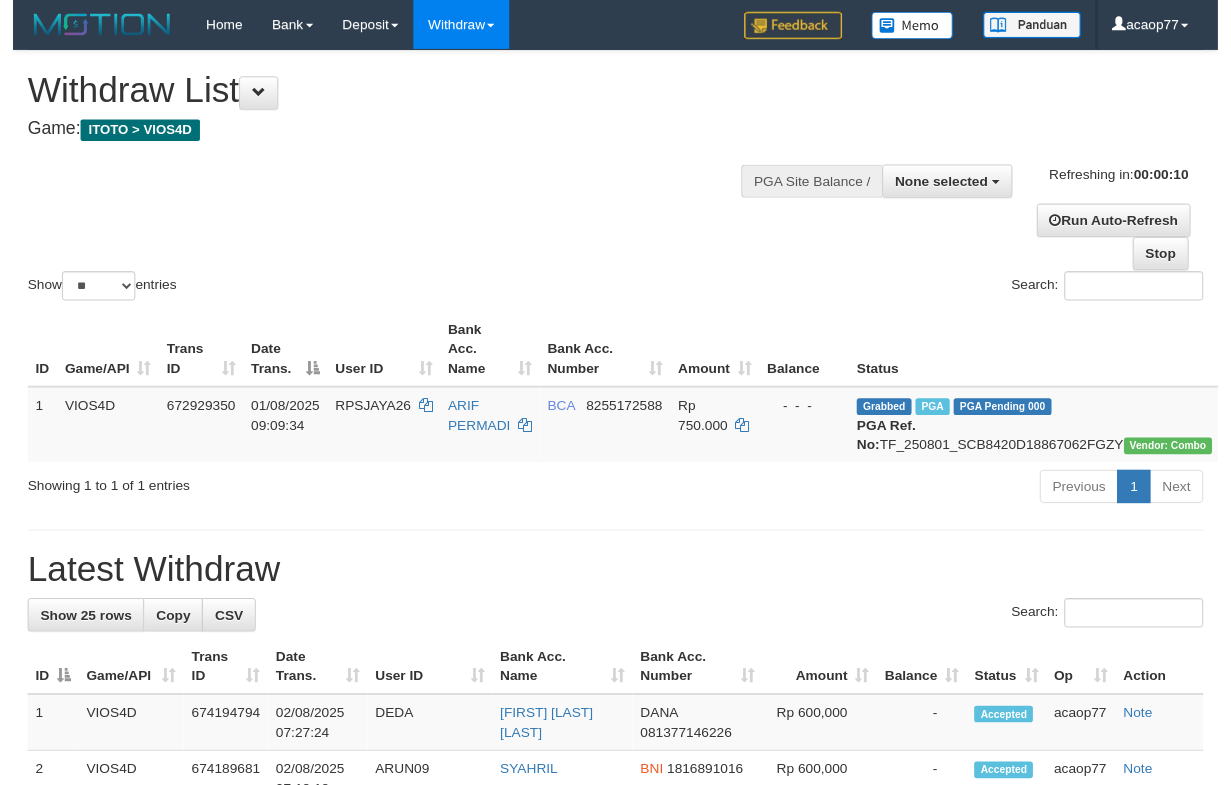 scroll, scrollTop: 0, scrollLeft: 0, axis: both 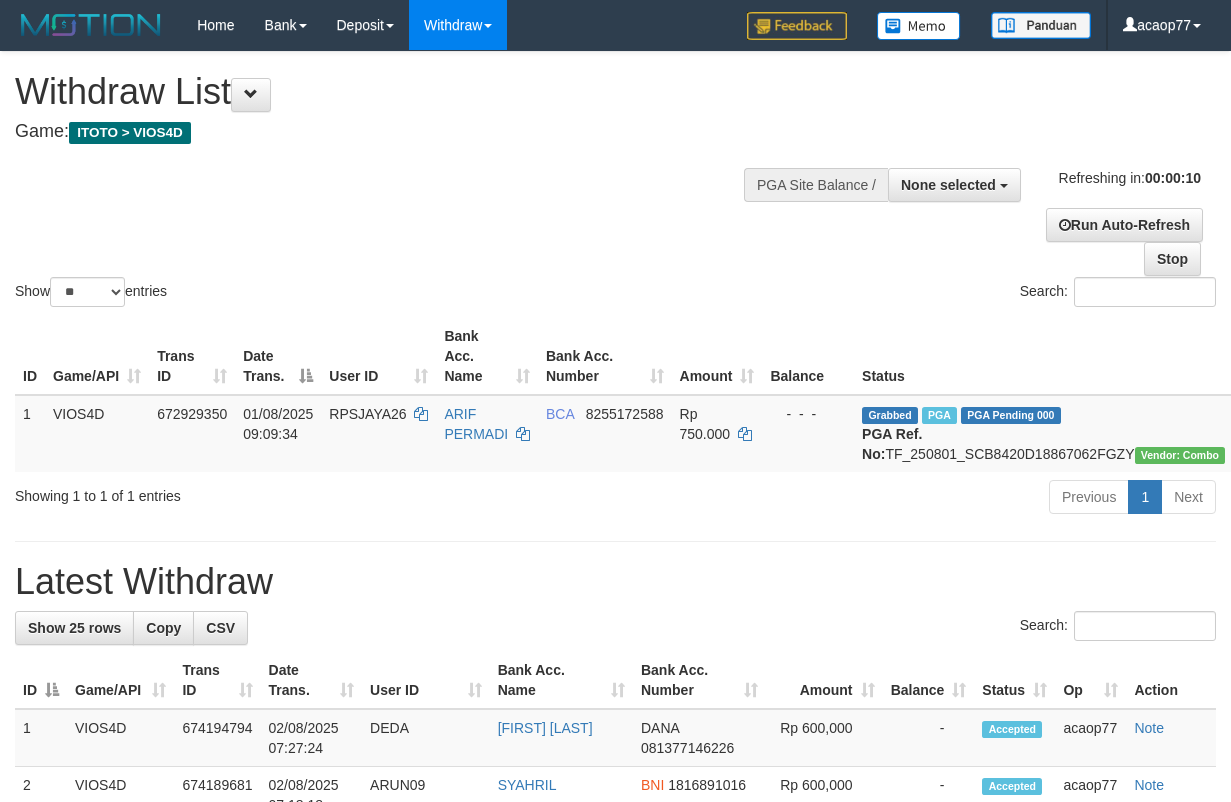 select 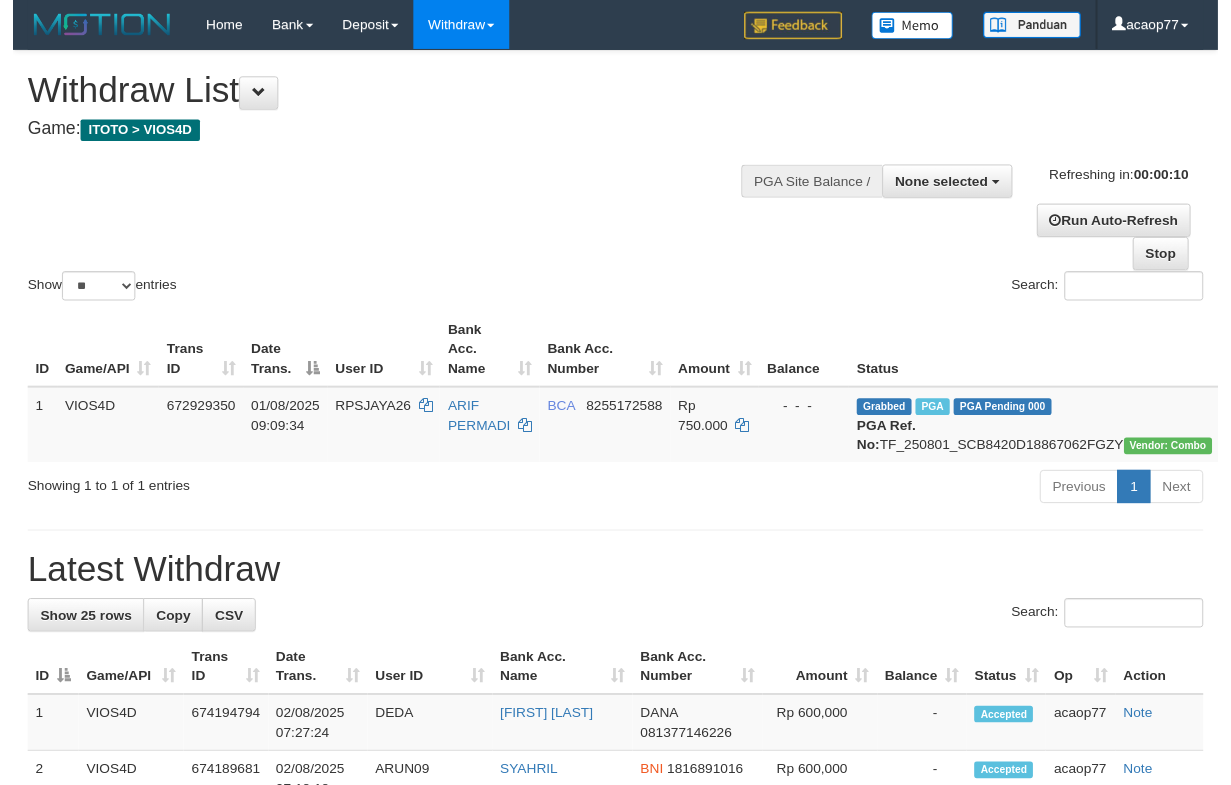 scroll, scrollTop: 0, scrollLeft: 0, axis: both 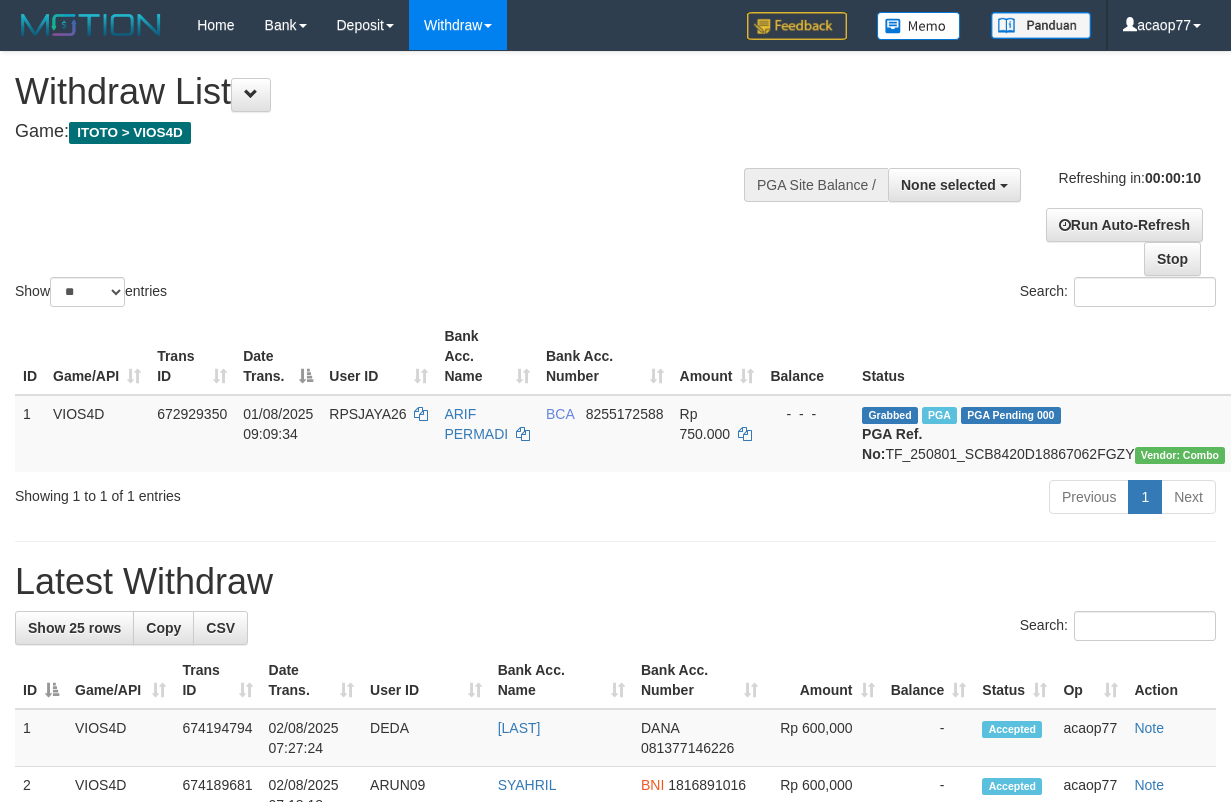 select 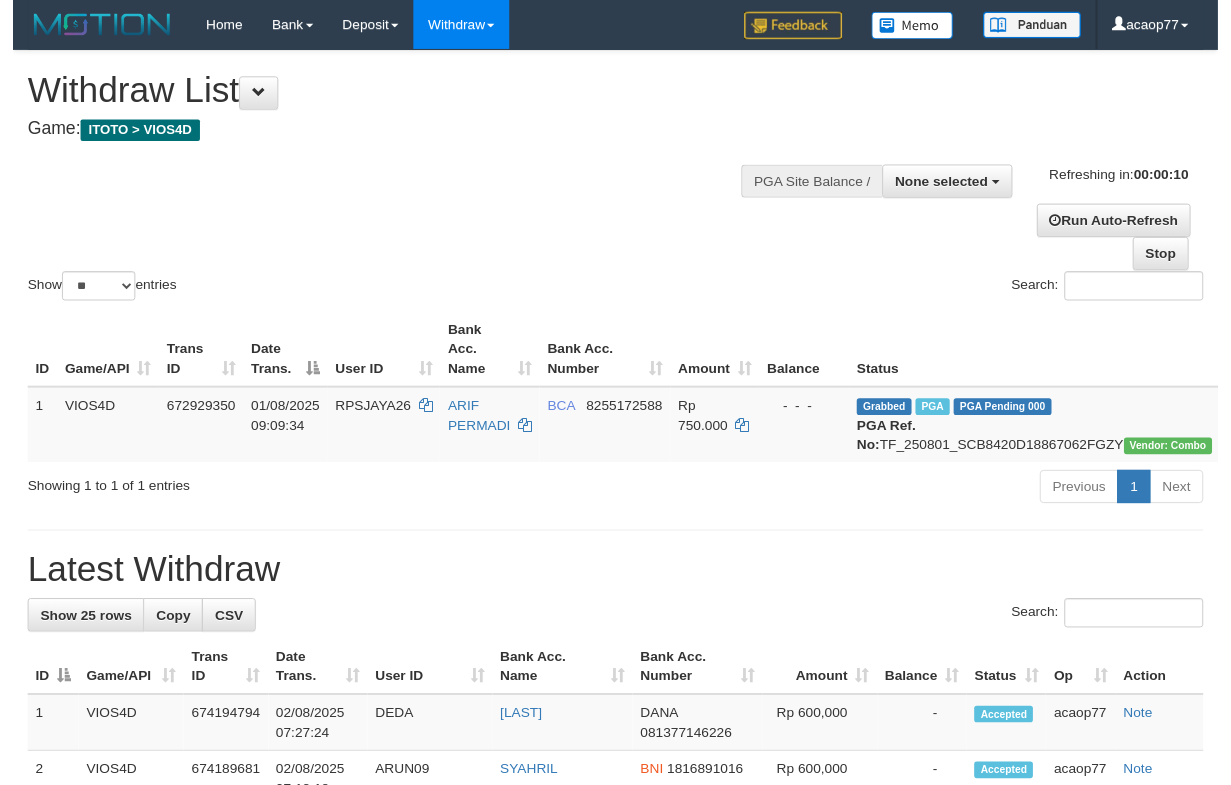 scroll, scrollTop: 0, scrollLeft: 0, axis: both 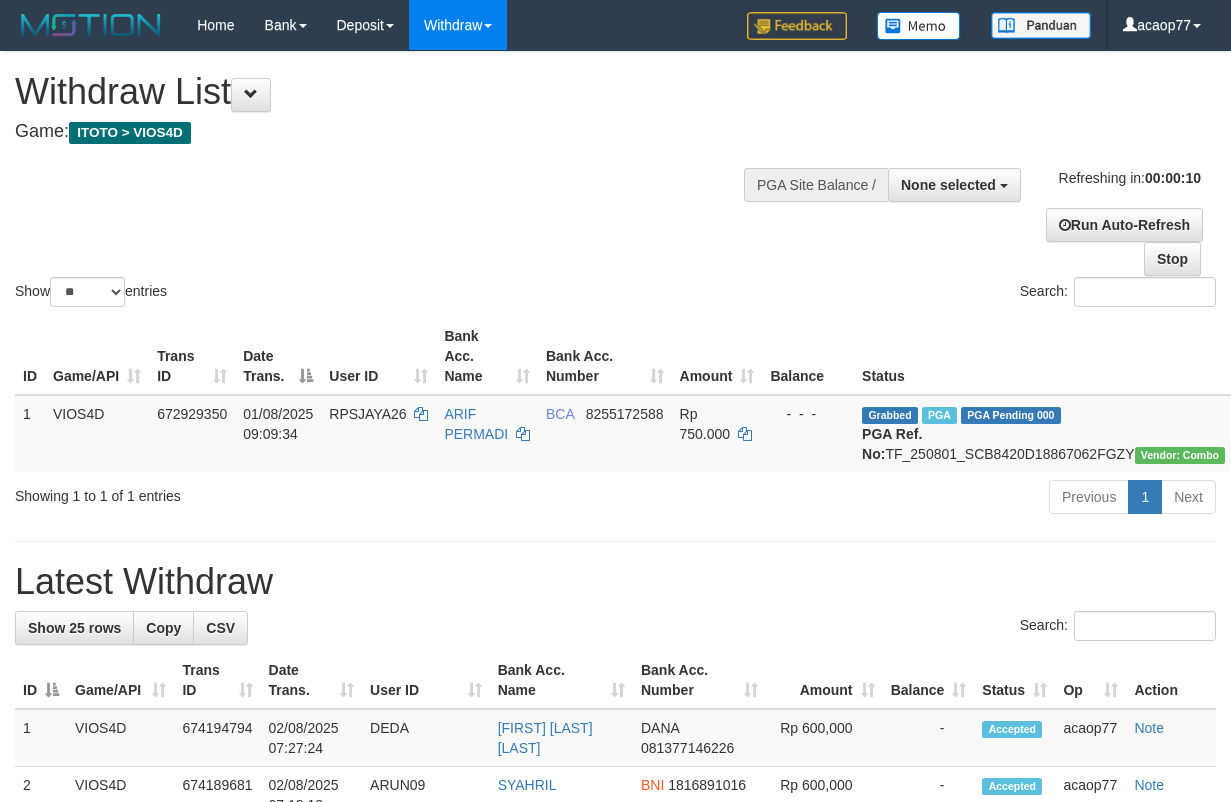 select 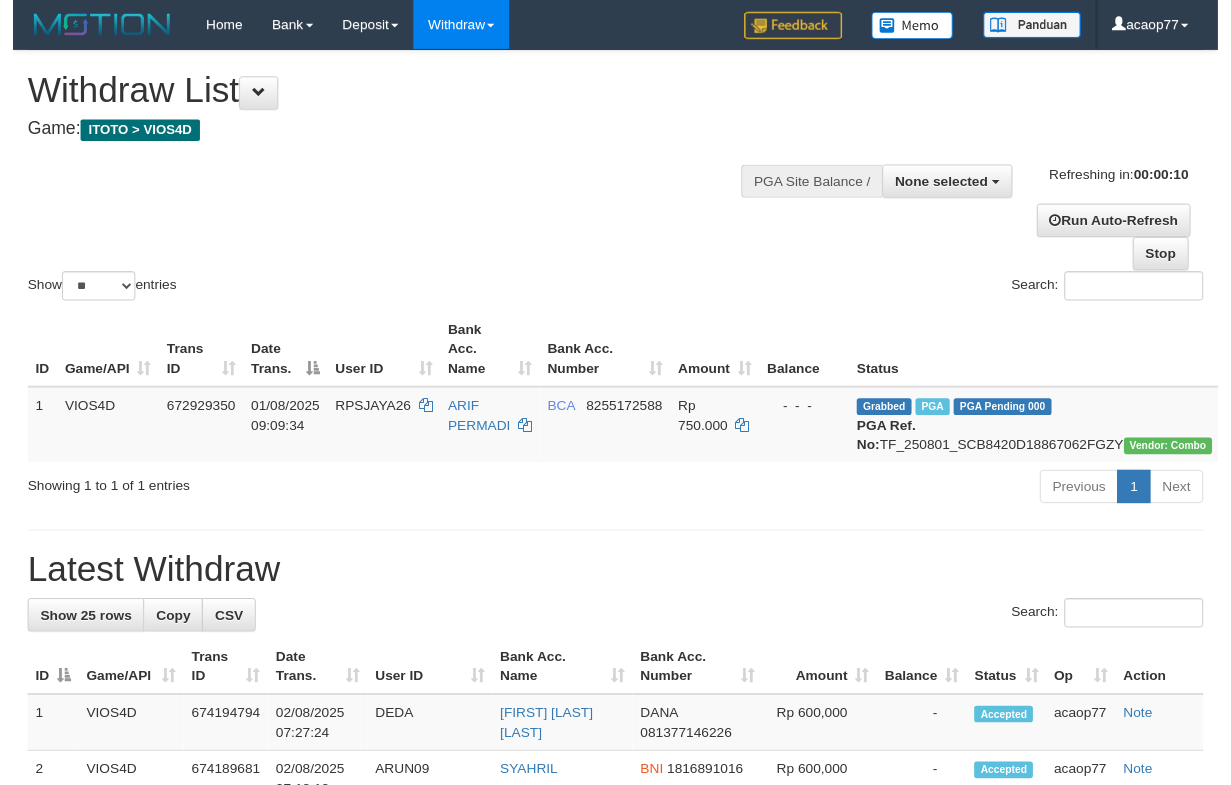 scroll, scrollTop: 0, scrollLeft: 0, axis: both 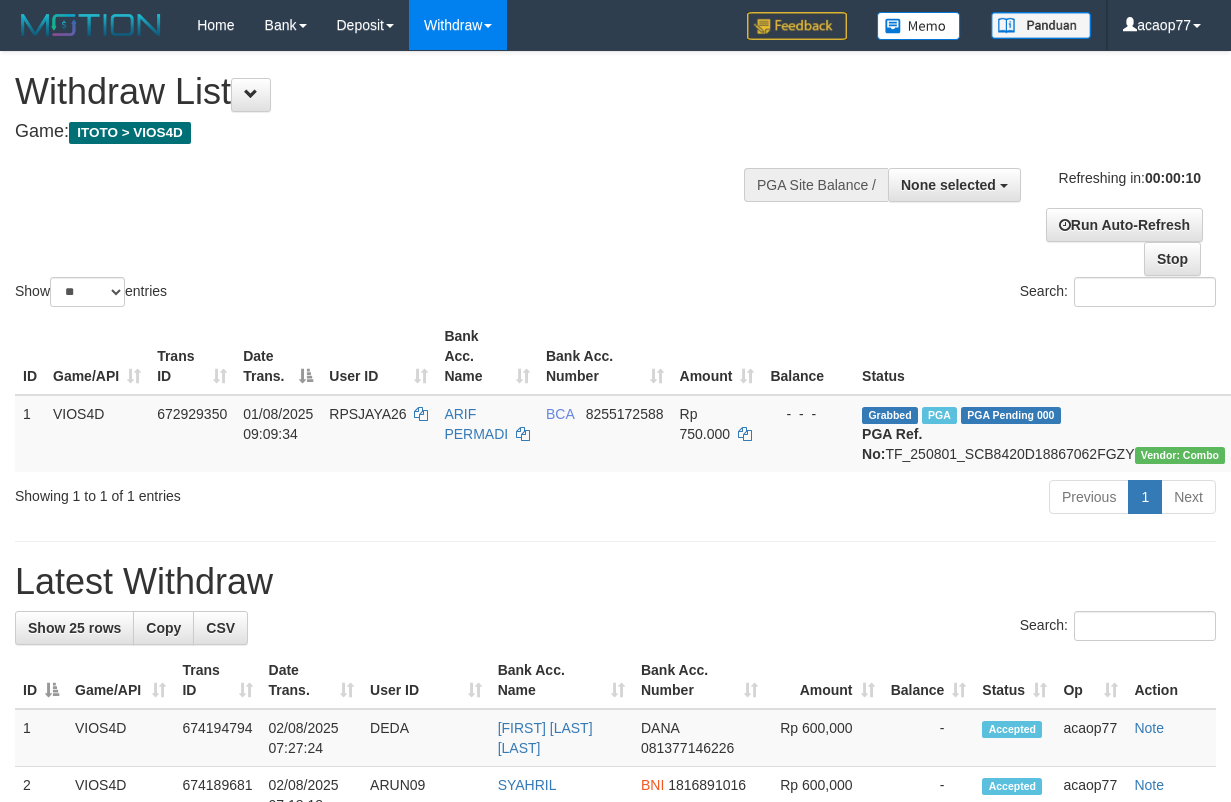 select 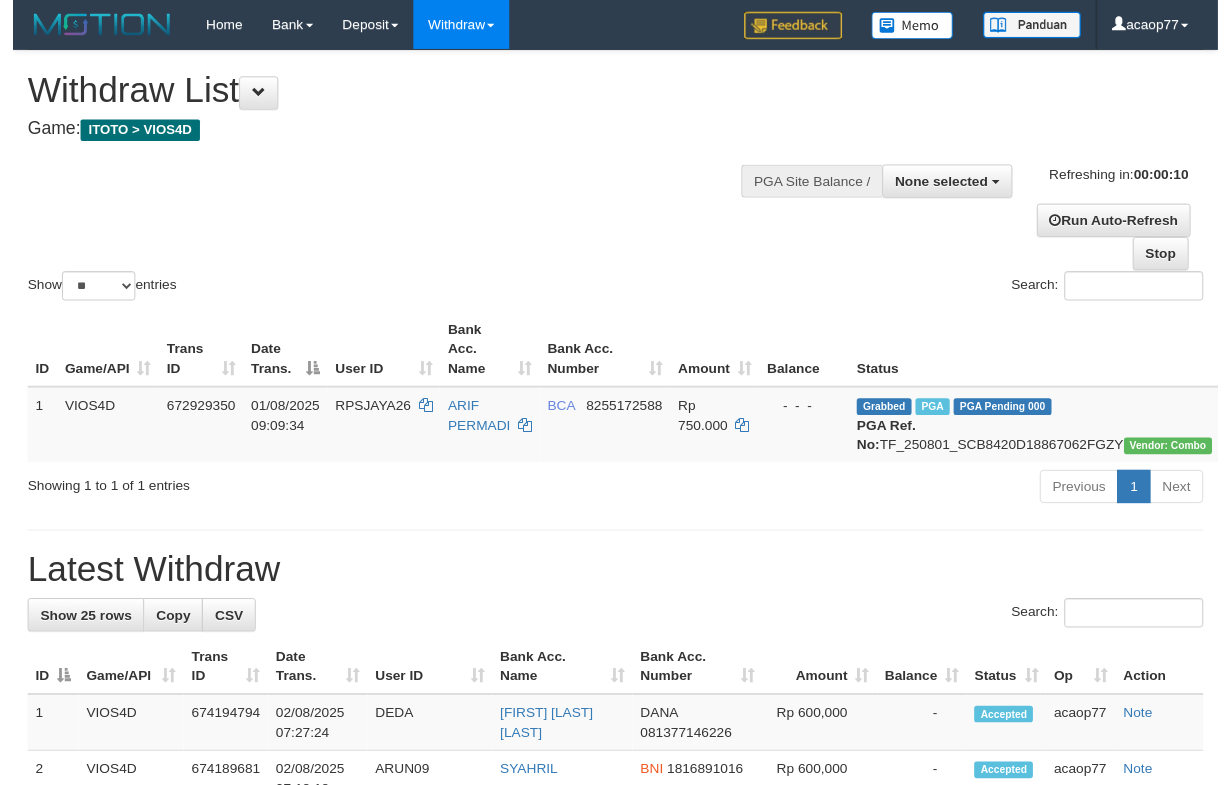 scroll, scrollTop: 0, scrollLeft: 0, axis: both 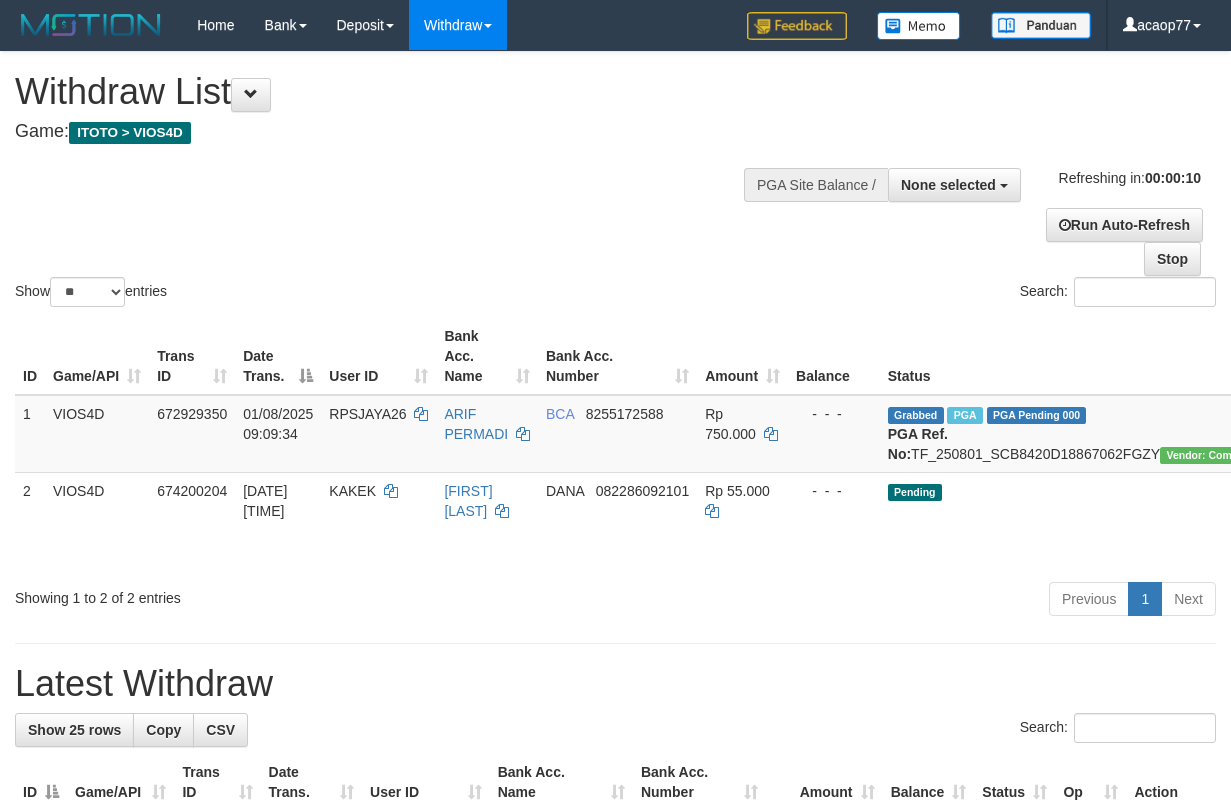 select 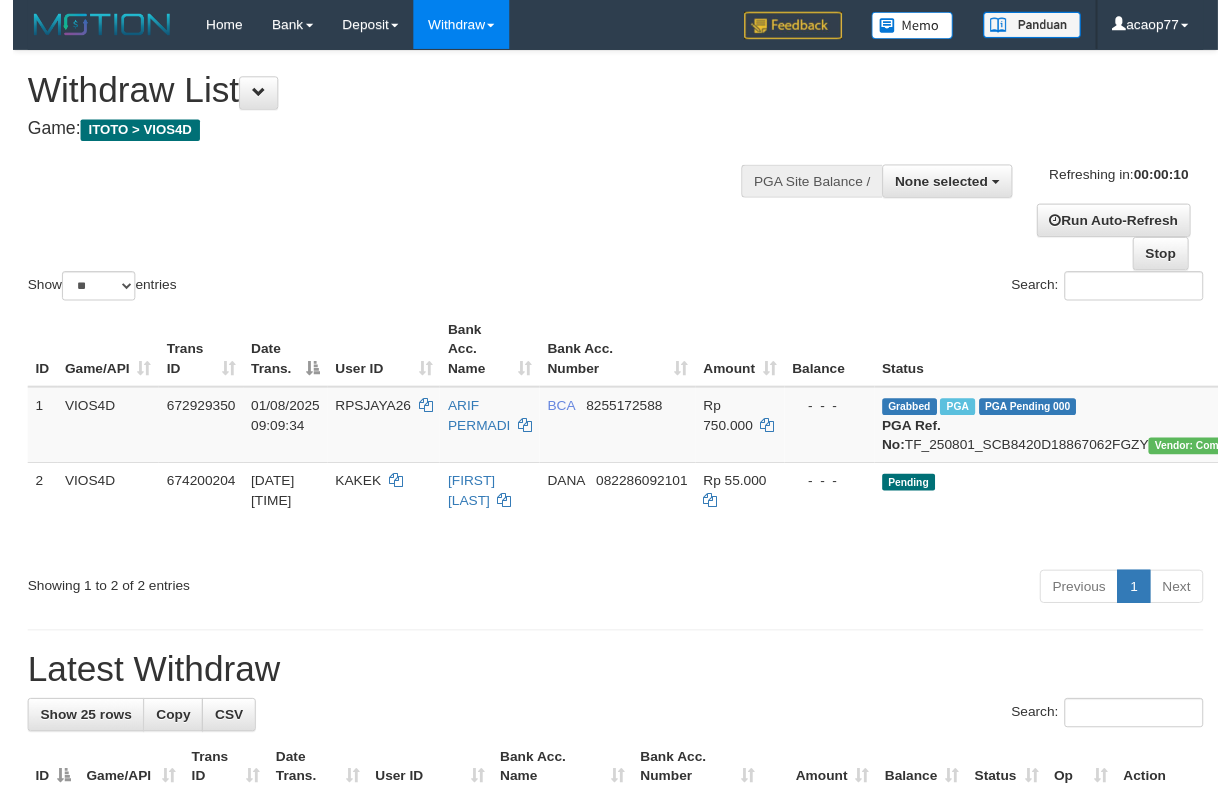 scroll, scrollTop: 0, scrollLeft: 0, axis: both 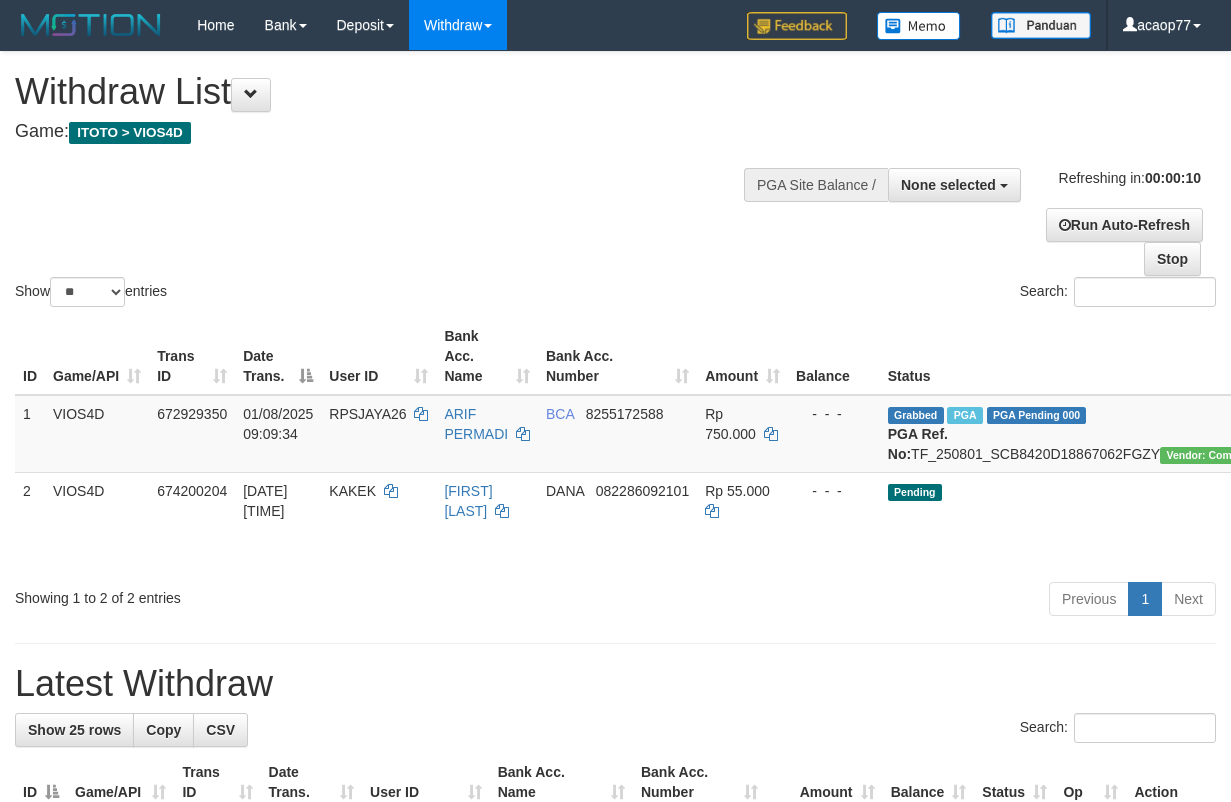 select 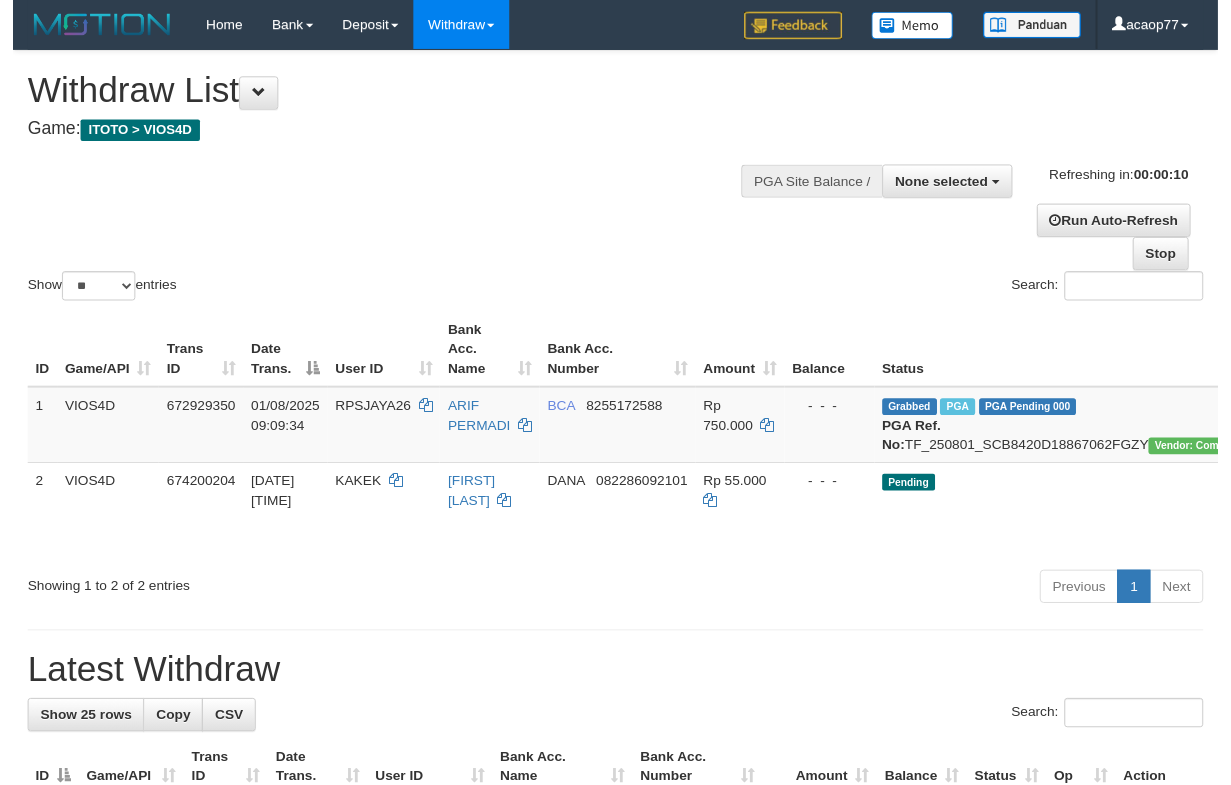 scroll, scrollTop: 0, scrollLeft: 0, axis: both 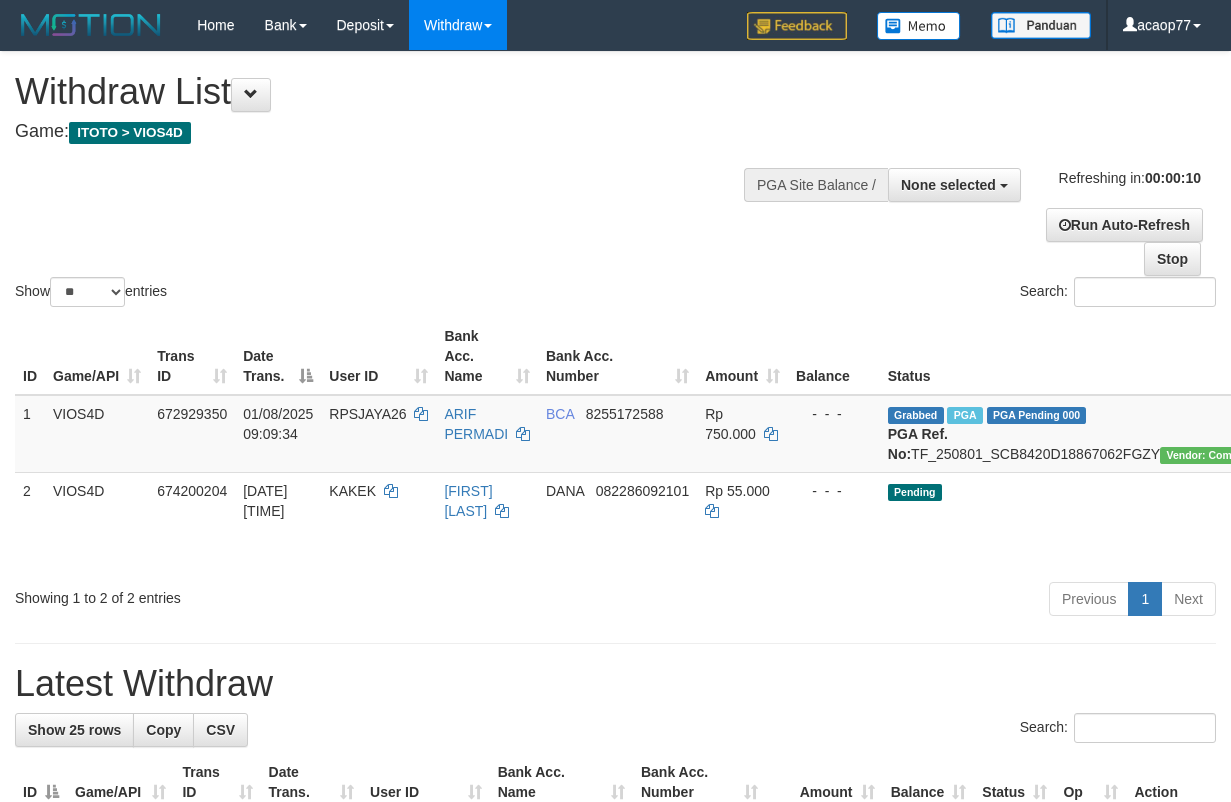 select 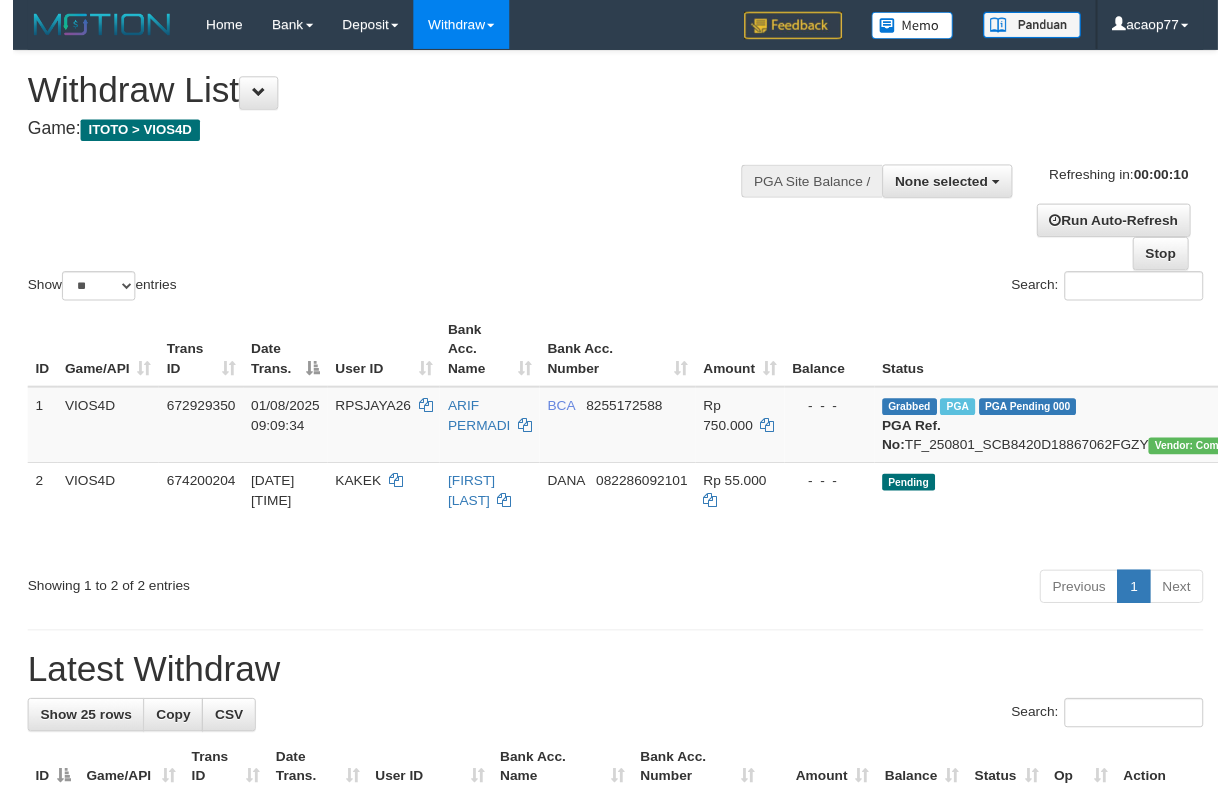 scroll, scrollTop: 0, scrollLeft: 0, axis: both 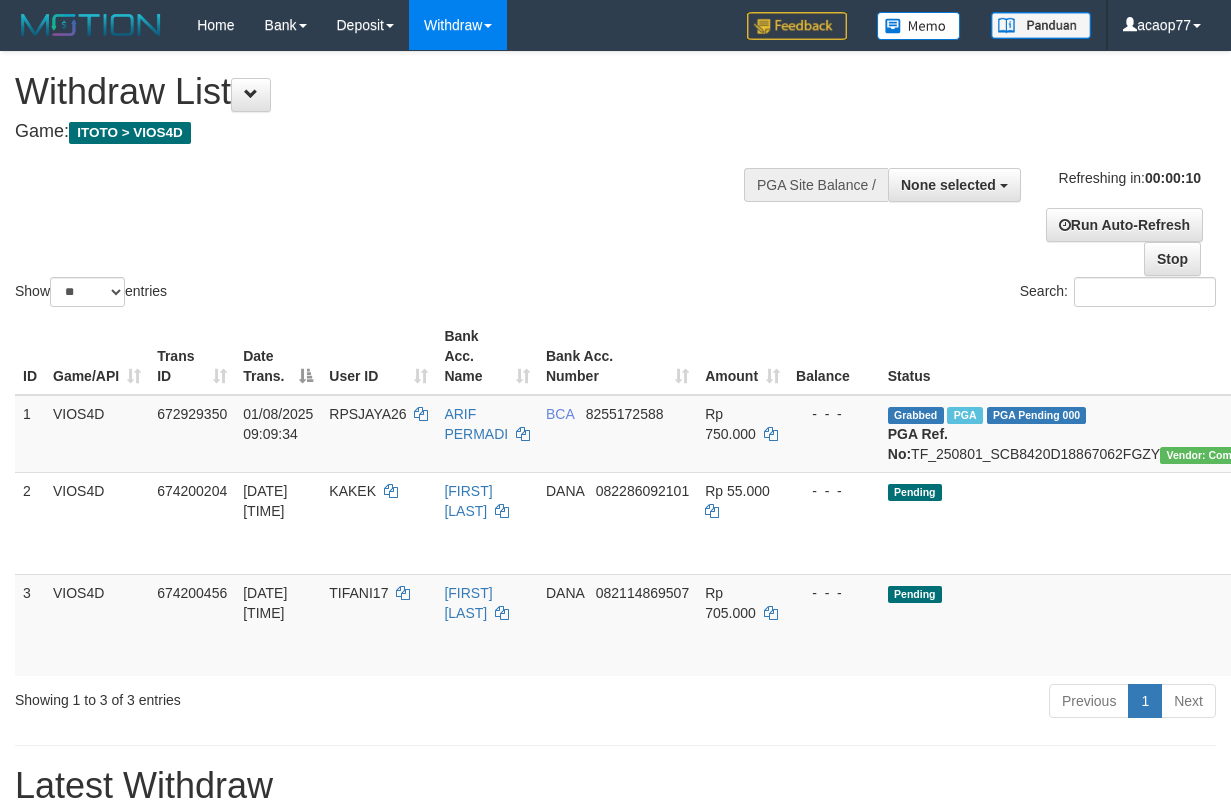 select 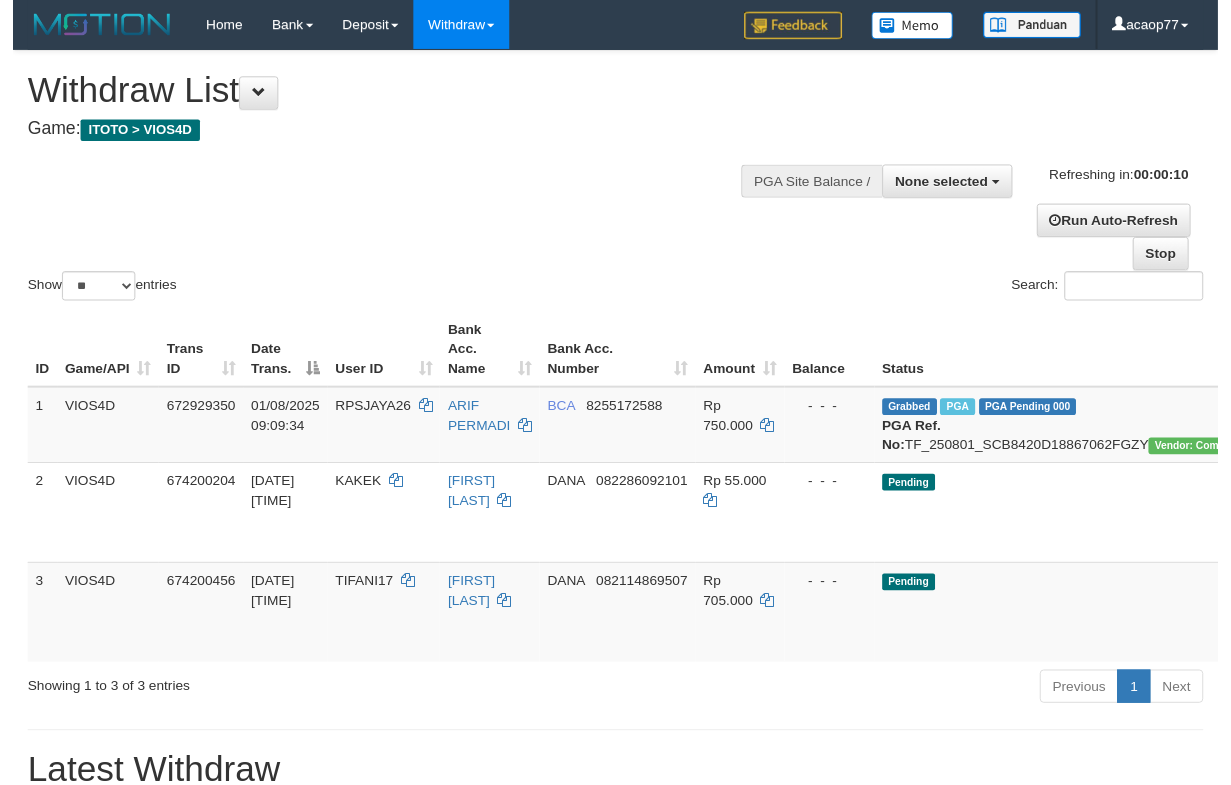 scroll, scrollTop: 0, scrollLeft: 0, axis: both 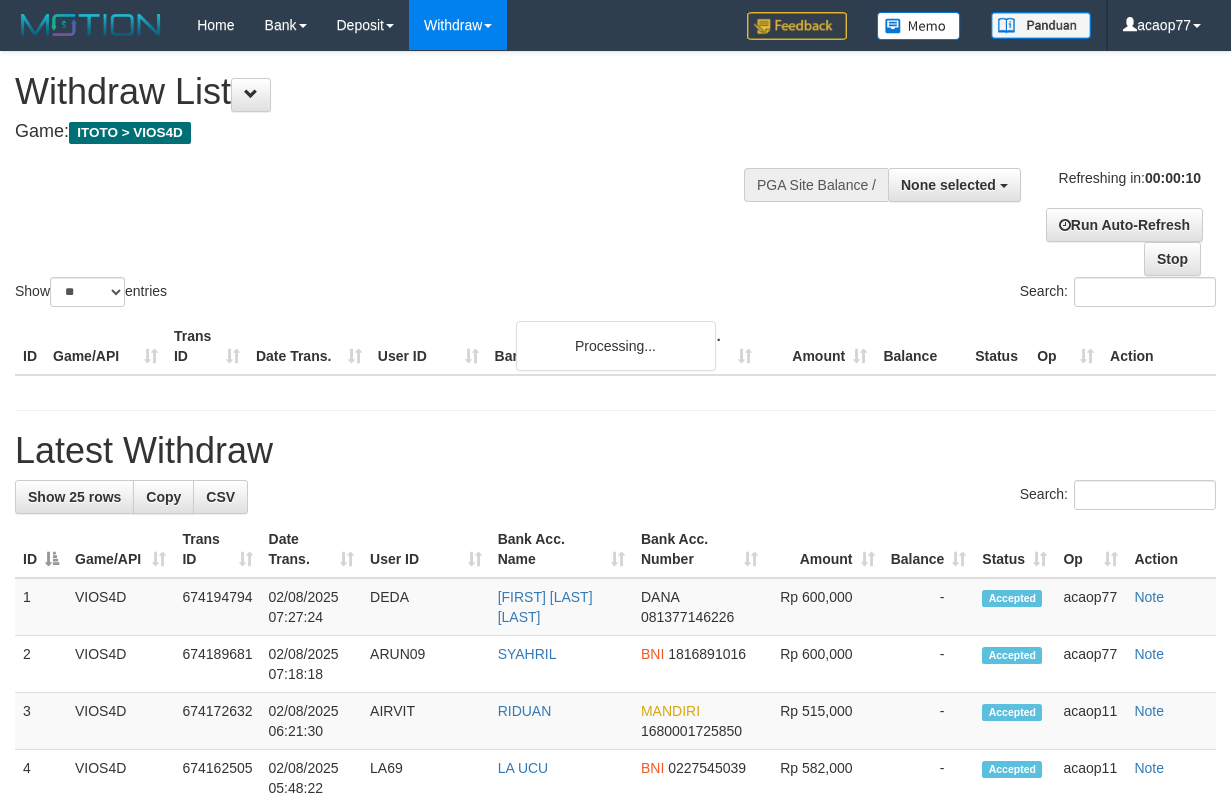 select 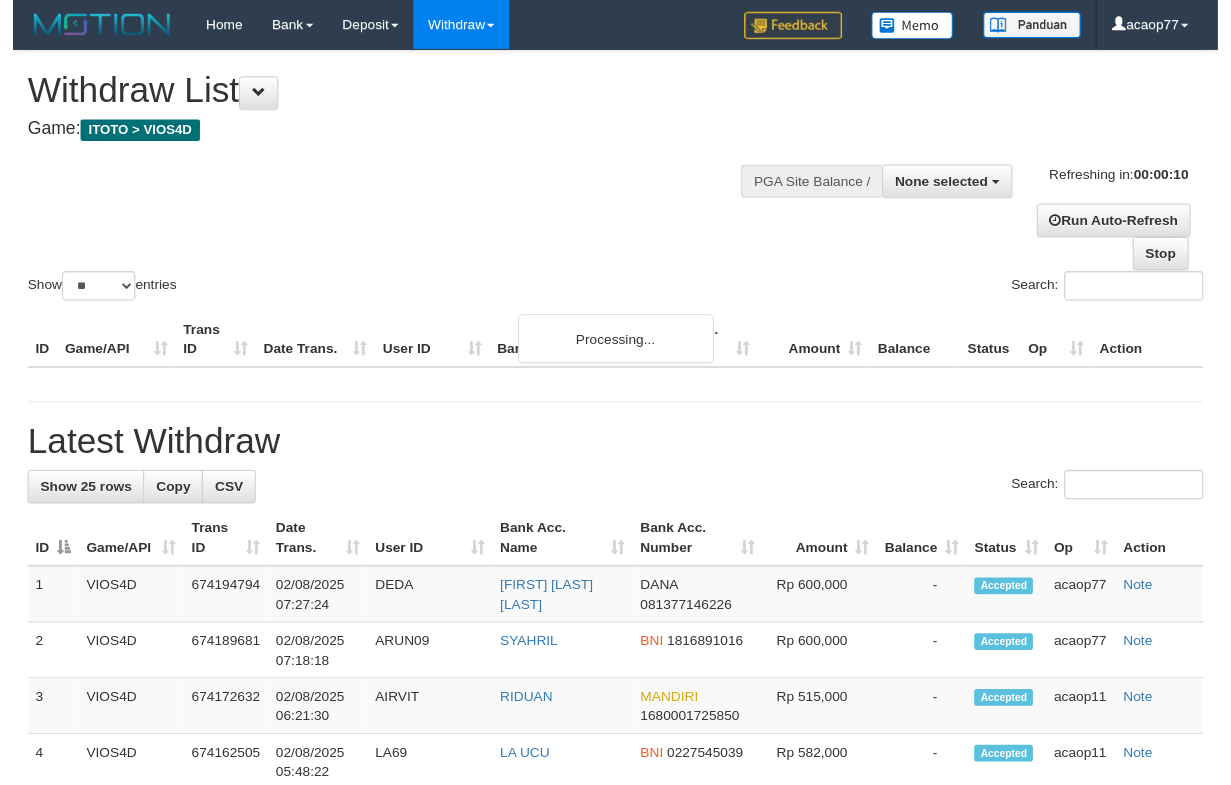scroll, scrollTop: 0, scrollLeft: 0, axis: both 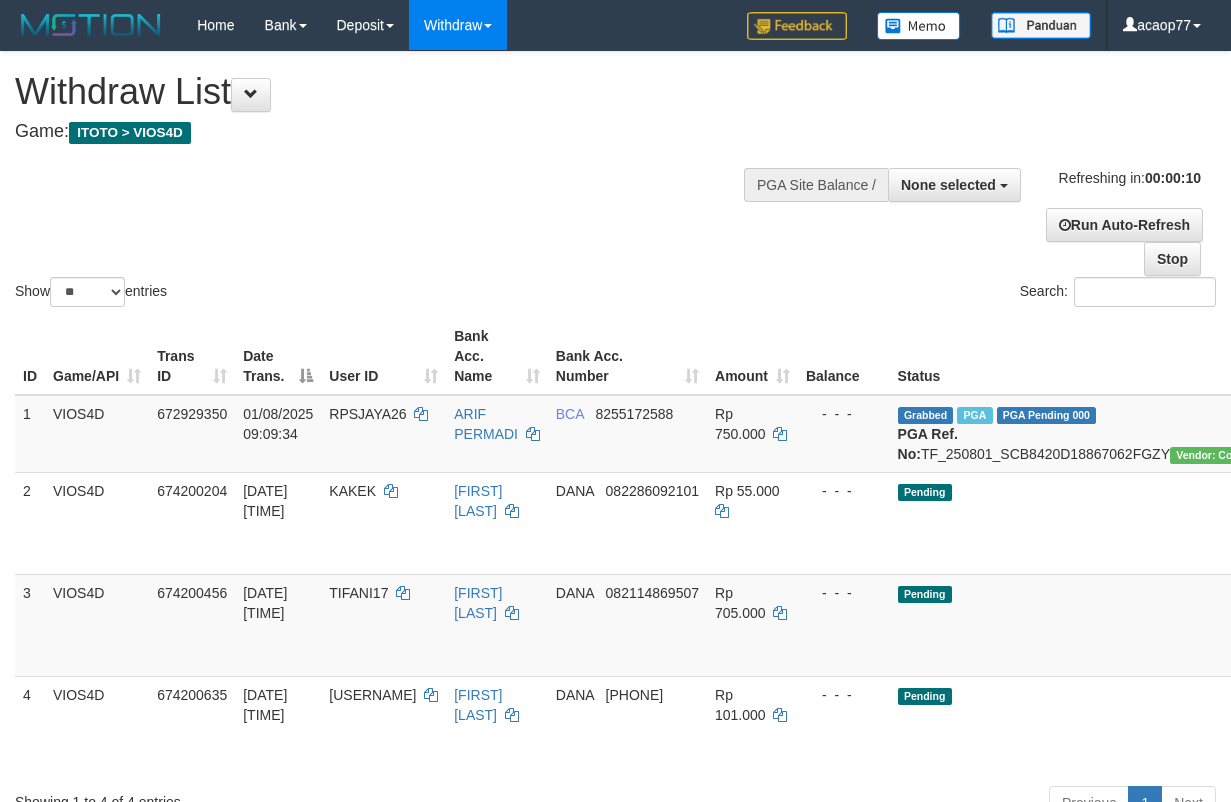 select 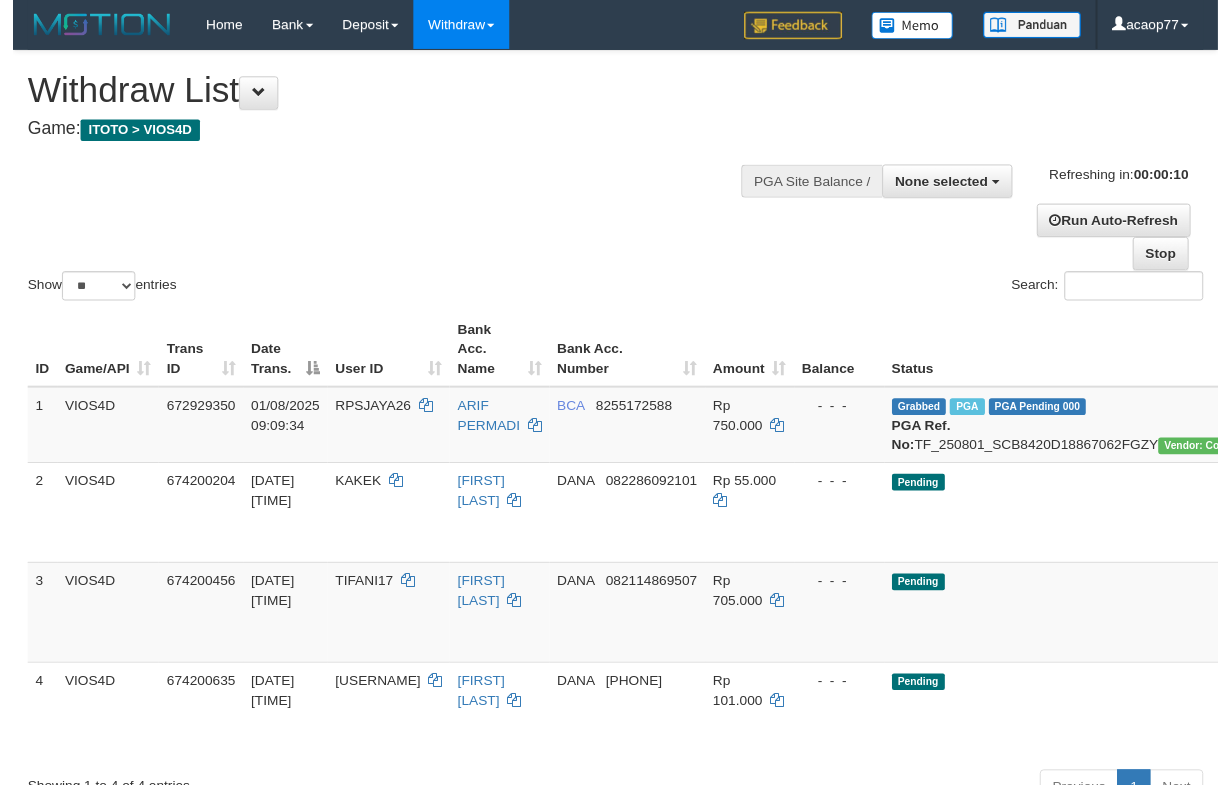 scroll, scrollTop: 0, scrollLeft: 0, axis: both 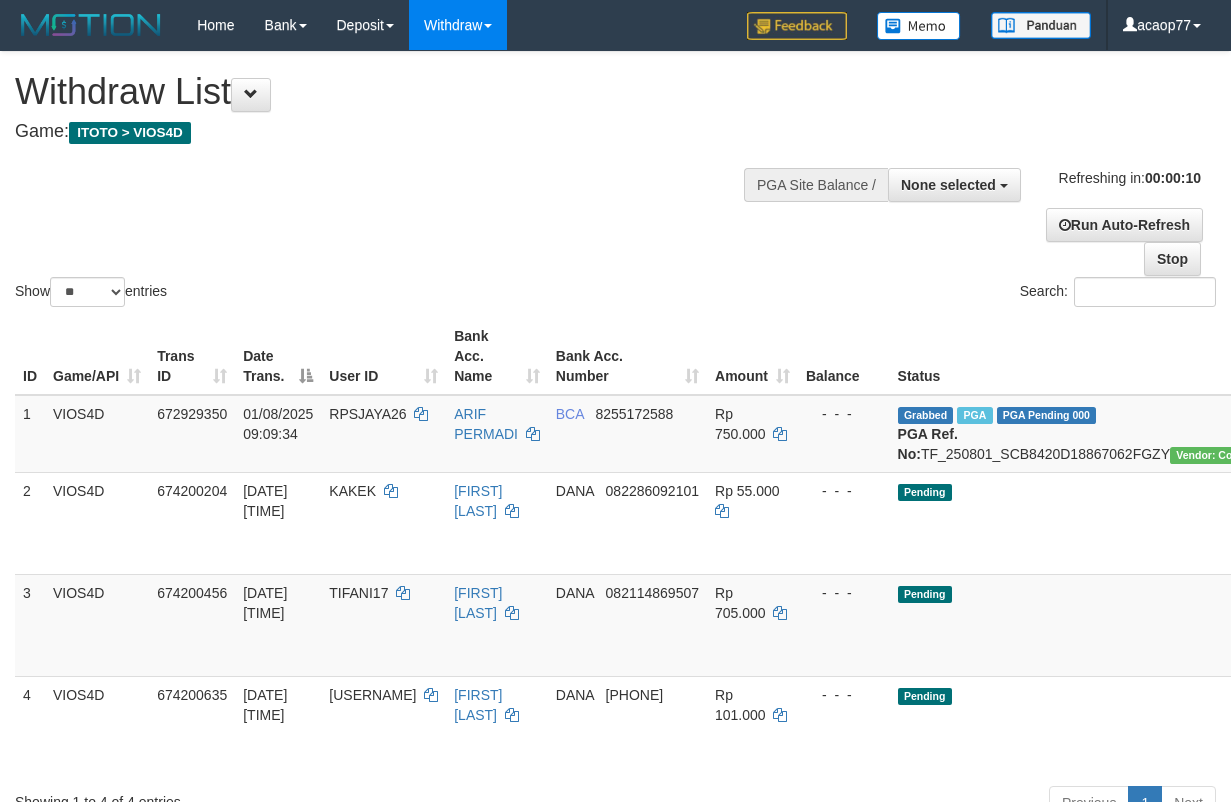 select 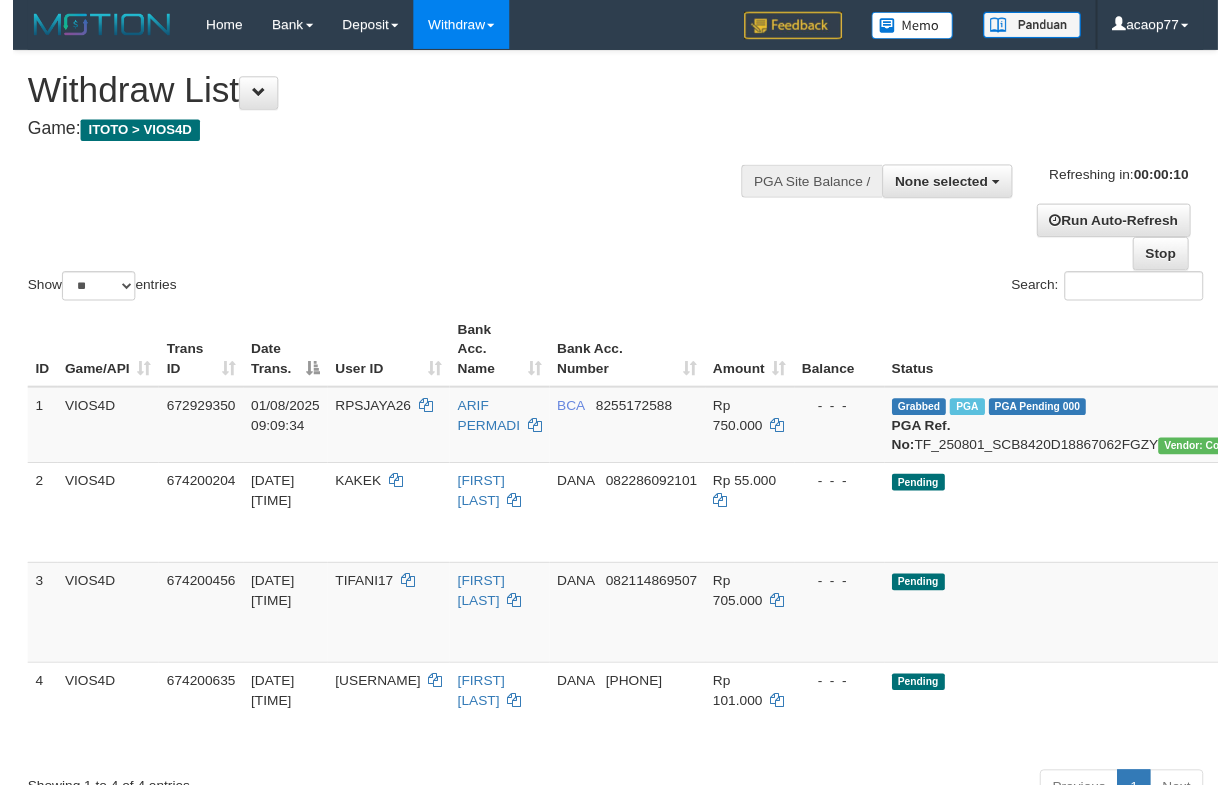scroll, scrollTop: 0, scrollLeft: 0, axis: both 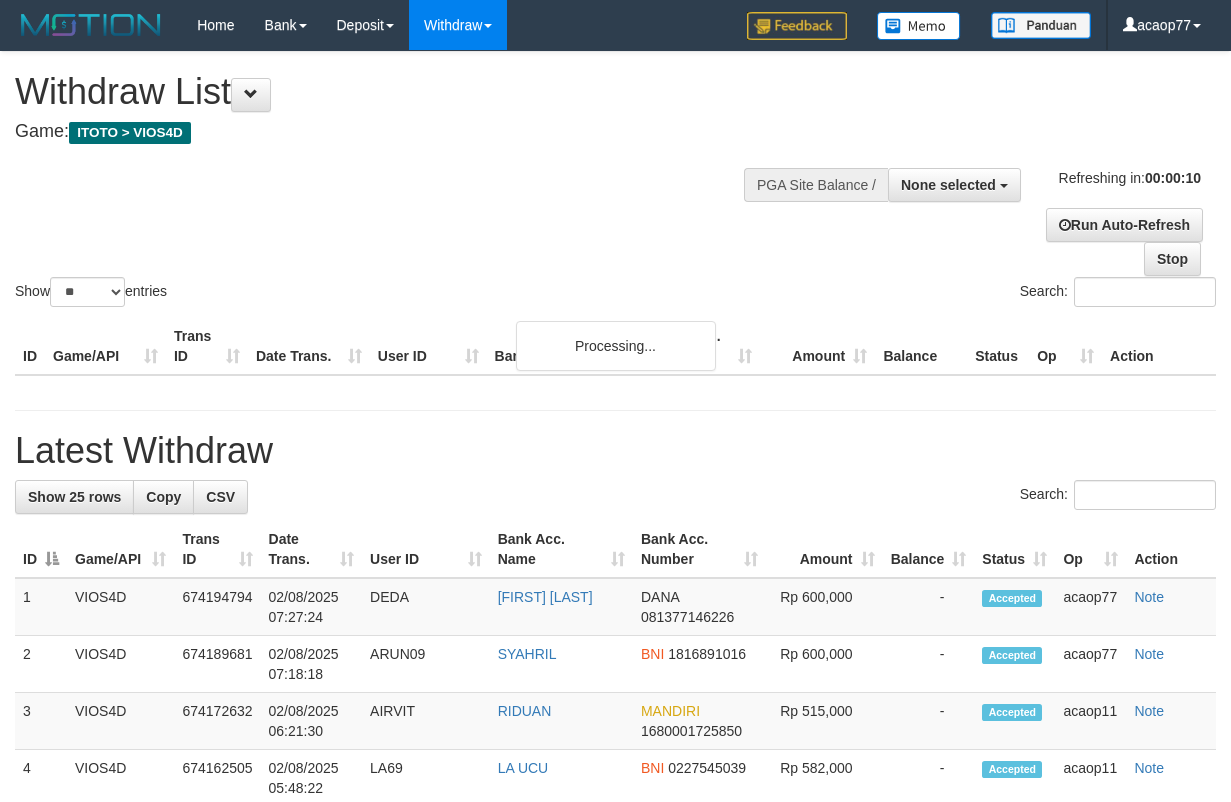 select 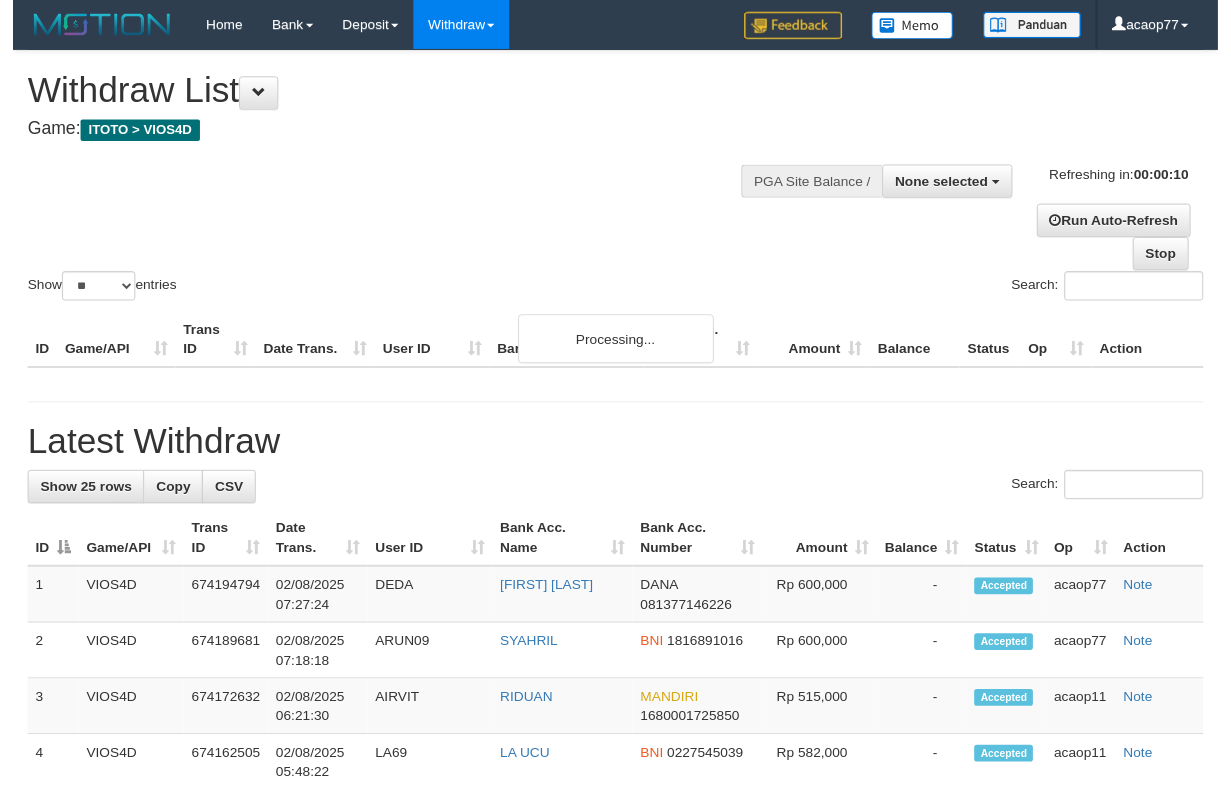 scroll, scrollTop: 0, scrollLeft: 0, axis: both 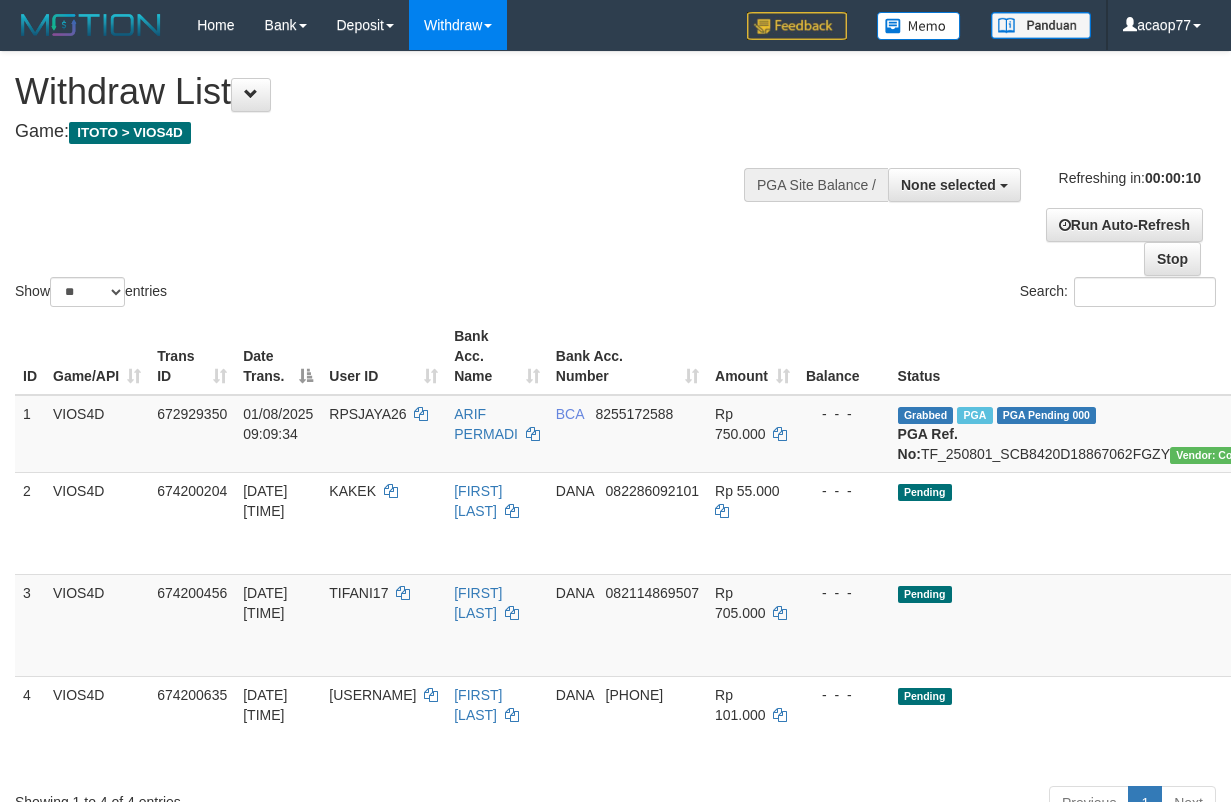 select 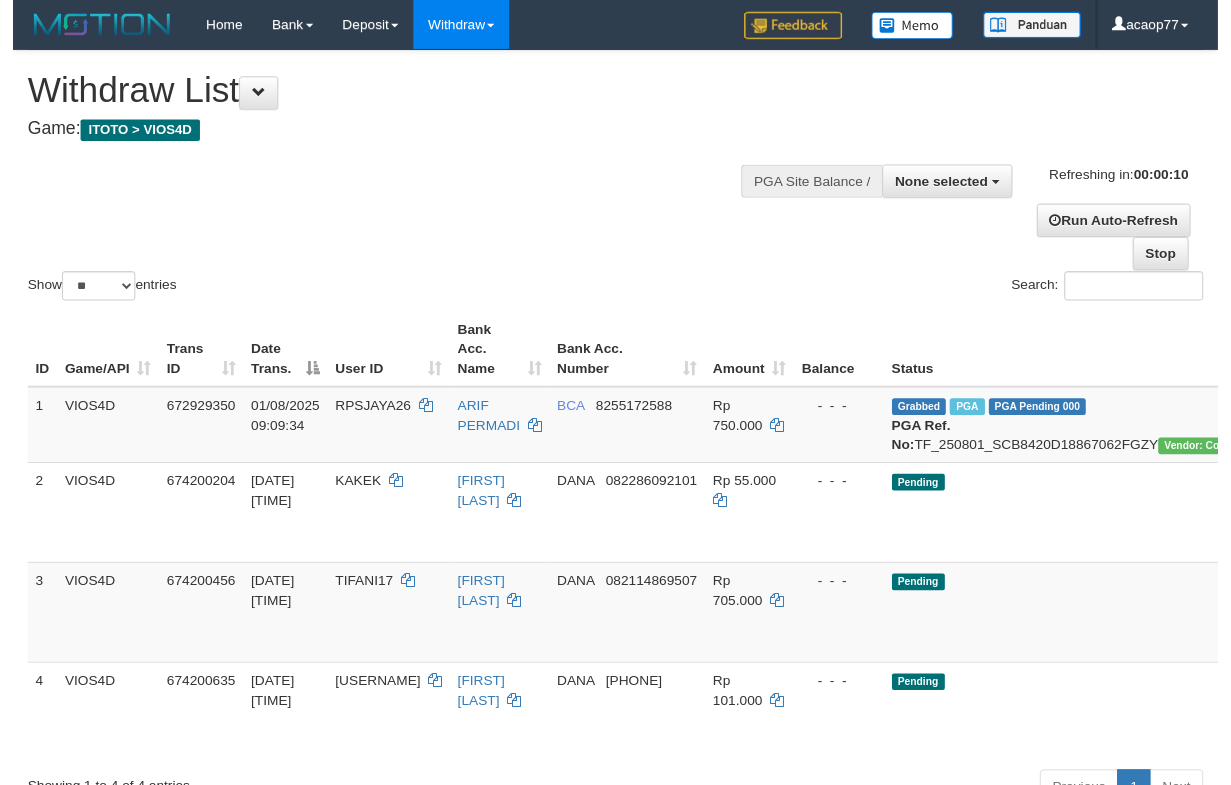 scroll, scrollTop: 0, scrollLeft: 0, axis: both 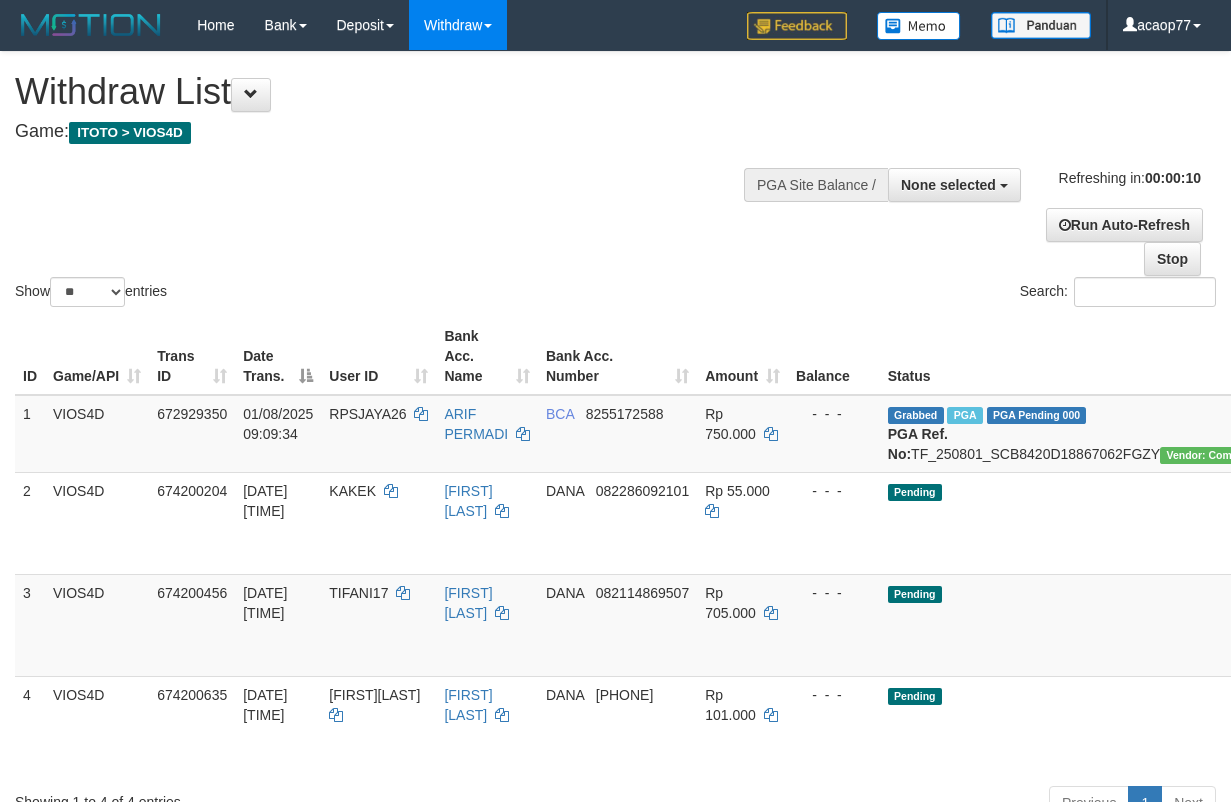 select 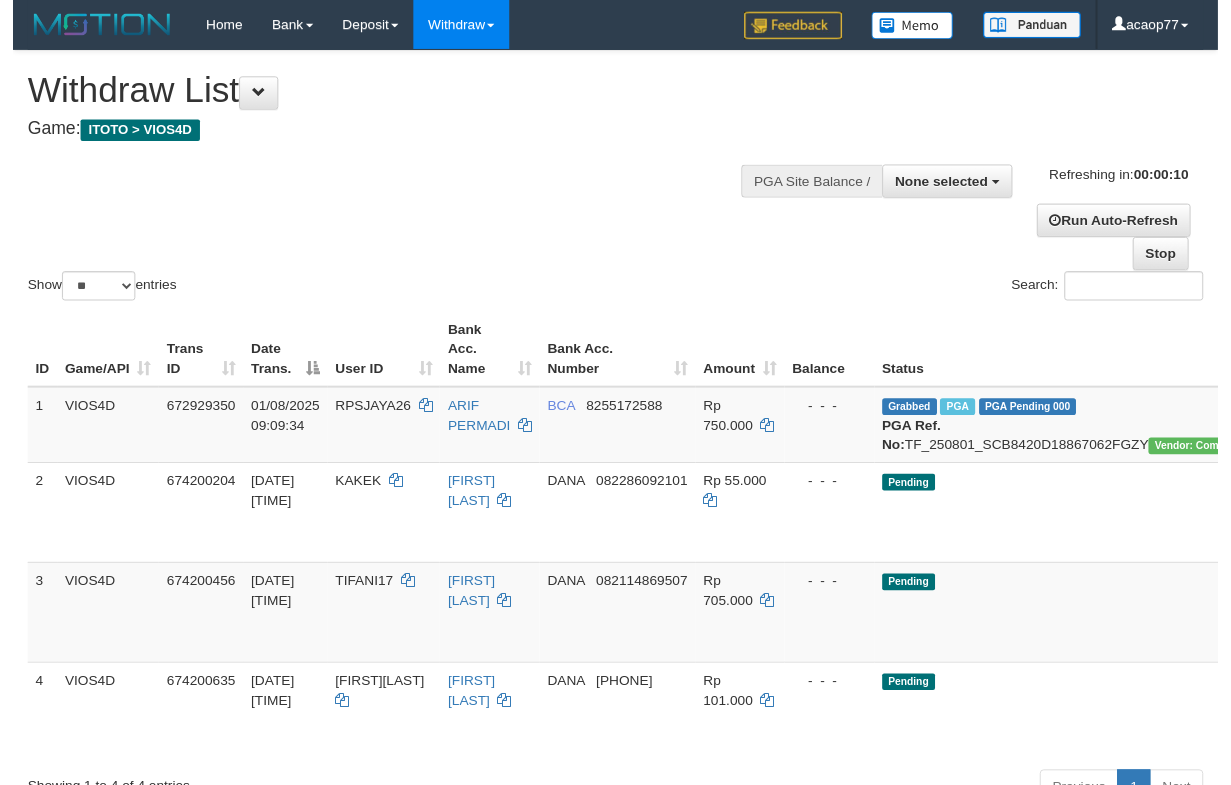 scroll, scrollTop: 0, scrollLeft: 0, axis: both 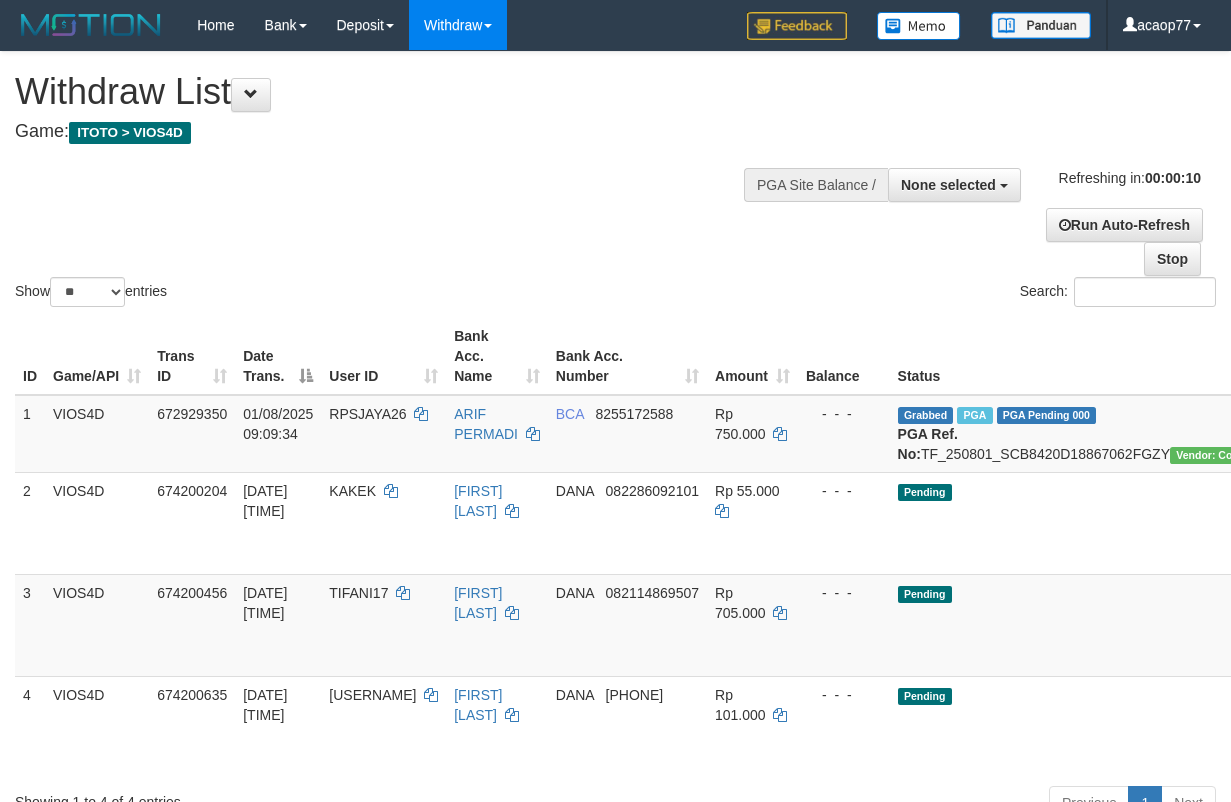 select 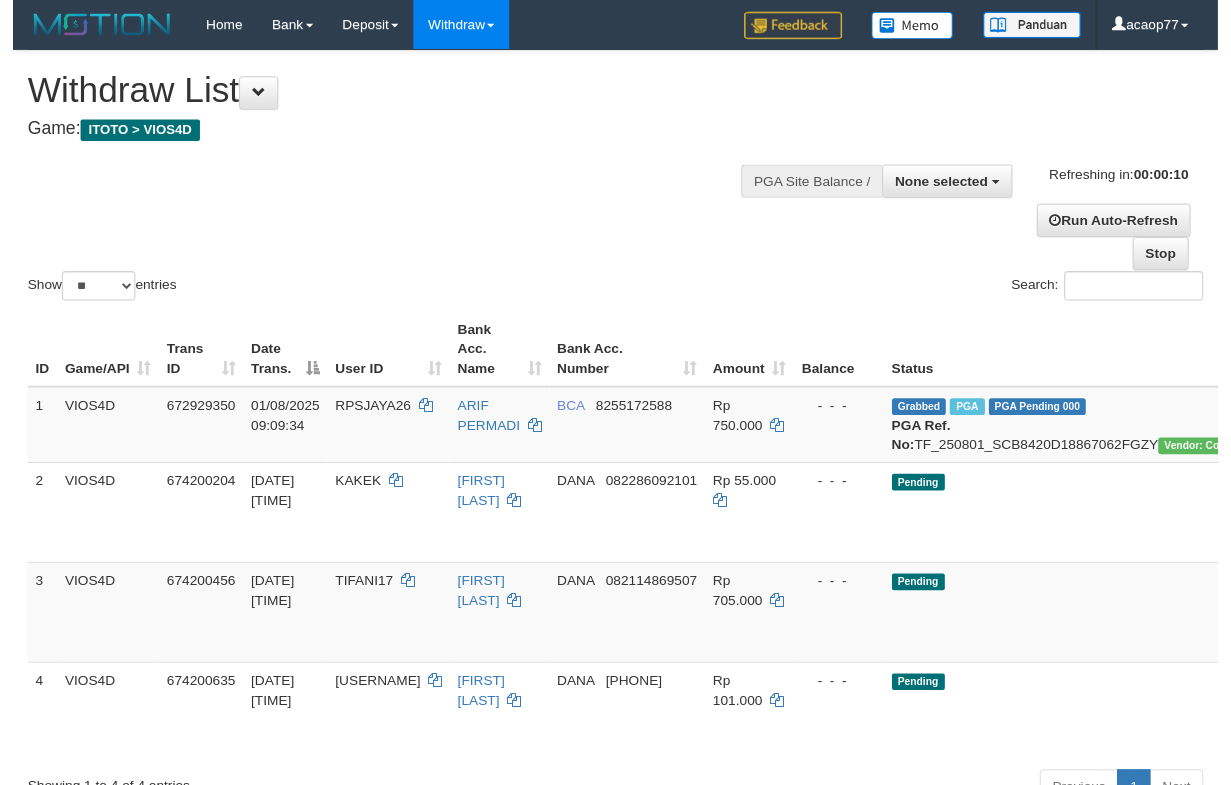 scroll, scrollTop: 0, scrollLeft: 0, axis: both 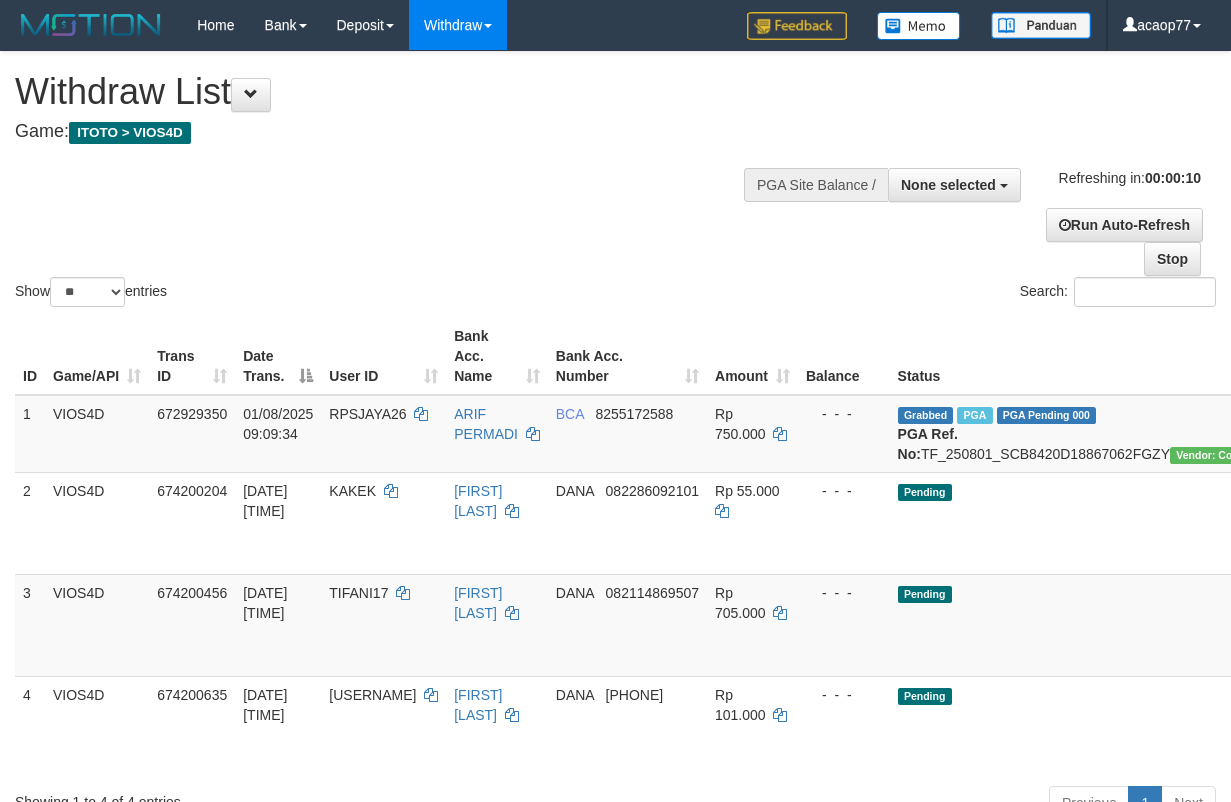 select 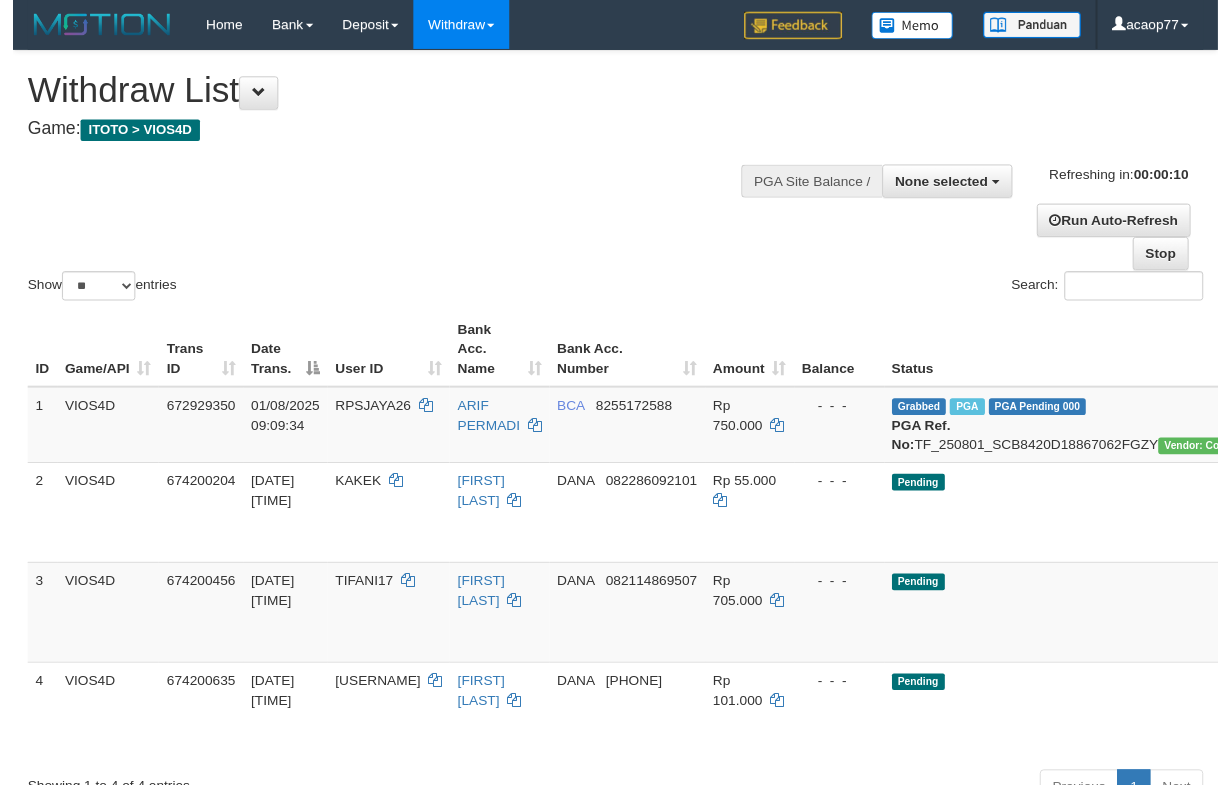 scroll, scrollTop: 0, scrollLeft: 0, axis: both 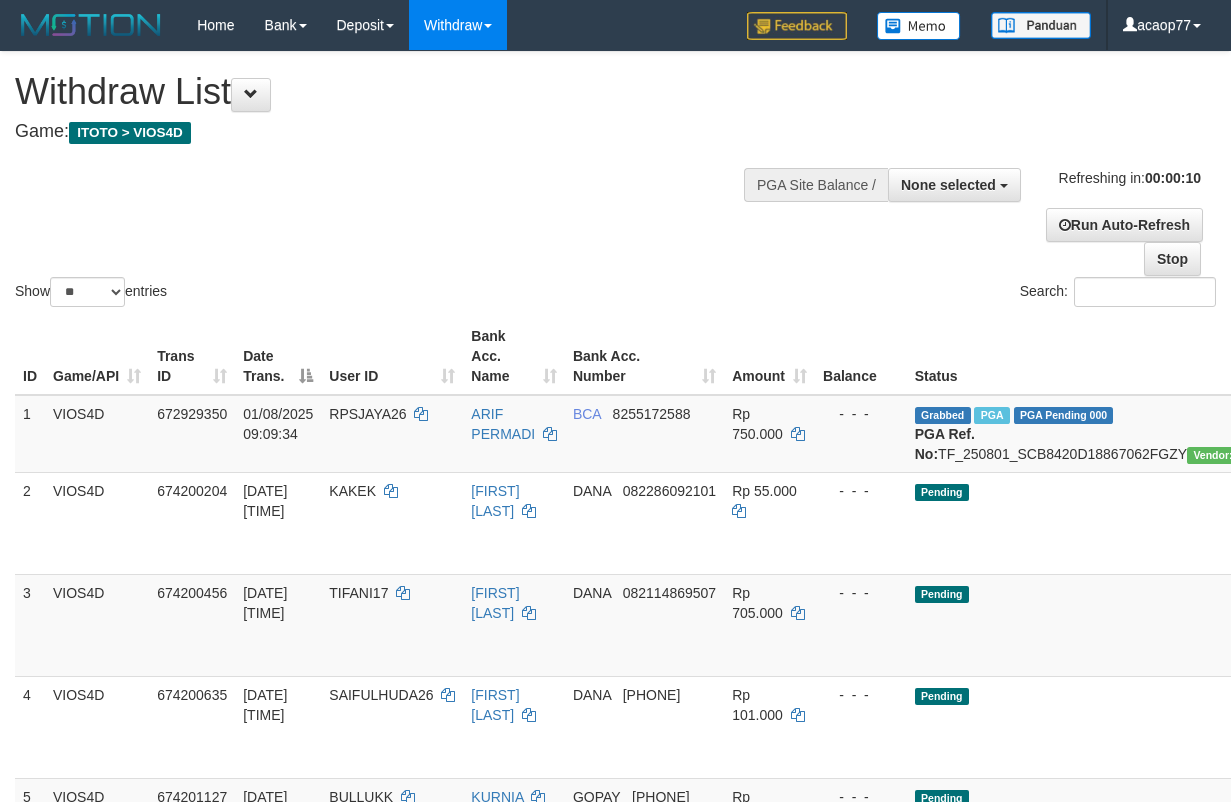 select 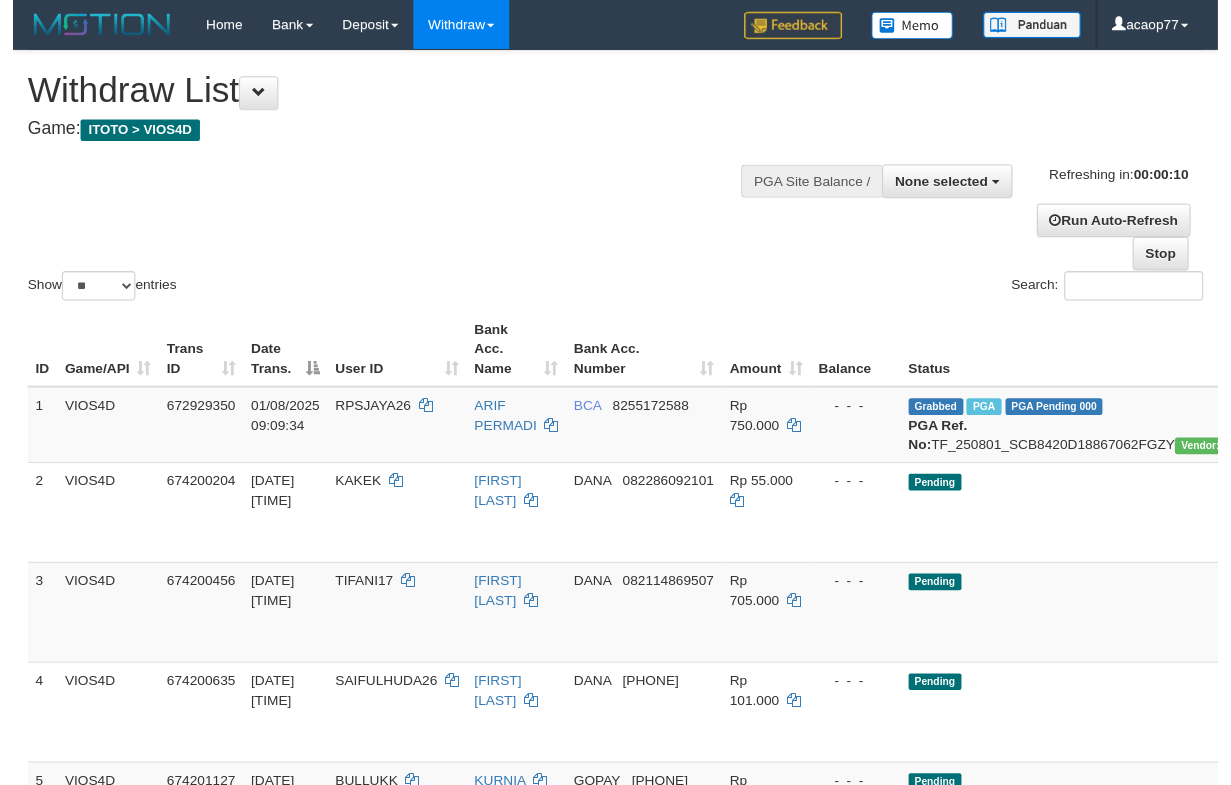 scroll, scrollTop: 0, scrollLeft: 0, axis: both 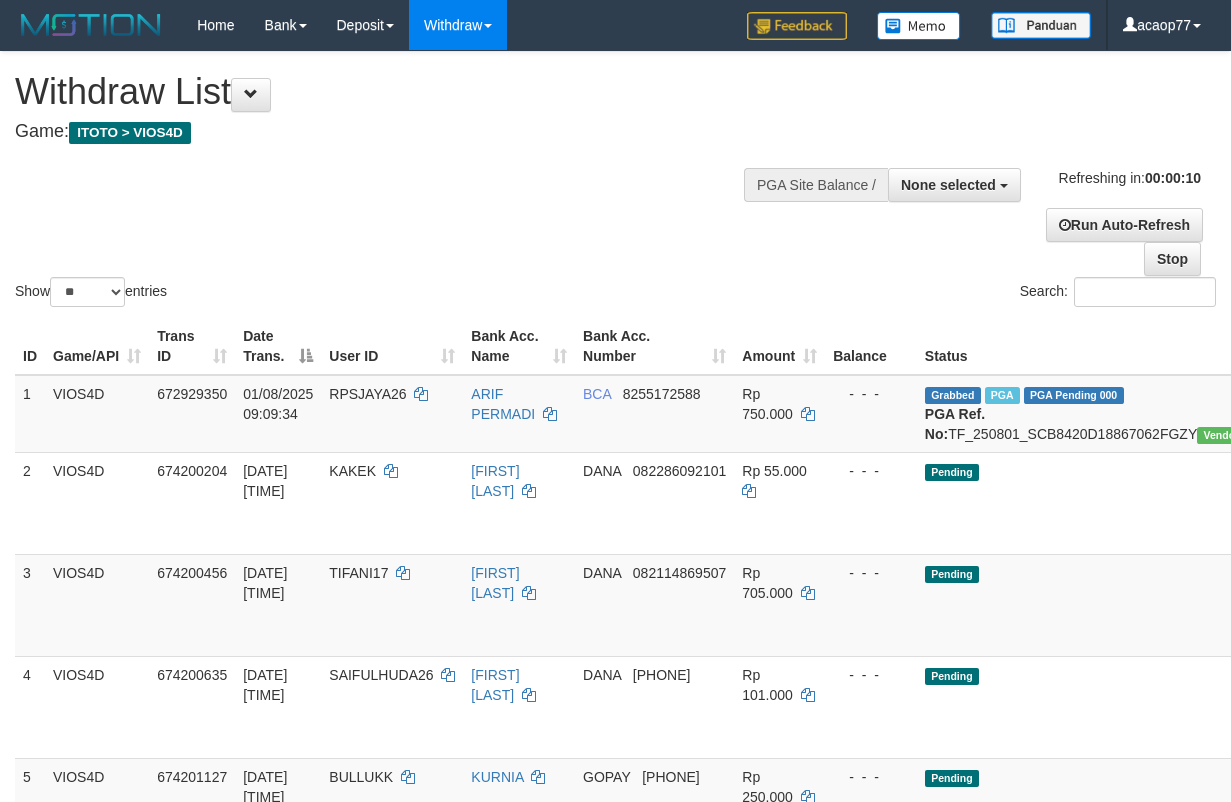 select 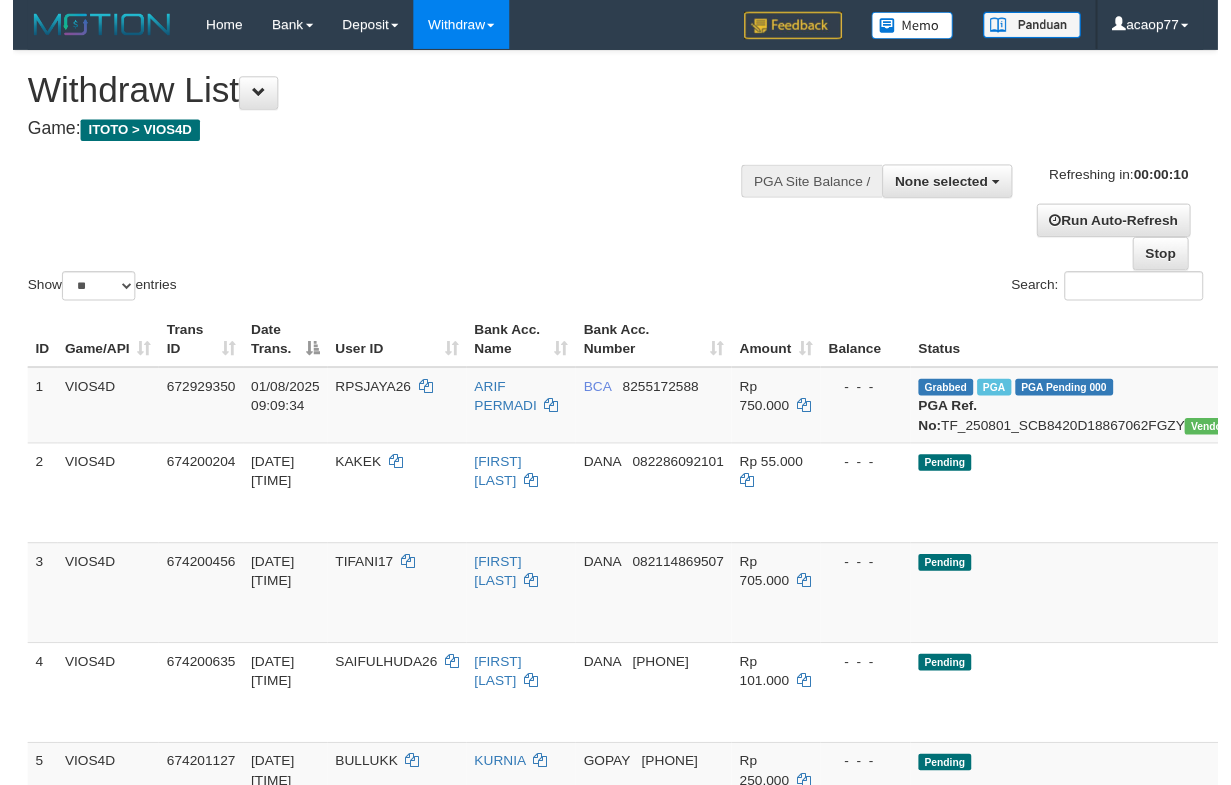 scroll, scrollTop: 0, scrollLeft: 0, axis: both 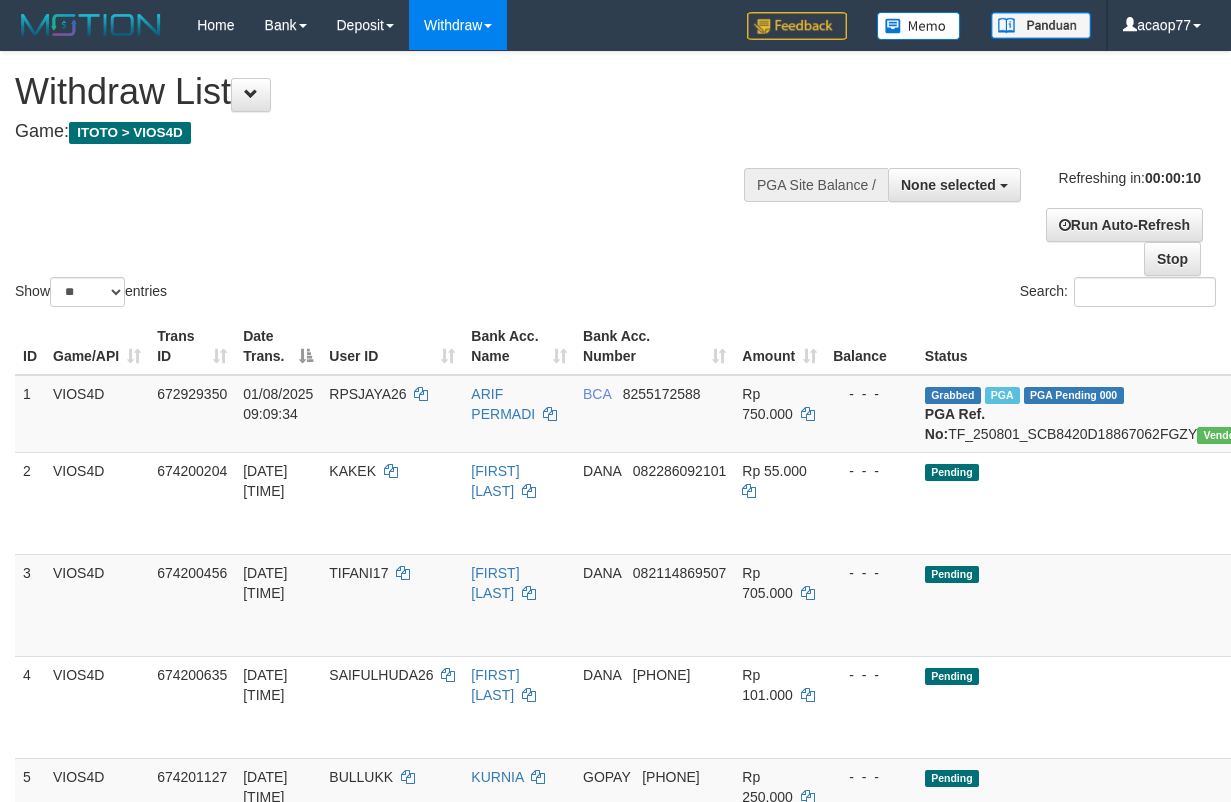 select 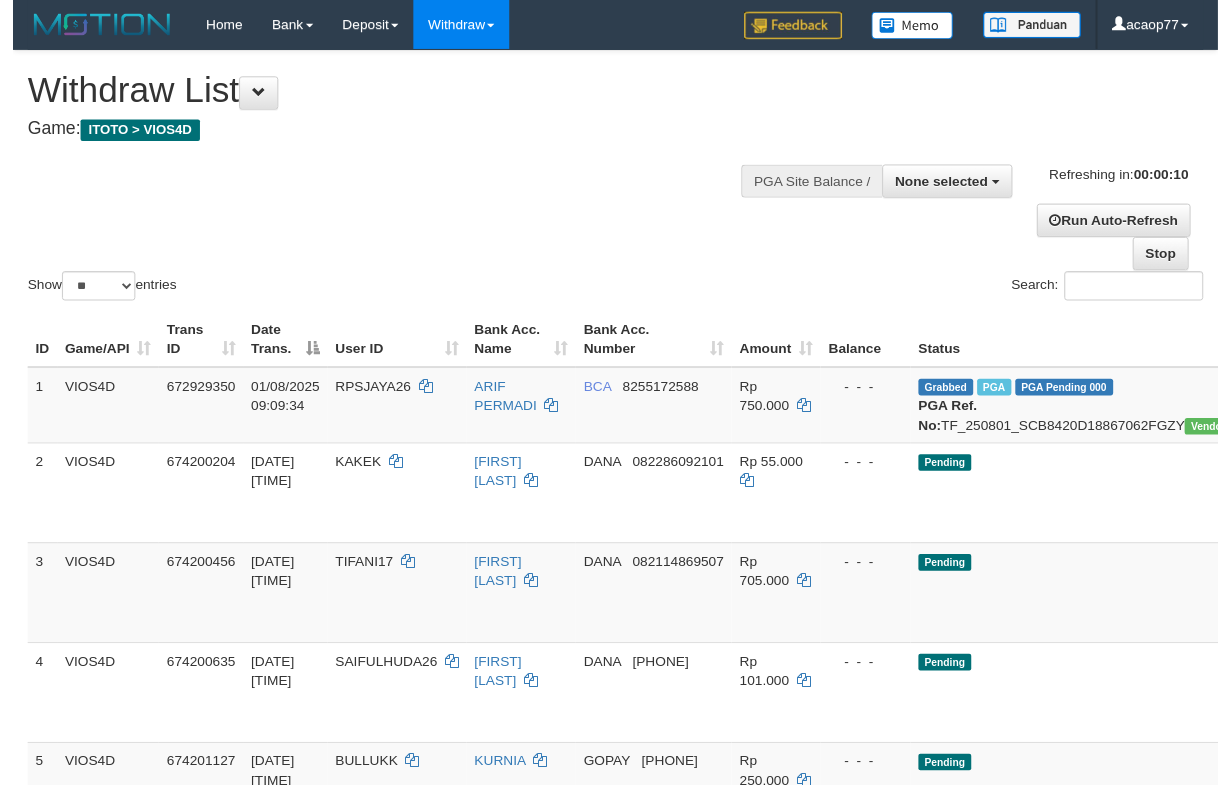 scroll, scrollTop: 0, scrollLeft: 0, axis: both 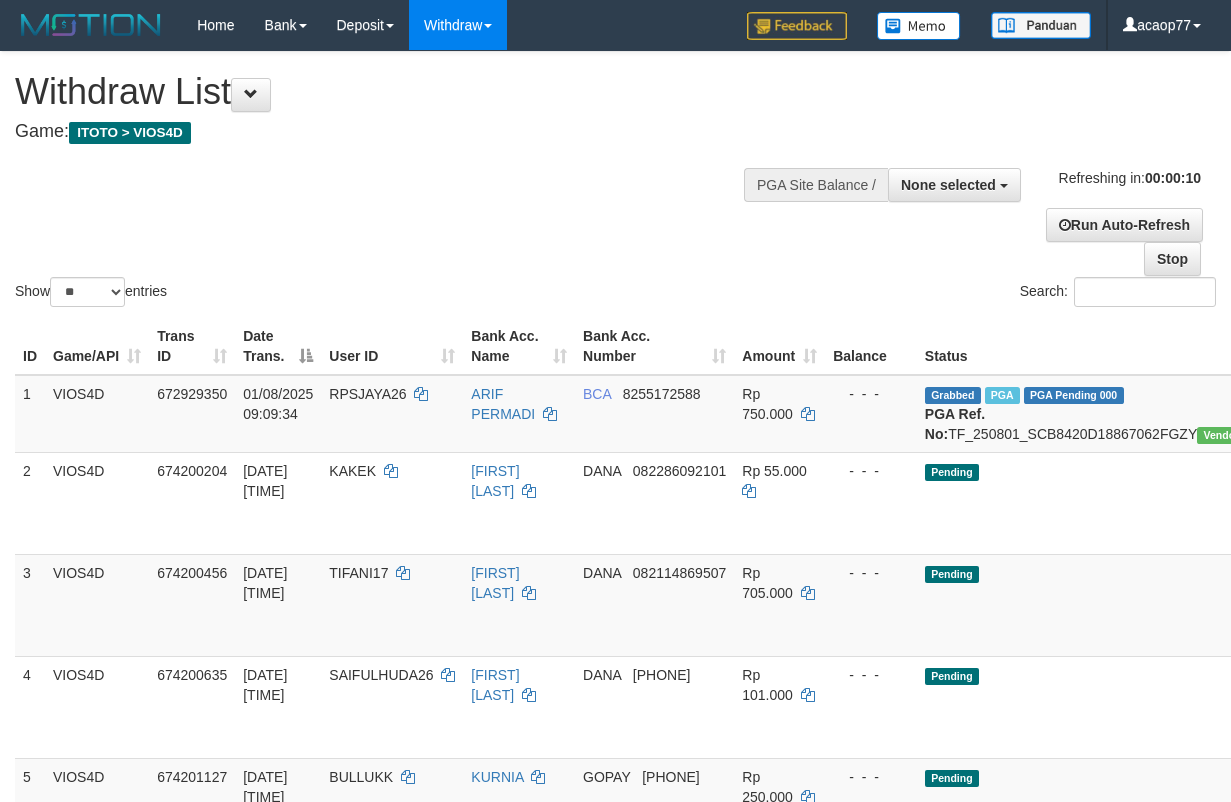 select 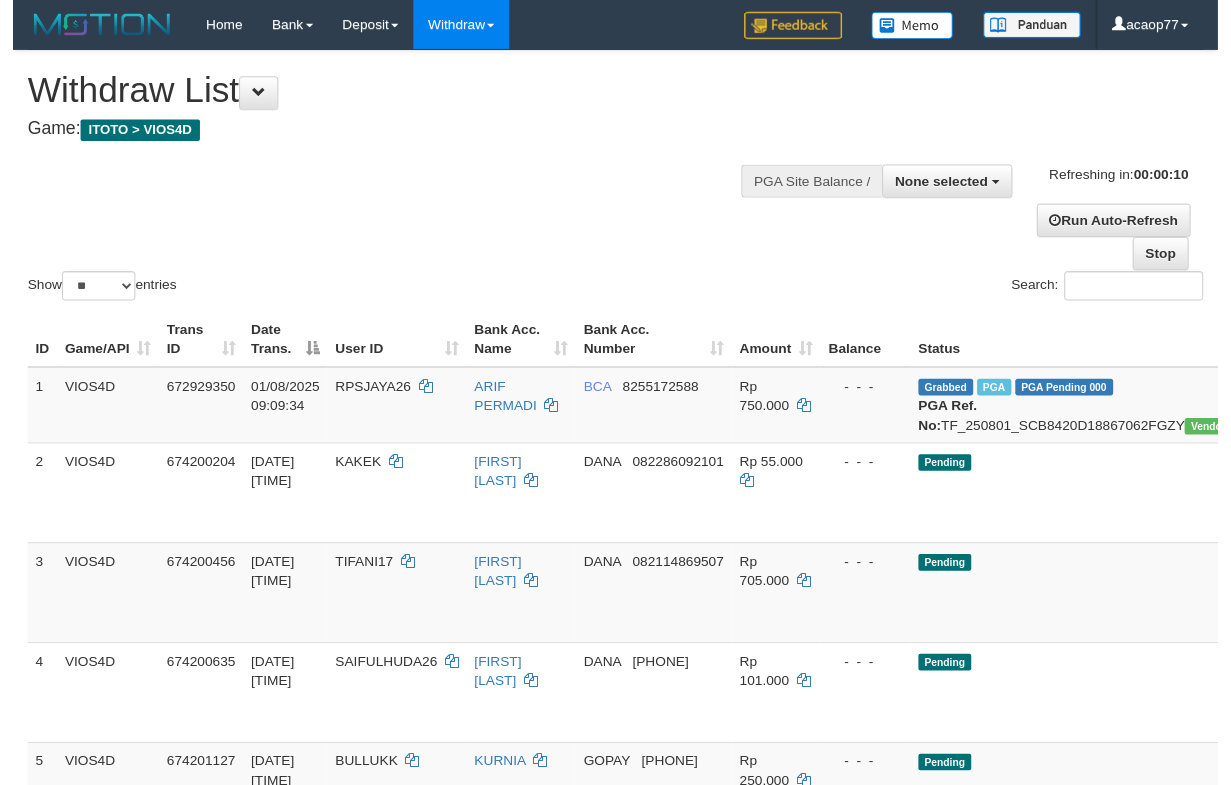 scroll, scrollTop: 0, scrollLeft: 0, axis: both 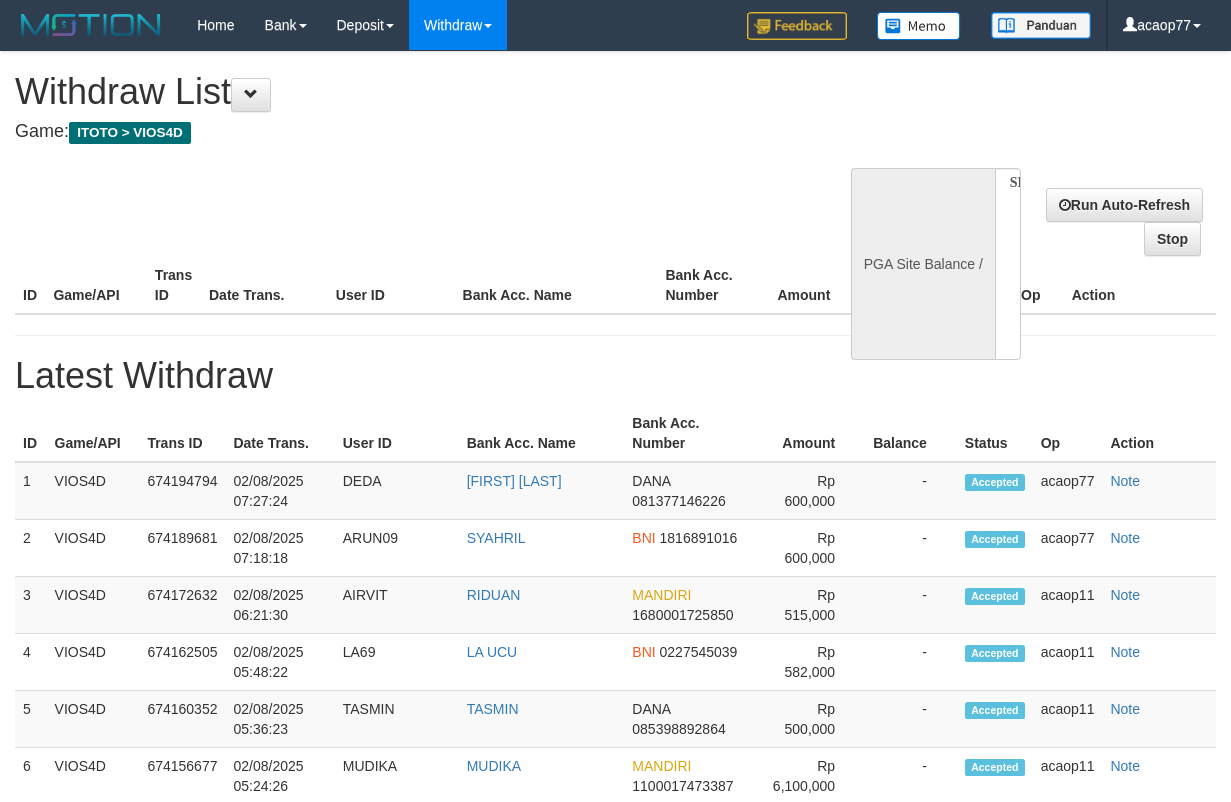 select 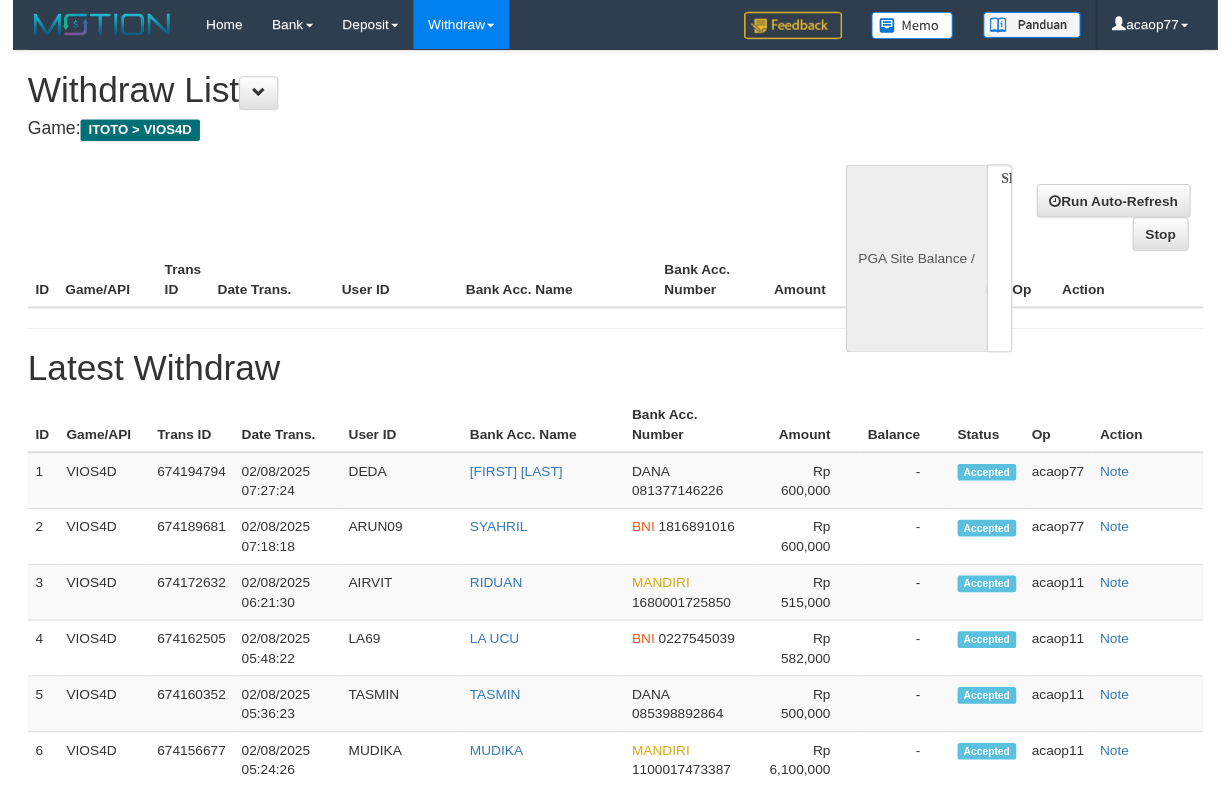scroll, scrollTop: 0, scrollLeft: 0, axis: both 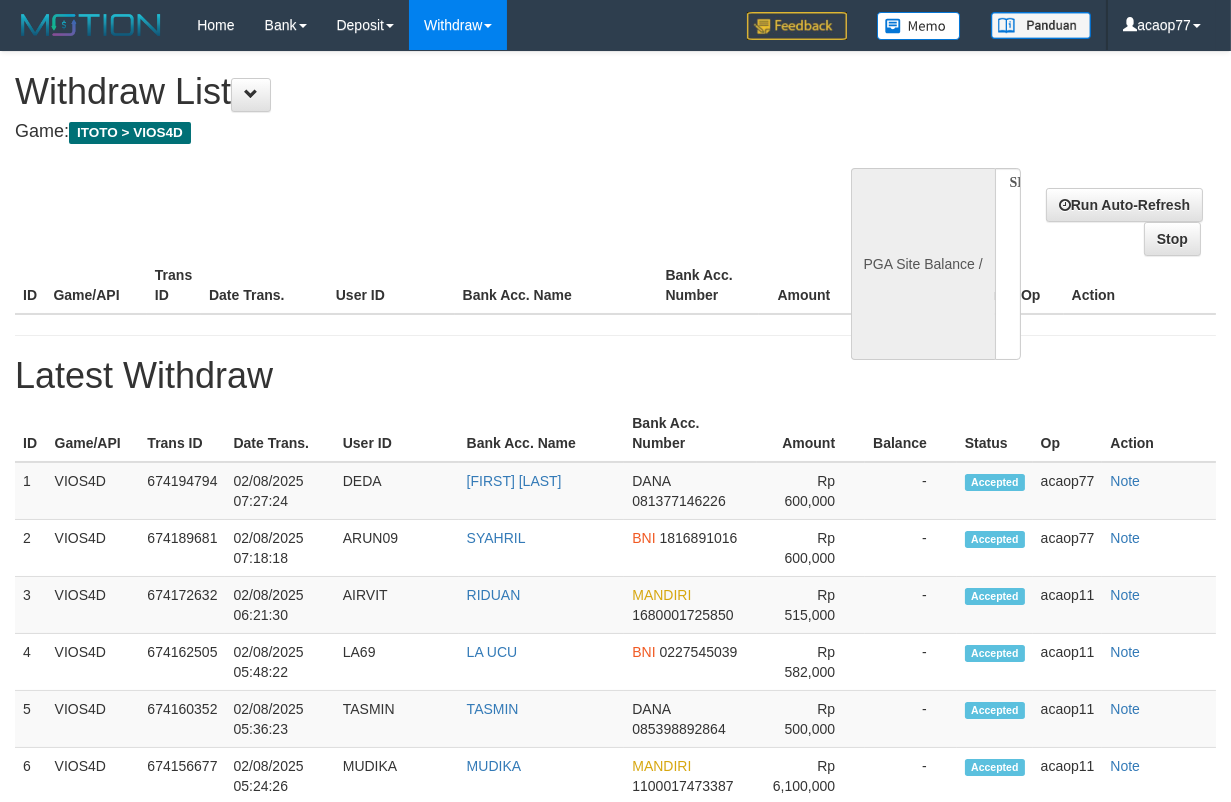 select on "**" 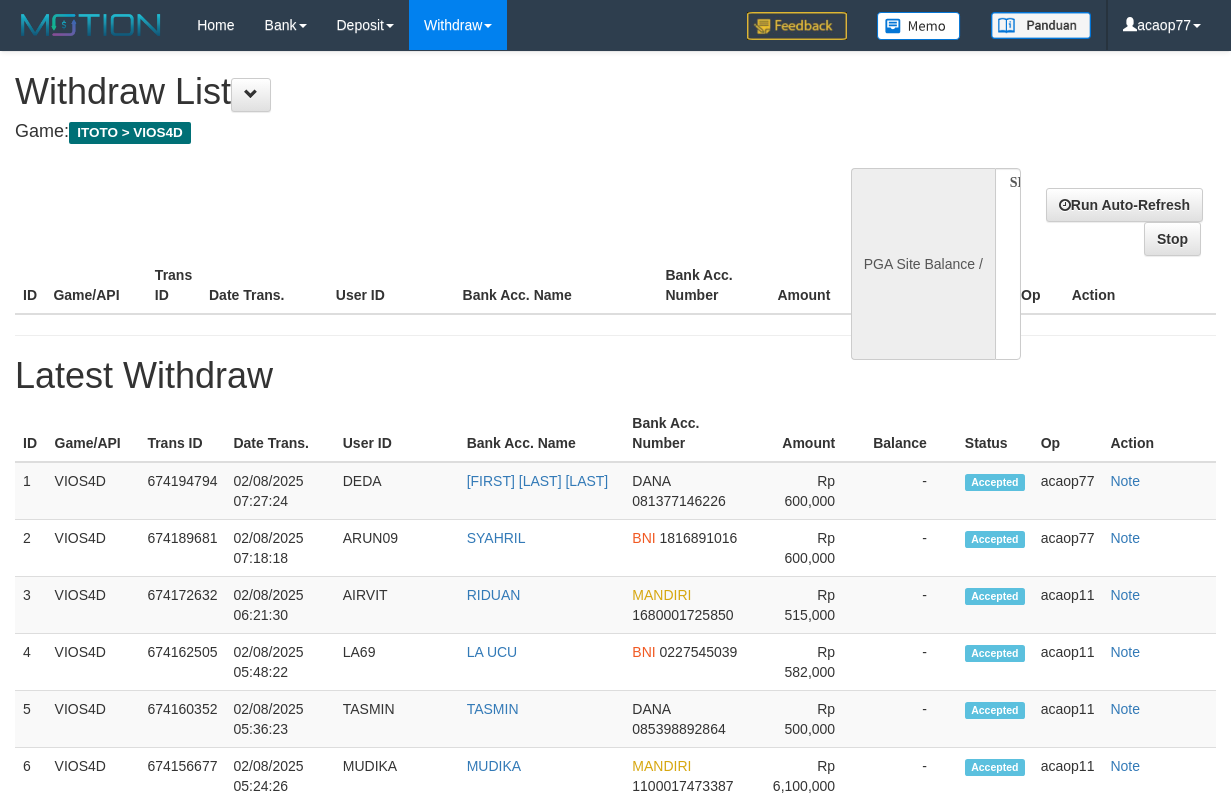 select 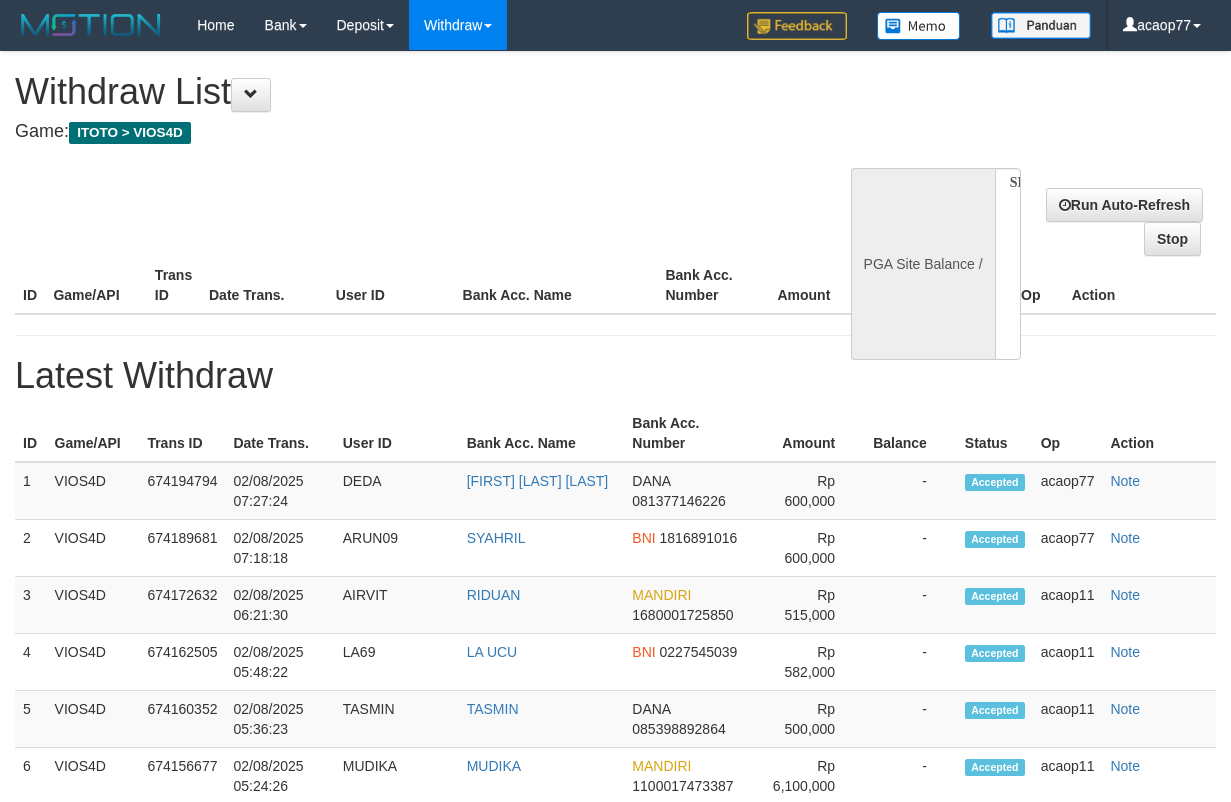scroll, scrollTop: 0, scrollLeft: 0, axis: both 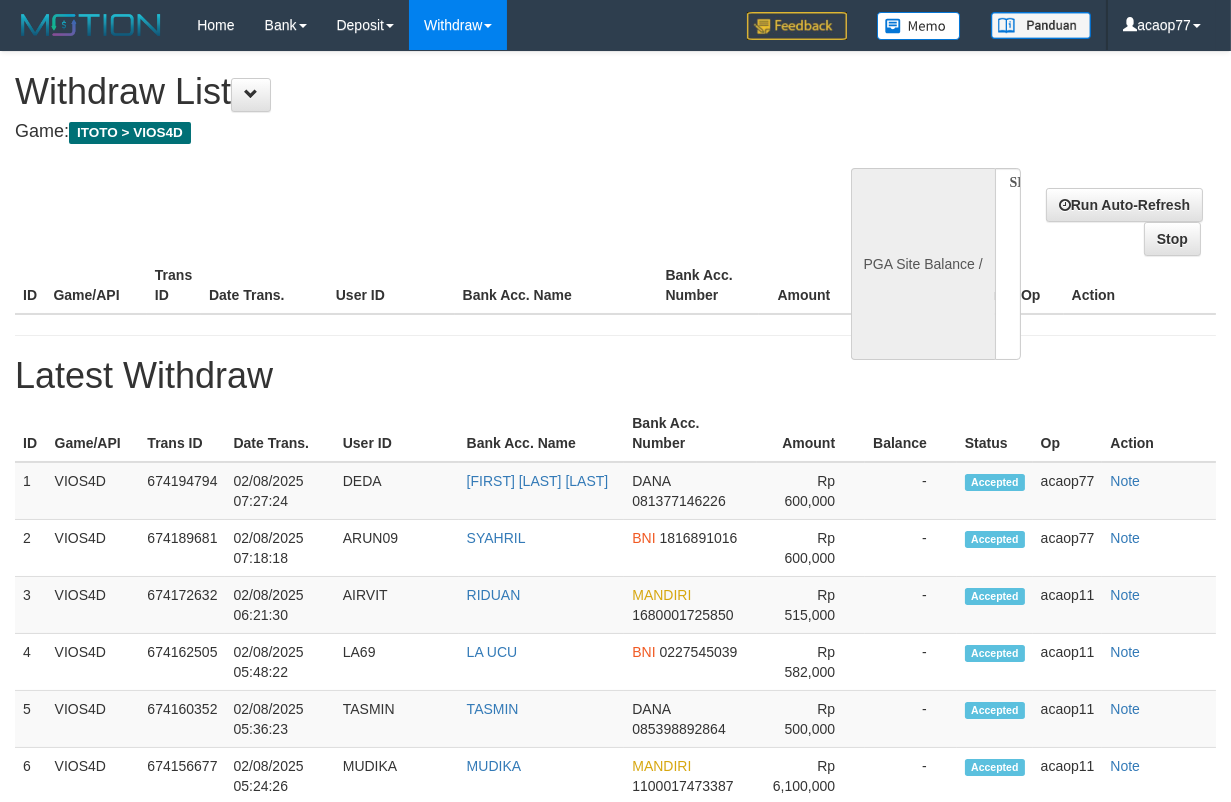 select on "**" 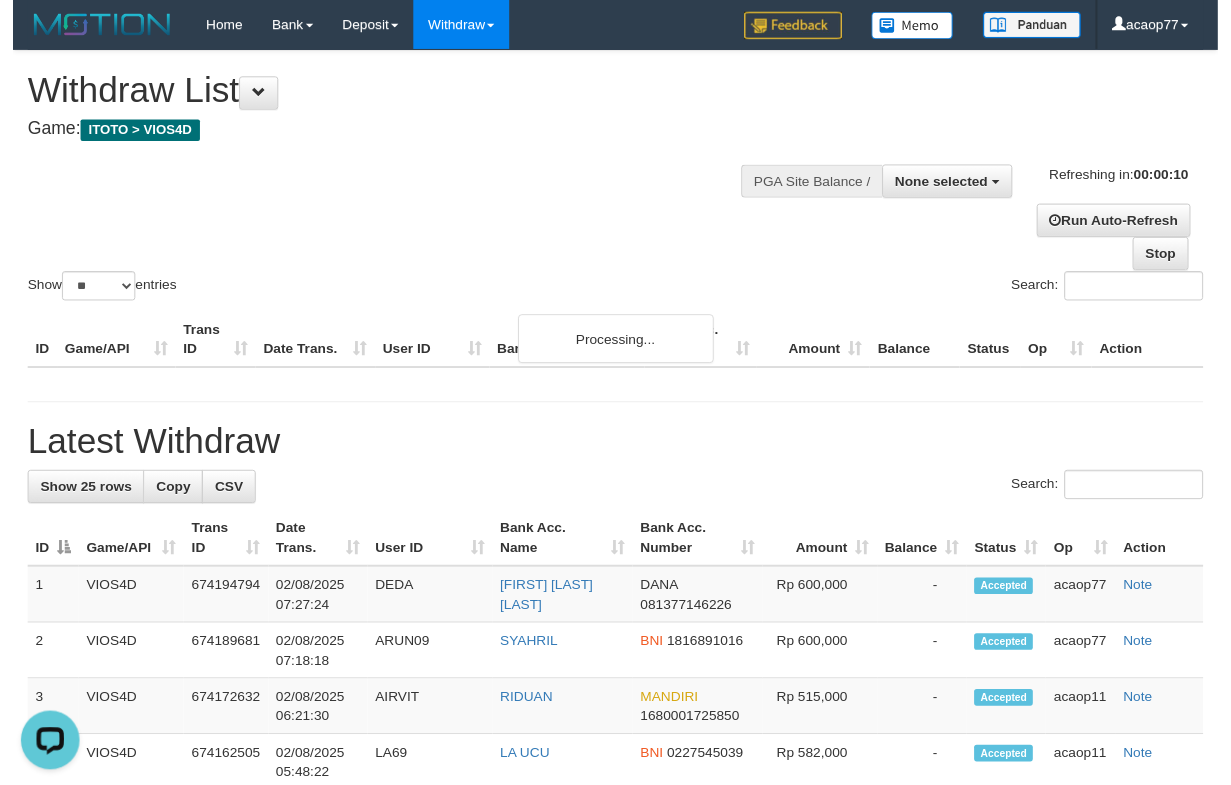 scroll, scrollTop: 0, scrollLeft: 0, axis: both 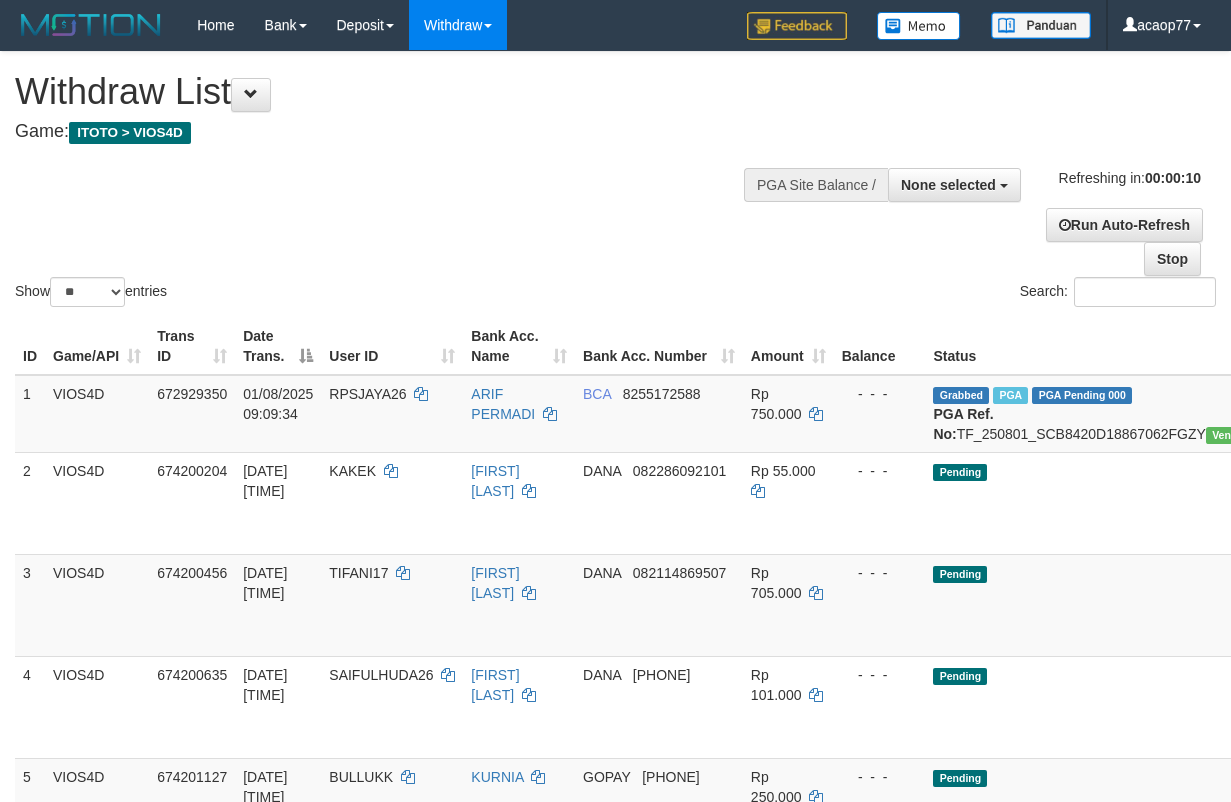 select 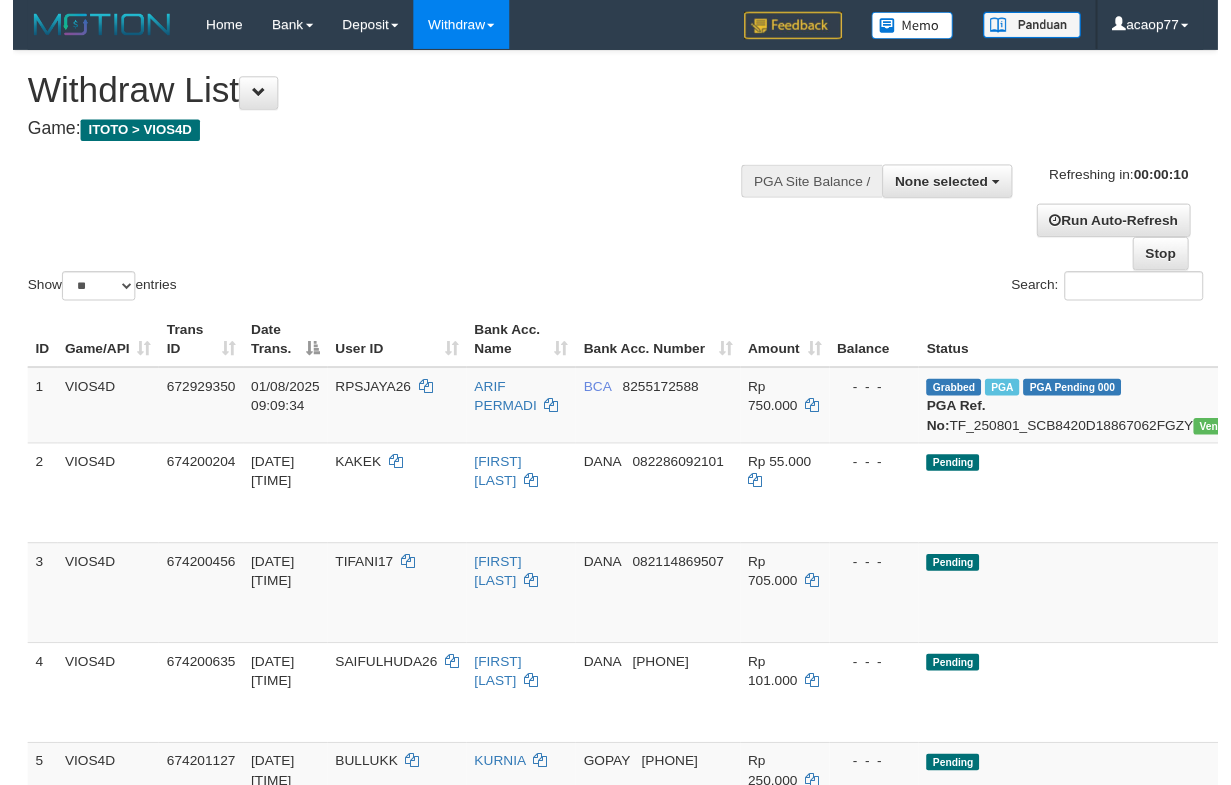 scroll, scrollTop: 0, scrollLeft: 0, axis: both 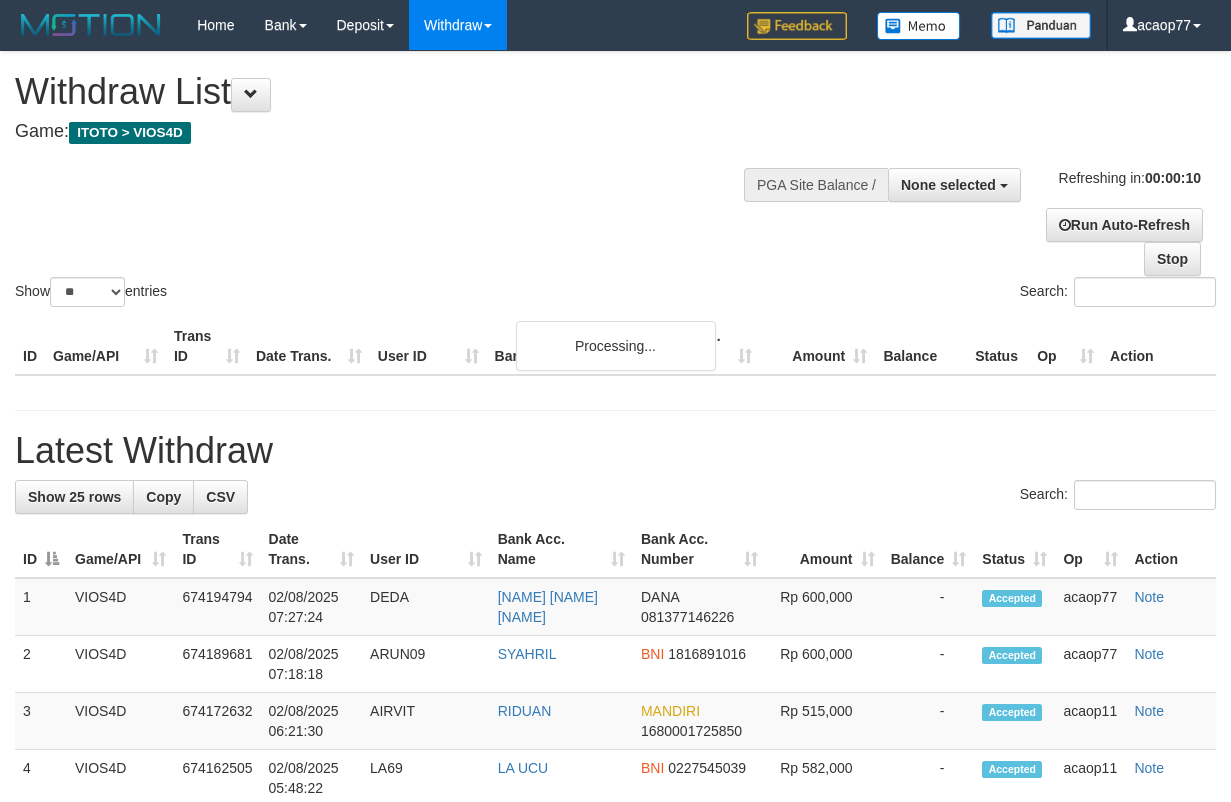select 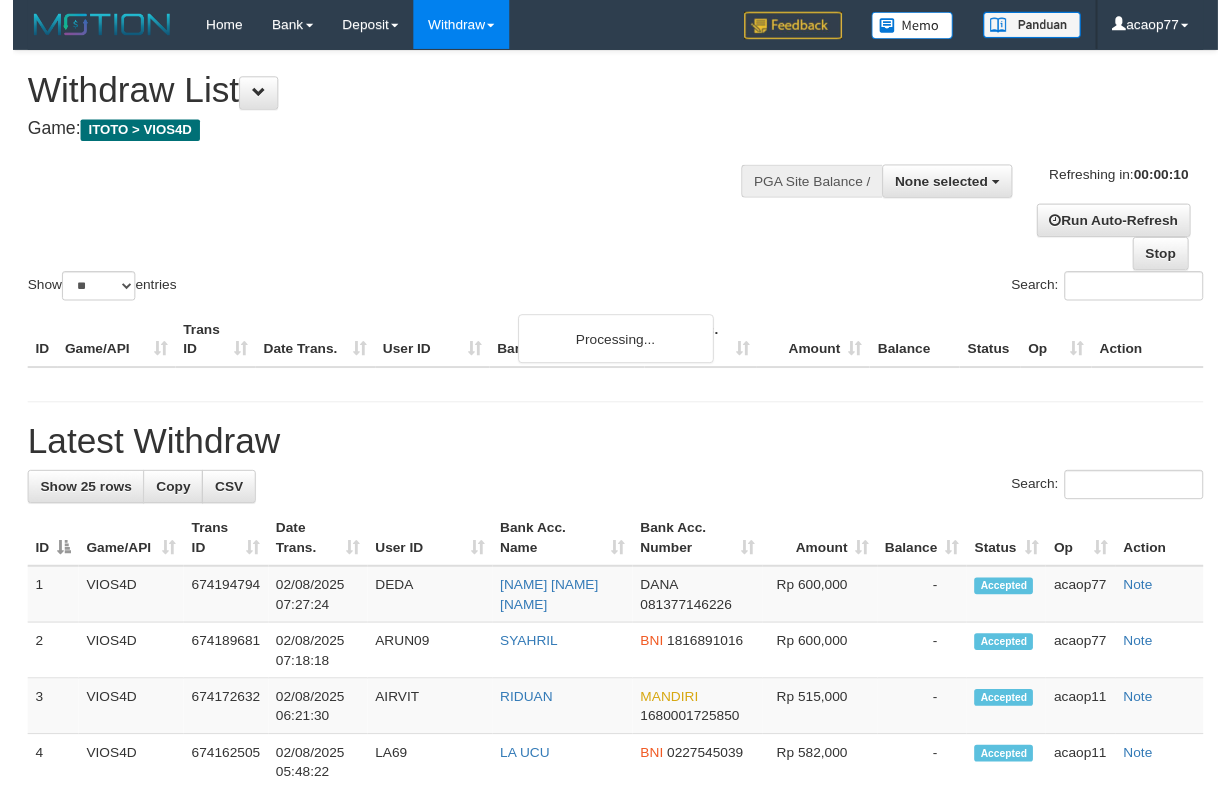 scroll, scrollTop: 0, scrollLeft: 0, axis: both 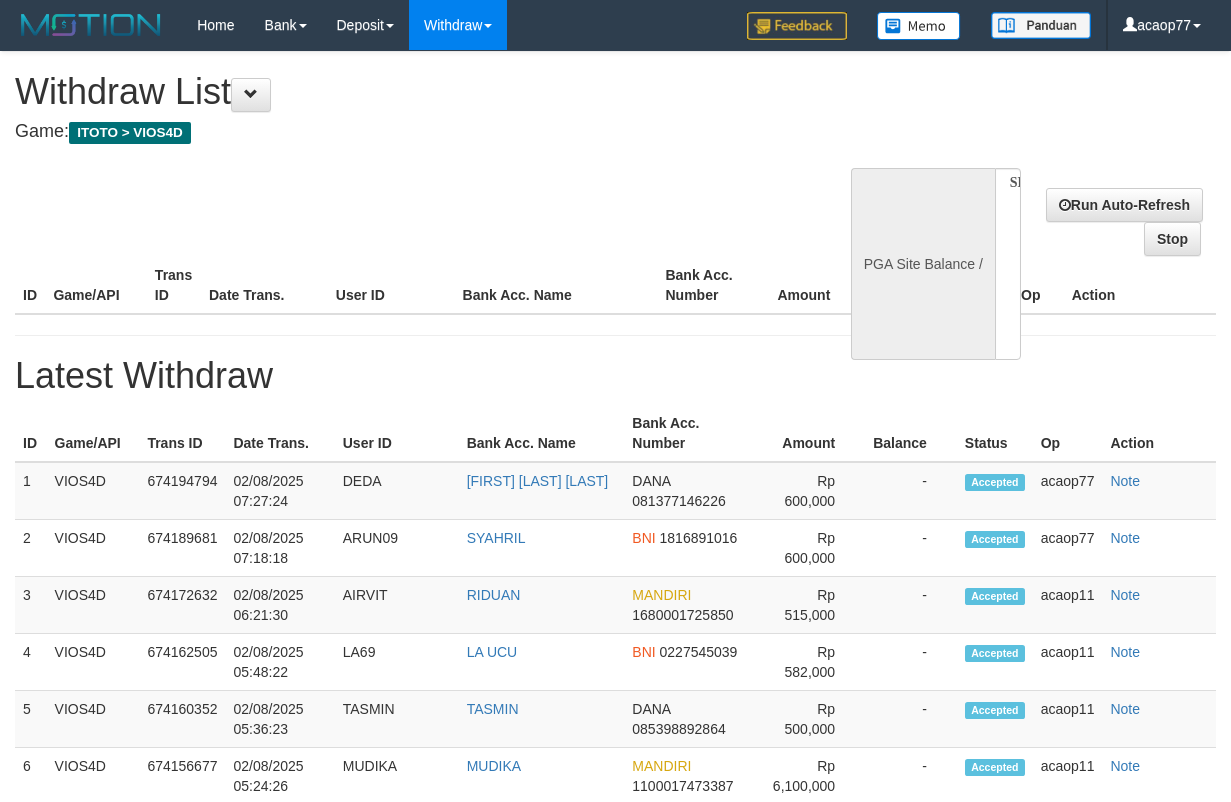 select 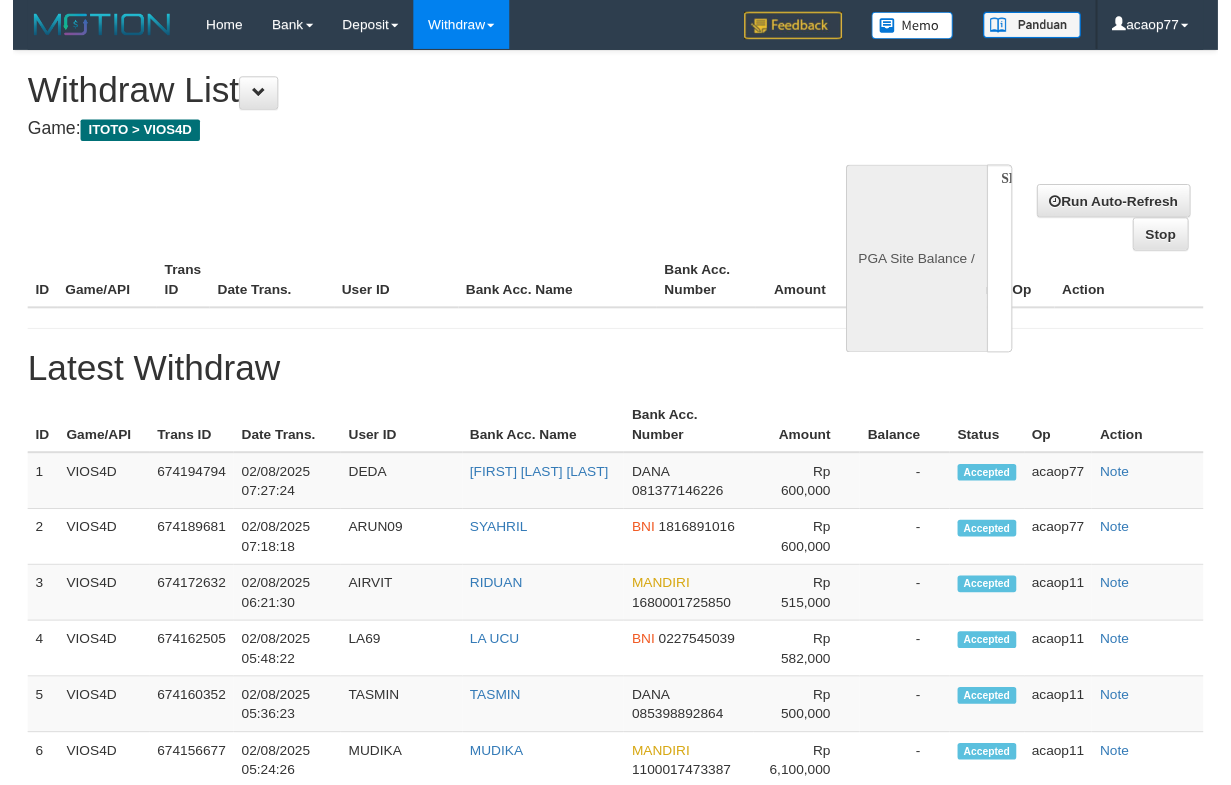 scroll, scrollTop: 0, scrollLeft: 0, axis: both 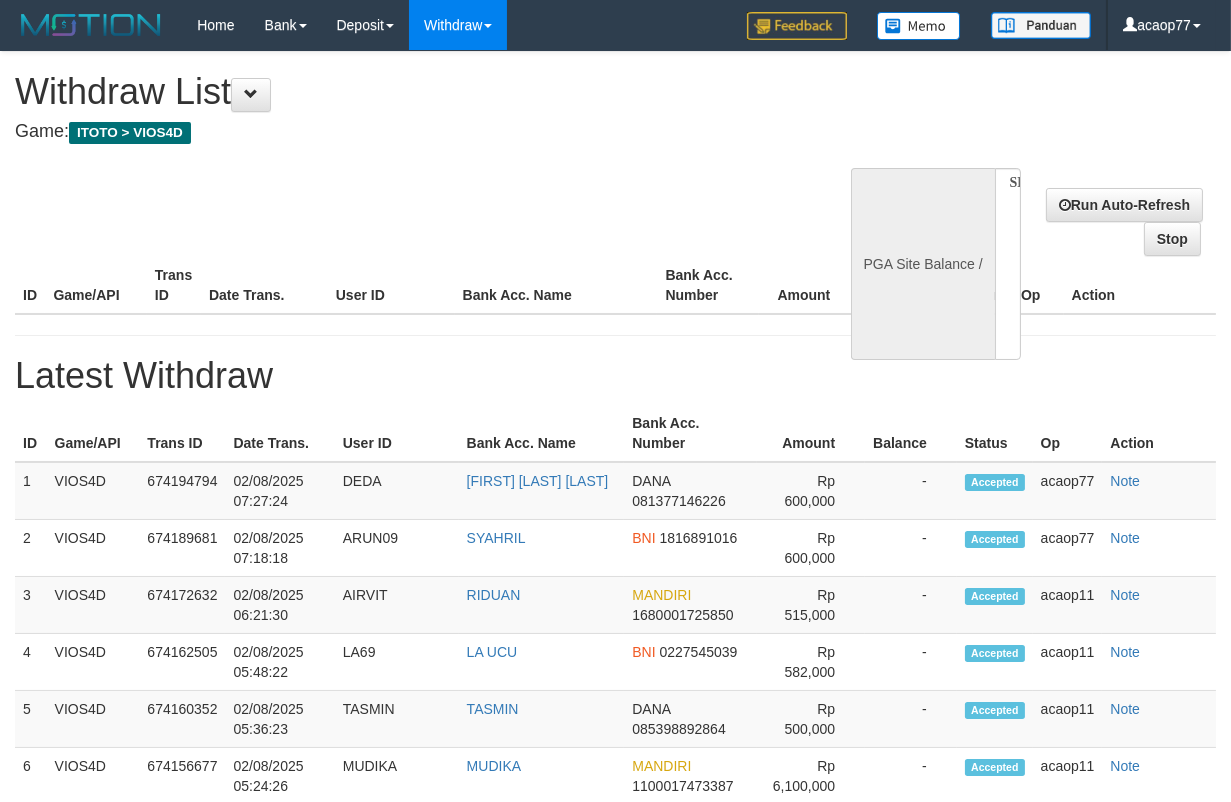 select on "**" 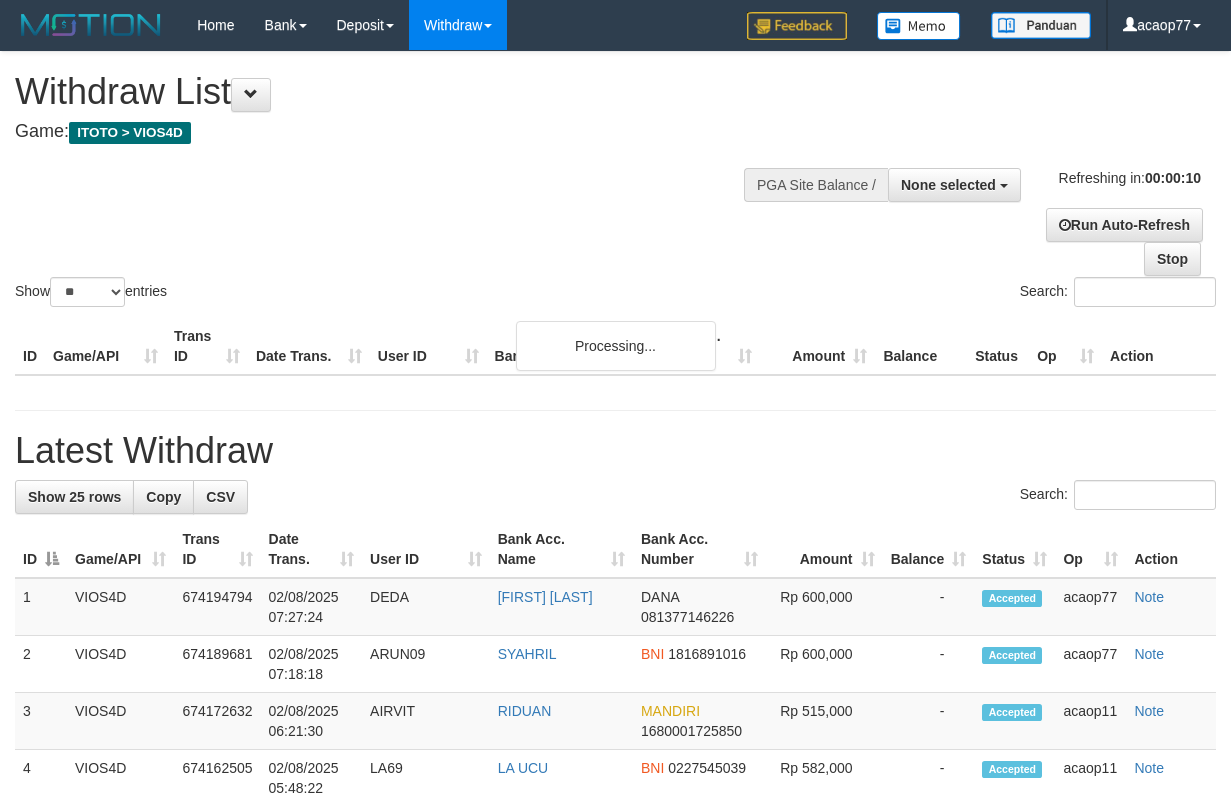 select 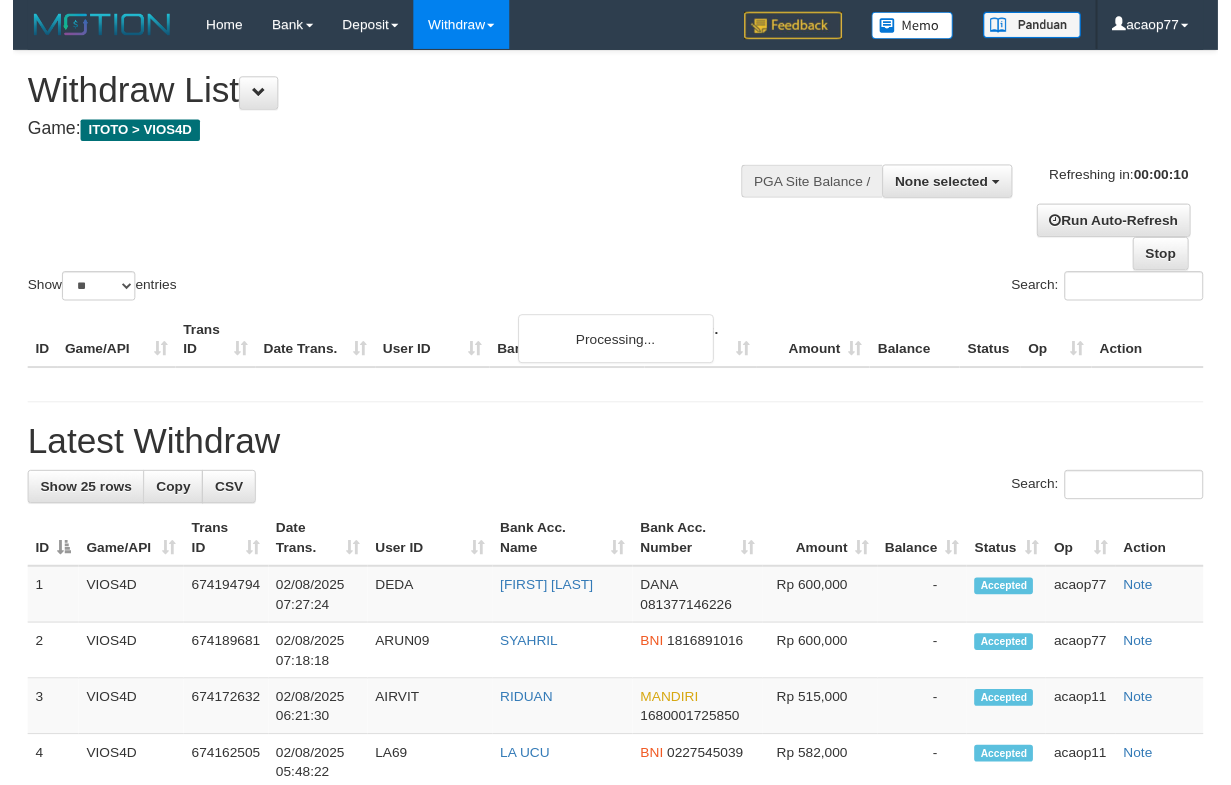 scroll, scrollTop: 0, scrollLeft: 0, axis: both 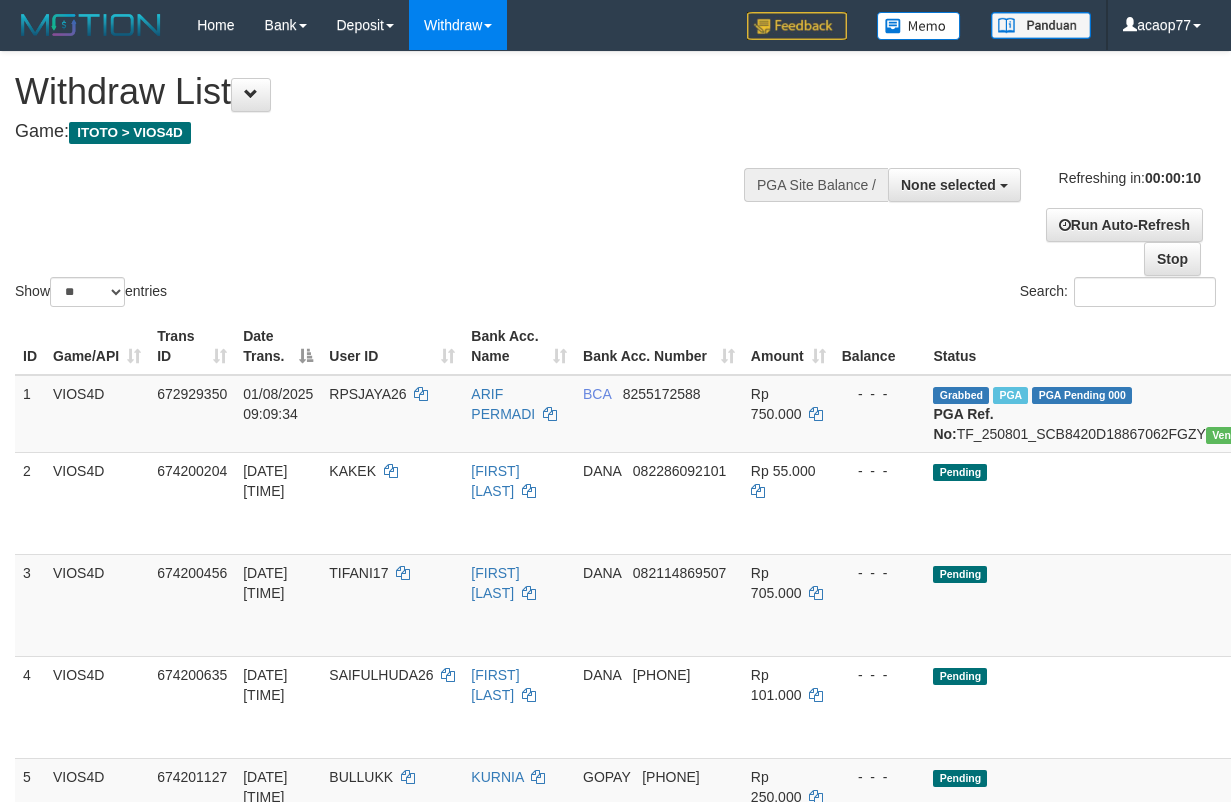 select 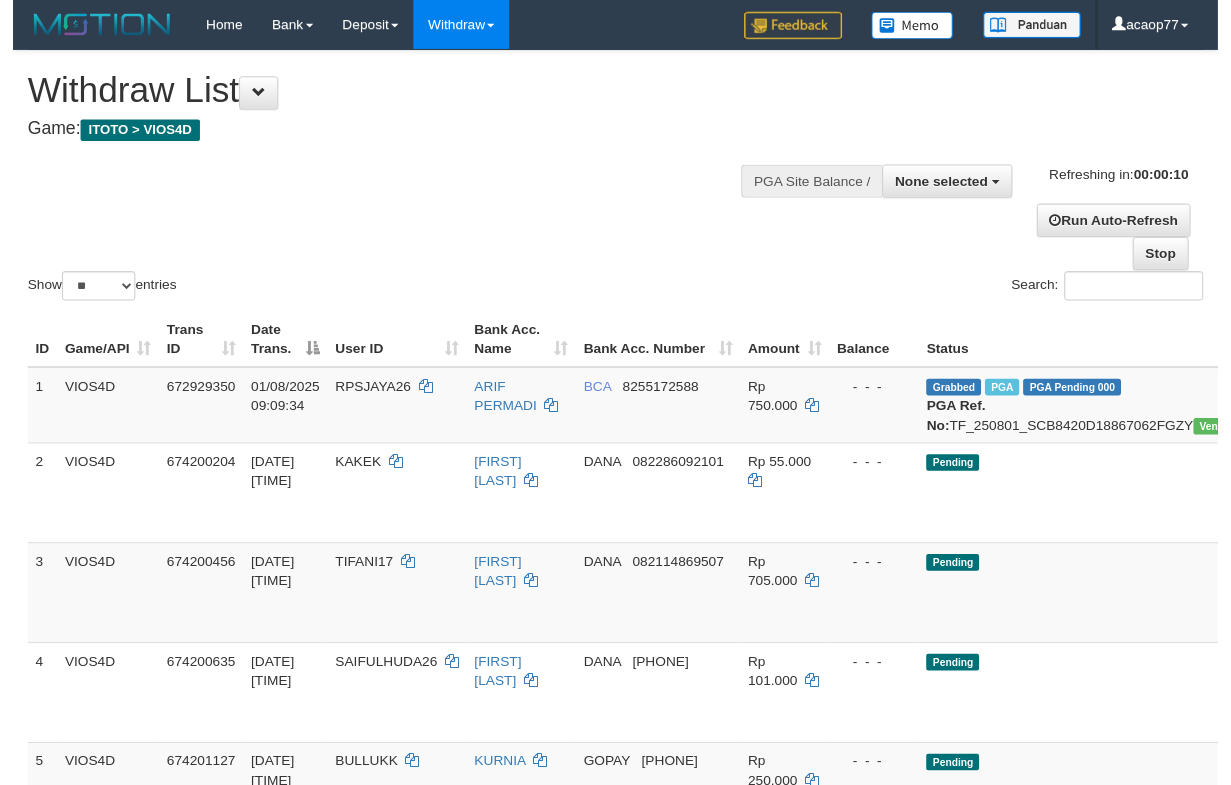 scroll, scrollTop: 0, scrollLeft: 0, axis: both 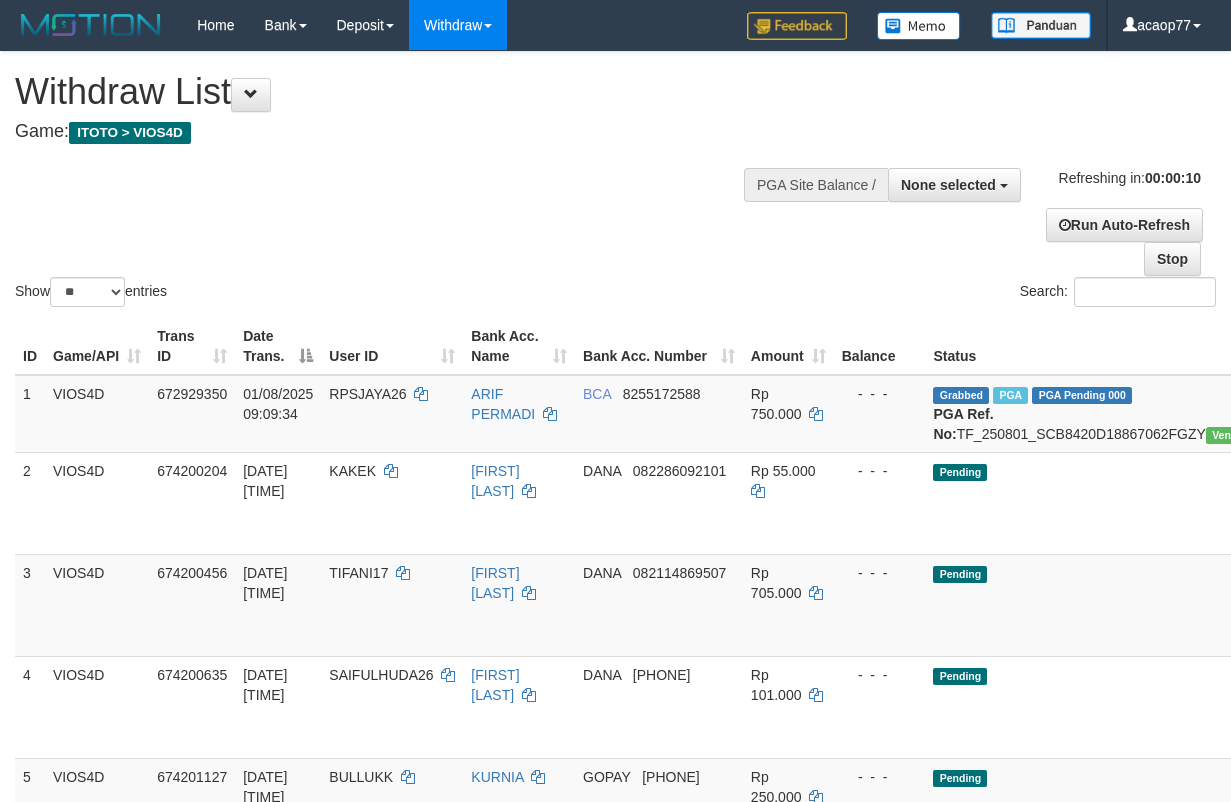 select 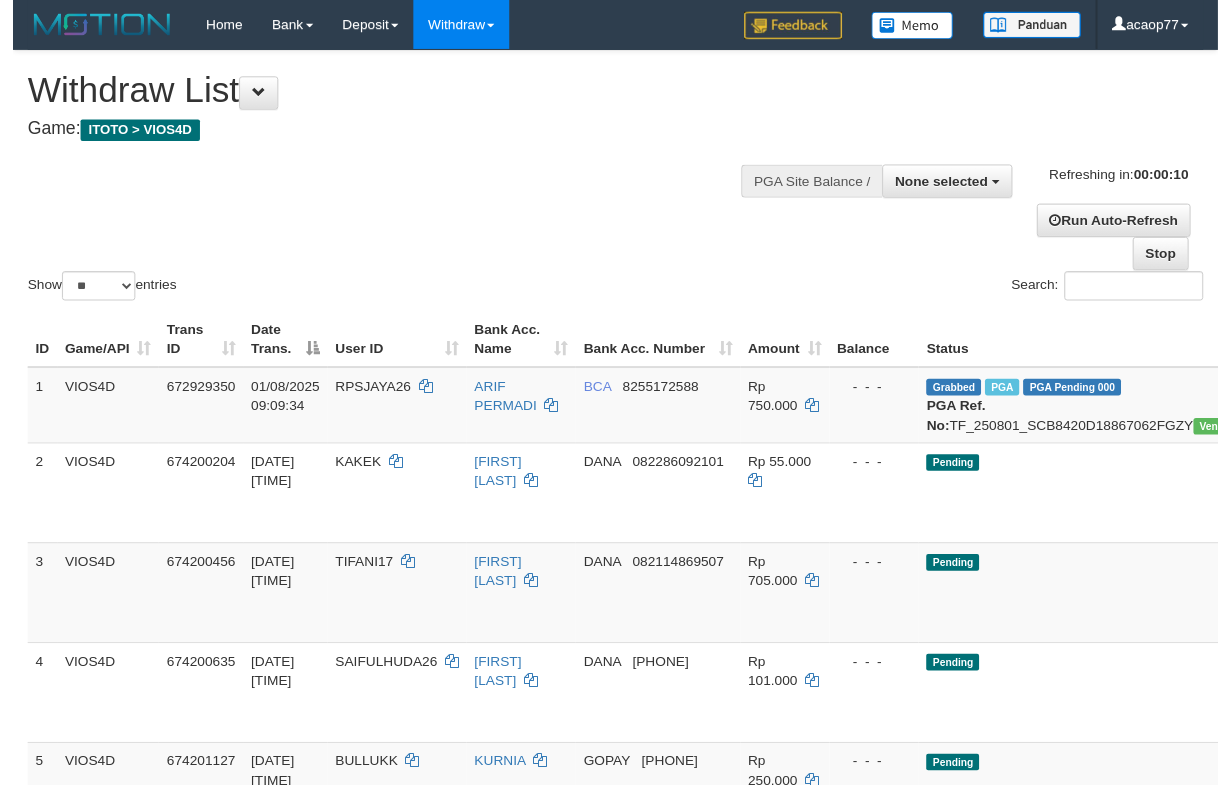scroll, scrollTop: 0, scrollLeft: 0, axis: both 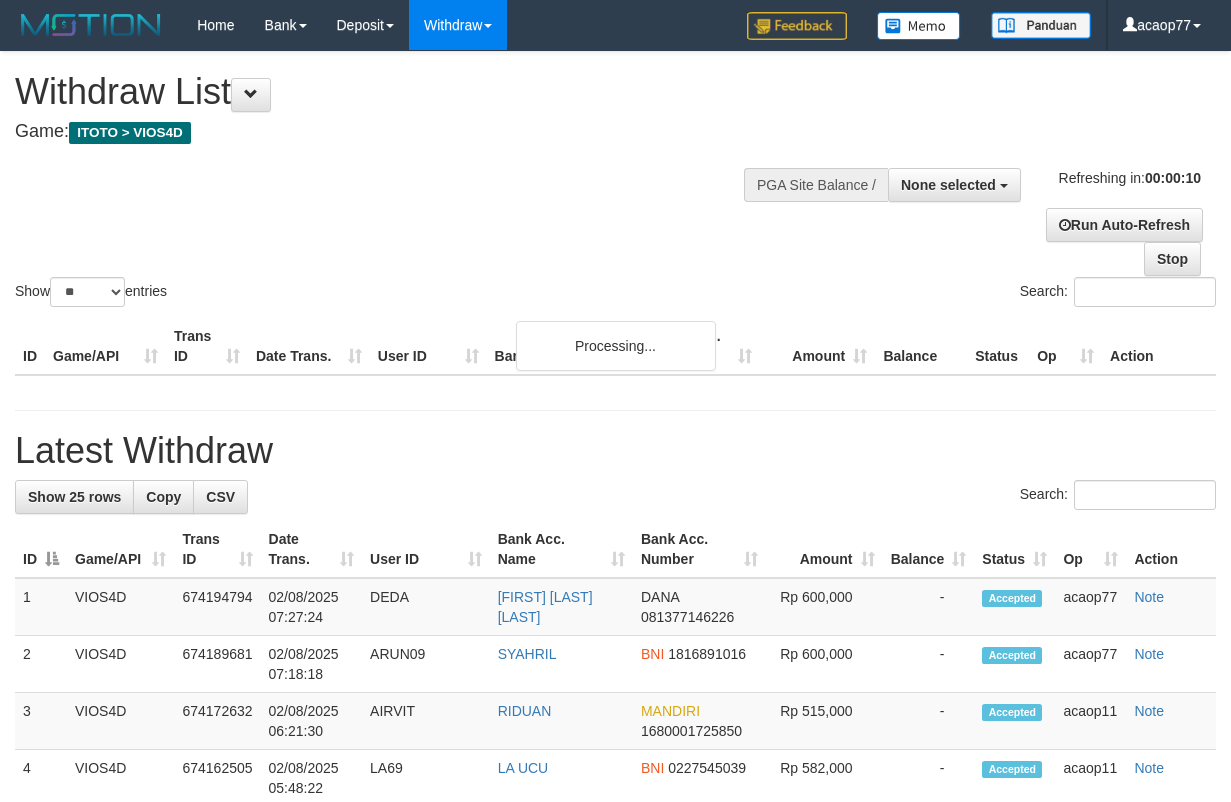 select 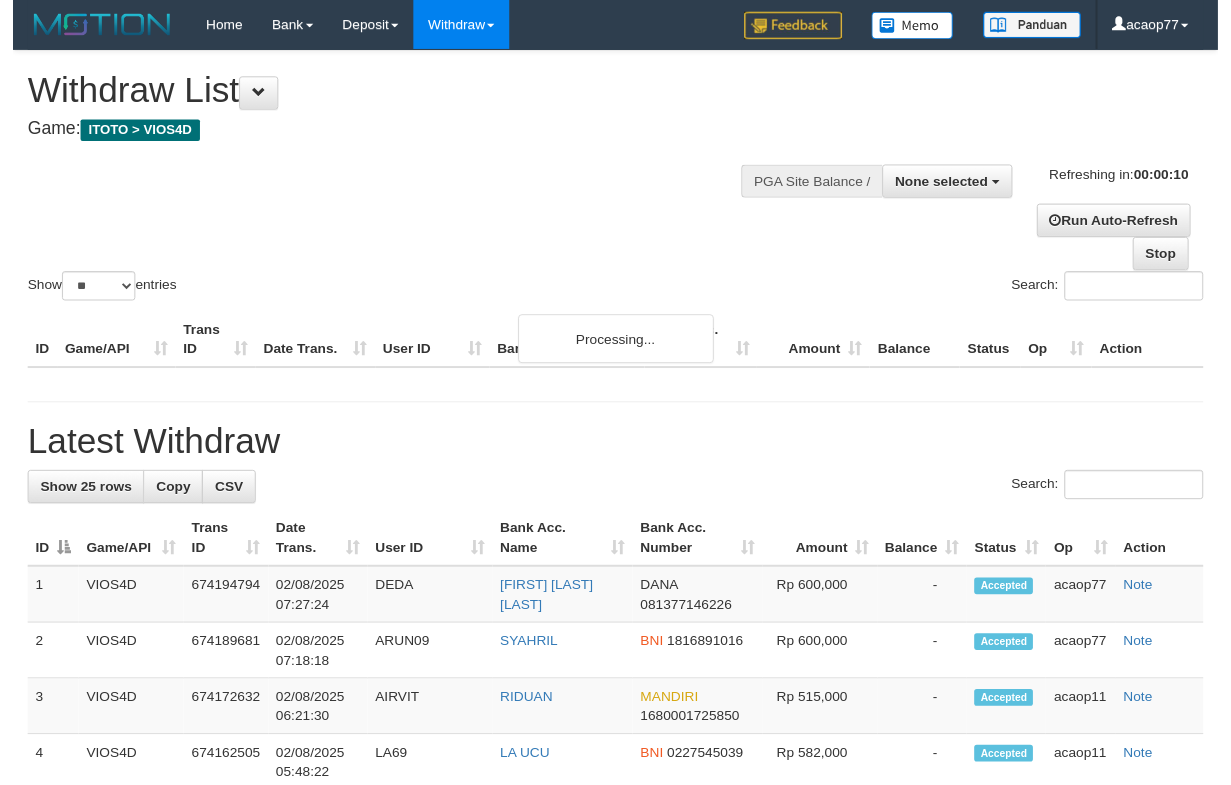 scroll, scrollTop: 0, scrollLeft: 0, axis: both 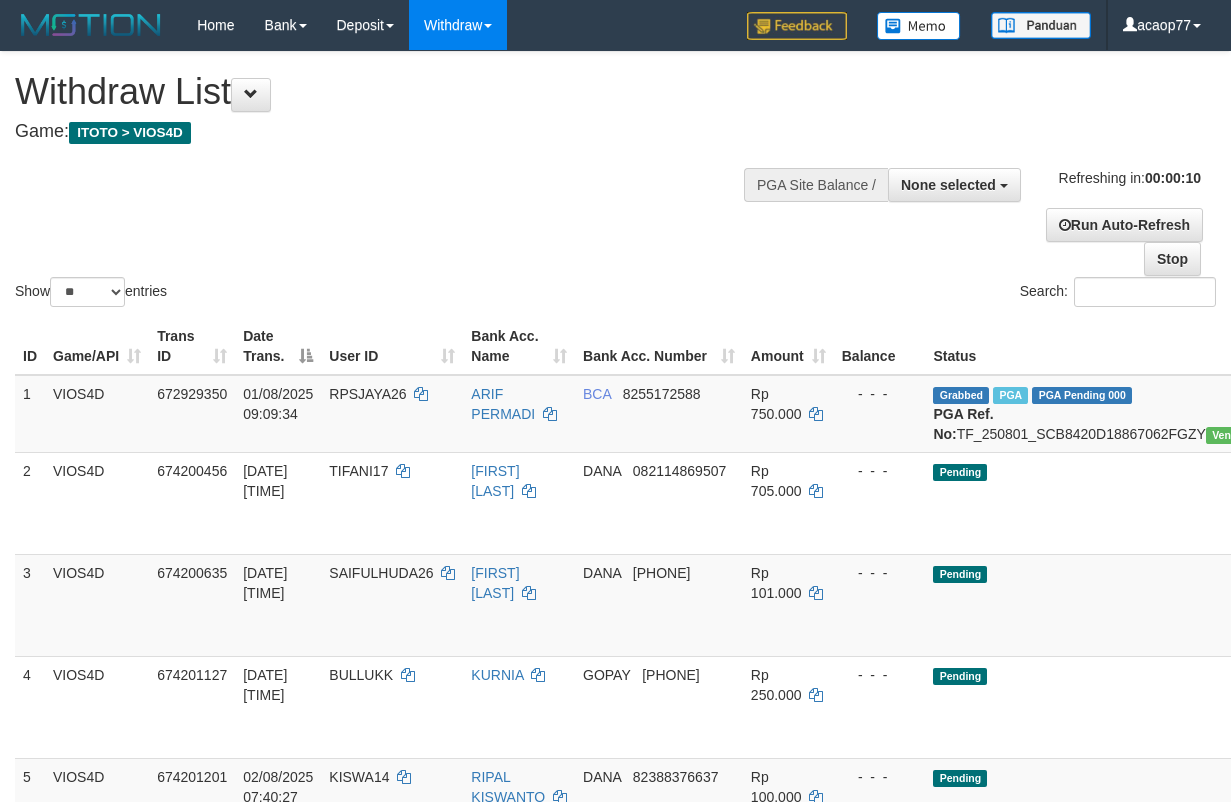 select 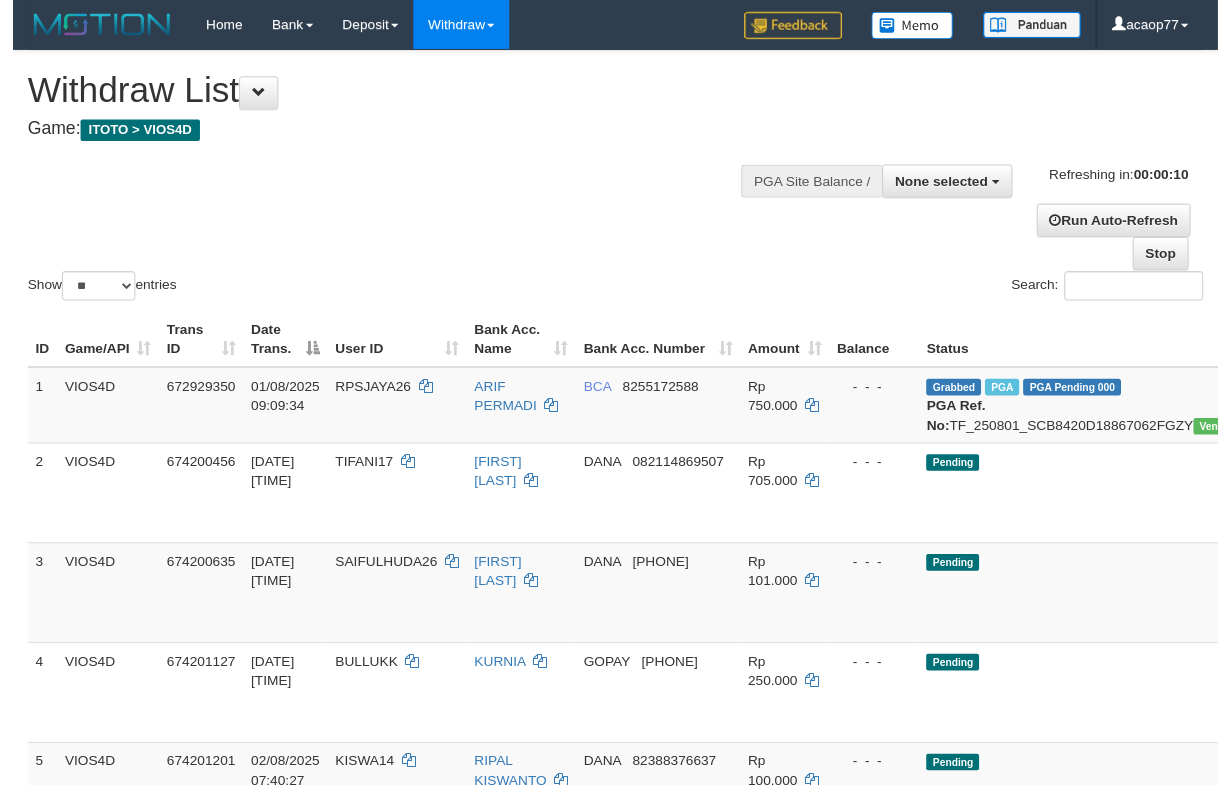 scroll, scrollTop: 0, scrollLeft: 0, axis: both 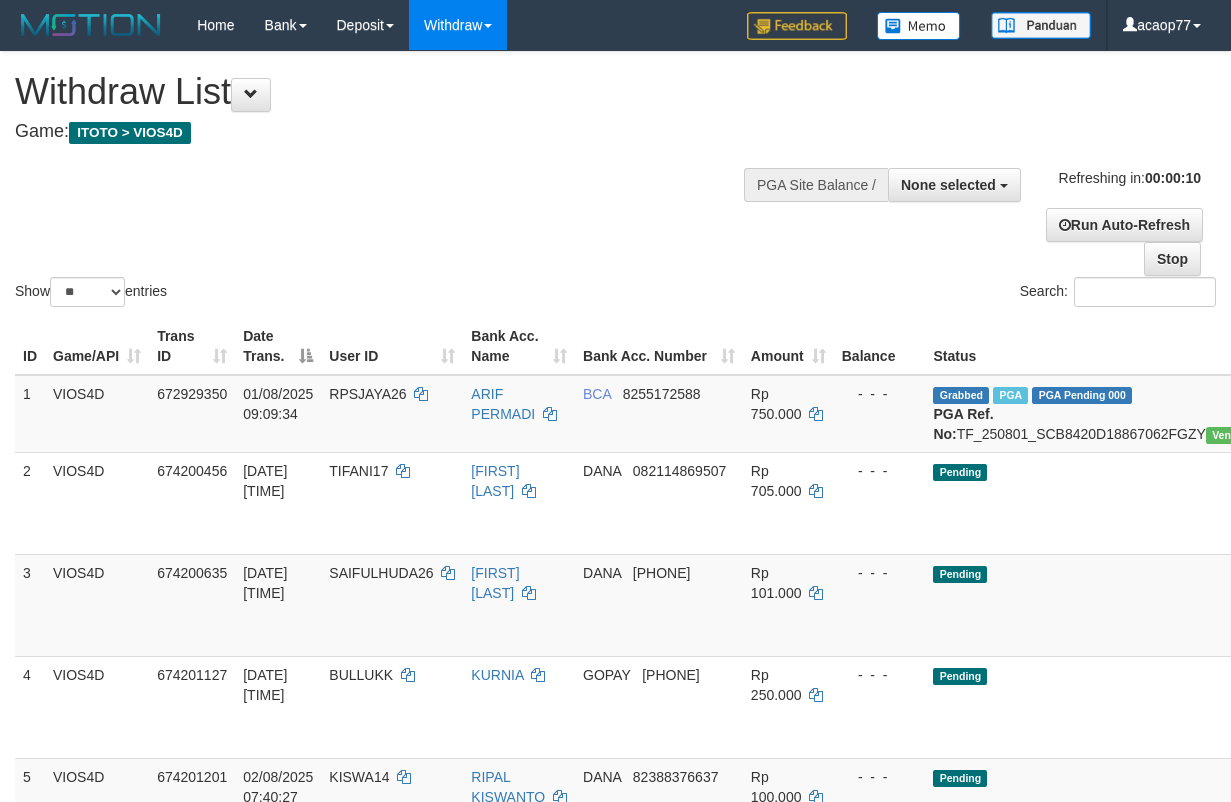 select 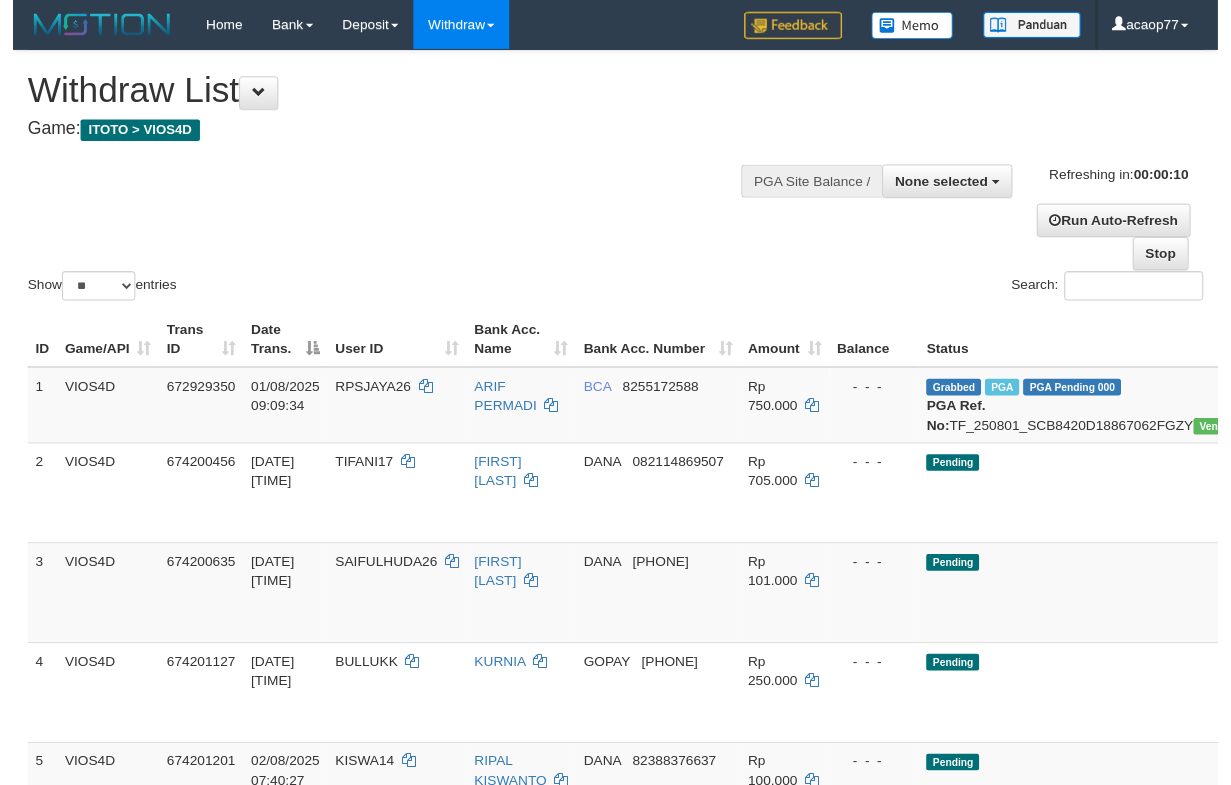 scroll, scrollTop: 0, scrollLeft: 0, axis: both 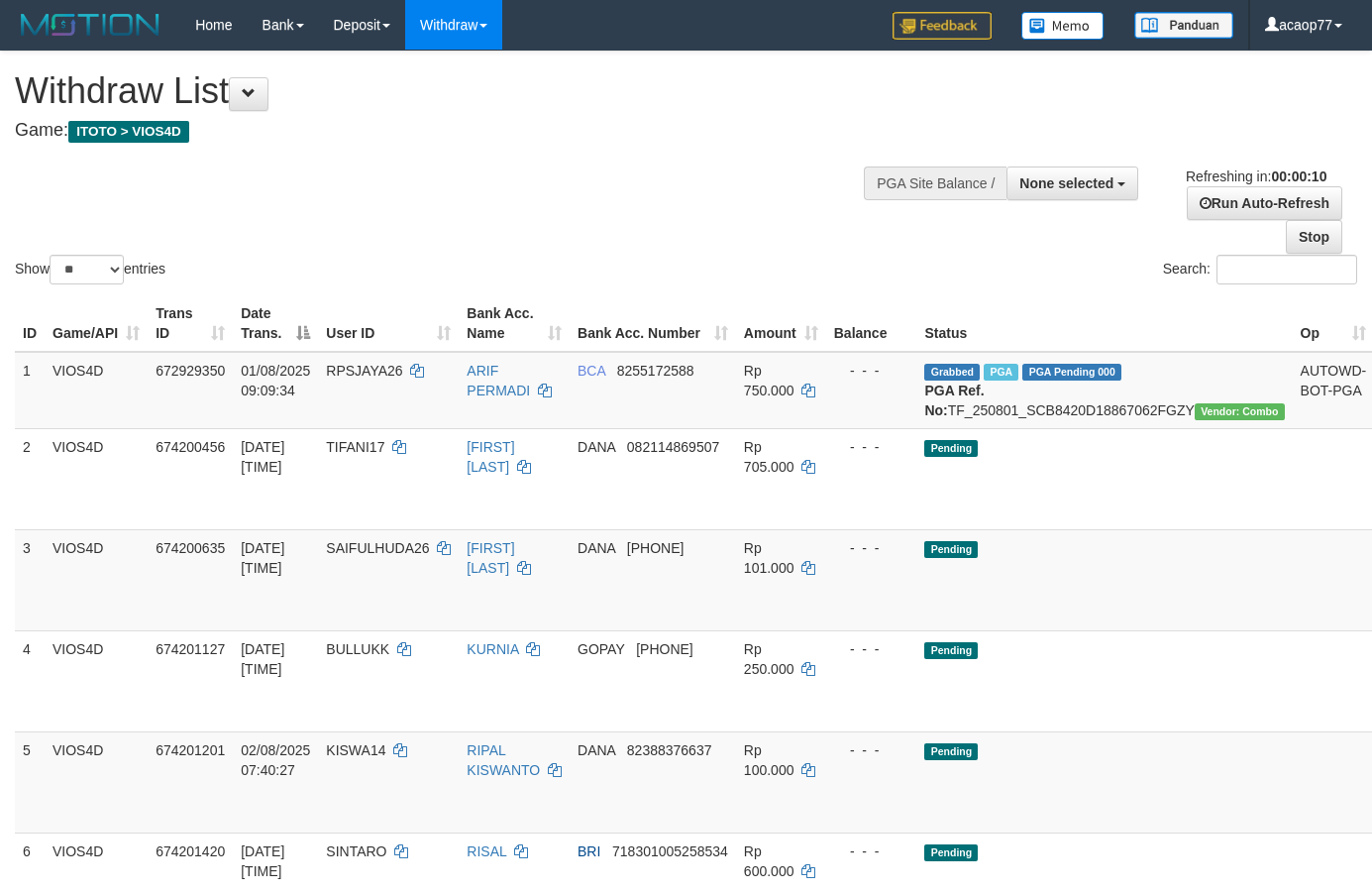 select 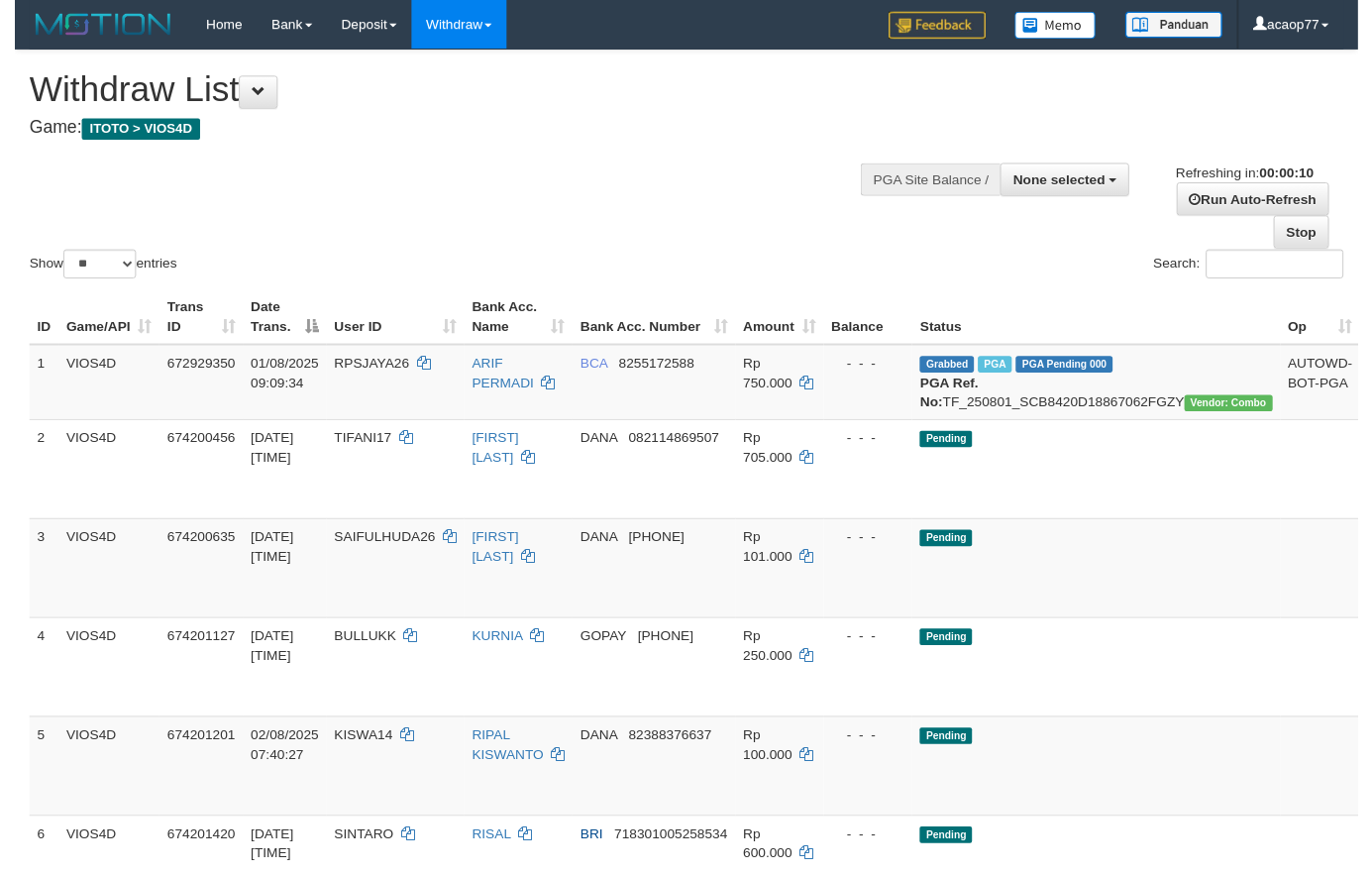 scroll, scrollTop: 0, scrollLeft: 0, axis: both 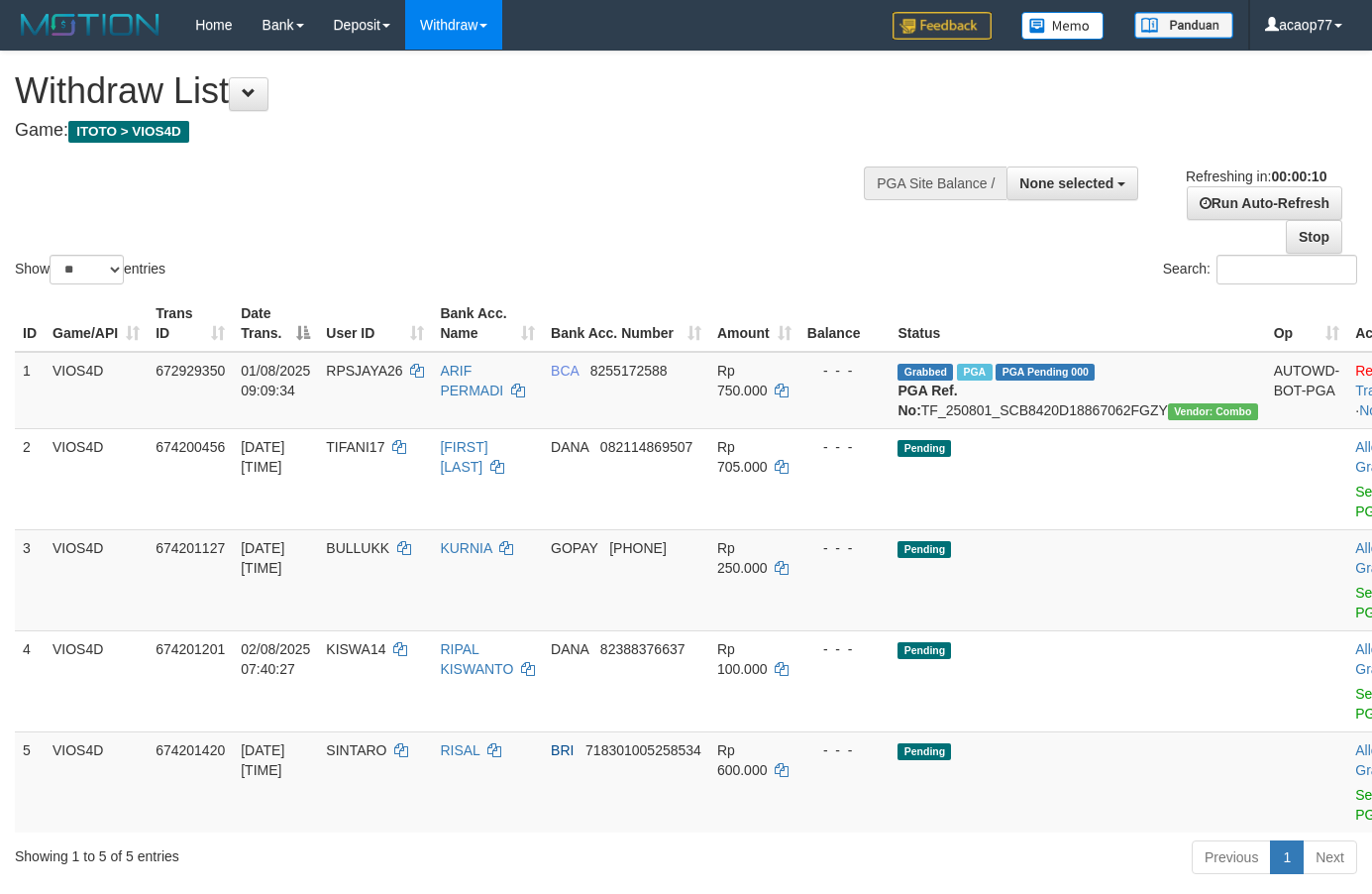 select 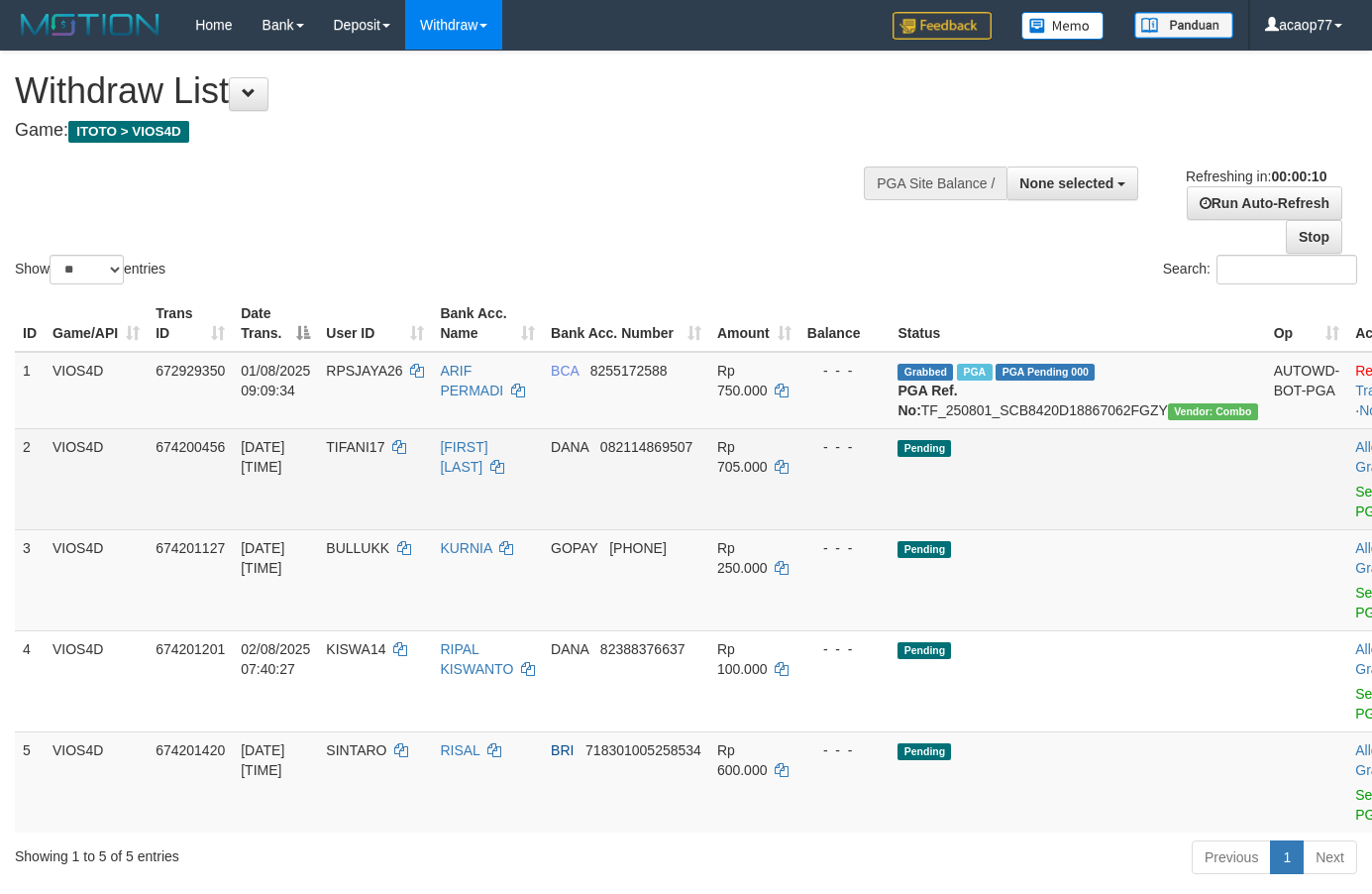 scroll, scrollTop: 0, scrollLeft: 0, axis: both 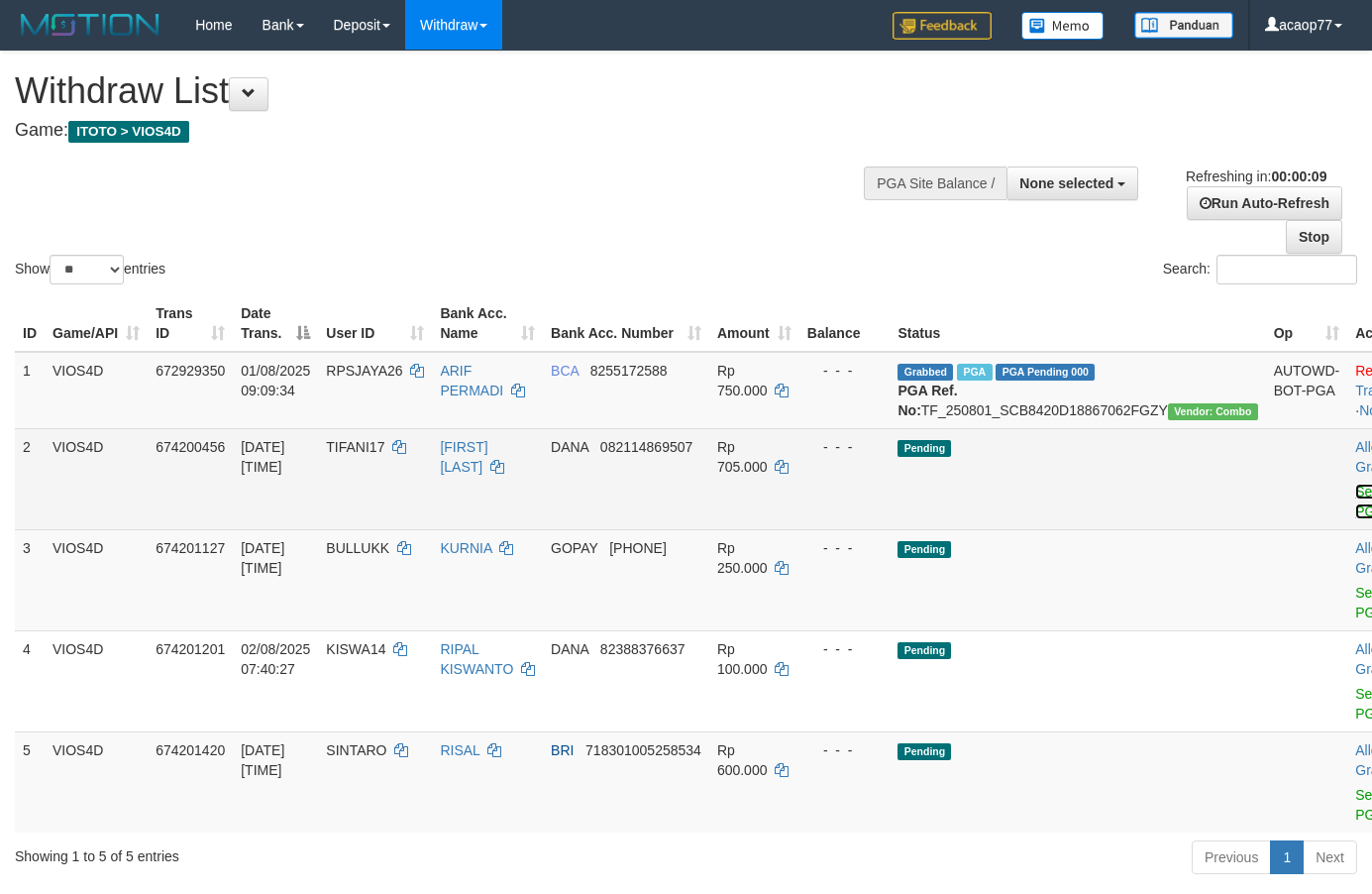 click on "Send PGA" at bounding box center [1371, 502] 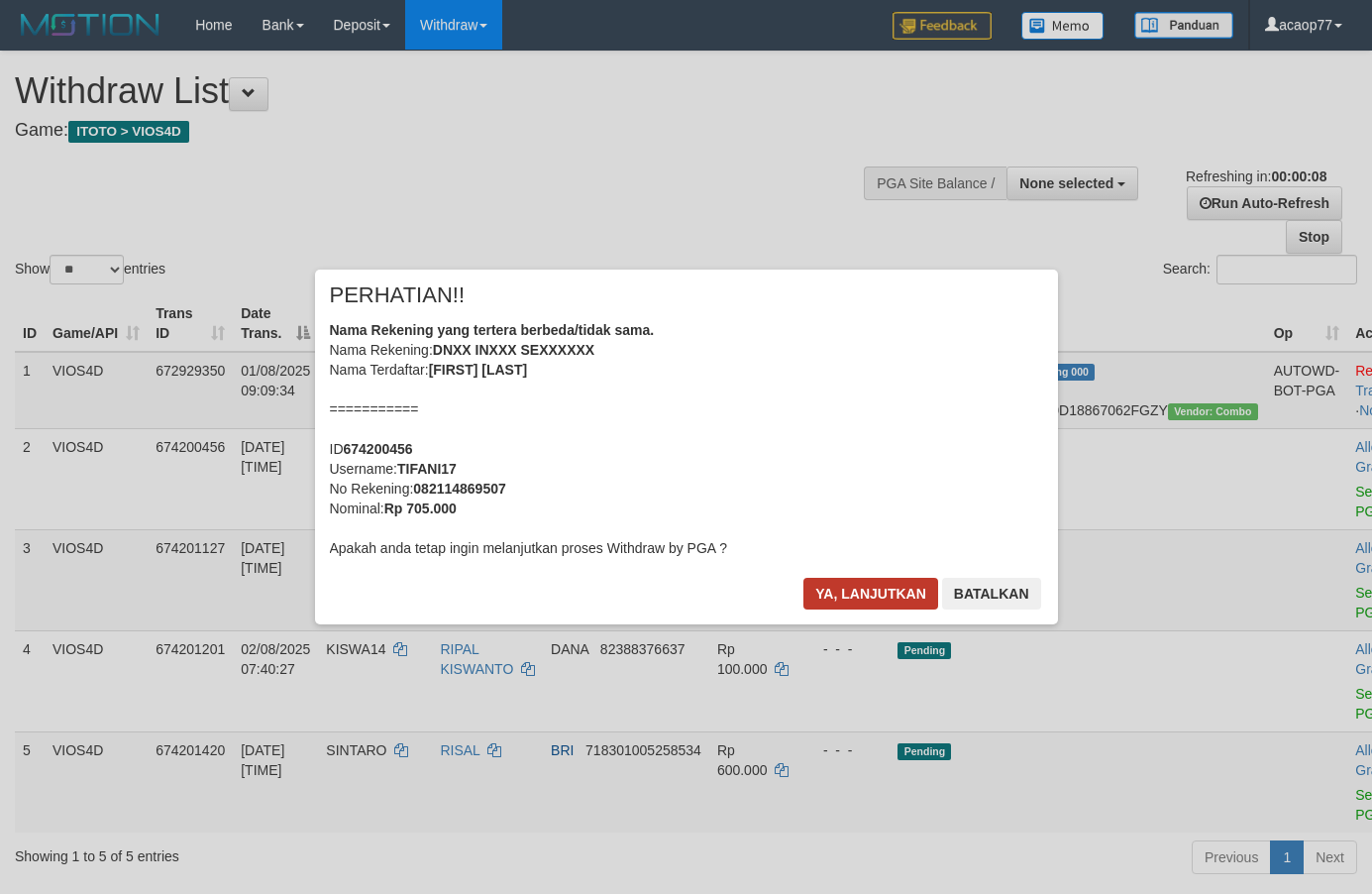 click on "Ya, lanjutkan" at bounding box center [871, 594] 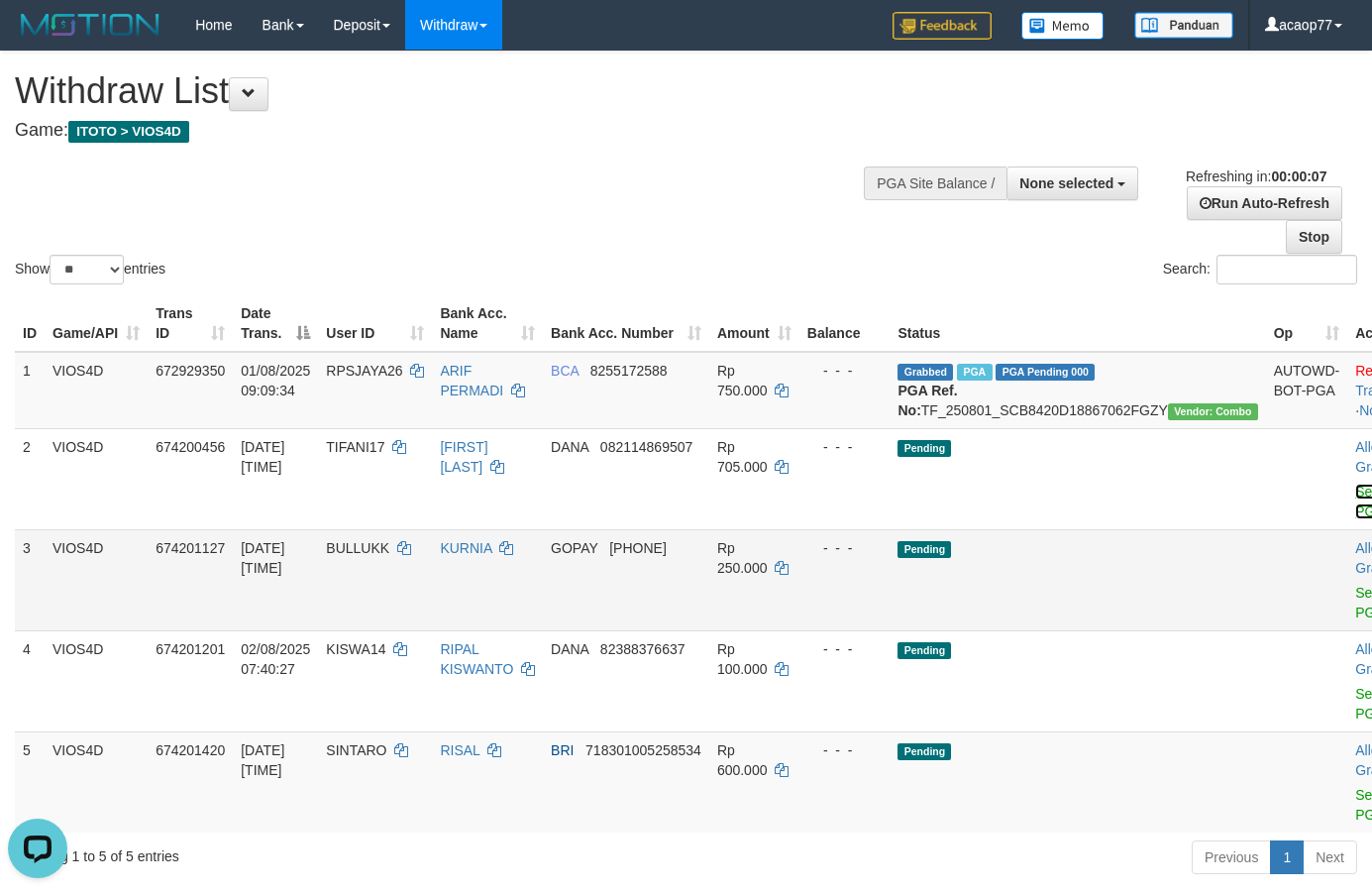 scroll, scrollTop: 0, scrollLeft: 0, axis: both 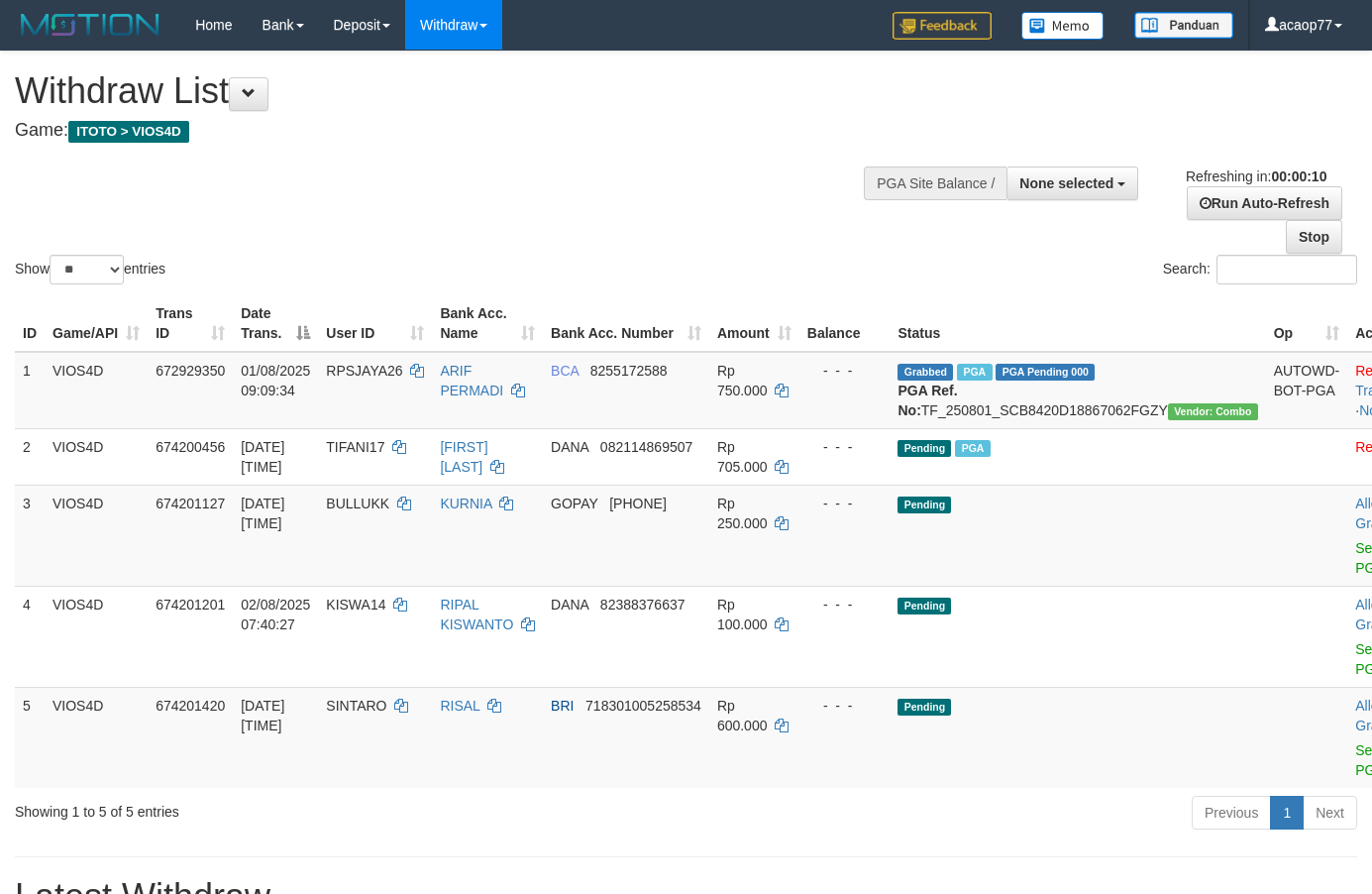 select 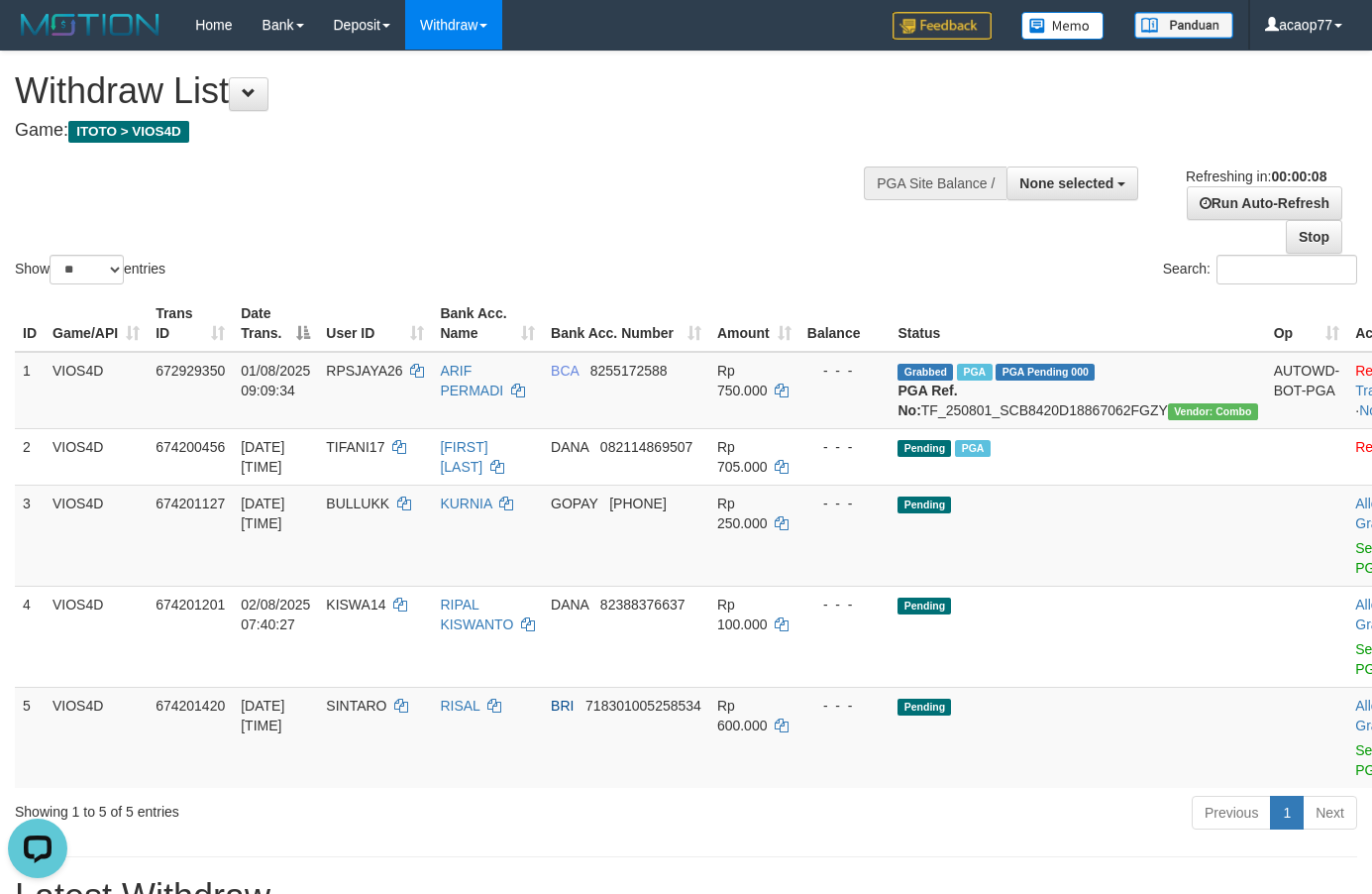 scroll, scrollTop: 0, scrollLeft: 0, axis: both 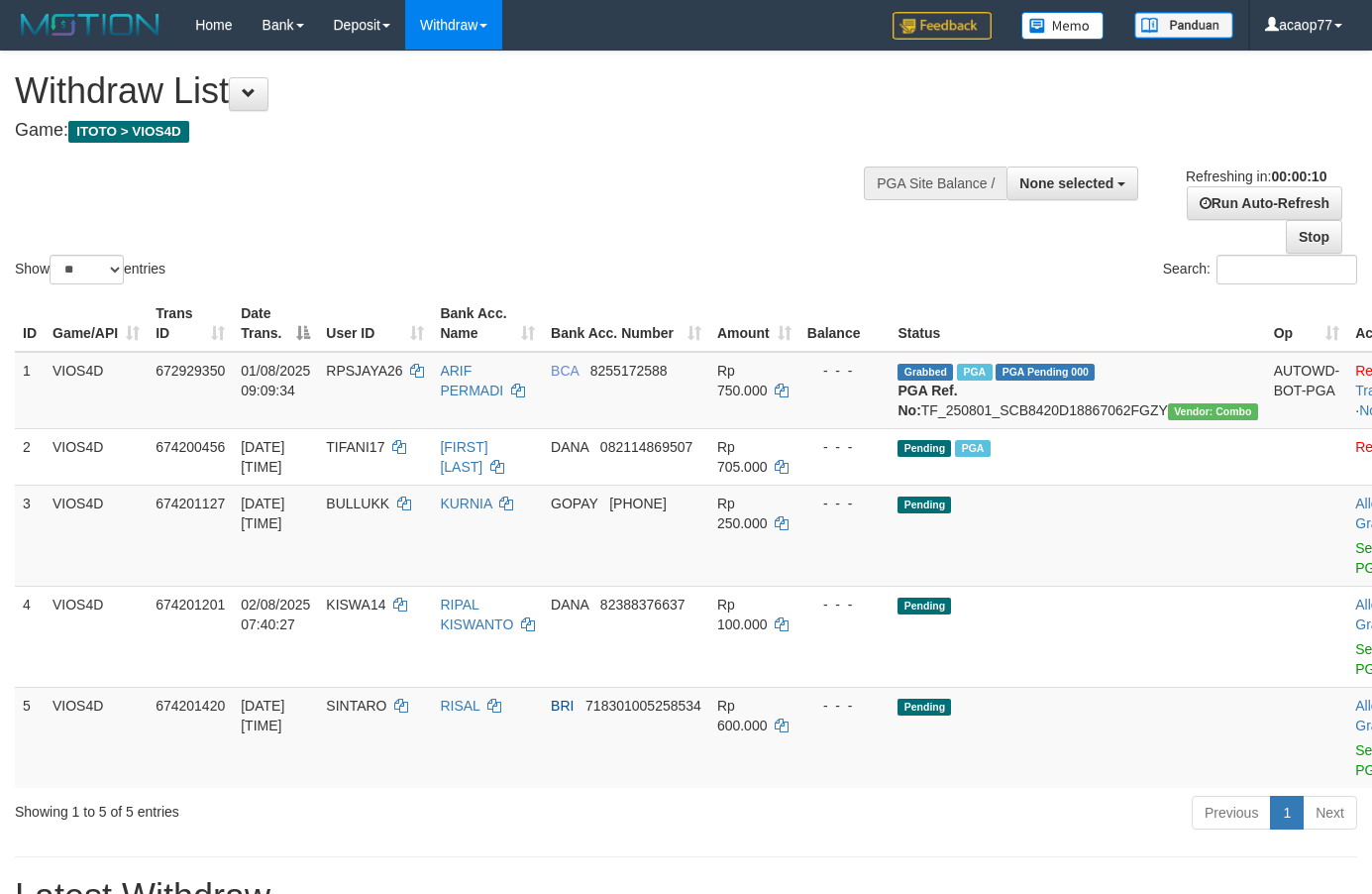 select 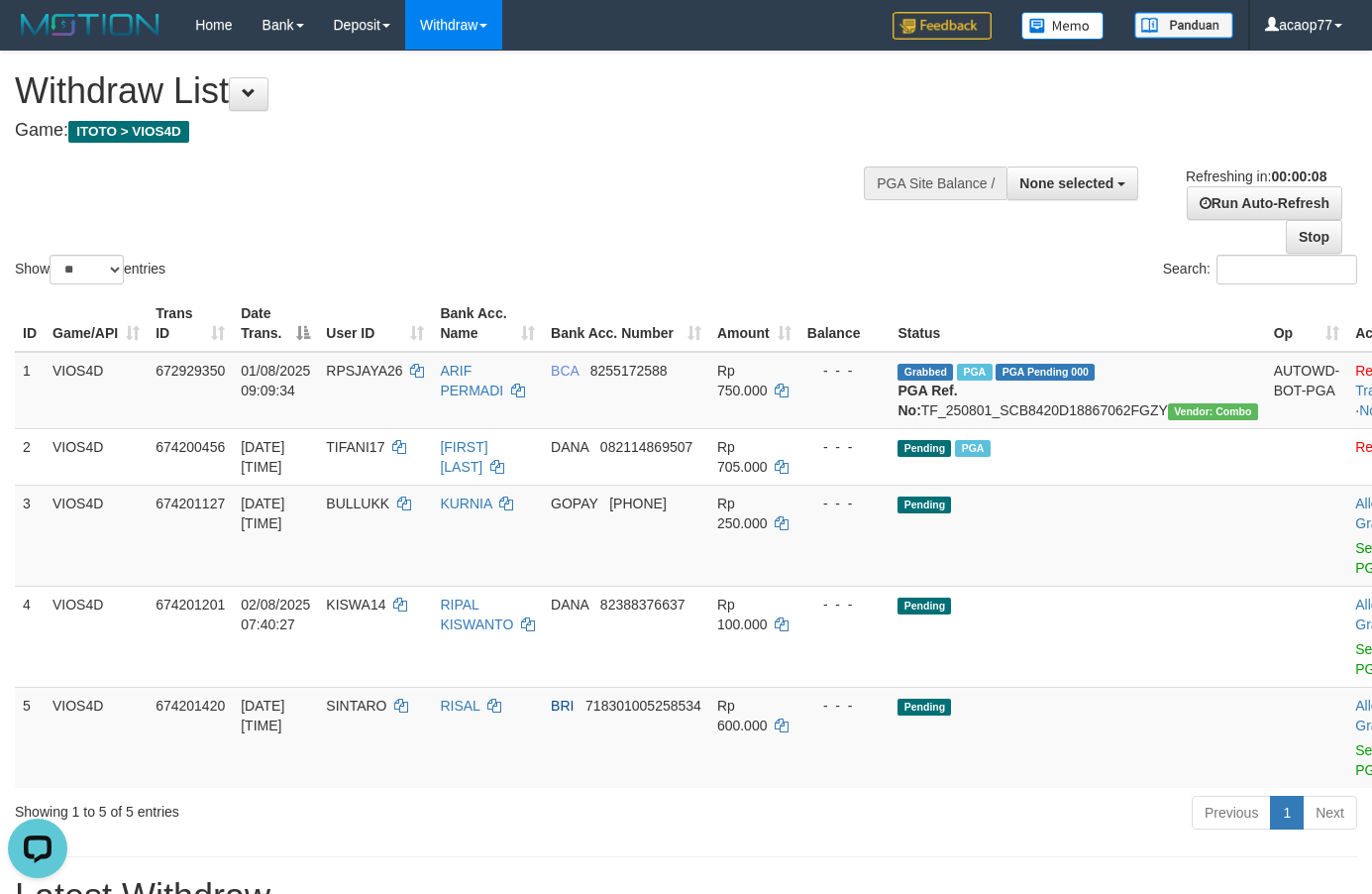 scroll, scrollTop: 0, scrollLeft: 0, axis: both 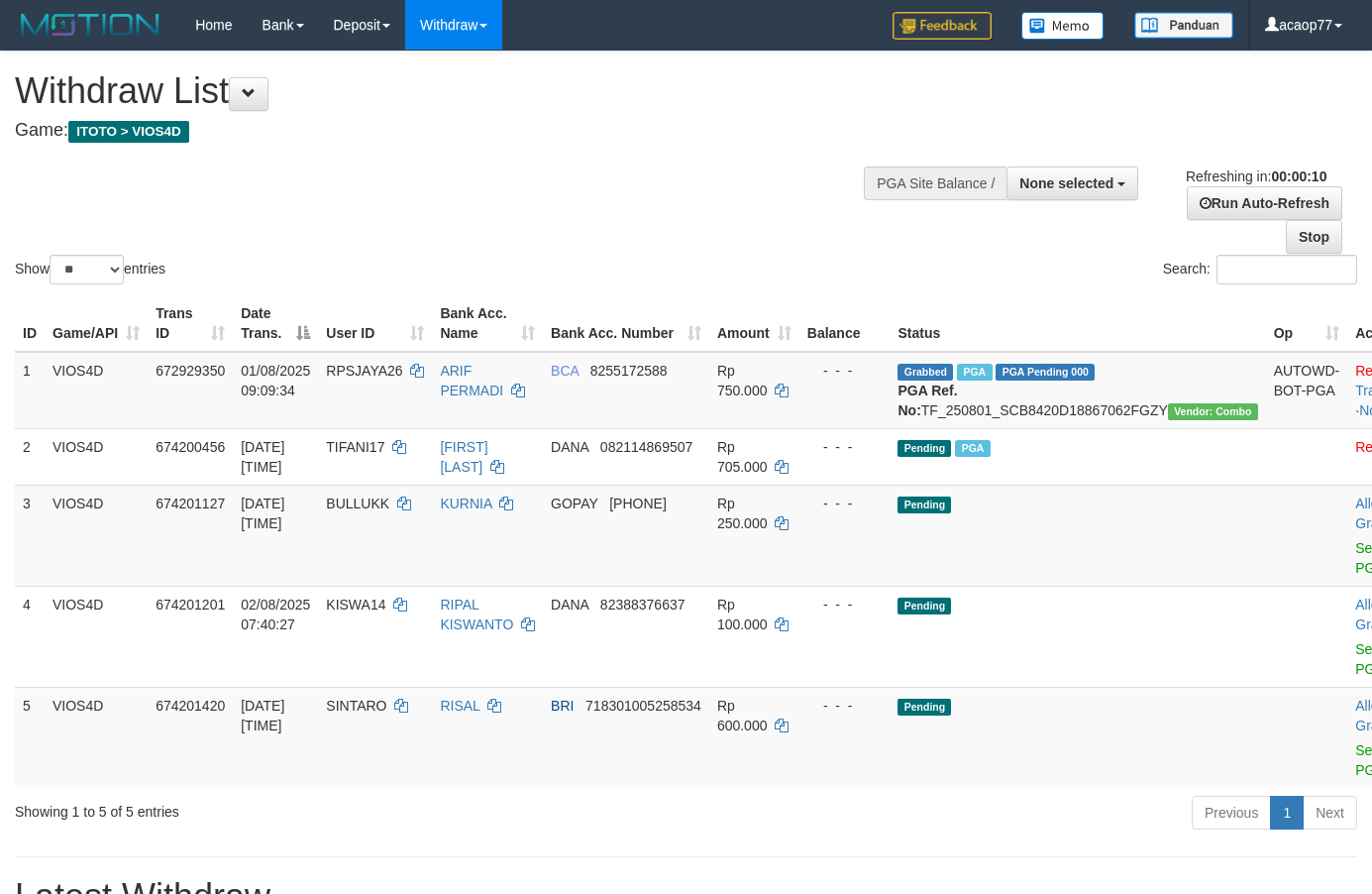 select 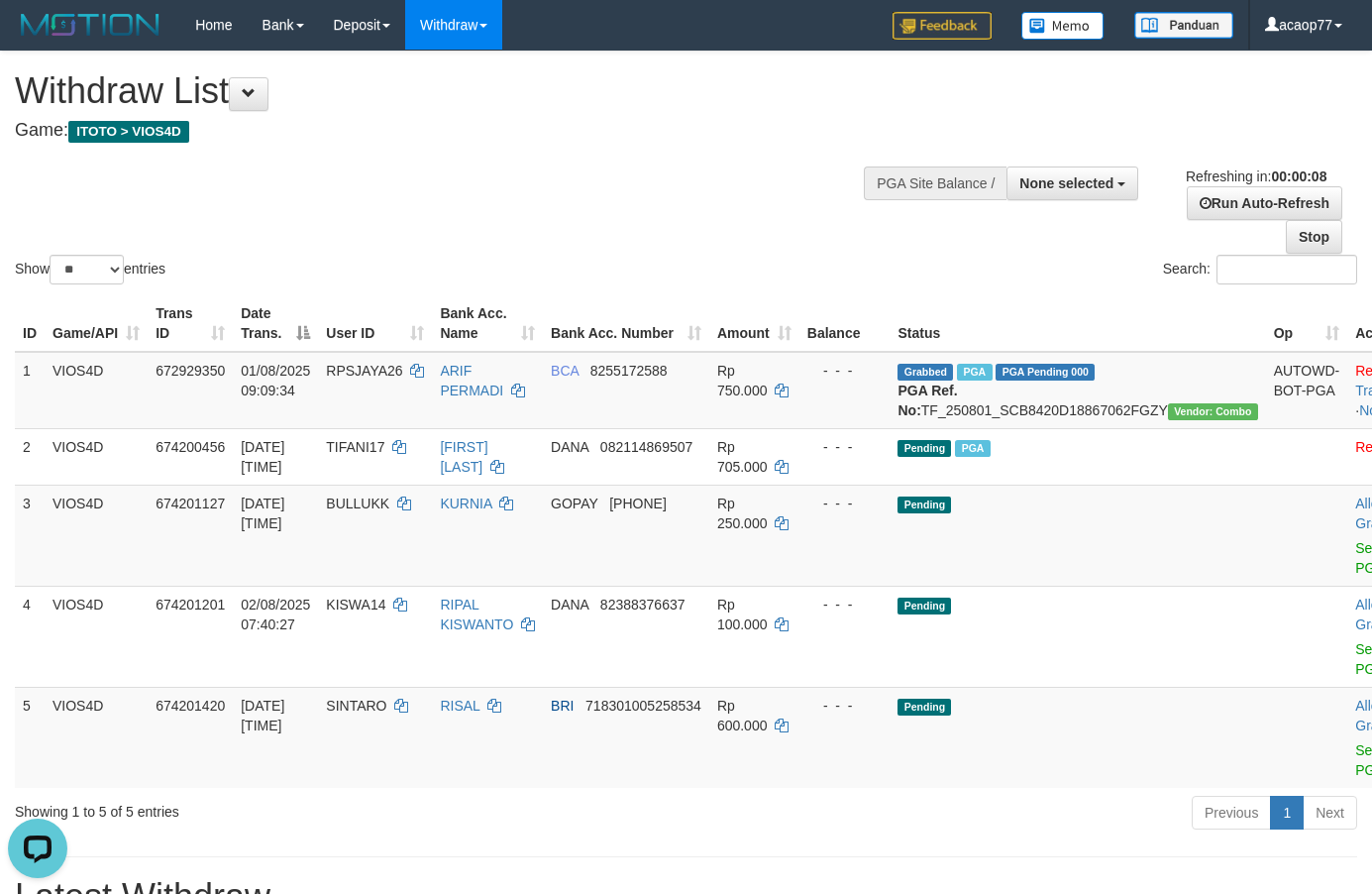 scroll, scrollTop: 0, scrollLeft: 0, axis: both 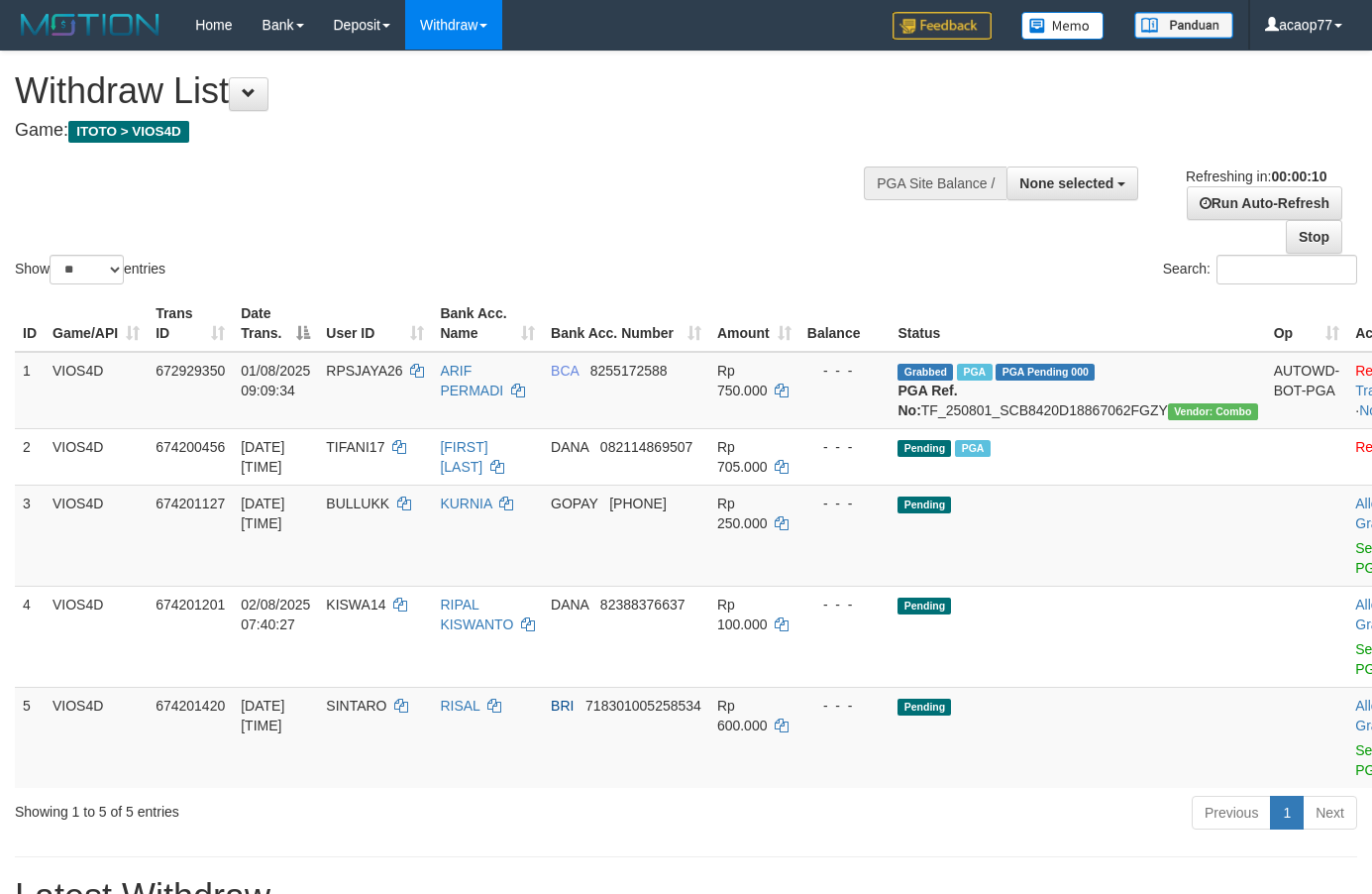 select 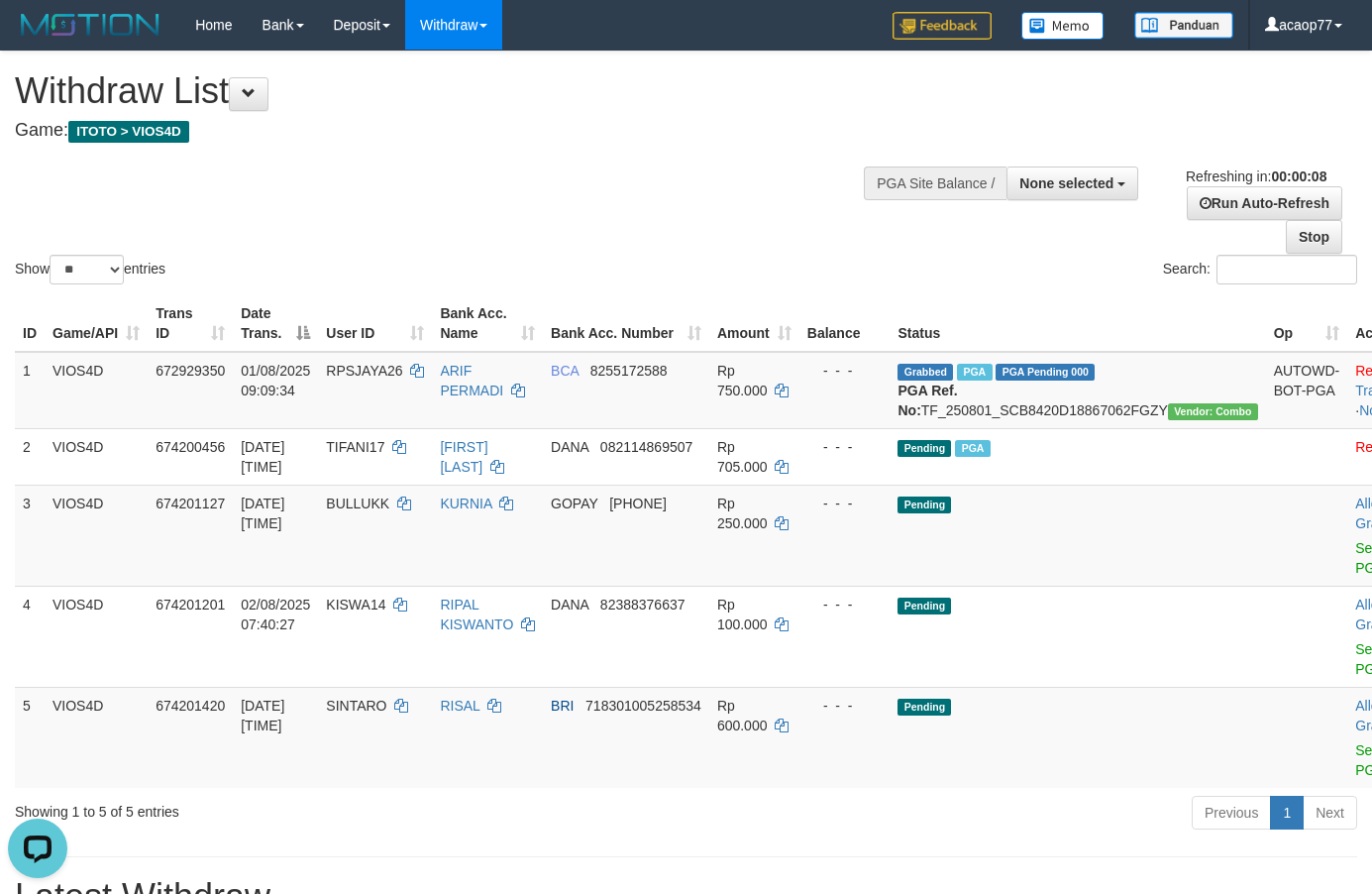 scroll, scrollTop: 0, scrollLeft: 0, axis: both 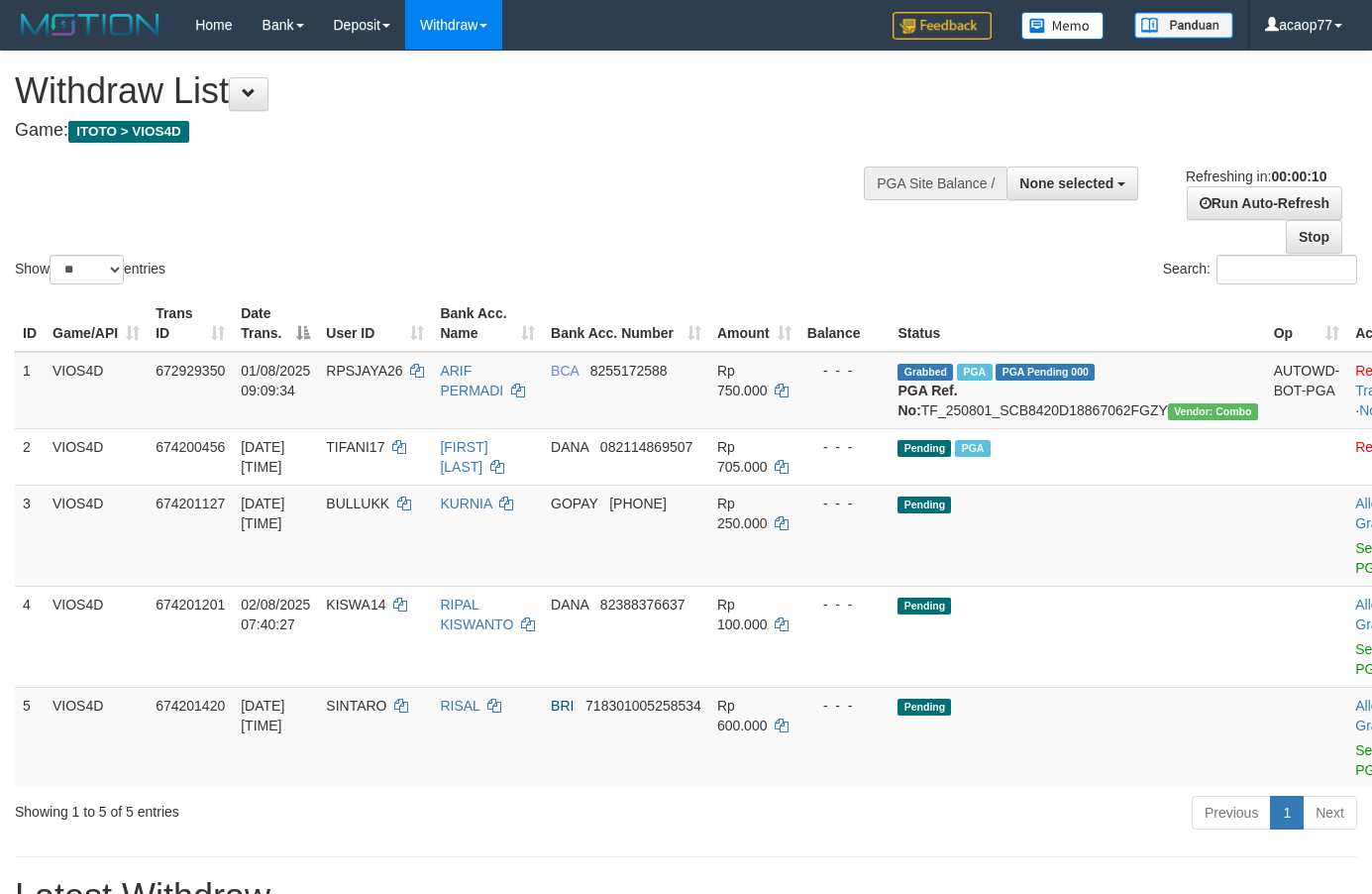 select 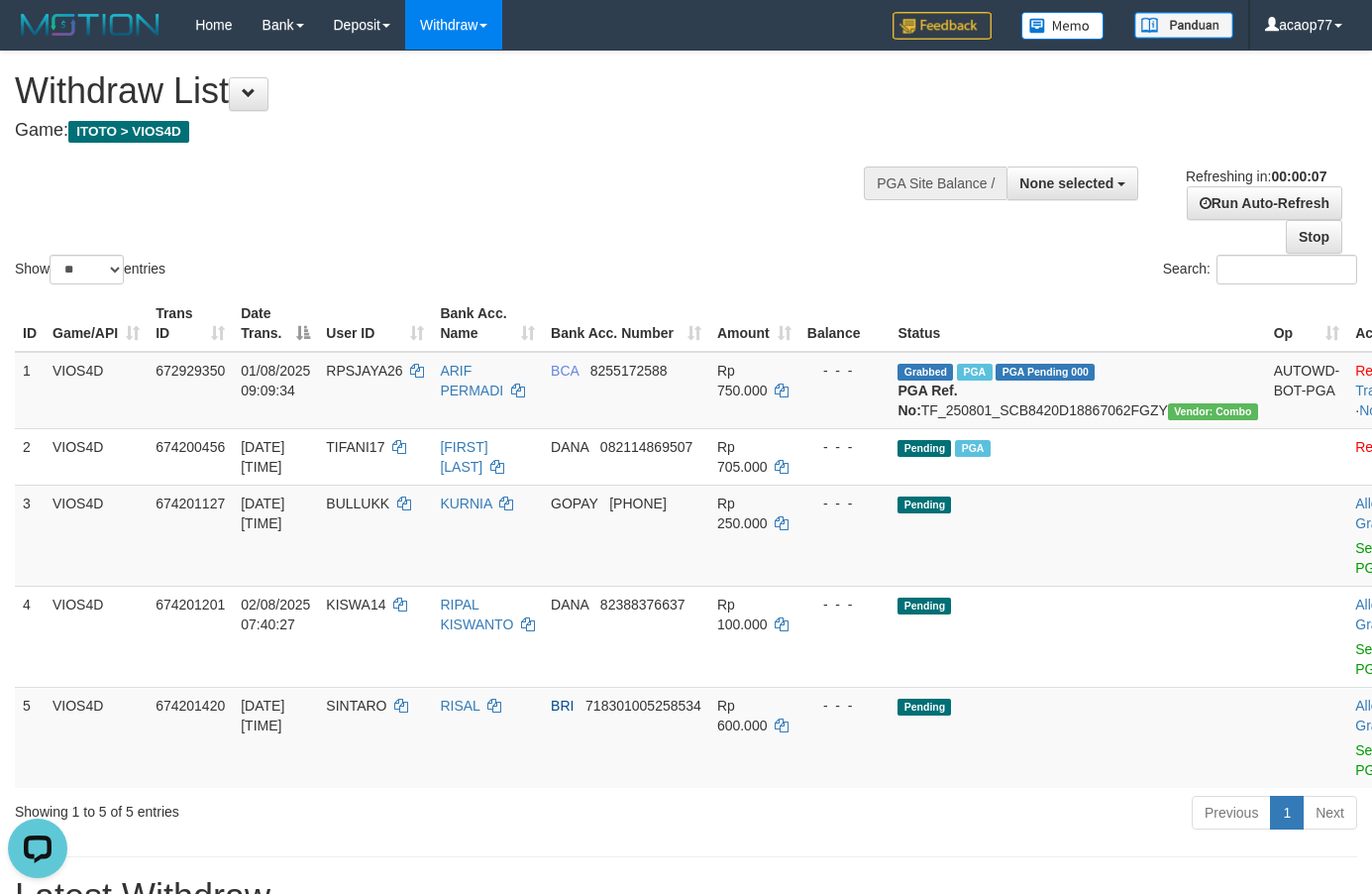 scroll, scrollTop: 0, scrollLeft: 0, axis: both 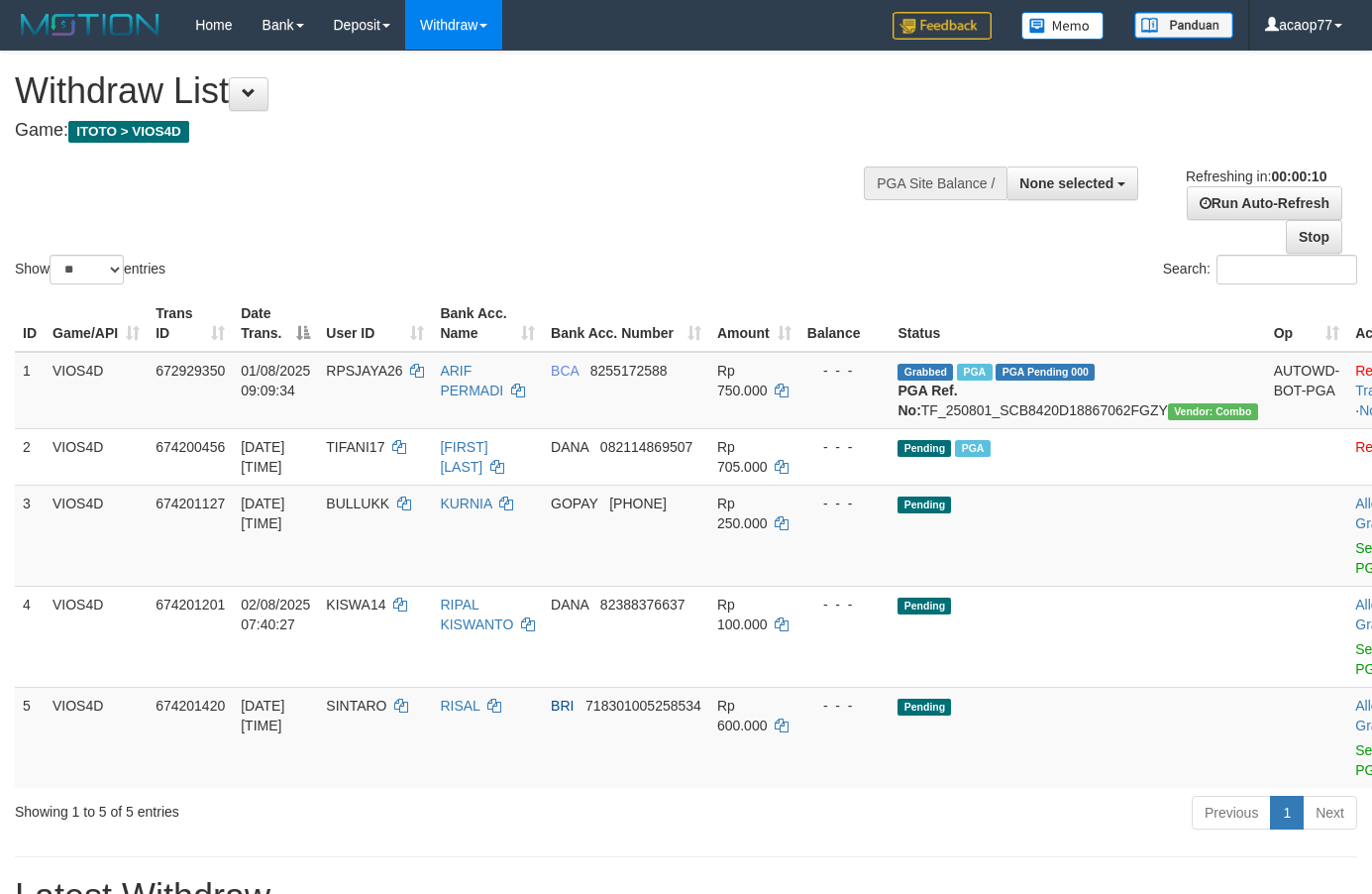 select 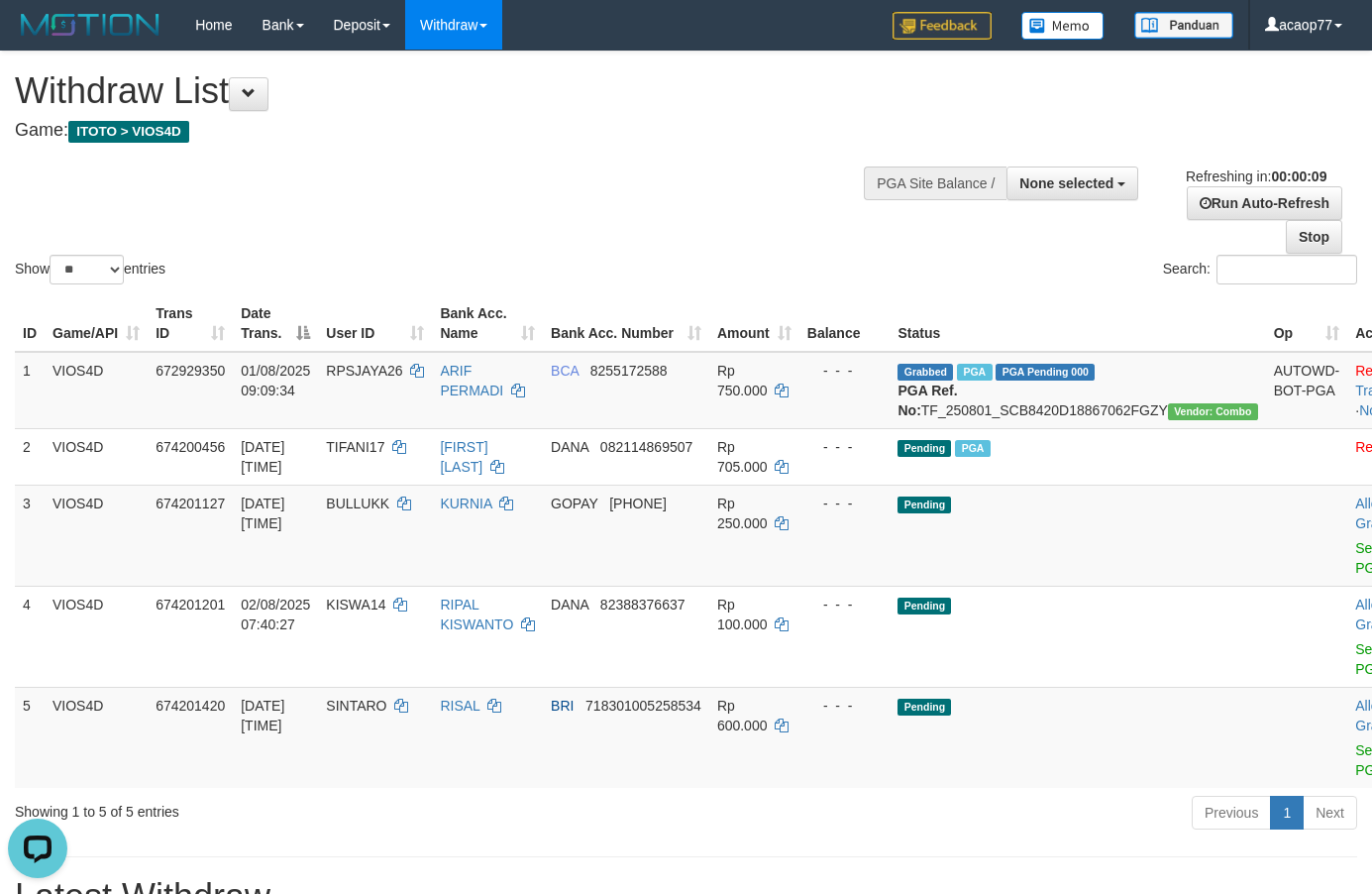 scroll, scrollTop: 0, scrollLeft: 0, axis: both 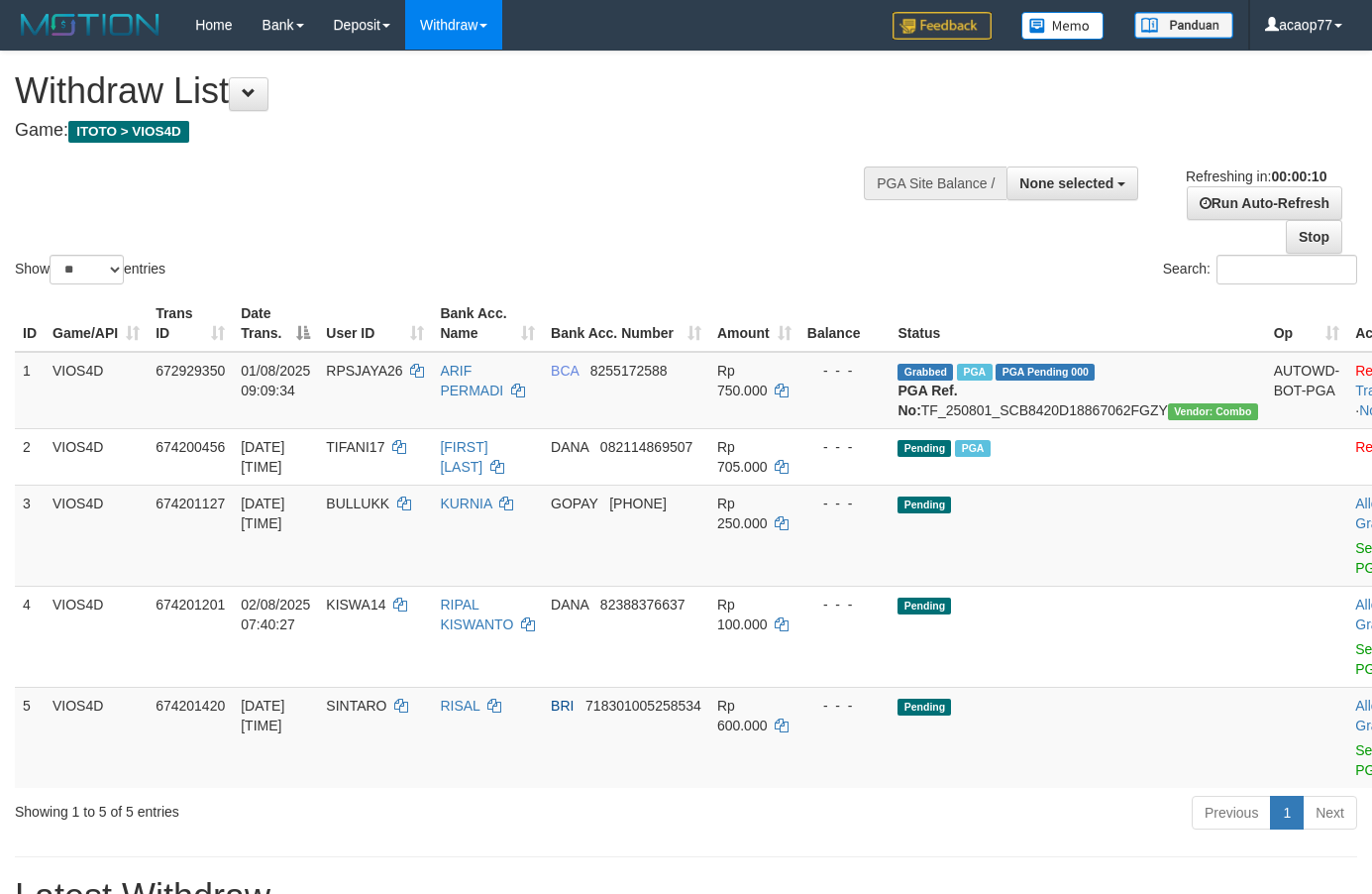 select 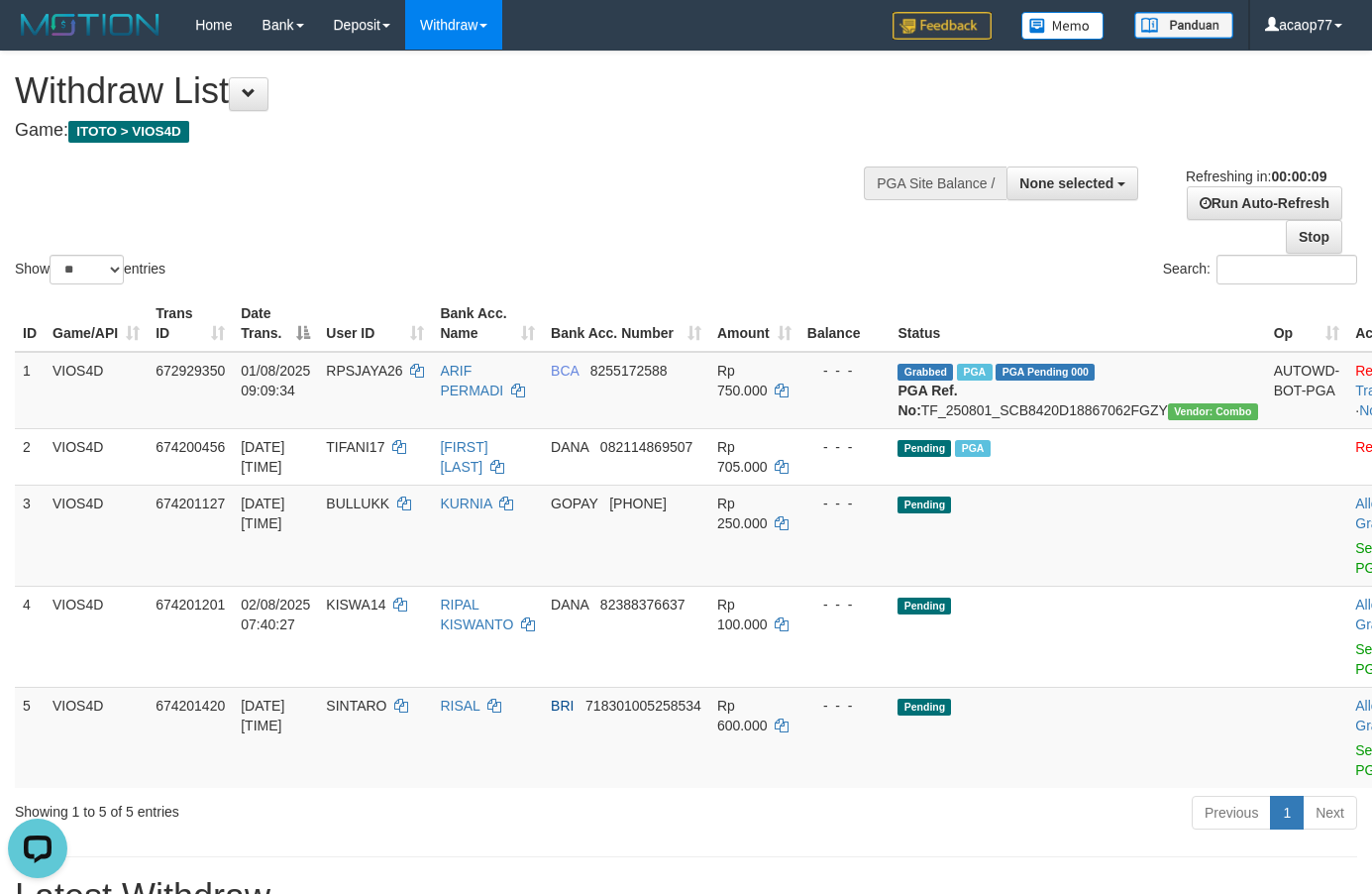 scroll, scrollTop: 0, scrollLeft: 0, axis: both 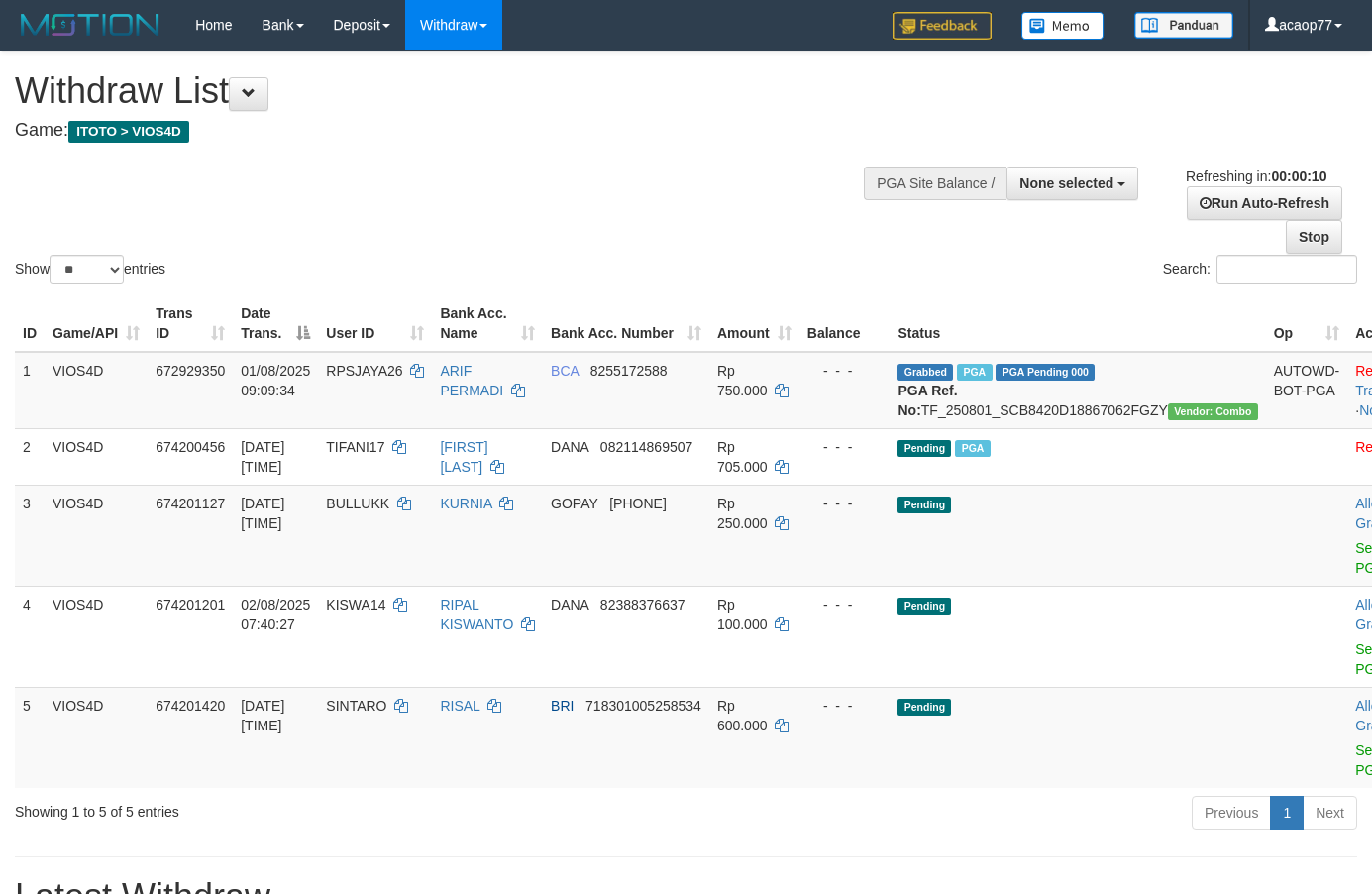 select 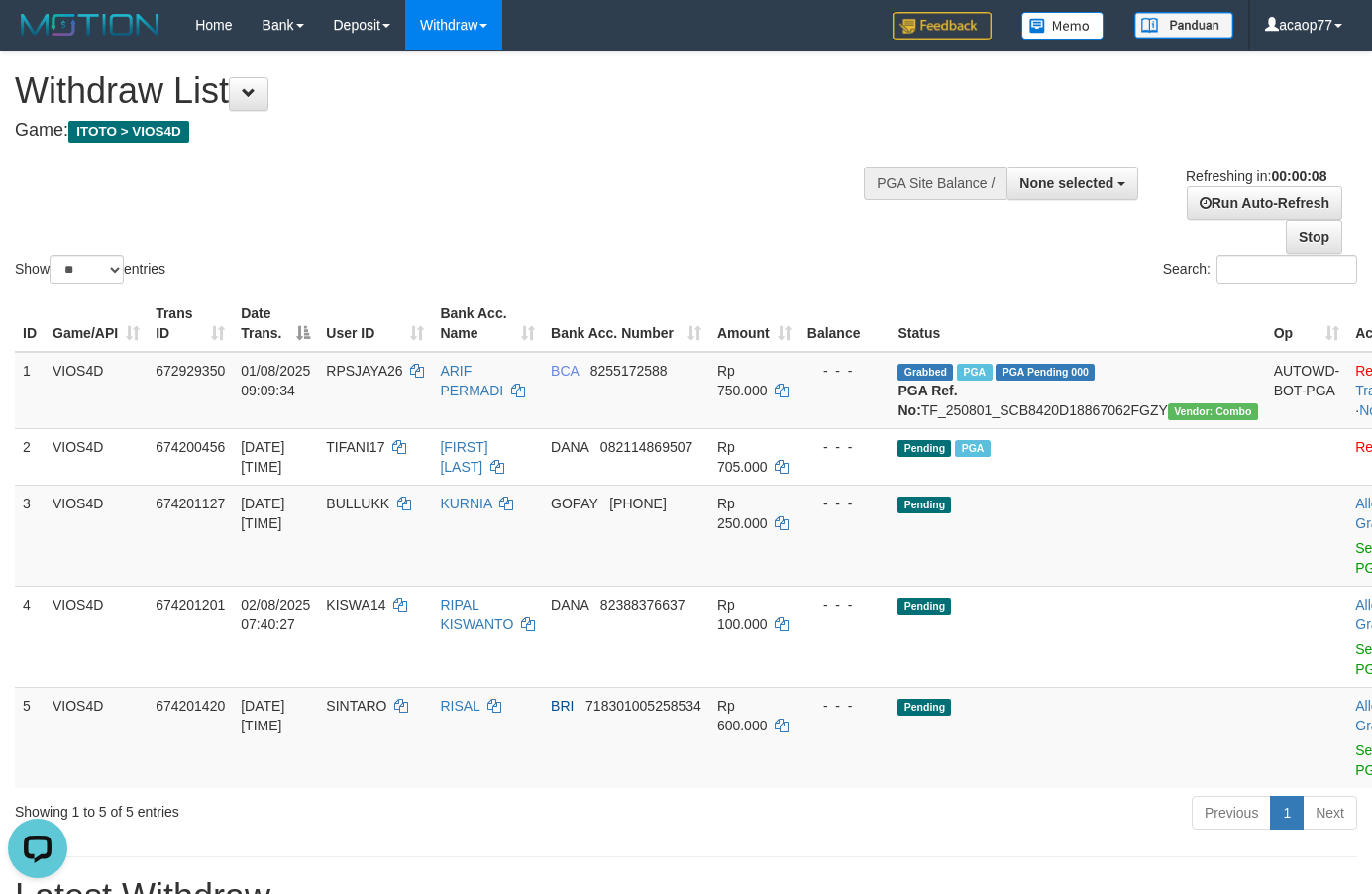 scroll, scrollTop: 0, scrollLeft: 0, axis: both 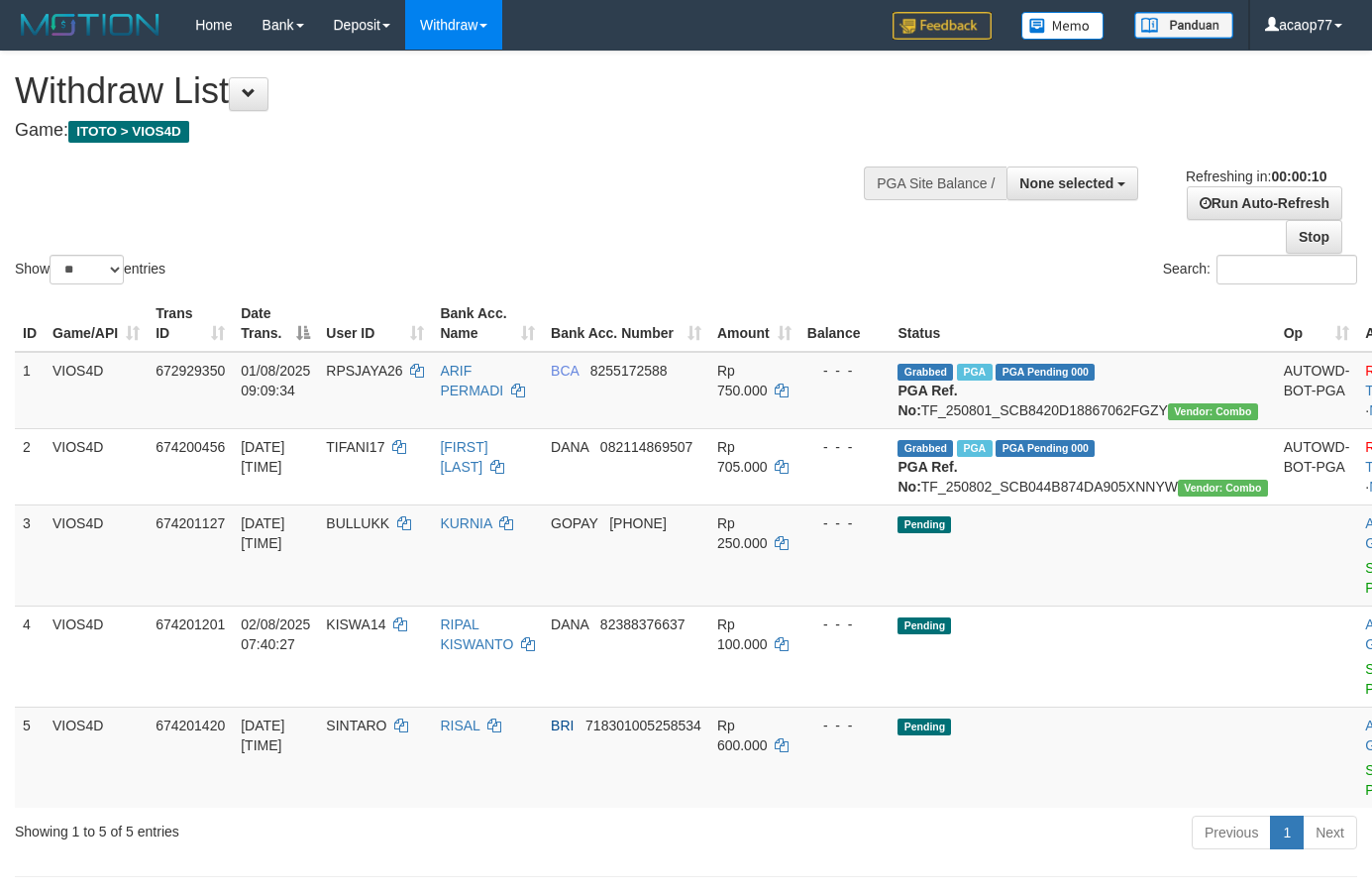 select 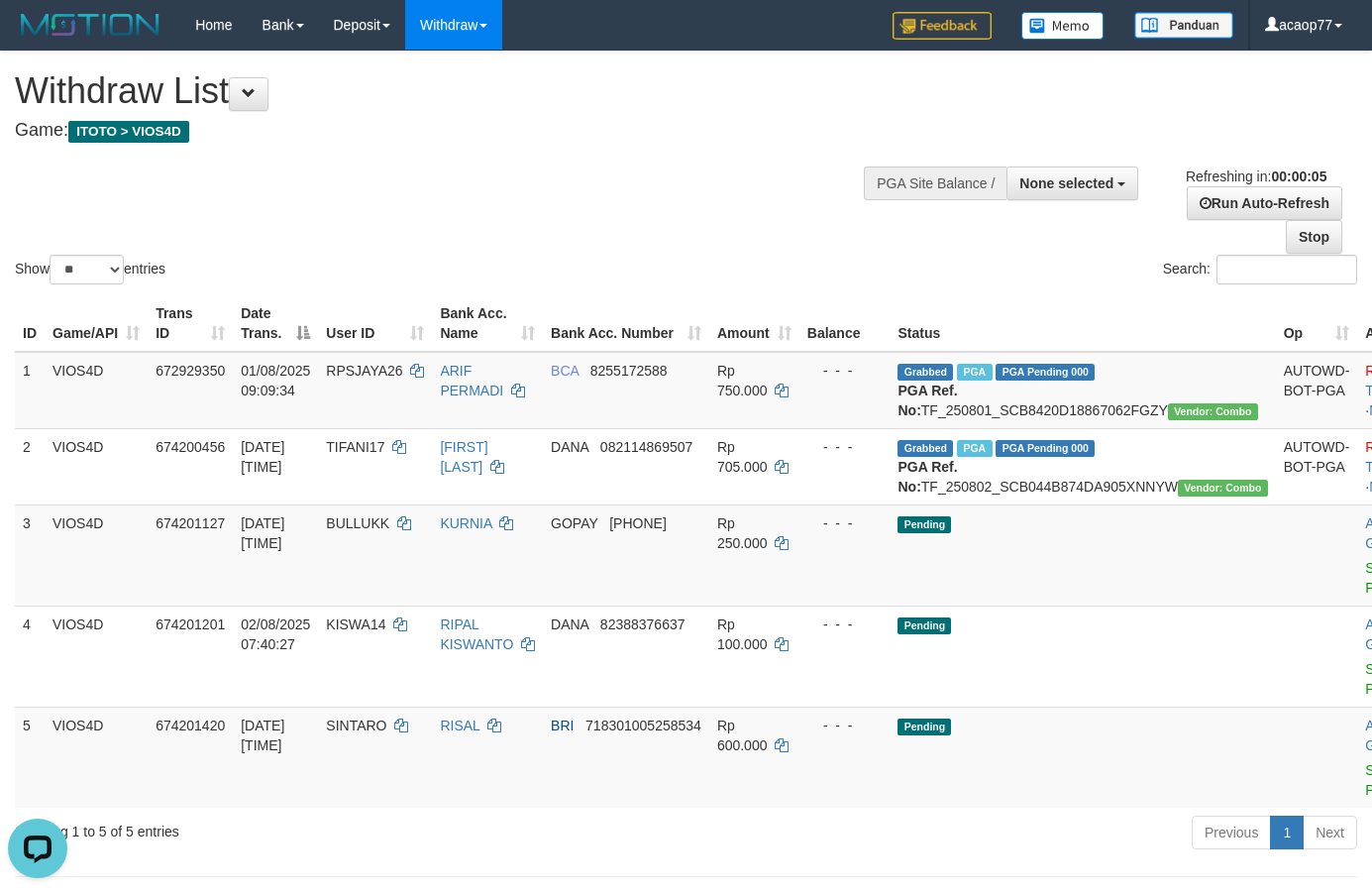 scroll, scrollTop: 0, scrollLeft: 0, axis: both 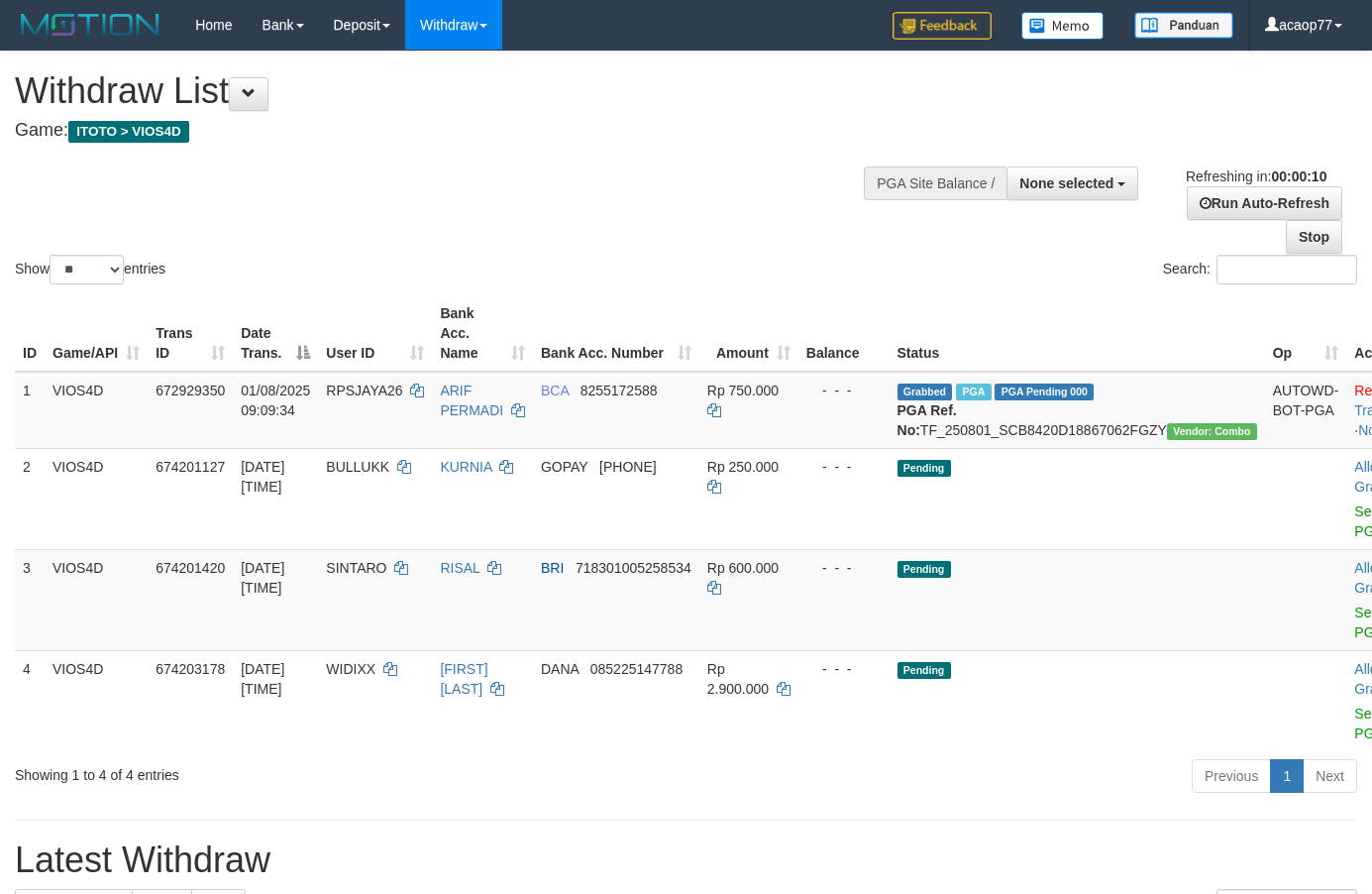 select 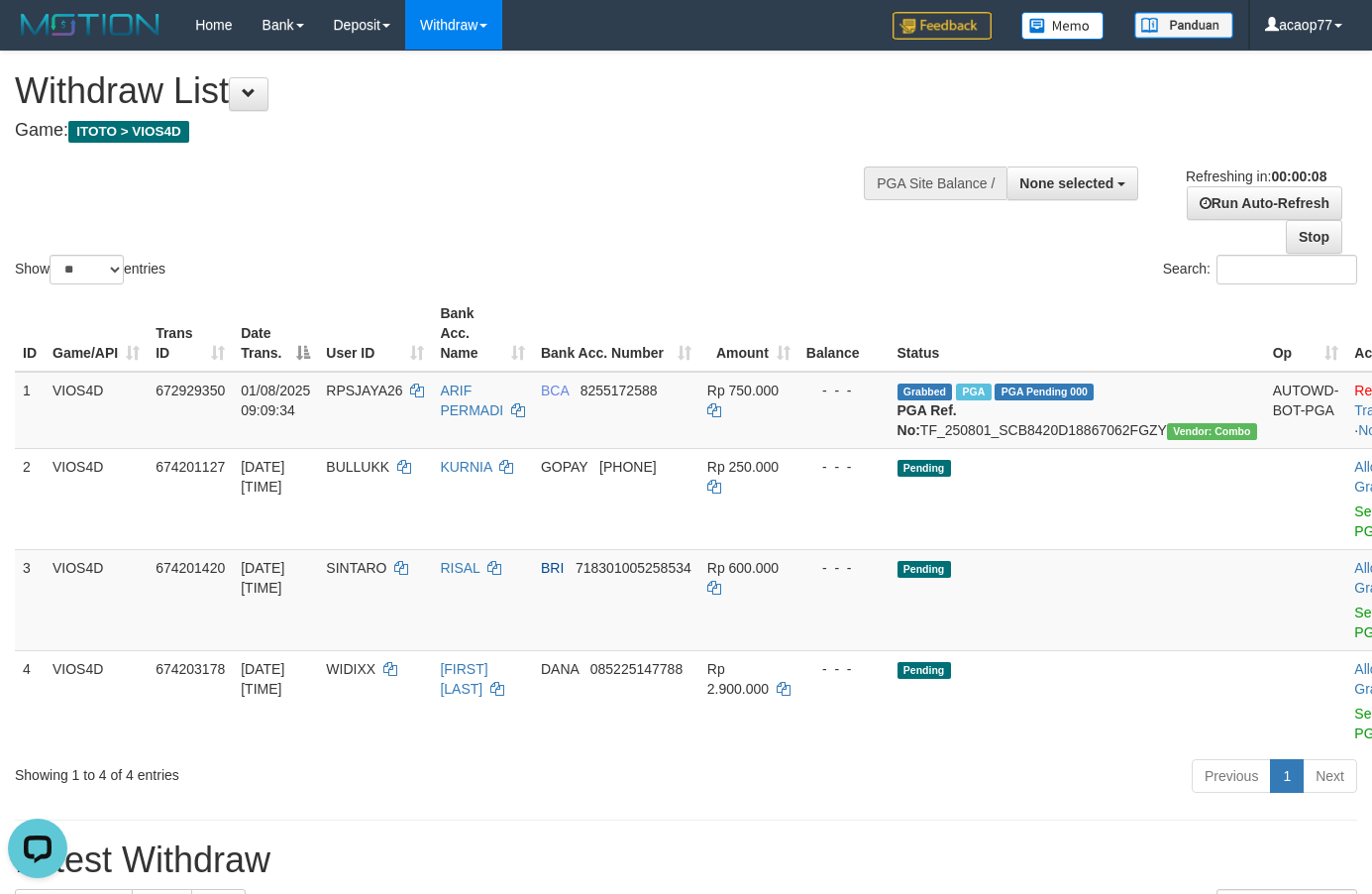 scroll, scrollTop: 0, scrollLeft: 0, axis: both 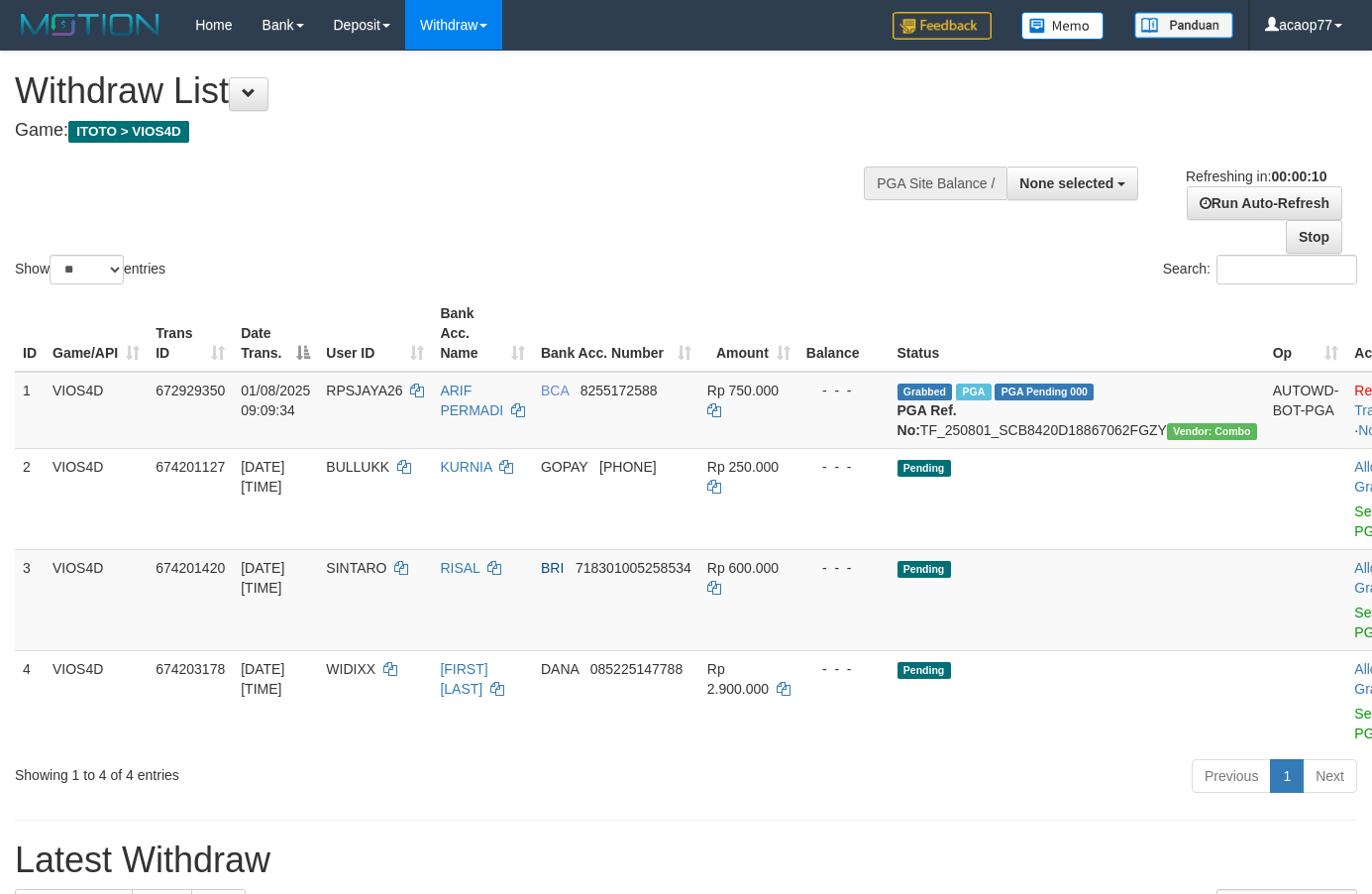select 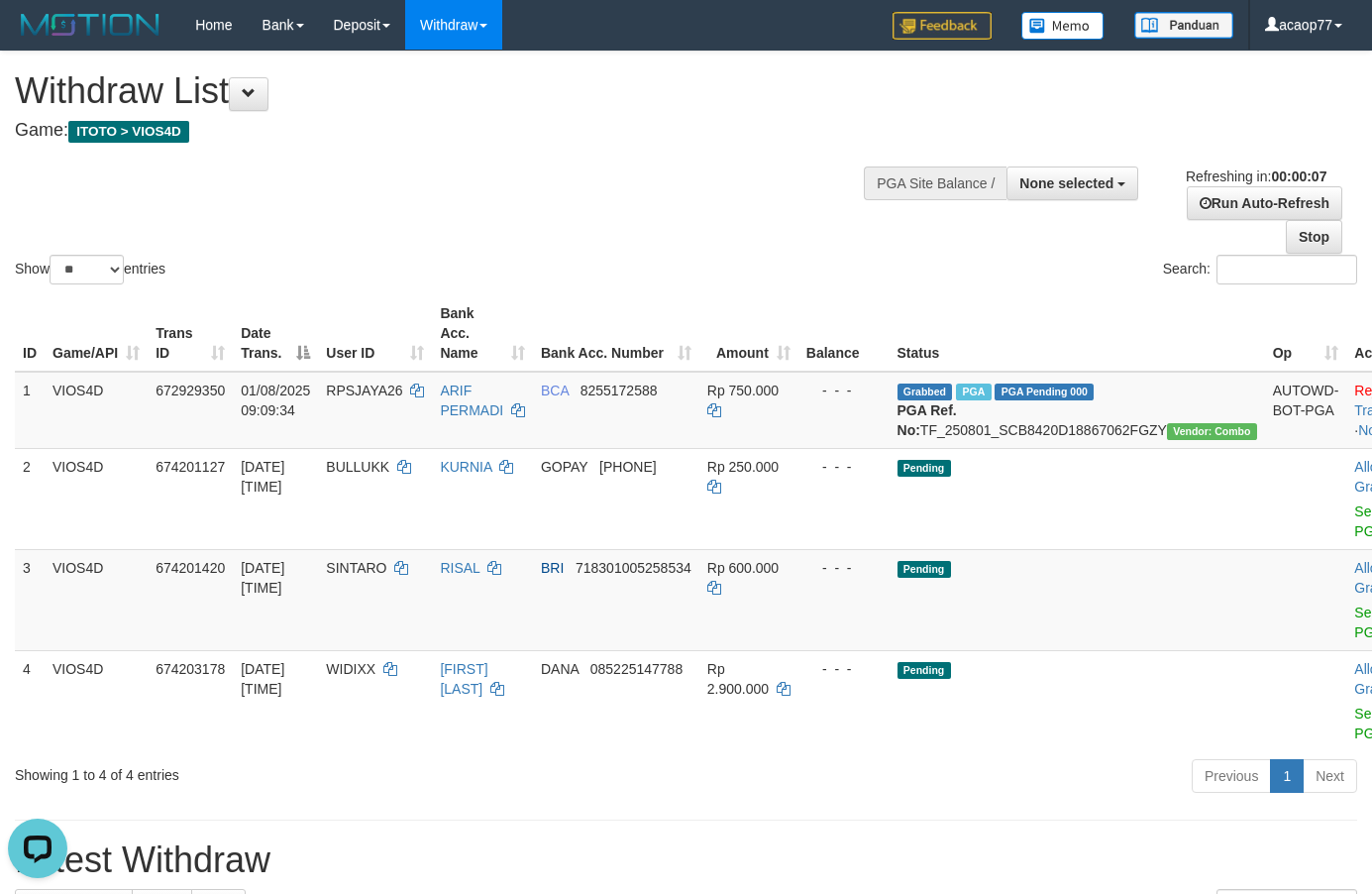 scroll, scrollTop: 0, scrollLeft: 0, axis: both 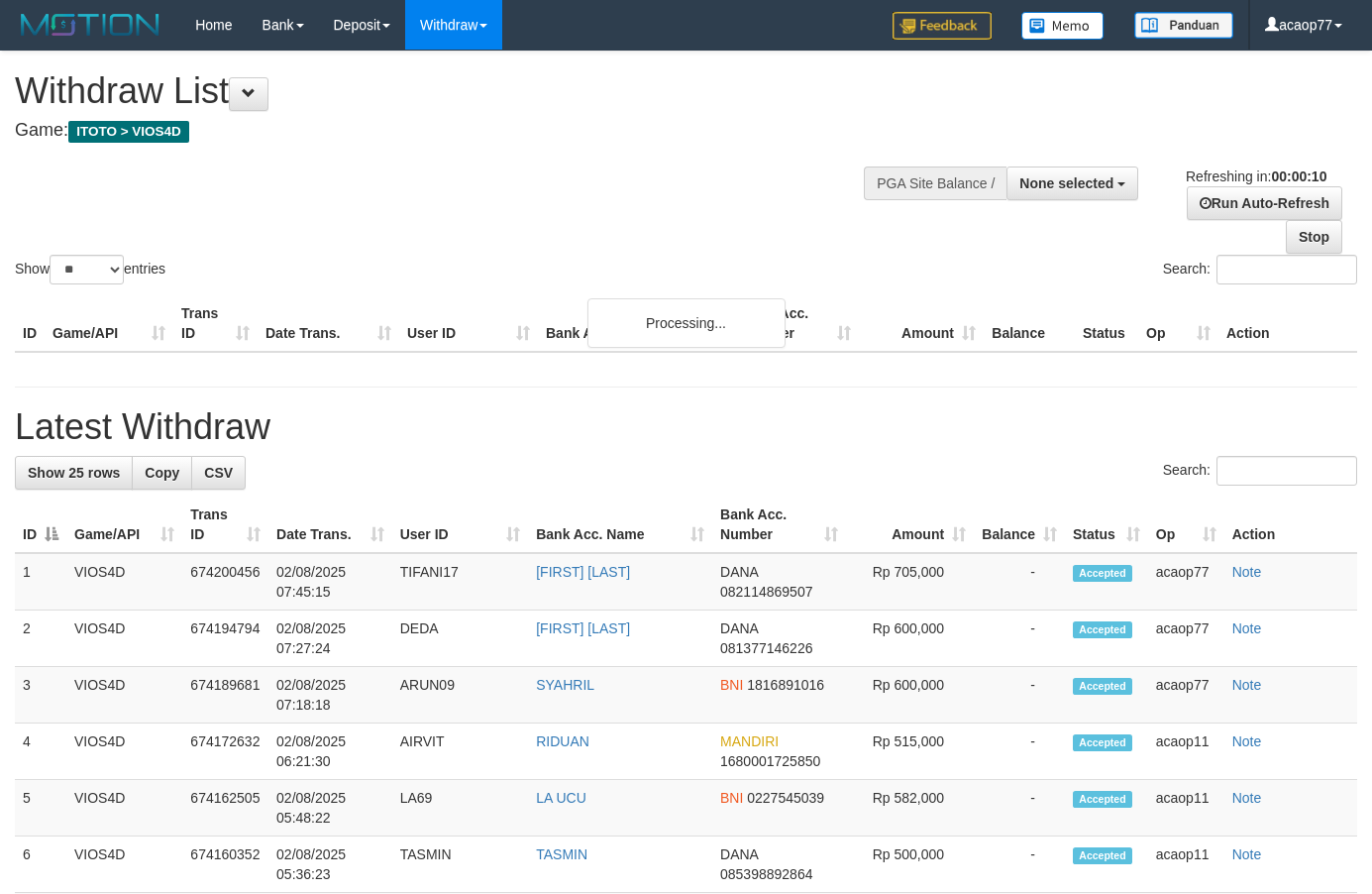 select 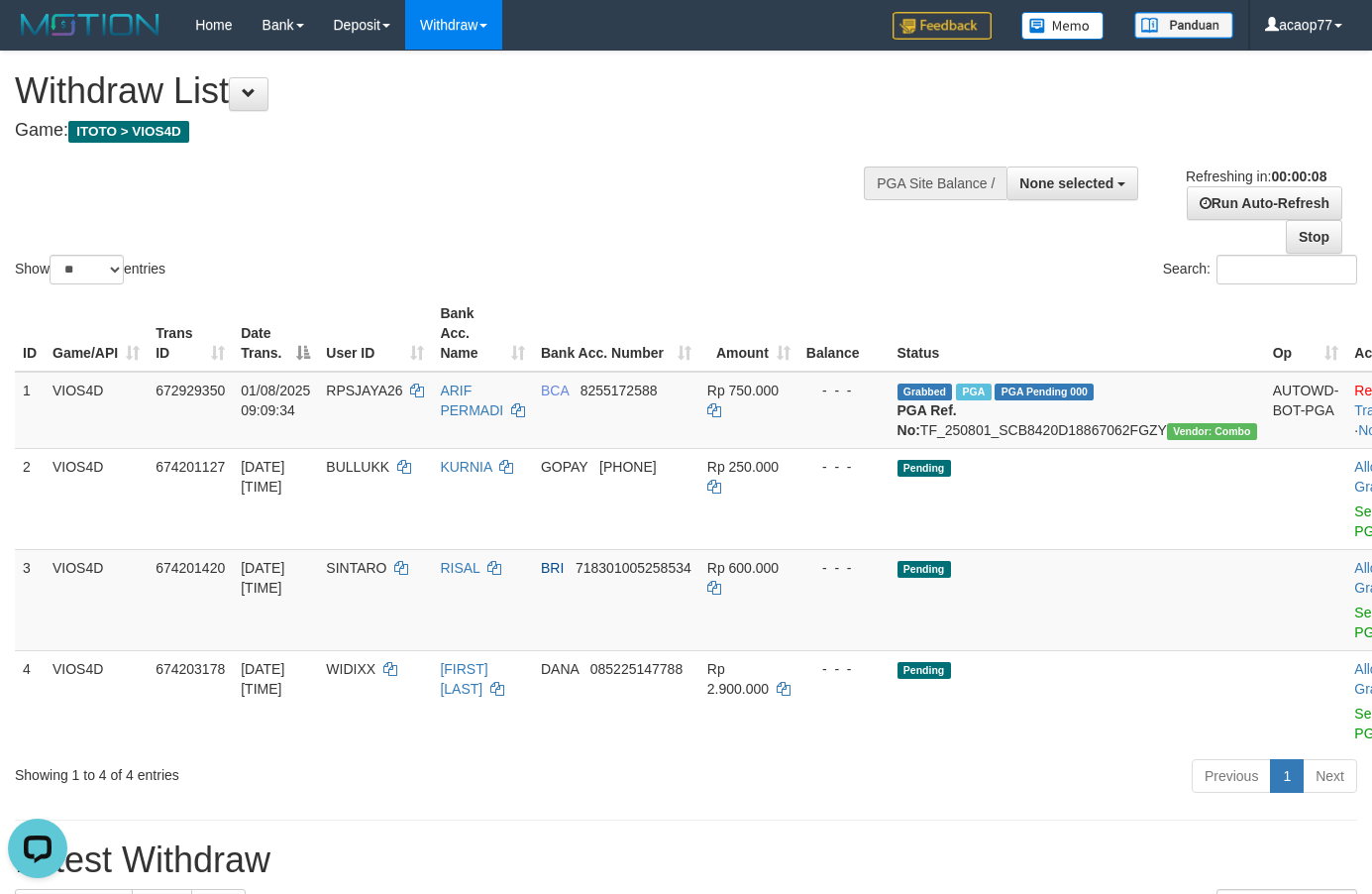 scroll, scrollTop: 0, scrollLeft: 0, axis: both 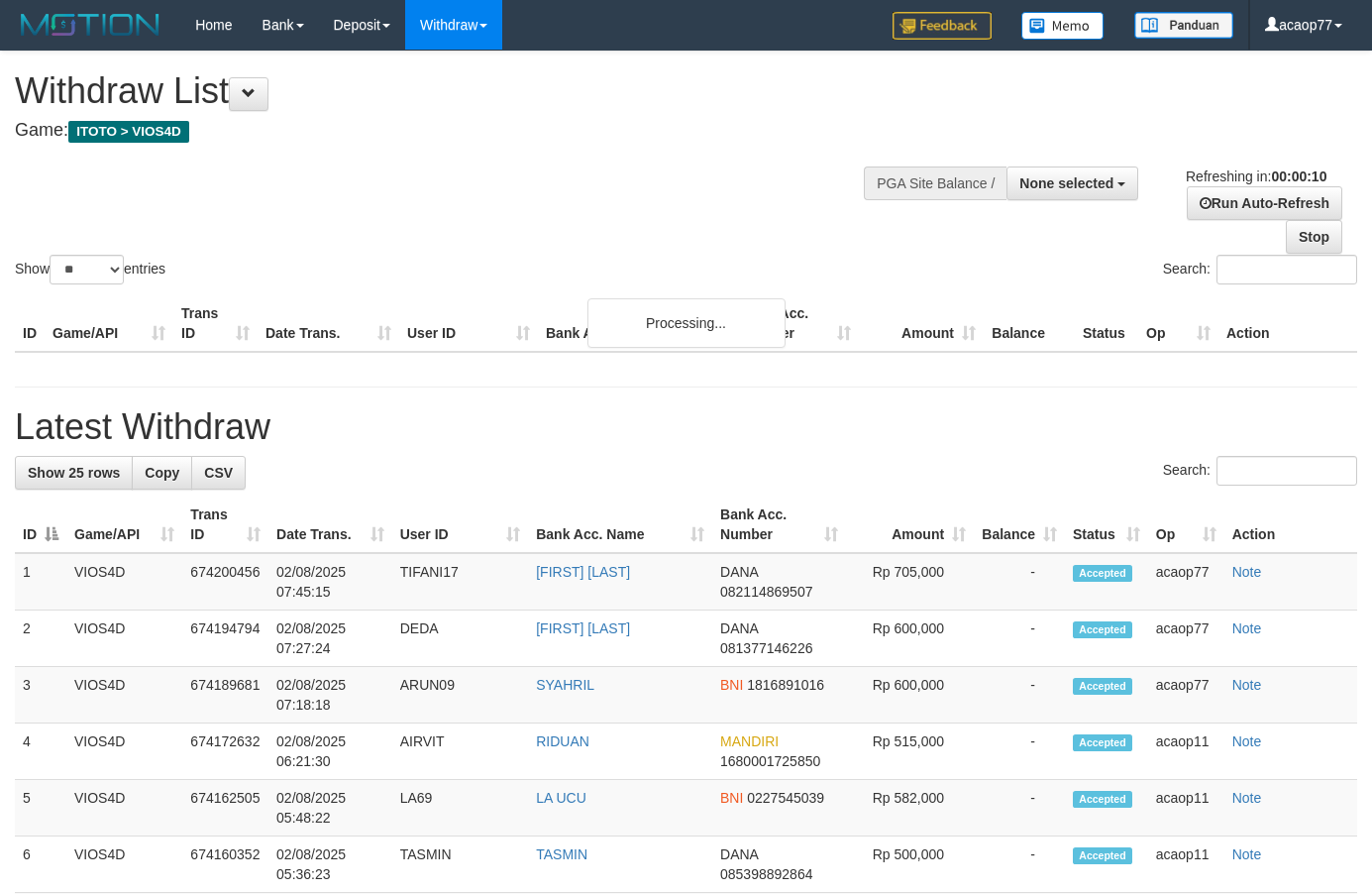 select 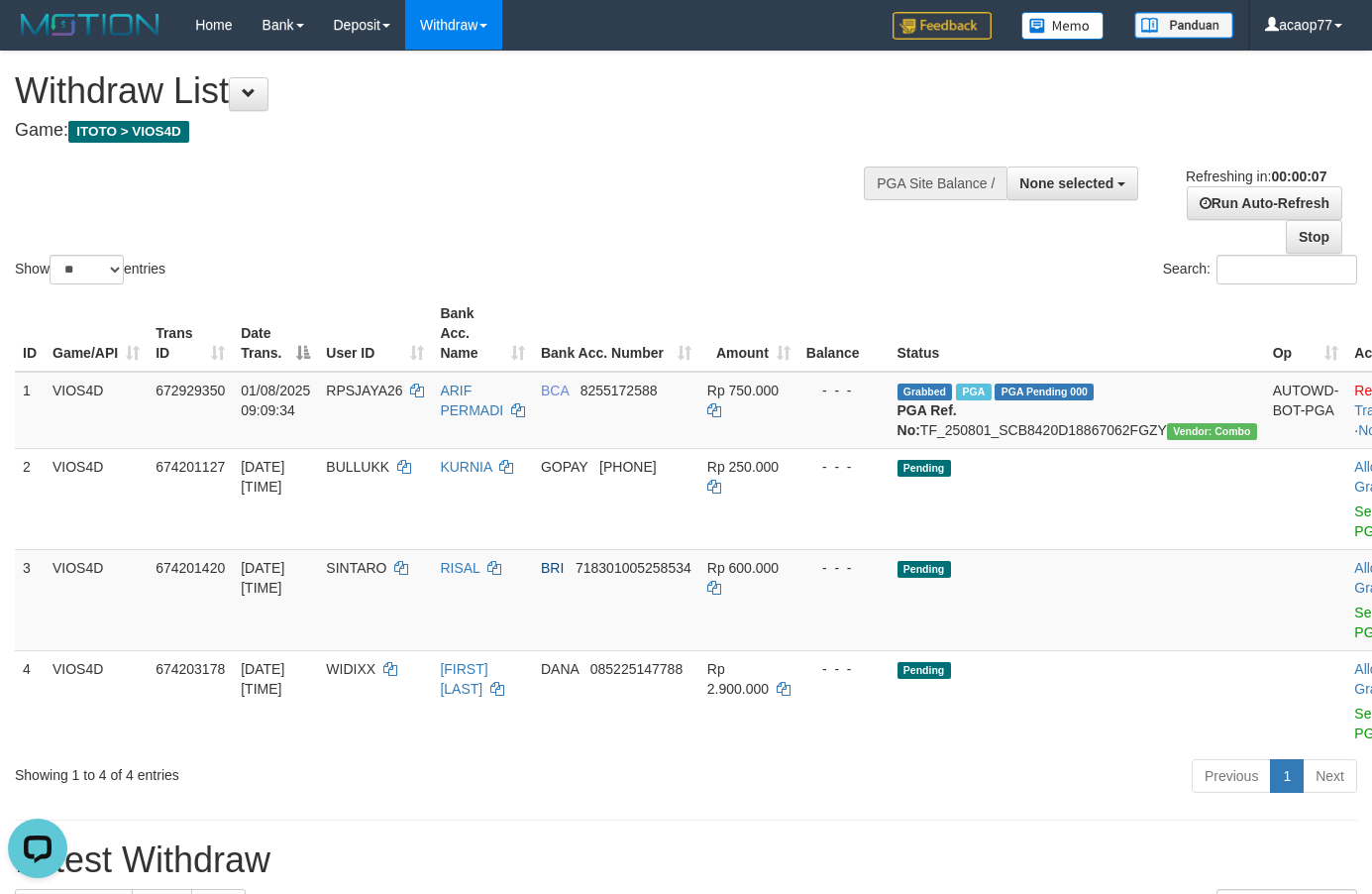 scroll, scrollTop: 0, scrollLeft: 0, axis: both 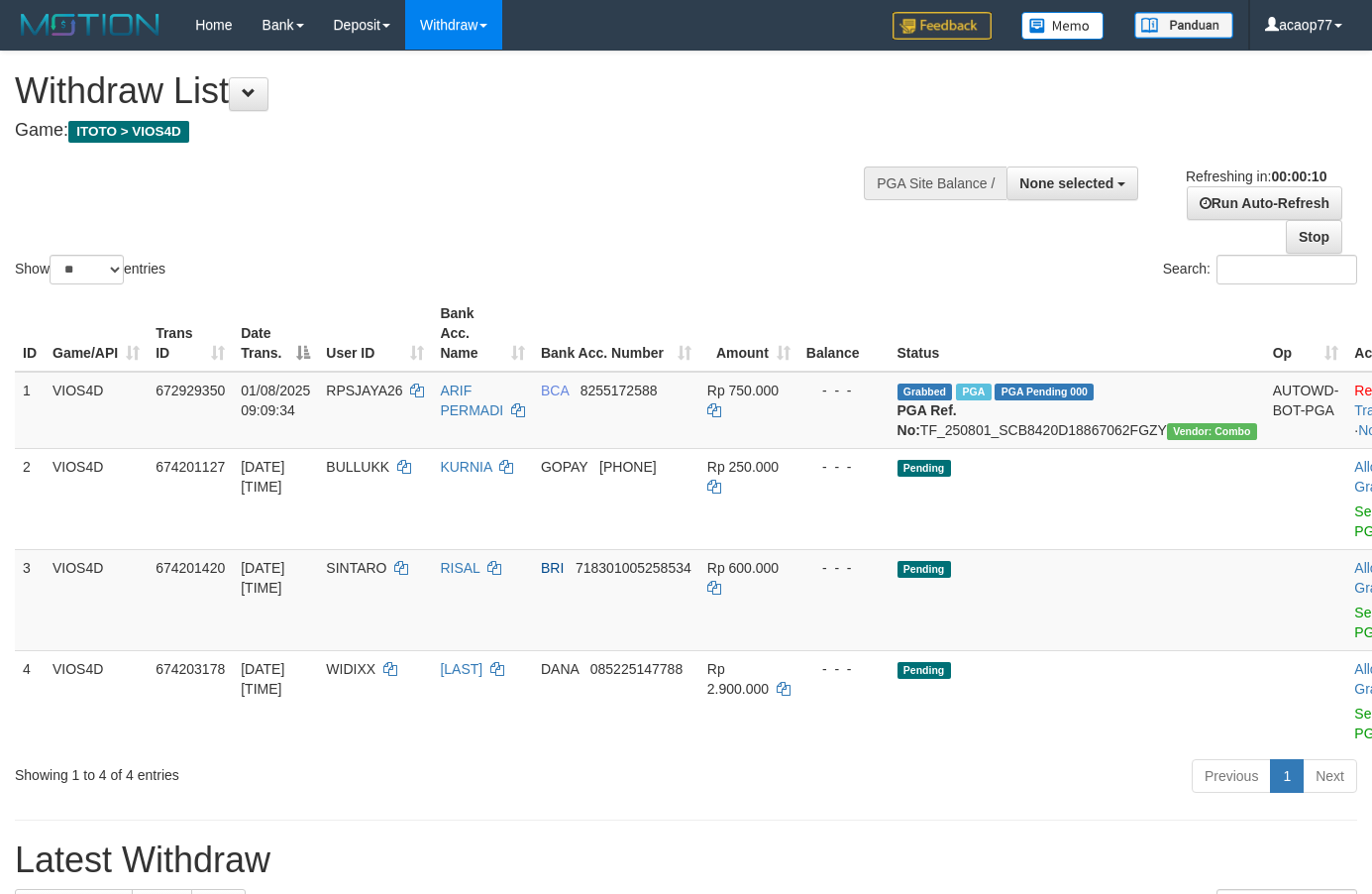 select 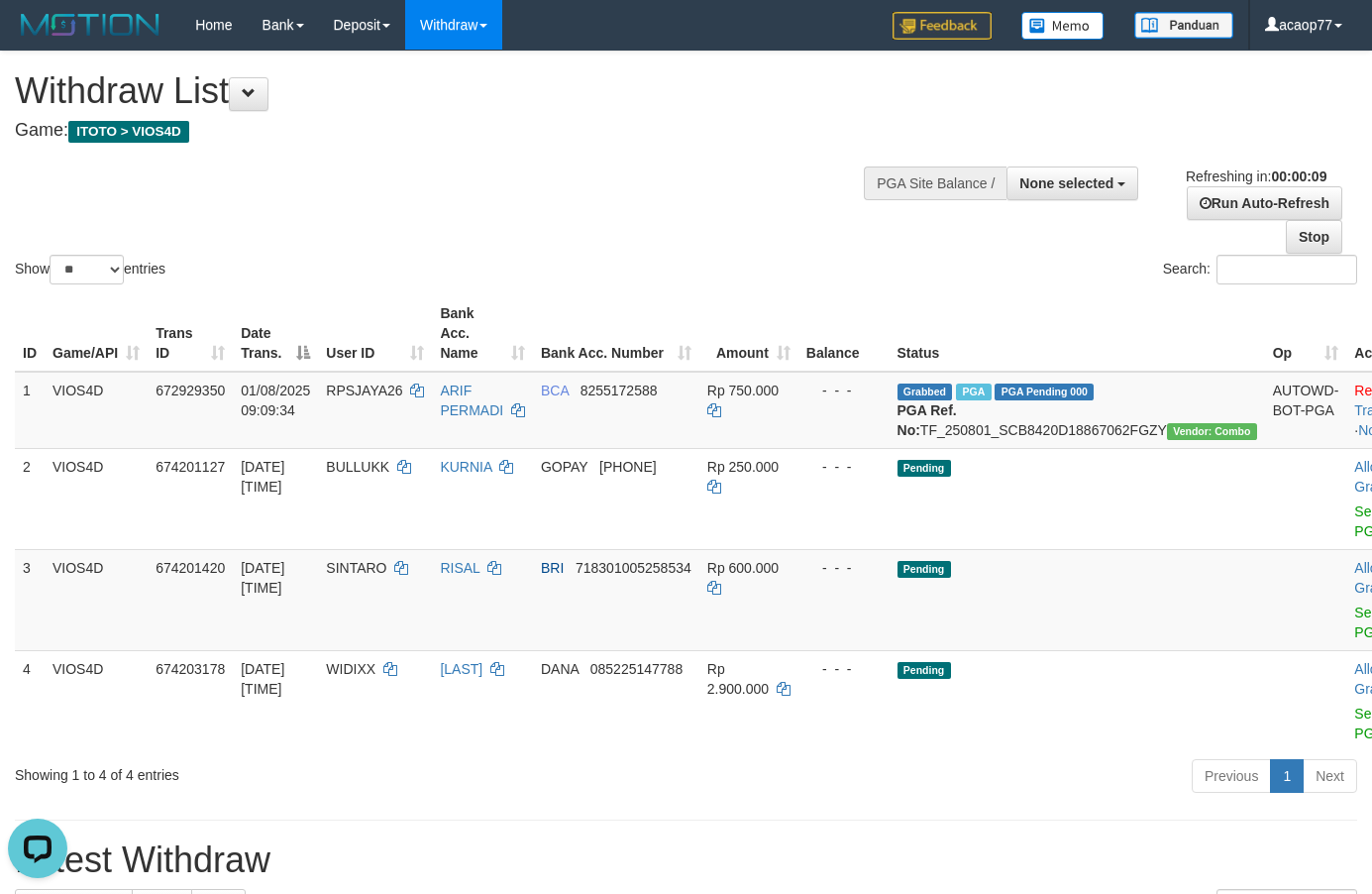 scroll, scrollTop: 0, scrollLeft: 0, axis: both 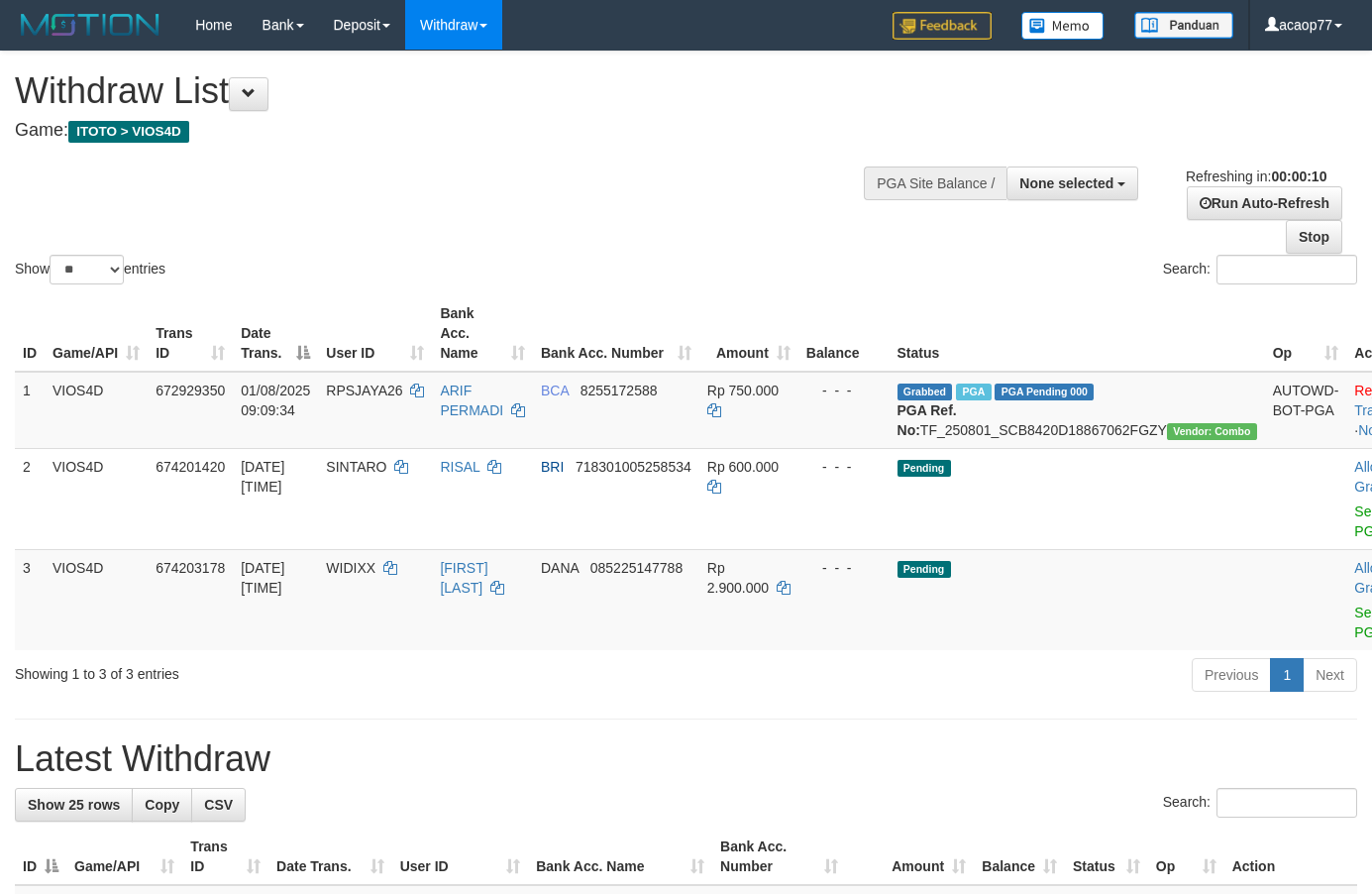 select 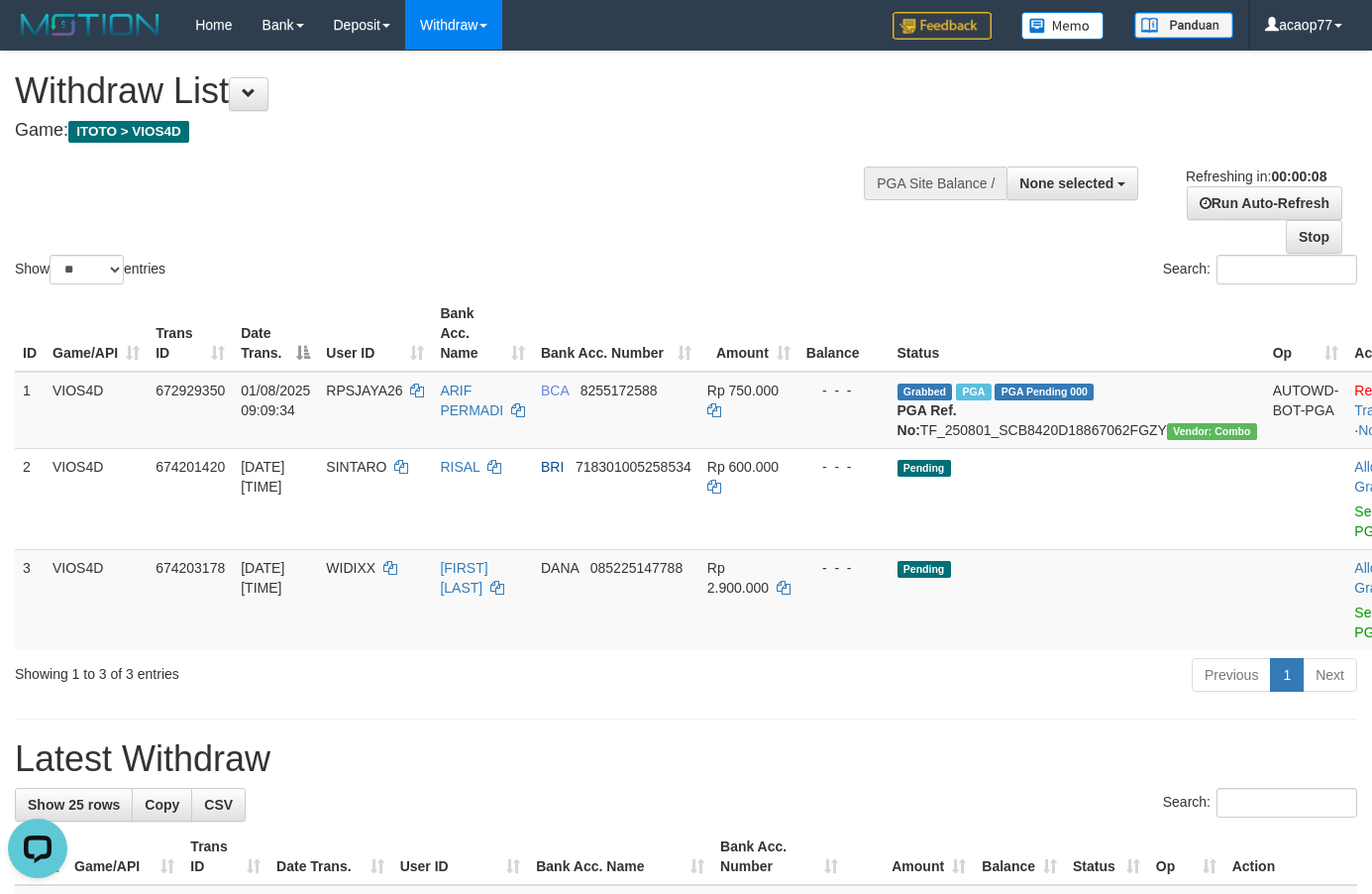 scroll, scrollTop: 0, scrollLeft: 0, axis: both 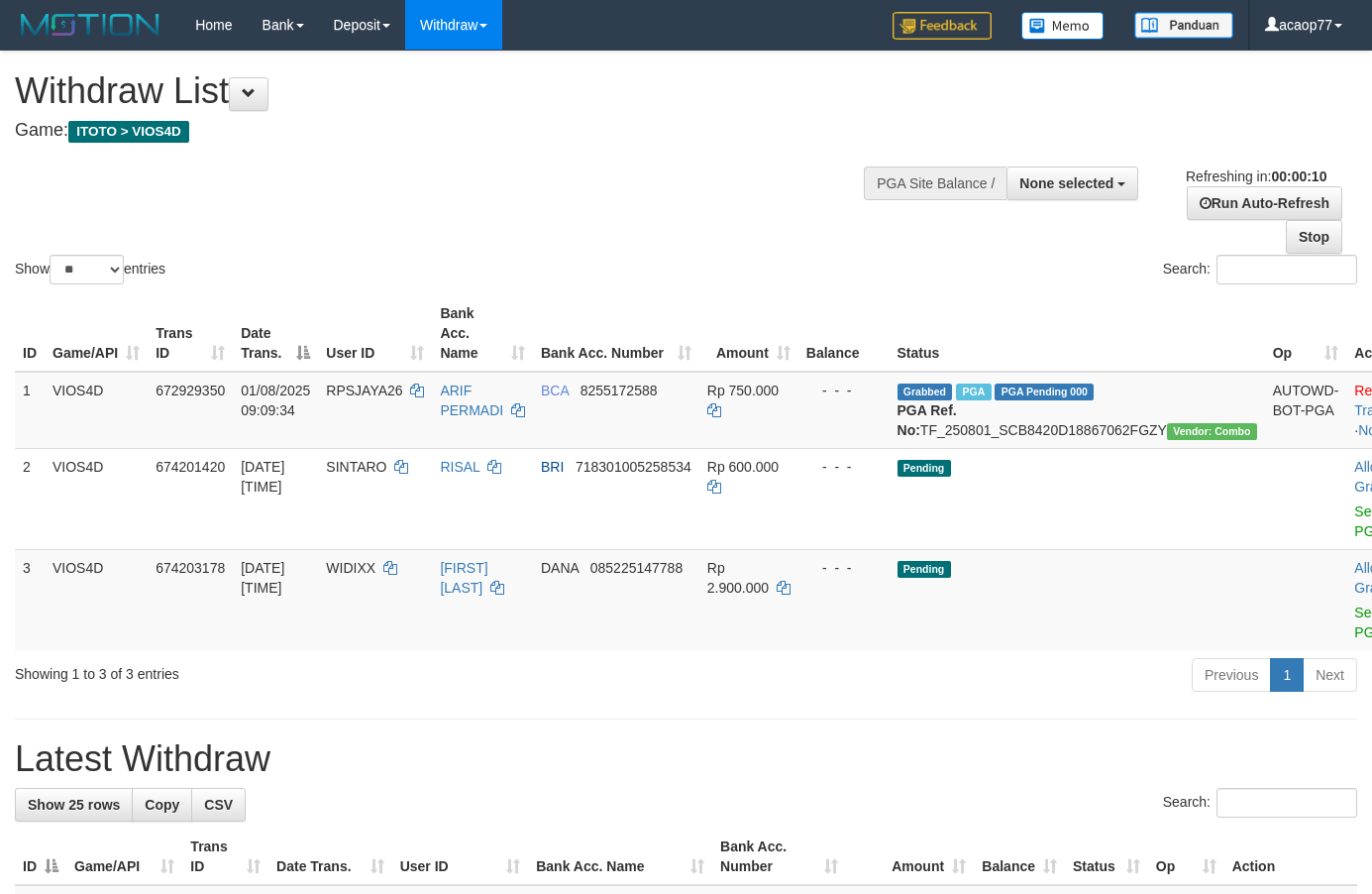 select 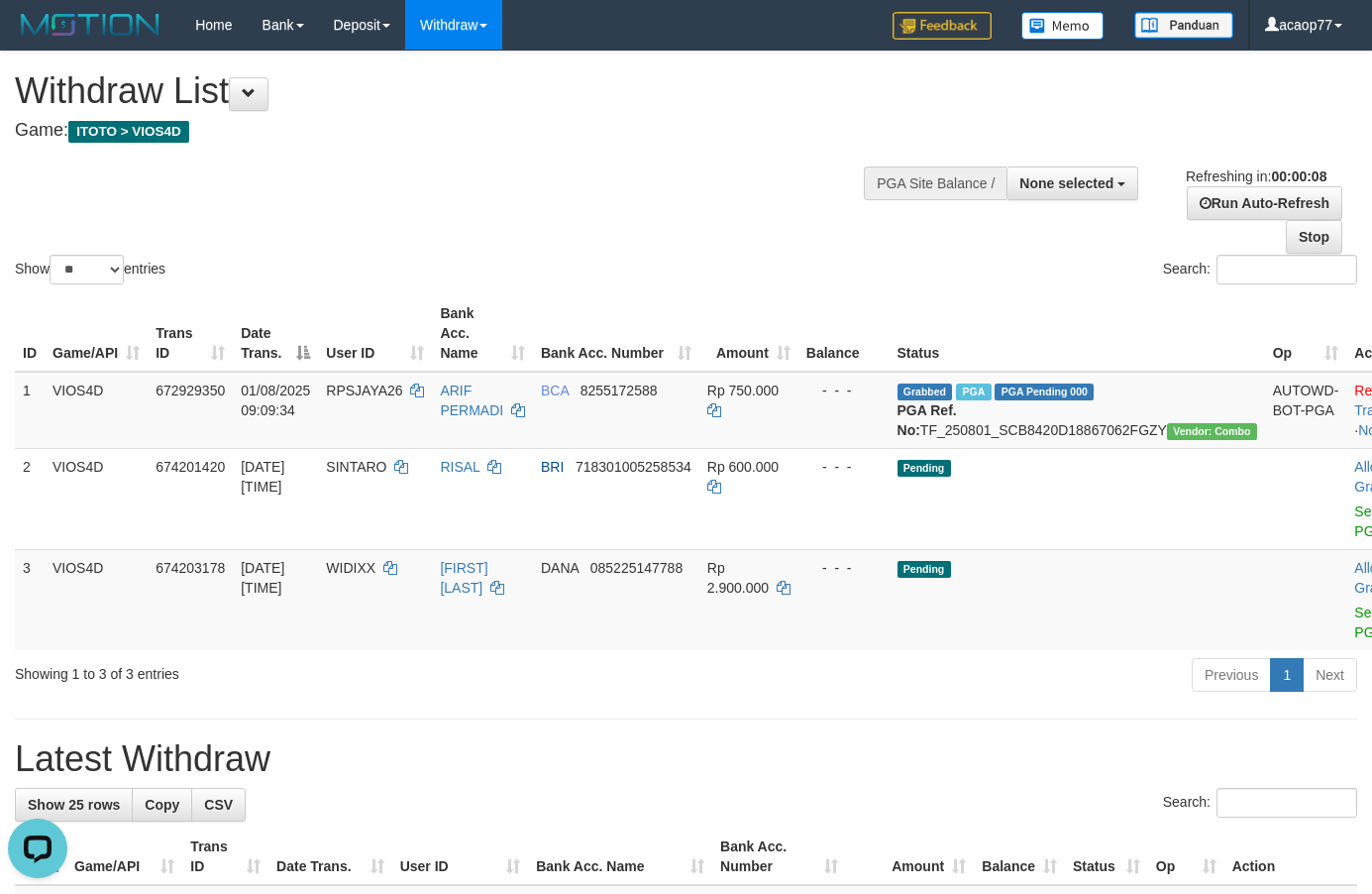 scroll, scrollTop: 0, scrollLeft: 0, axis: both 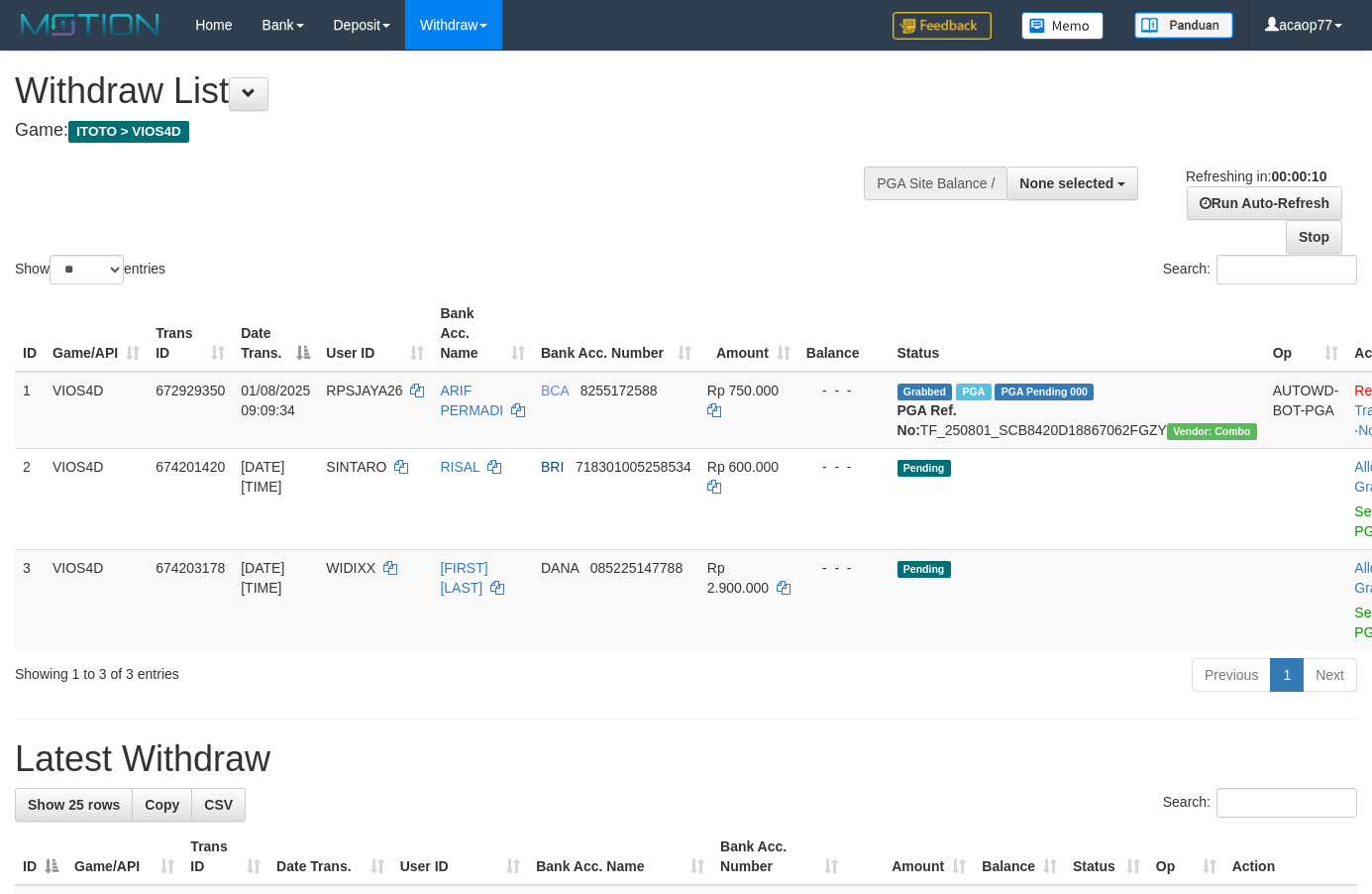 select 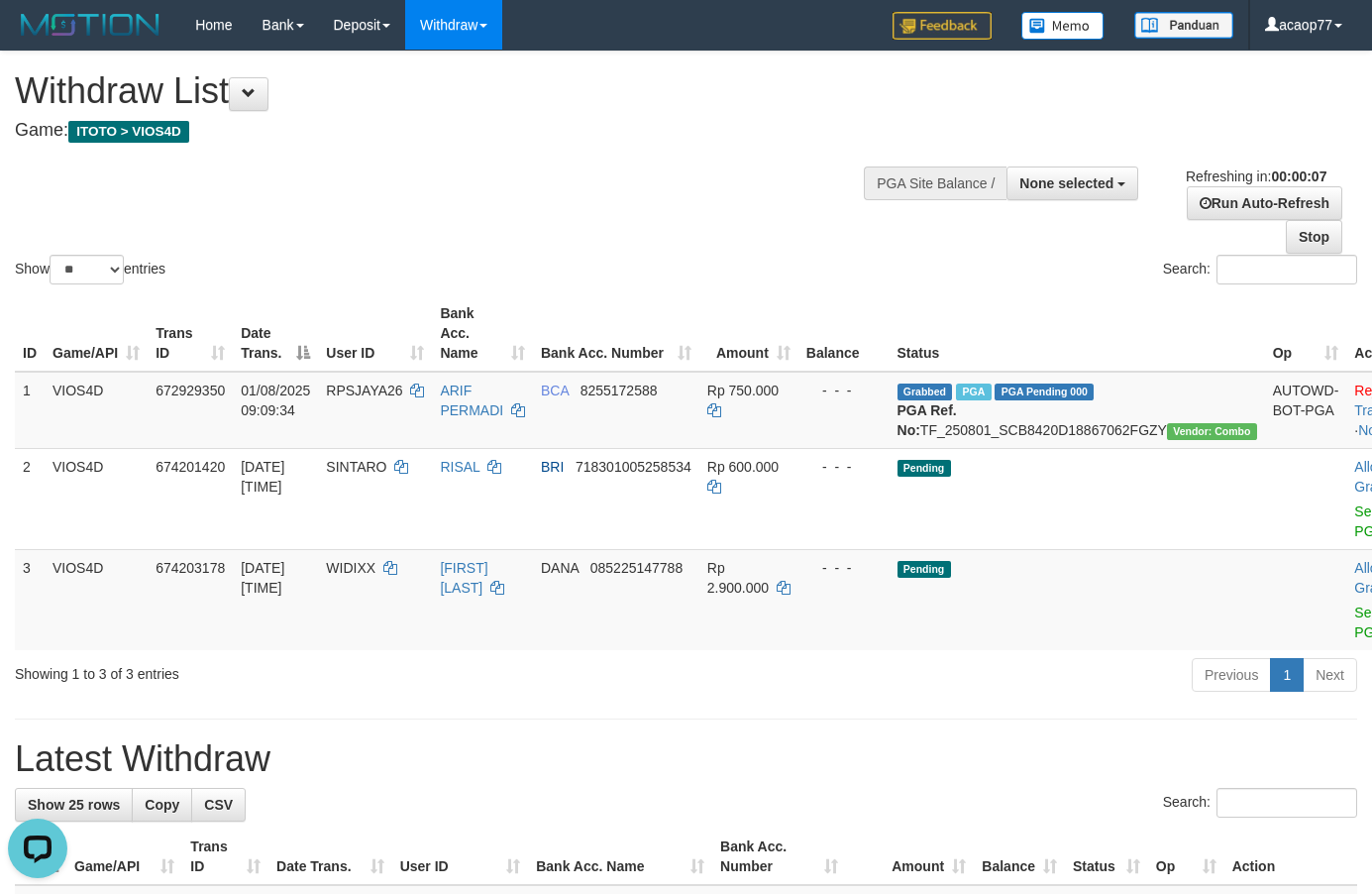 scroll, scrollTop: 0, scrollLeft: 0, axis: both 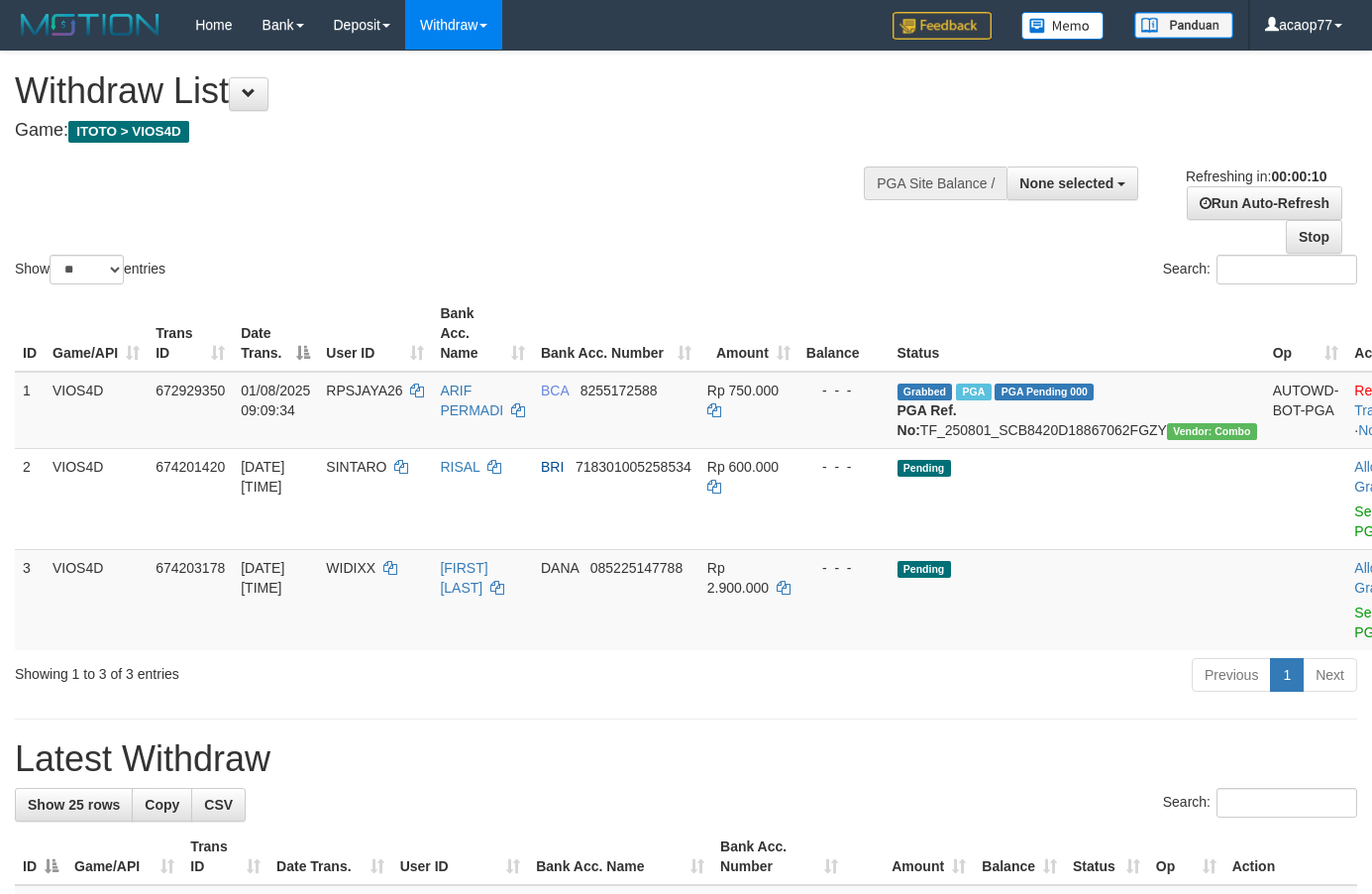 select 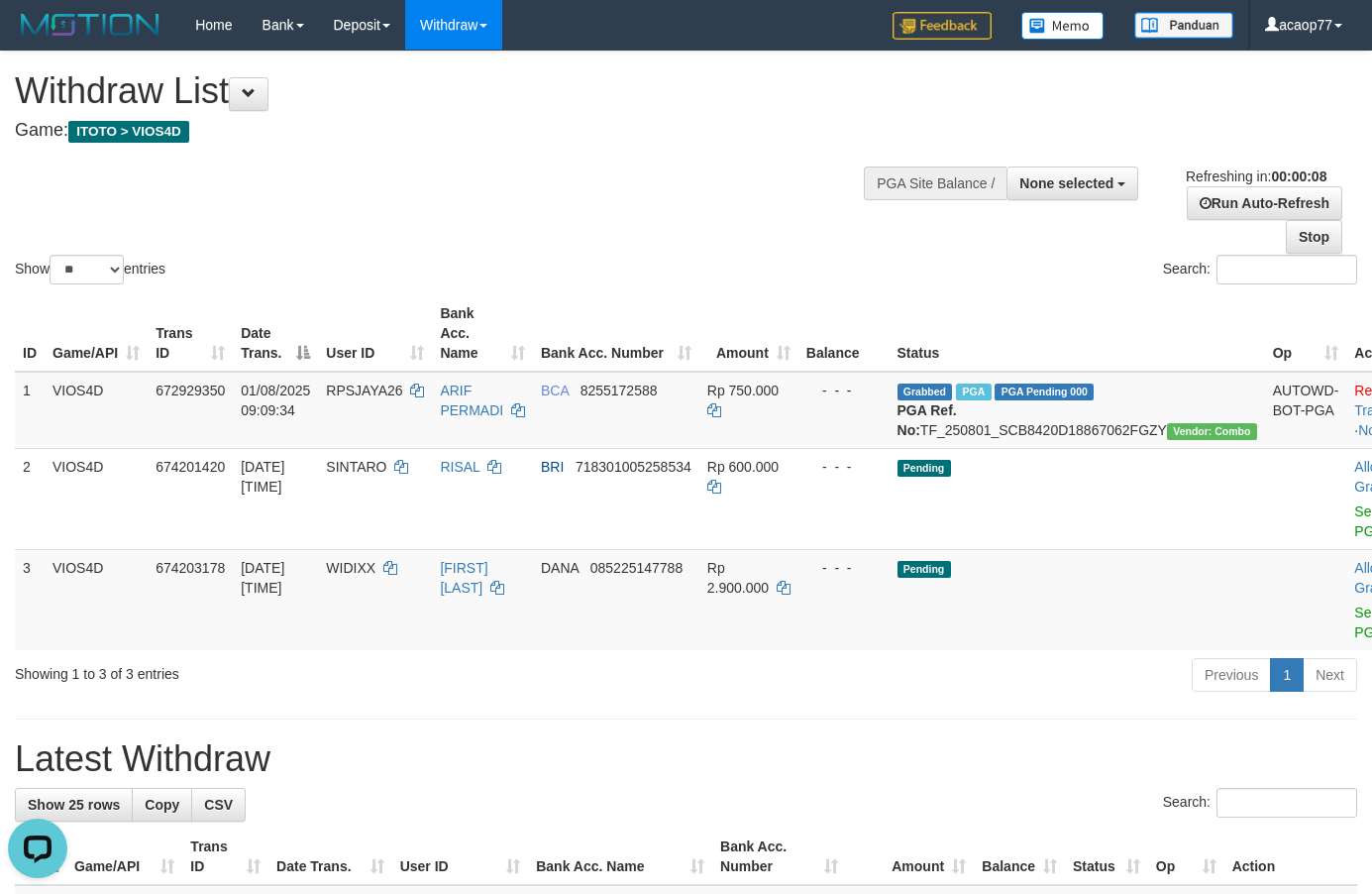 scroll, scrollTop: 0, scrollLeft: 0, axis: both 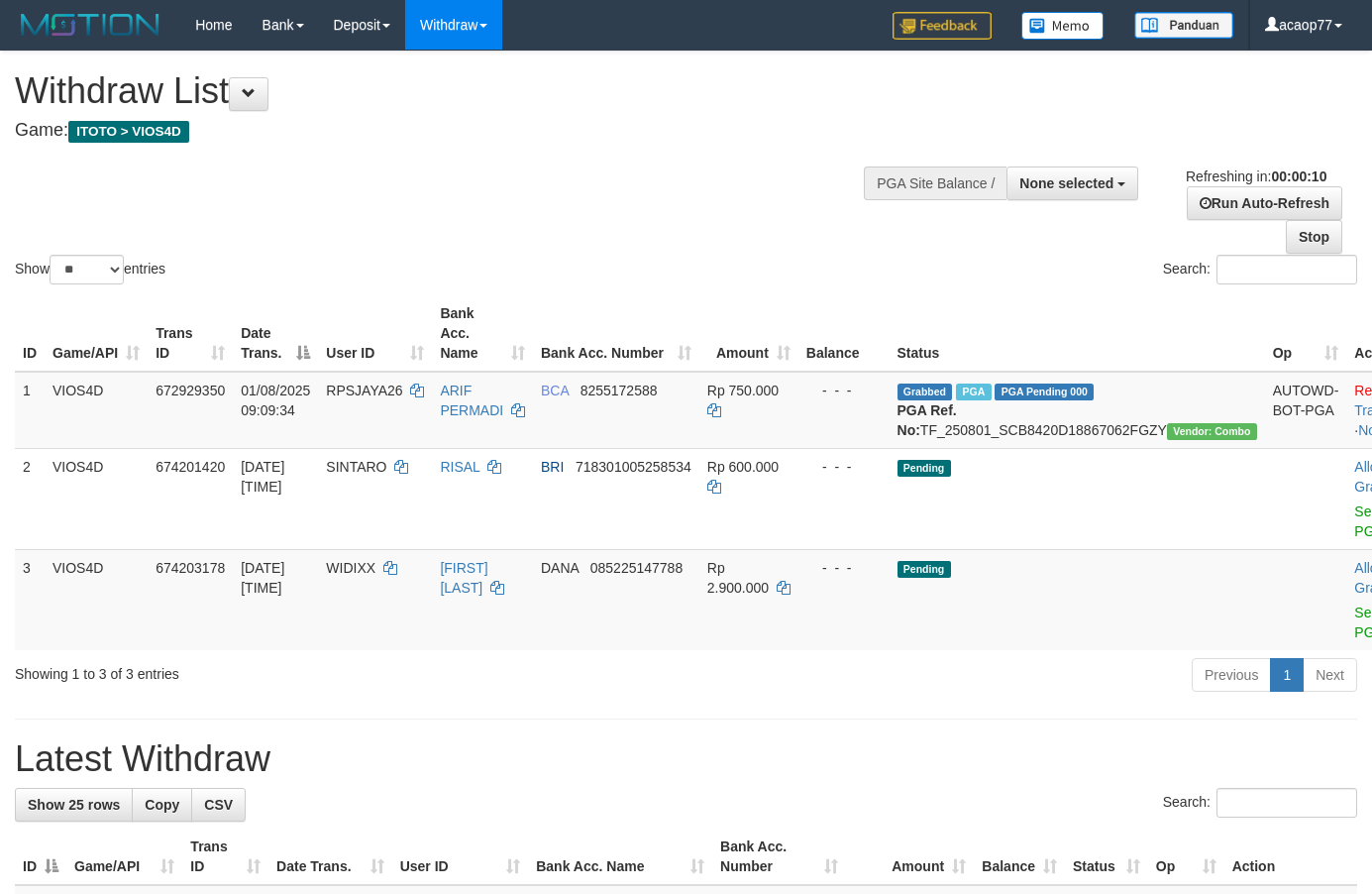 select 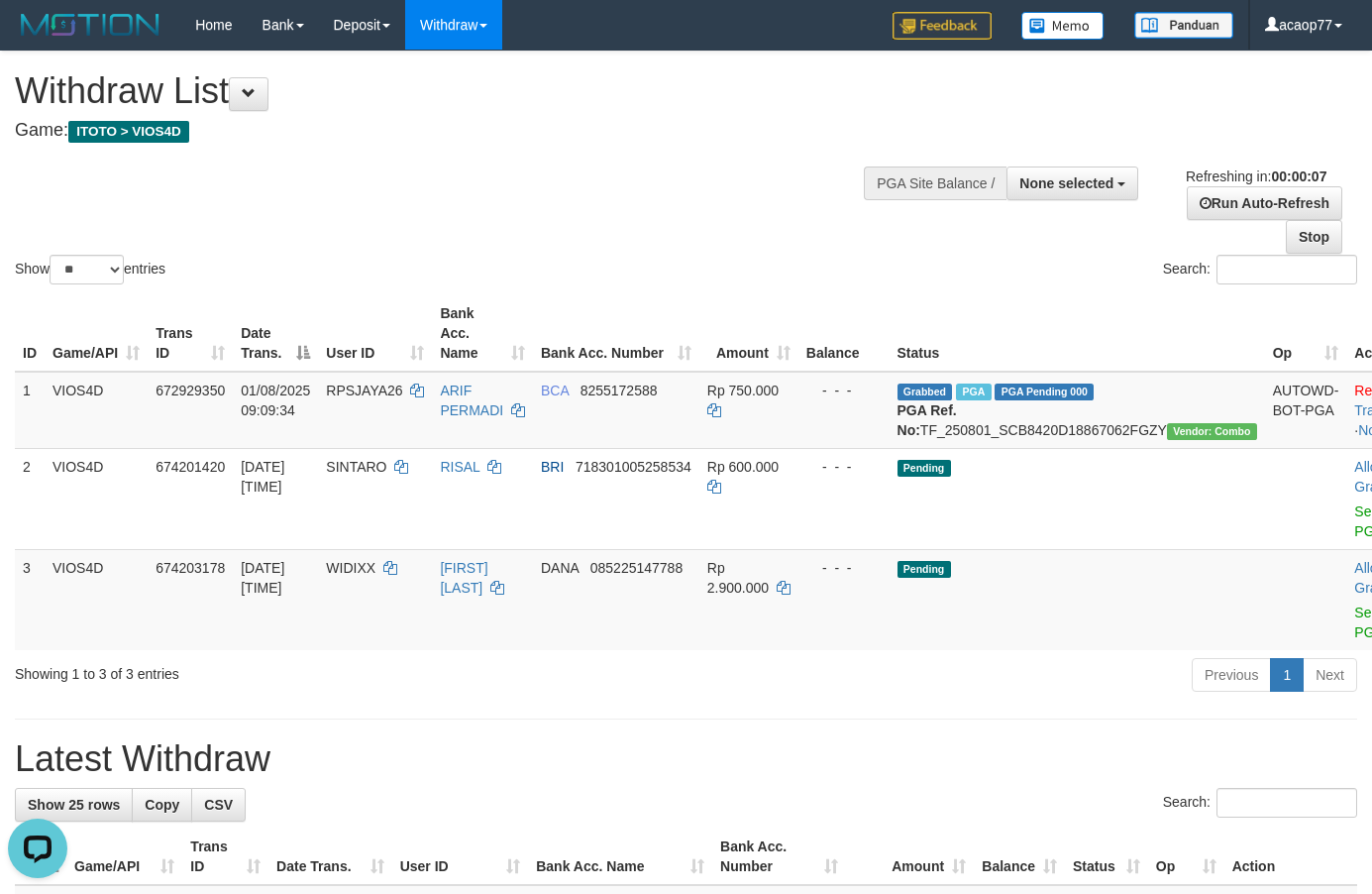 scroll, scrollTop: 0, scrollLeft: 0, axis: both 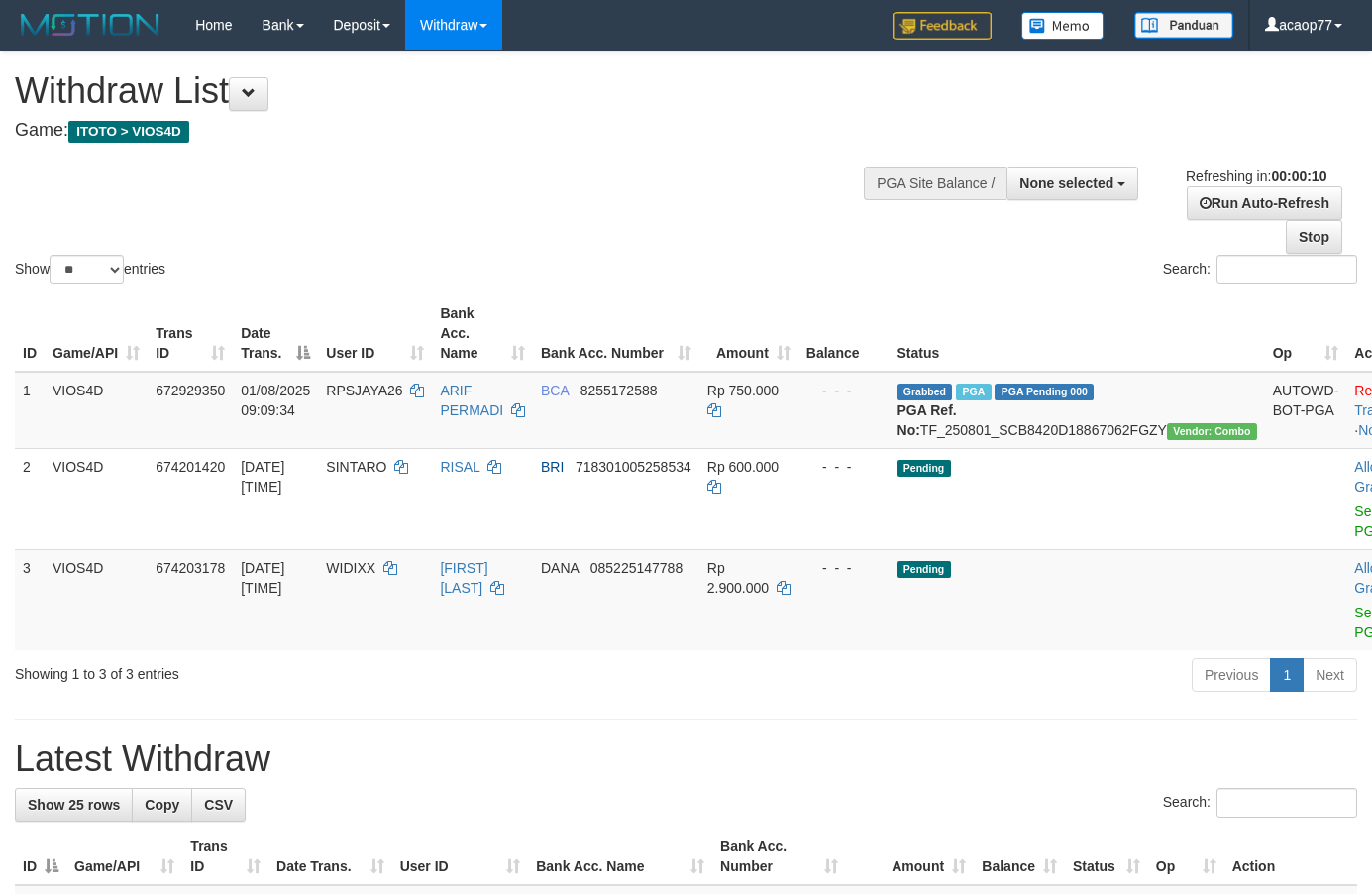 select 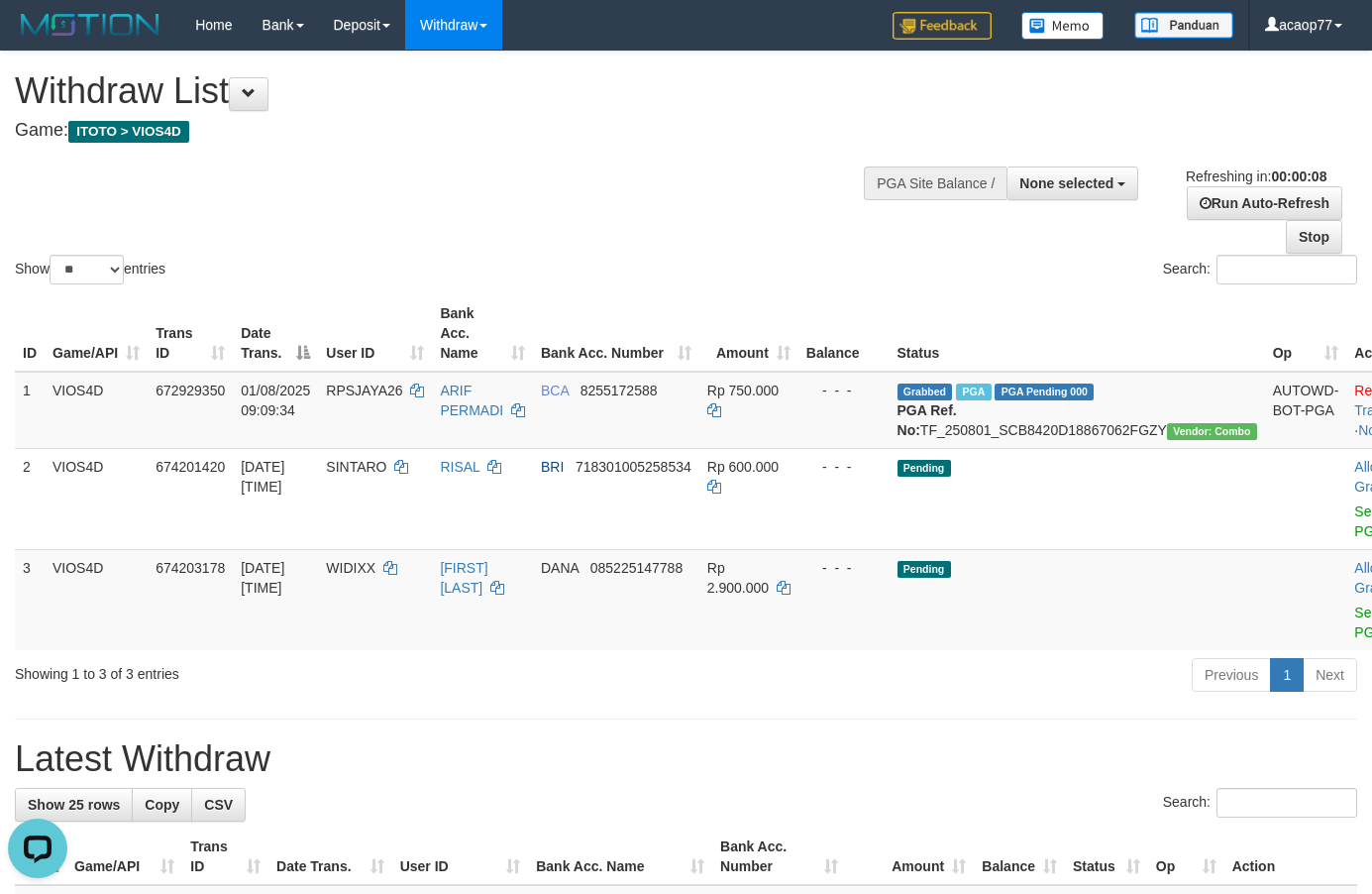 scroll, scrollTop: 0, scrollLeft: 0, axis: both 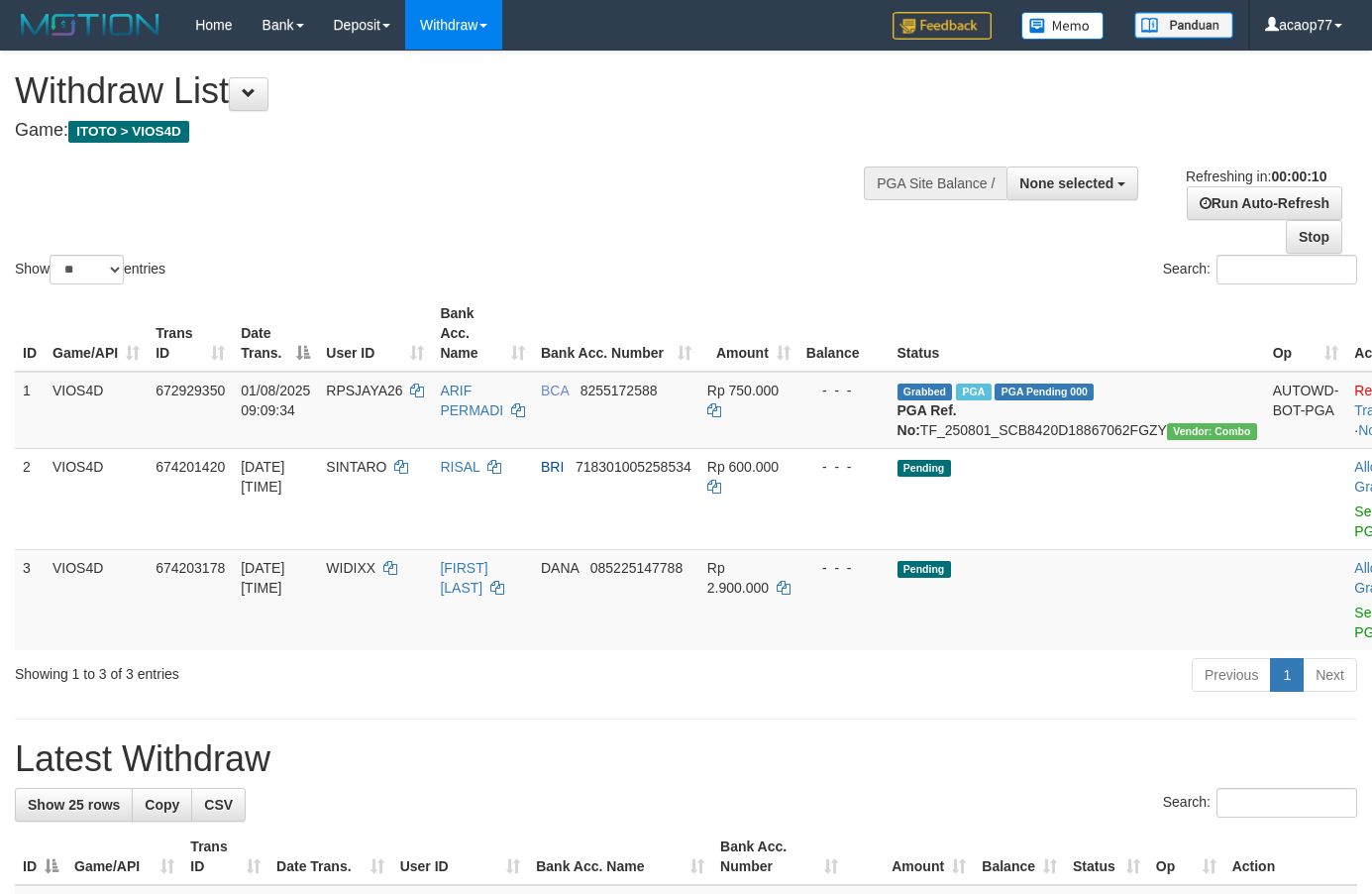 select 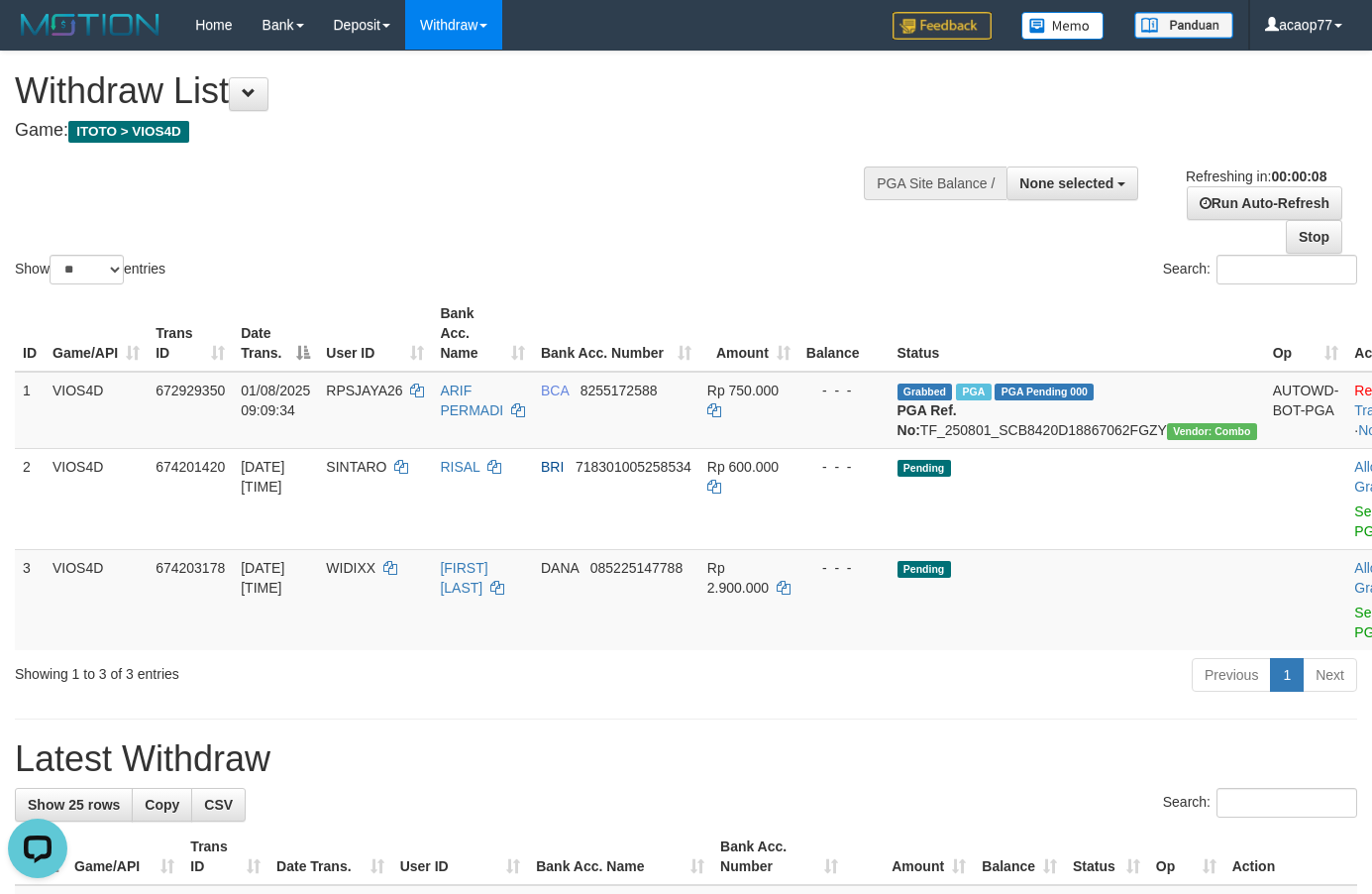 scroll, scrollTop: 0, scrollLeft: 0, axis: both 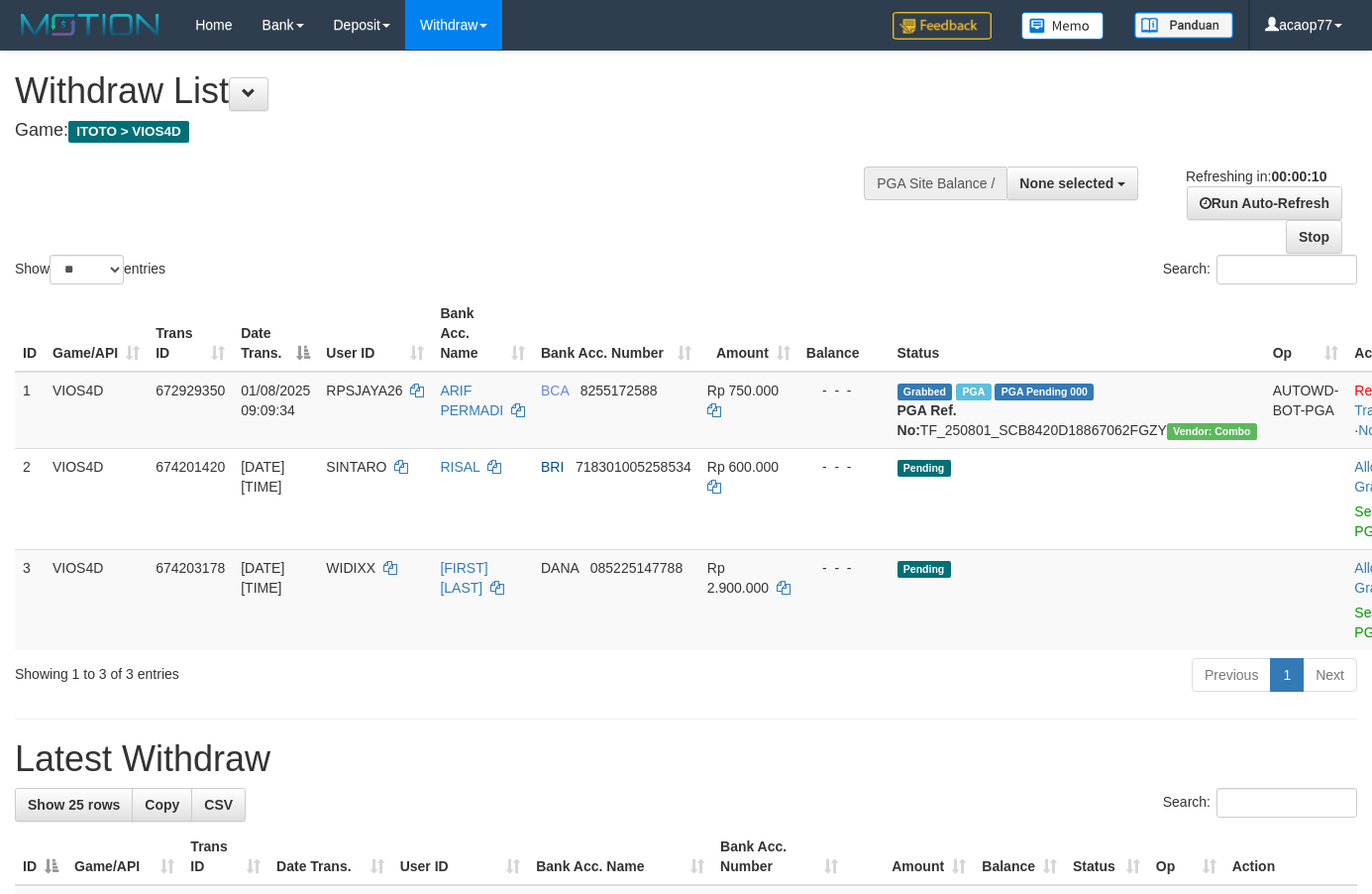 select 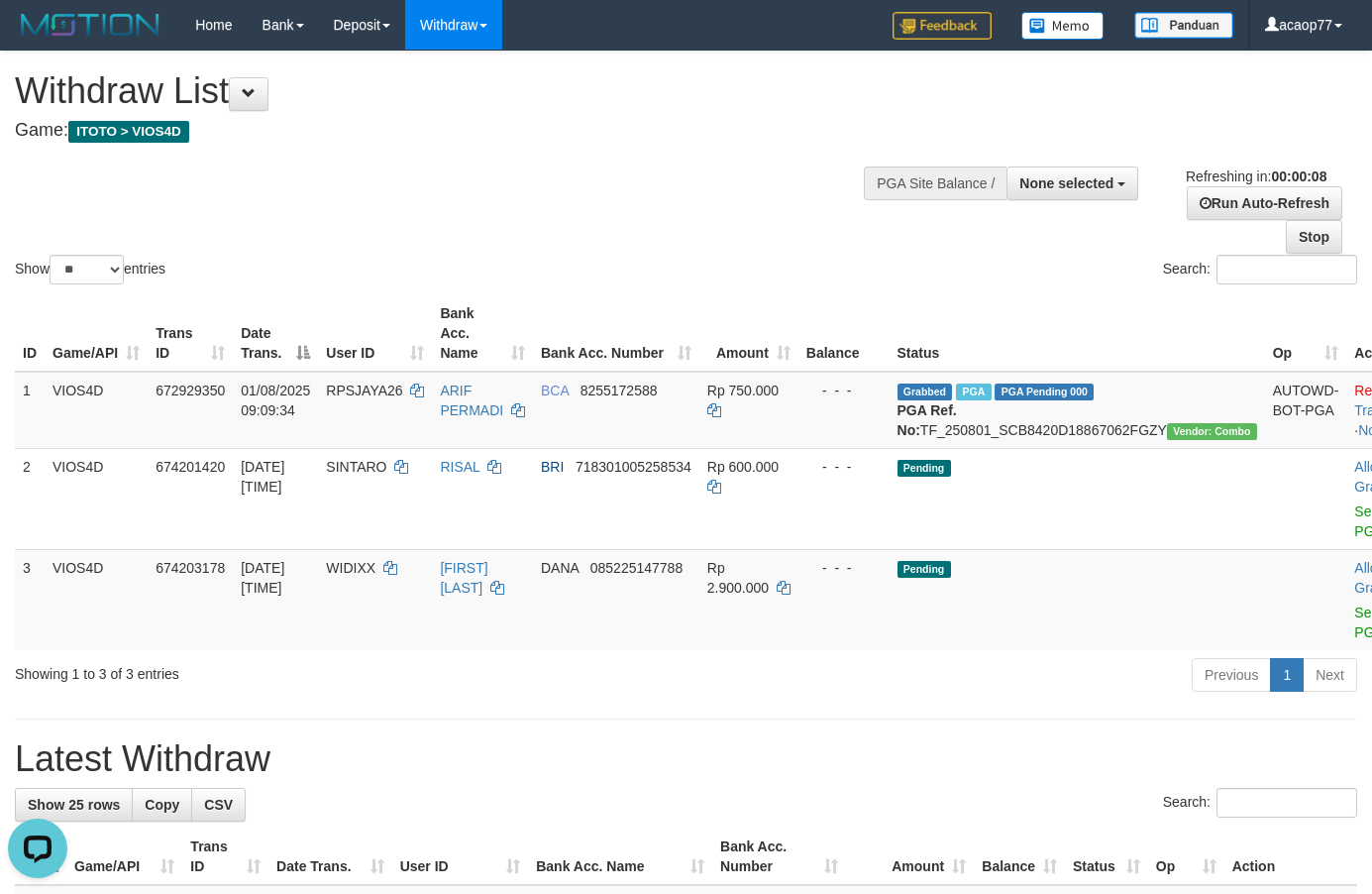 scroll, scrollTop: 0, scrollLeft: 0, axis: both 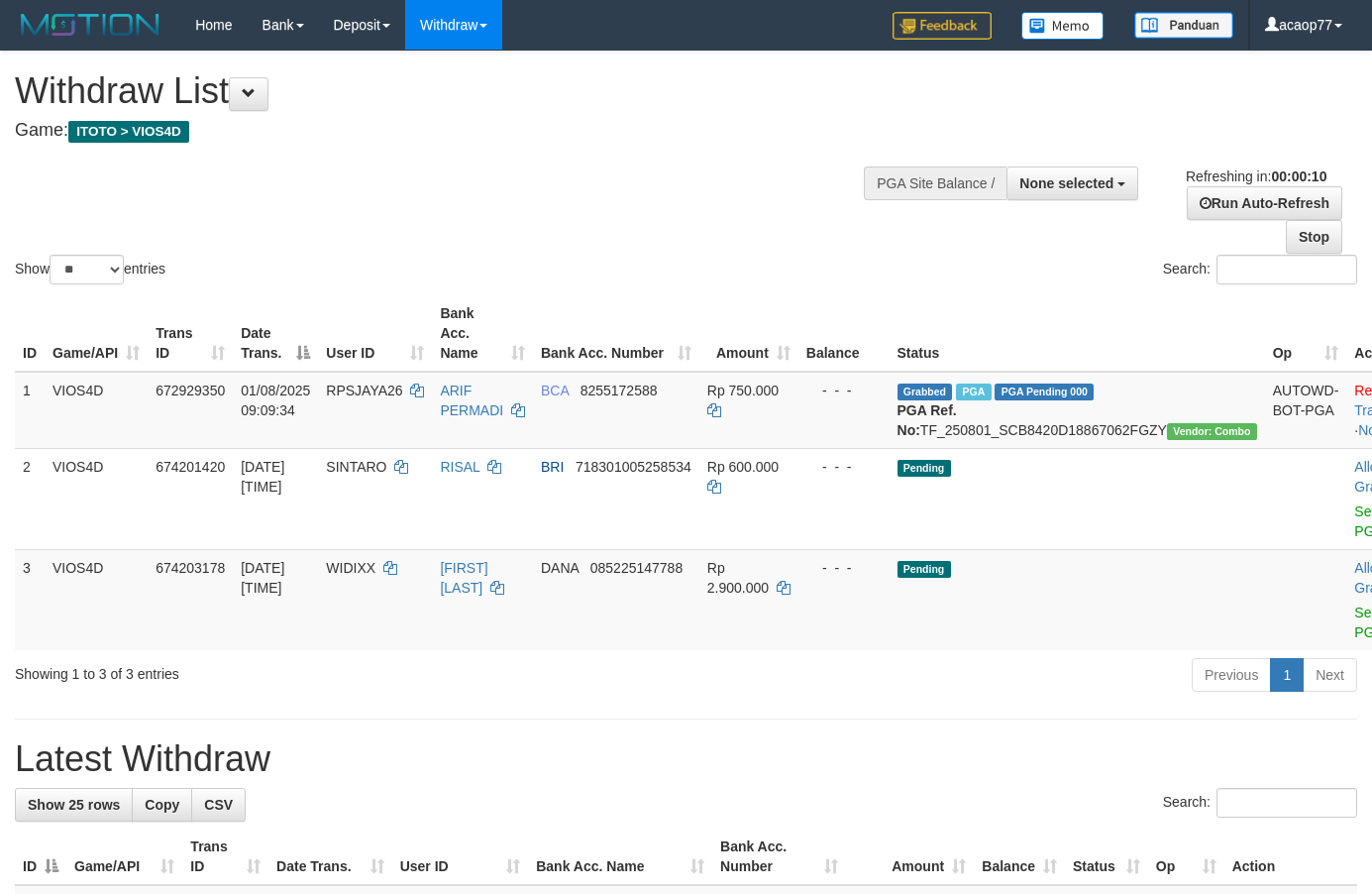 select 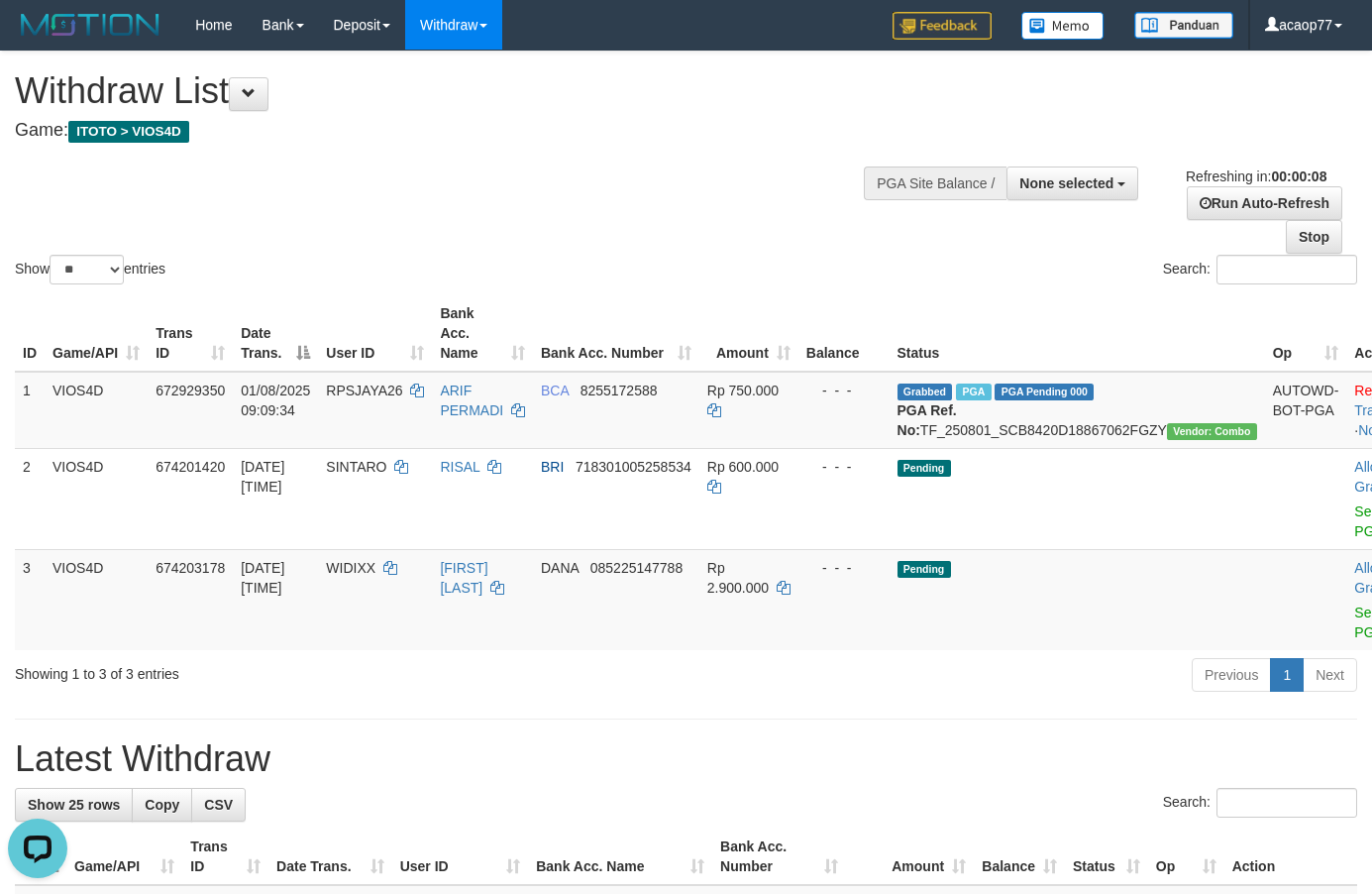 scroll, scrollTop: 0, scrollLeft: 0, axis: both 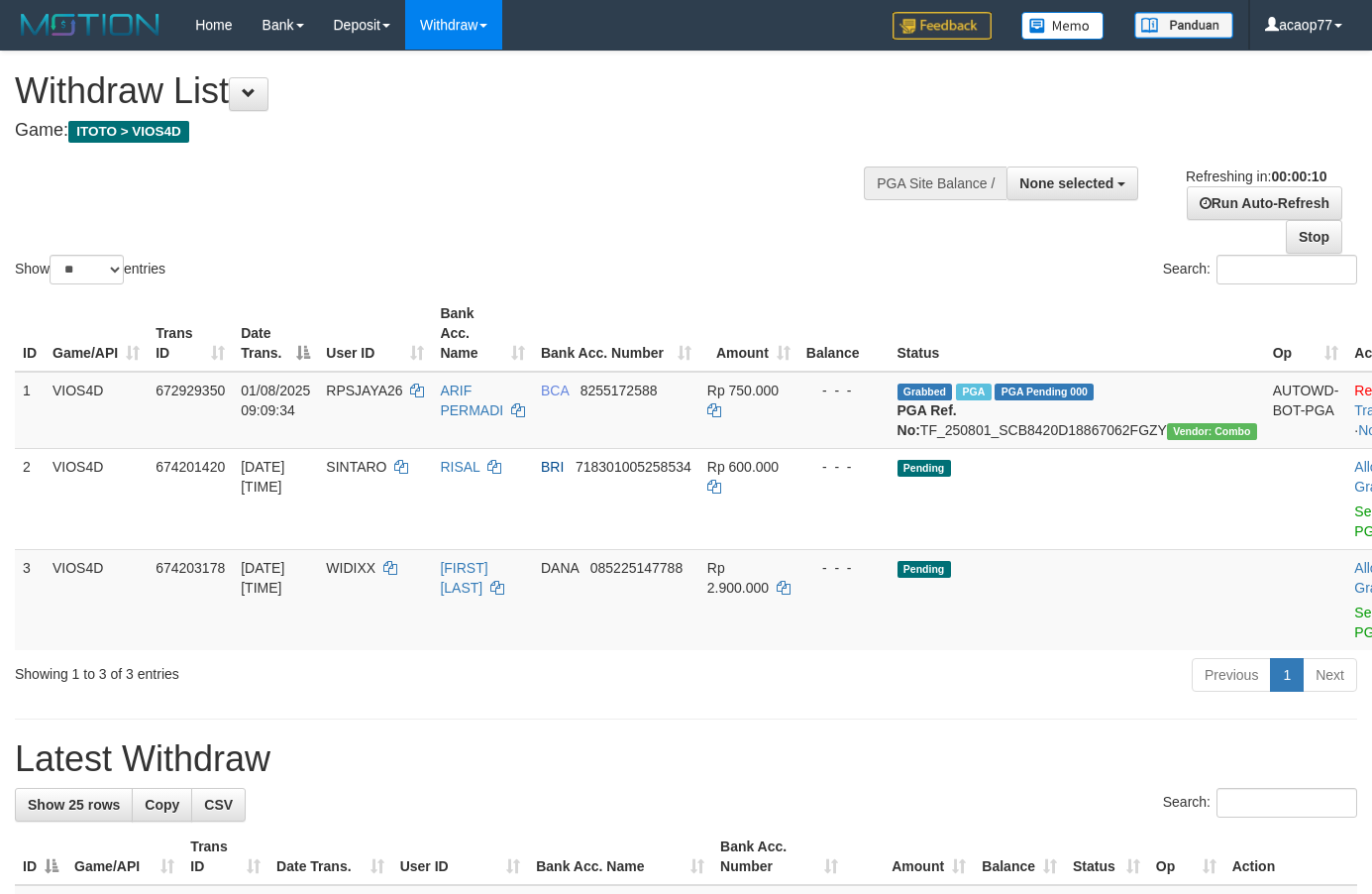 select 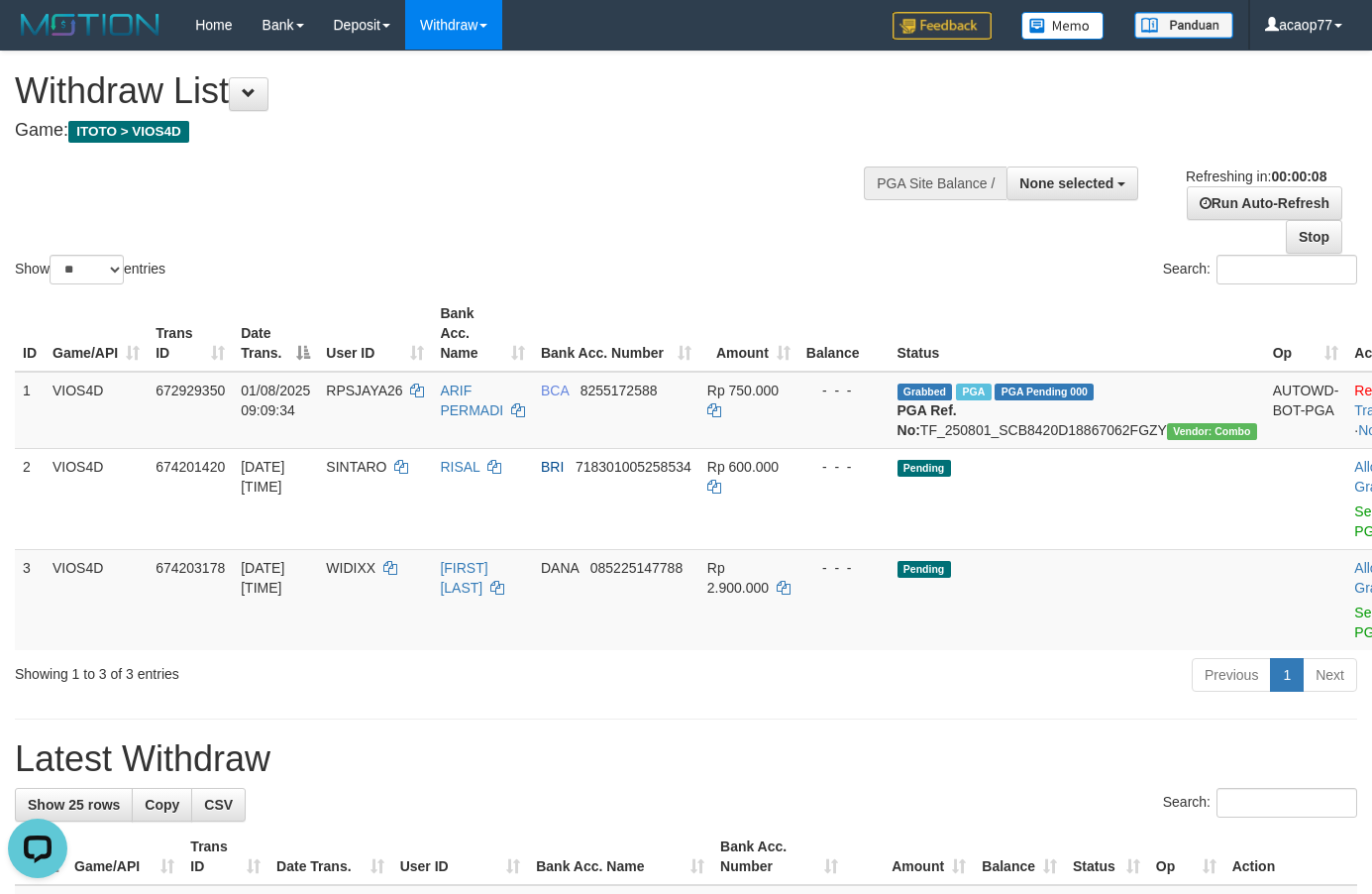 scroll, scrollTop: 0, scrollLeft: 0, axis: both 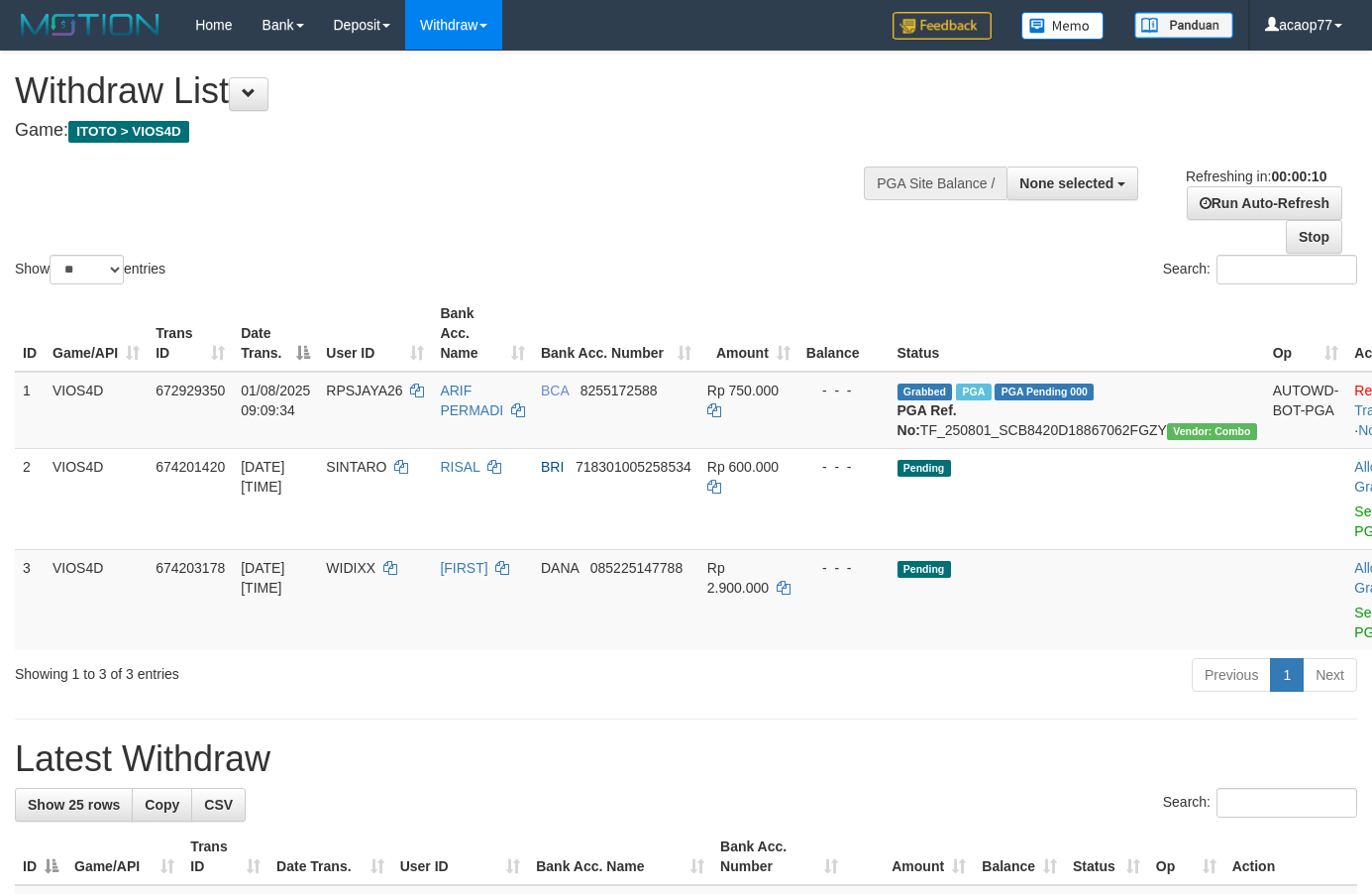 select 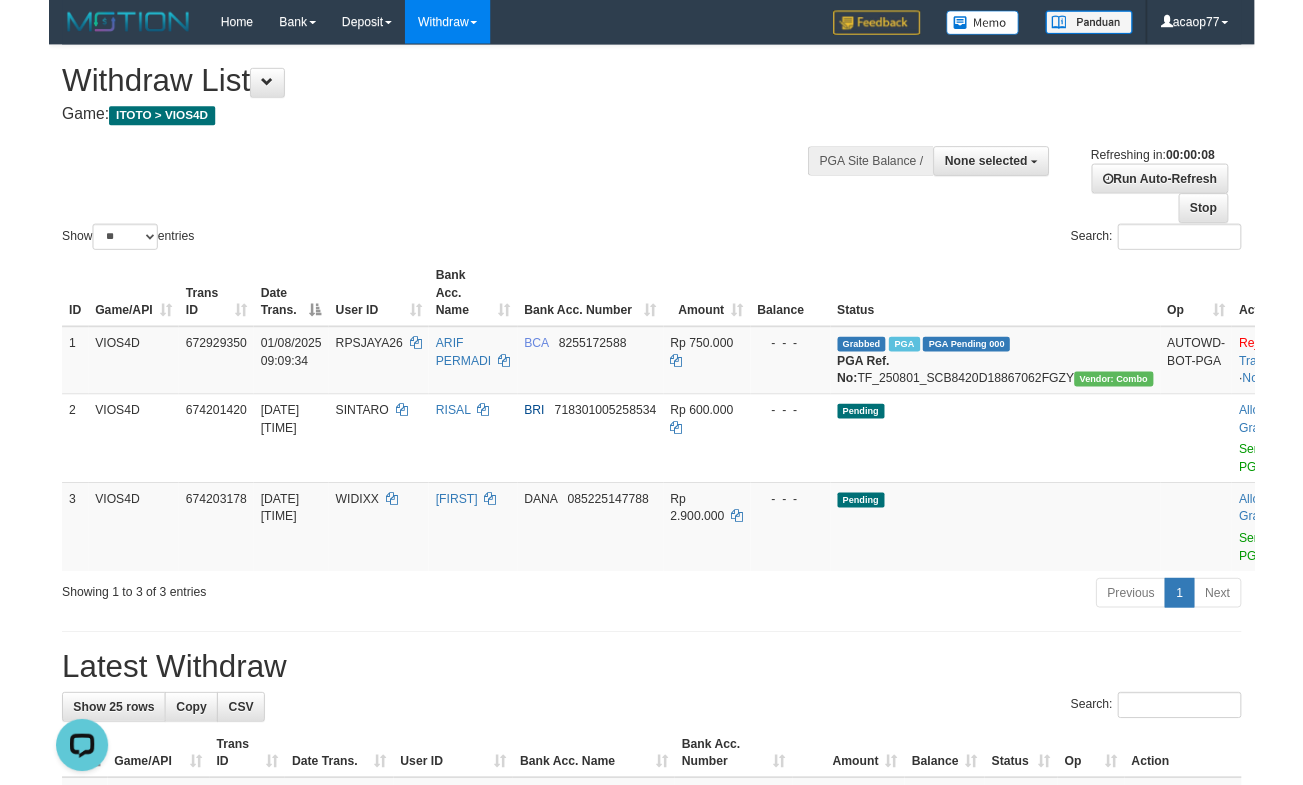 scroll, scrollTop: 0, scrollLeft: 0, axis: both 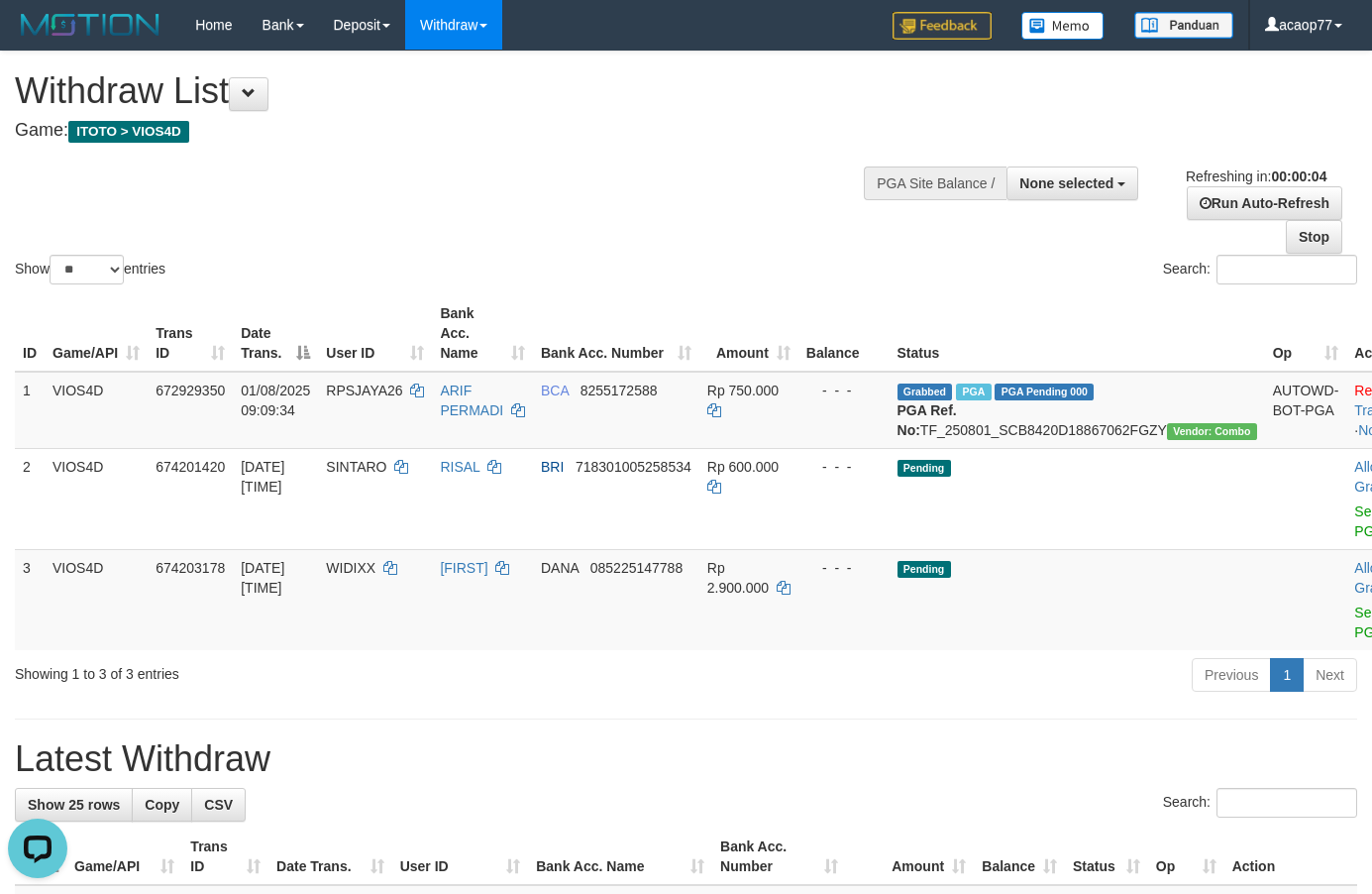 click on "Show  ** ** ** ***  entries Search:" at bounding box center (686, 169) 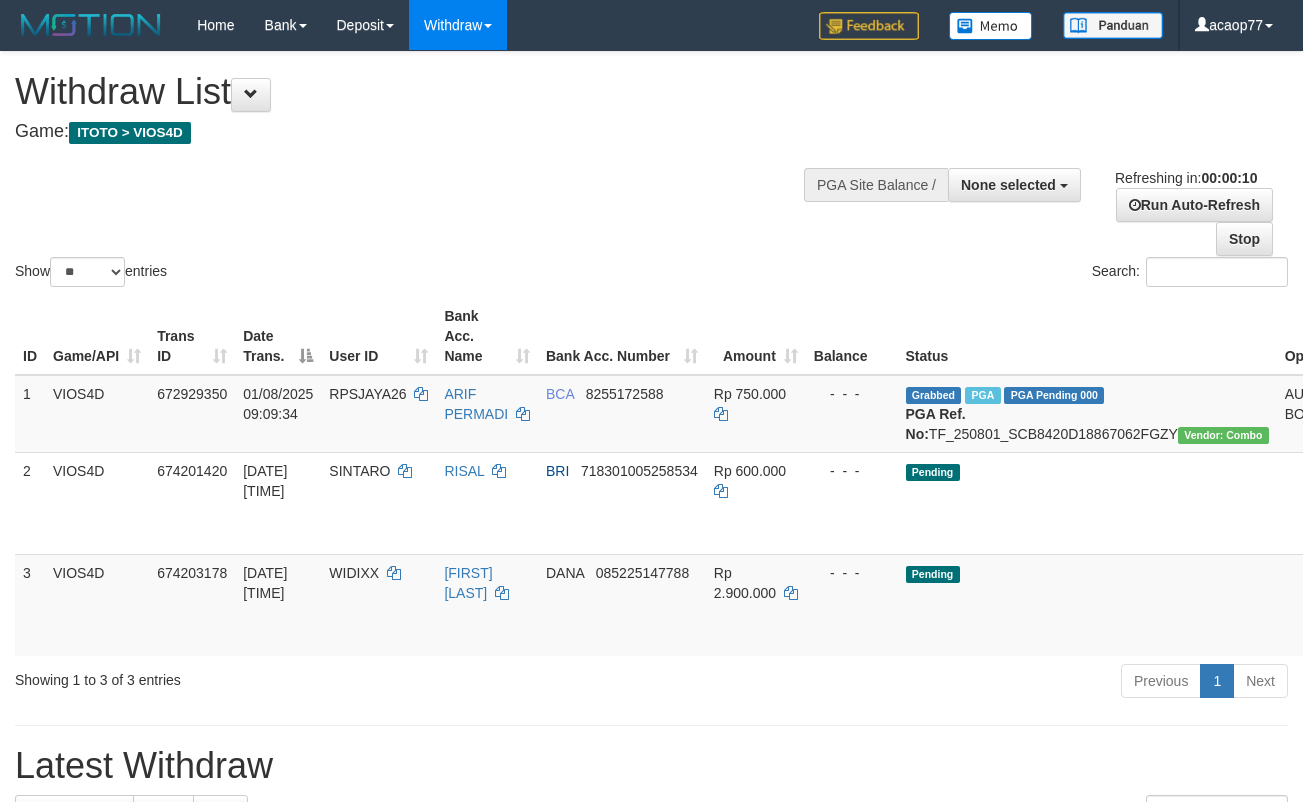 select 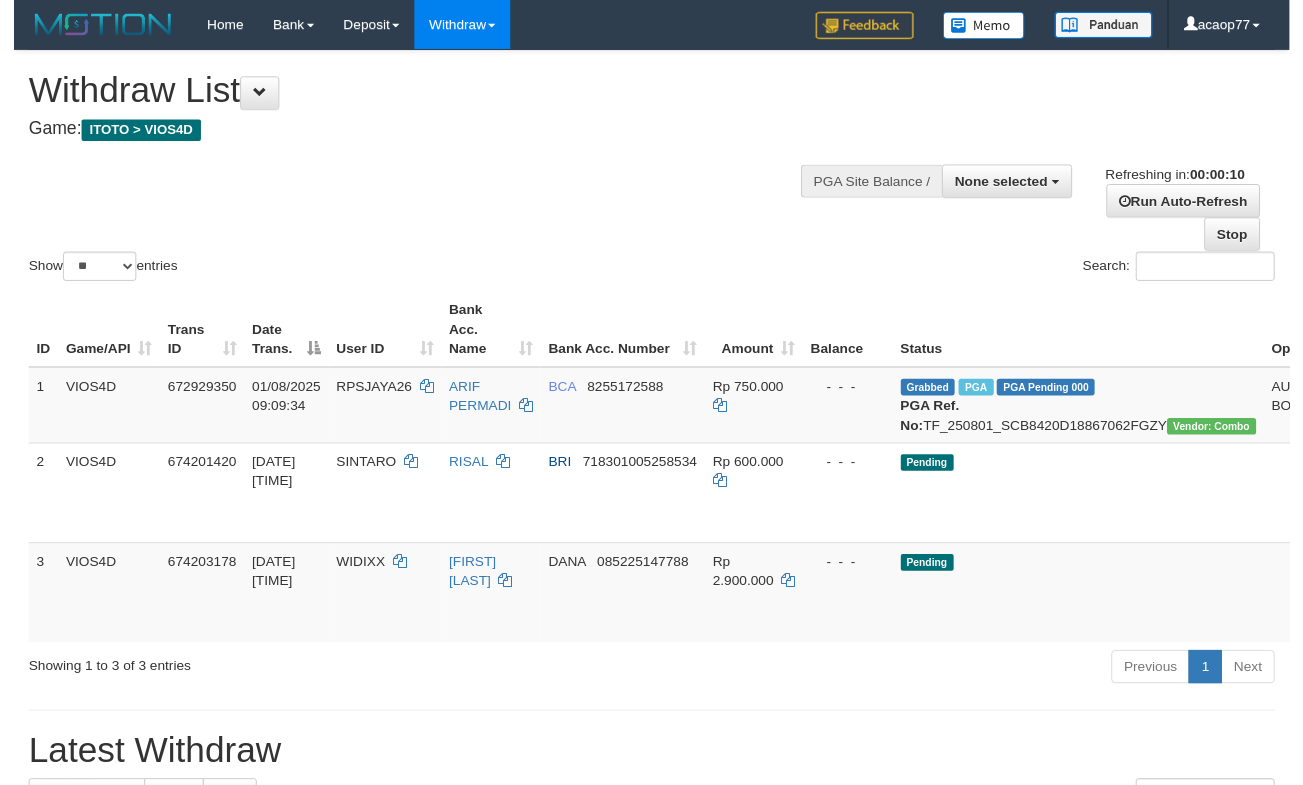 scroll, scrollTop: 0, scrollLeft: 0, axis: both 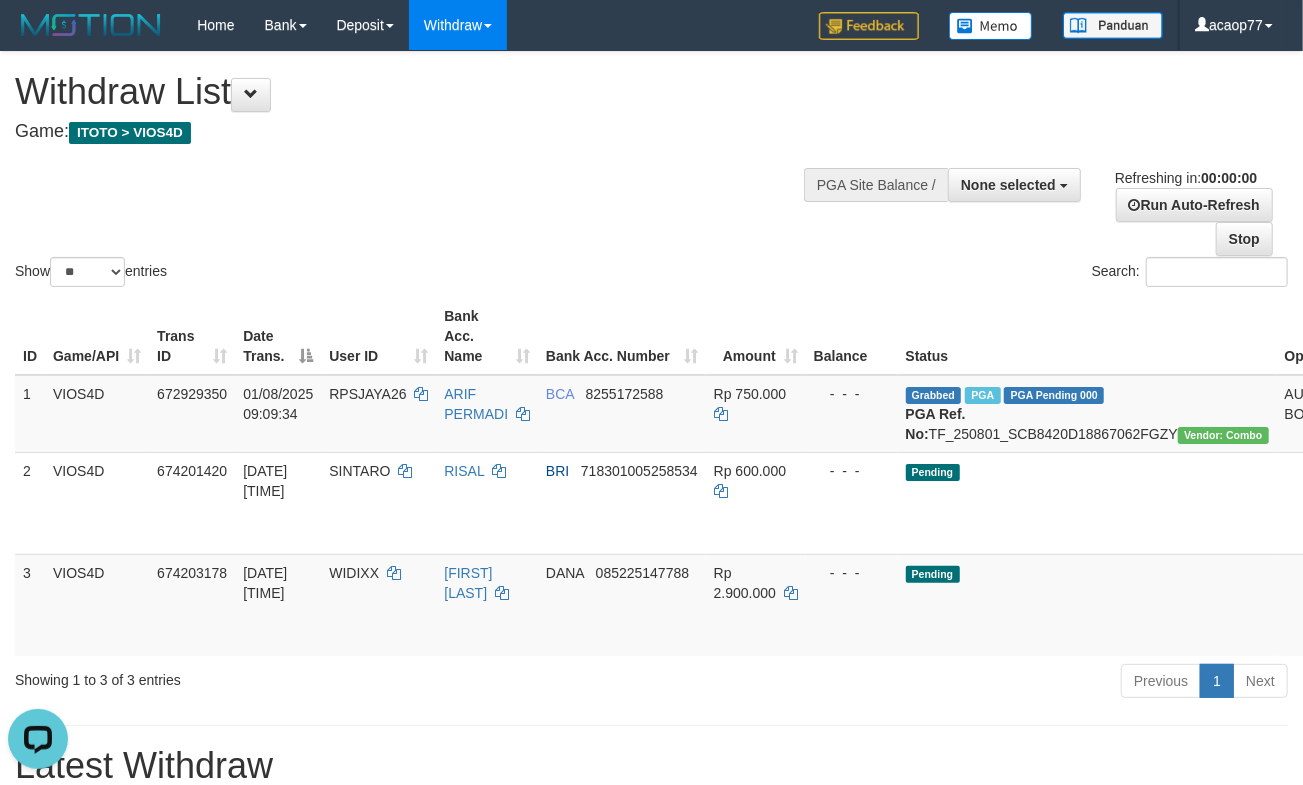 click on "Show  ** ** ** ***  entries Search:" at bounding box center (651, 171) 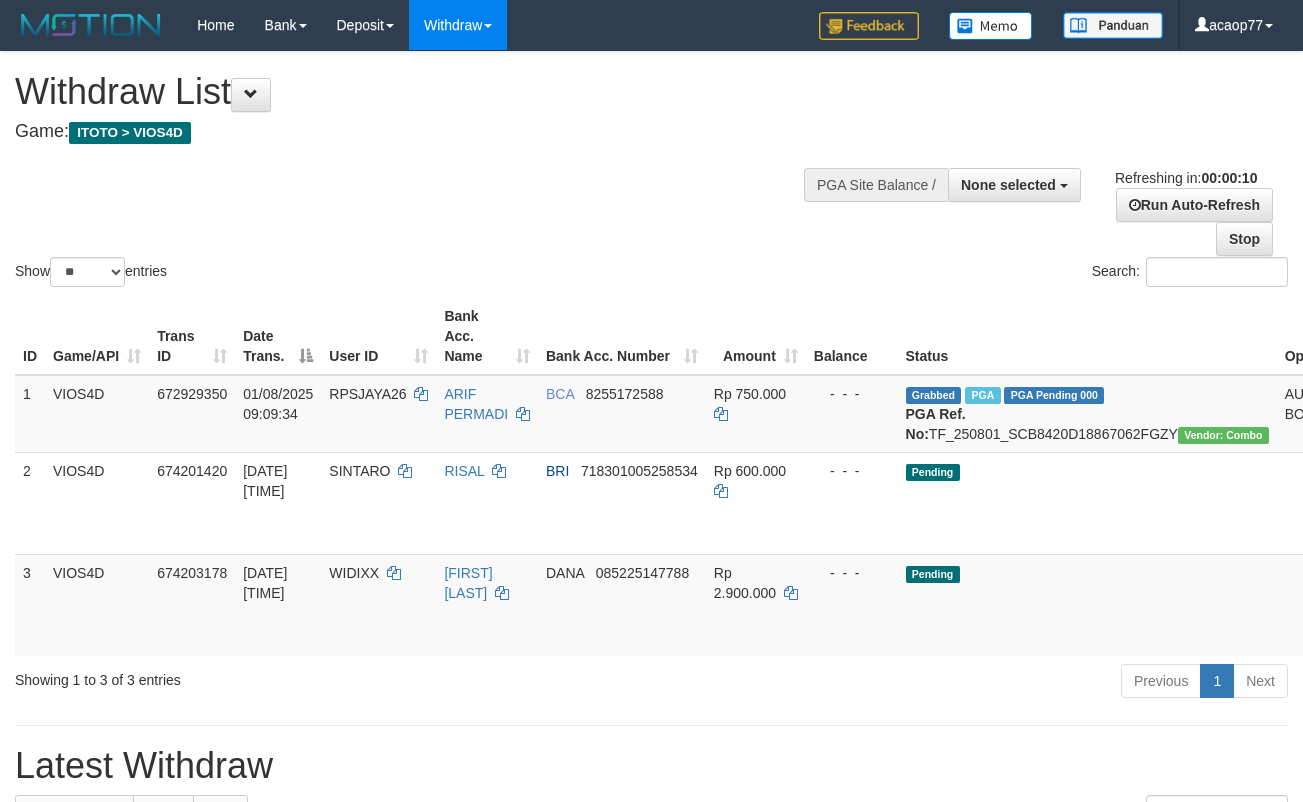 select 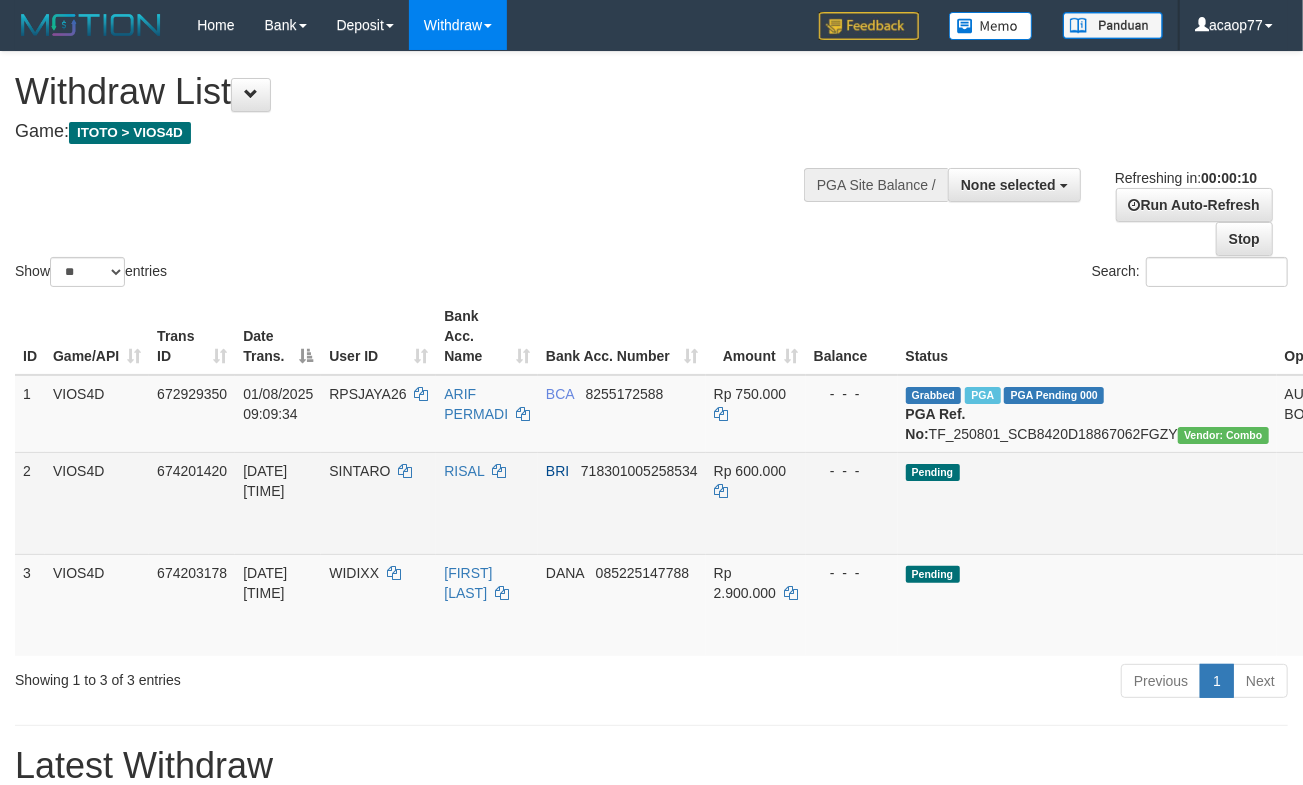 scroll, scrollTop: 185, scrollLeft: 0, axis: vertical 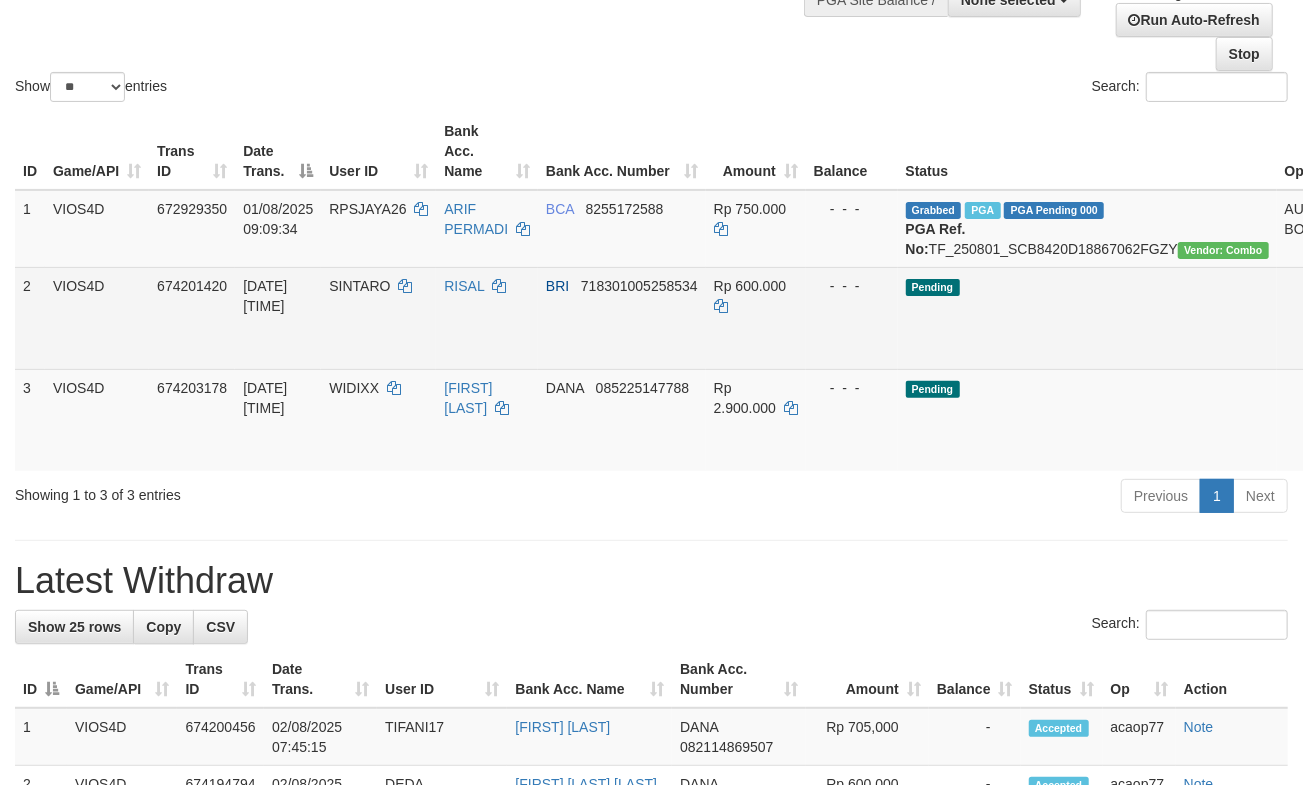 click on "Send PGA" at bounding box center (1383, 341) 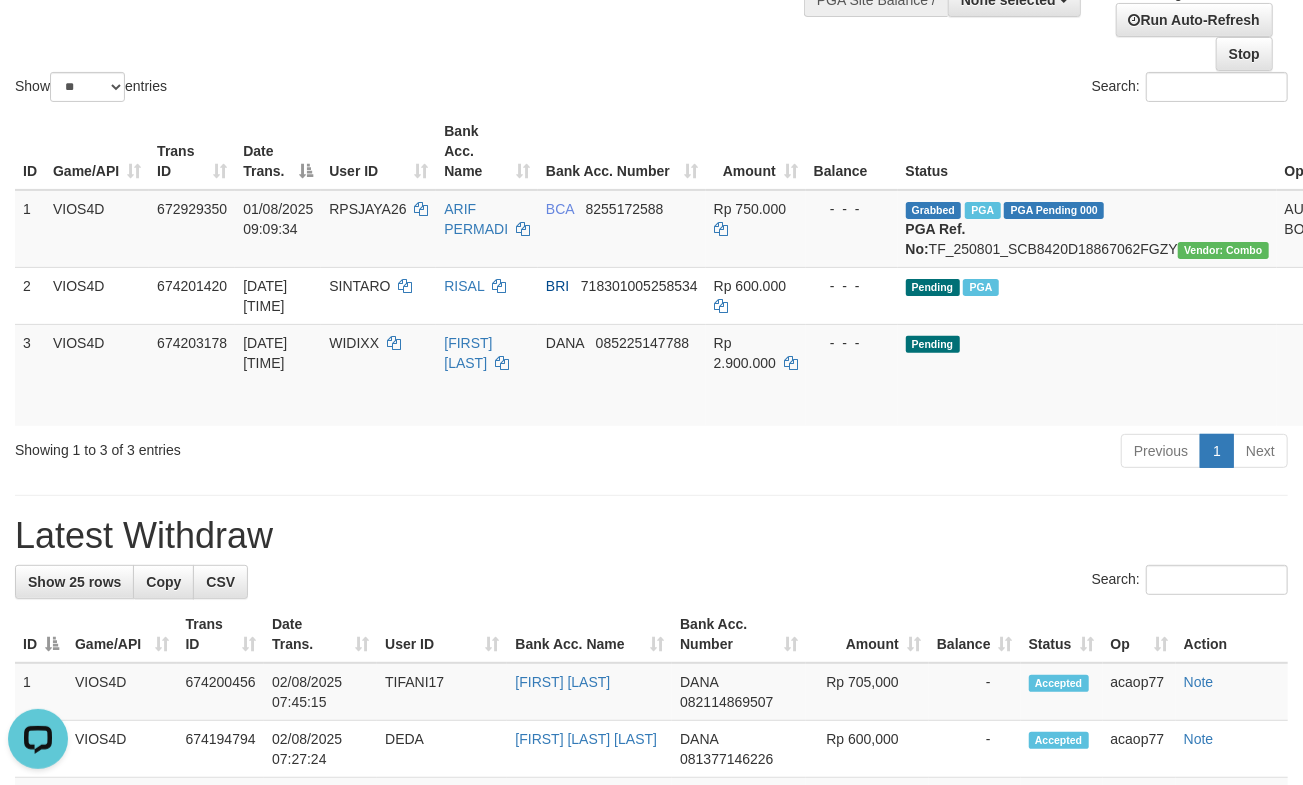 scroll, scrollTop: 0, scrollLeft: 0, axis: both 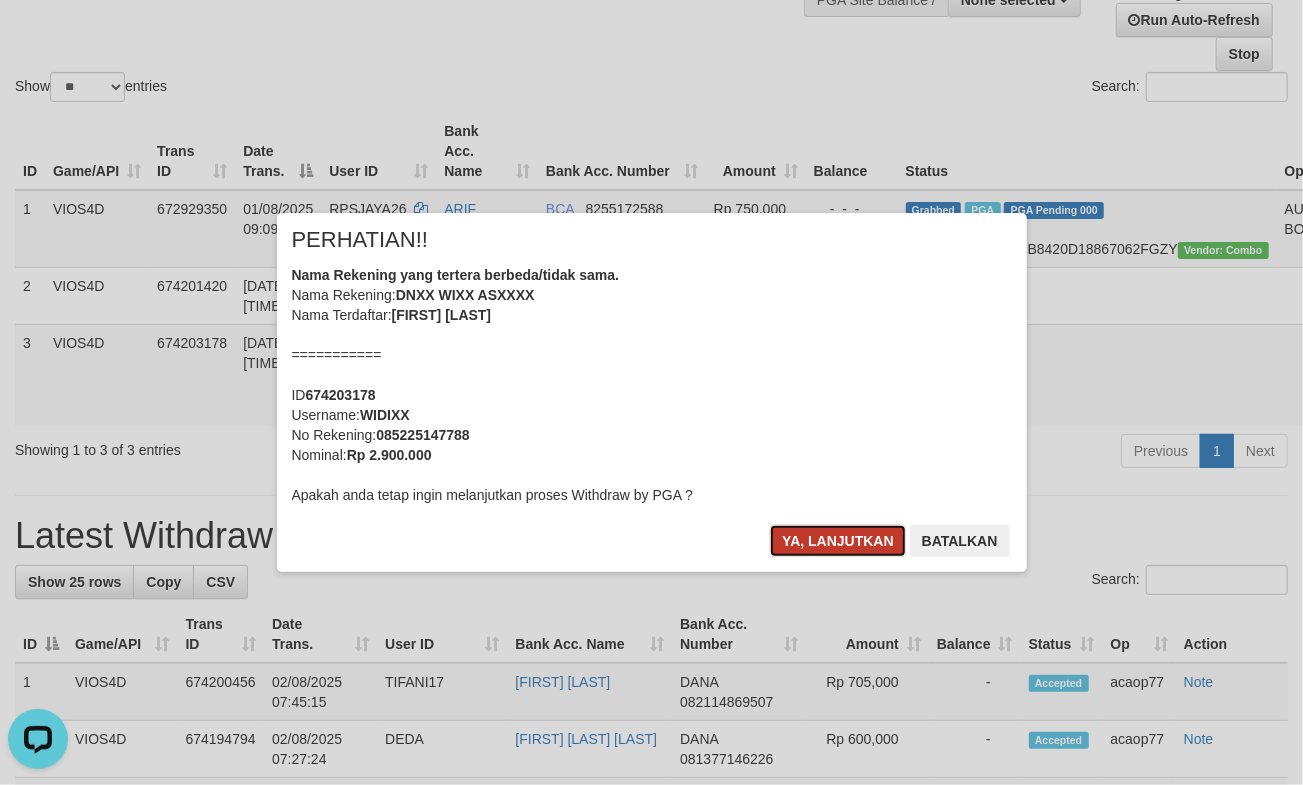 click on "Ya, lanjutkan" at bounding box center (838, 541) 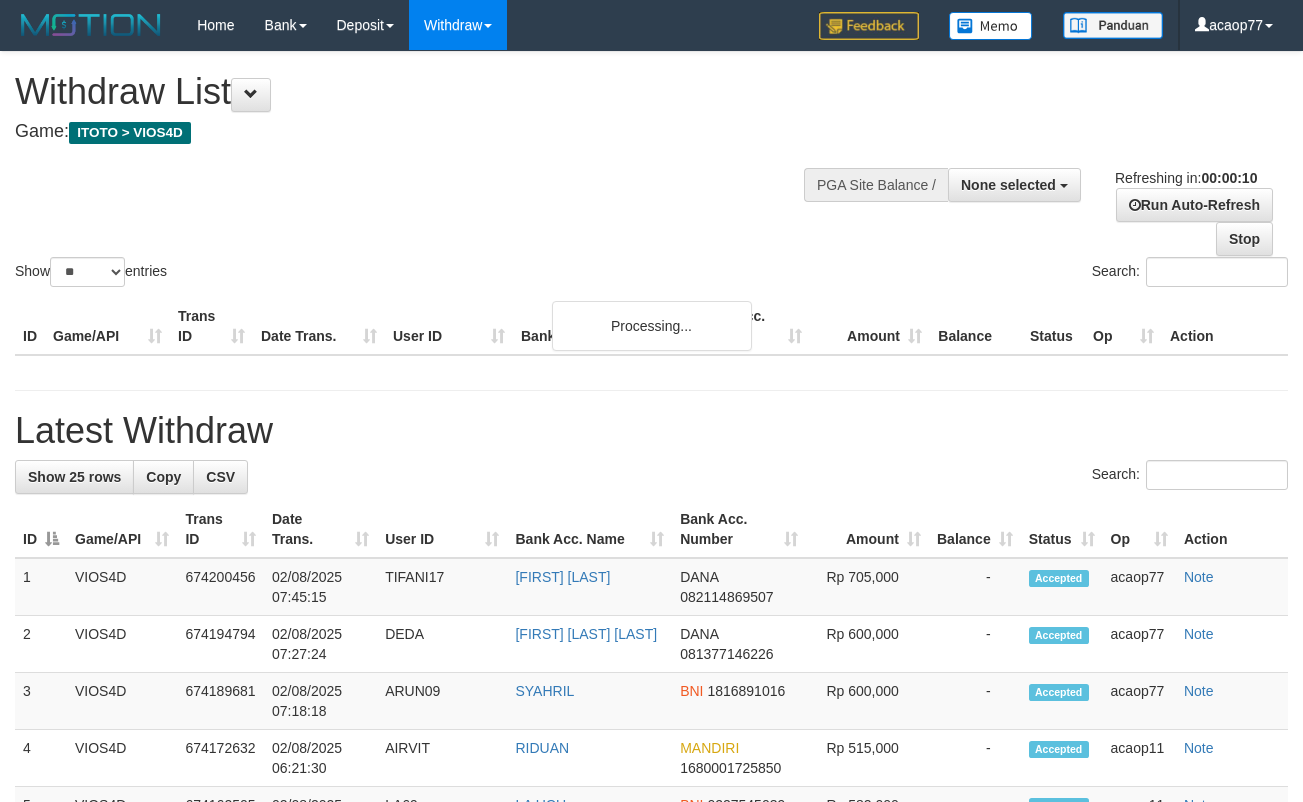 select 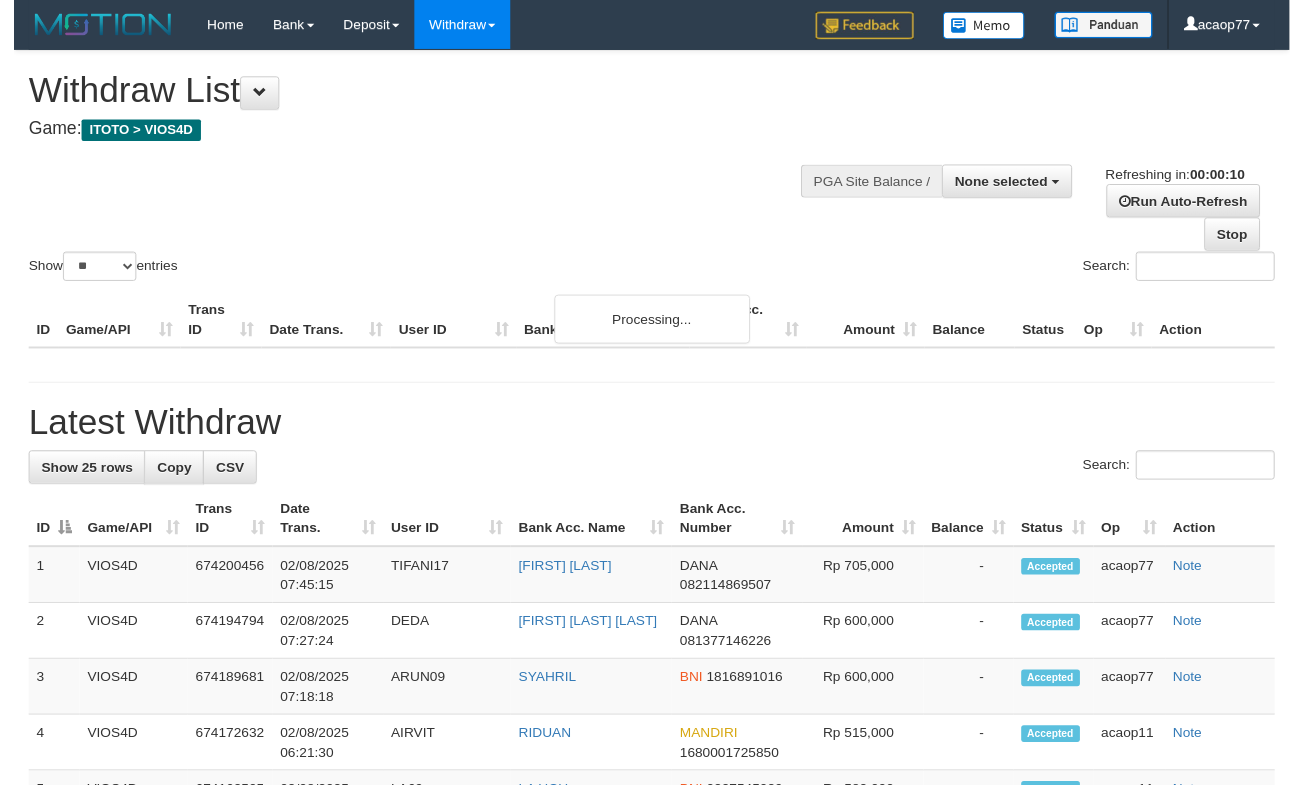 scroll, scrollTop: 0, scrollLeft: 0, axis: both 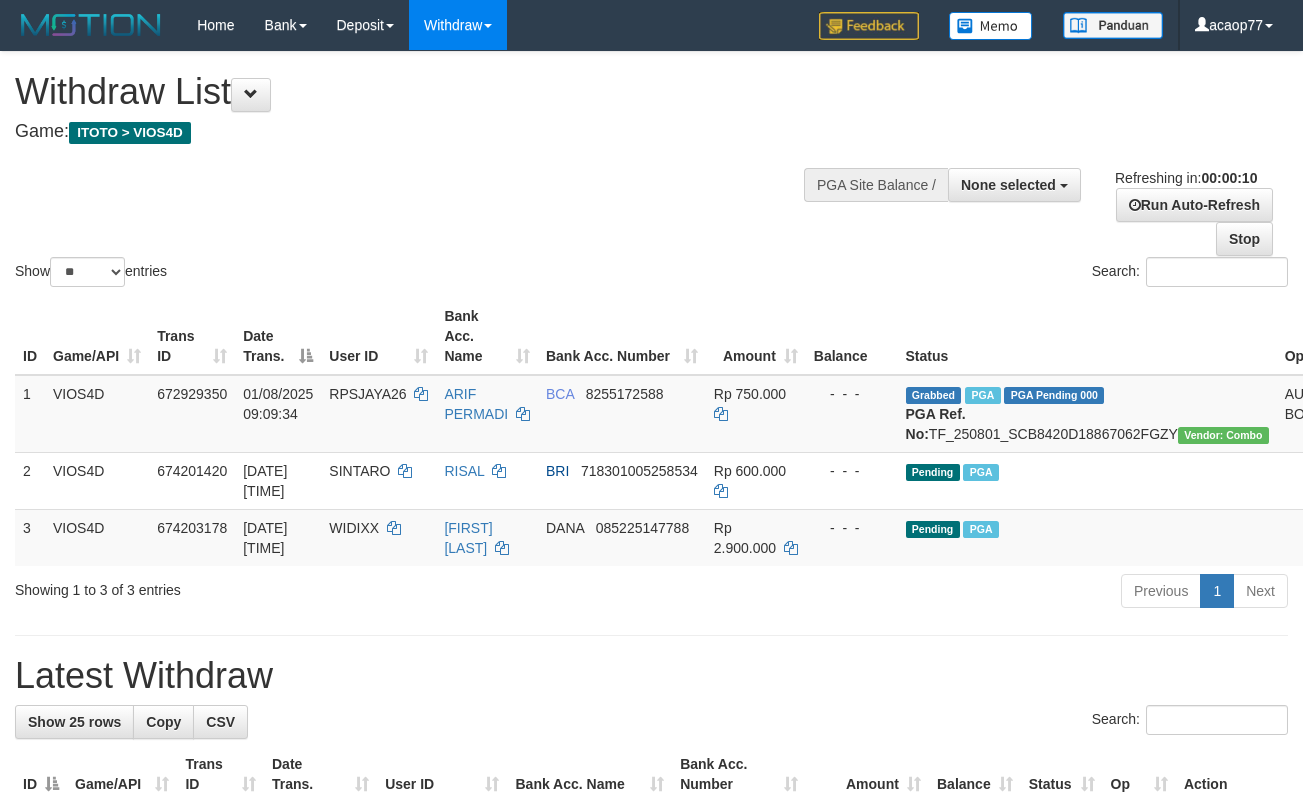 select 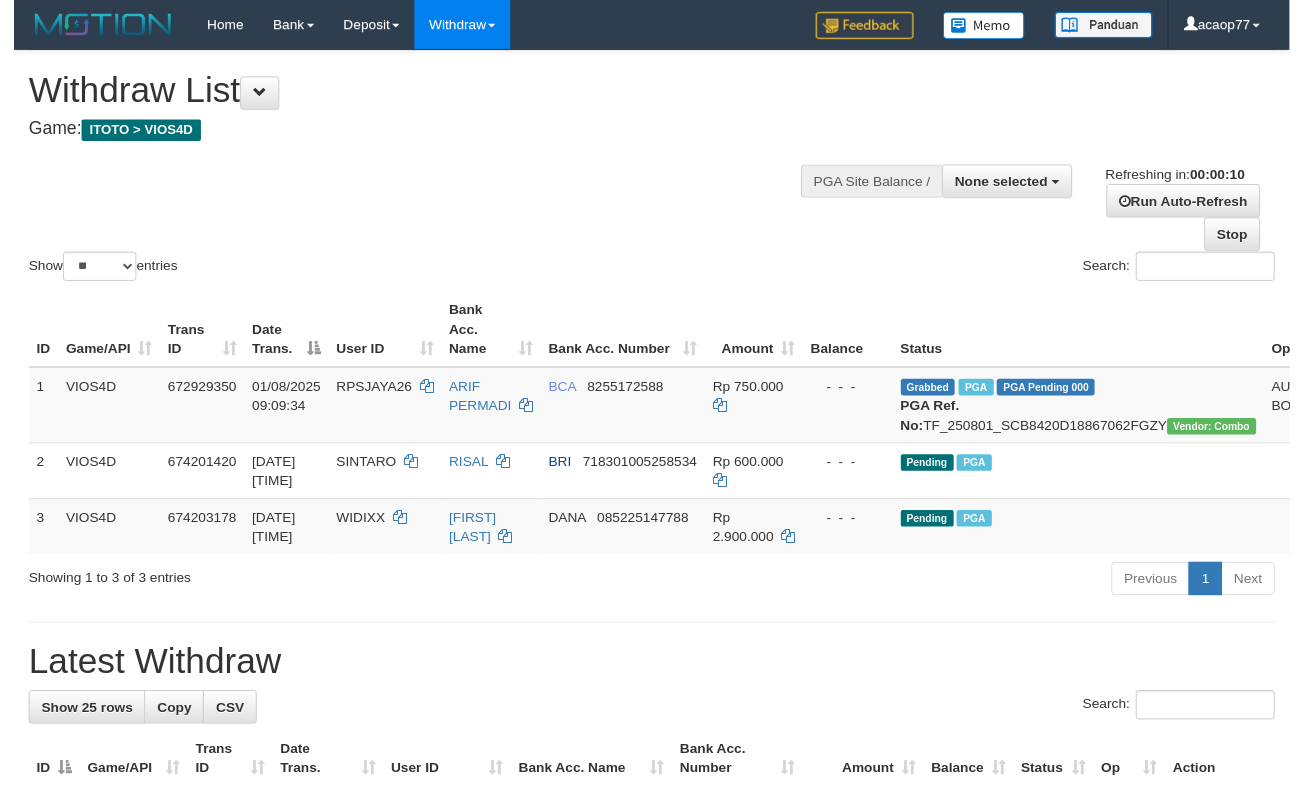 scroll, scrollTop: 0, scrollLeft: 0, axis: both 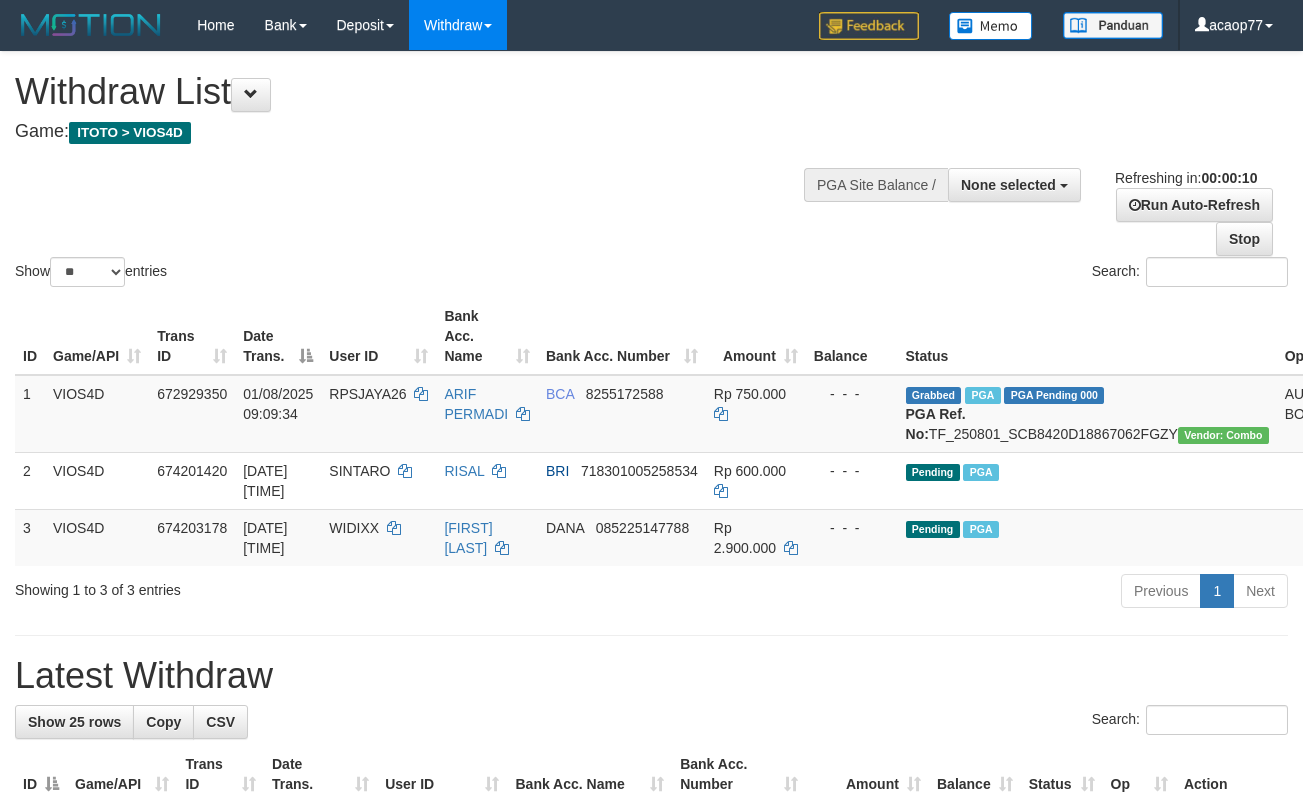 select 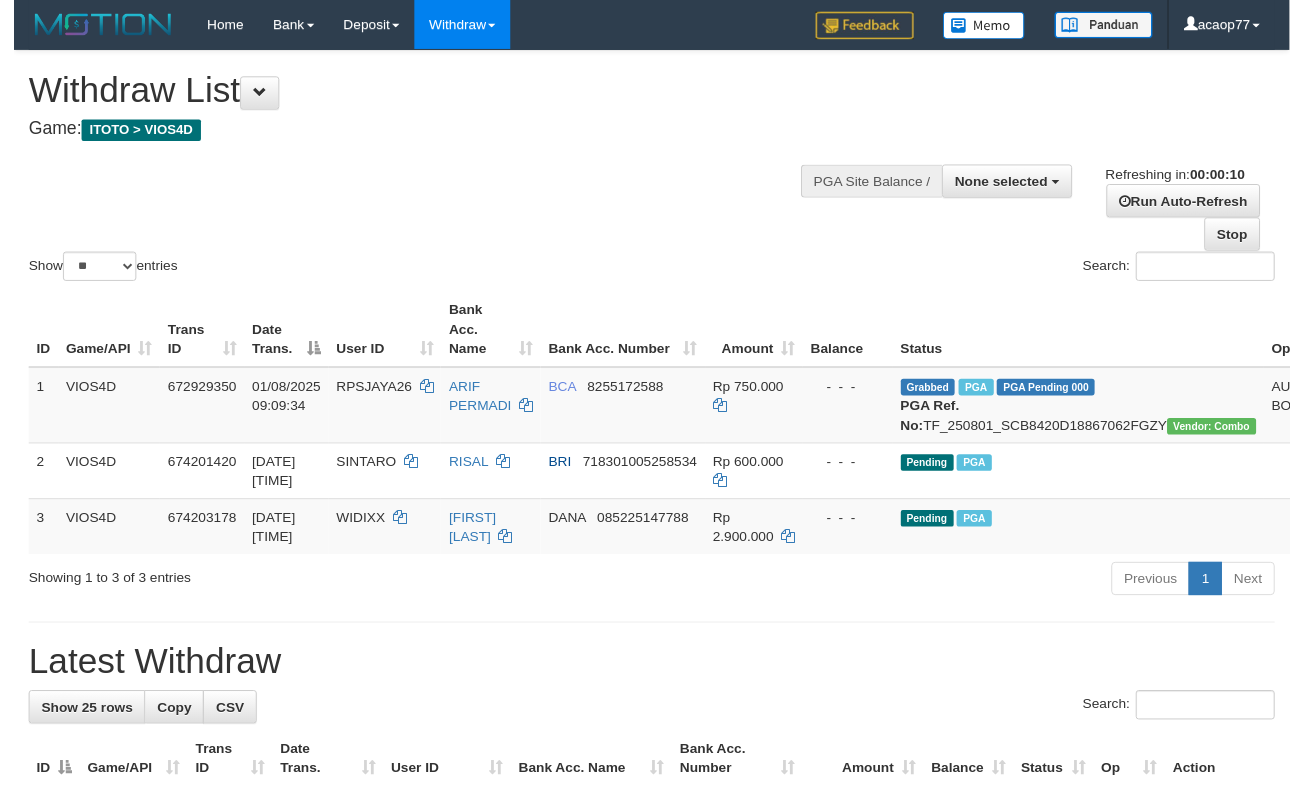 scroll, scrollTop: 0, scrollLeft: 0, axis: both 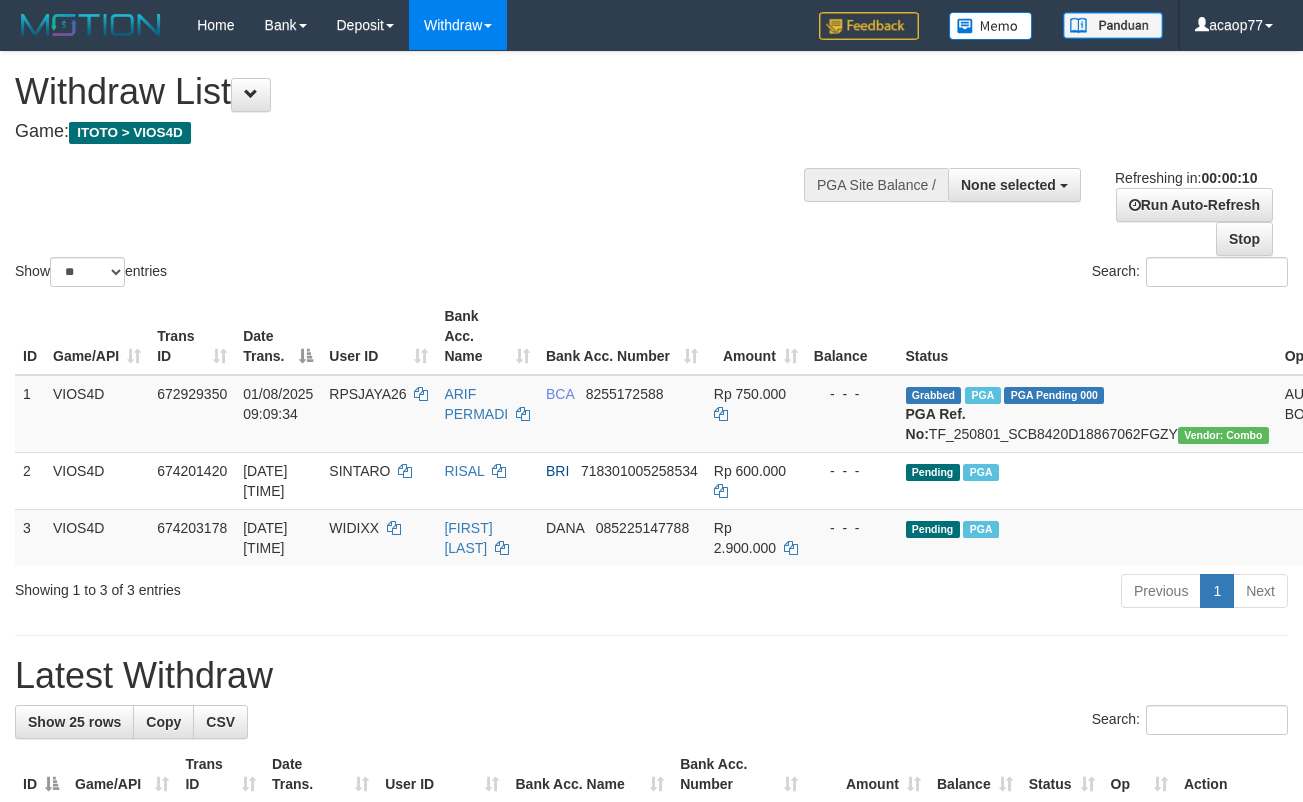 select 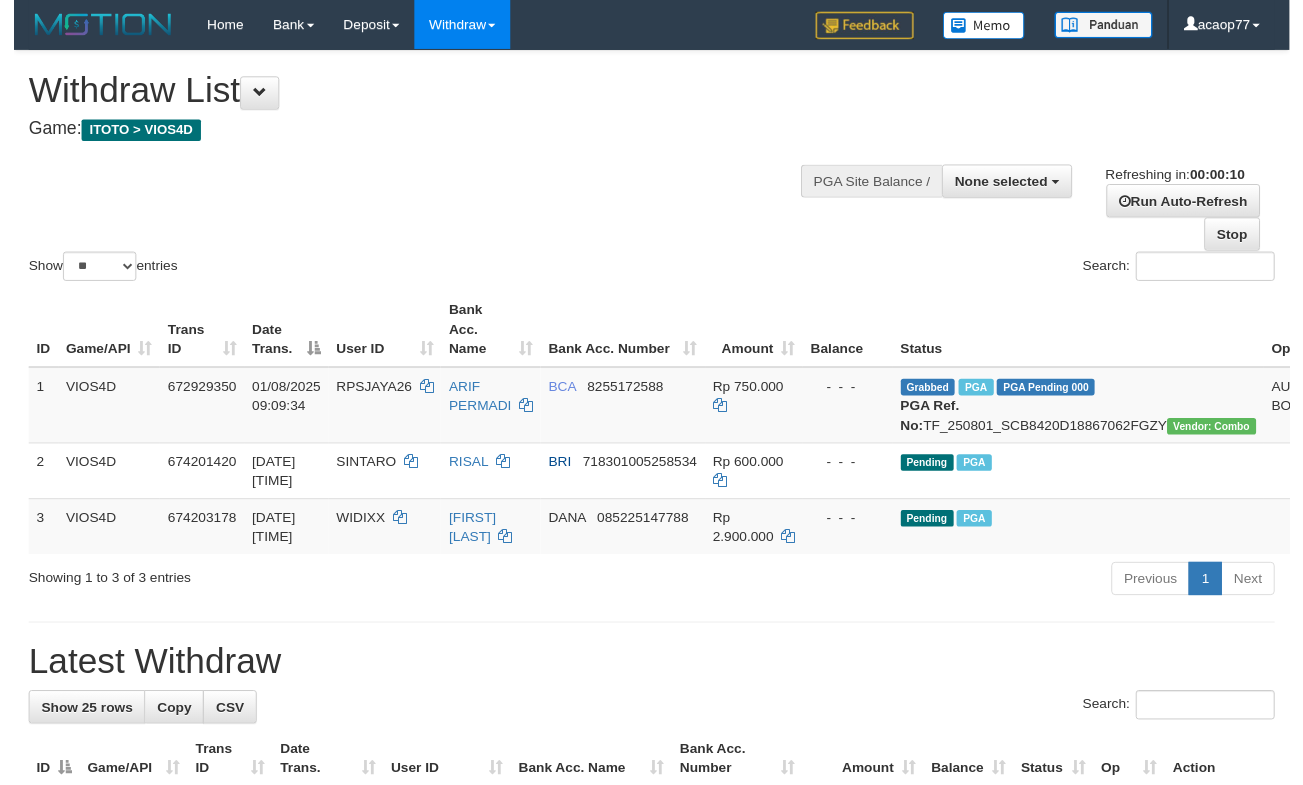 scroll, scrollTop: 0, scrollLeft: 0, axis: both 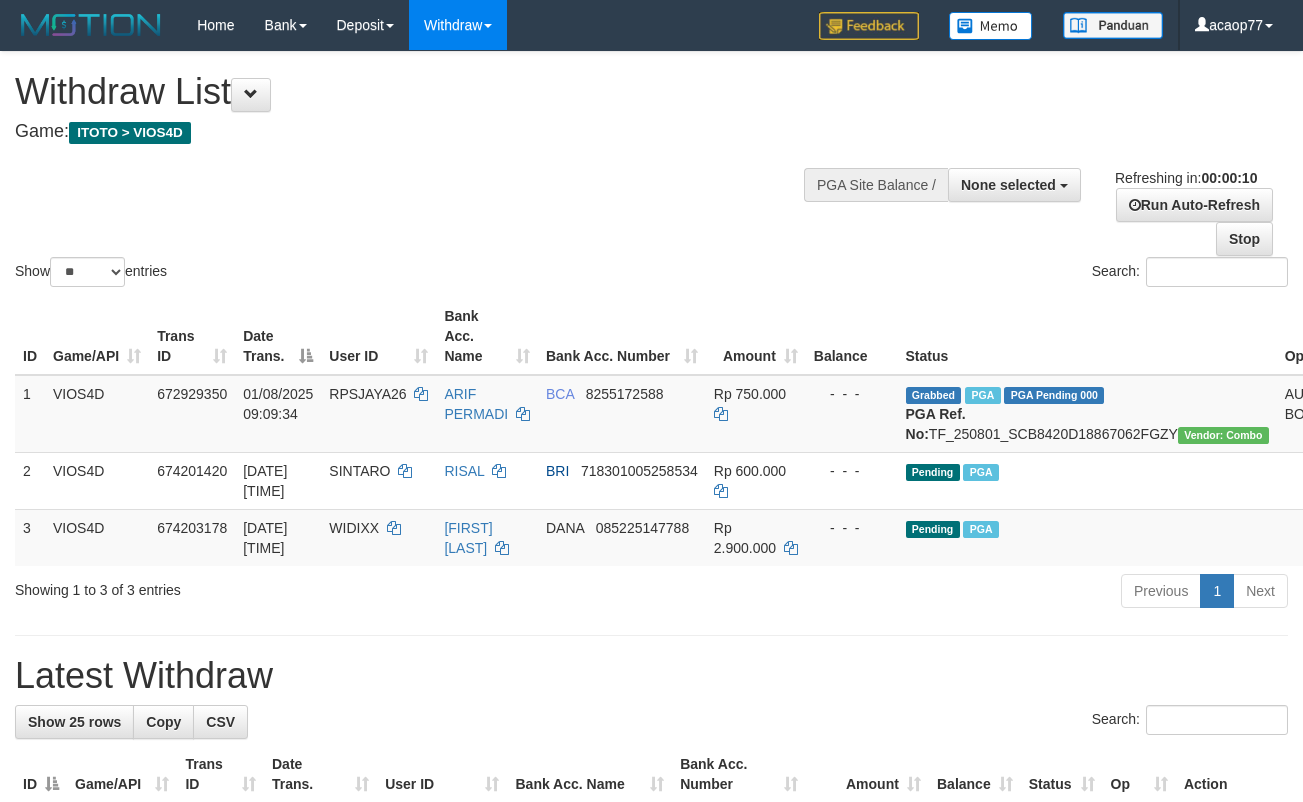 select 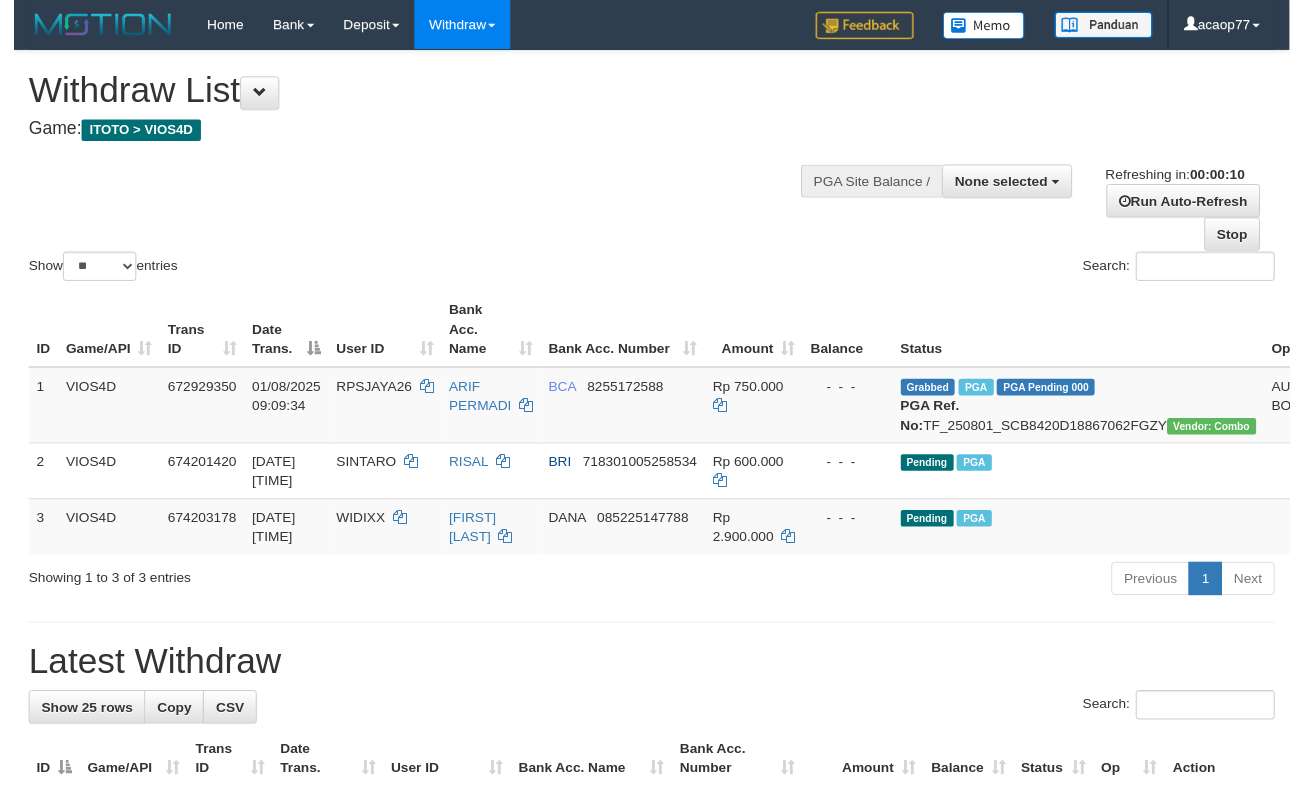 scroll, scrollTop: 0, scrollLeft: 0, axis: both 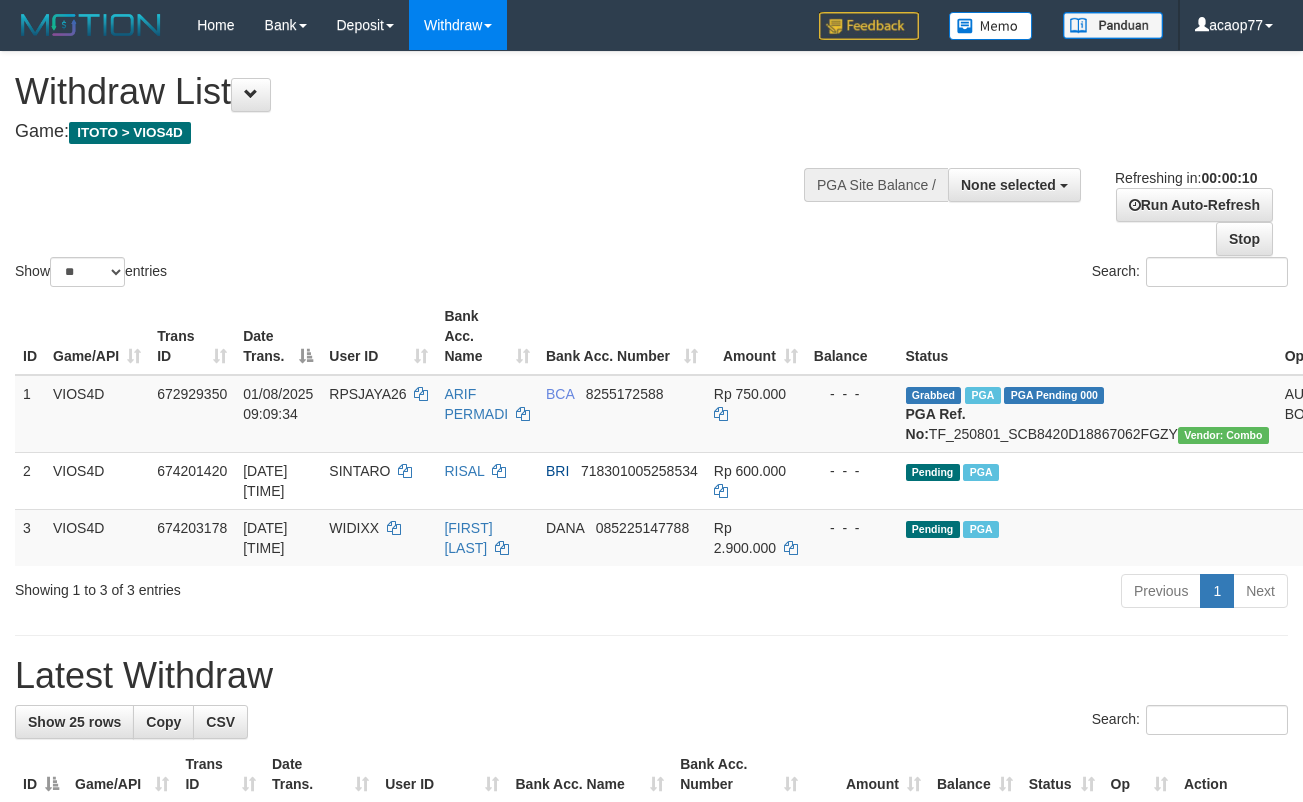 select 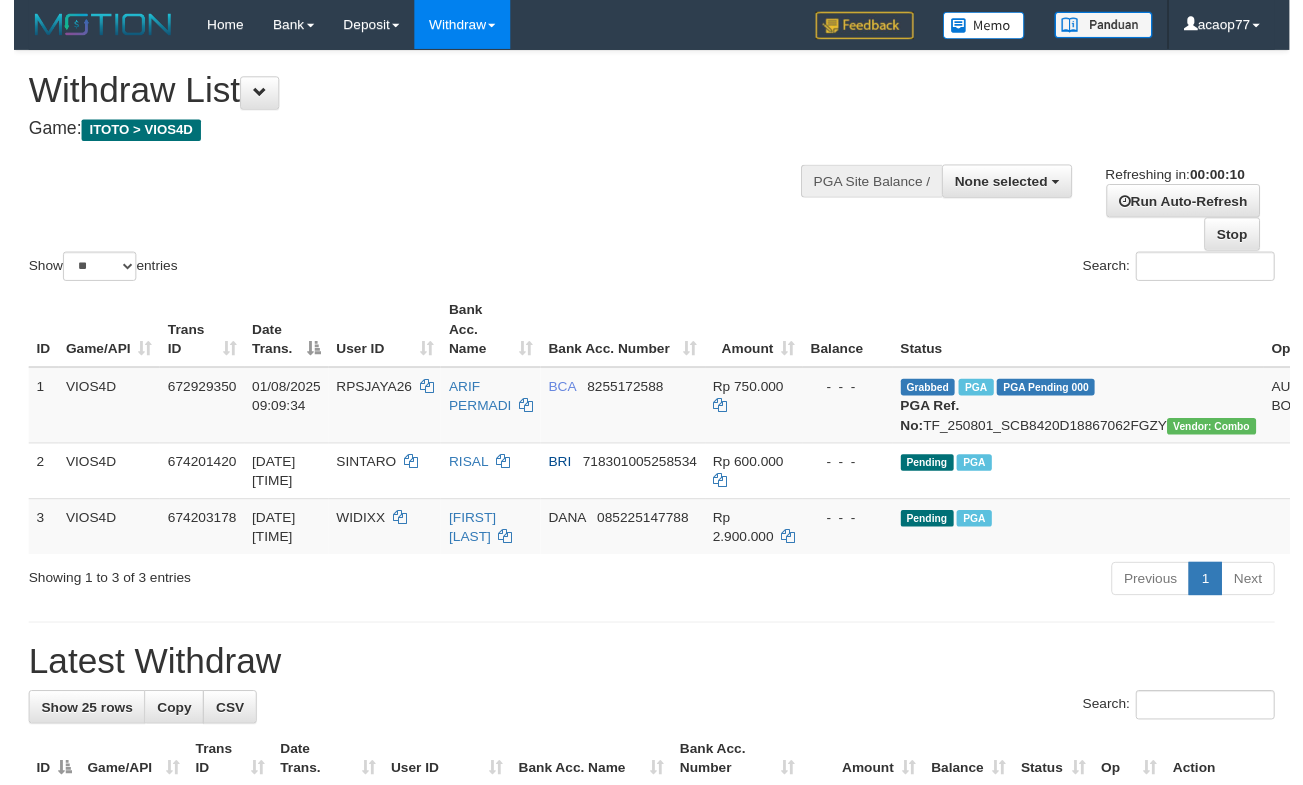 scroll, scrollTop: 0, scrollLeft: 0, axis: both 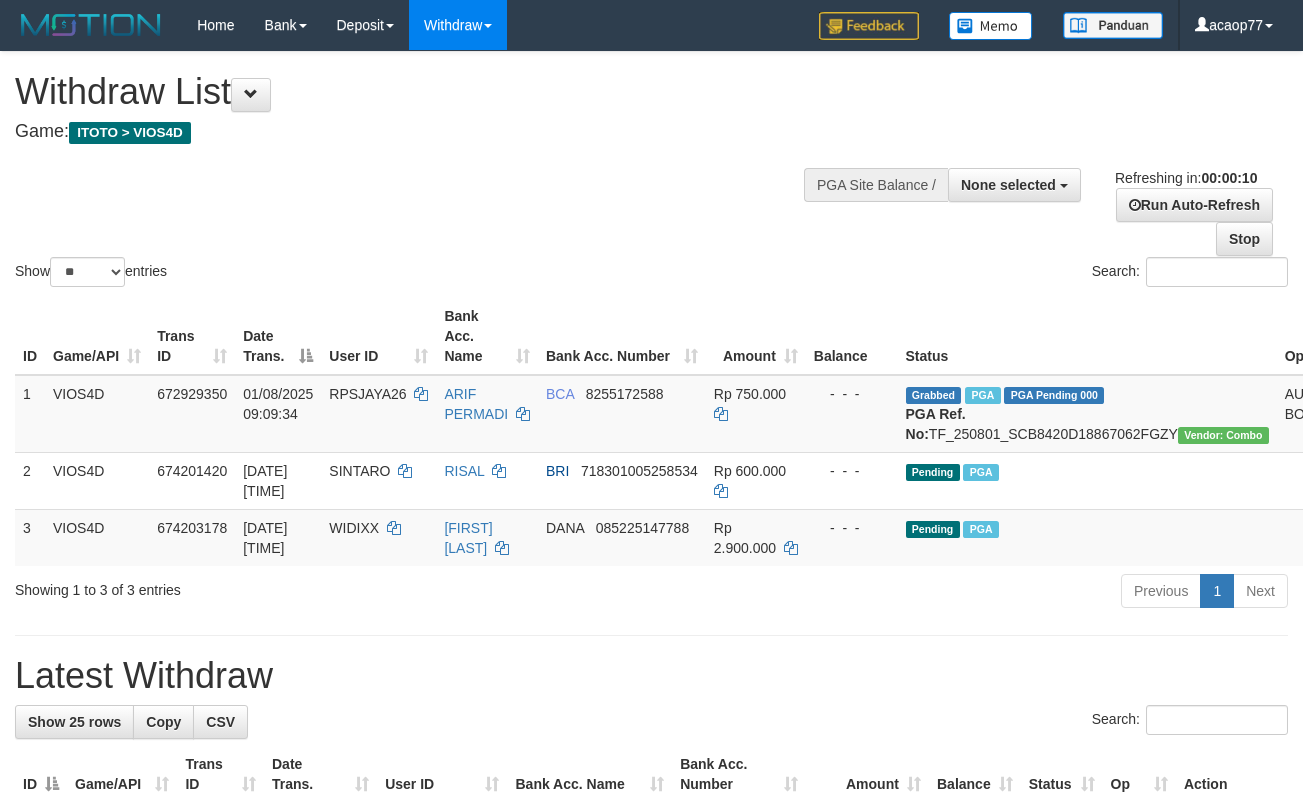 select 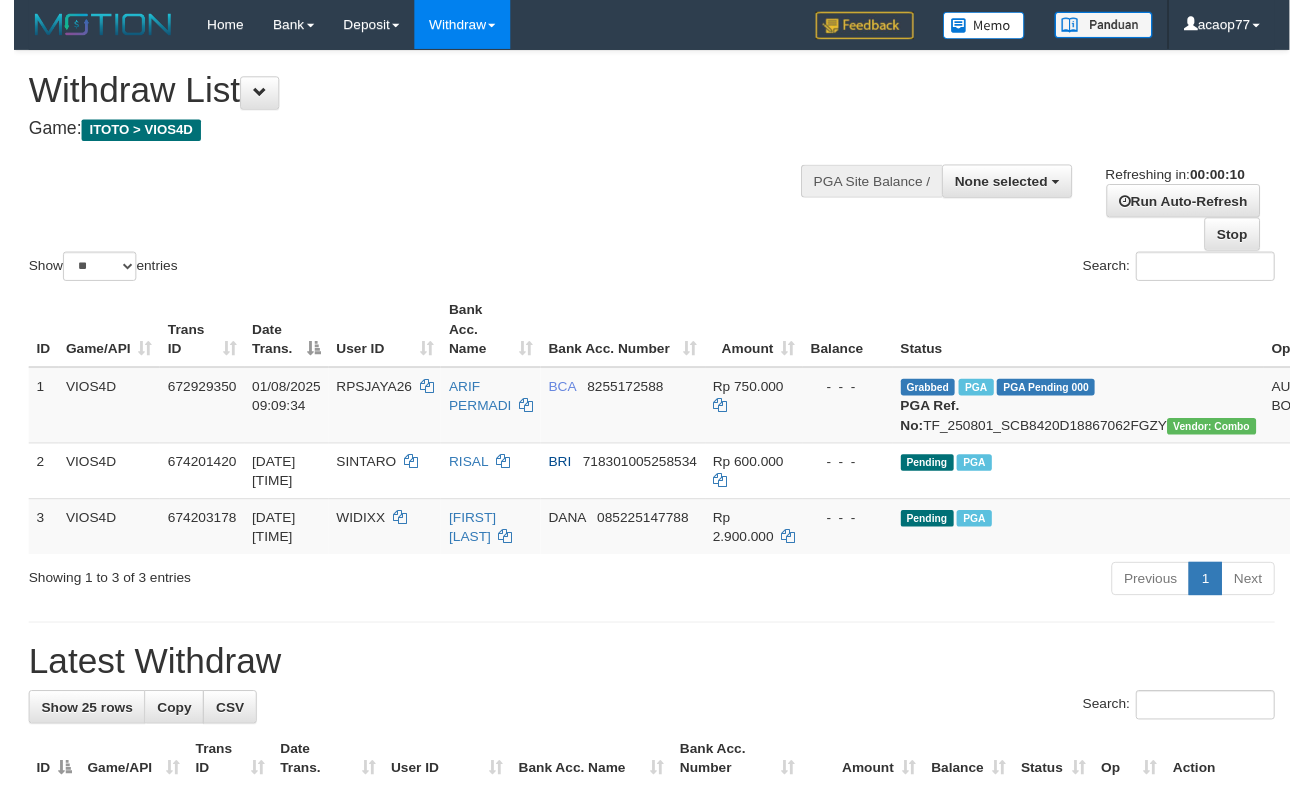 scroll, scrollTop: 0, scrollLeft: 0, axis: both 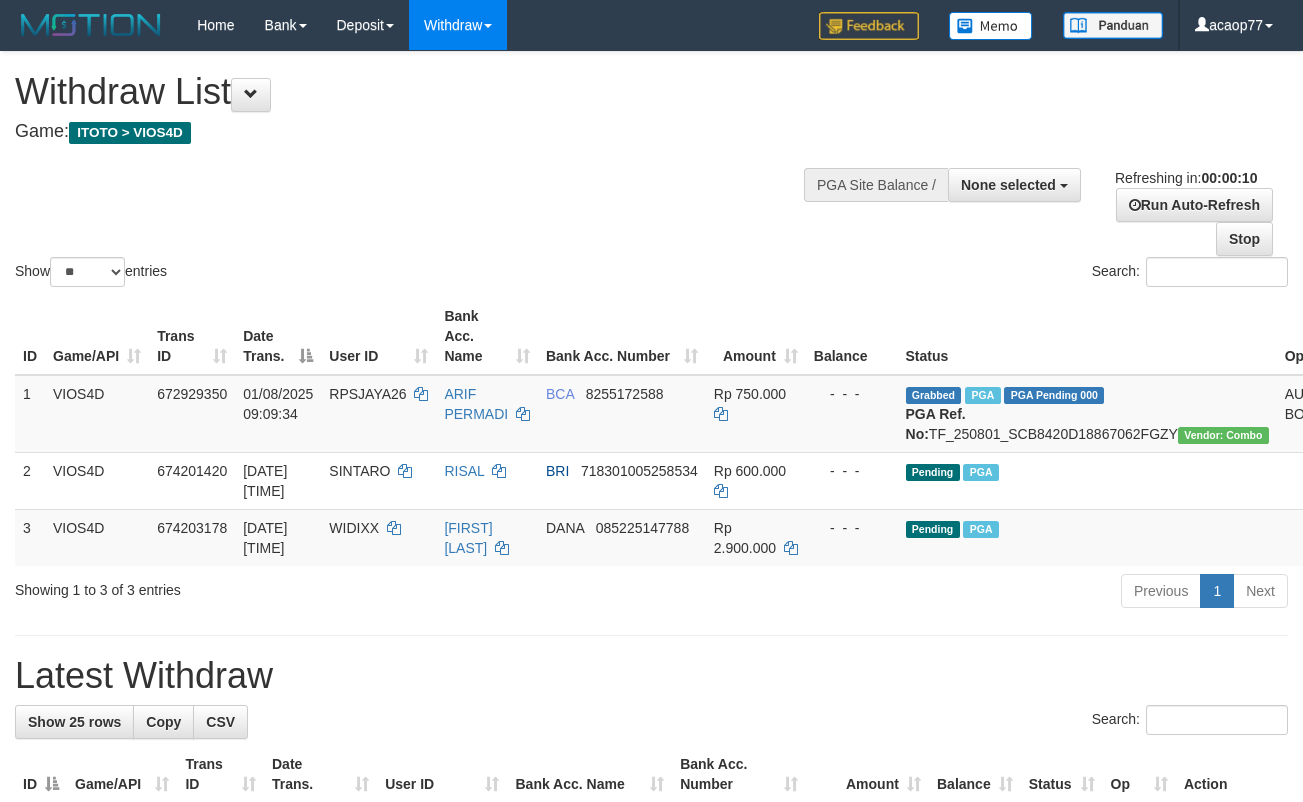 select 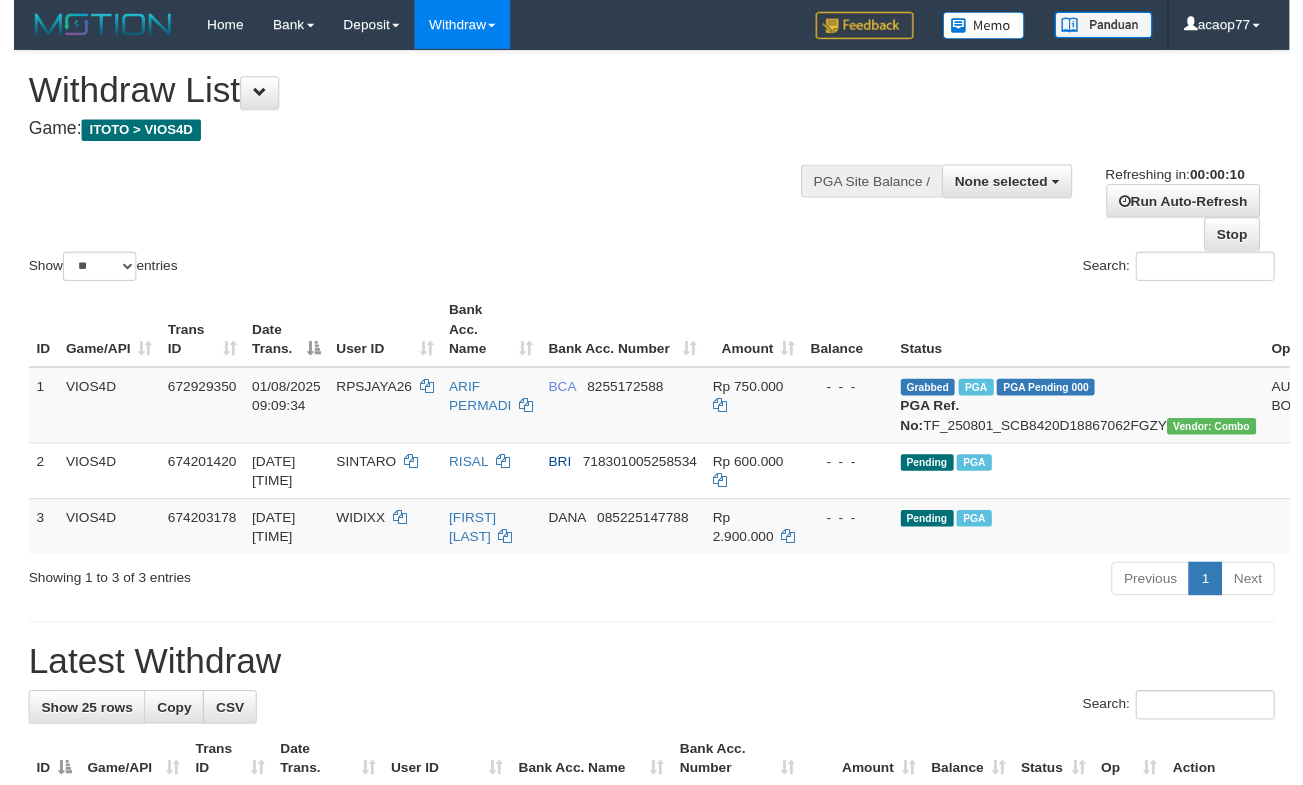 scroll, scrollTop: 0, scrollLeft: 0, axis: both 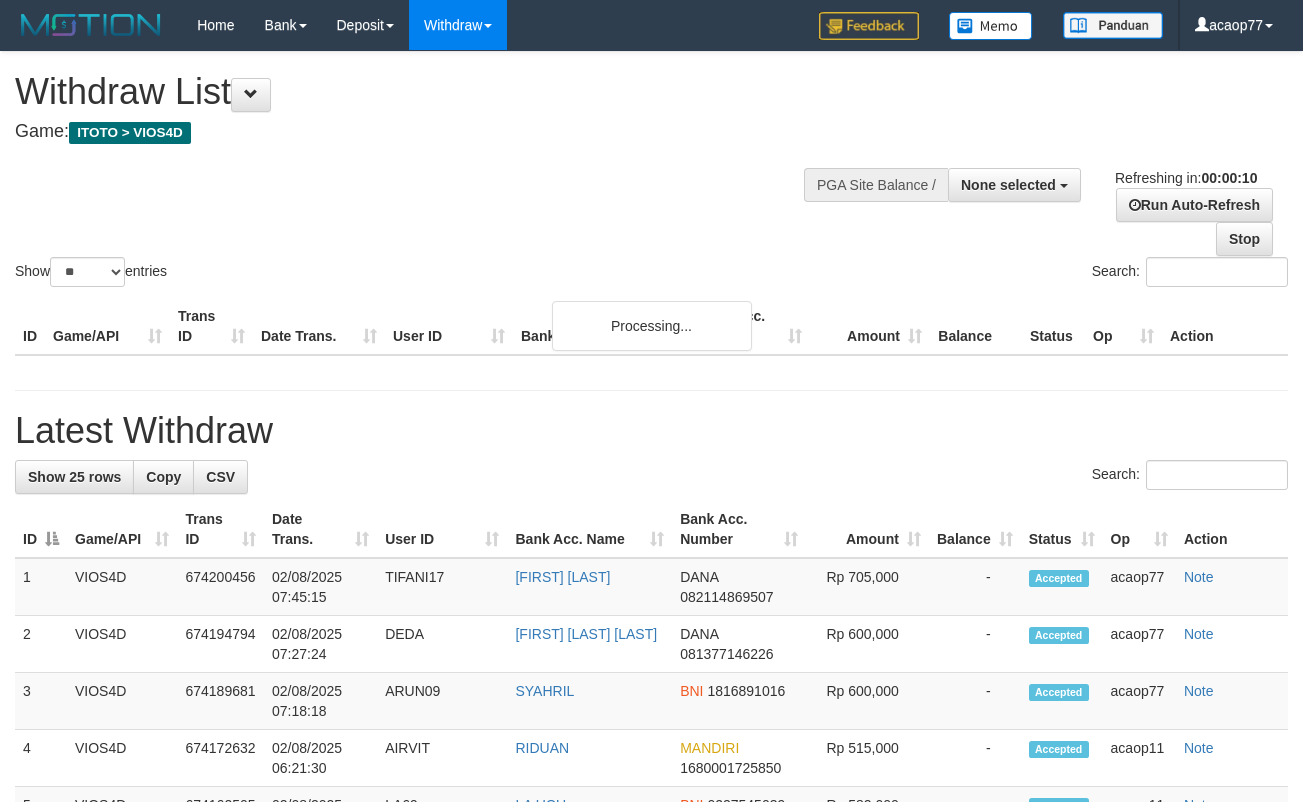 select 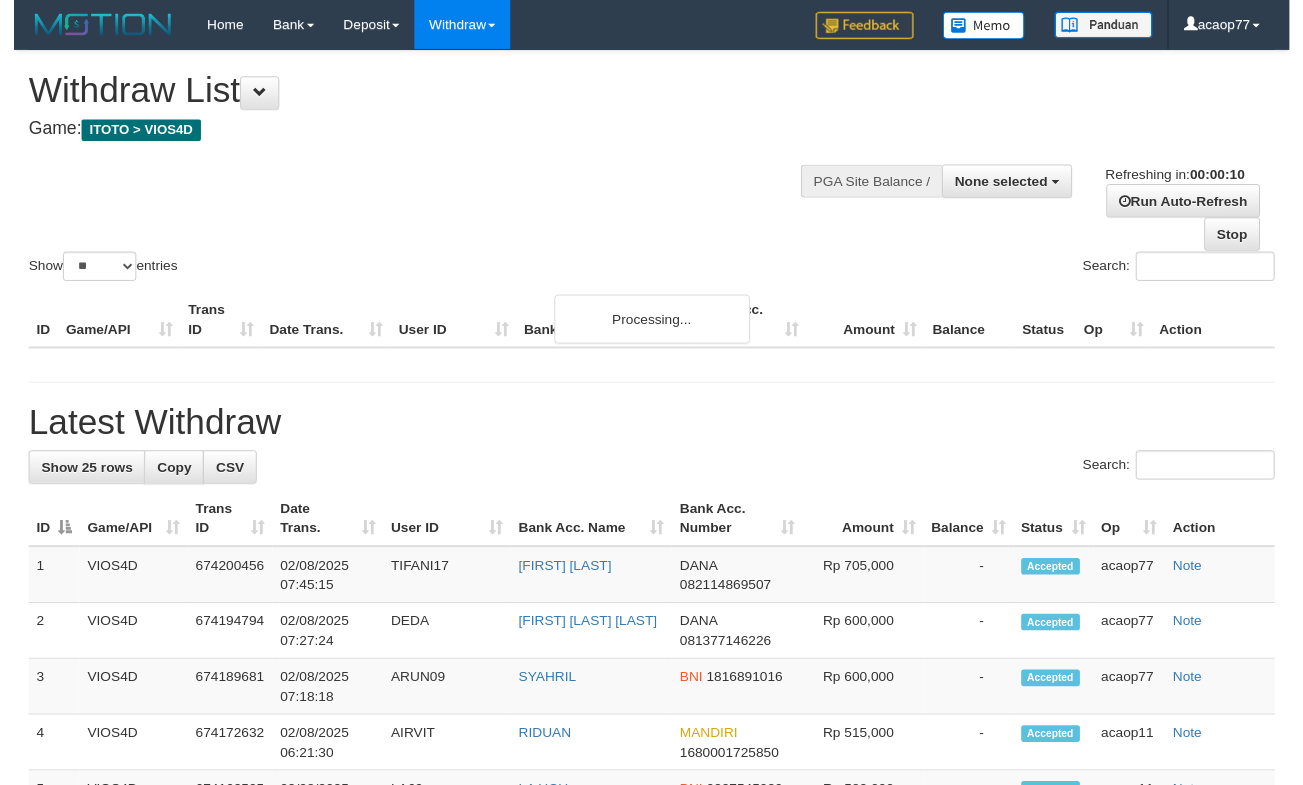 scroll, scrollTop: 0, scrollLeft: 0, axis: both 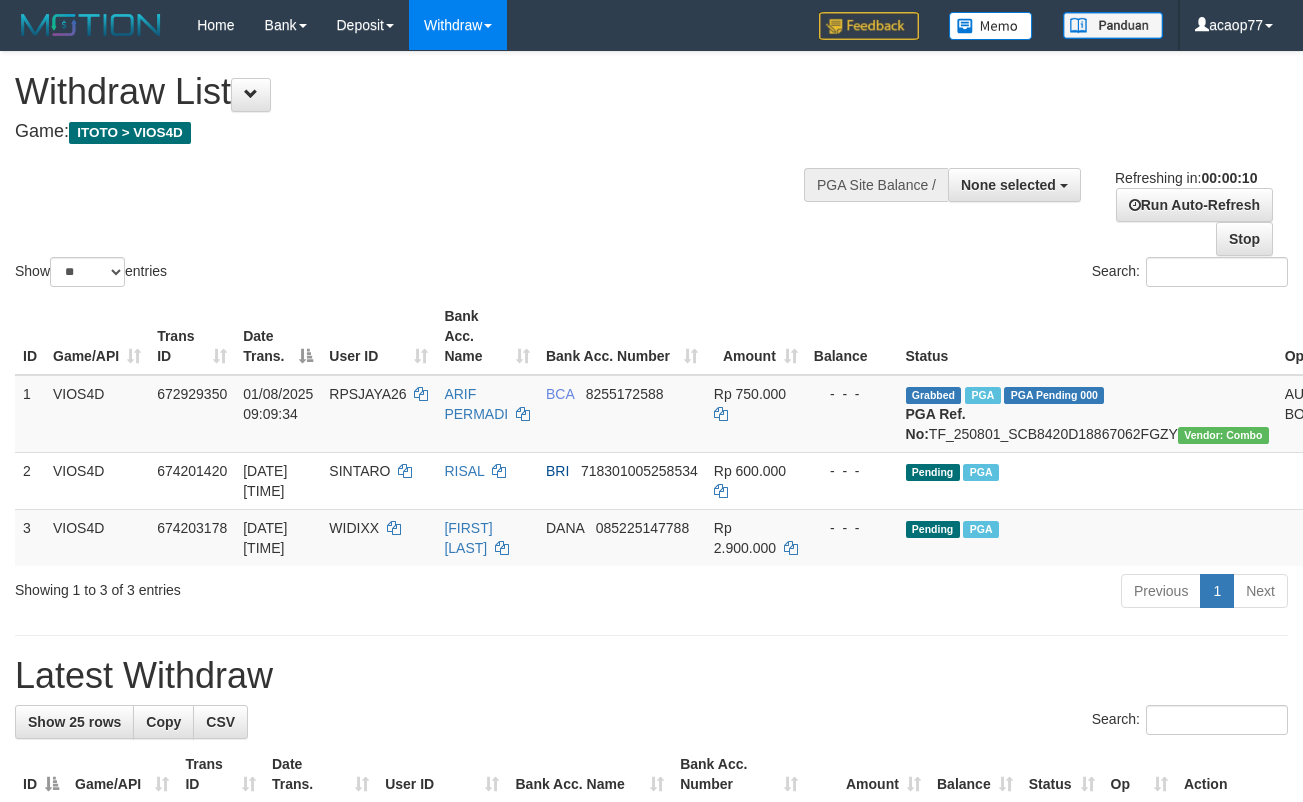 select 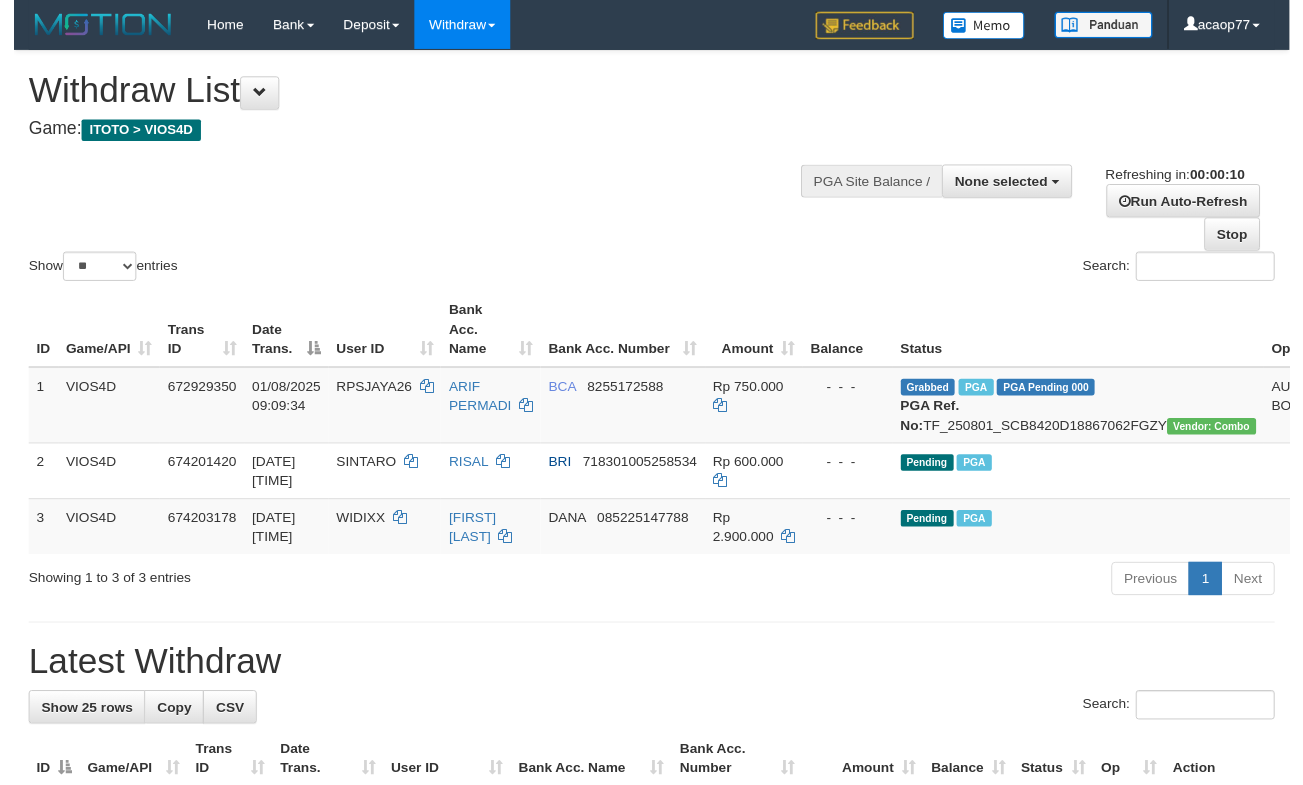 scroll, scrollTop: 0, scrollLeft: 0, axis: both 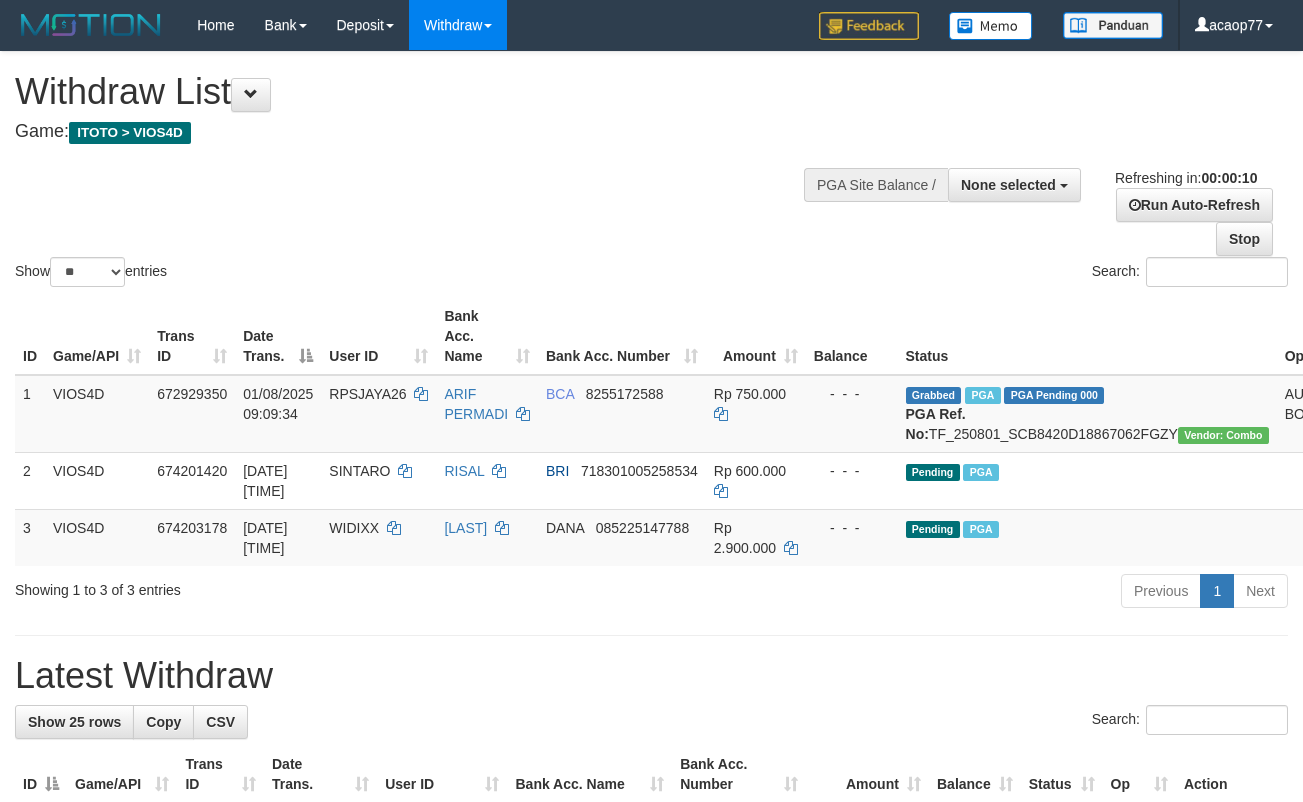 select 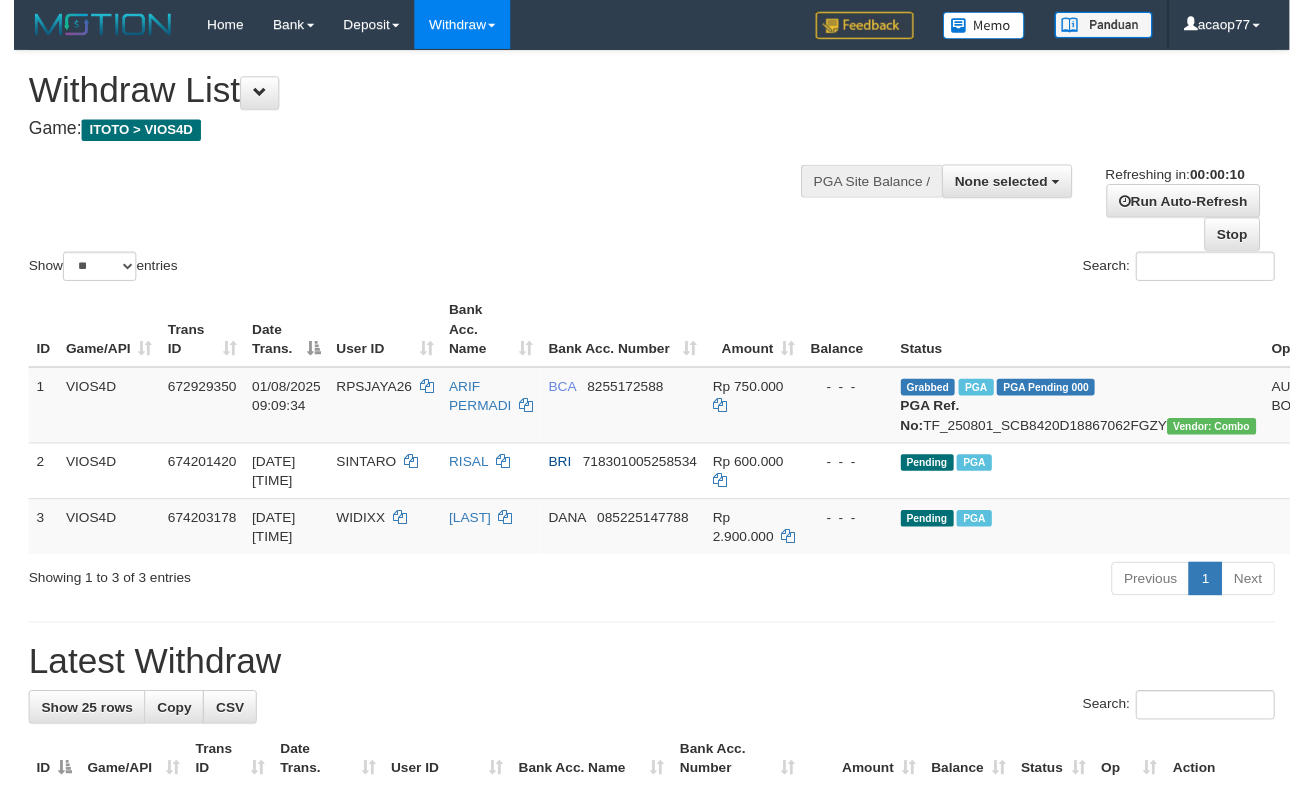 scroll, scrollTop: 0, scrollLeft: 0, axis: both 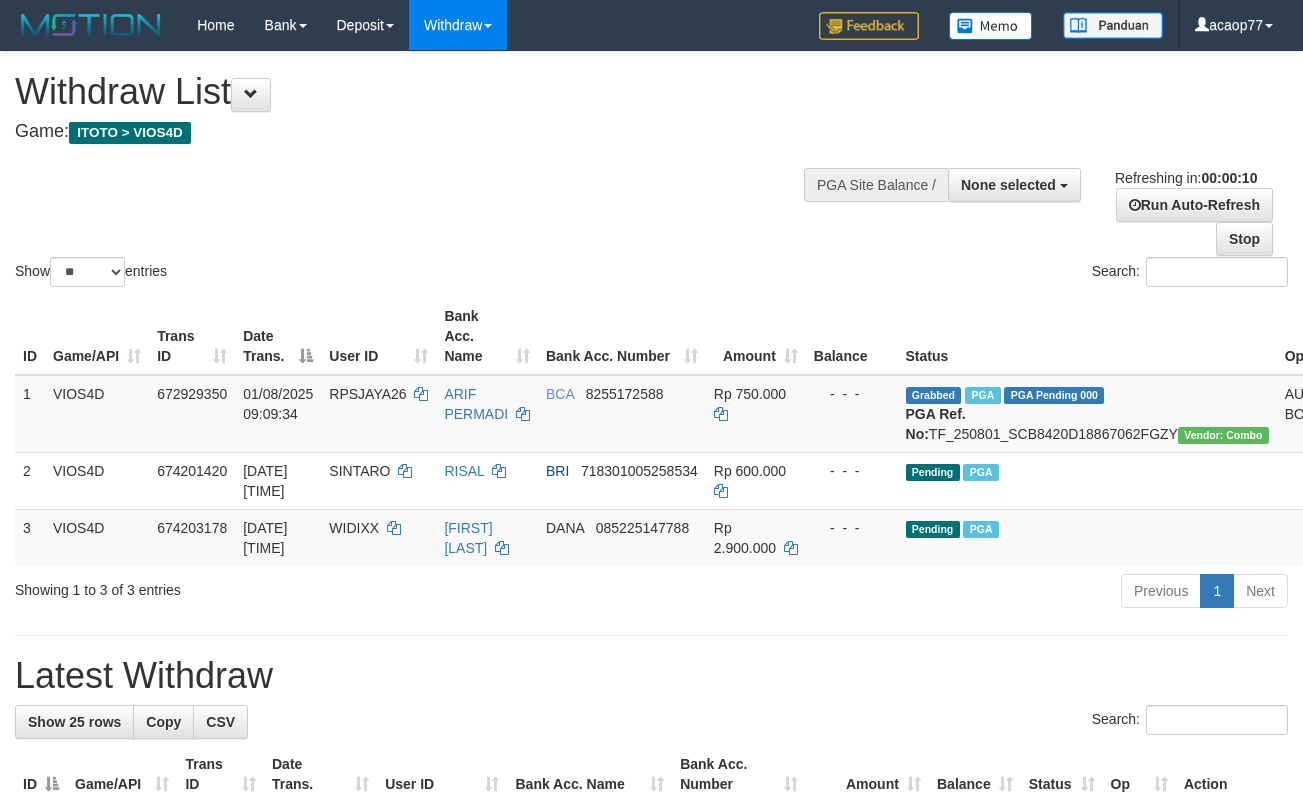 select 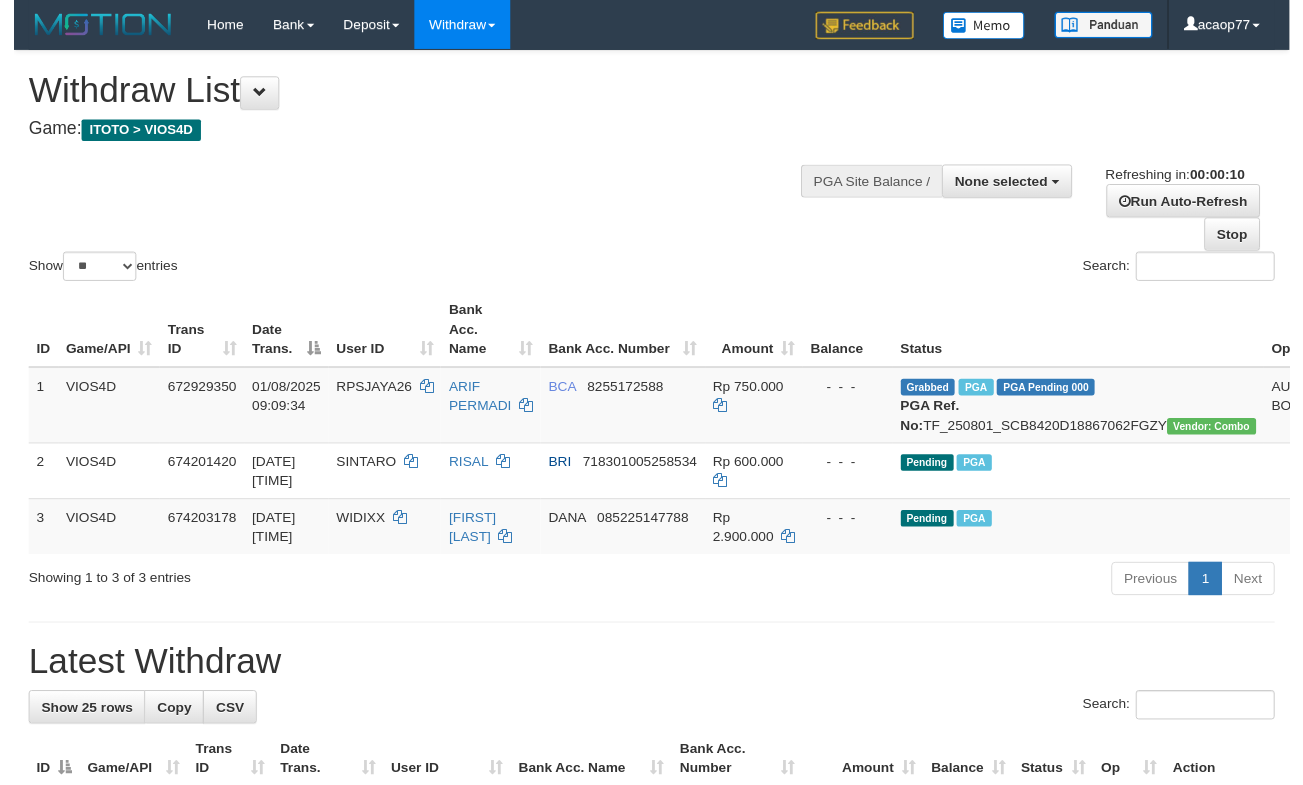 scroll, scrollTop: 0, scrollLeft: 0, axis: both 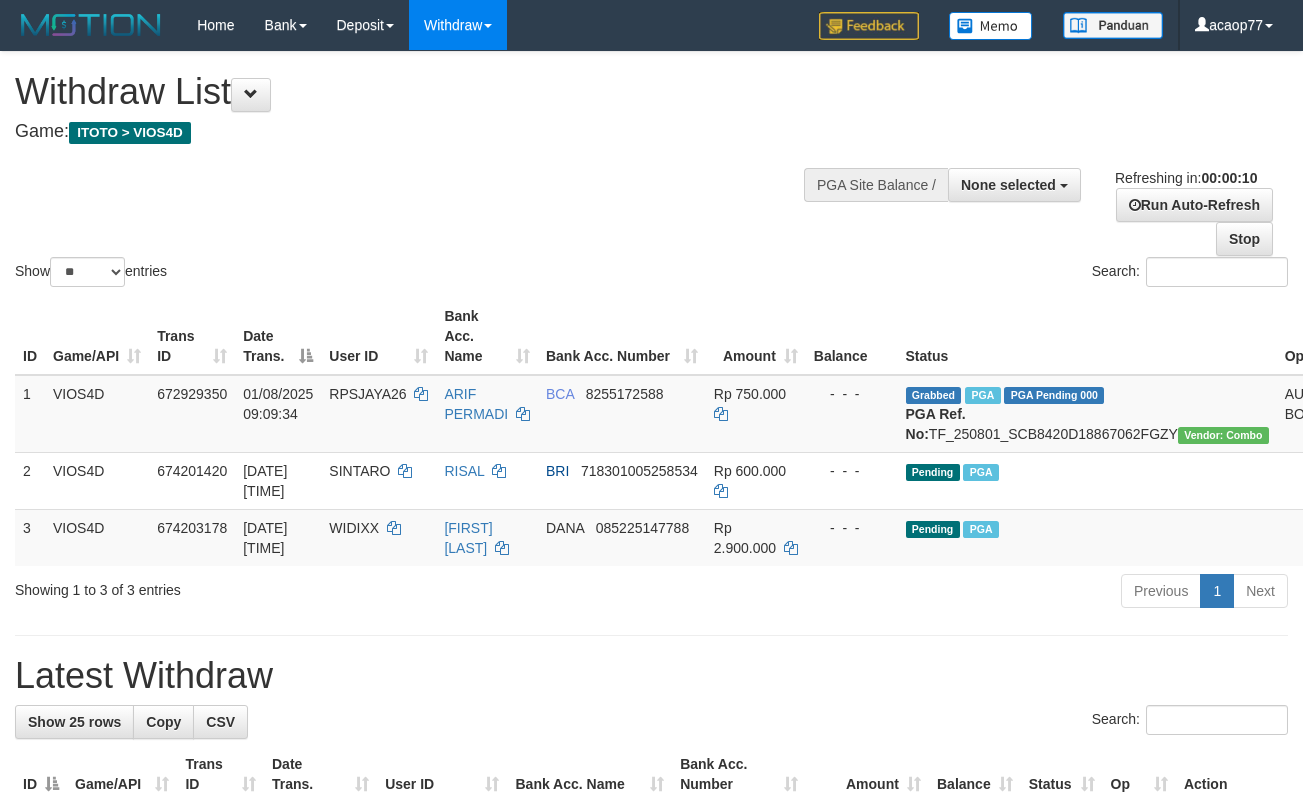 select 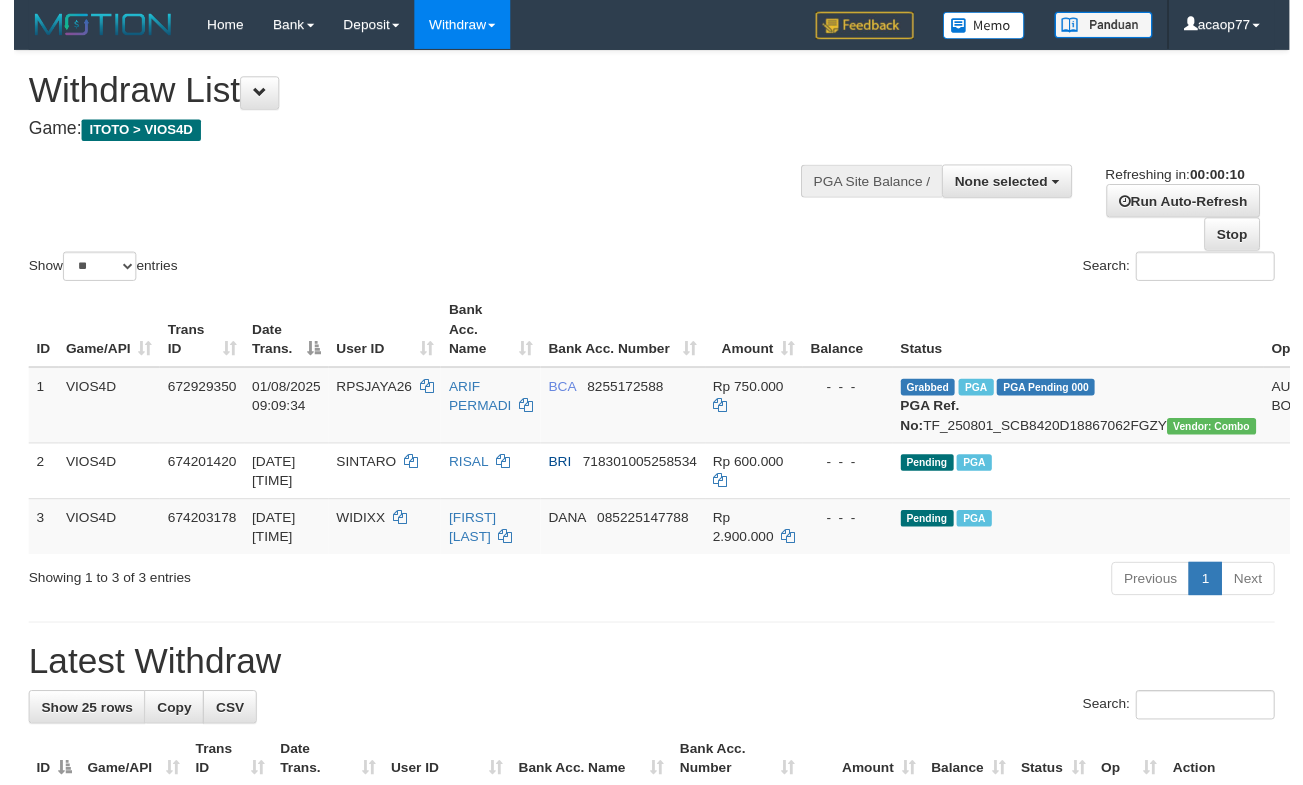 scroll, scrollTop: 0, scrollLeft: 0, axis: both 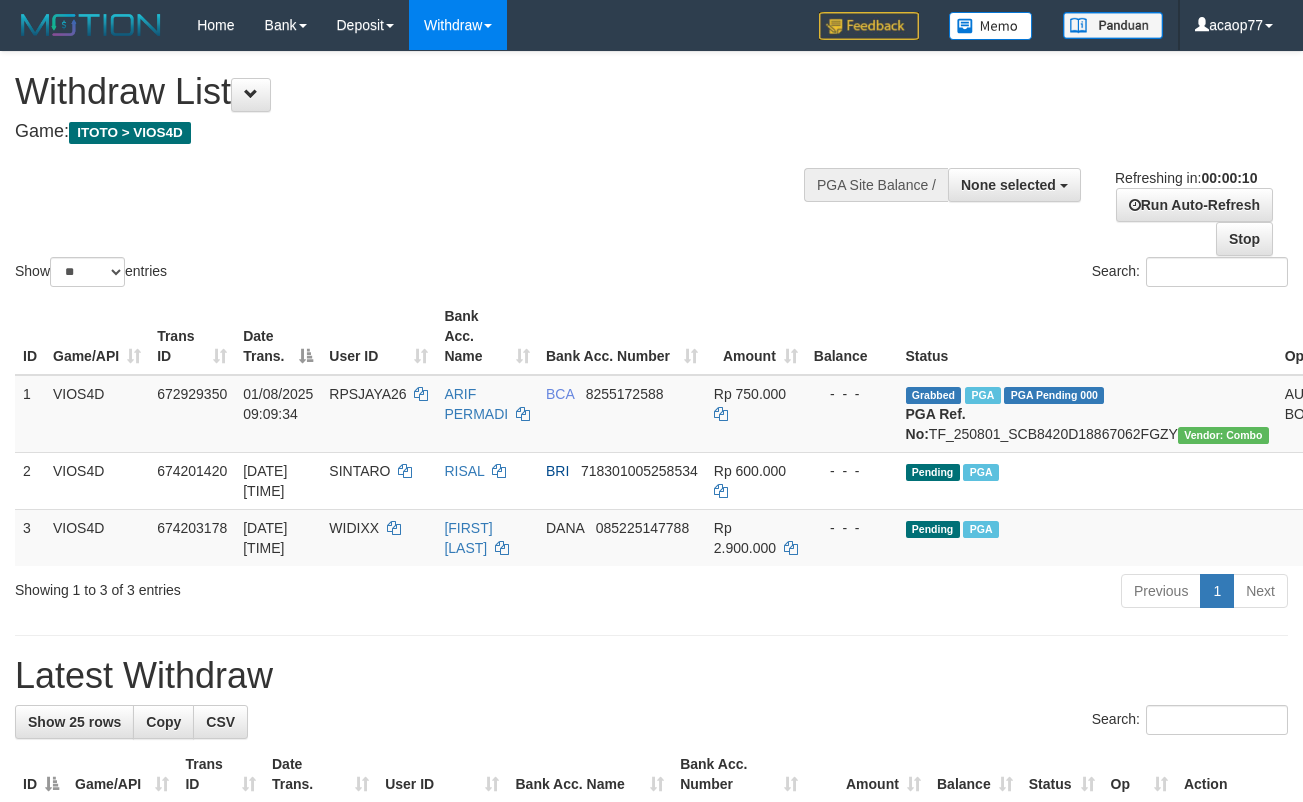 select 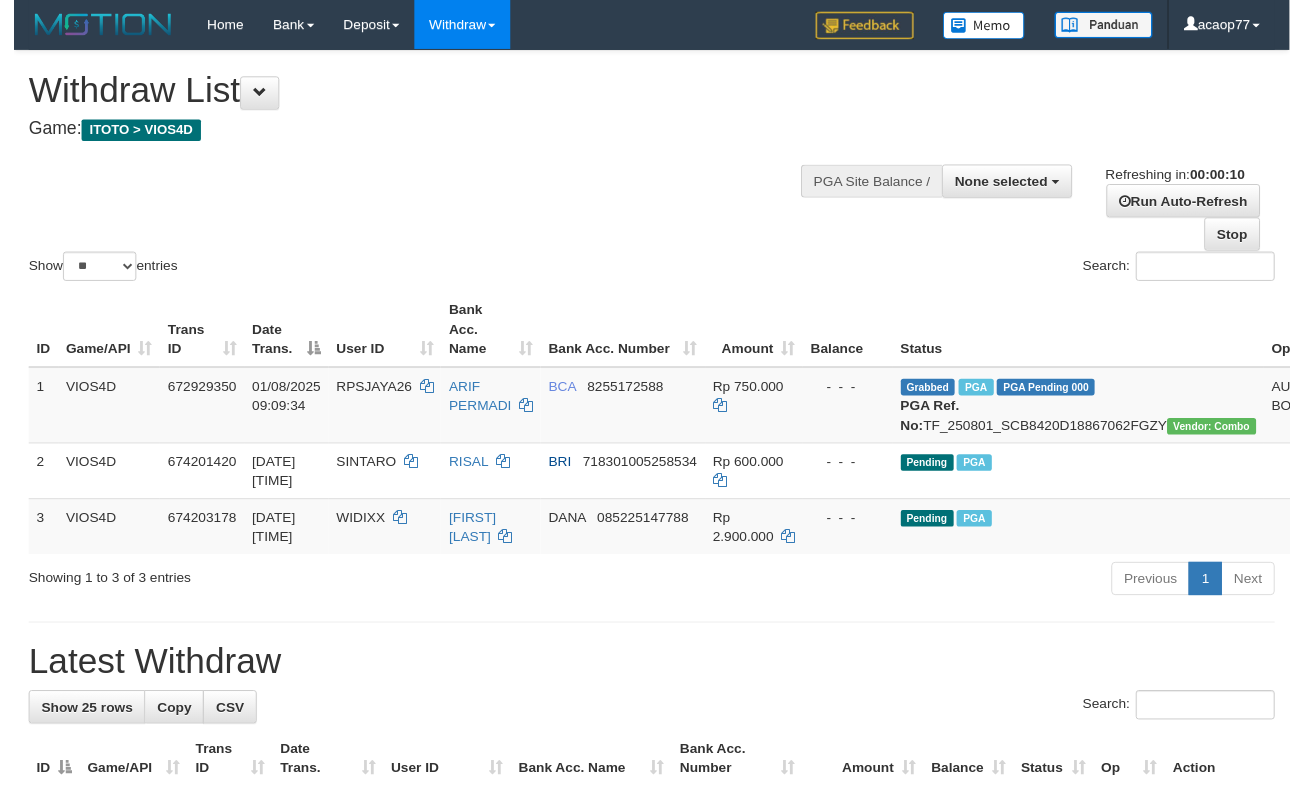 scroll, scrollTop: 0, scrollLeft: 0, axis: both 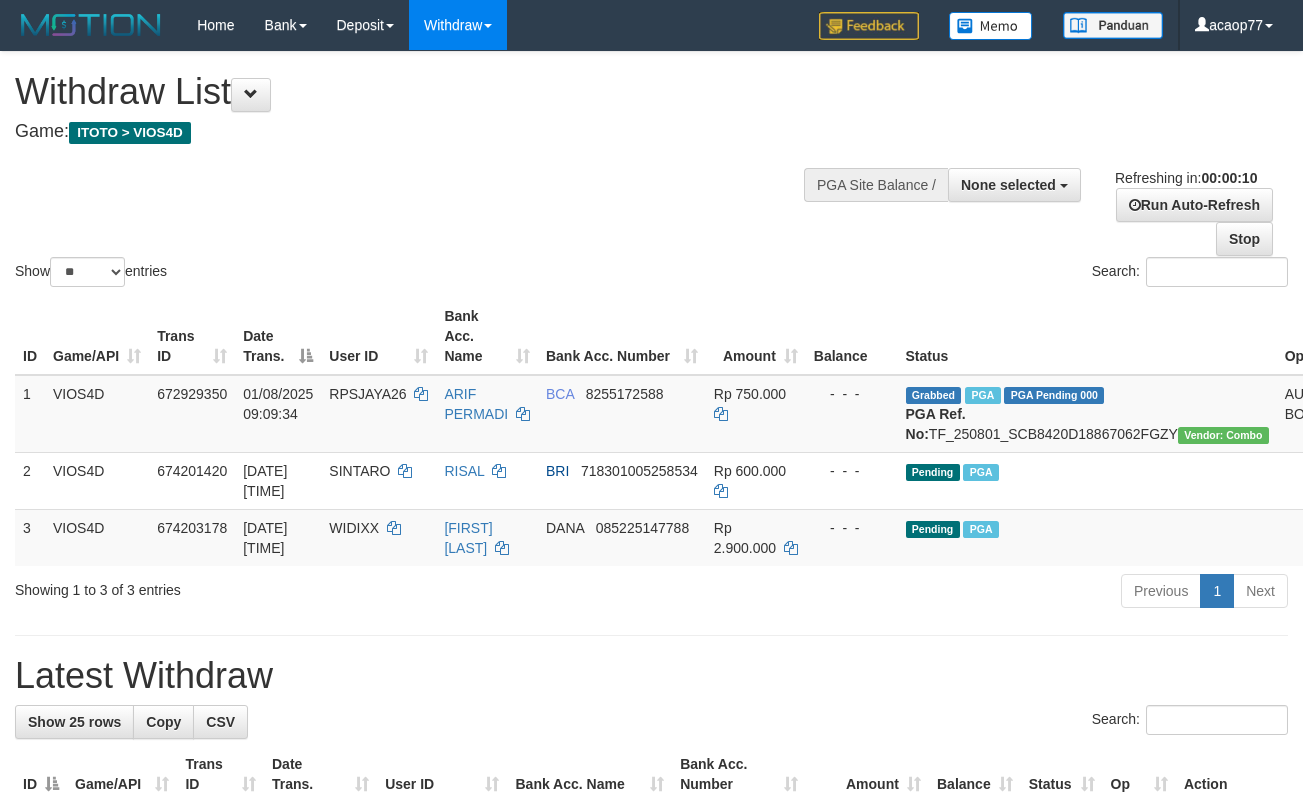 select 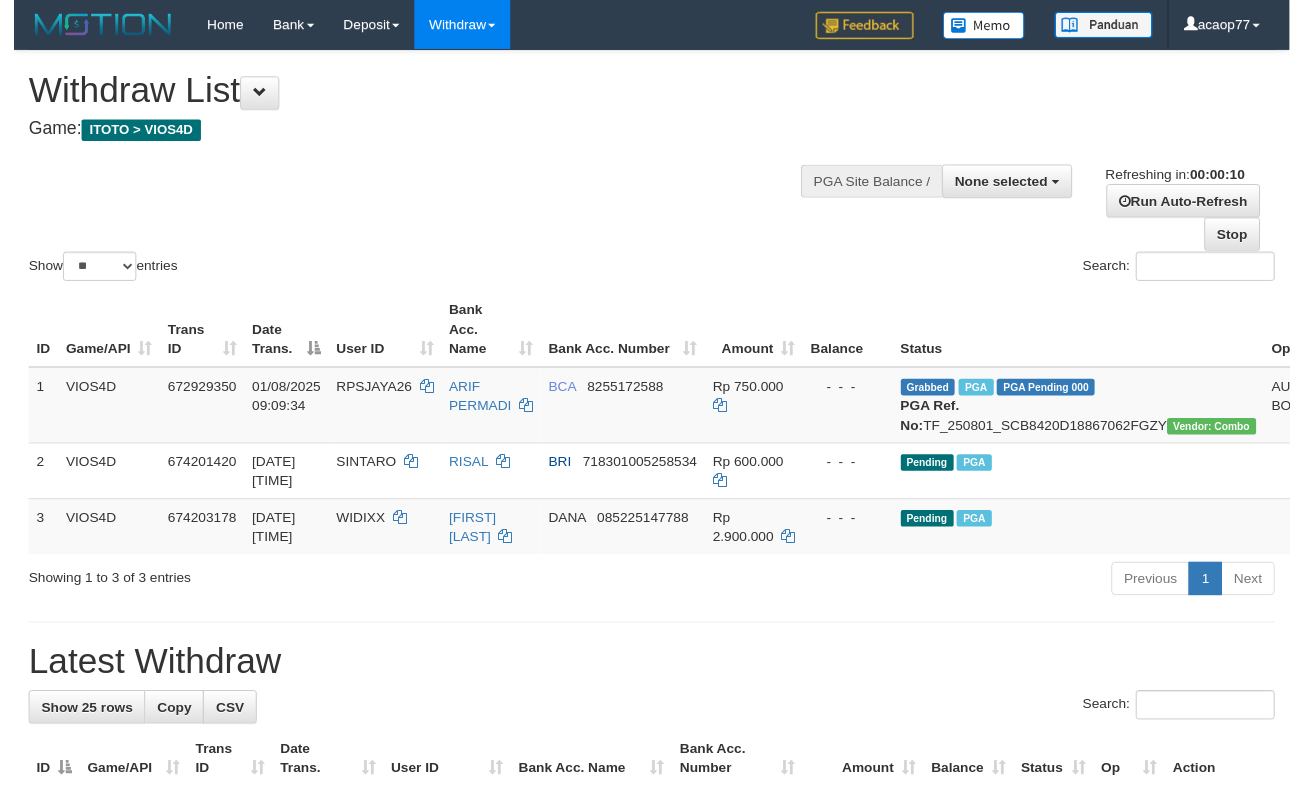 scroll, scrollTop: 0, scrollLeft: 0, axis: both 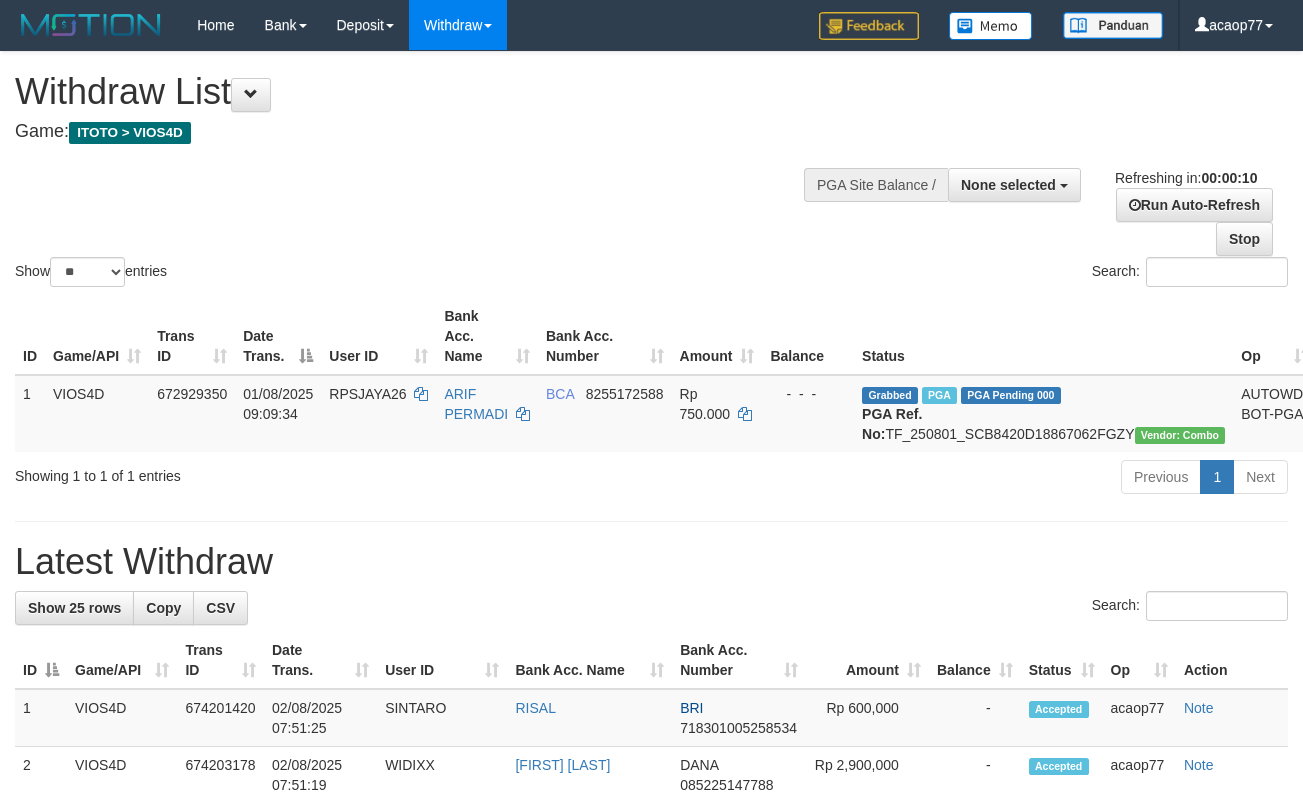 select 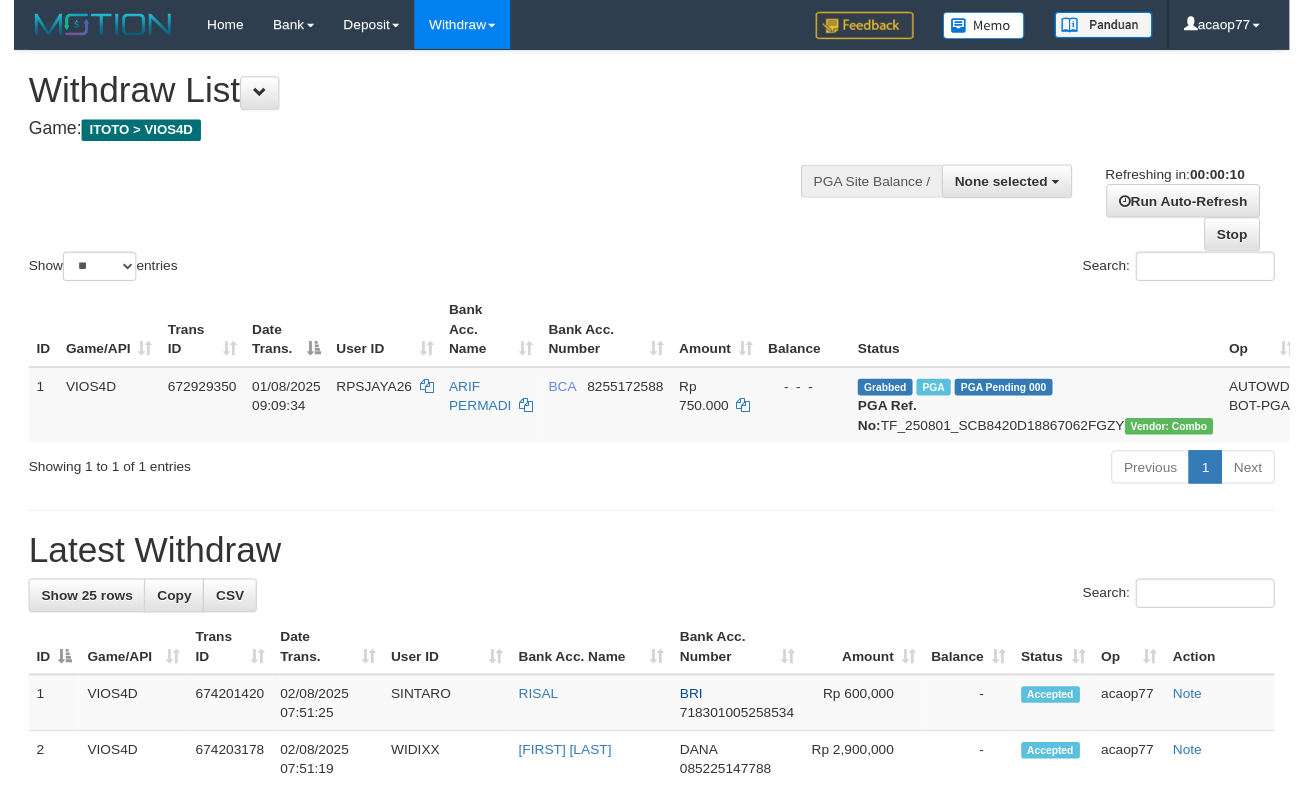 scroll, scrollTop: 0, scrollLeft: 0, axis: both 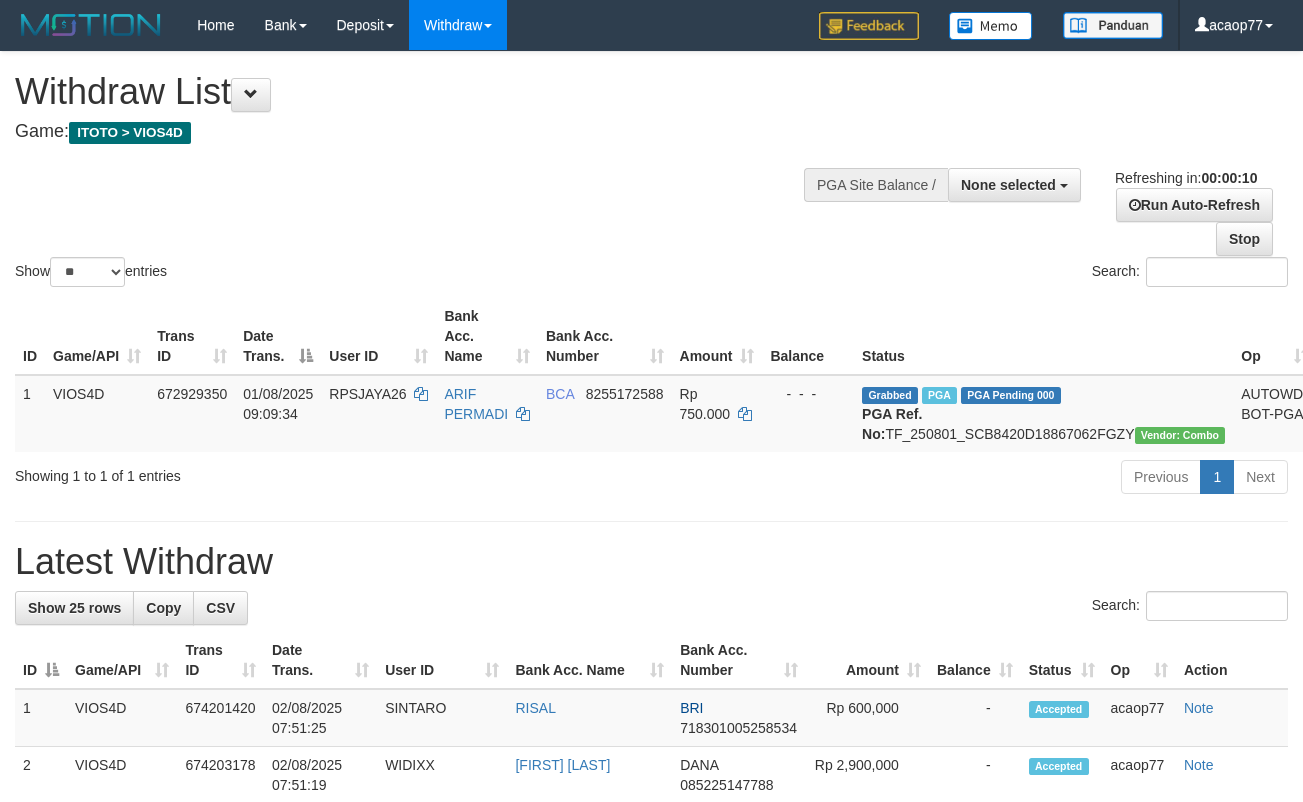 select 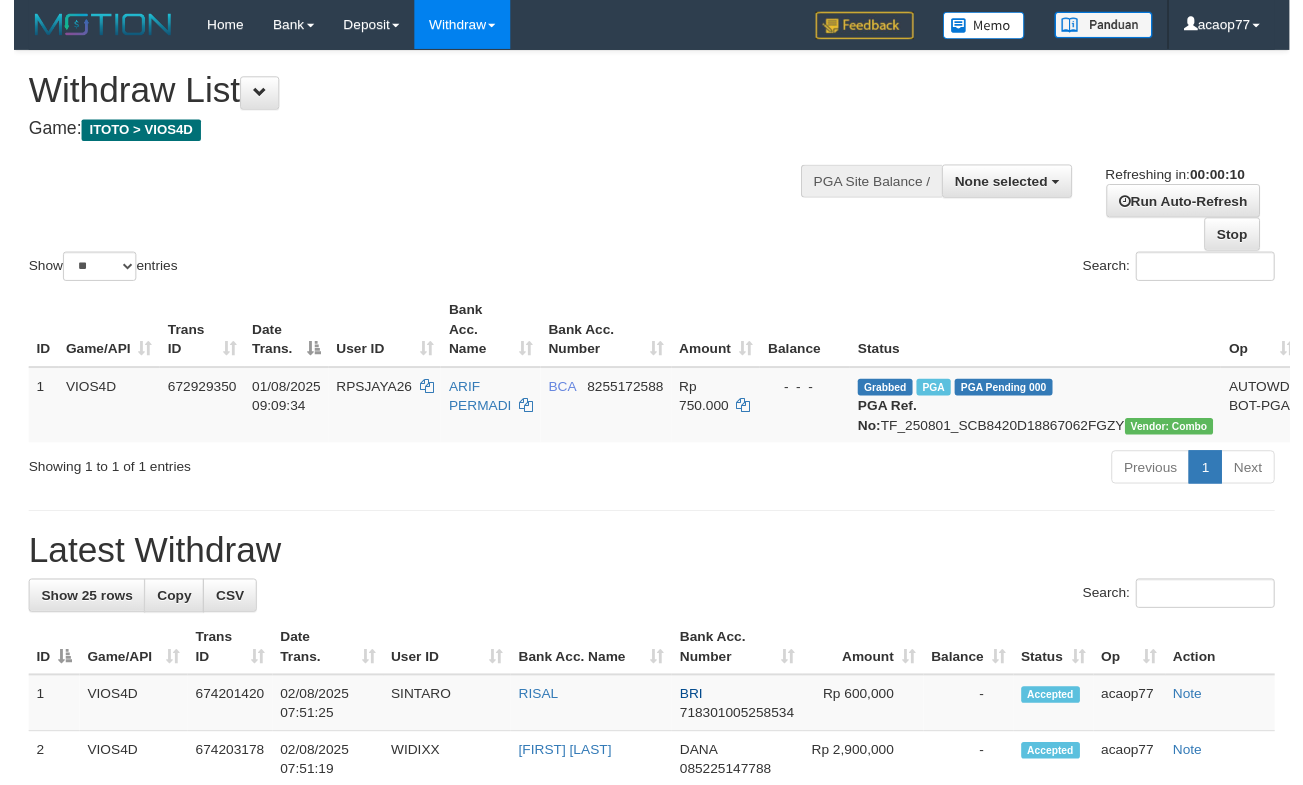 scroll, scrollTop: 0, scrollLeft: 0, axis: both 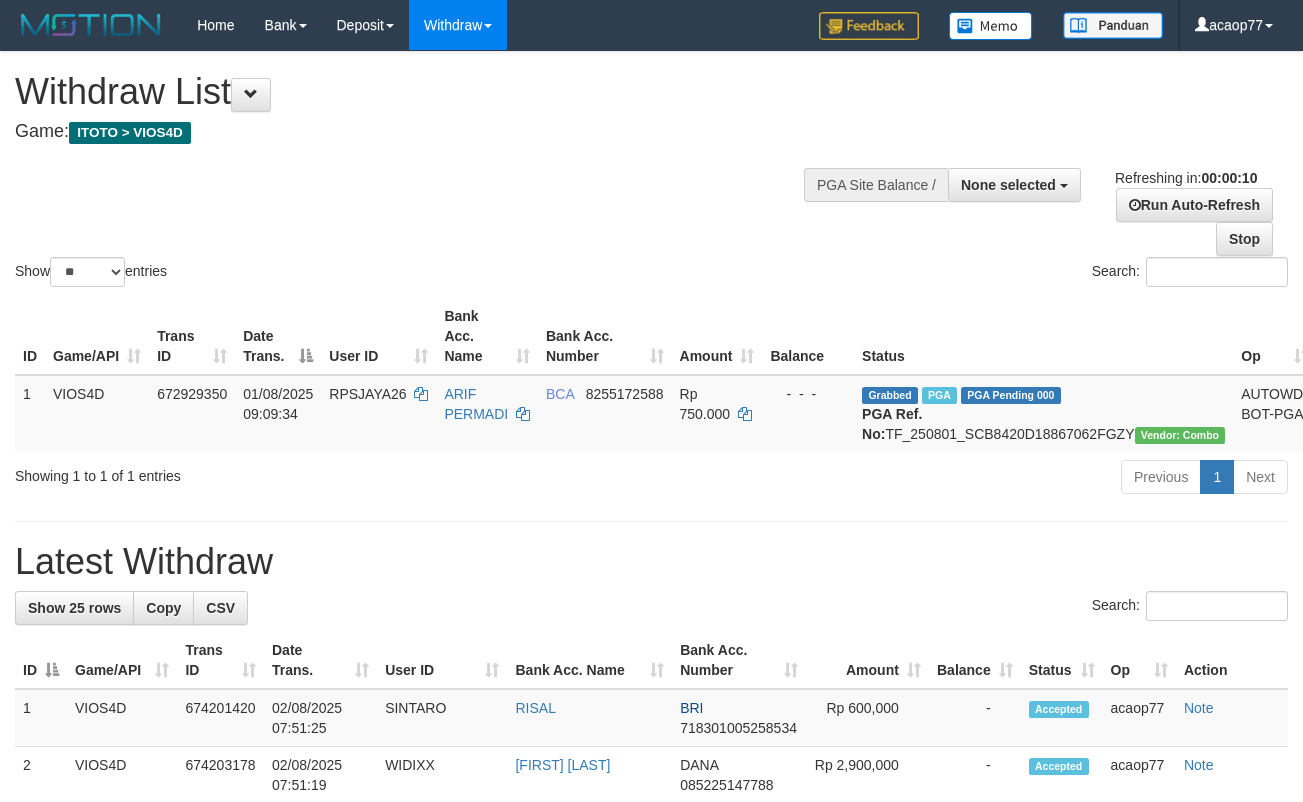 select 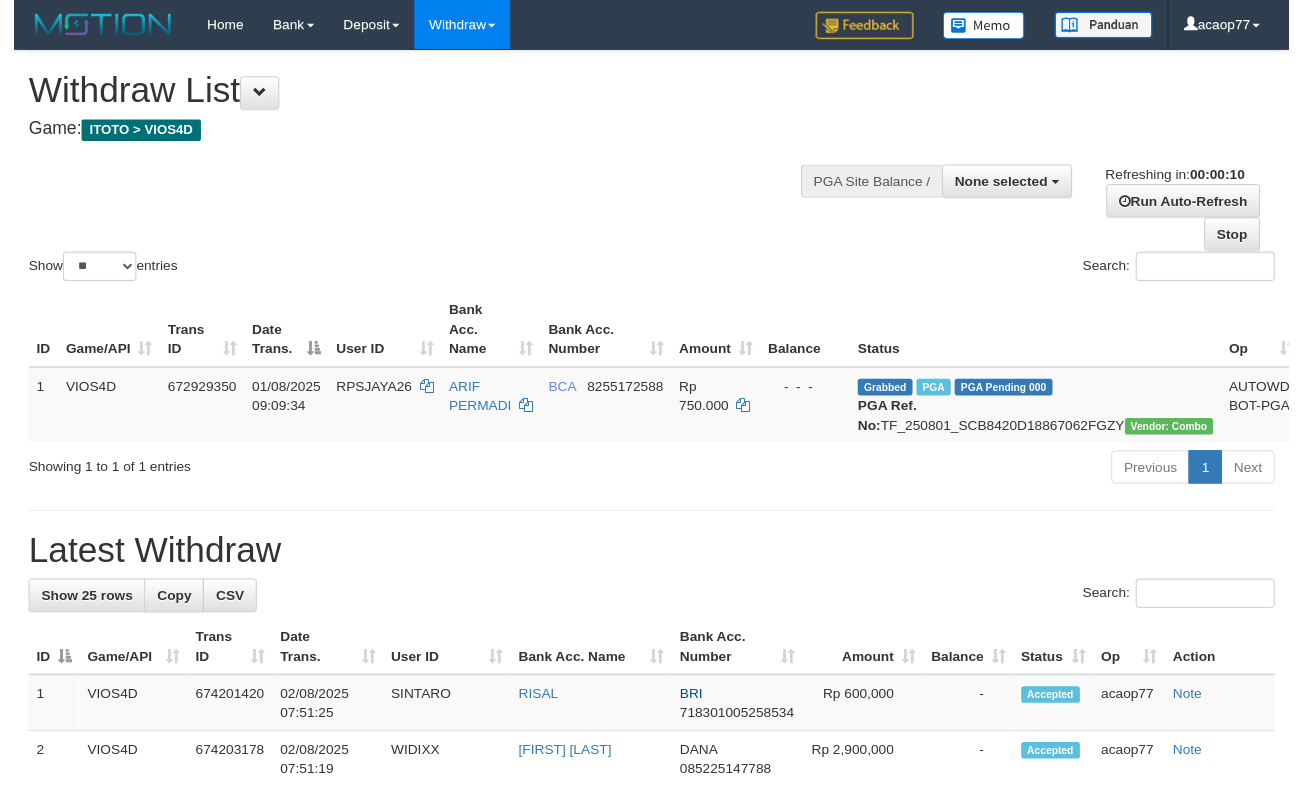 scroll, scrollTop: 0, scrollLeft: 0, axis: both 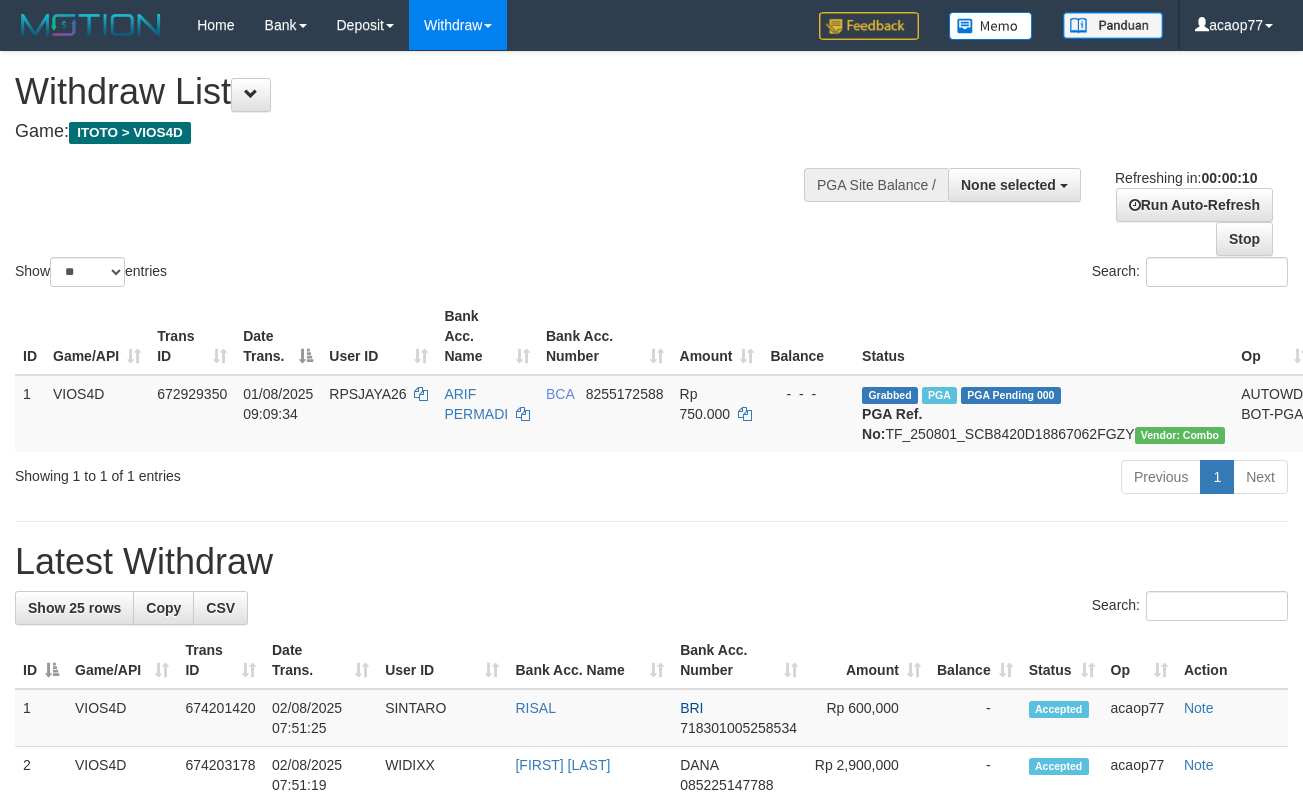 select 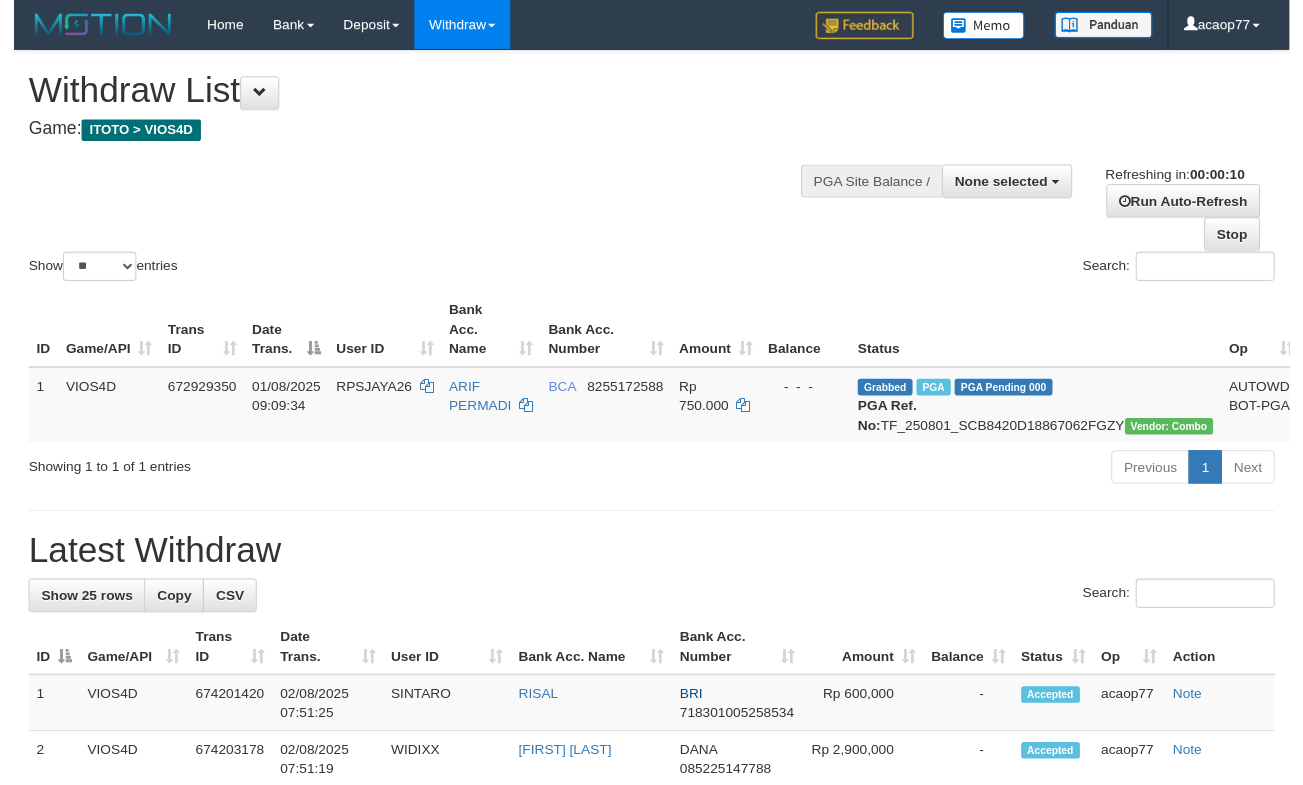 scroll, scrollTop: 0, scrollLeft: 0, axis: both 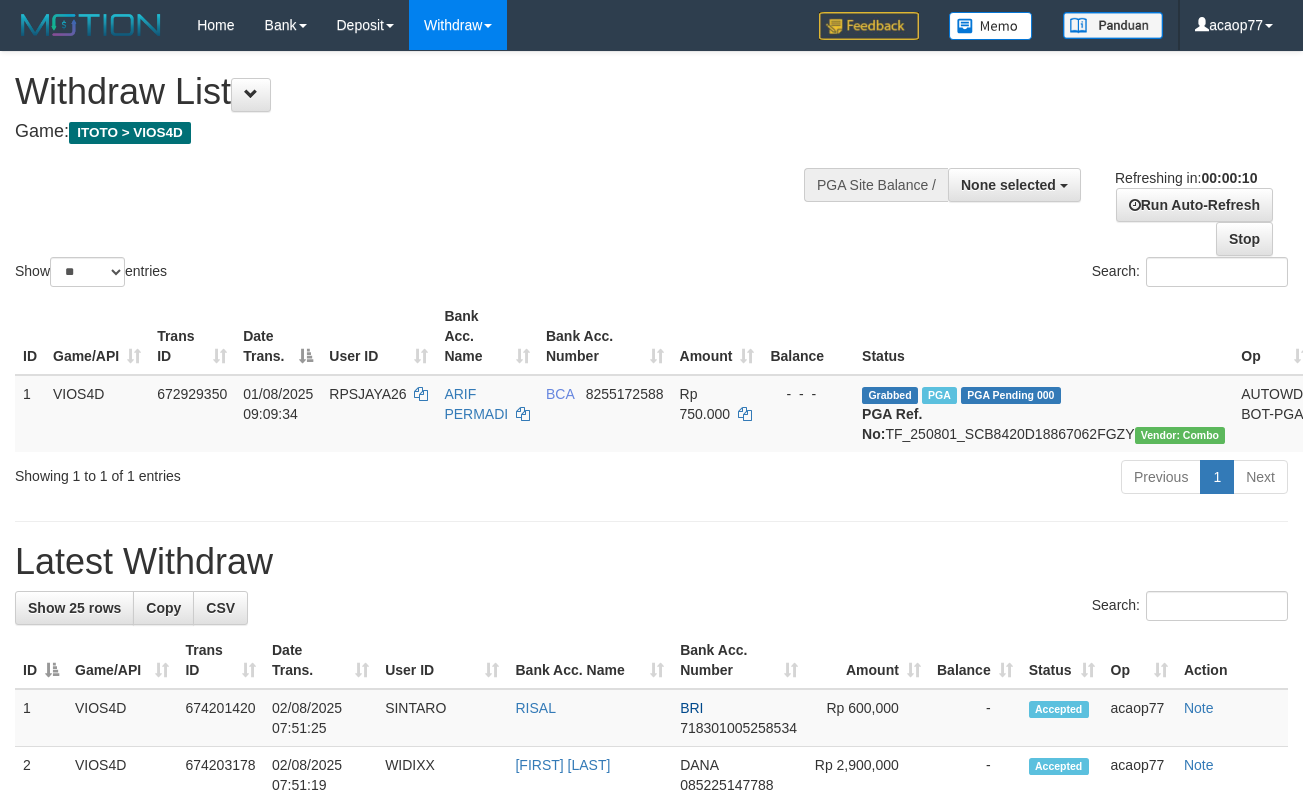 select 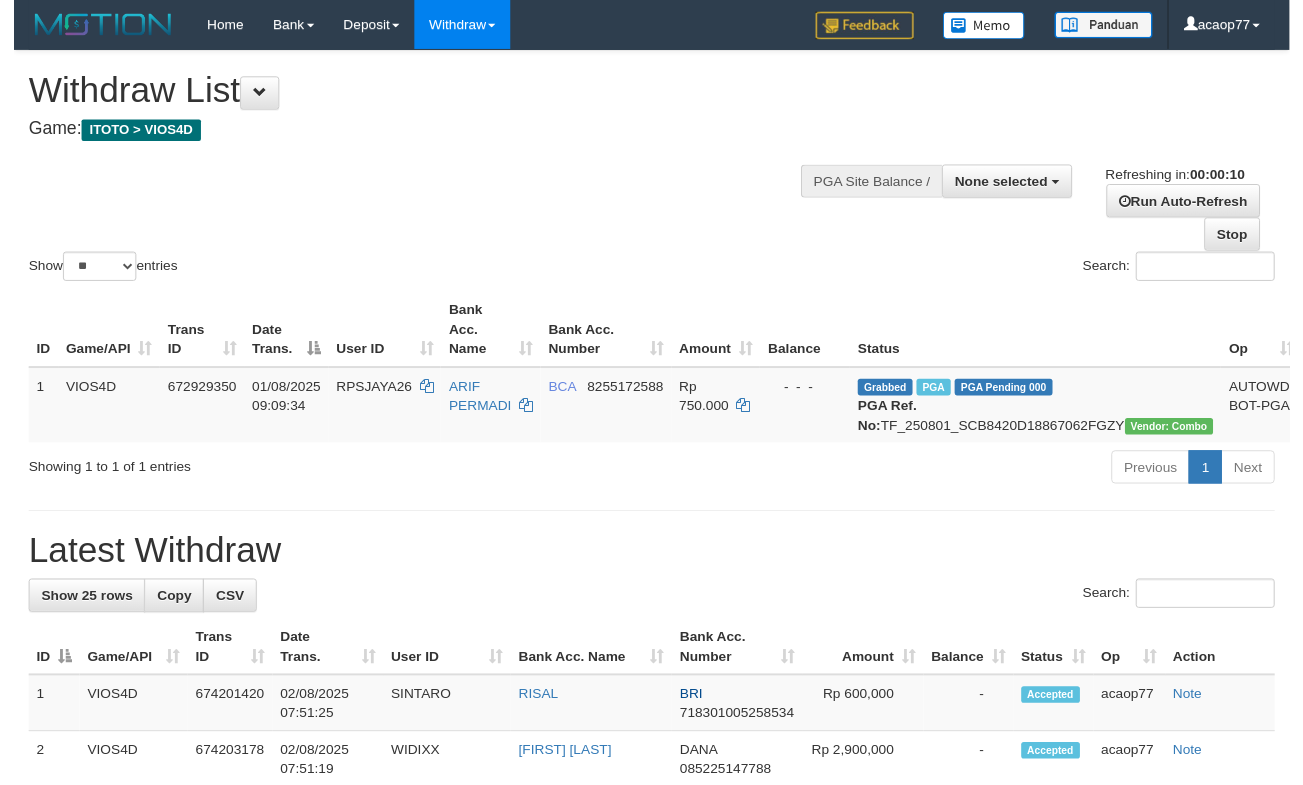 scroll, scrollTop: 0, scrollLeft: 0, axis: both 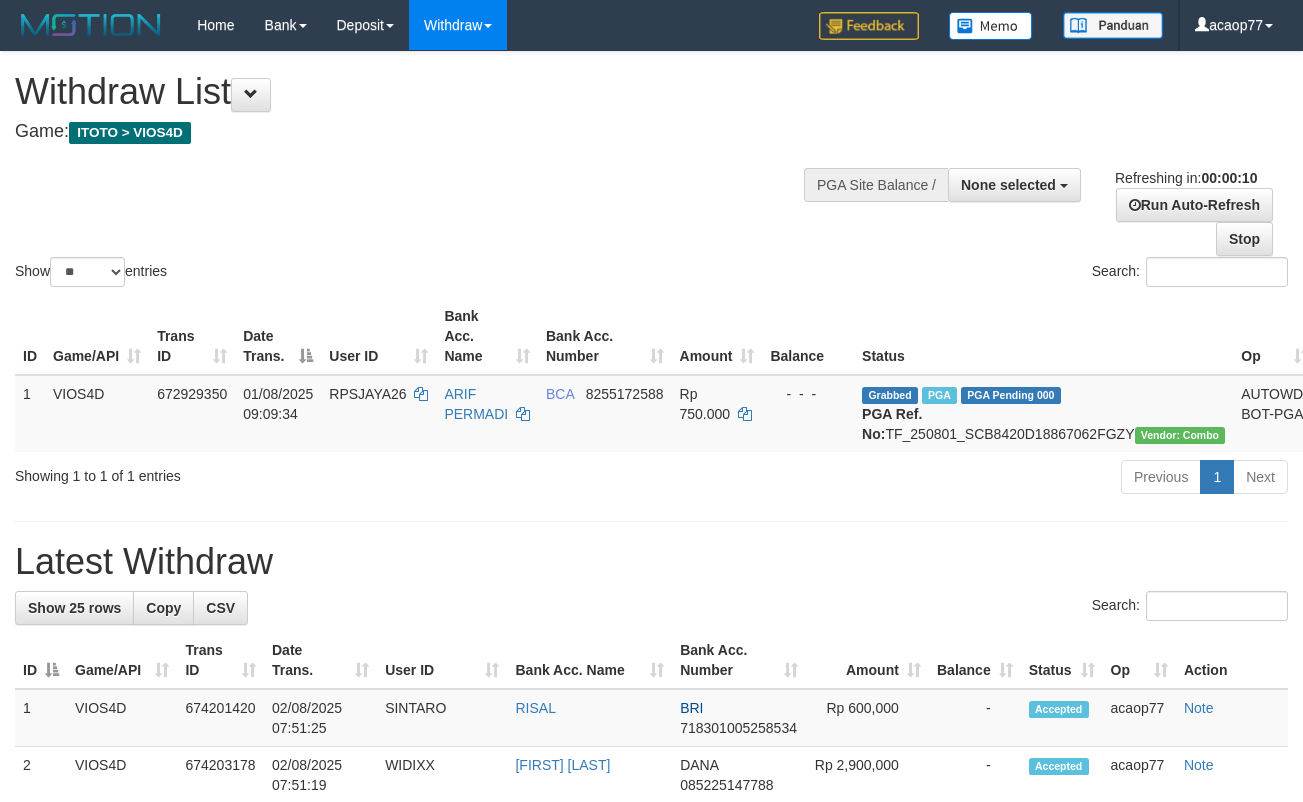 select 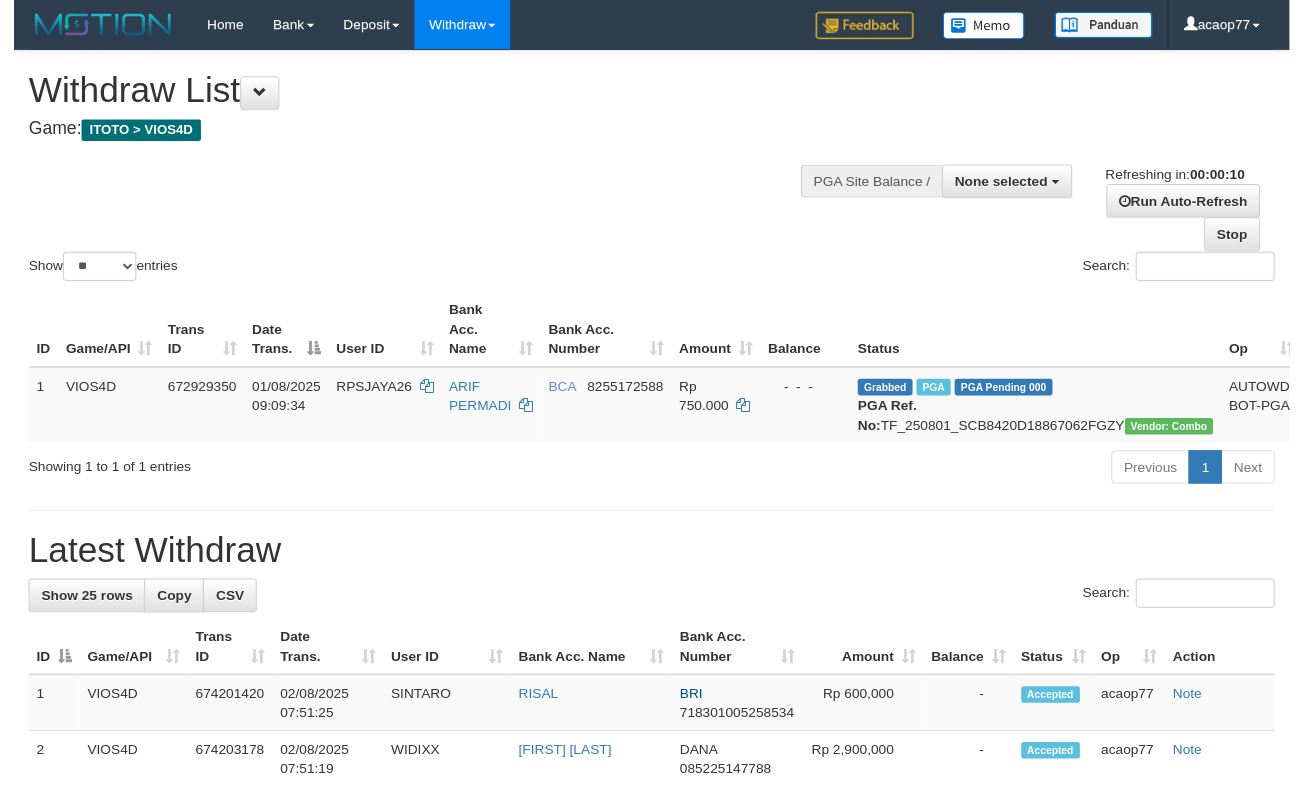 scroll, scrollTop: 0, scrollLeft: 0, axis: both 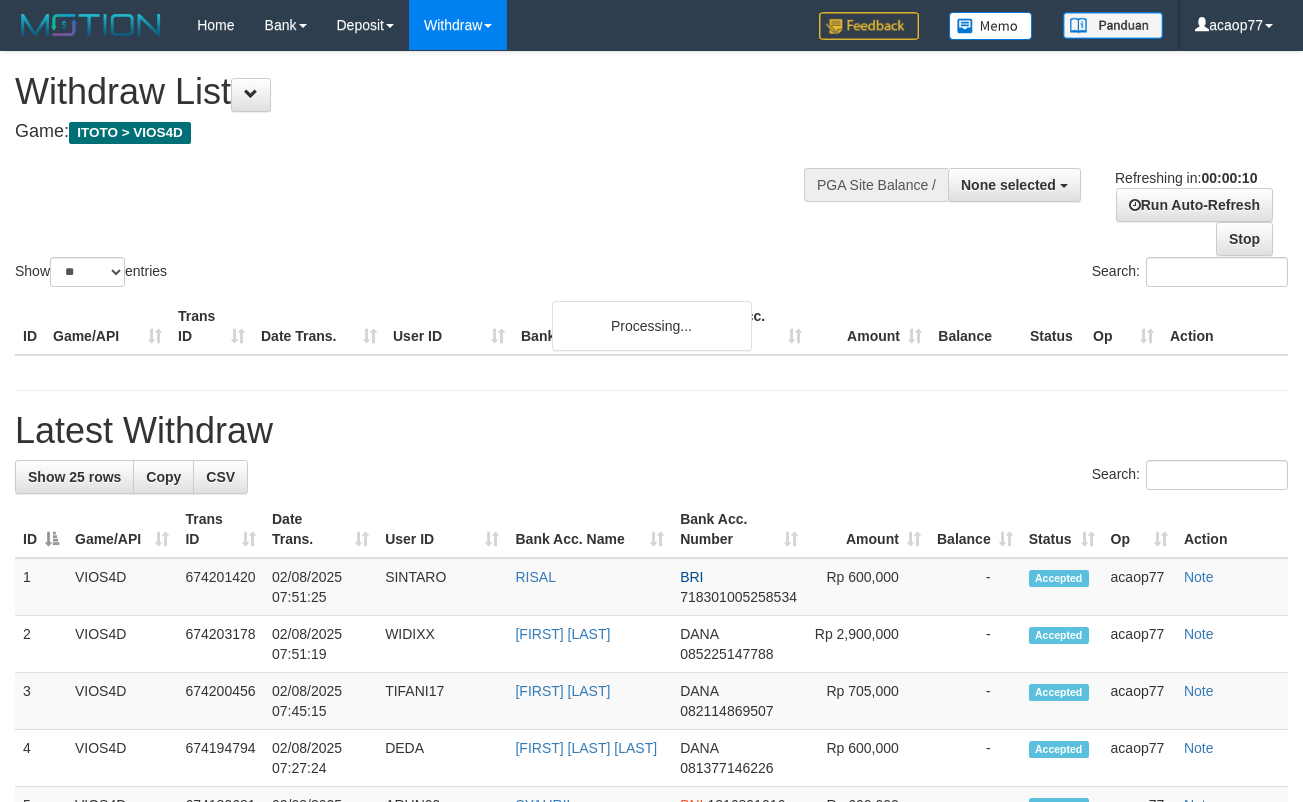 select 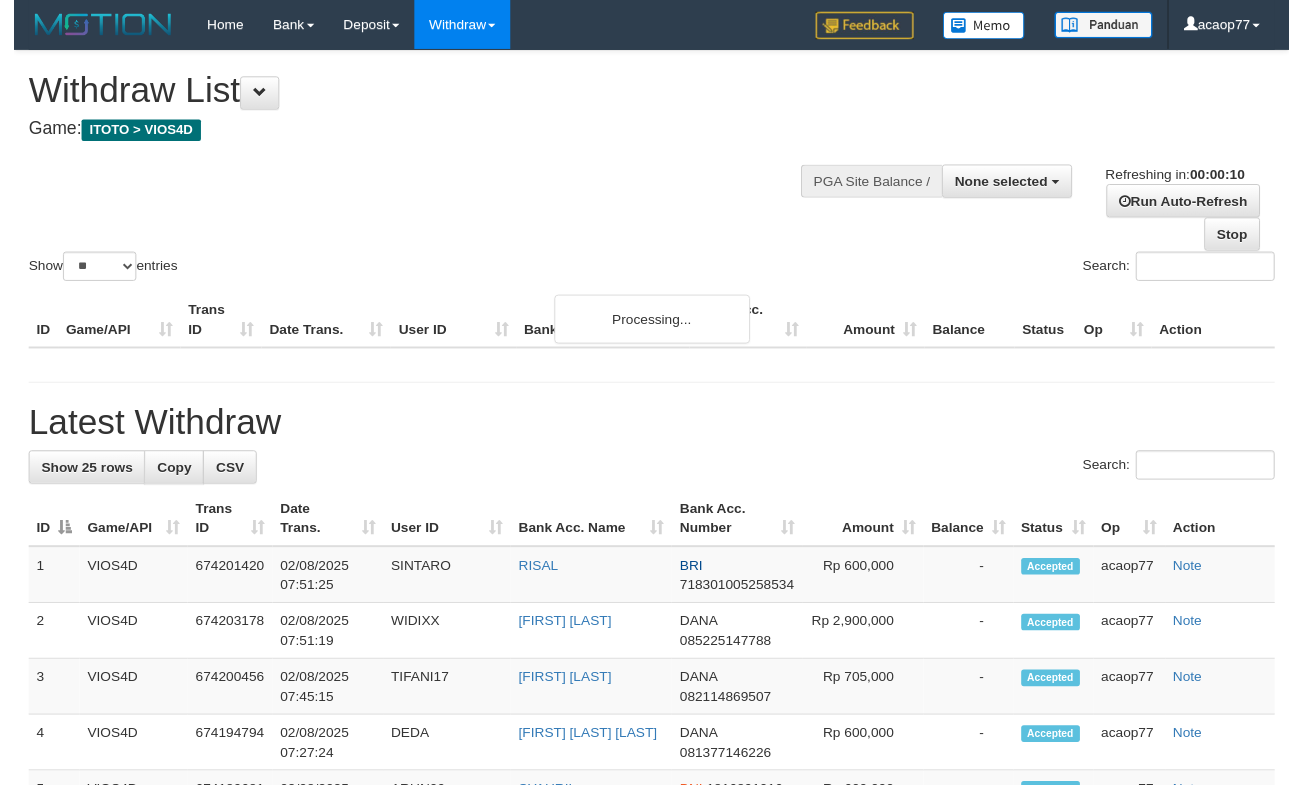 scroll, scrollTop: 0, scrollLeft: 0, axis: both 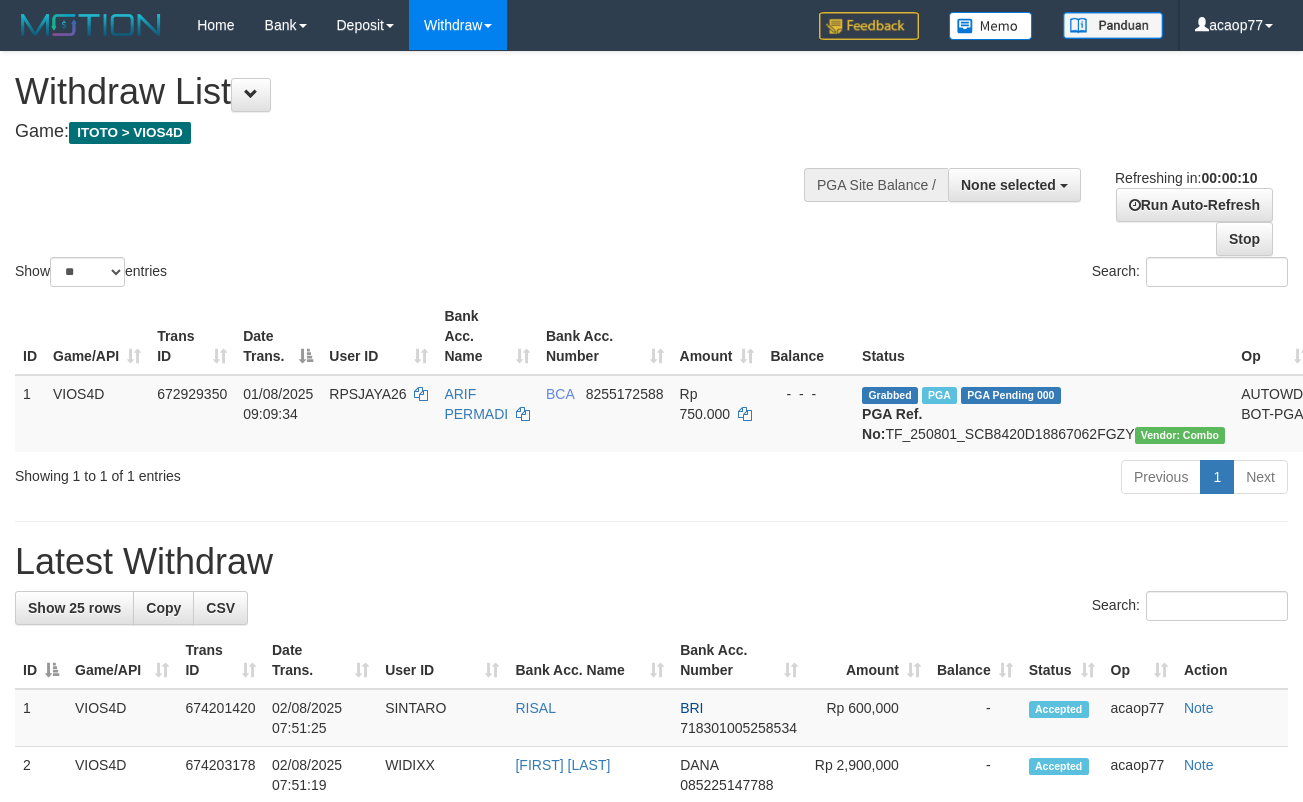 select 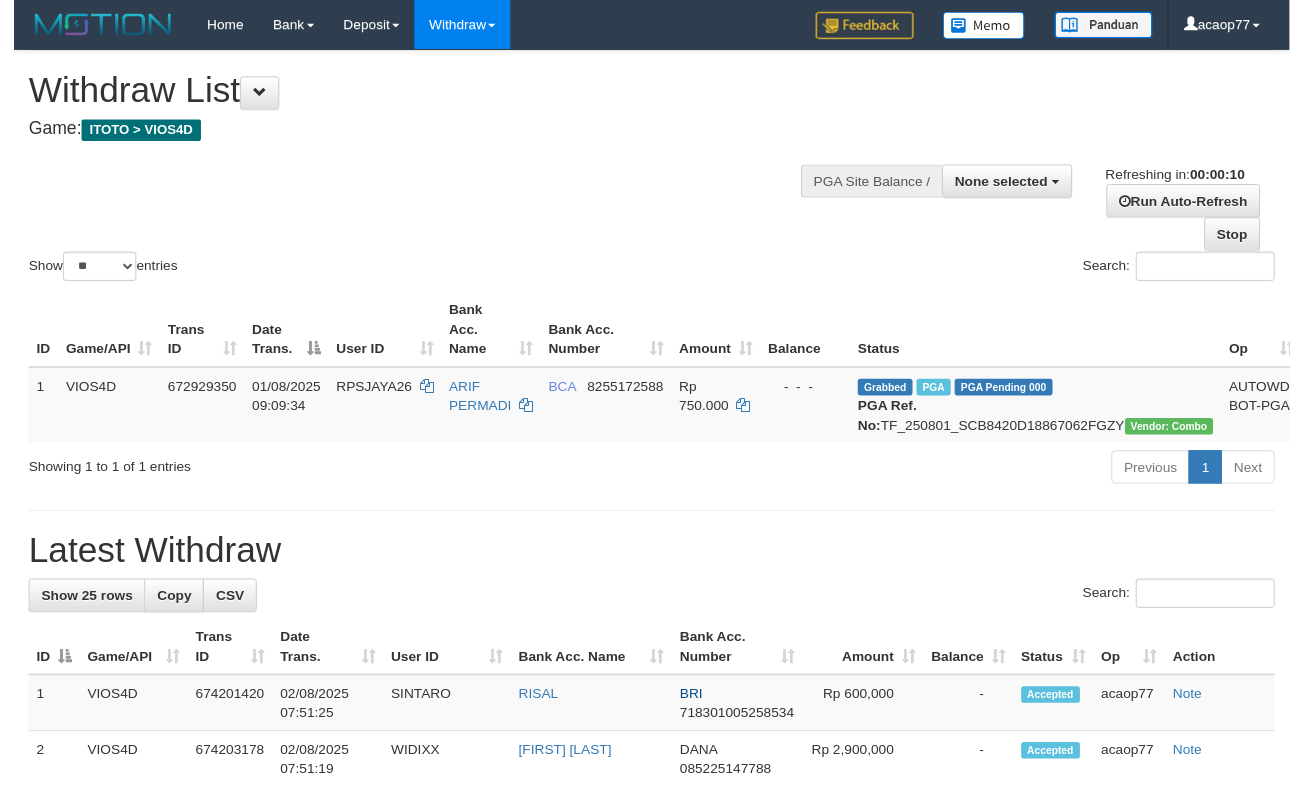 scroll, scrollTop: 0, scrollLeft: 0, axis: both 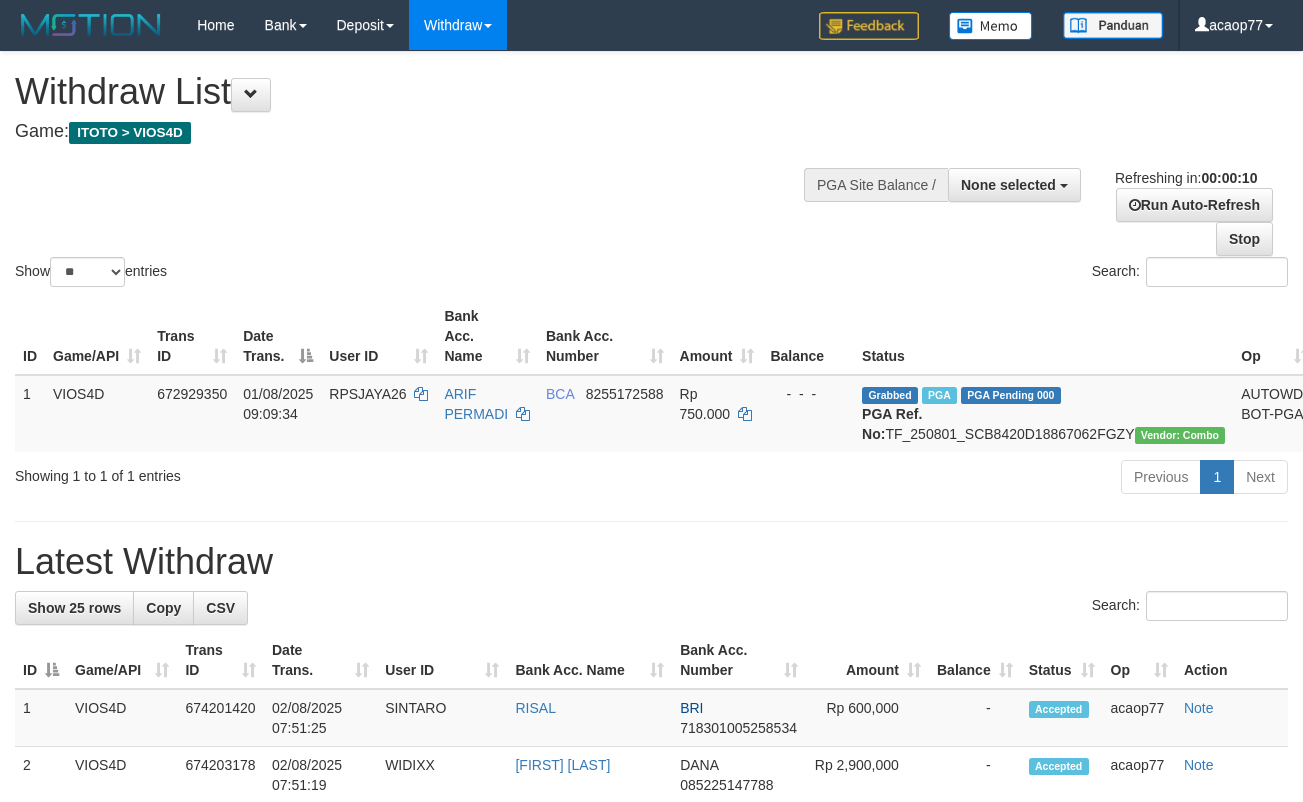 select 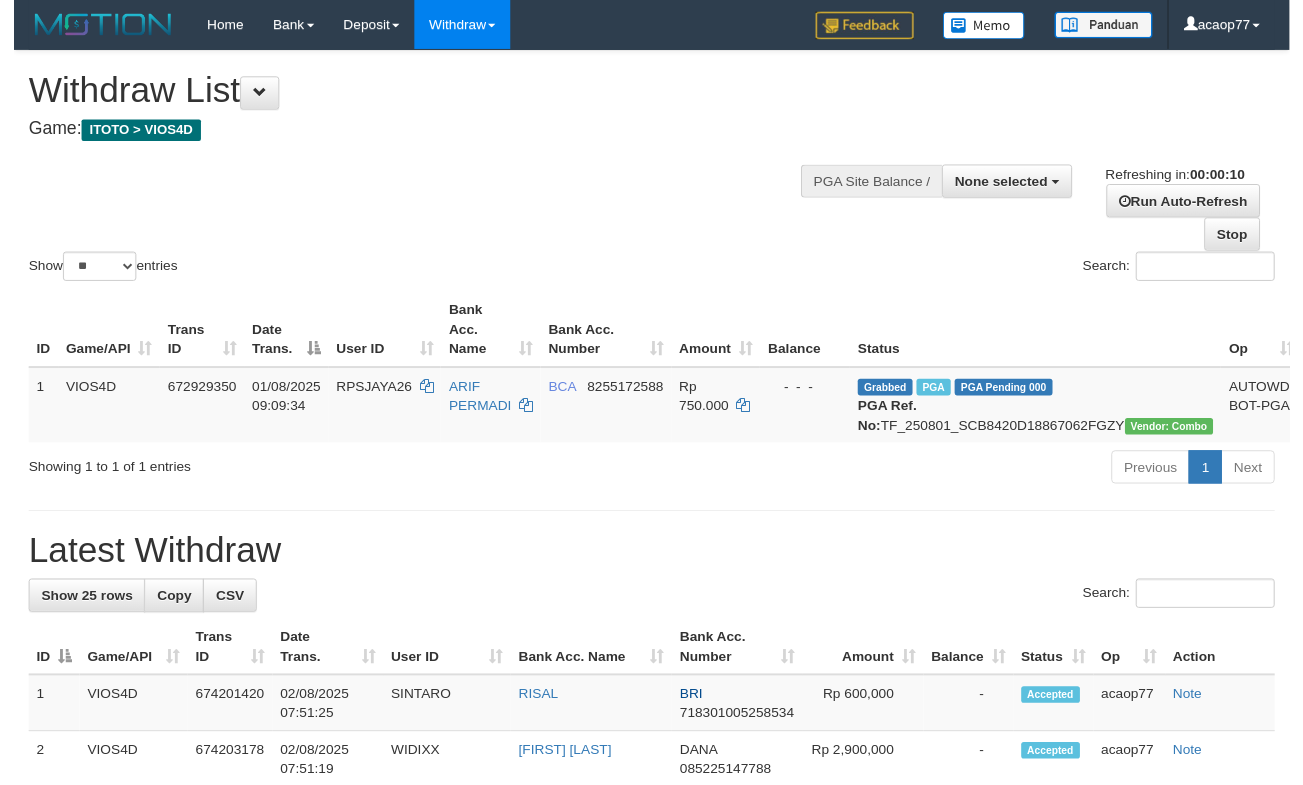 scroll, scrollTop: 0, scrollLeft: 0, axis: both 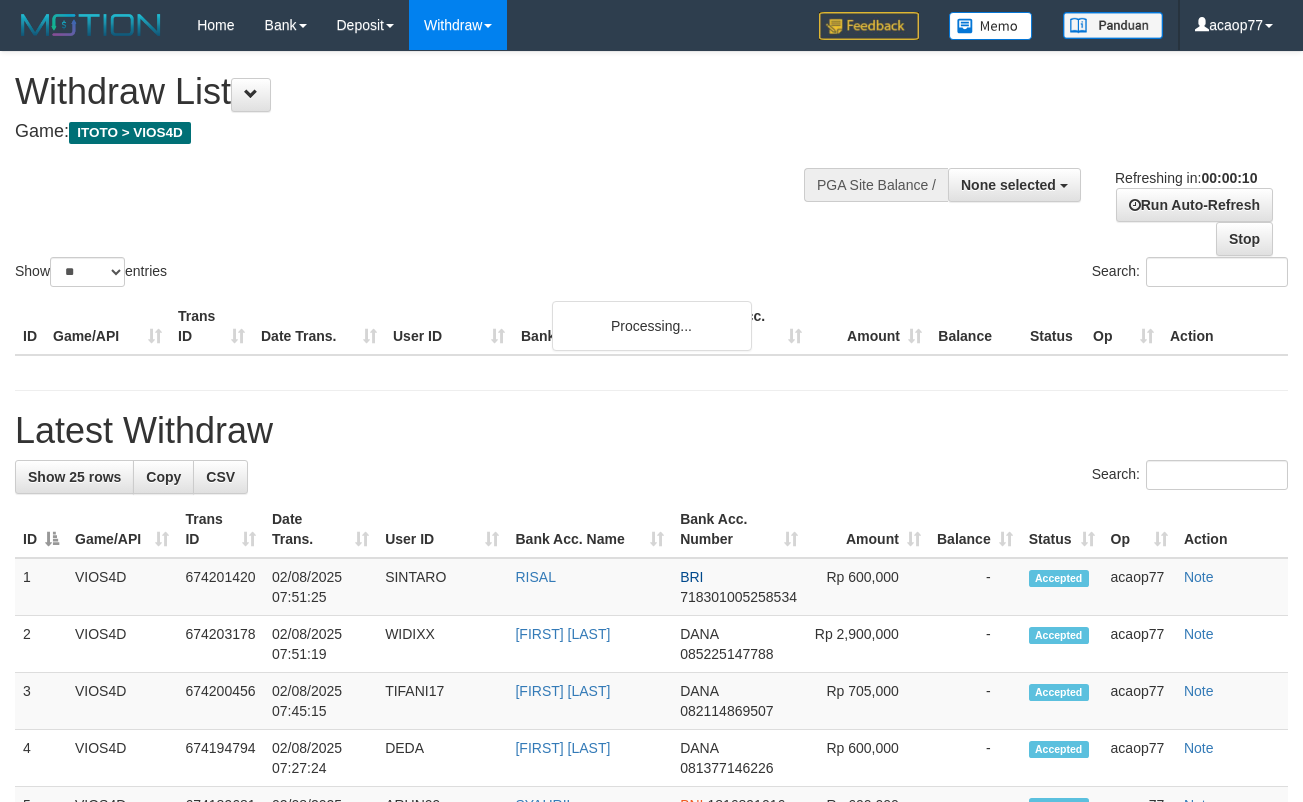 select 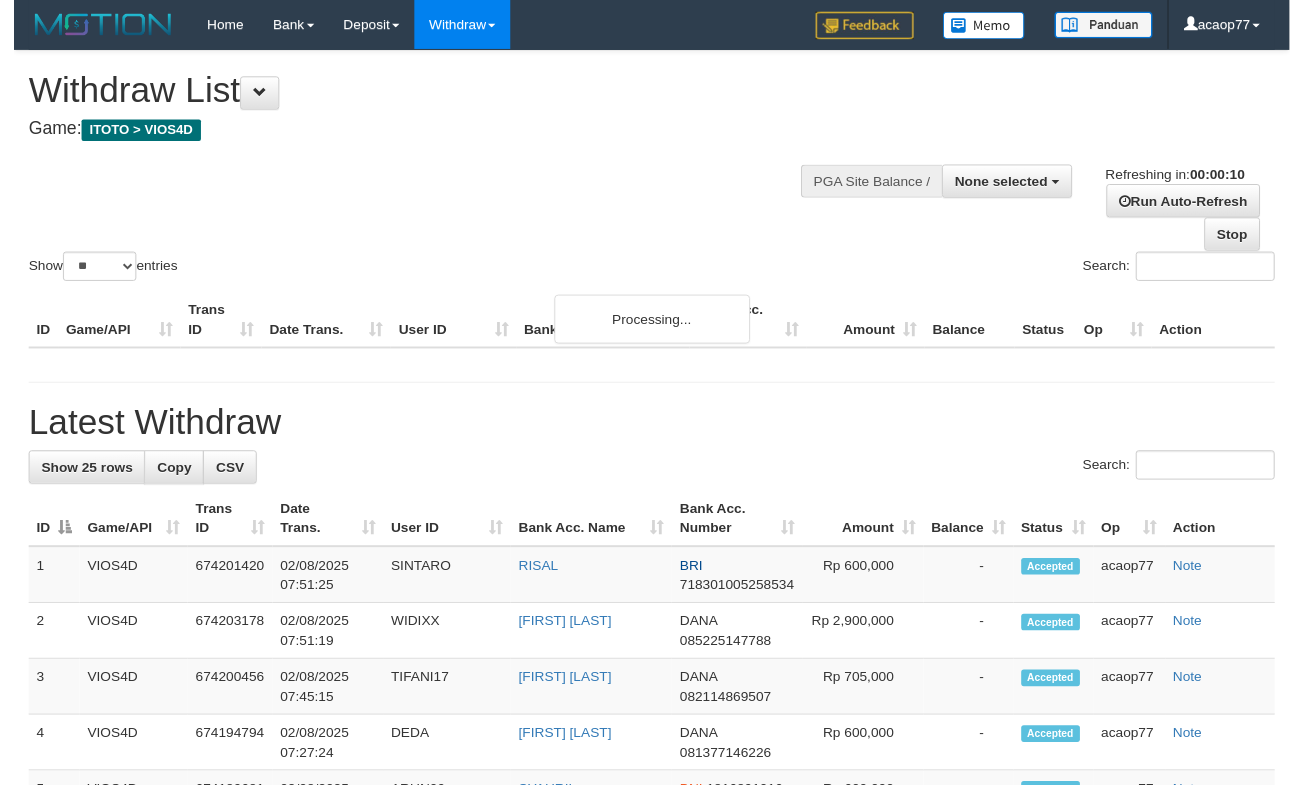 scroll, scrollTop: 0, scrollLeft: 0, axis: both 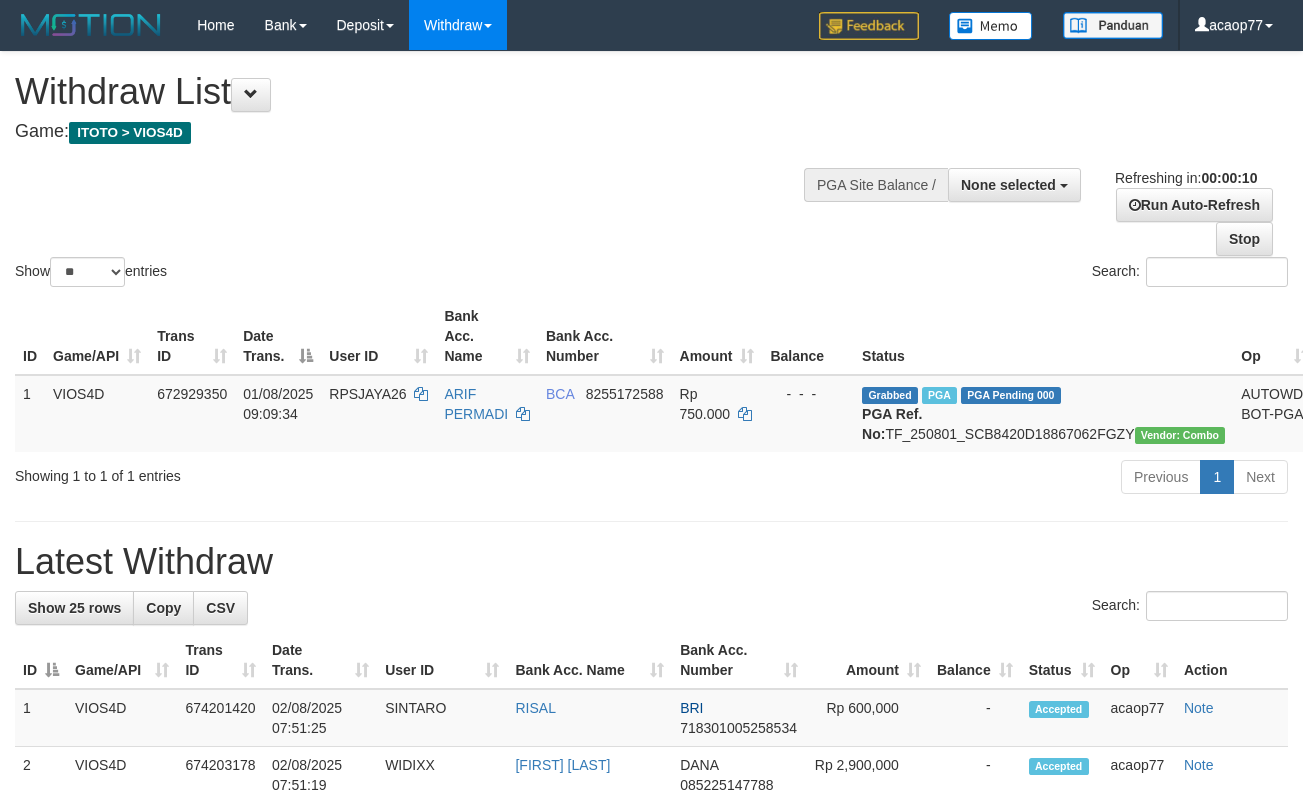select 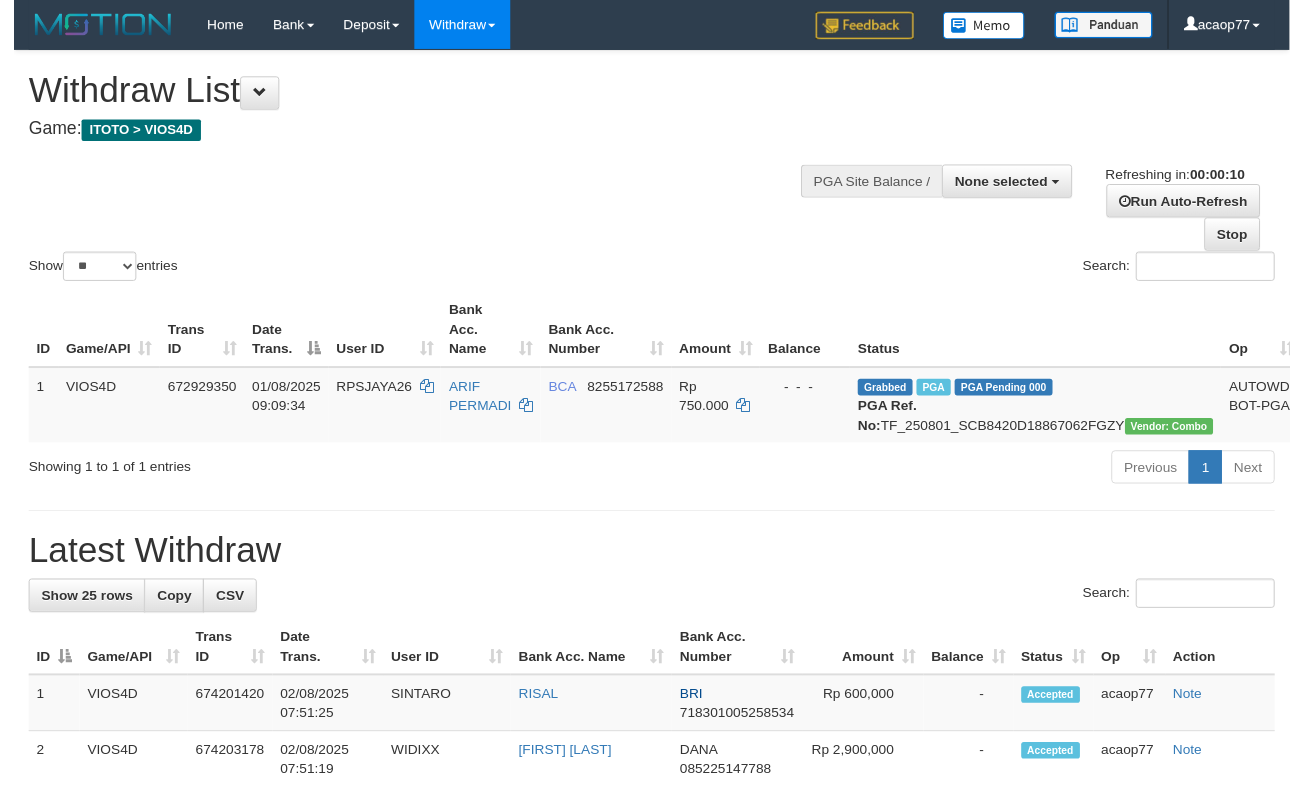 scroll, scrollTop: 0, scrollLeft: 0, axis: both 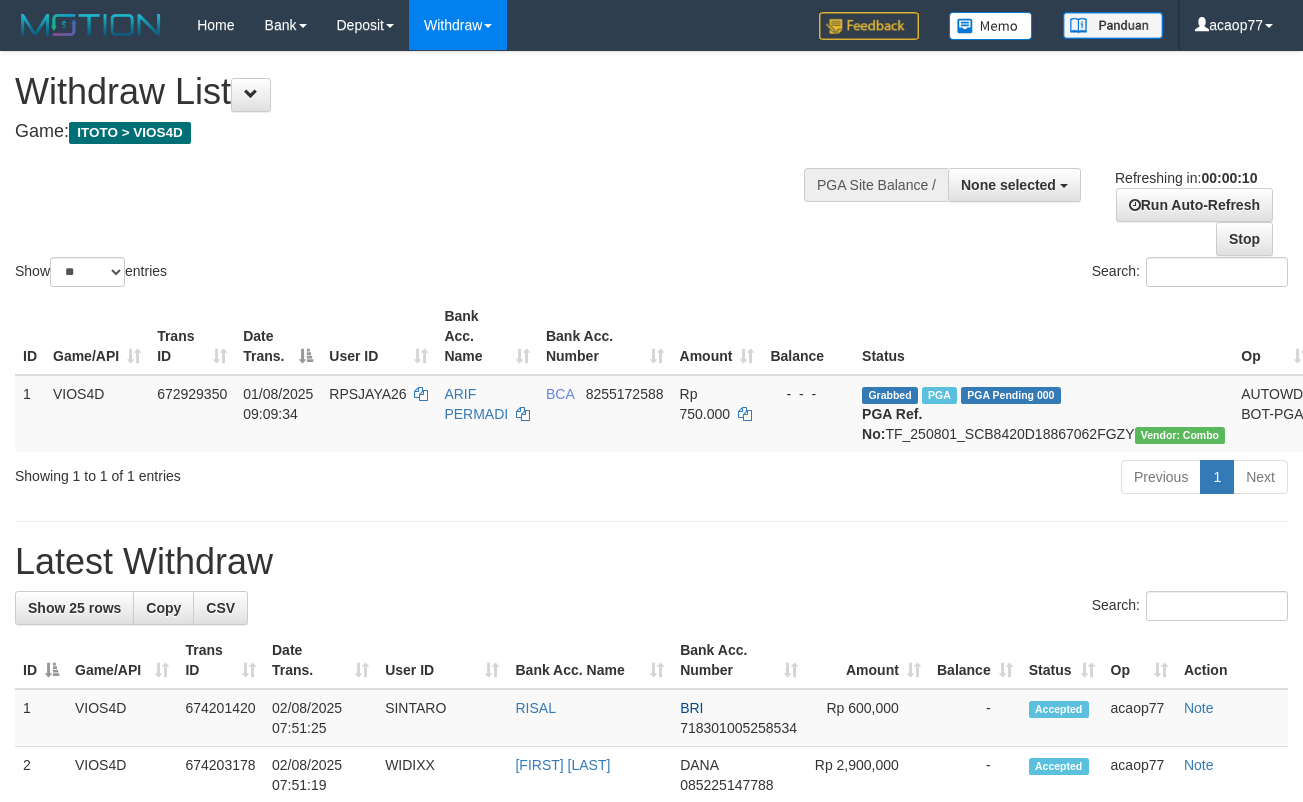 select 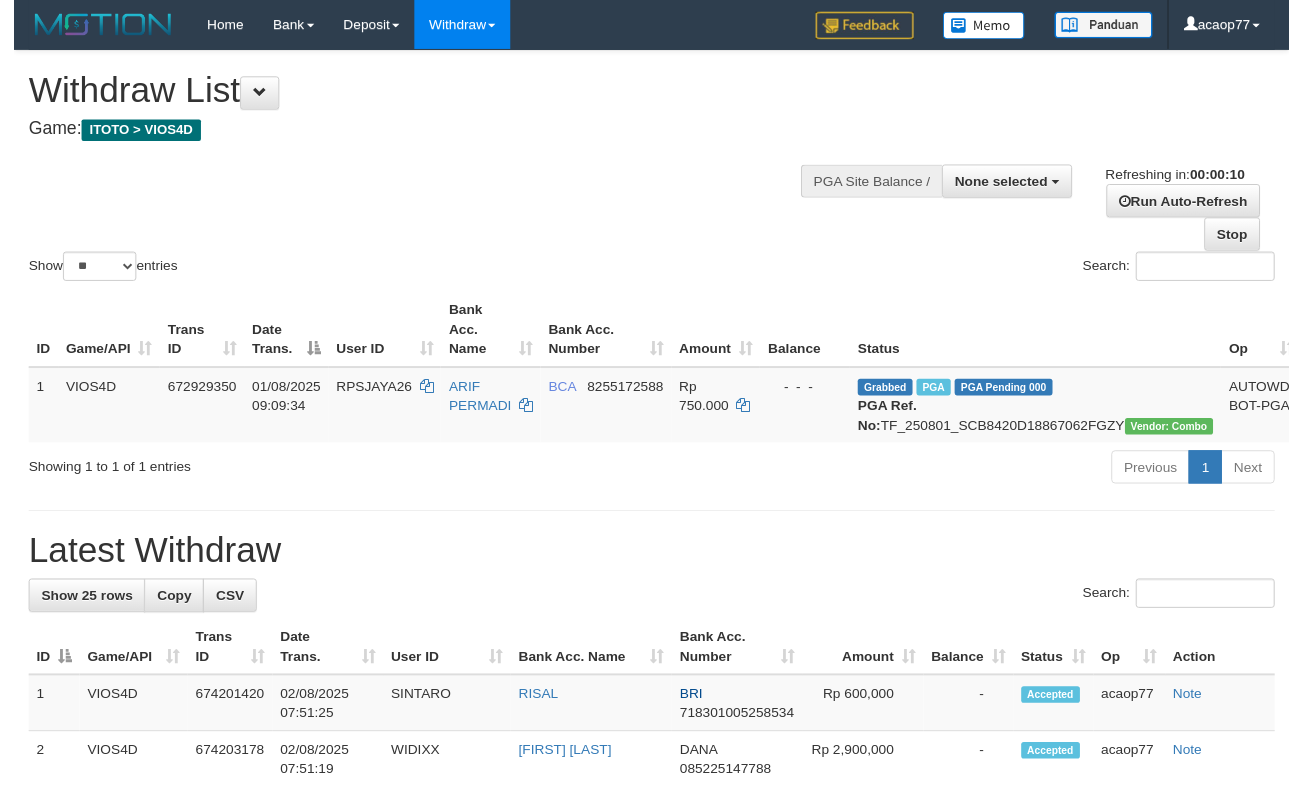 scroll, scrollTop: 0, scrollLeft: 0, axis: both 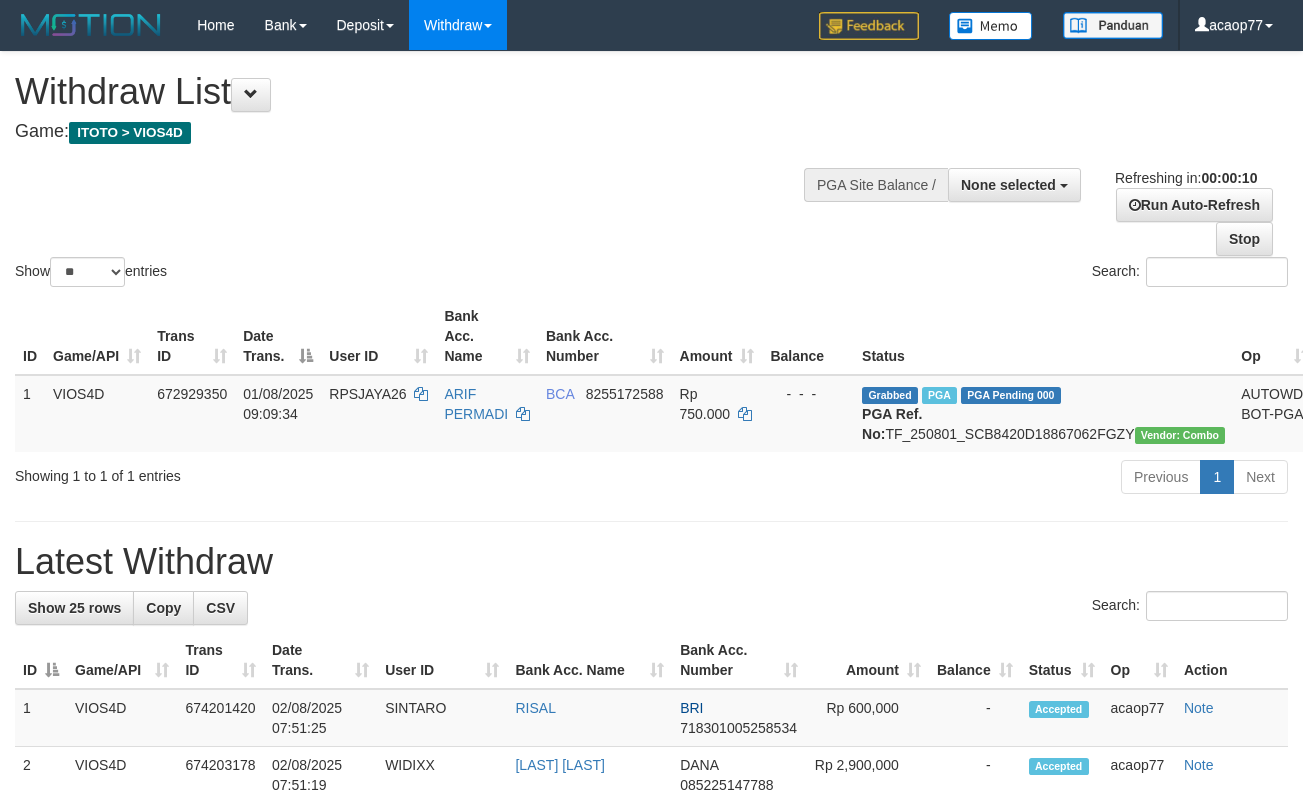 select 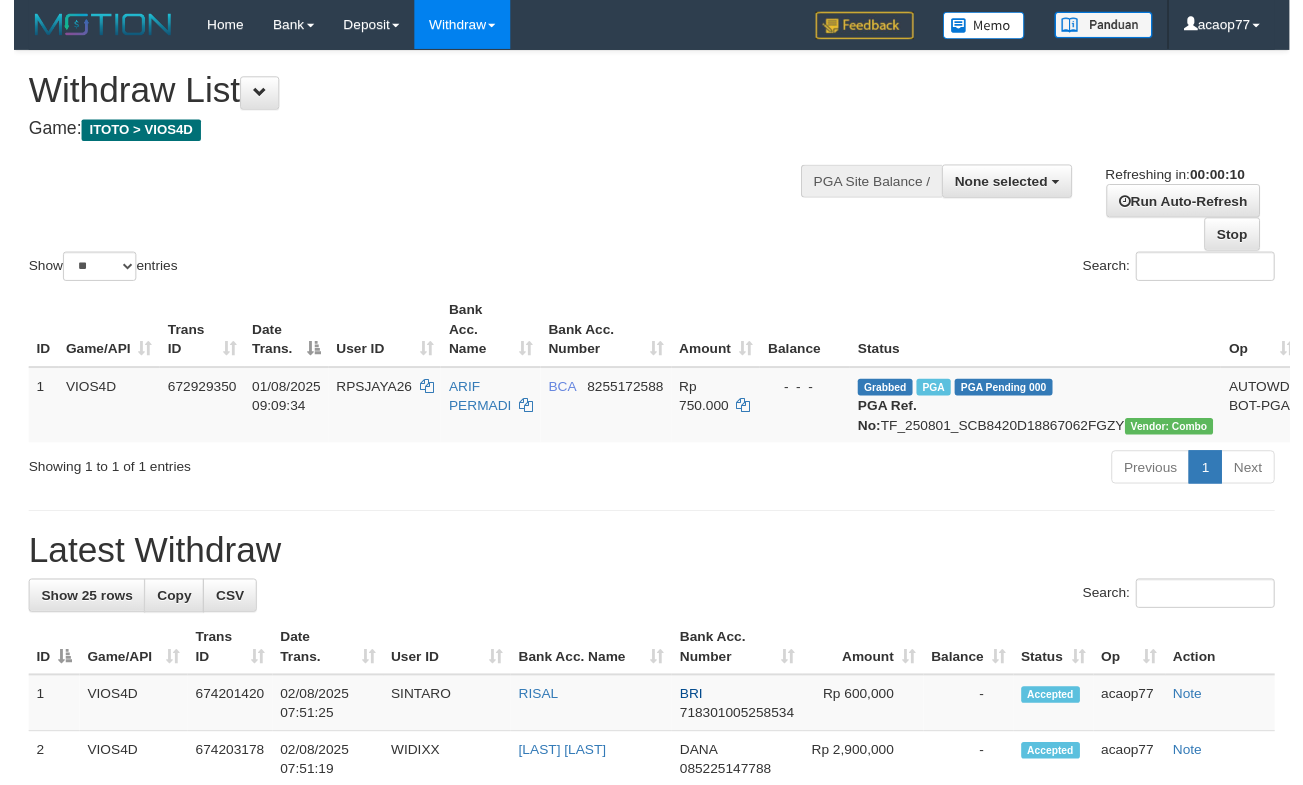 scroll, scrollTop: 0, scrollLeft: 0, axis: both 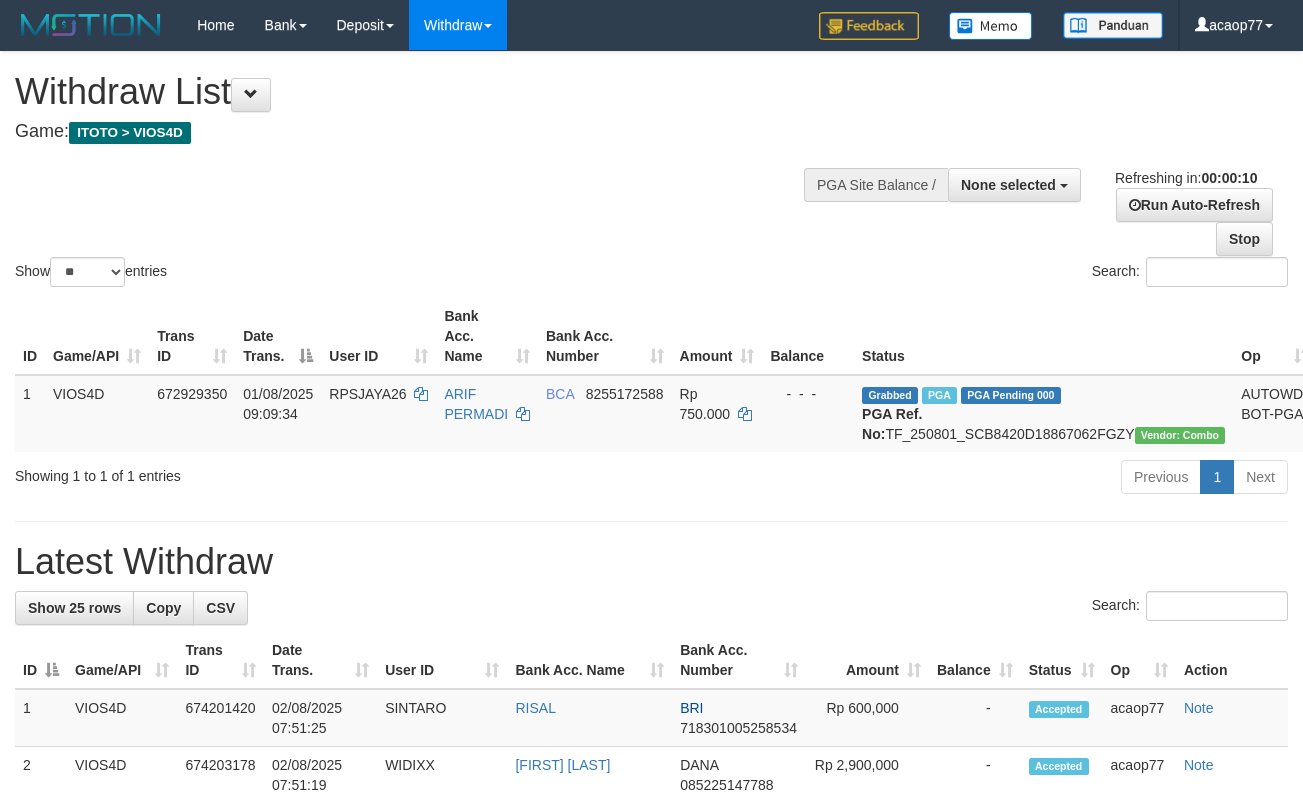 select 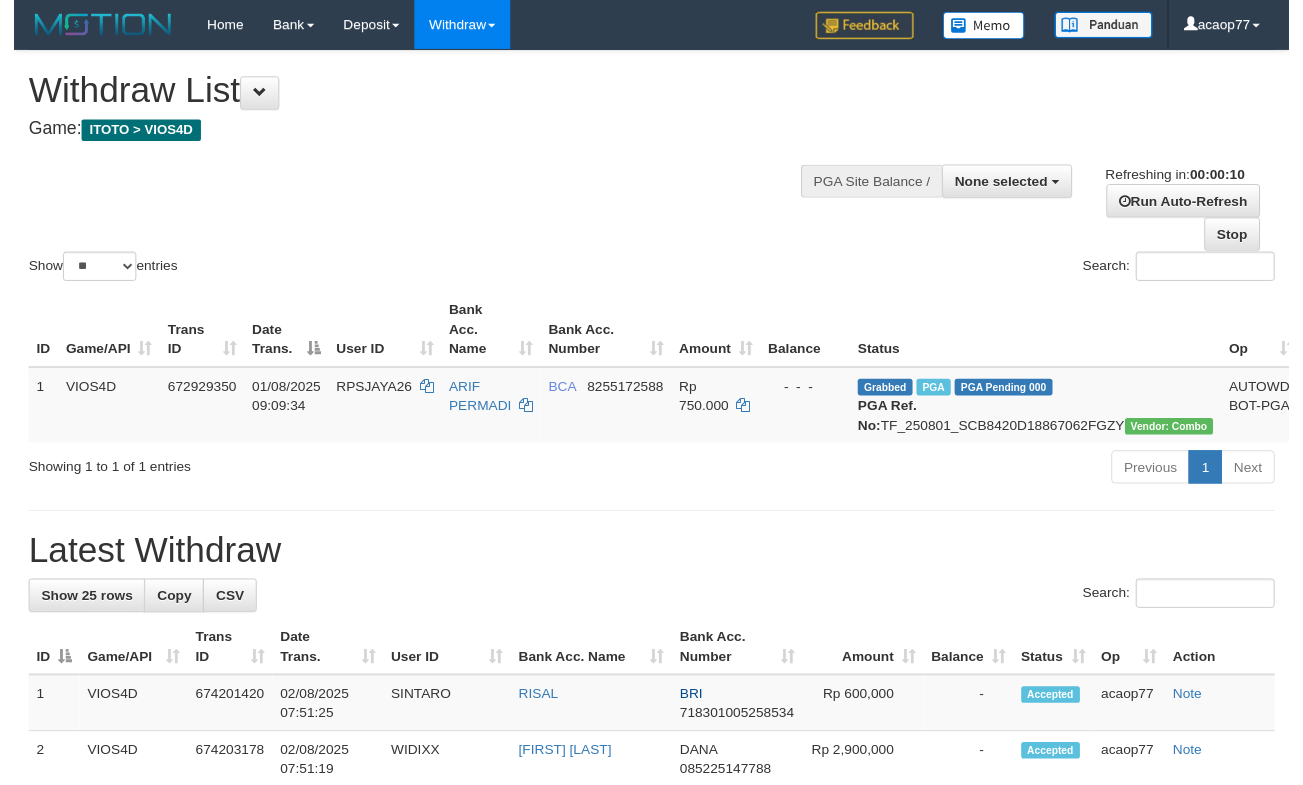 scroll, scrollTop: 0, scrollLeft: 0, axis: both 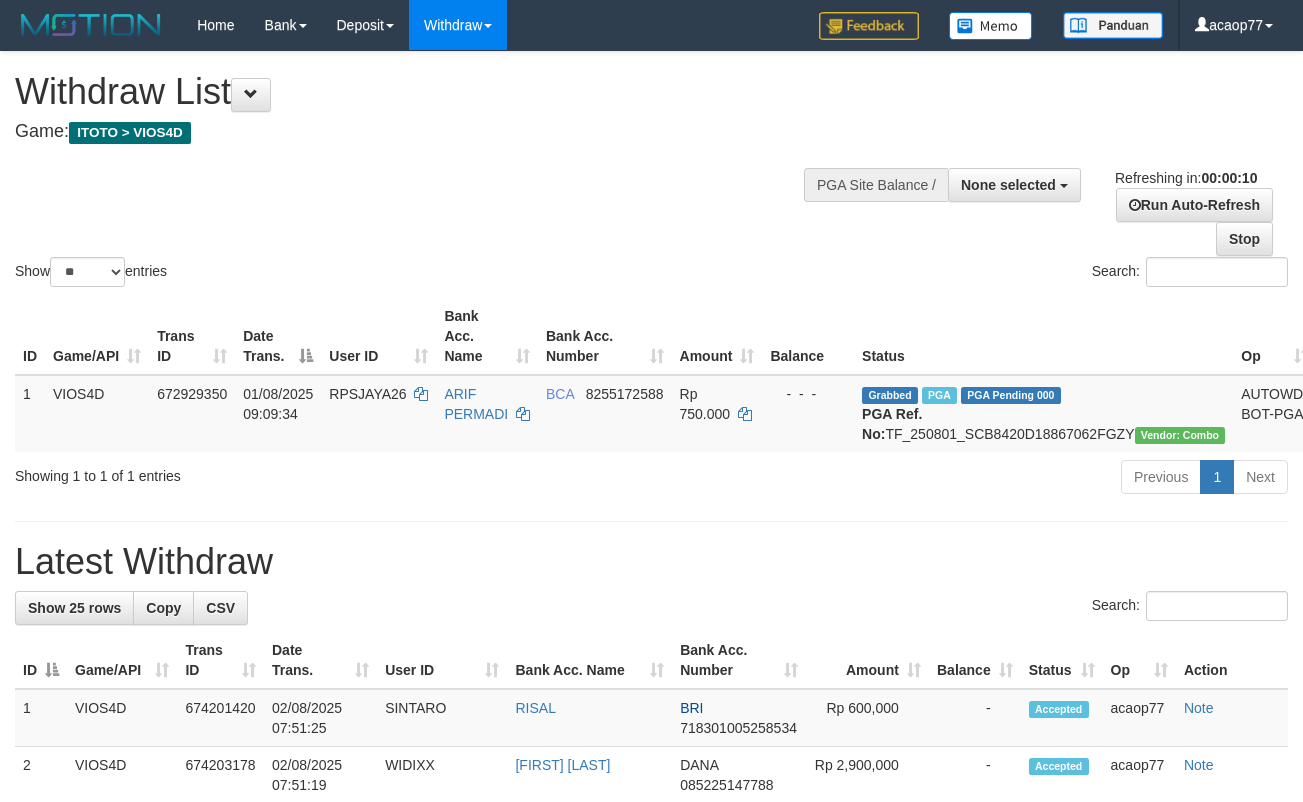 select 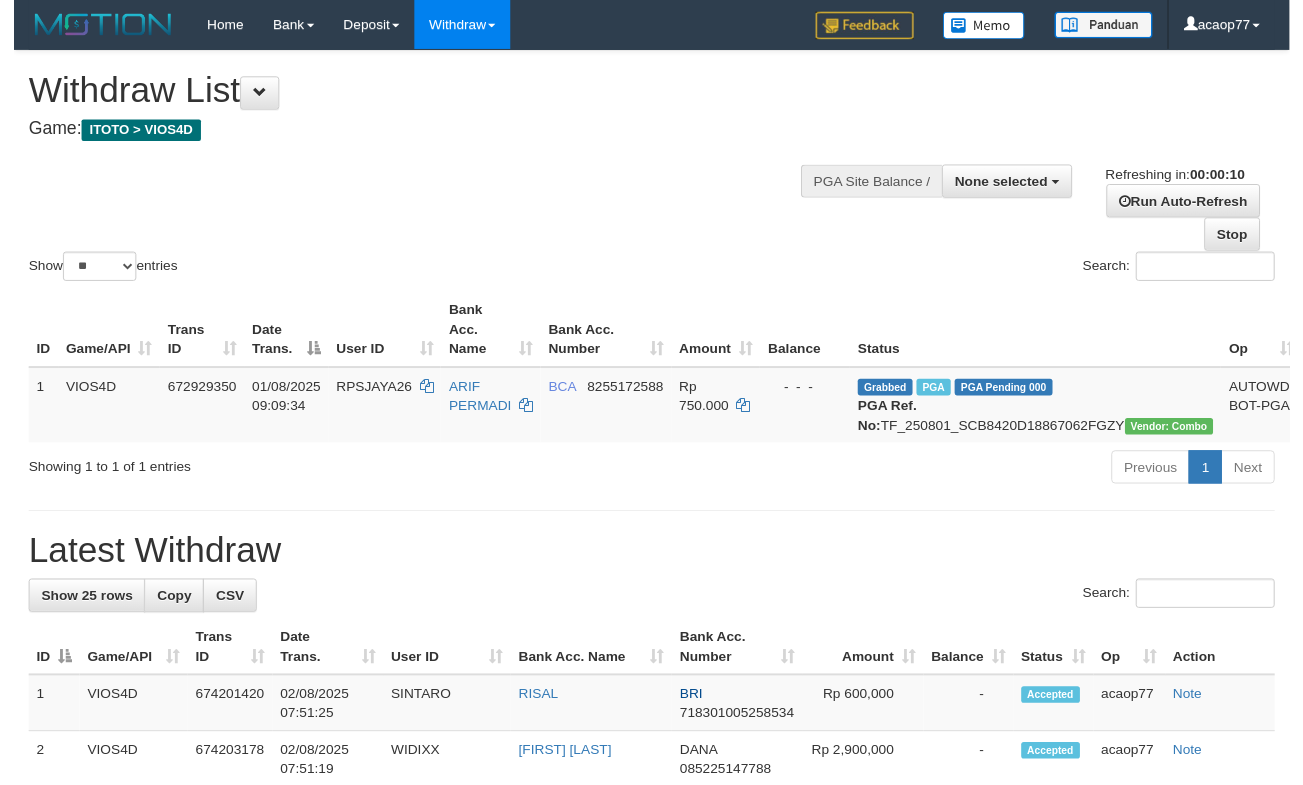 scroll, scrollTop: 0, scrollLeft: 0, axis: both 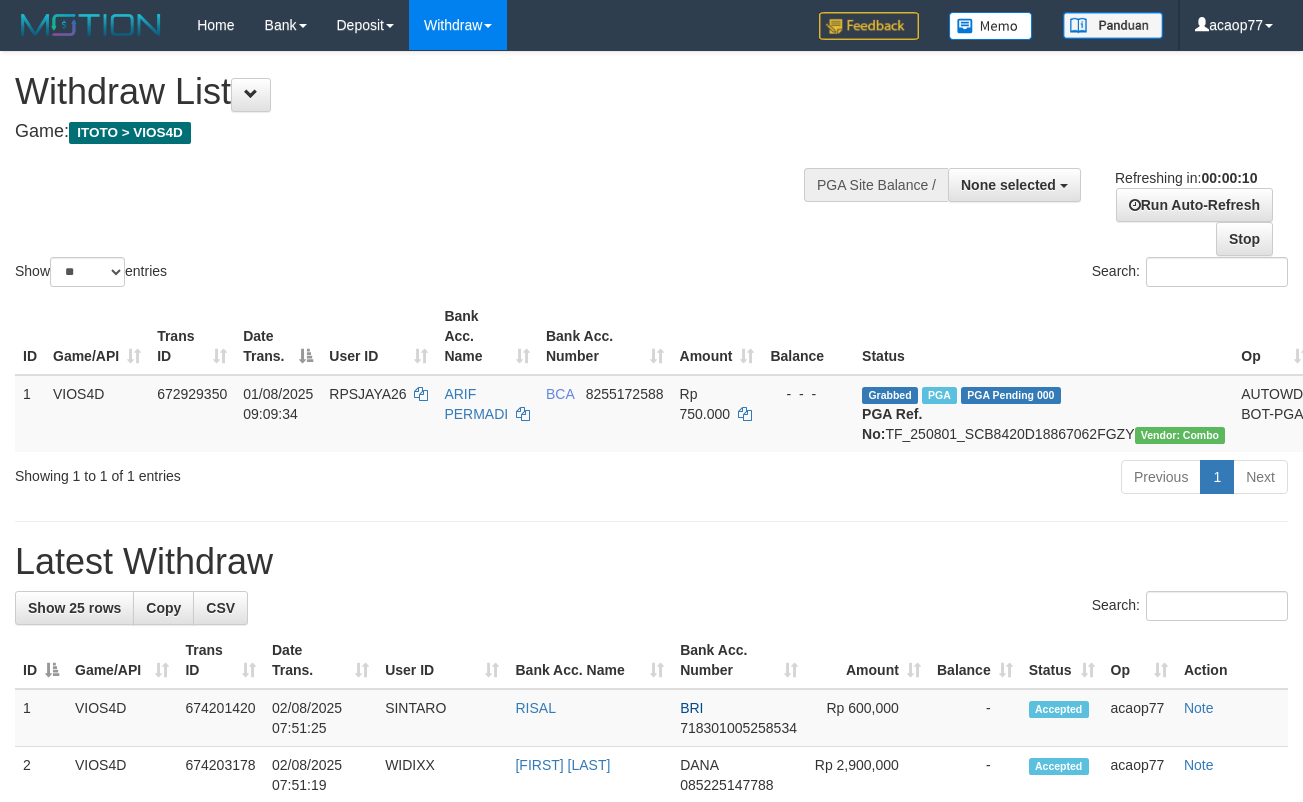 select 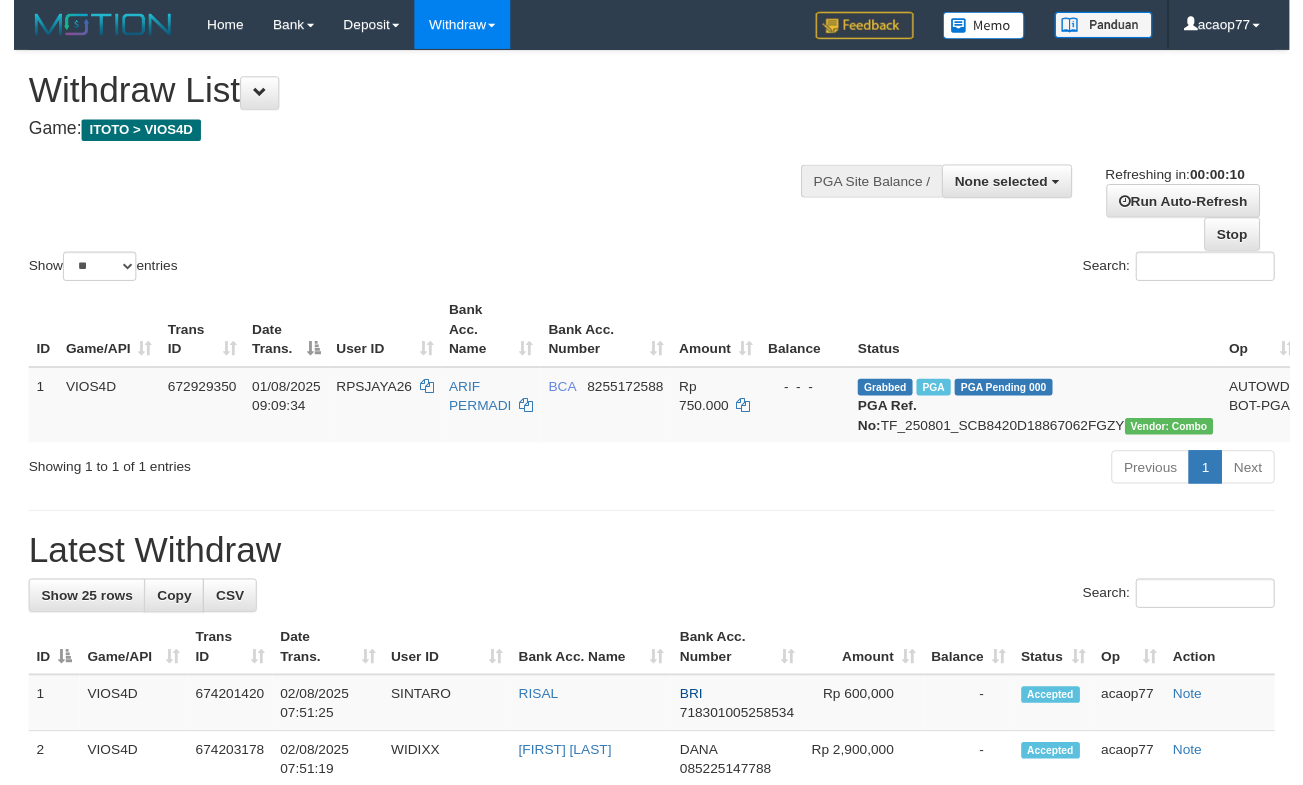 scroll, scrollTop: 0, scrollLeft: 0, axis: both 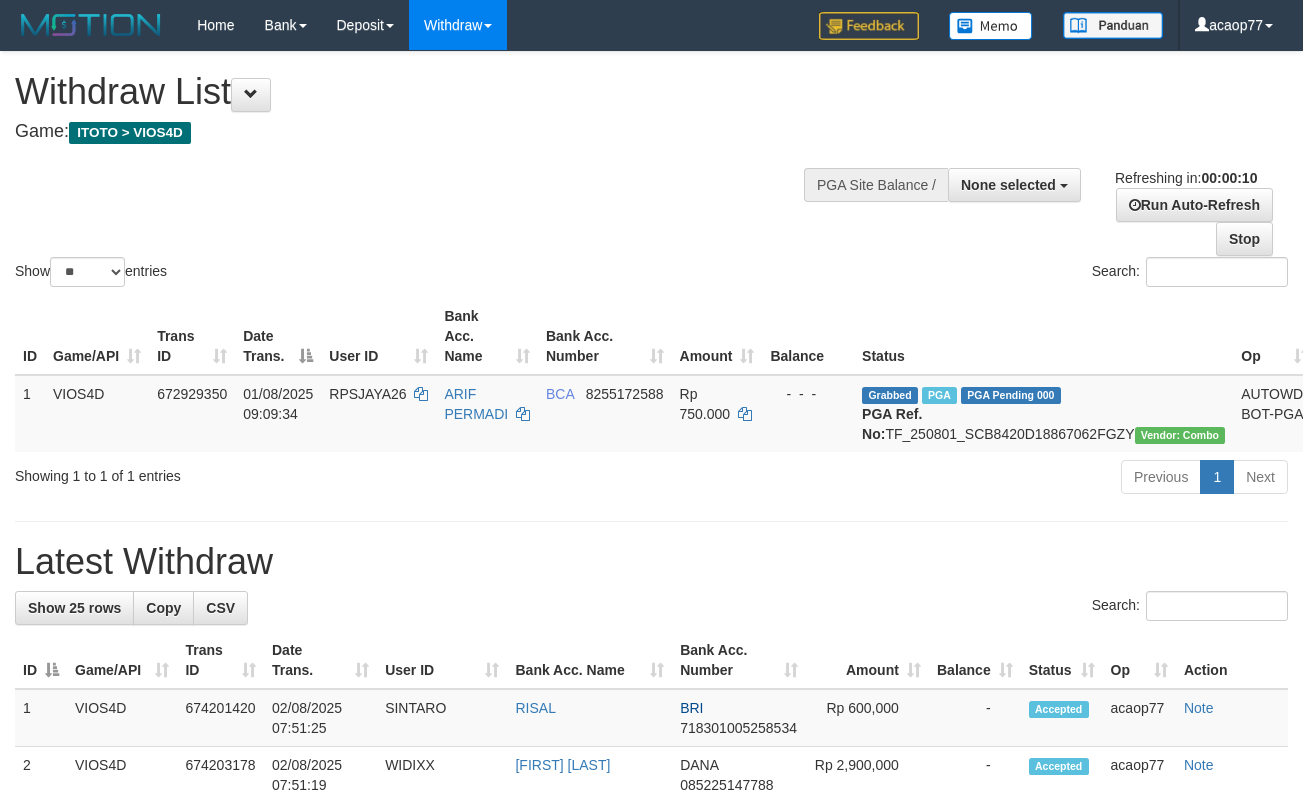 select 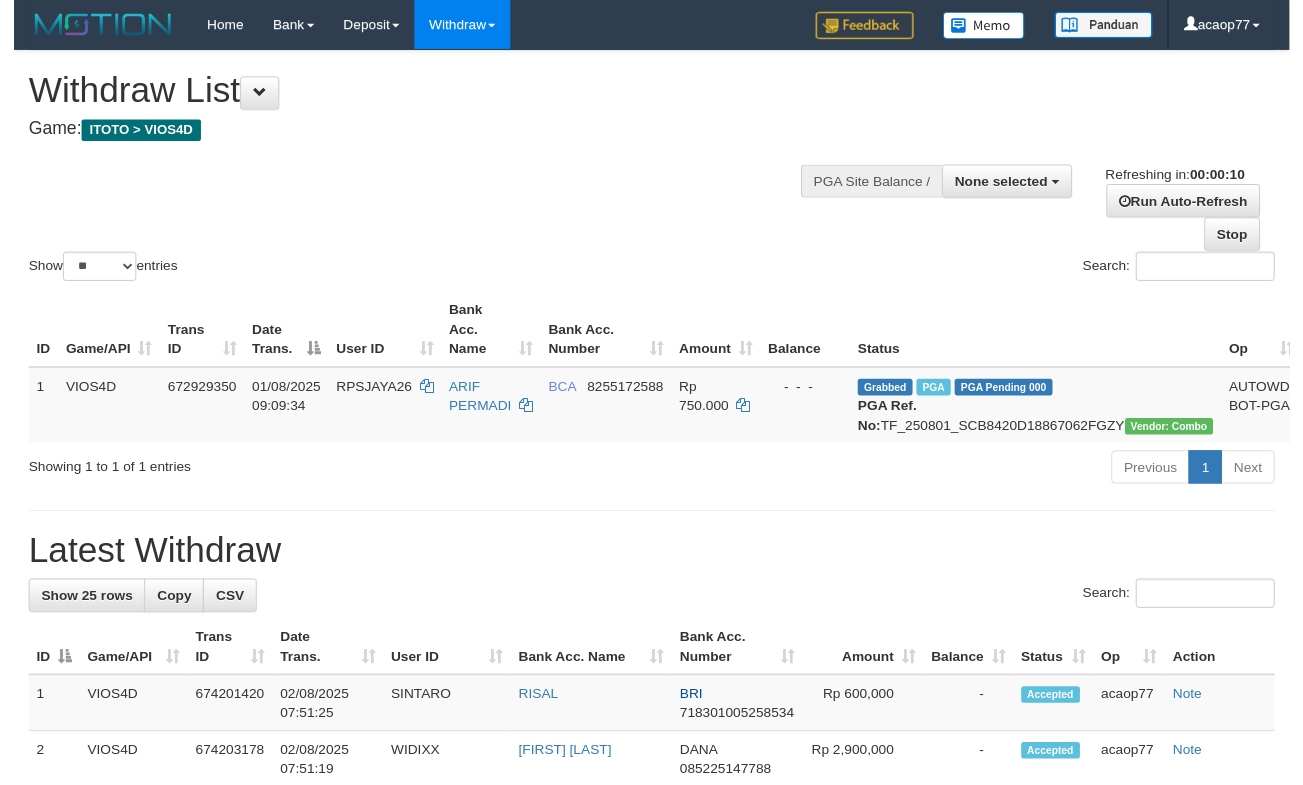 scroll, scrollTop: 0, scrollLeft: 0, axis: both 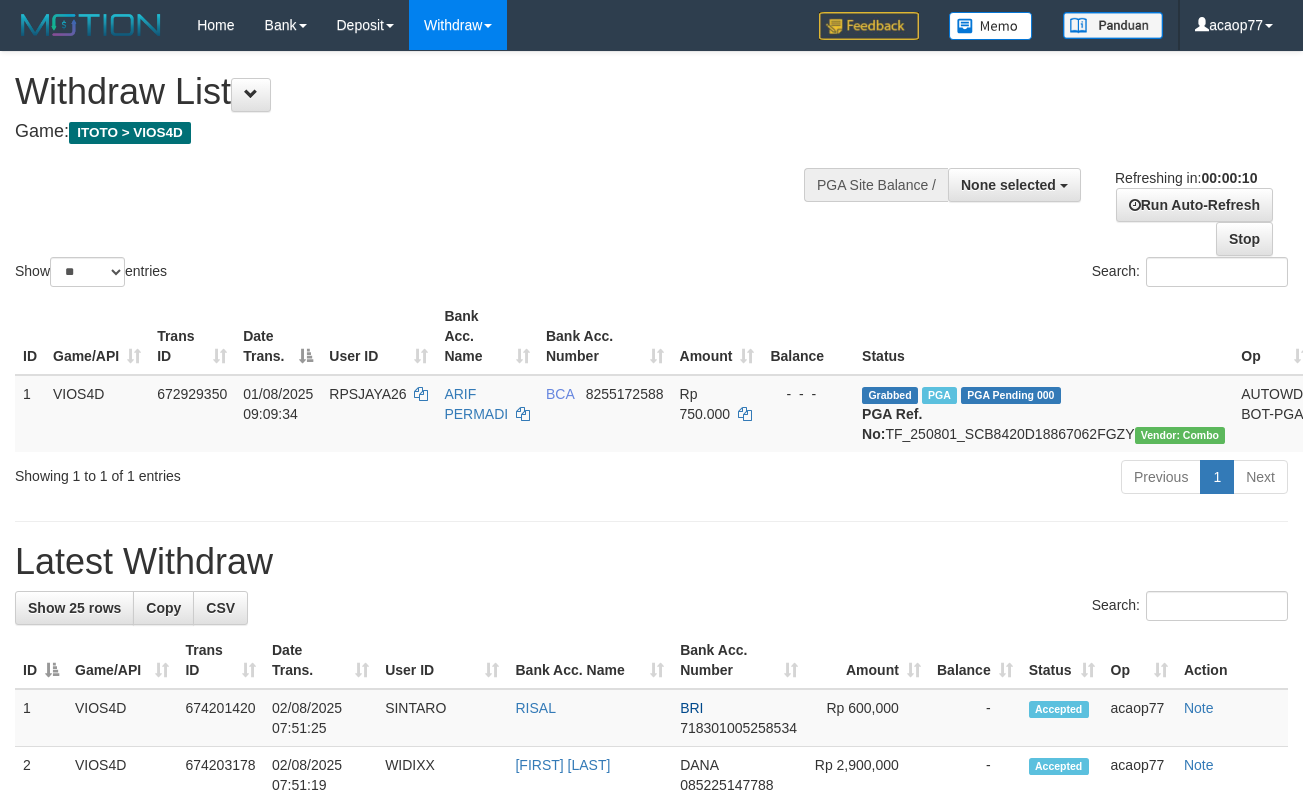 select 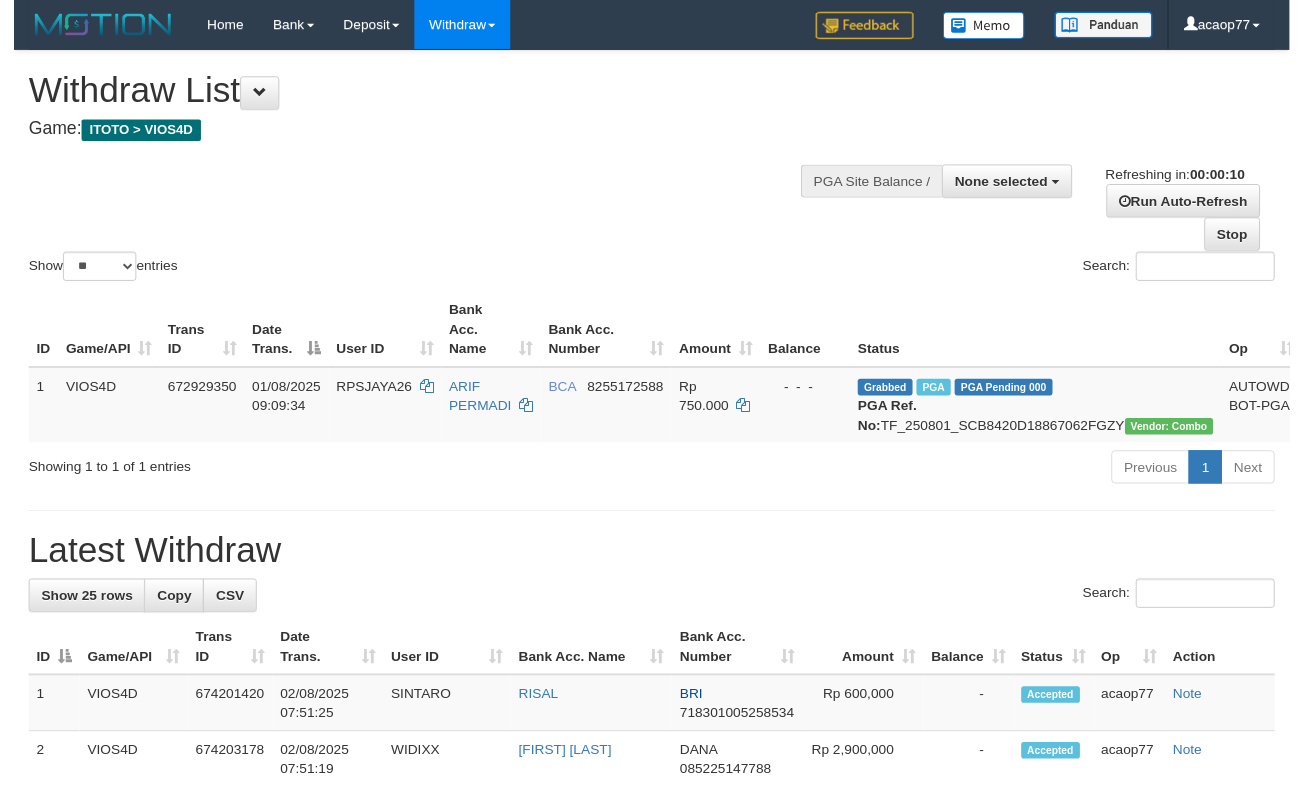 scroll, scrollTop: 0, scrollLeft: 0, axis: both 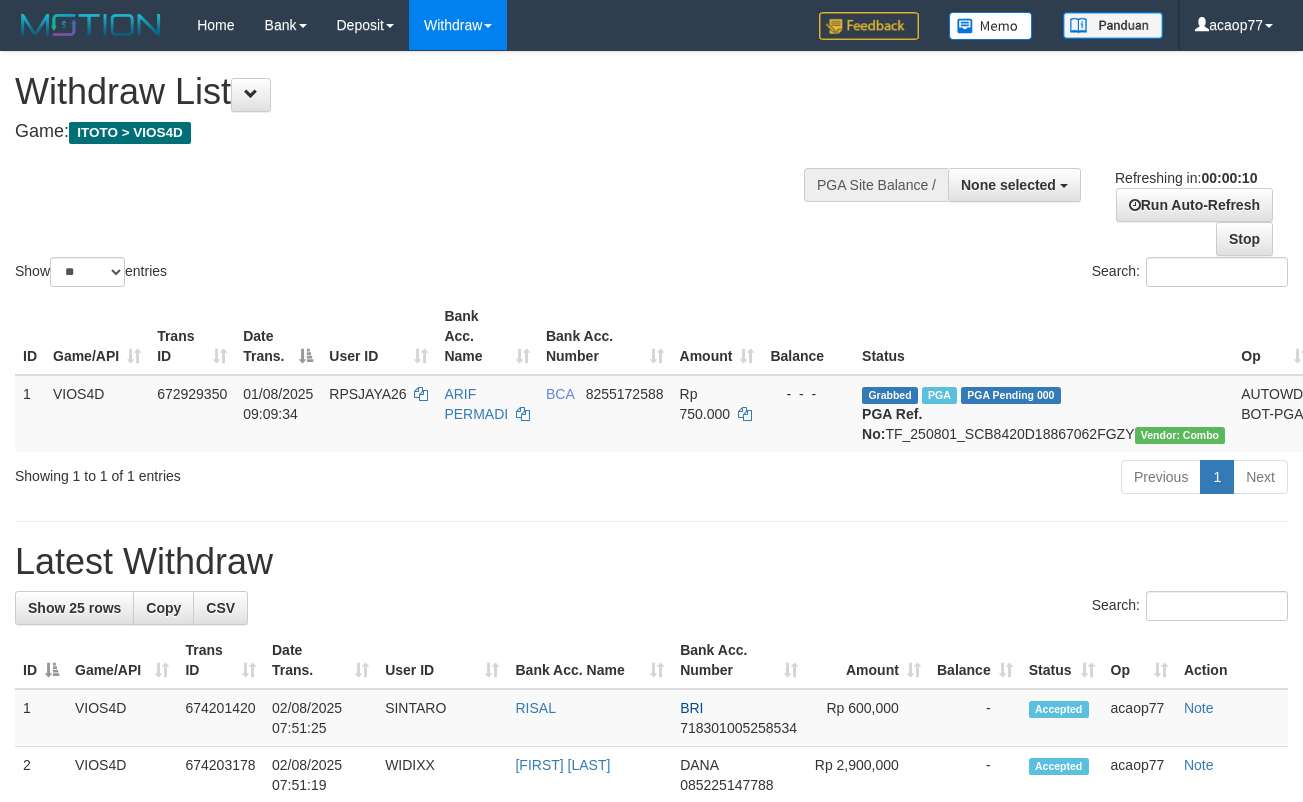 select 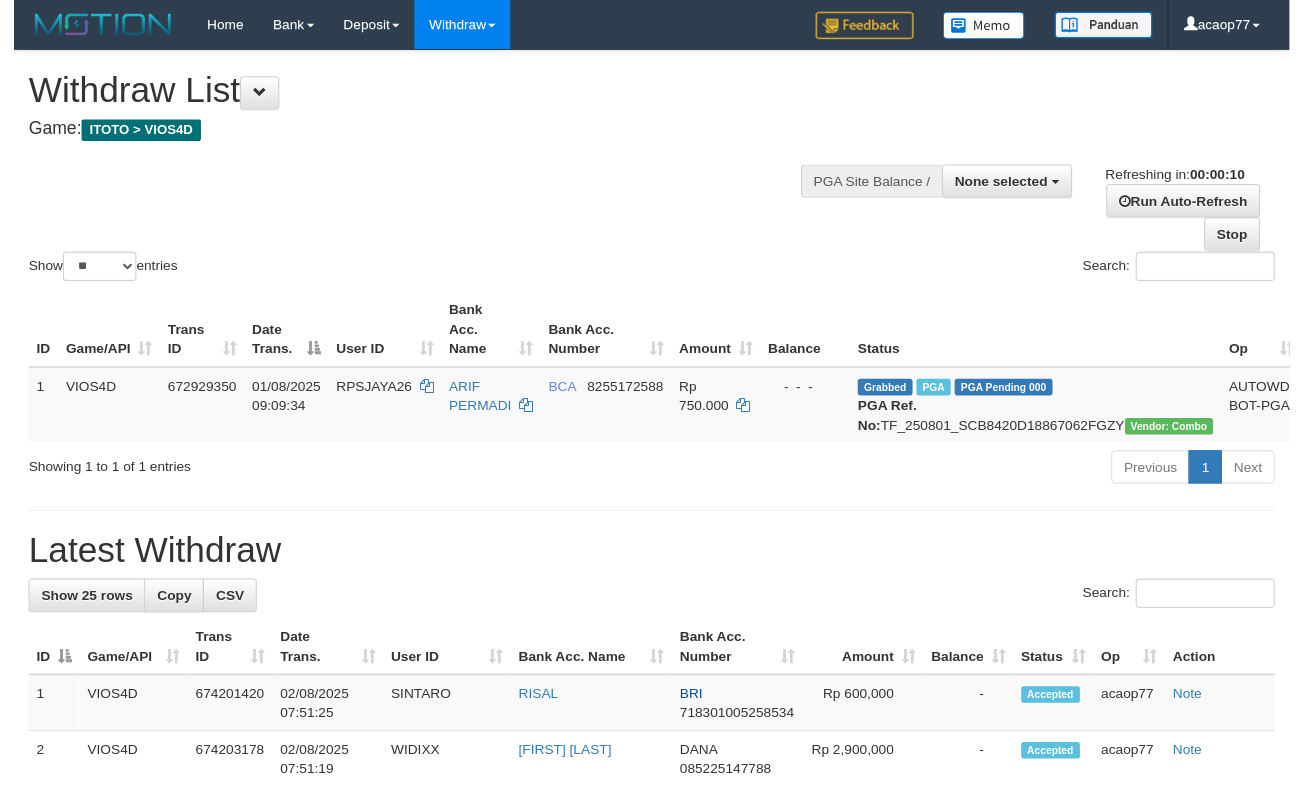 scroll, scrollTop: 0, scrollLeft: 0, axis: both 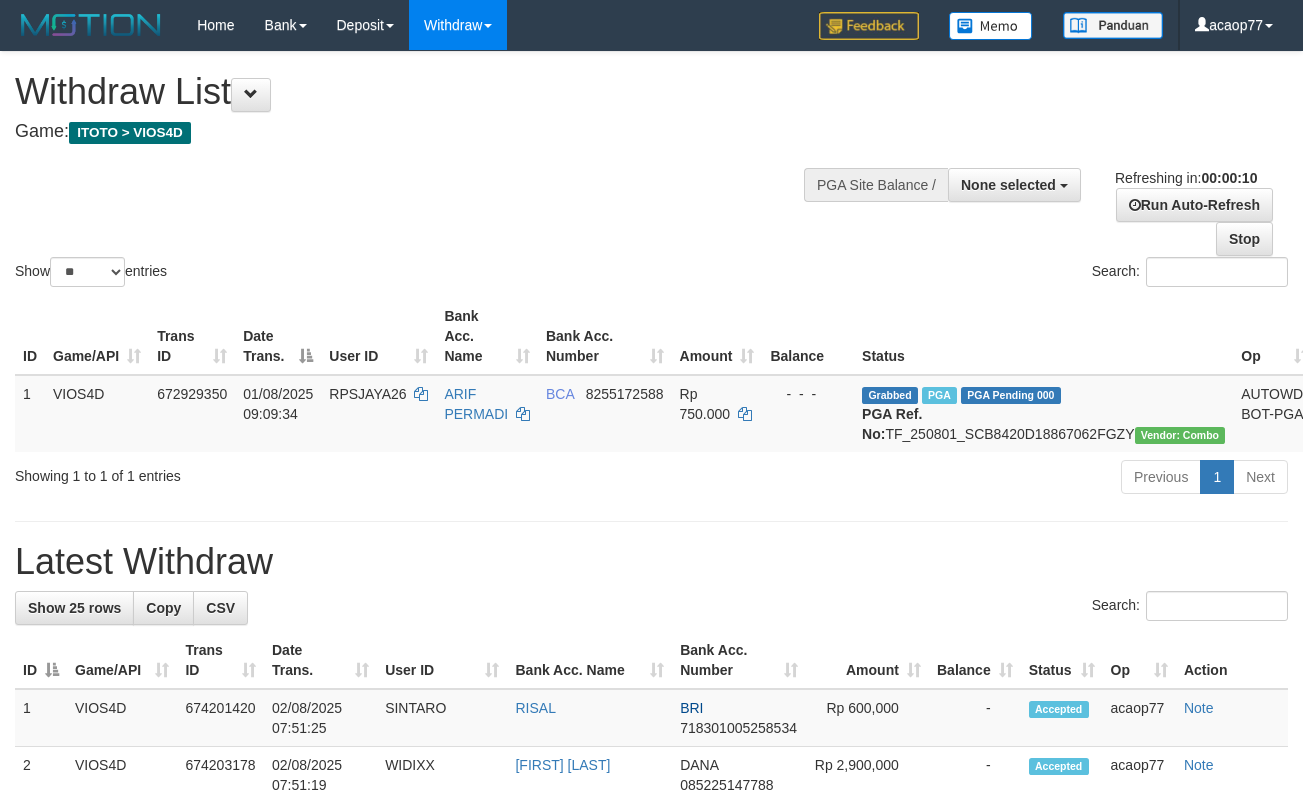select 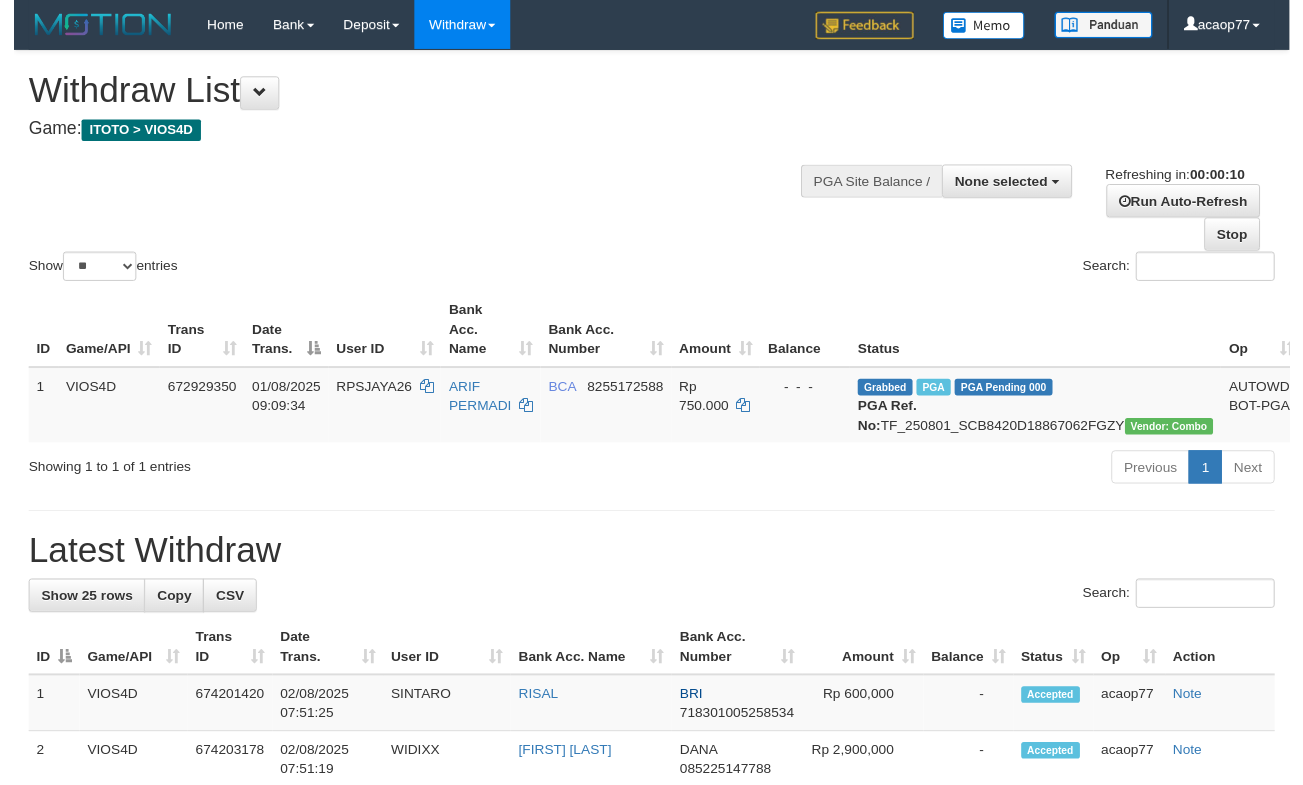 scroll, scrollTop: 0, scrollLeft: 0, axis: both 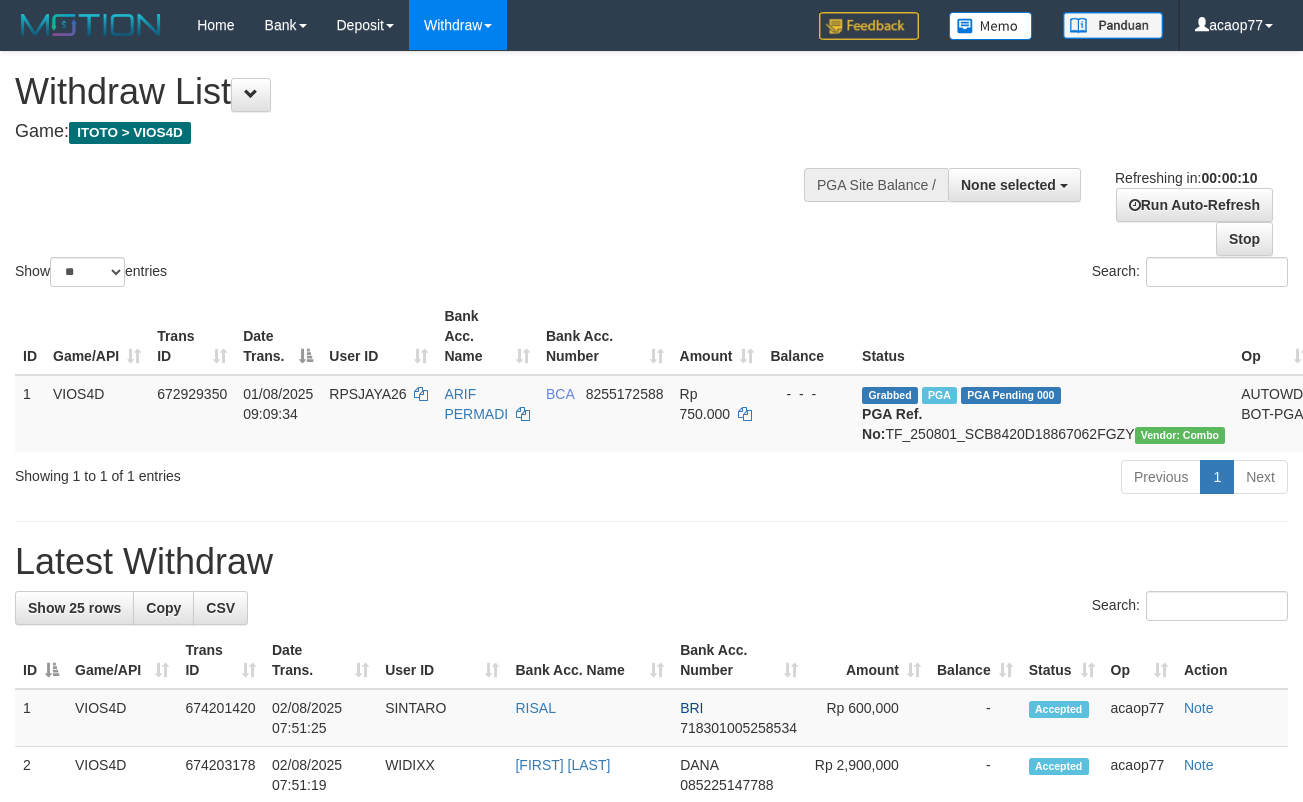 select 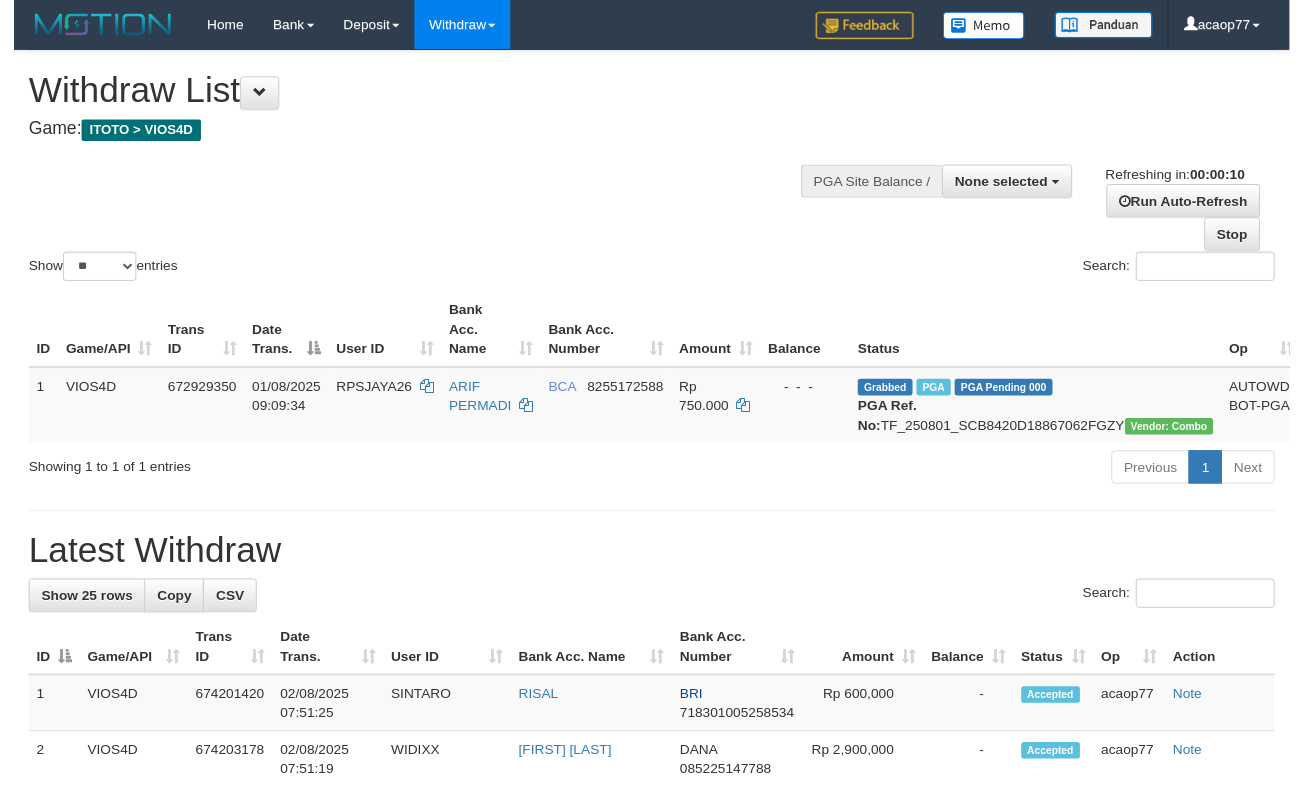 scroll, scrollTop: 0, scrollLeft: 0, axis: both 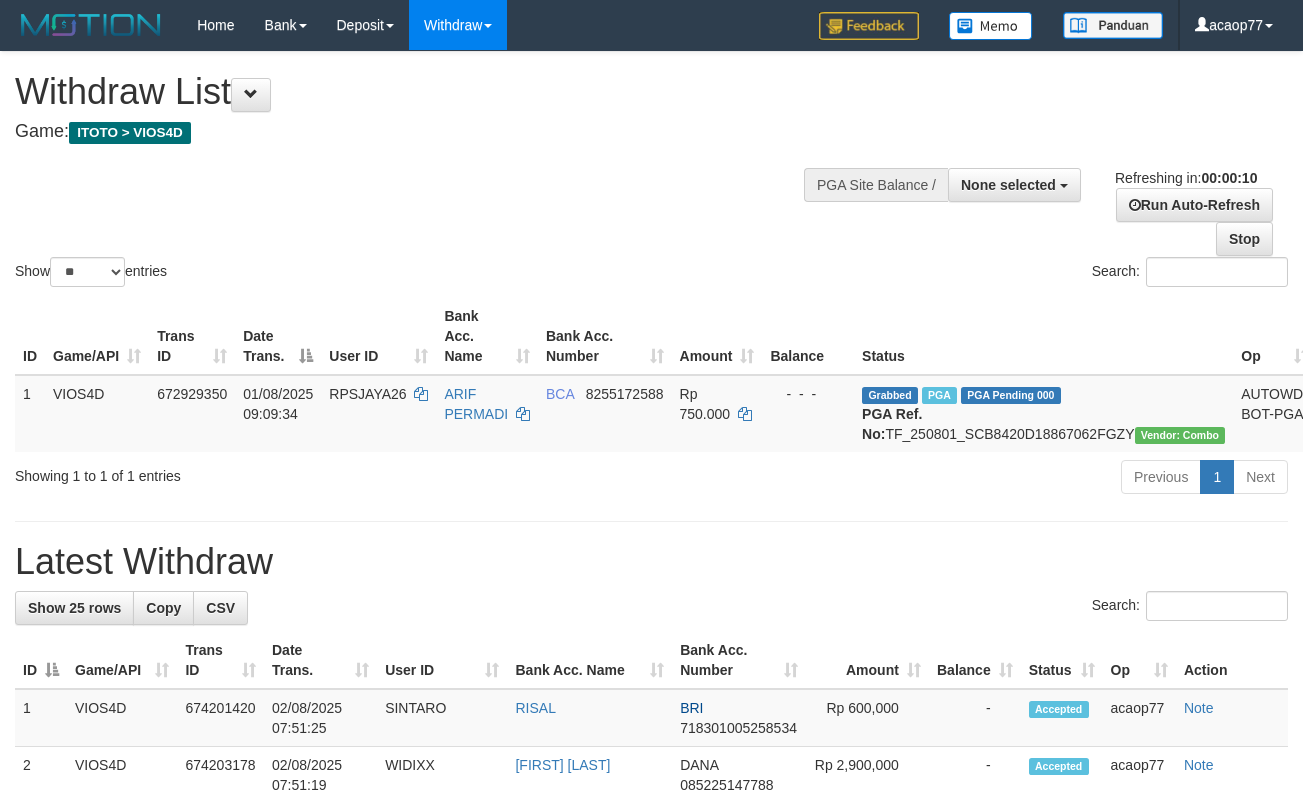 select 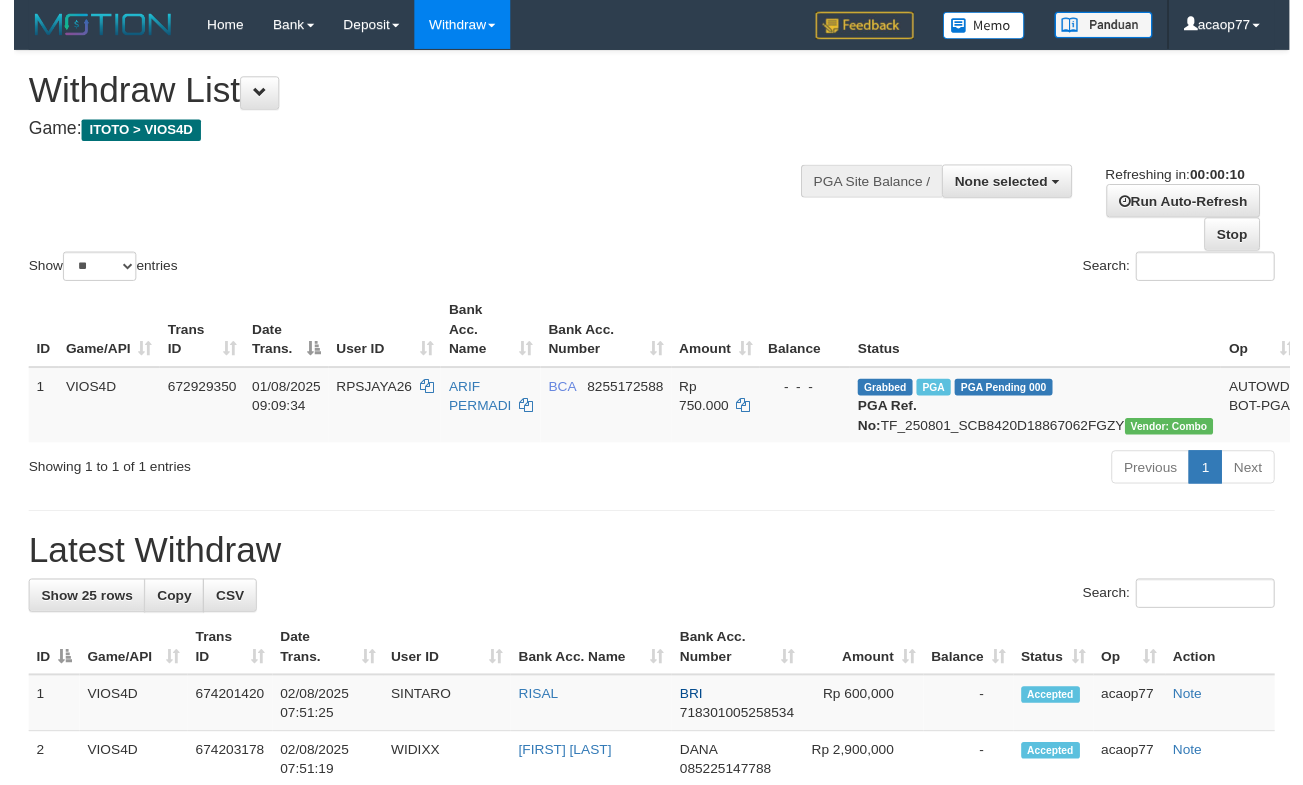 scroll, scrollTop: 0, scrollLeft: 0, axis: both 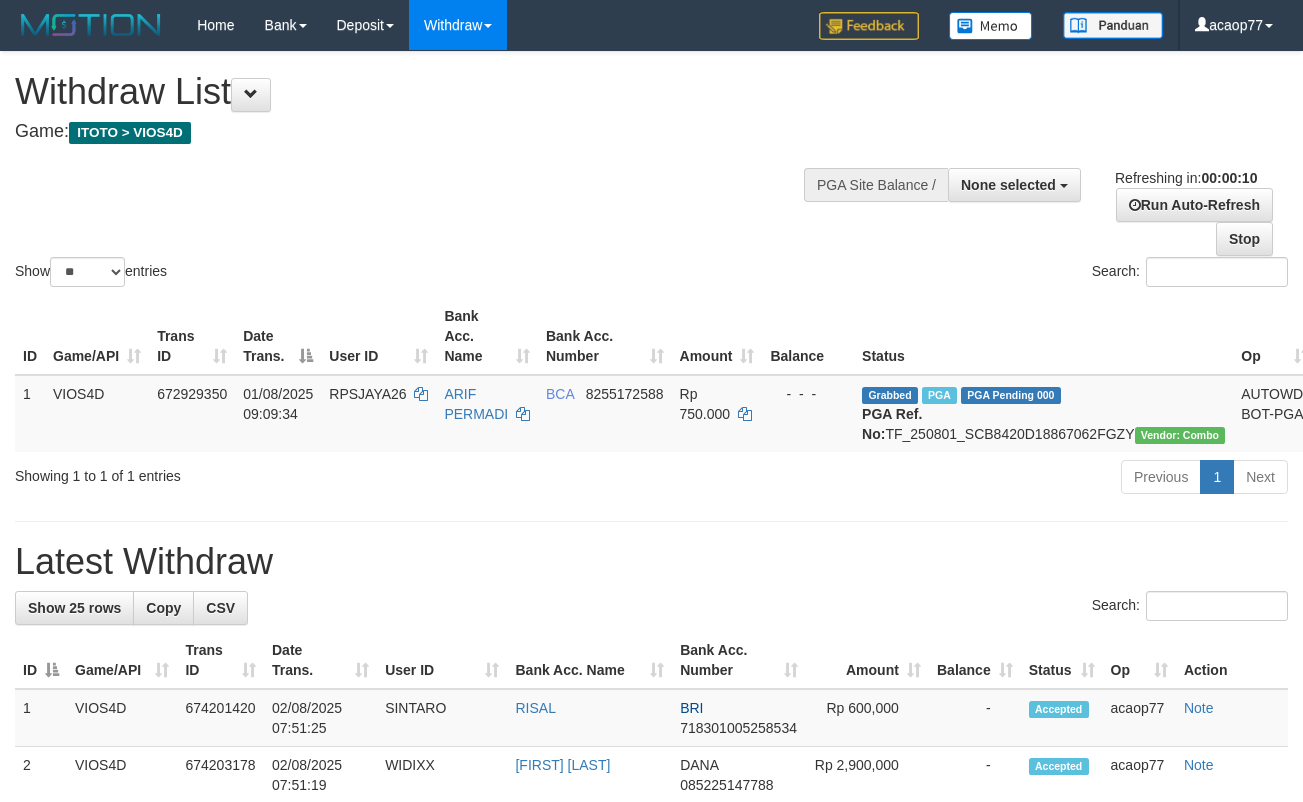 select 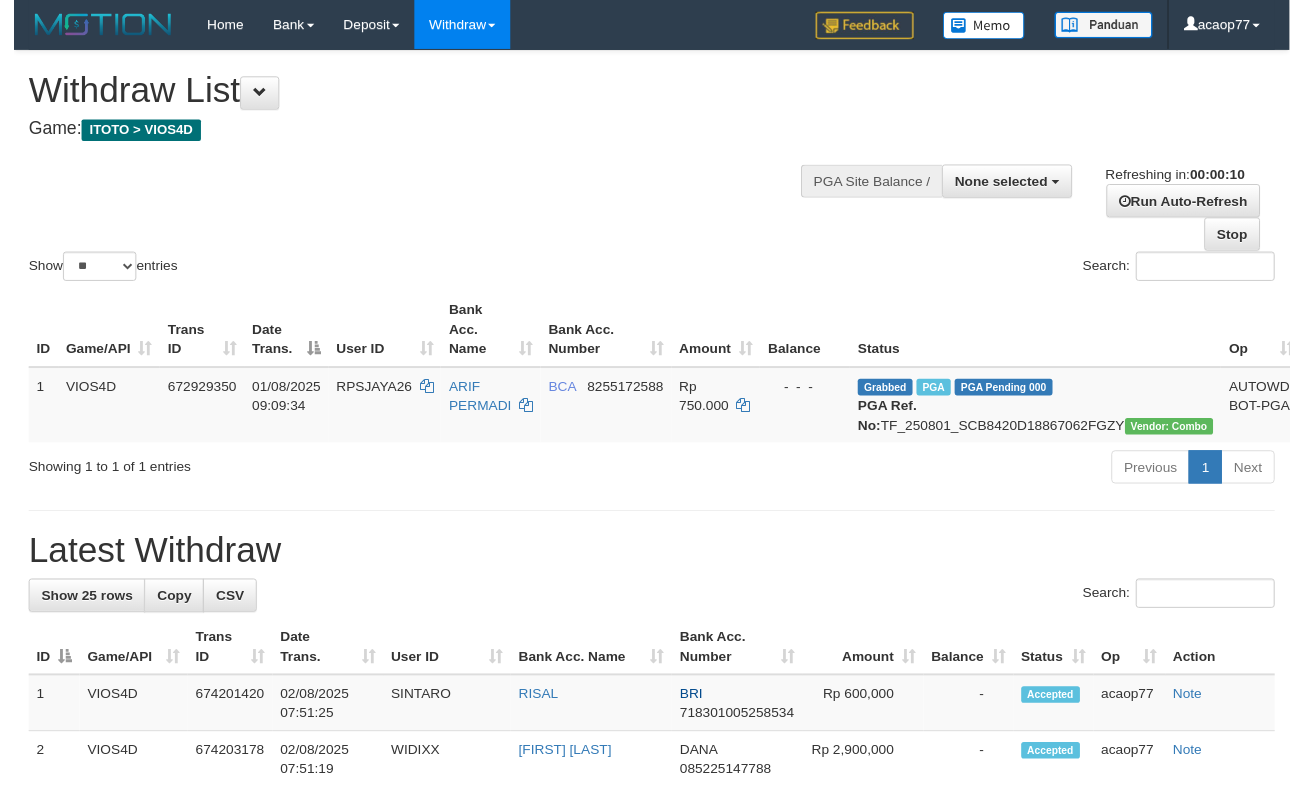 scroll, scrollTop: 0, scrollLeft: 0, axis: both 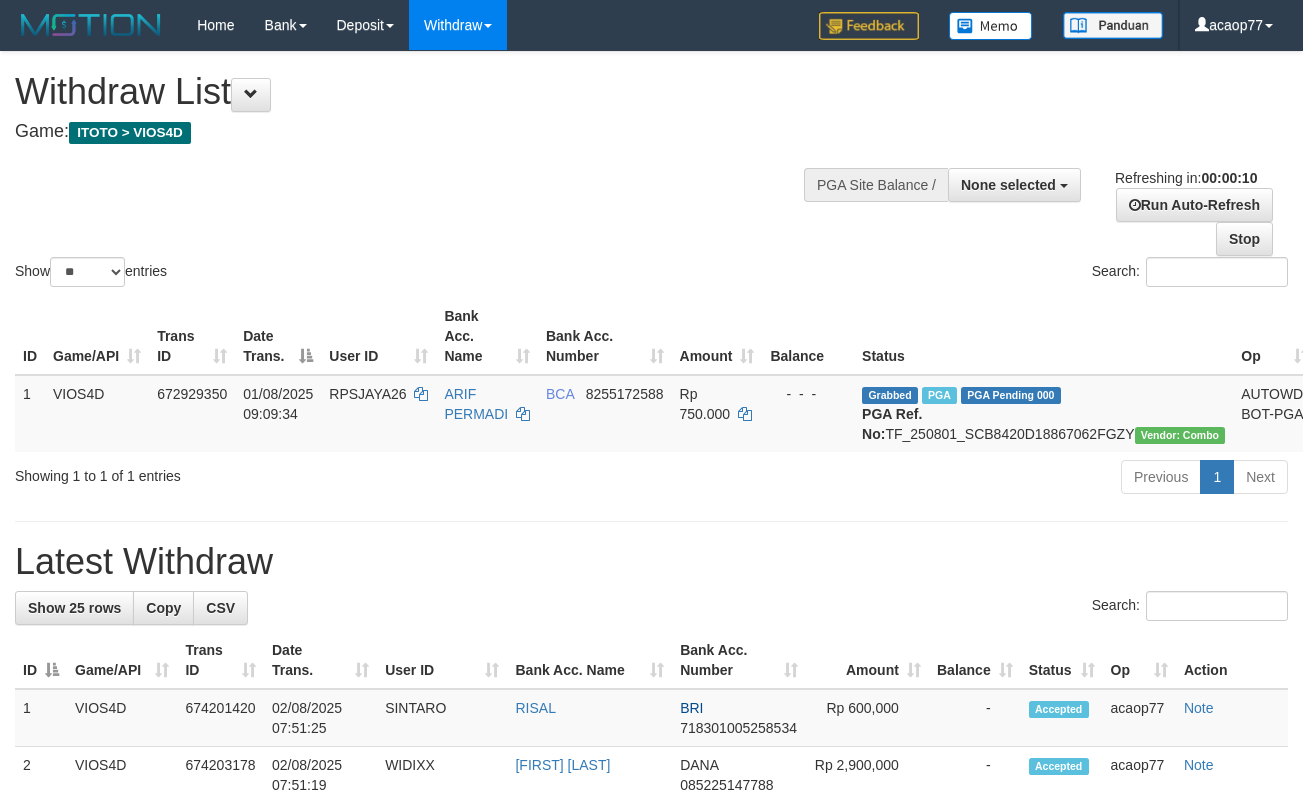 select 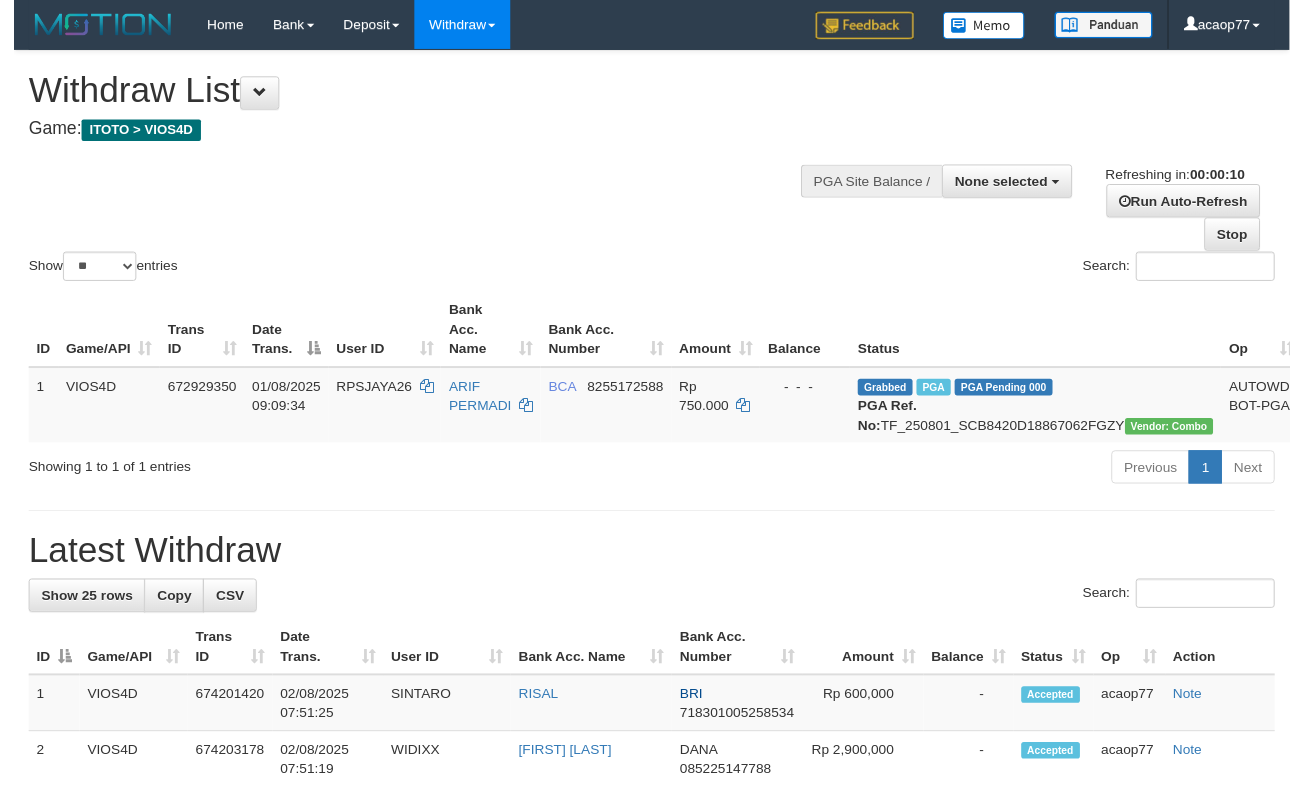 scroll, scrollTop: 0, scrollLeft: 0, axis: both 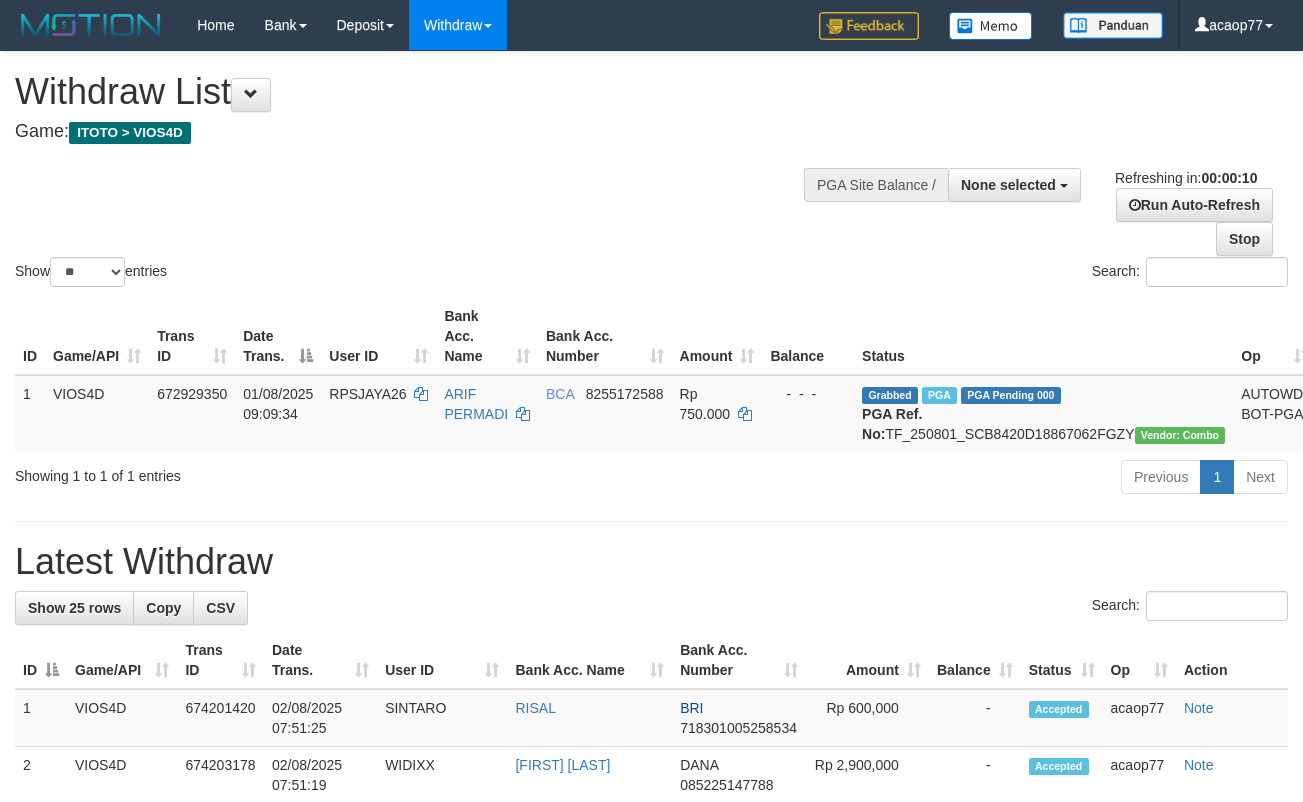 select 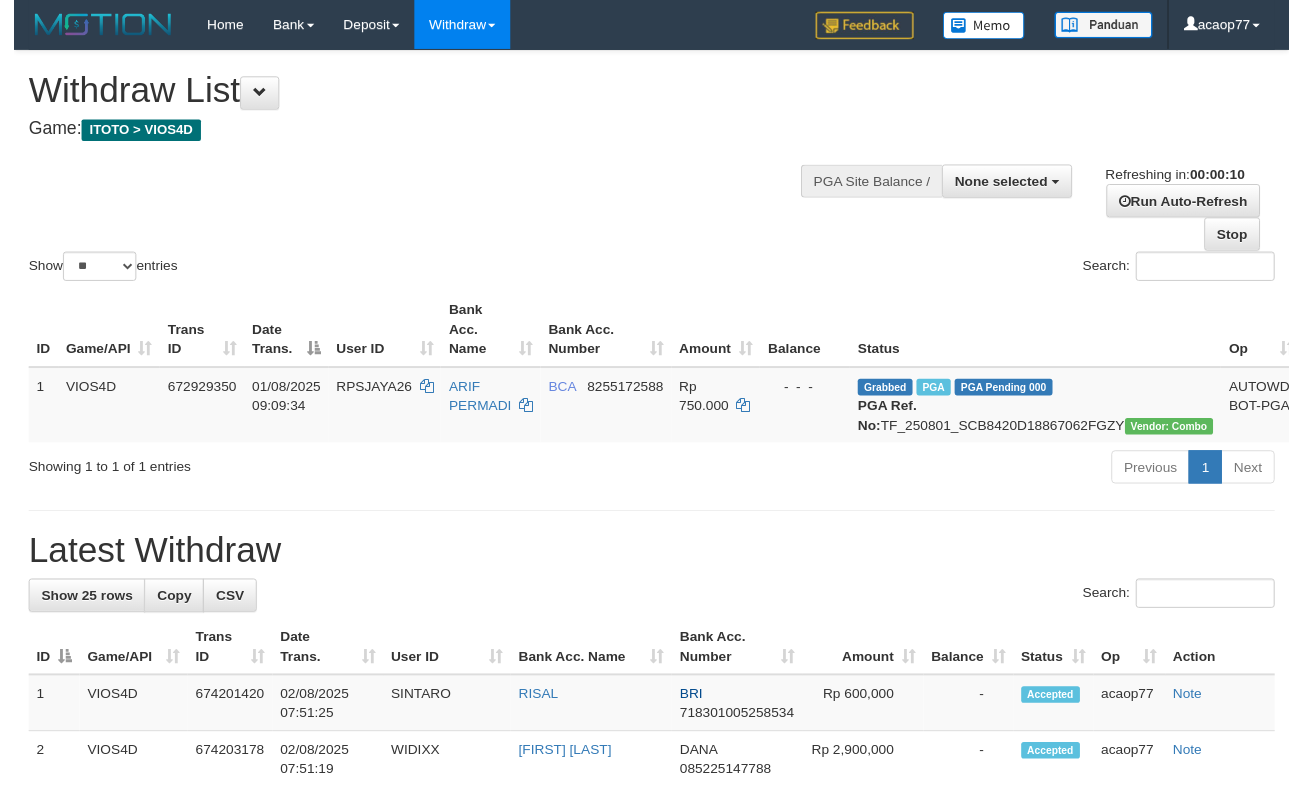 scroll, scrollTop: 0, scrollLeft: 0, axis: both 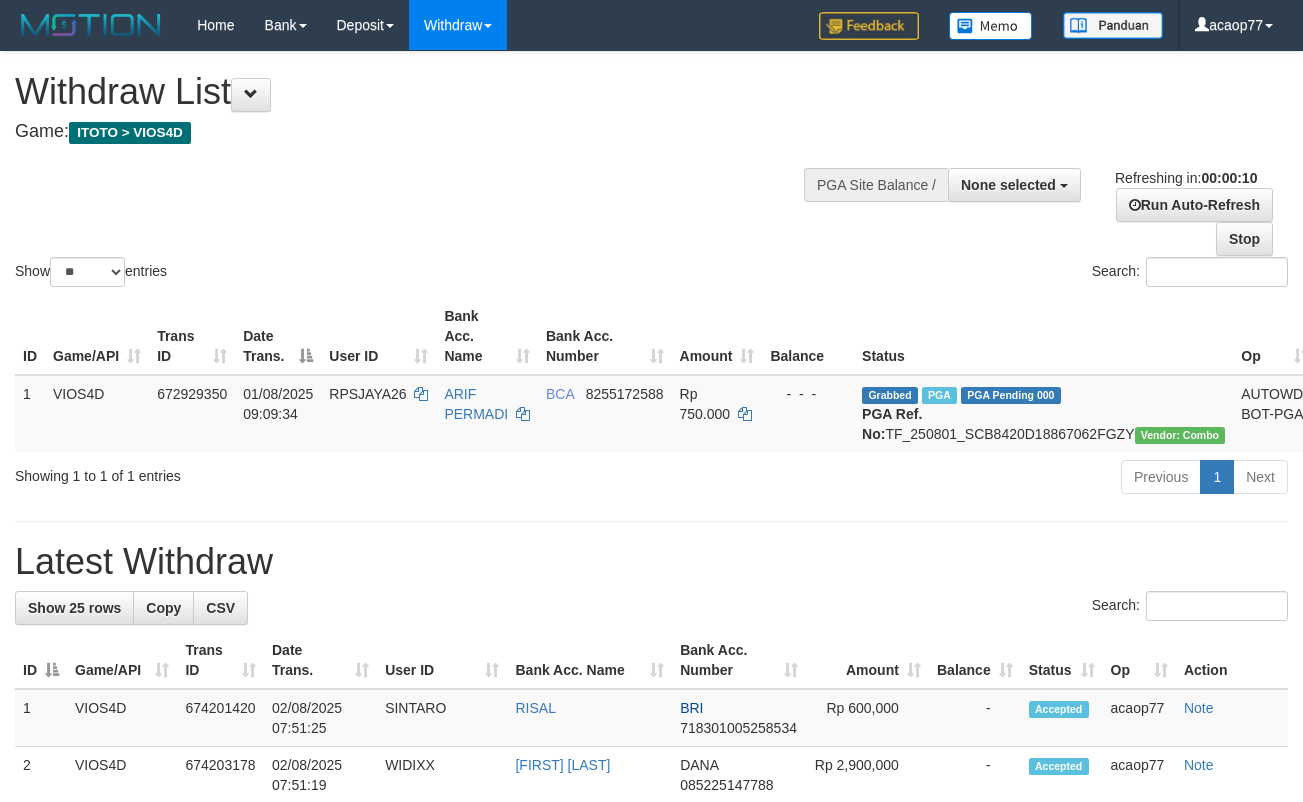 select 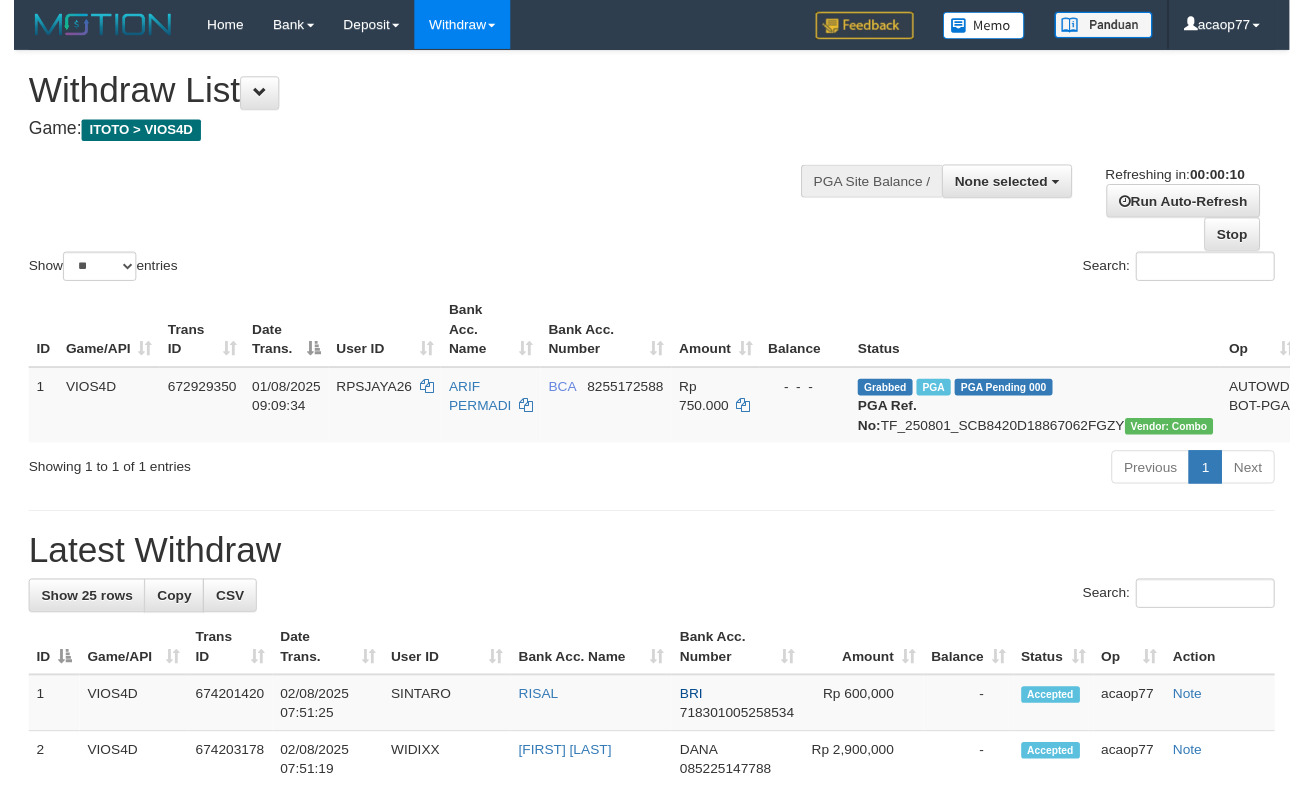 scroll, scrollTop: 0, scrollLeft: 0, axis: both 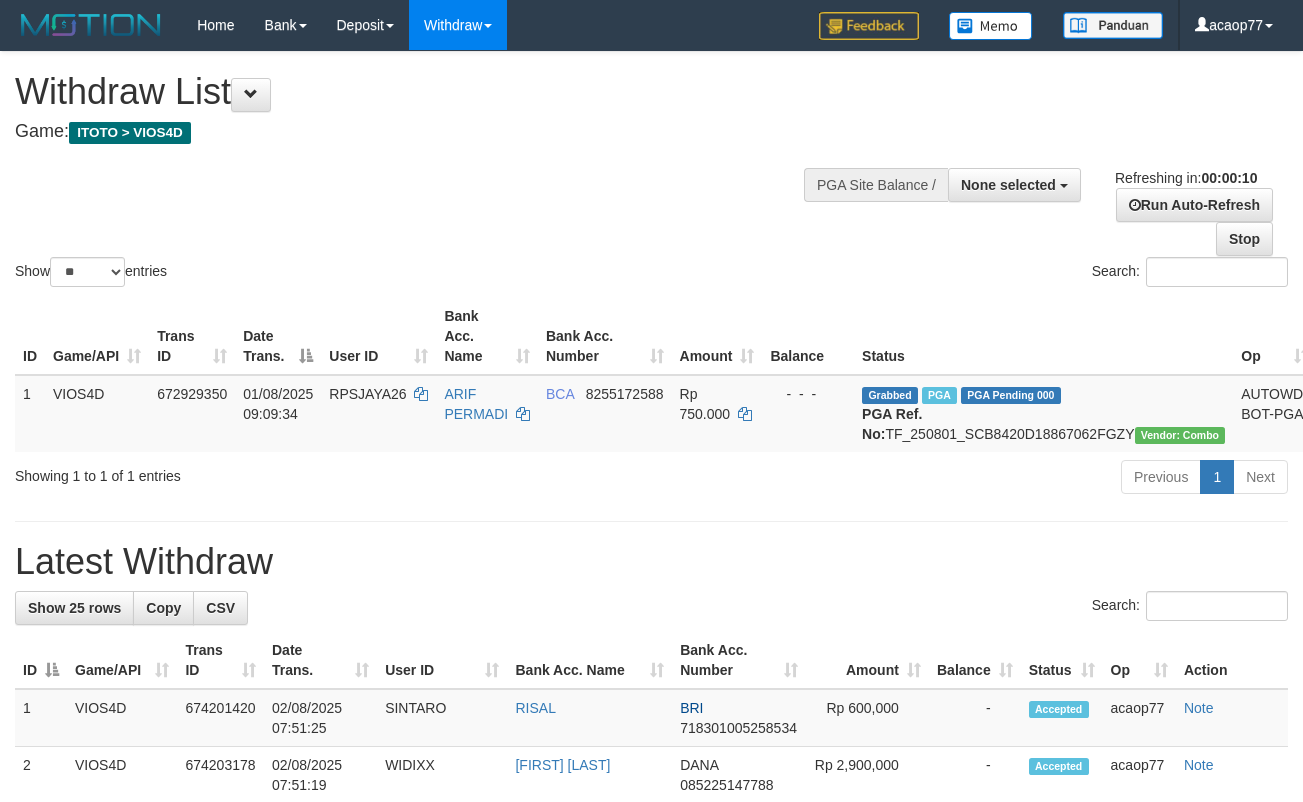 select 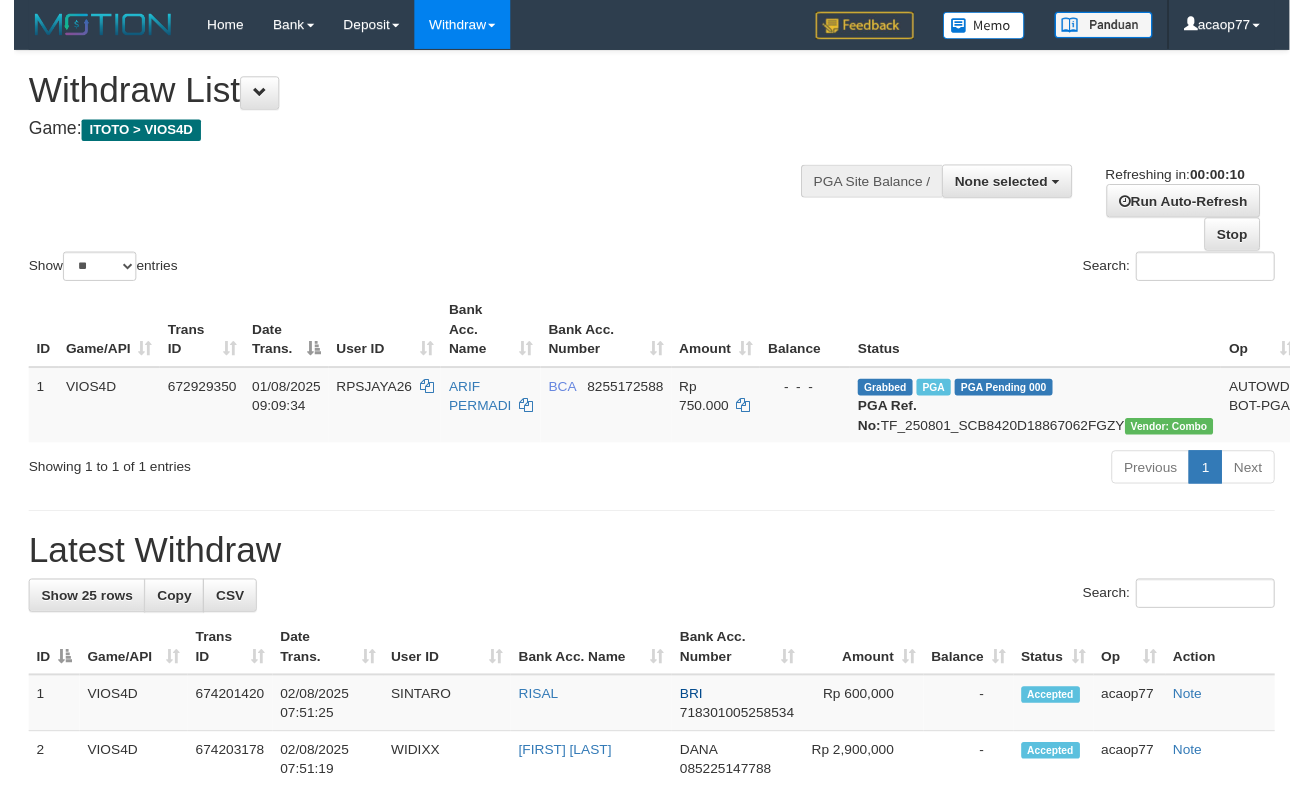 scroll, scrollTop: 0, scrollLeft: 0, axis: both 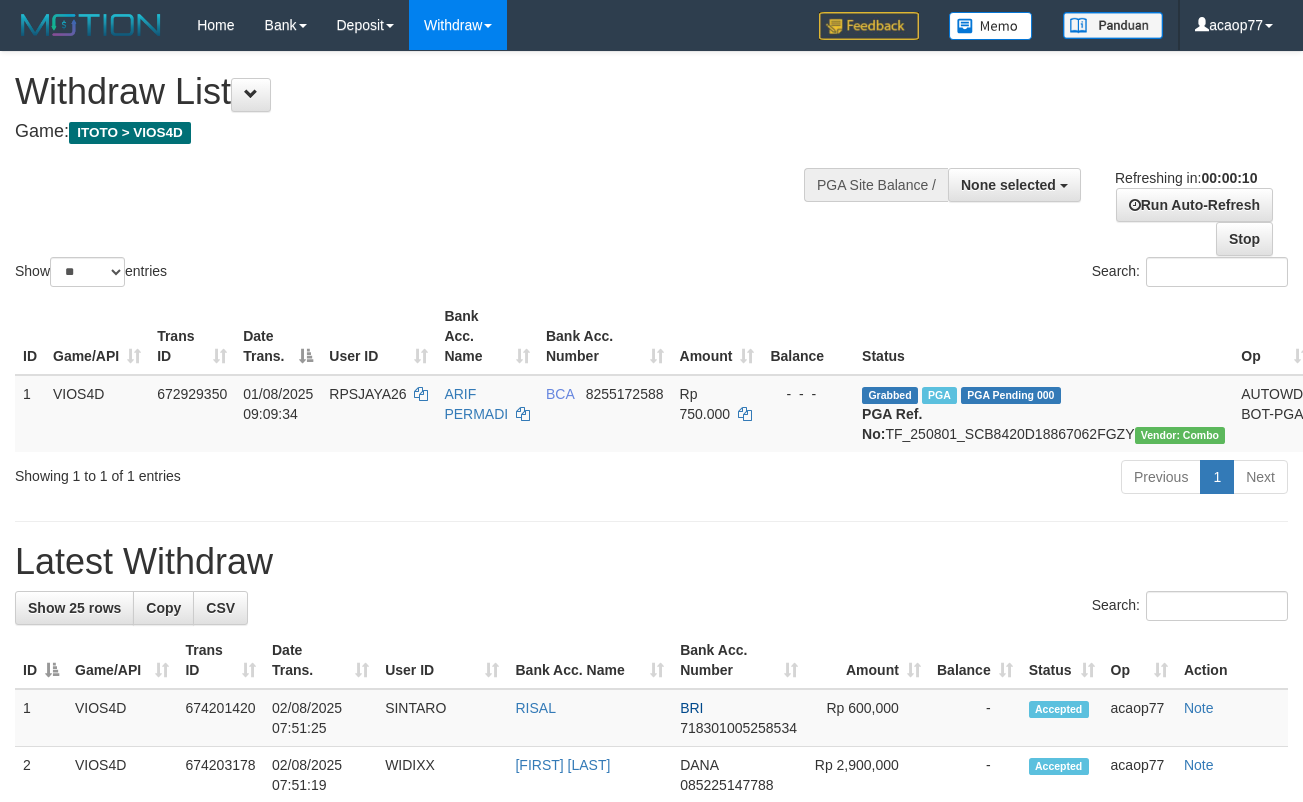 select 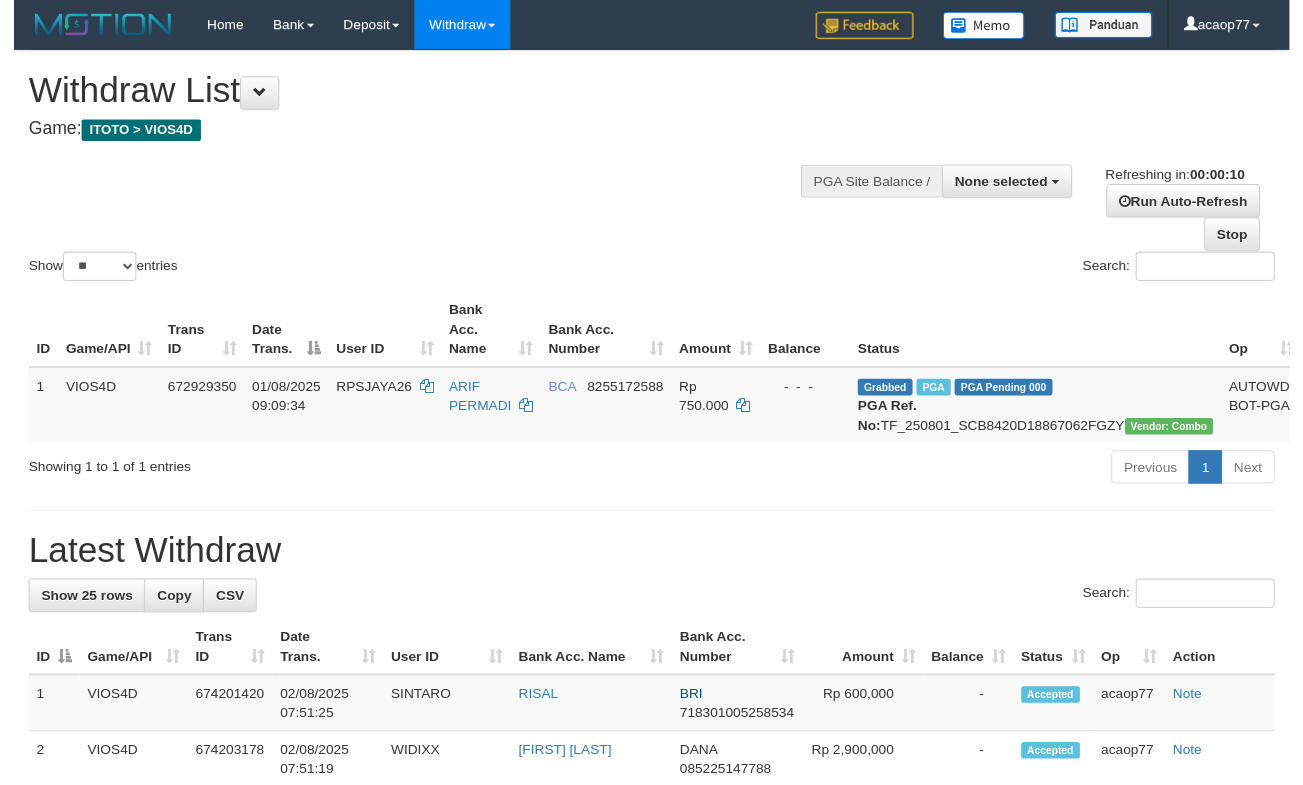 scroll, scrollTop: 0, scrollLeft: 0, axis: both 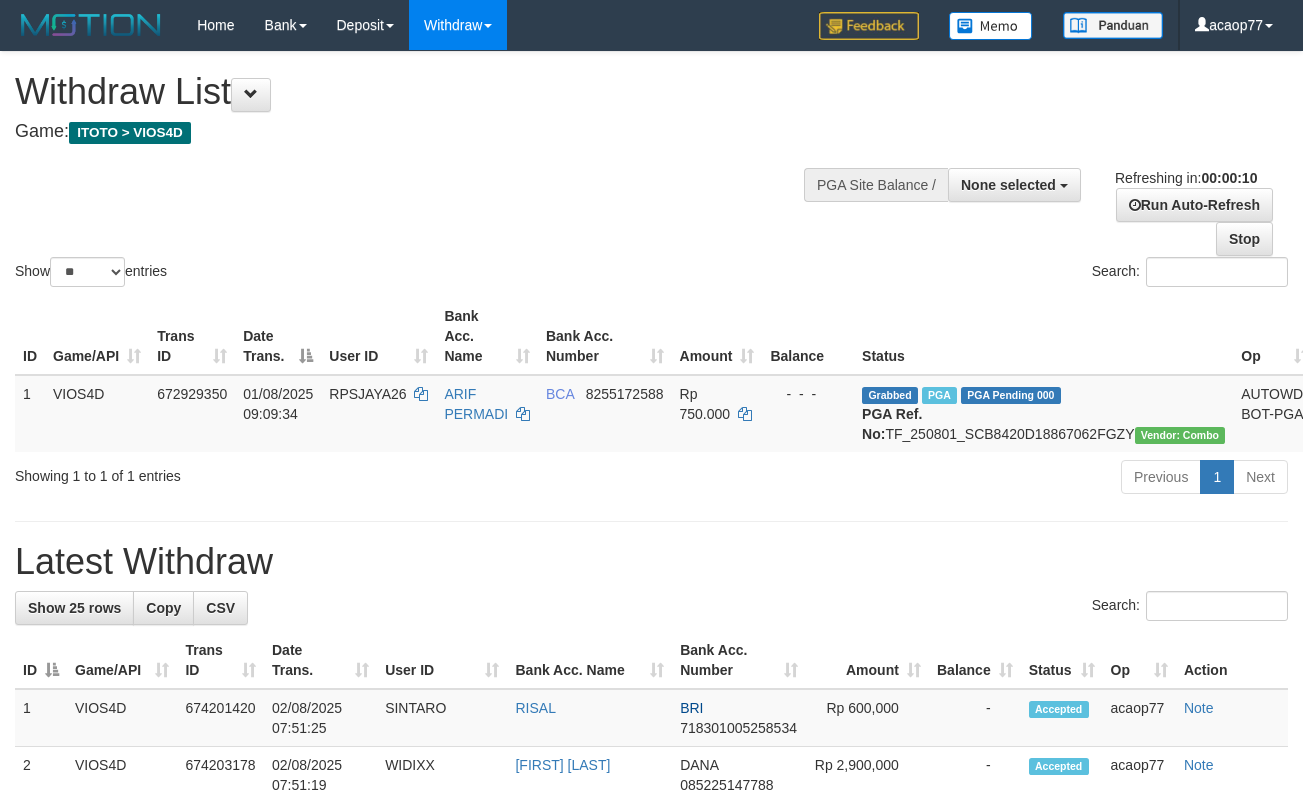 select 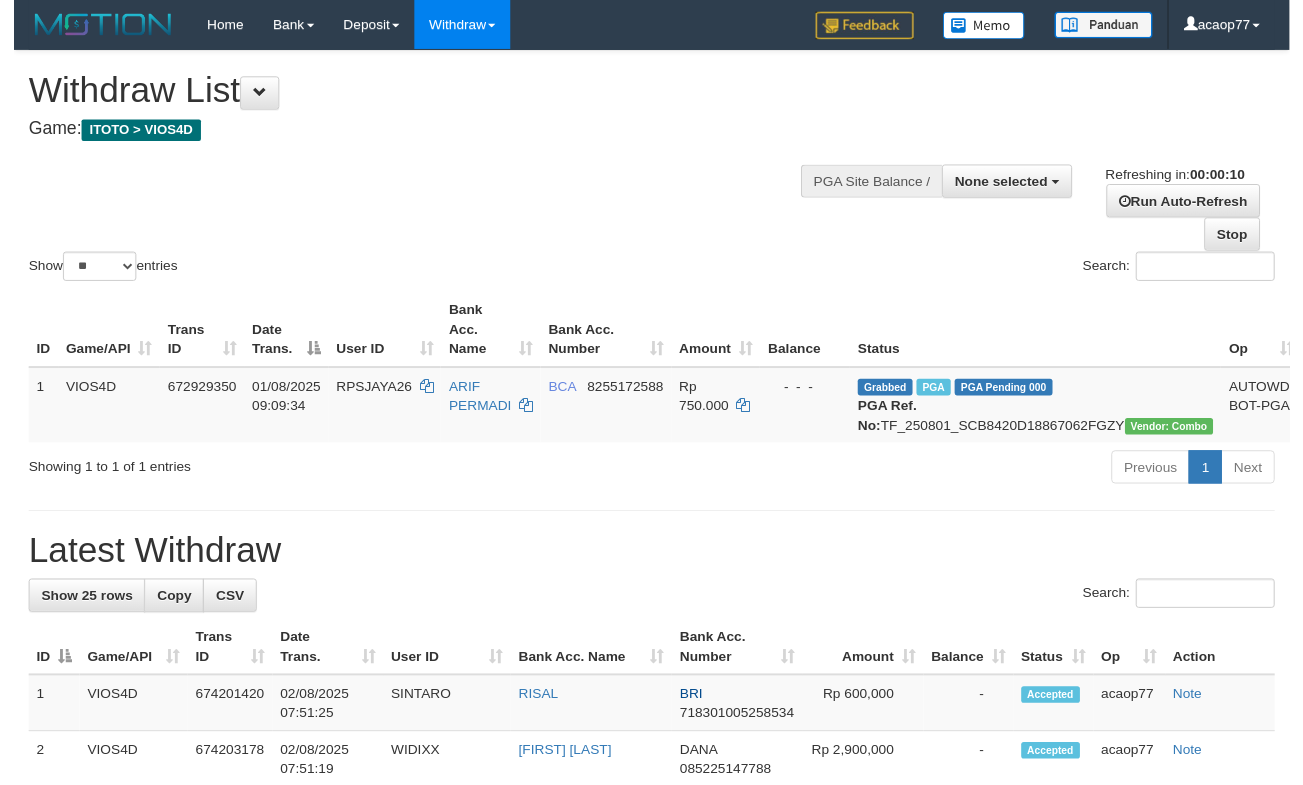 scroll, scrollTop: 0, scrollLeft: 0, axis: both 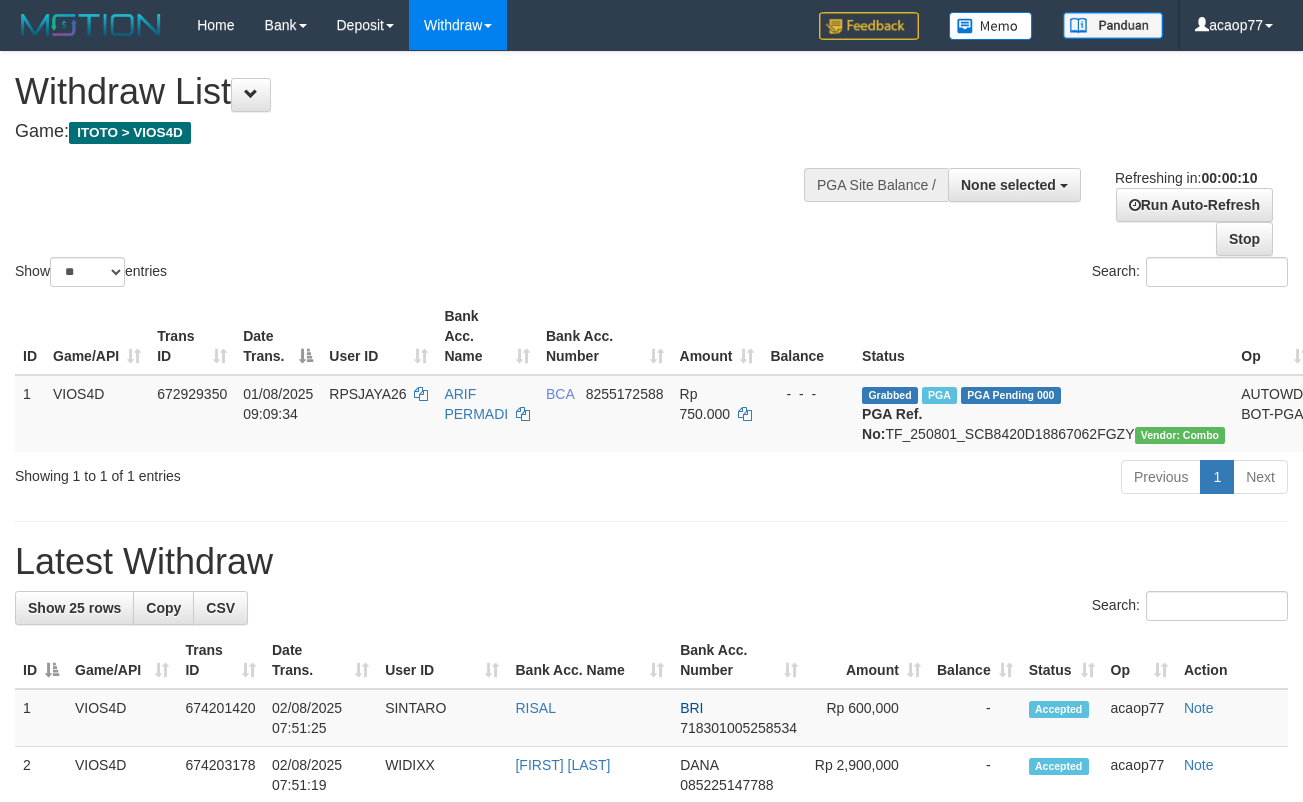 select 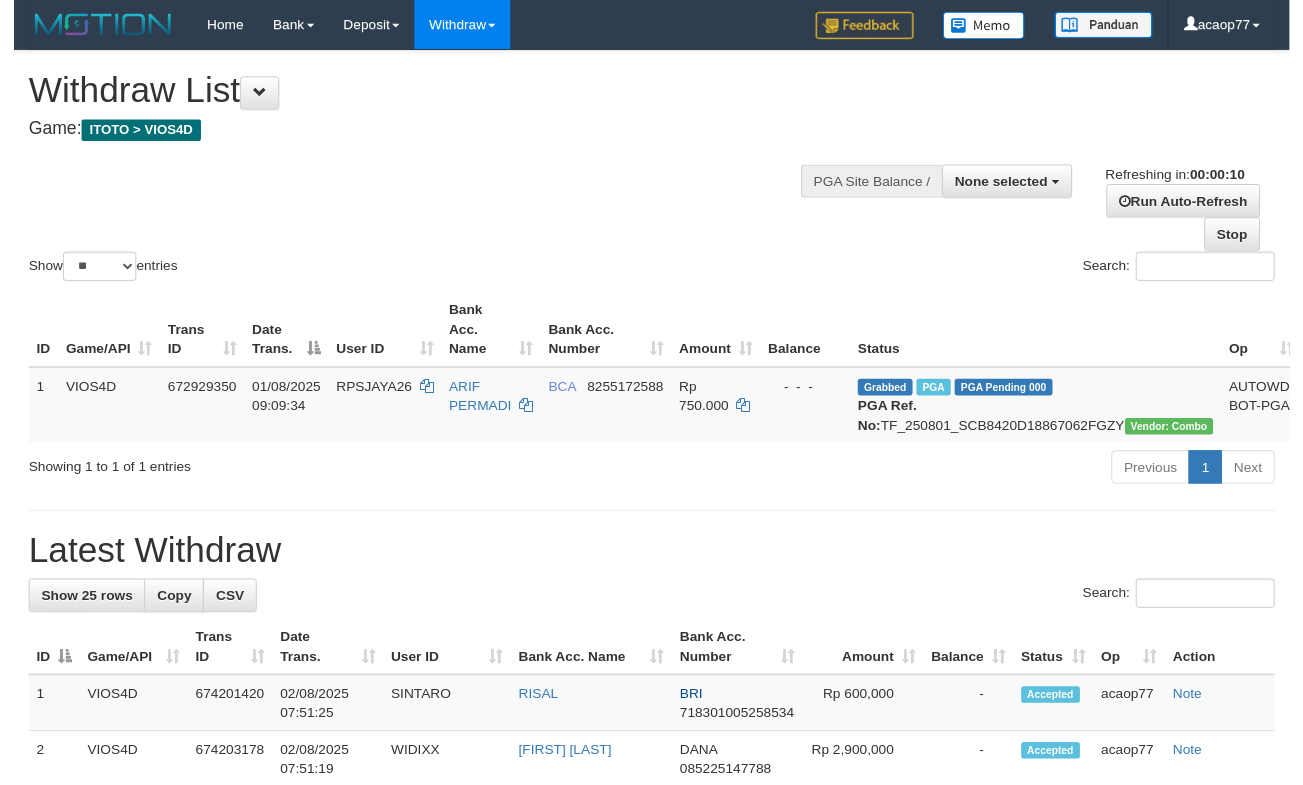 scroll, scrollTop: 0, scrollLeft: 0, axis: both 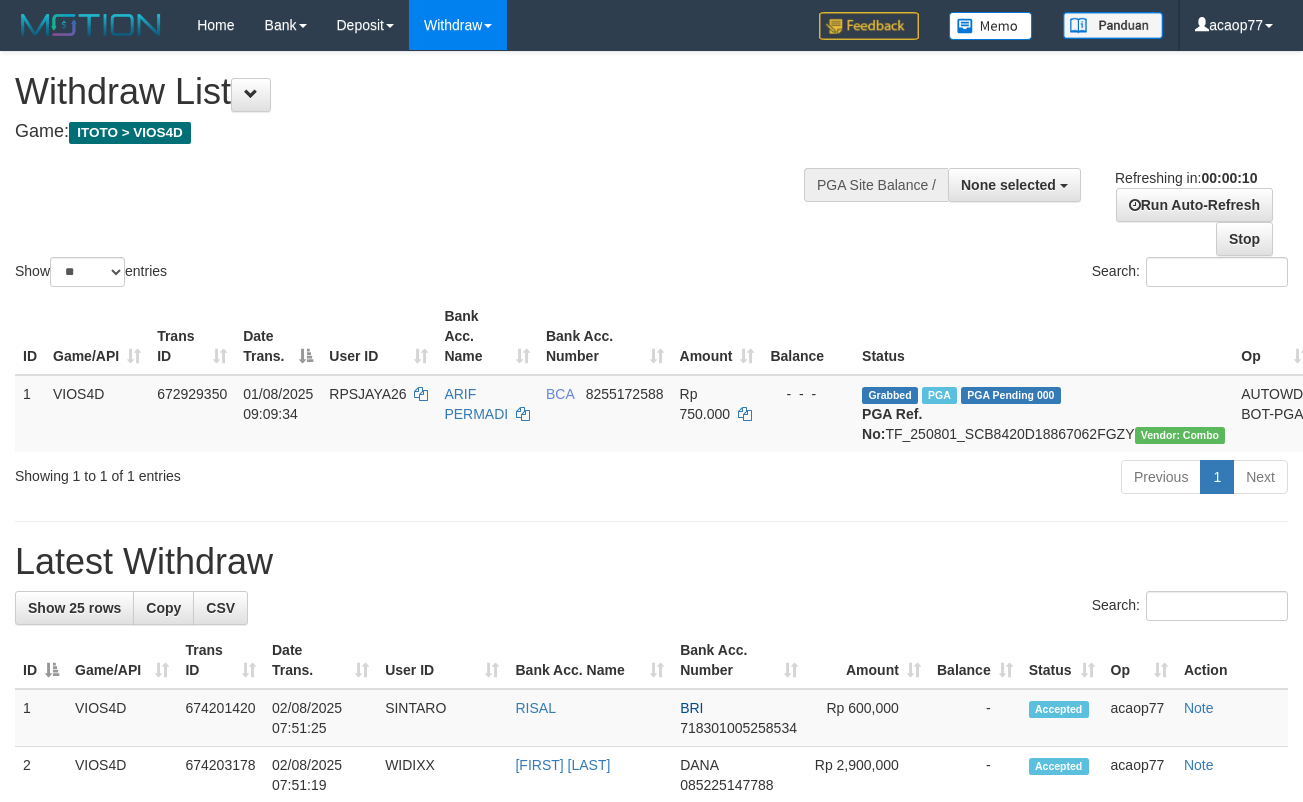 select 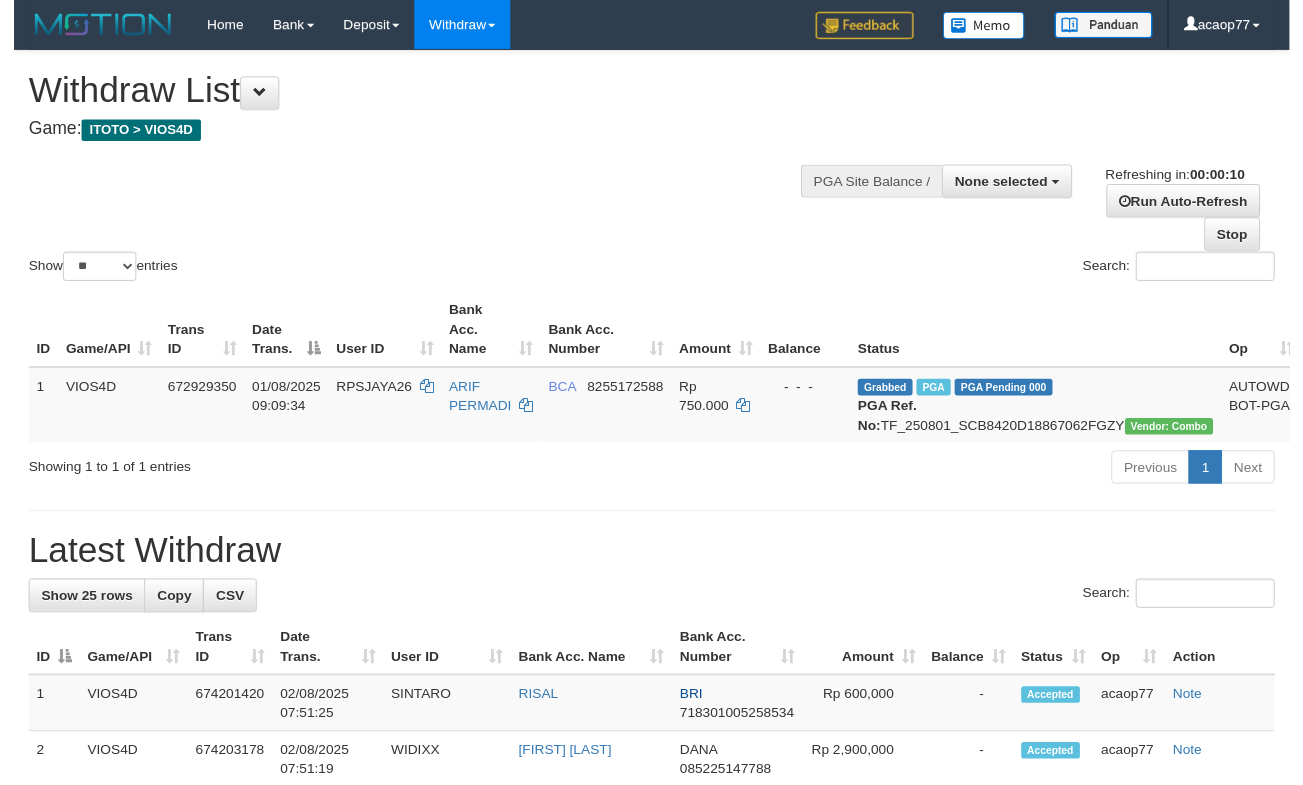 scroll, scrollTop: 0, scrollLeft: 0, axis: both 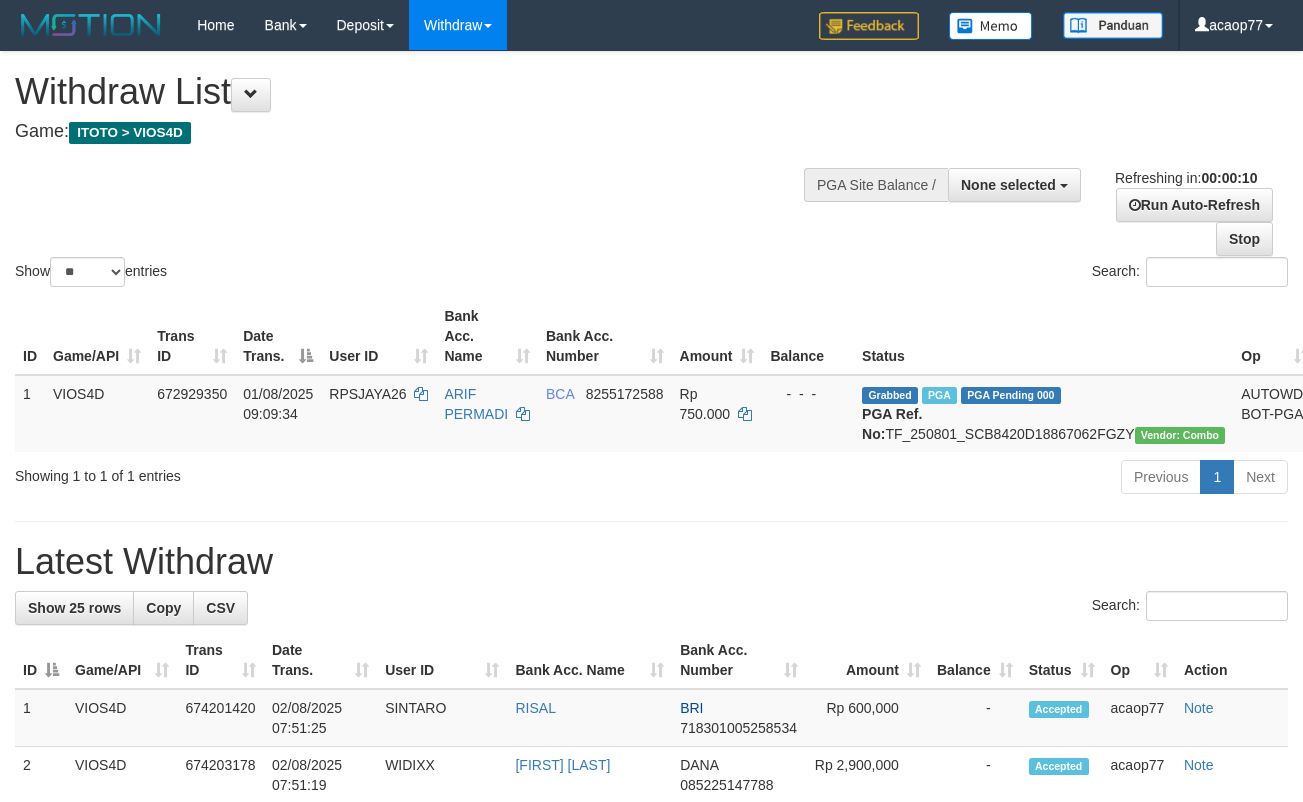 select 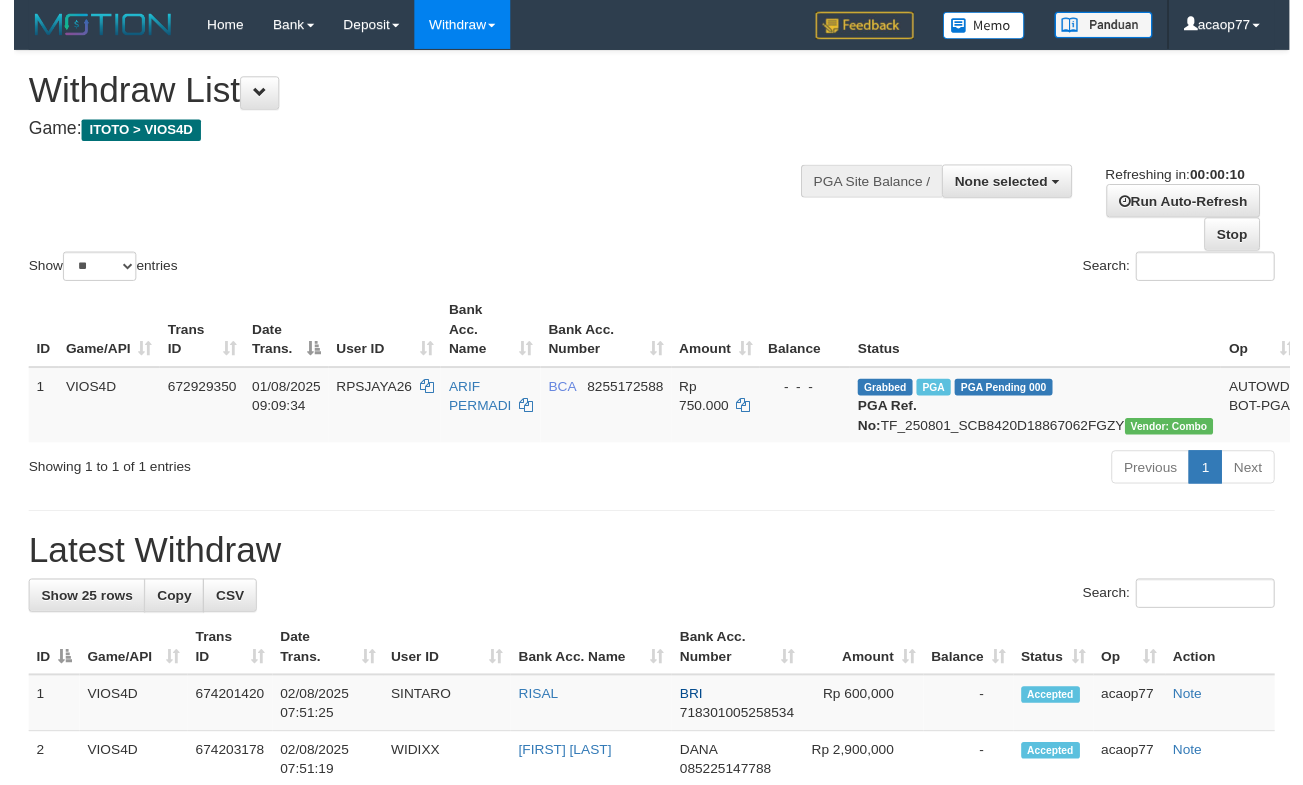 scroll, scrollTop: 0, scrollLeft: 0, axis: both 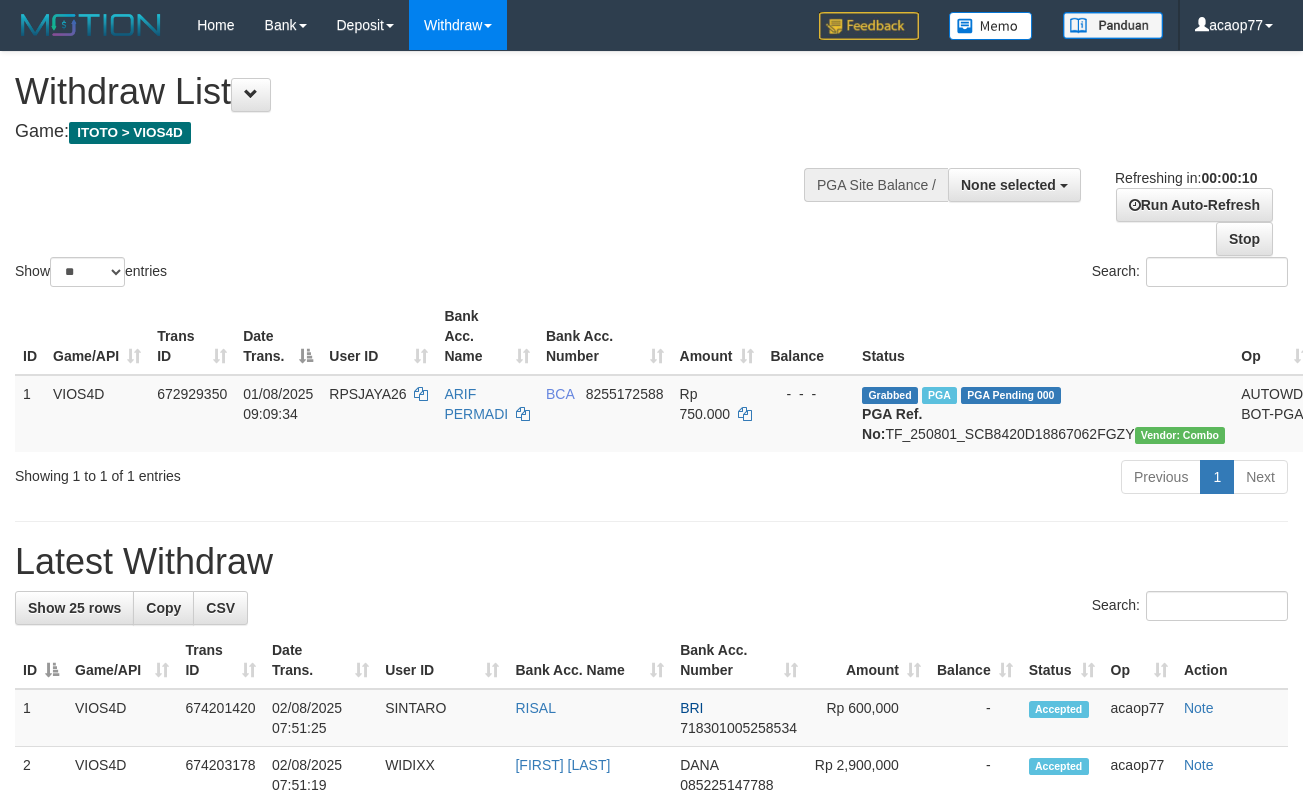 select 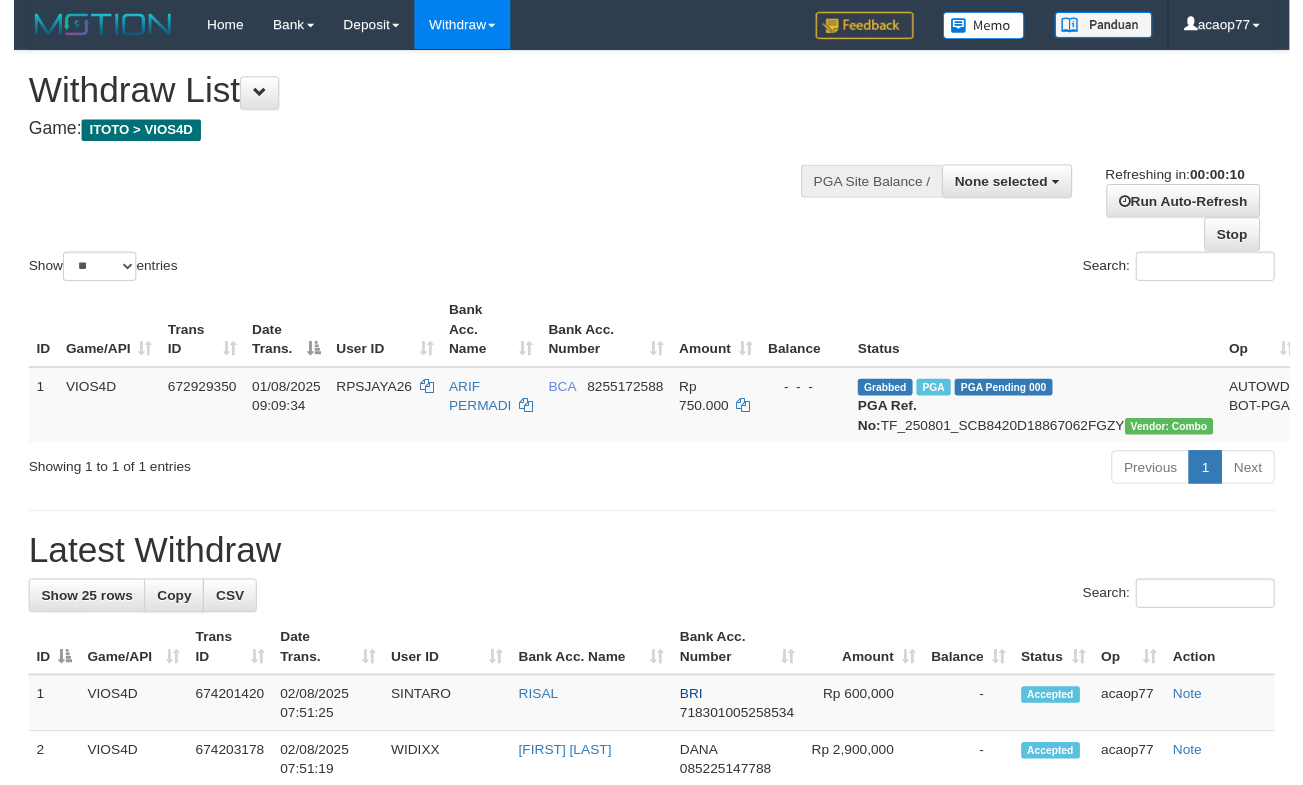 scroll, scrollTop: 0, scrollLeft: 0, axis: both 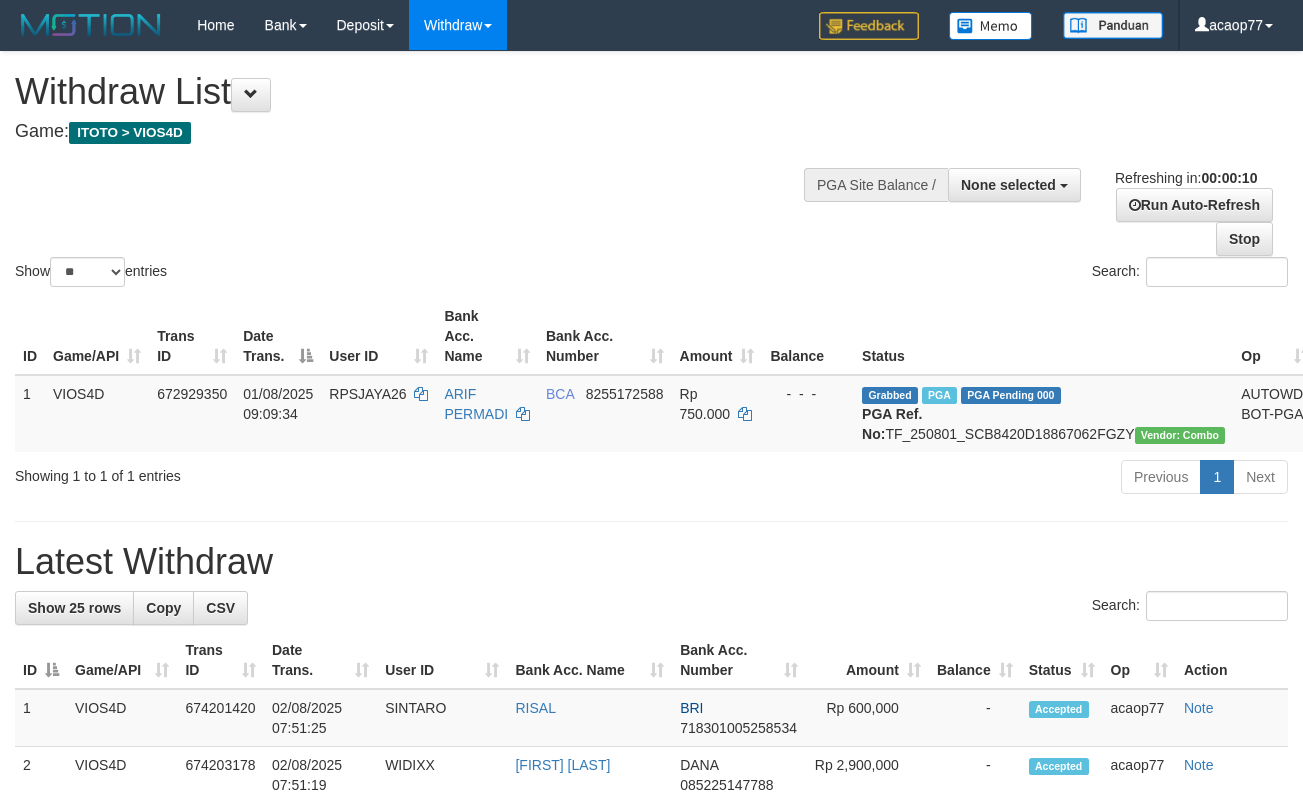 select 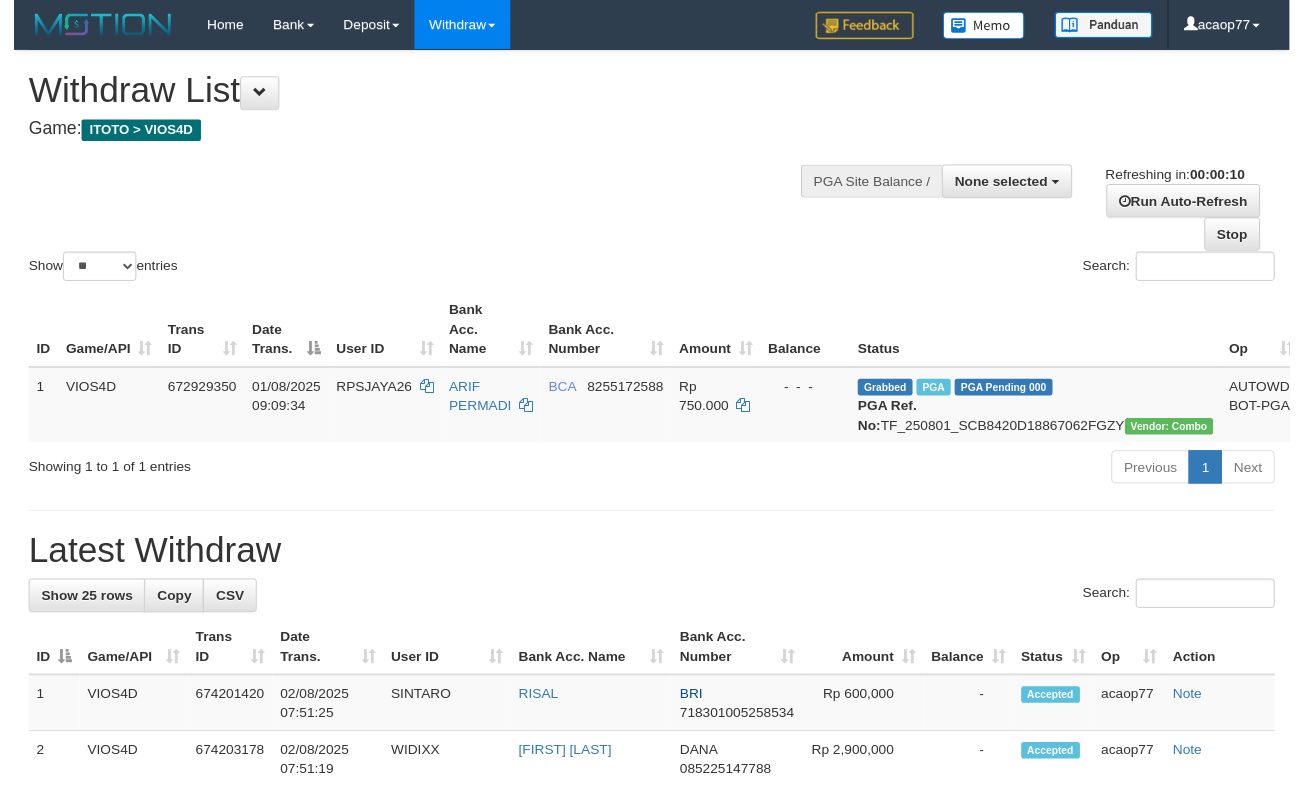 scroll, scrollTop: 0, scrollLeft: 0, axis: both 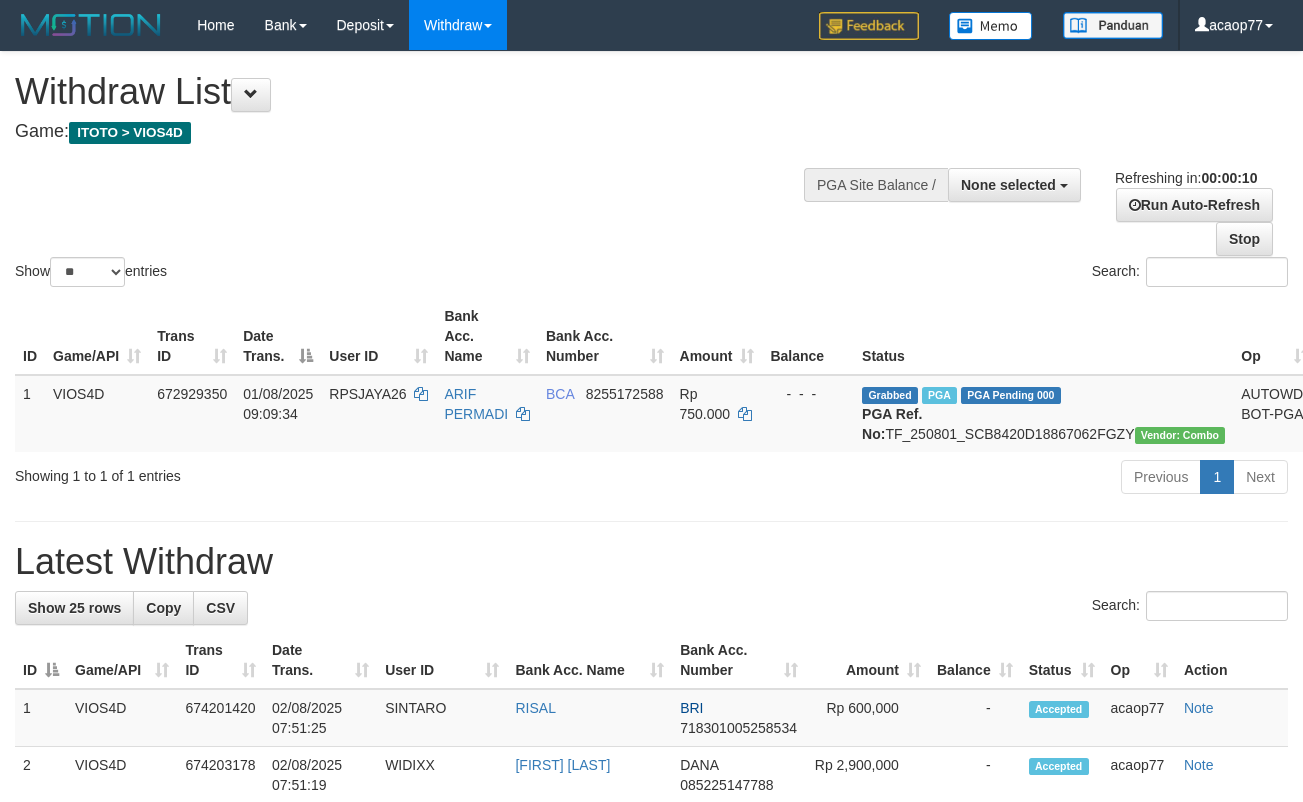 select 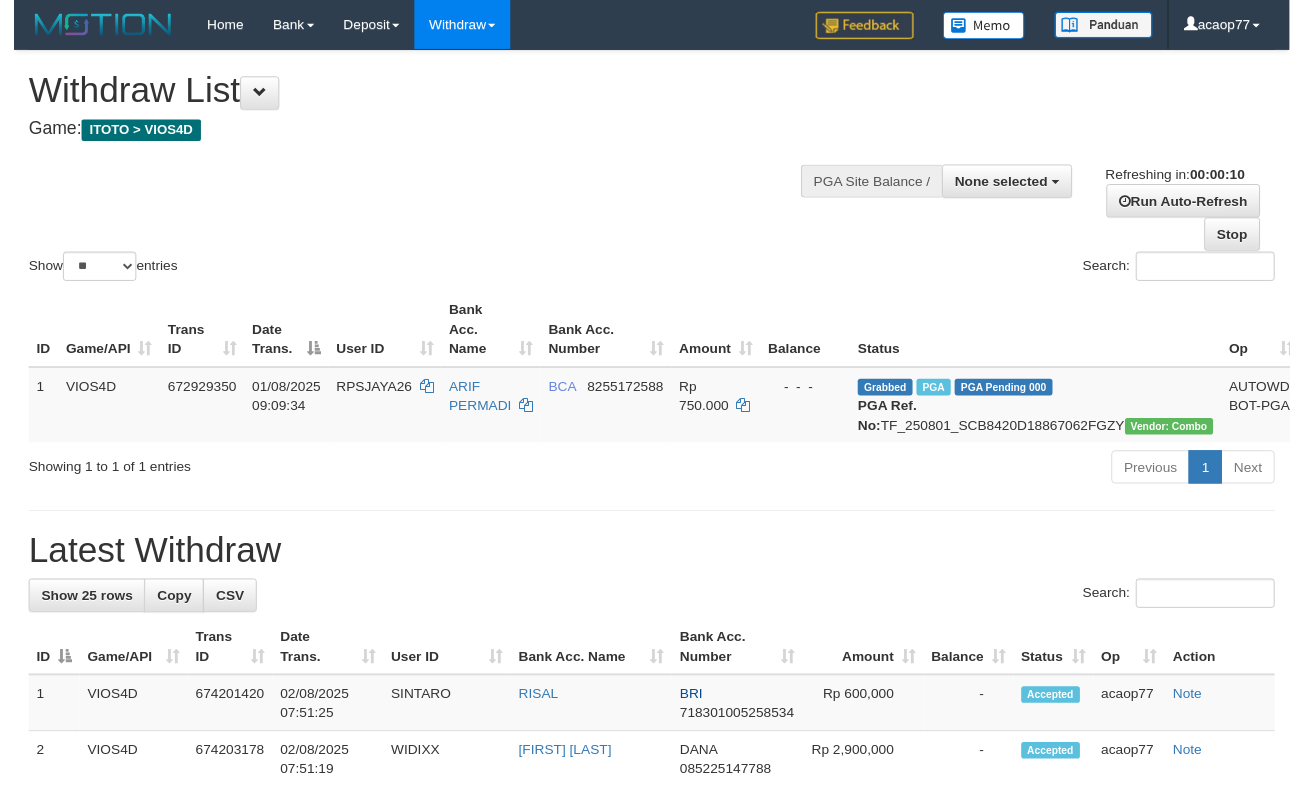 scroll, scrollTop: 0, scrollLeft: 0, axis: both 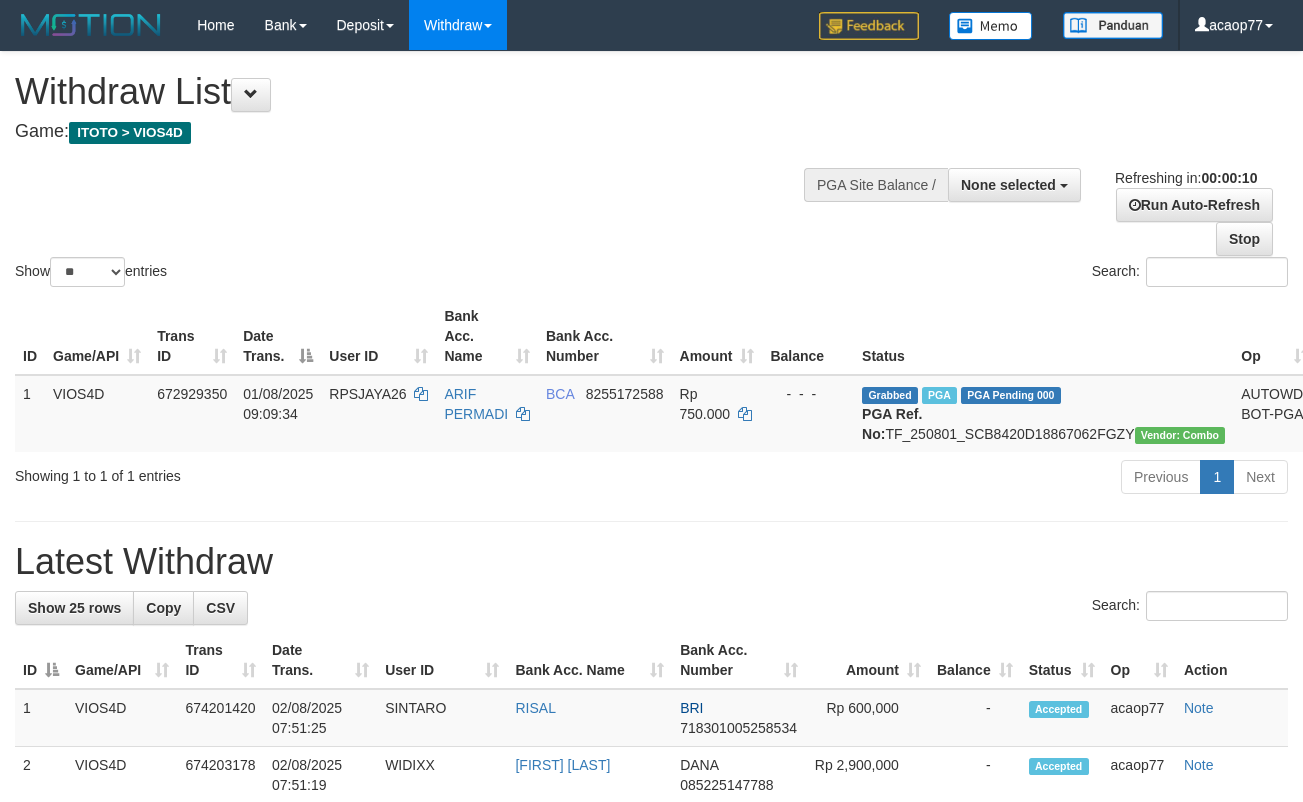 select 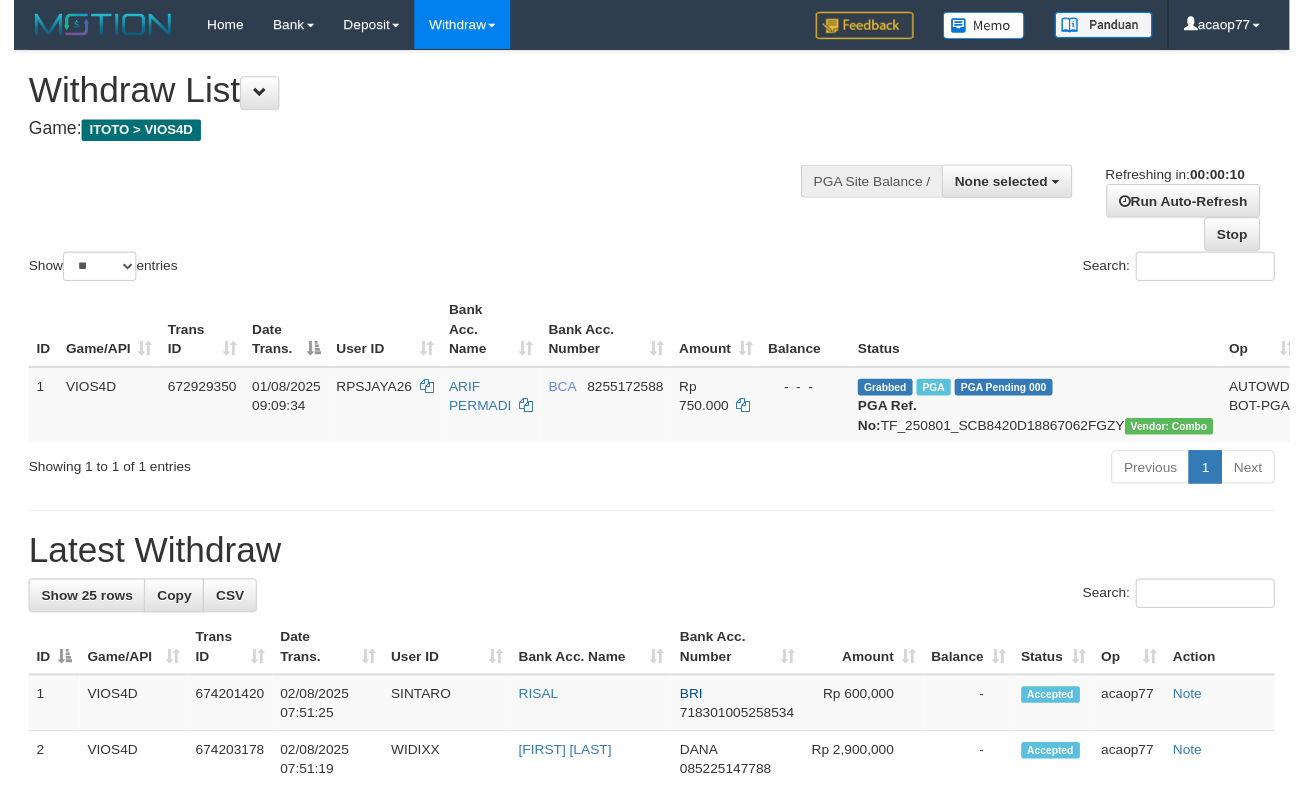 scroll, scrollTop: 0, scrollLeft: 0, axis: both 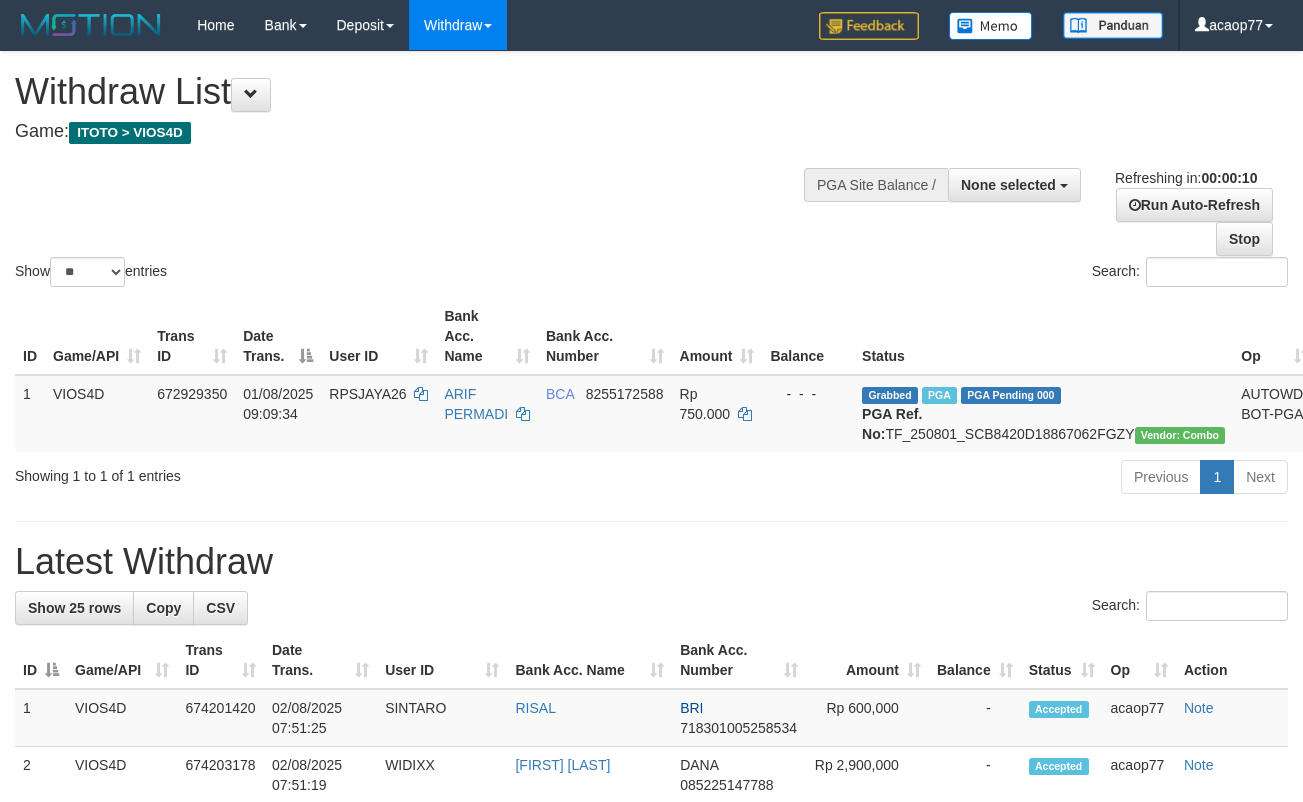 select 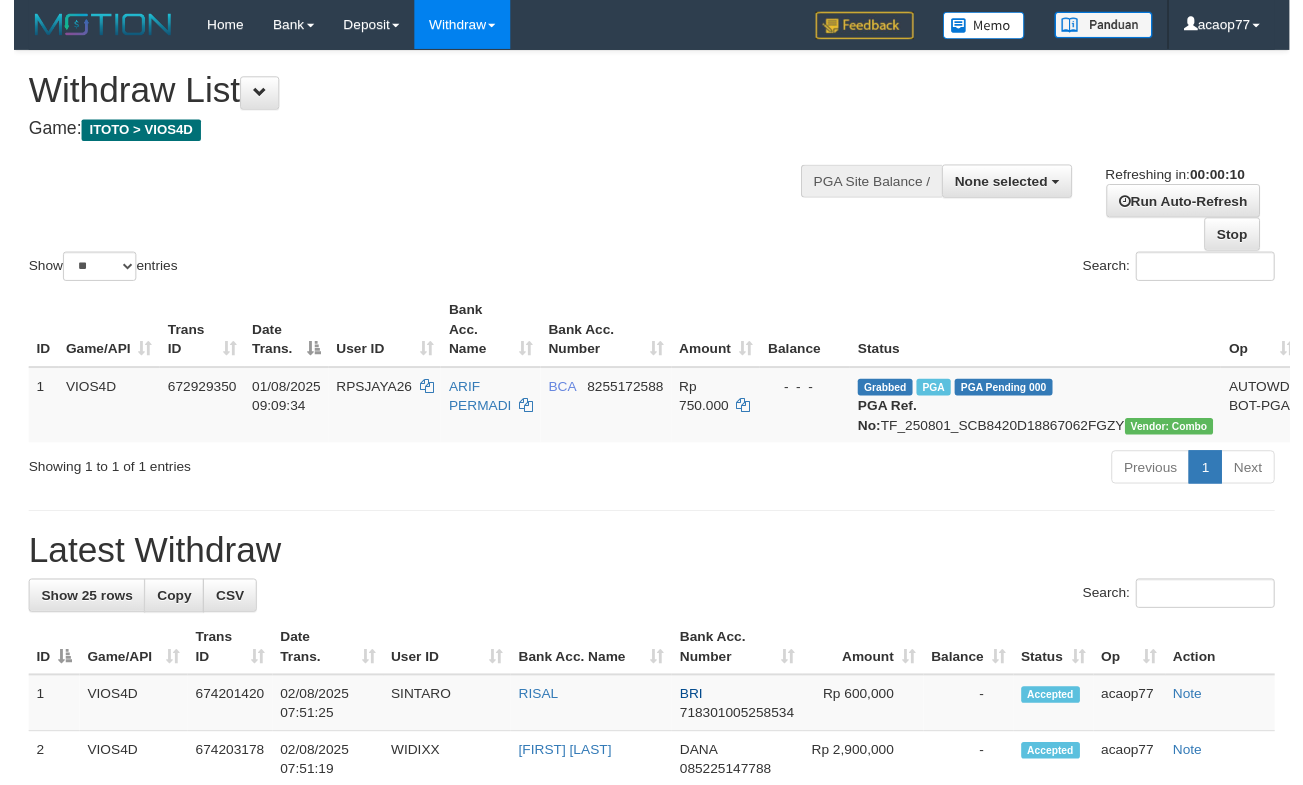 scroll, scrollTop: 0, scrollLeft: 0, axis: both 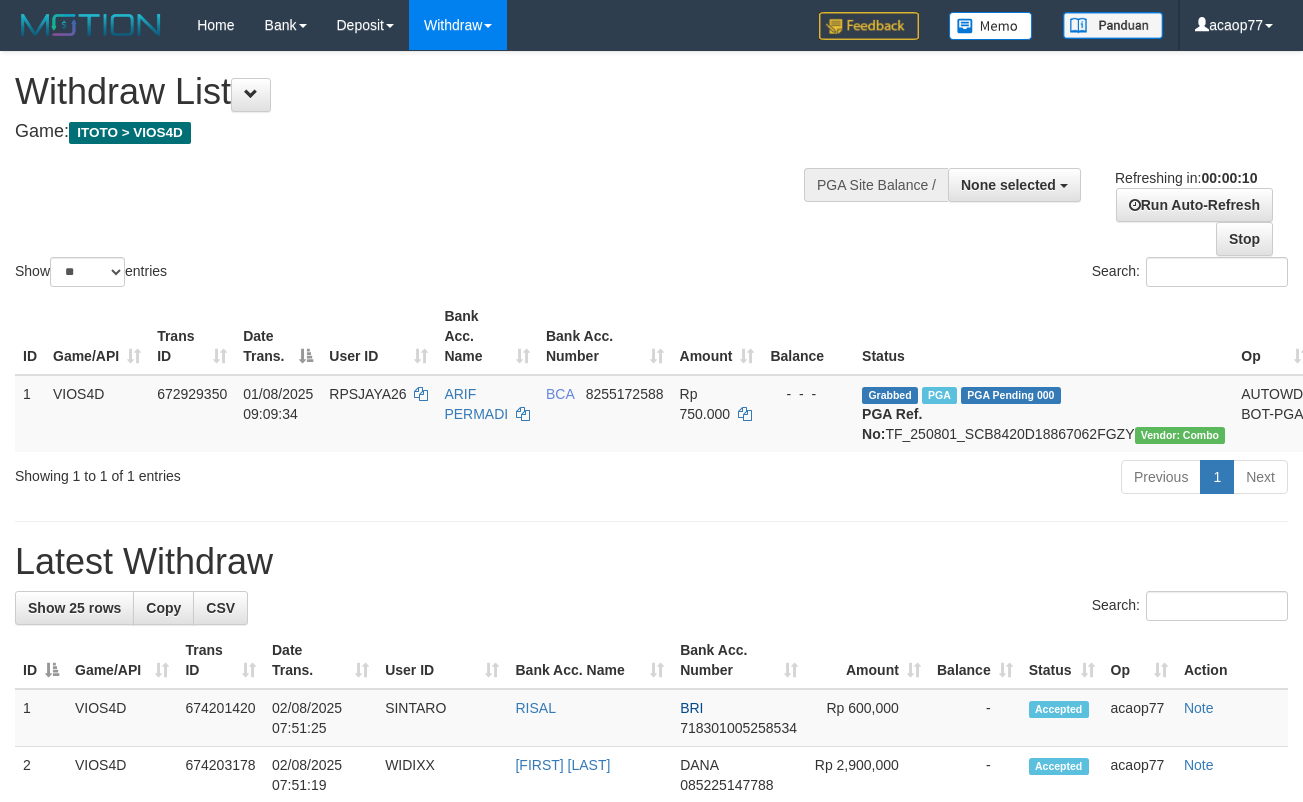 select 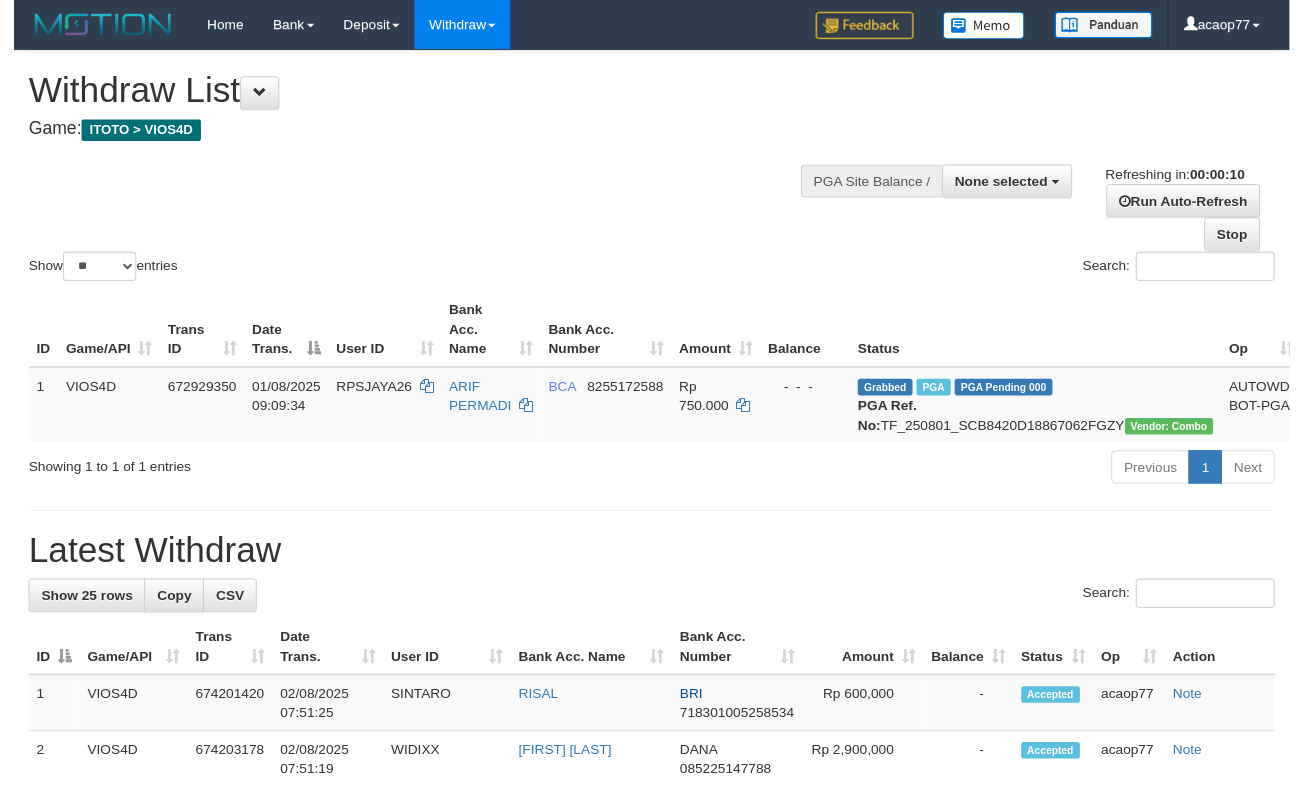 scroll, scrollTop: 0, scrollLeft: 0, axis: both 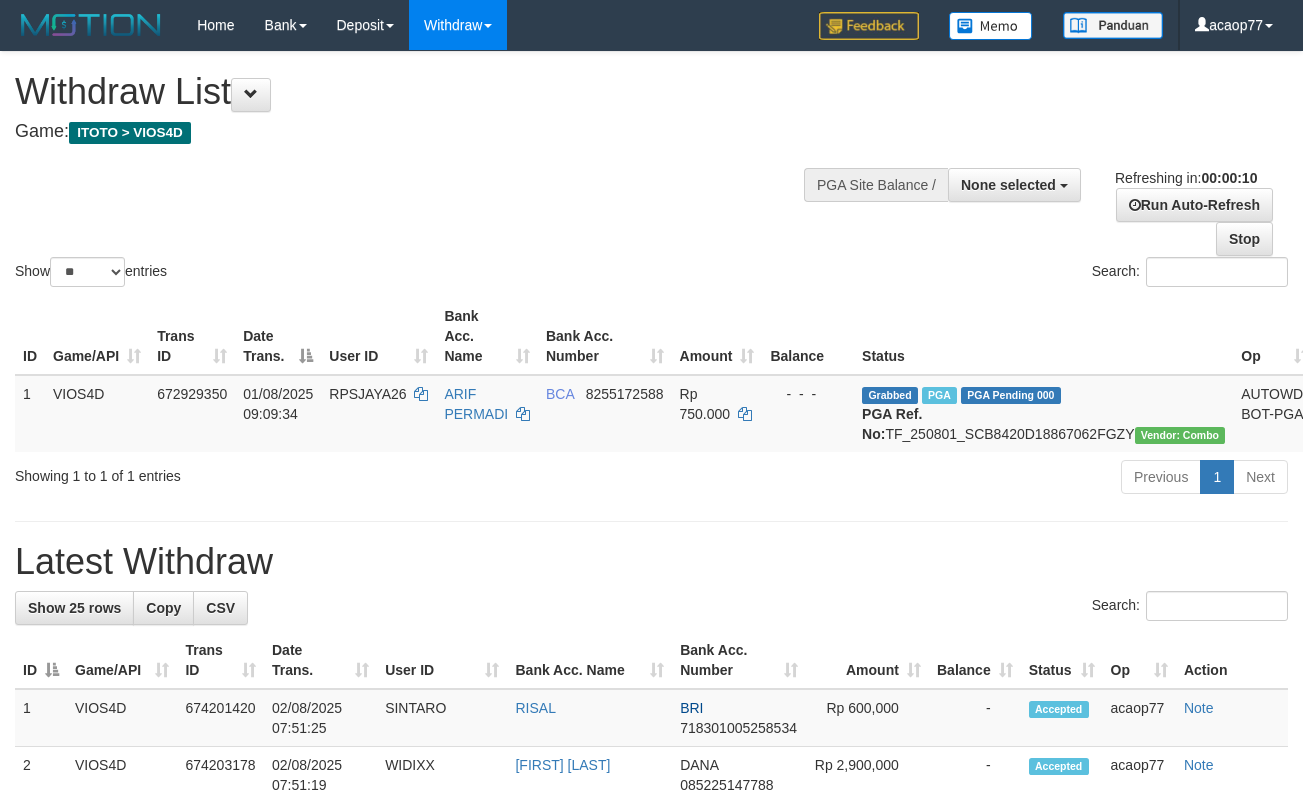 select 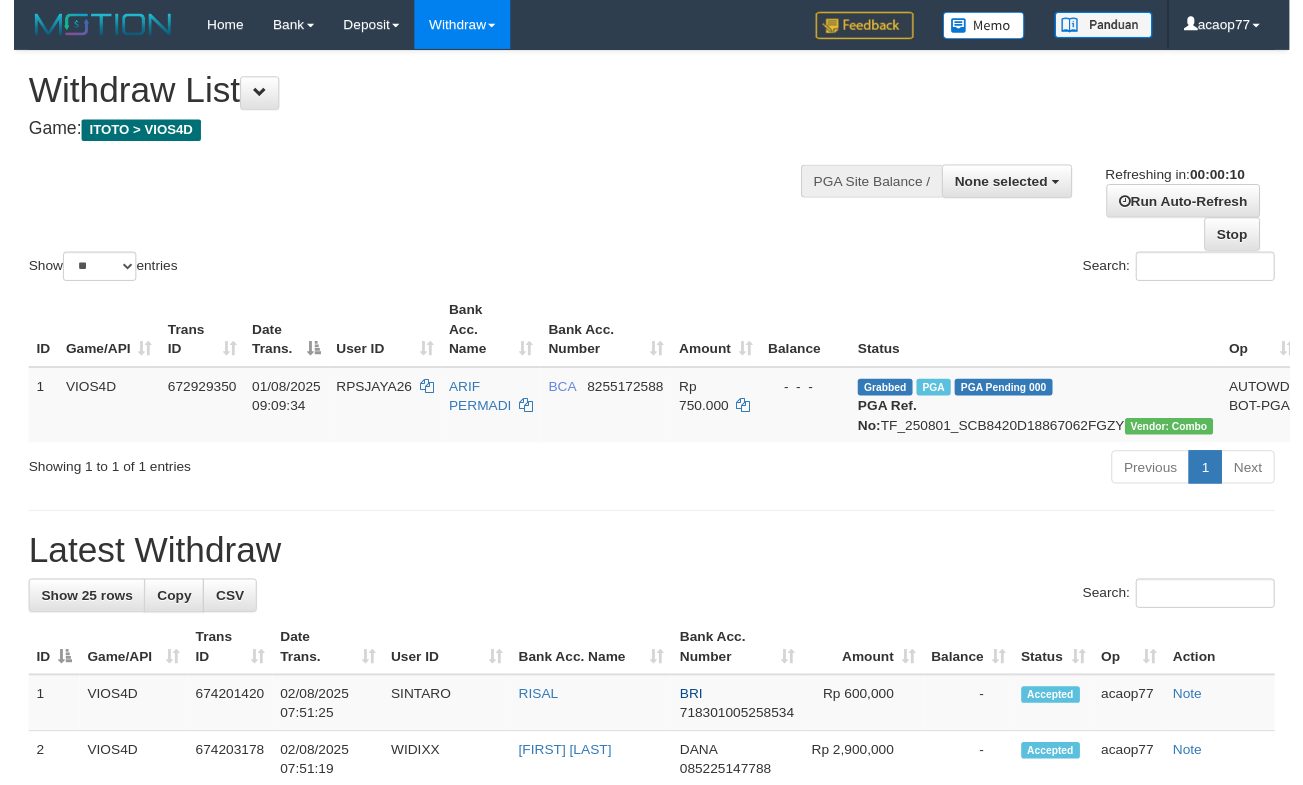 scroll, scrollTop: 0, scrollLeft: 0, axis: both 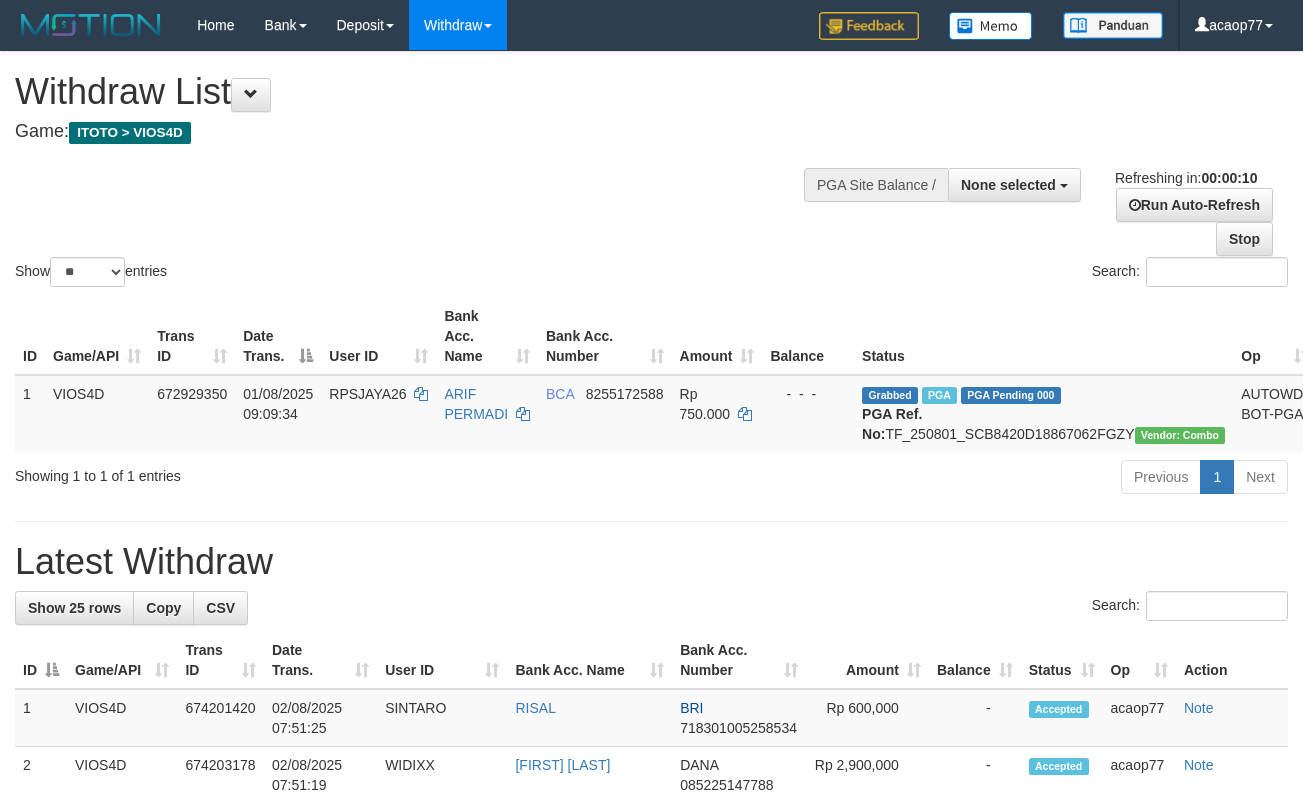 select 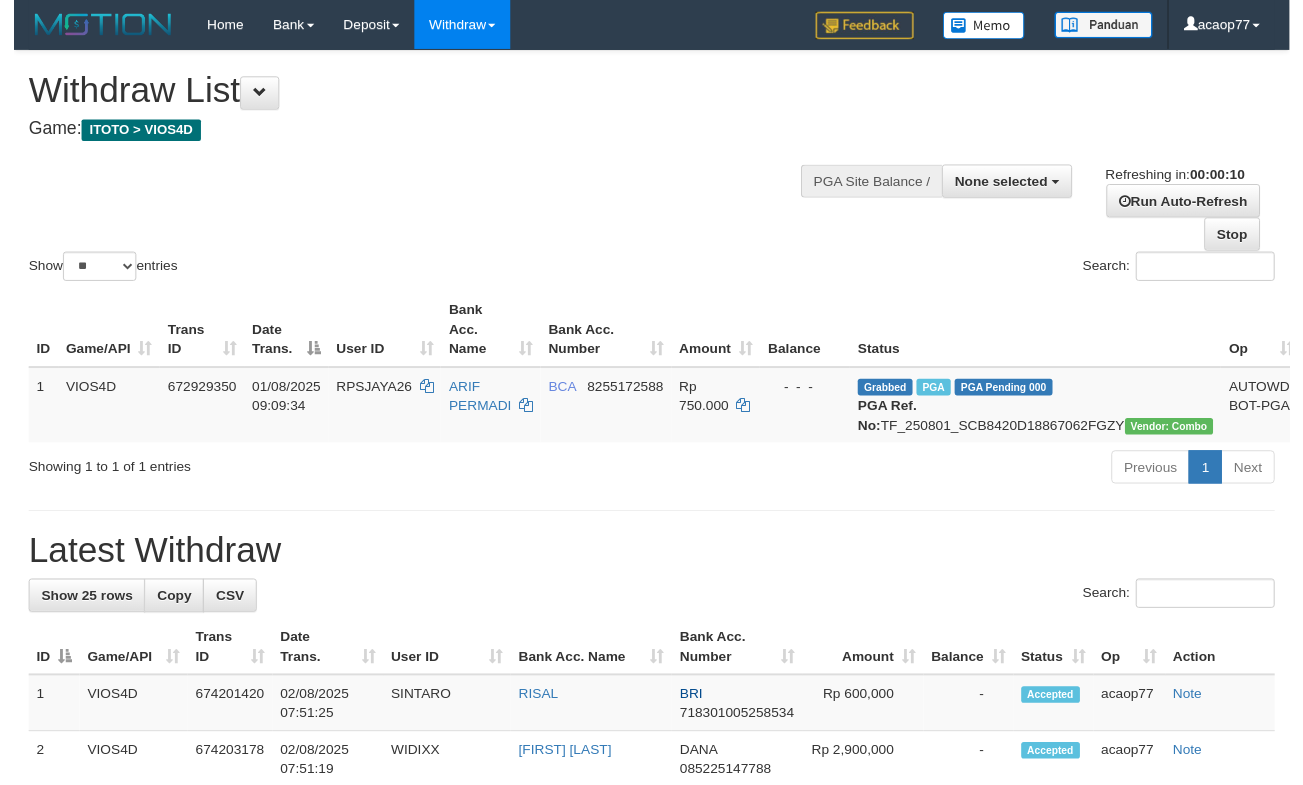 scroll, scrollTop: 0, scrollLeft: 0, axis: both 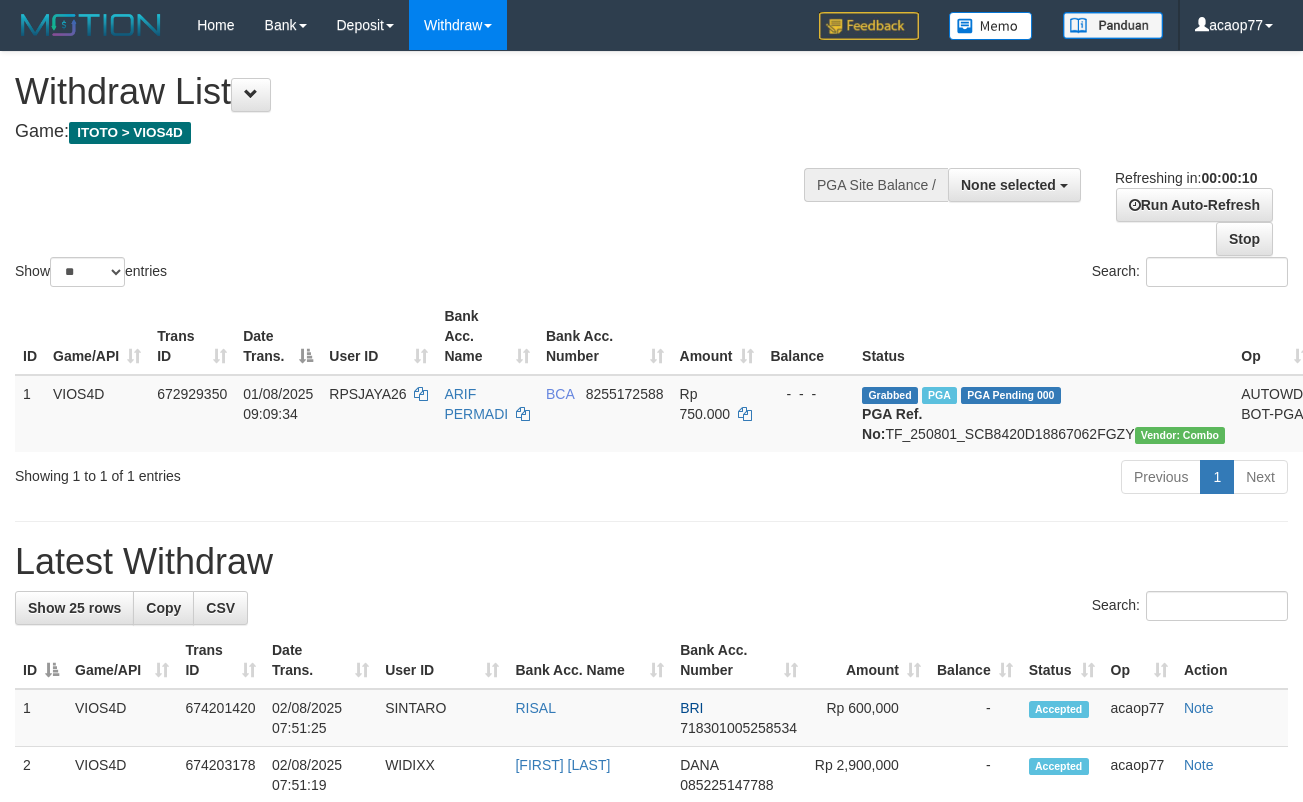 select 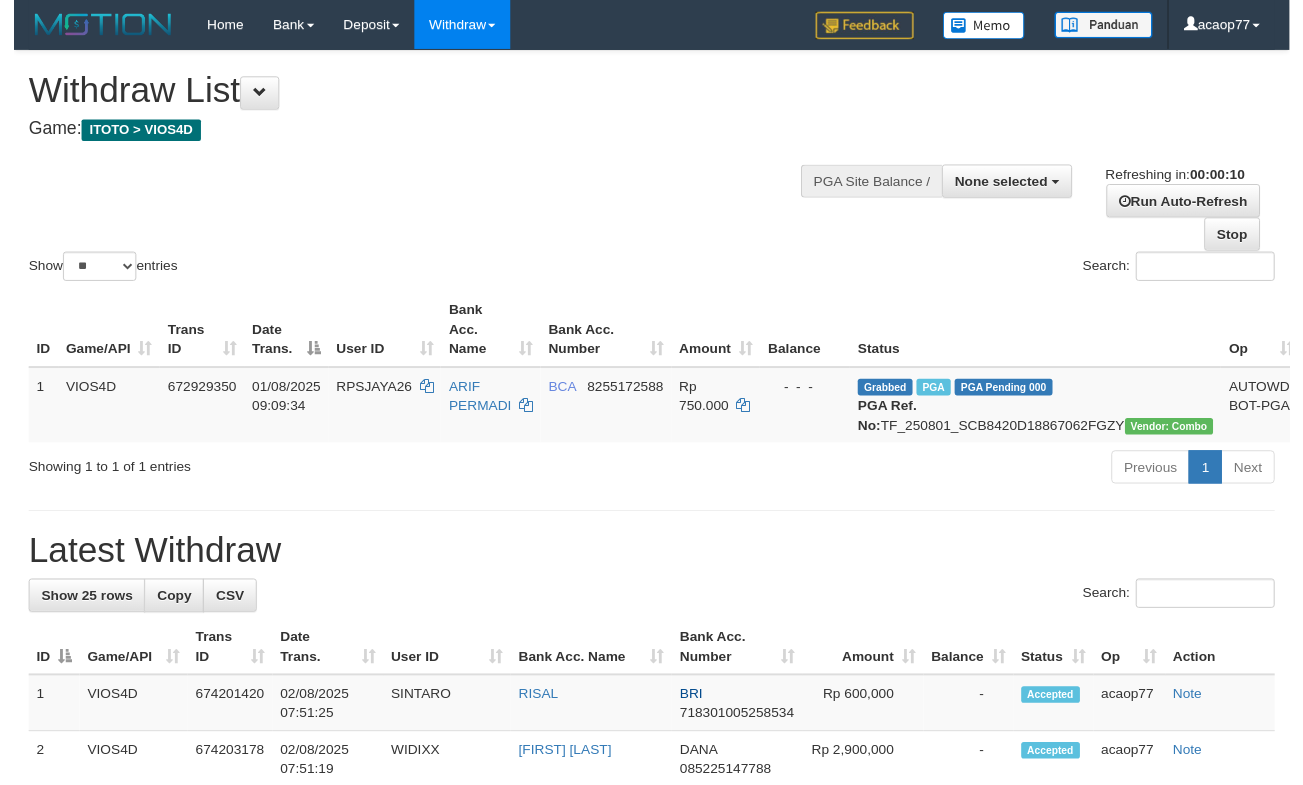 scroll, scrollTop: 0, scrollLeft: 0, axis: both 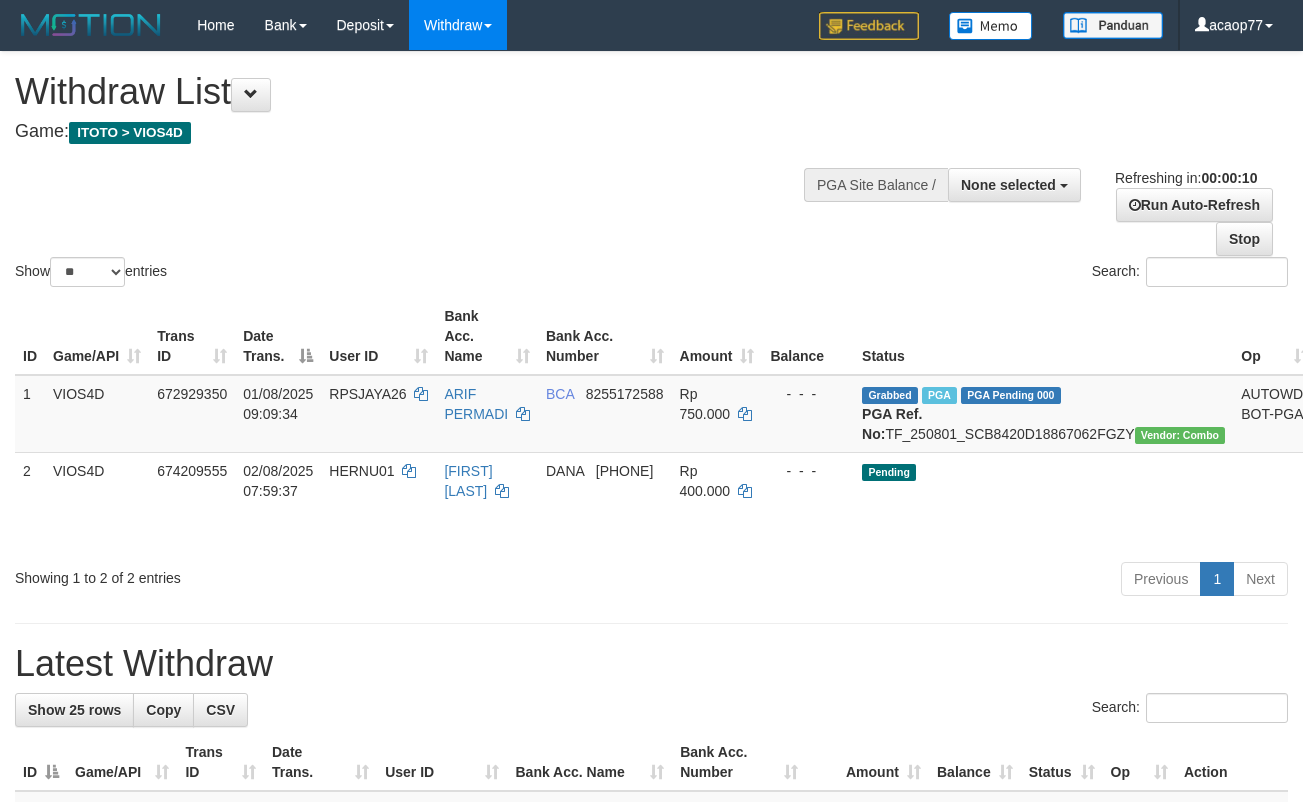 select 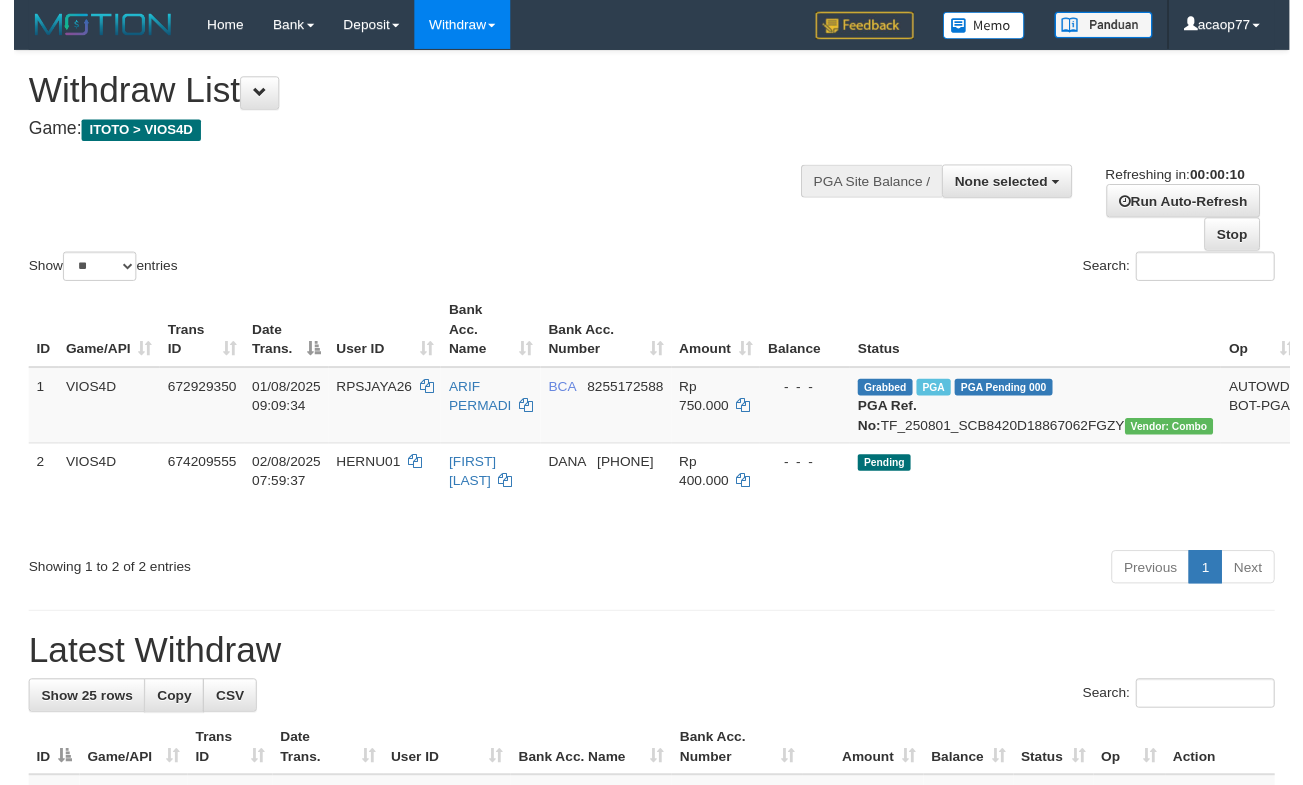 scroll, scrollTop: 0, scrollLeft: 0, axis: both 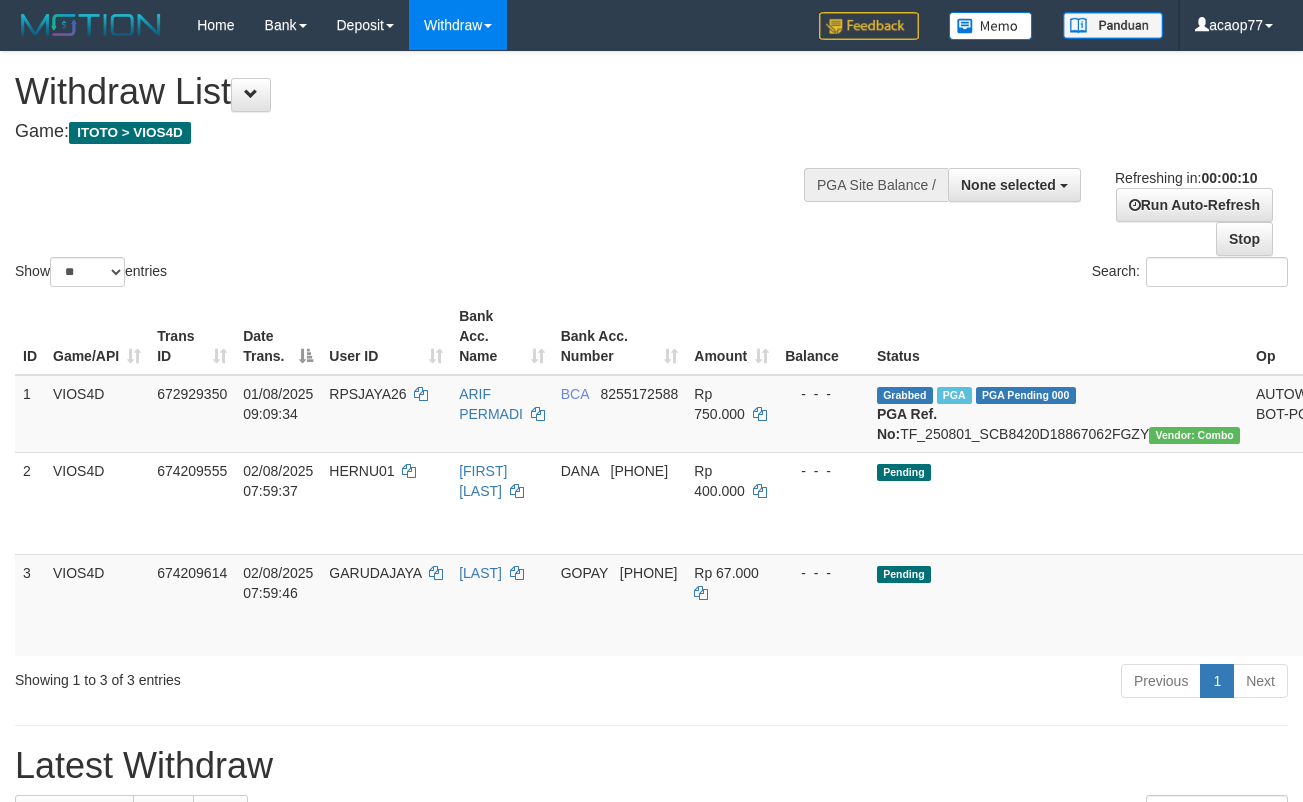select 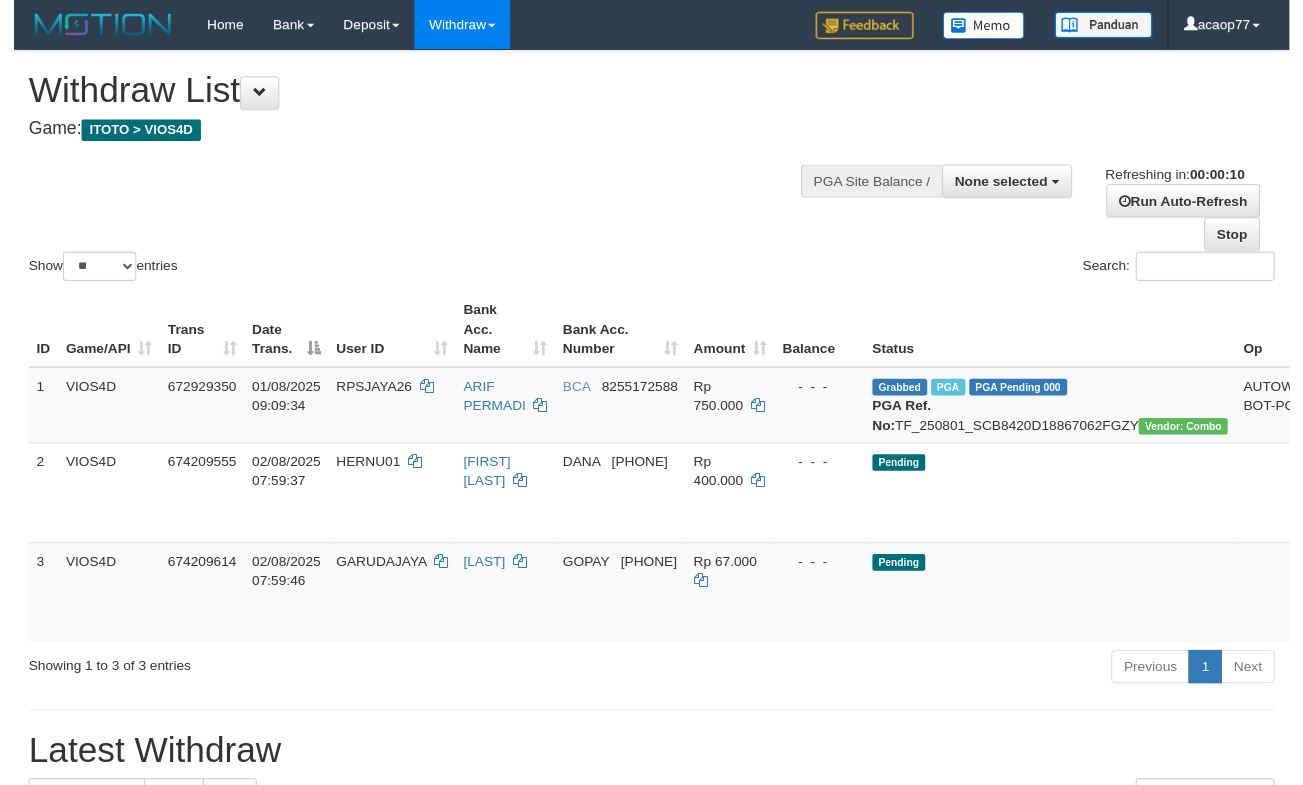 scroll, scrollTop: 0, scrollLeft: 0, axis: both 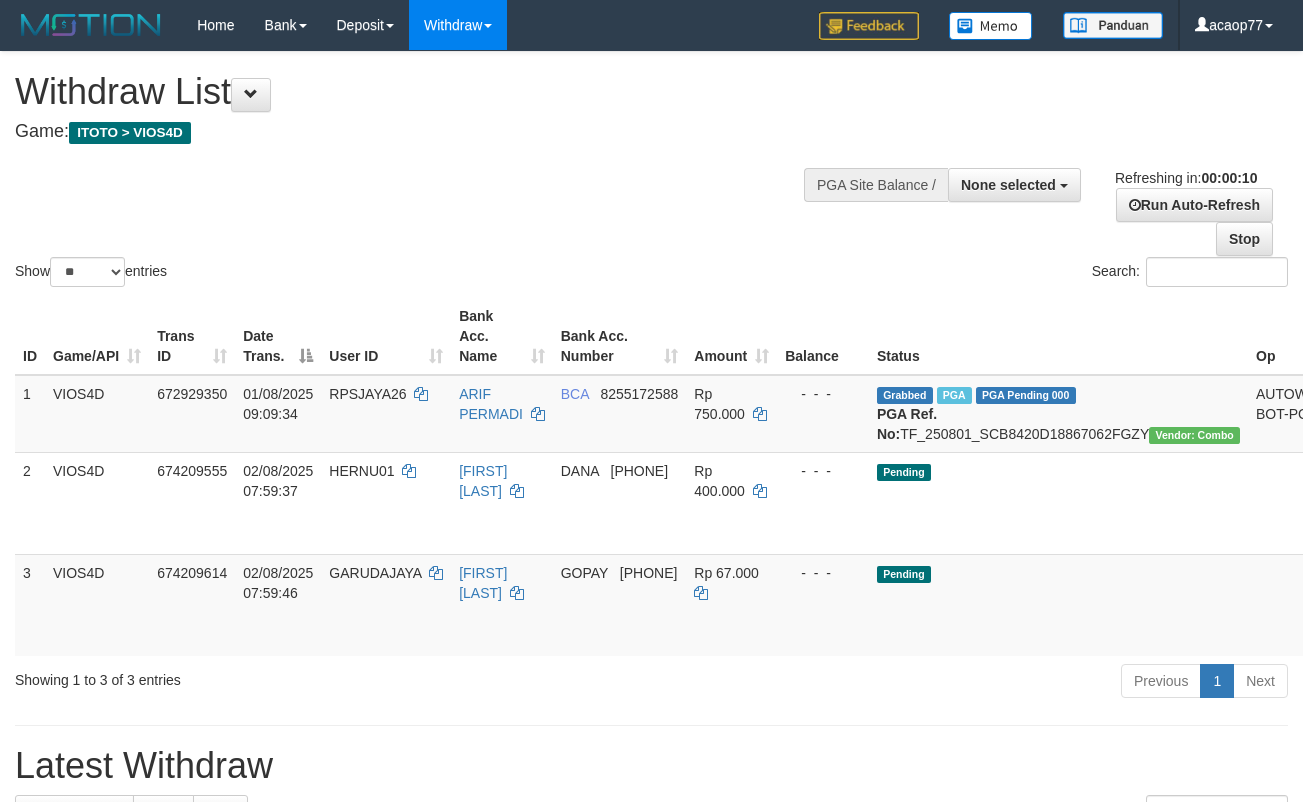 select 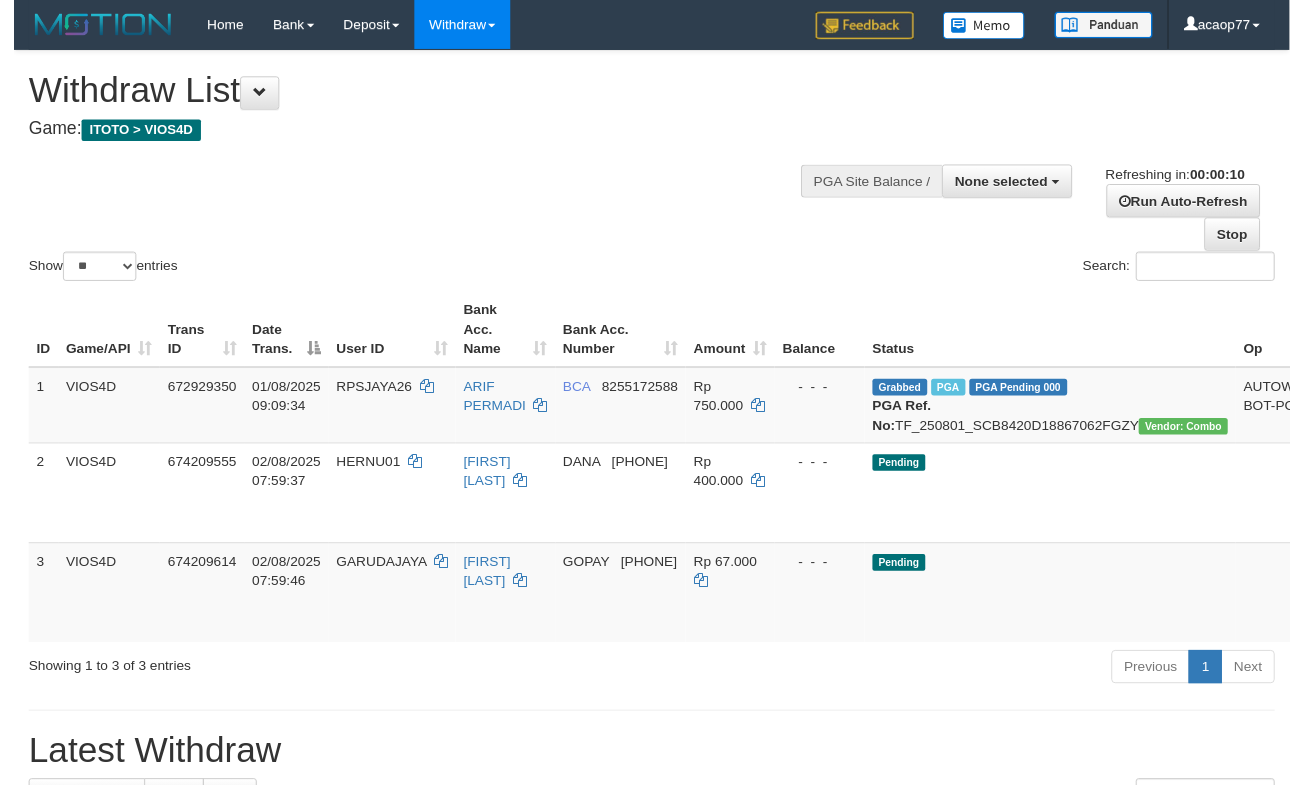 scroll, scrollTop: 0, scrollLeft: 0, axis: both 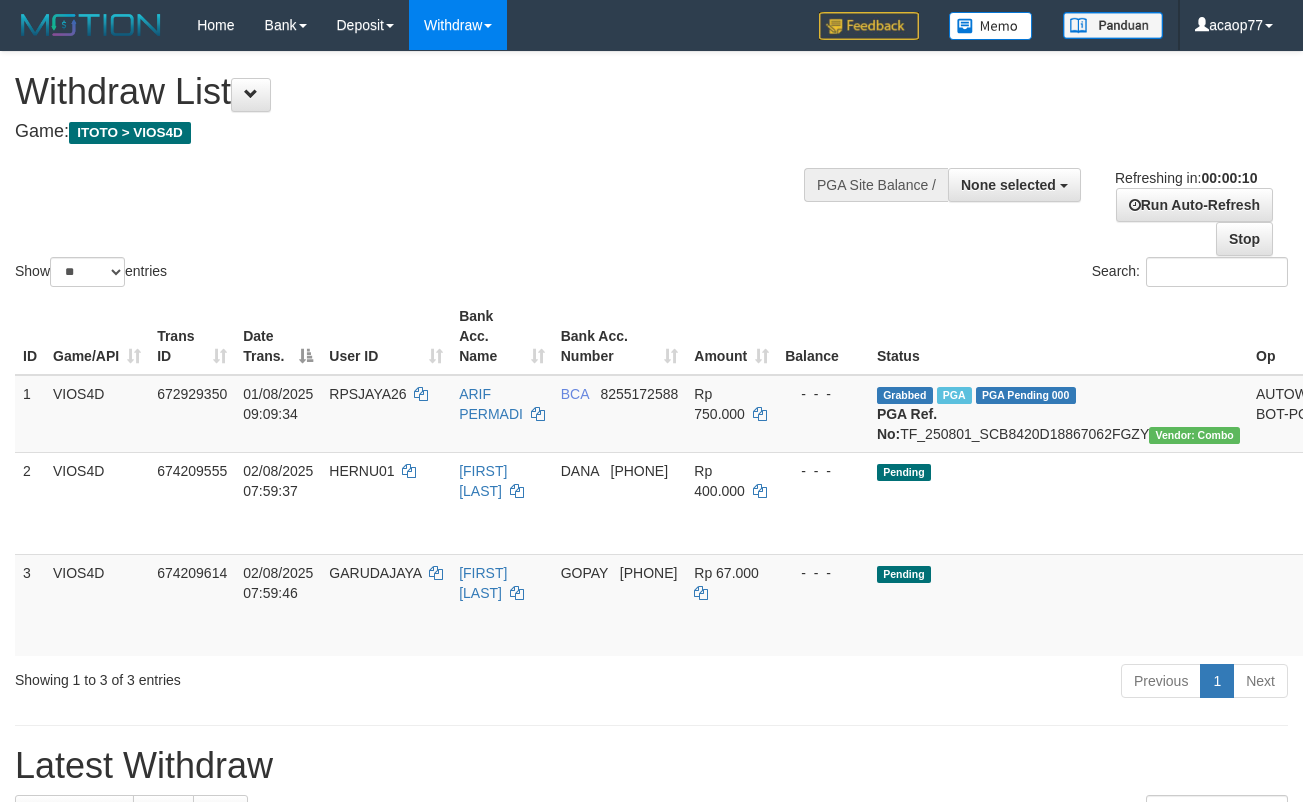 select 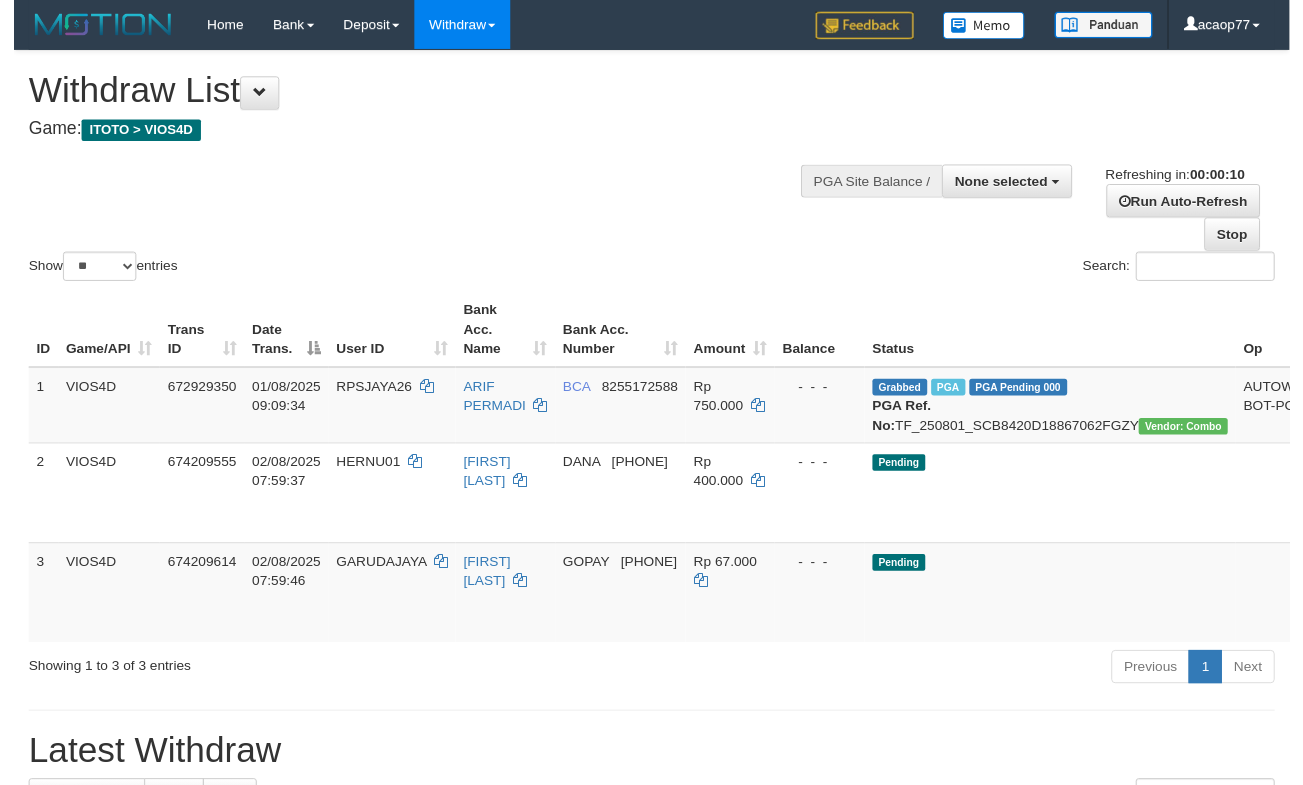 scroll, scrollTop: 0, scrollLeft: 0, axis: both 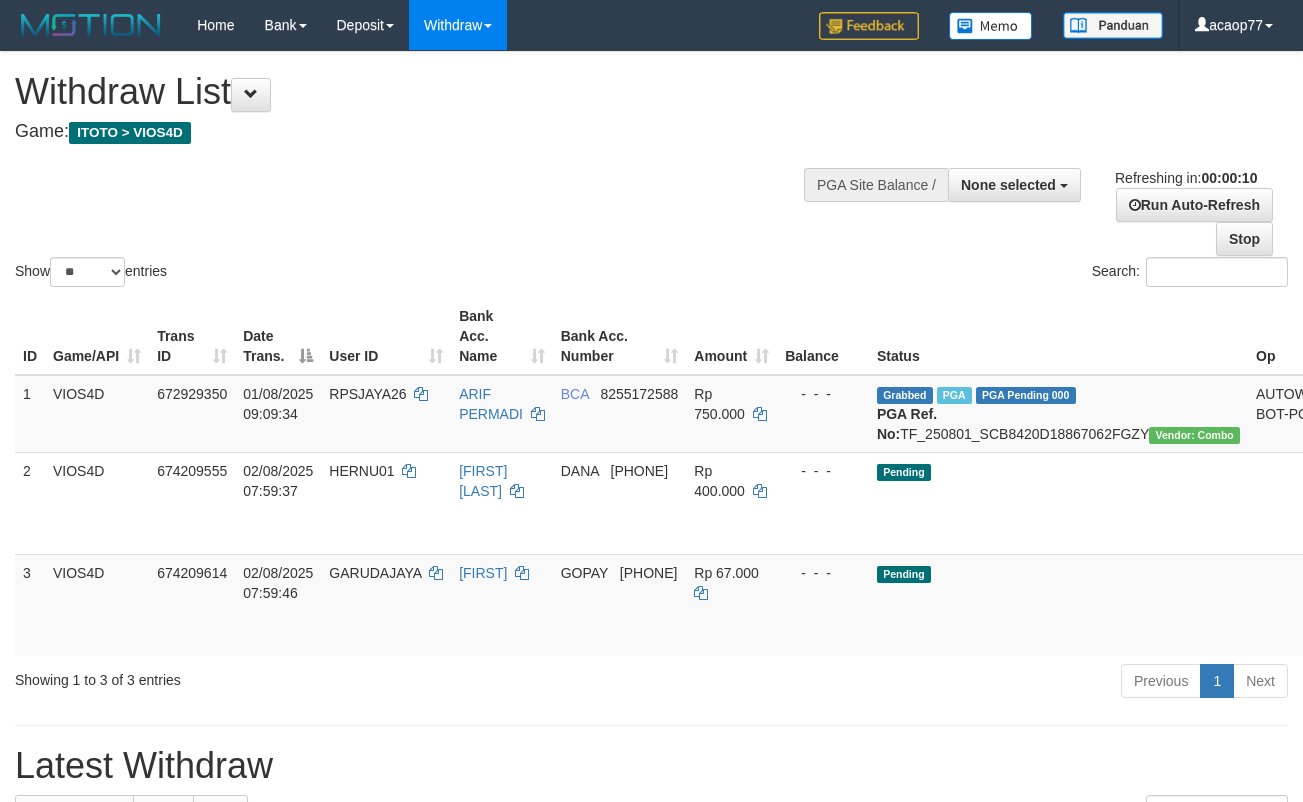 select 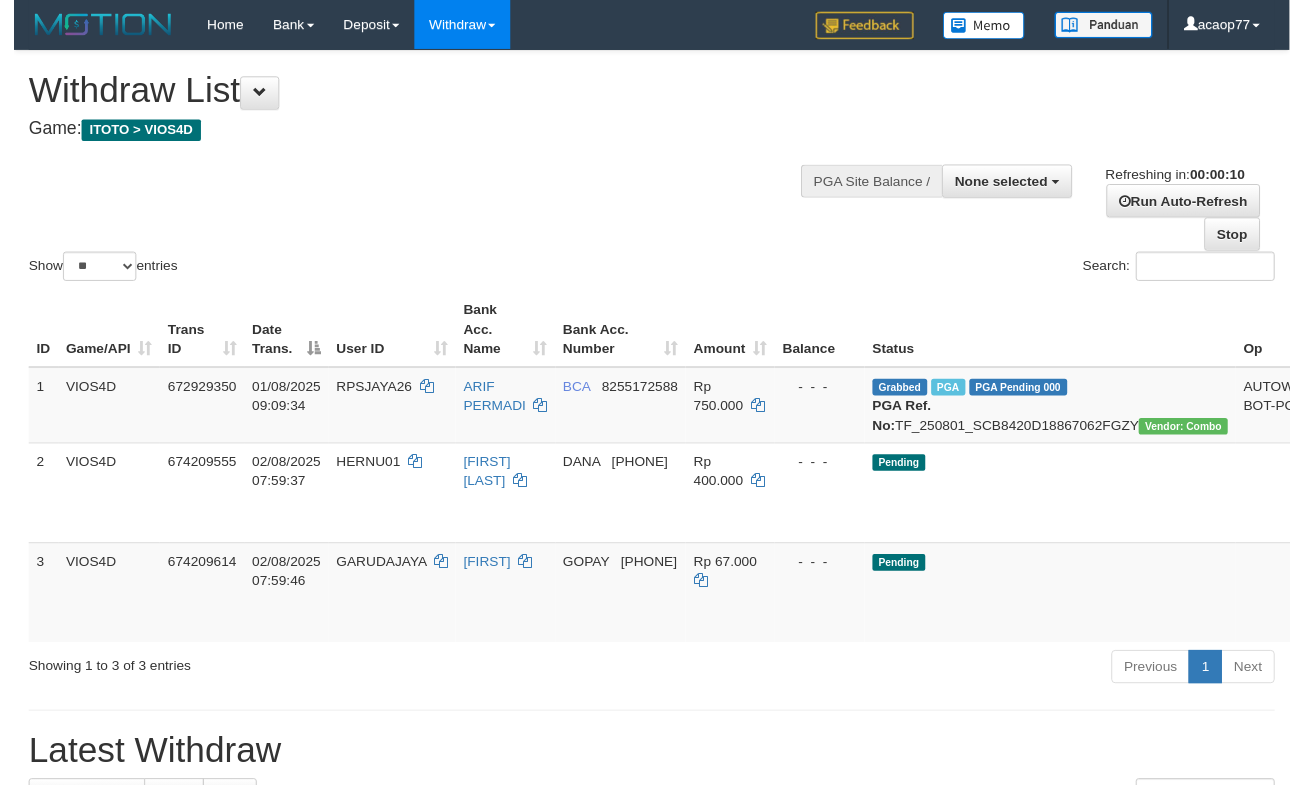 scroll, scrollTop: 0, scrollLeft: 0, axis: both 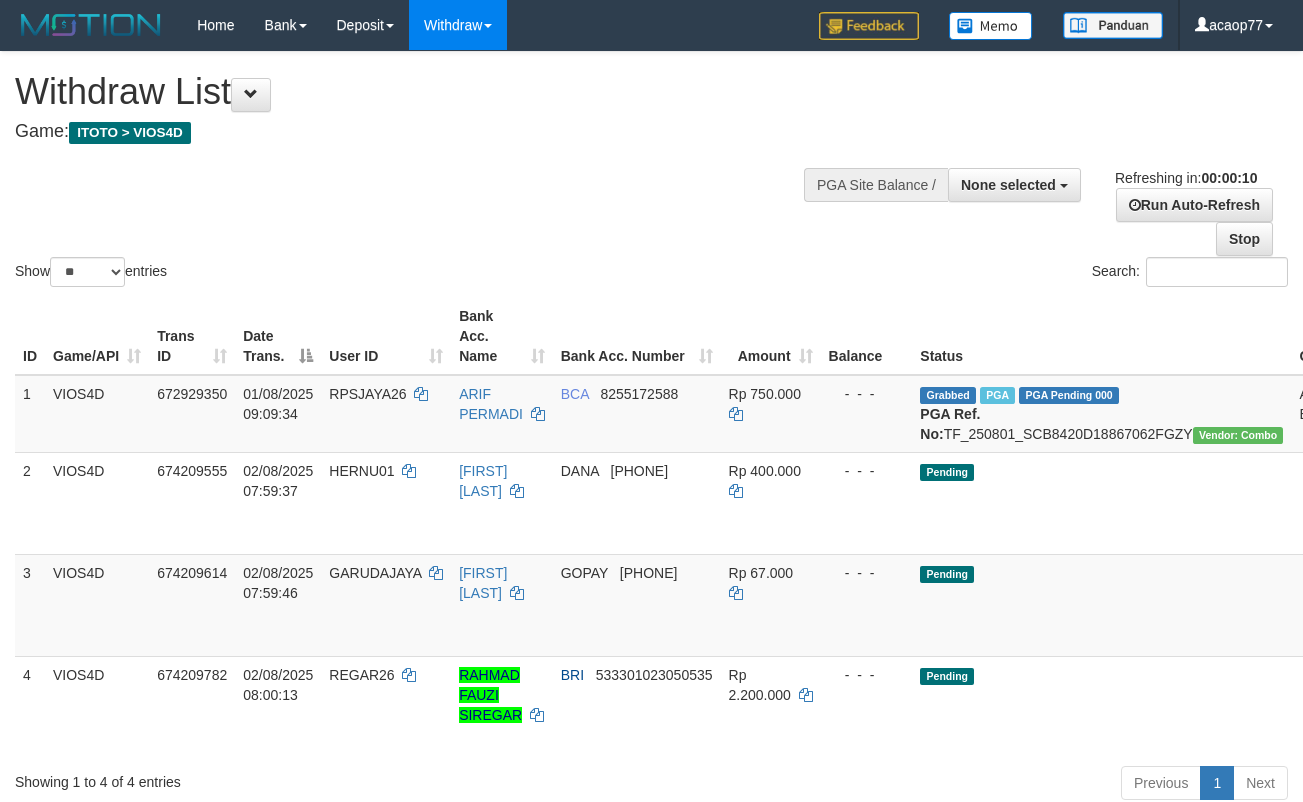 select 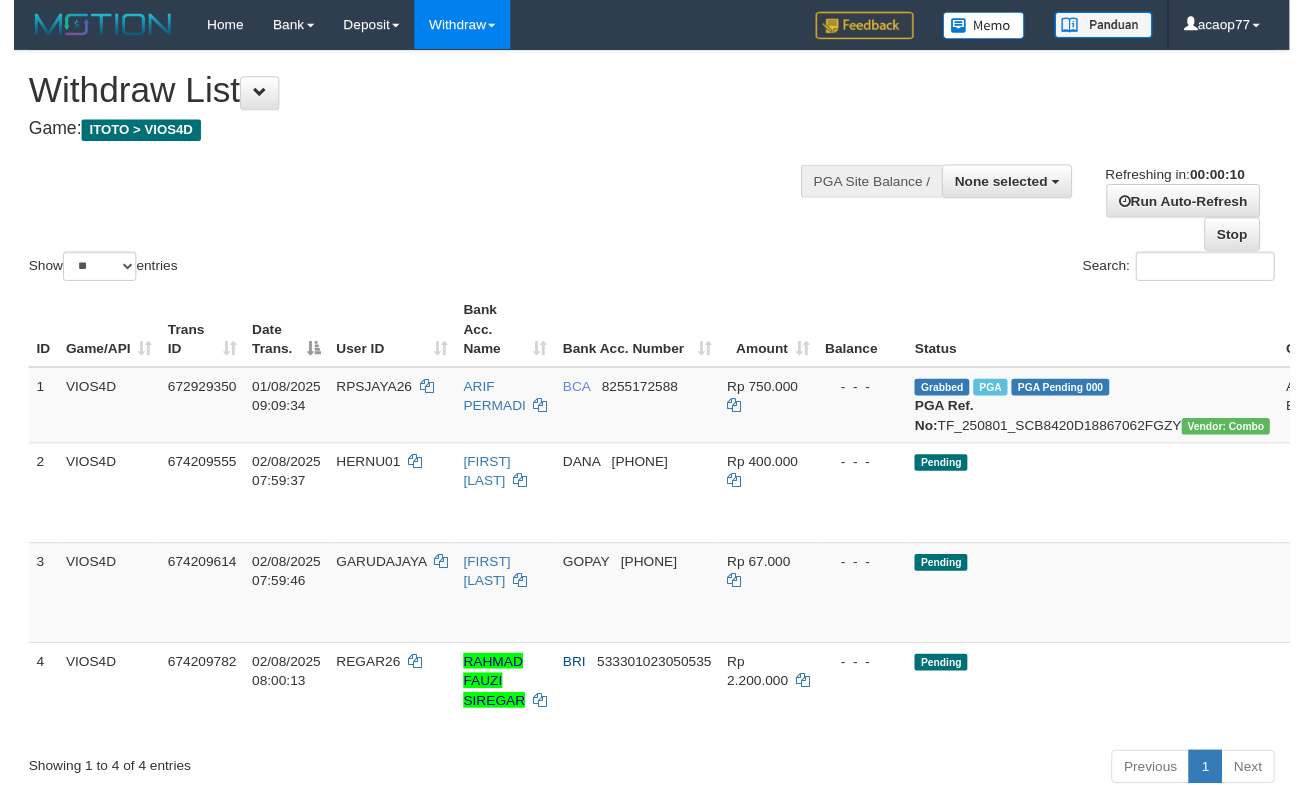 scroll, scrollTop: 0, scrollLeft: 0, axis: both 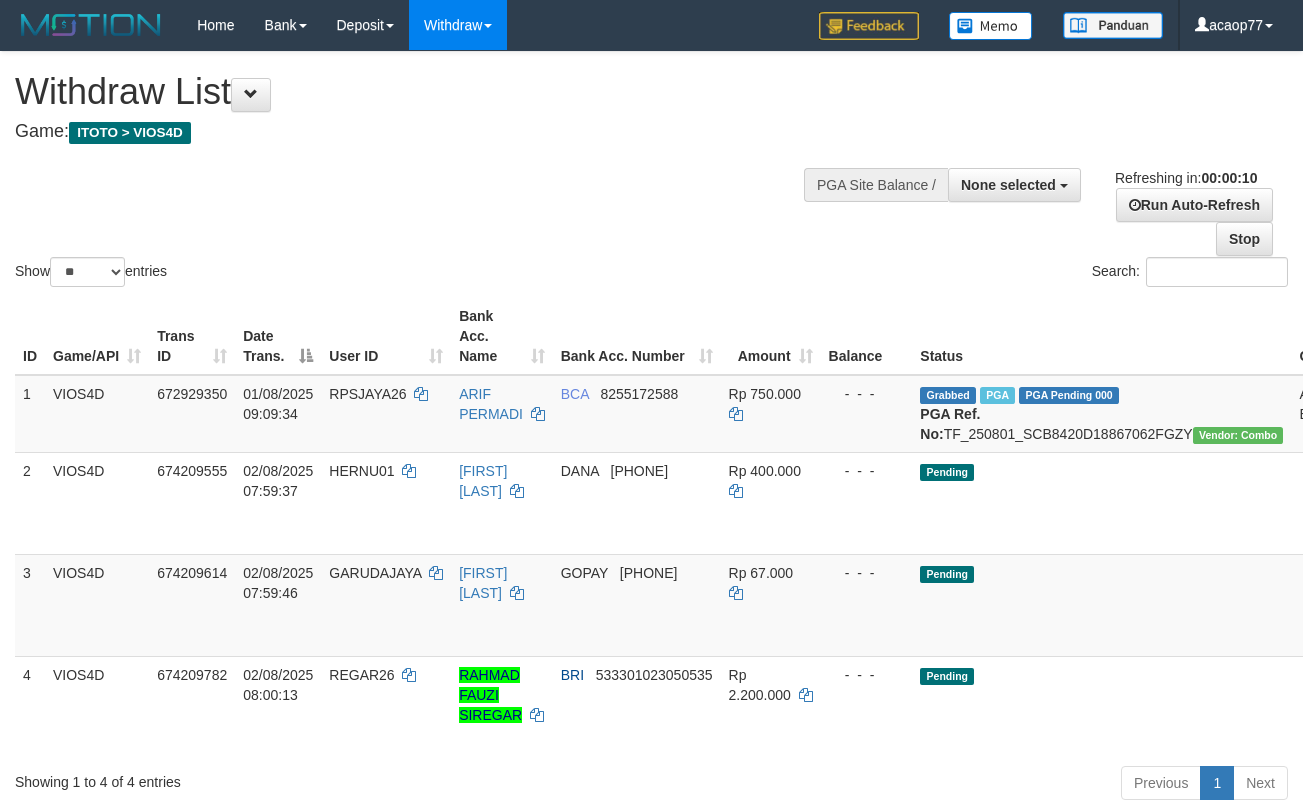 select 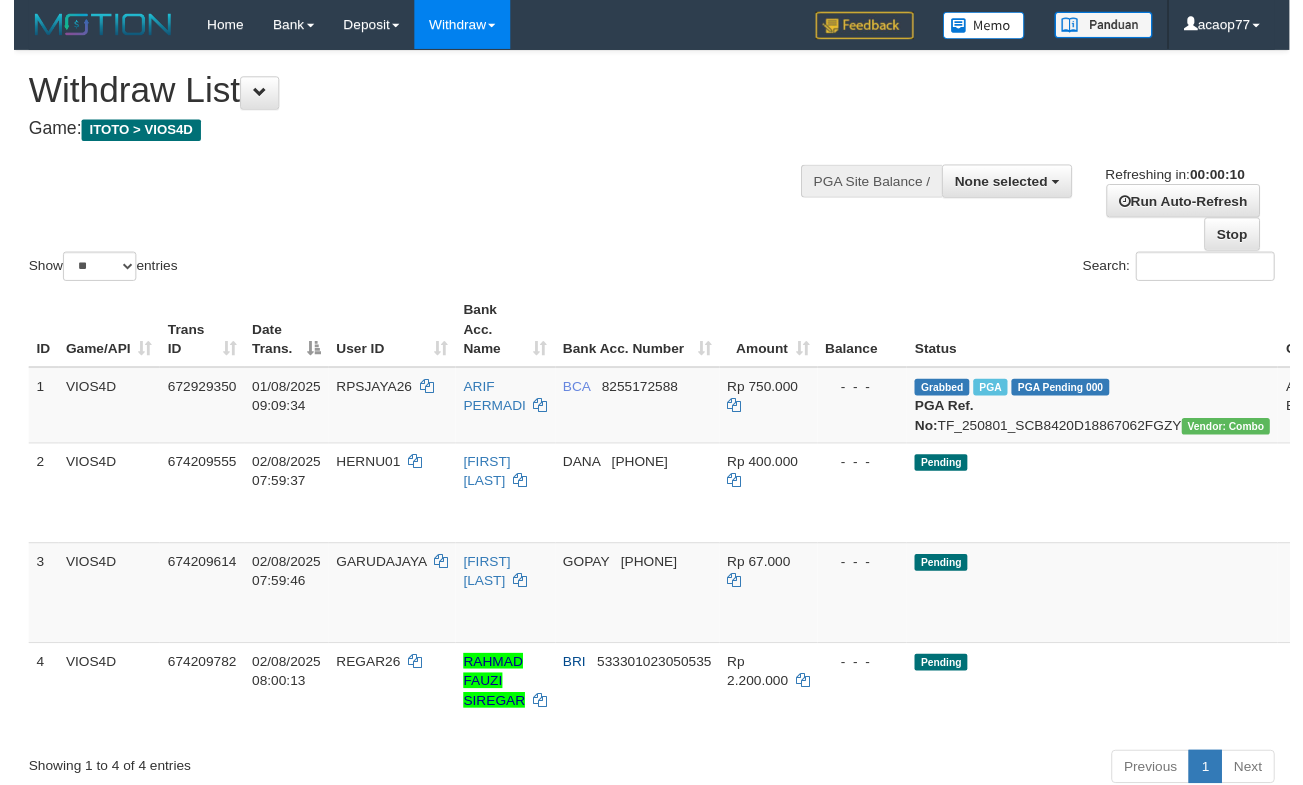scroll, scrollTop: 0, scrollLeft: 0, axis: both 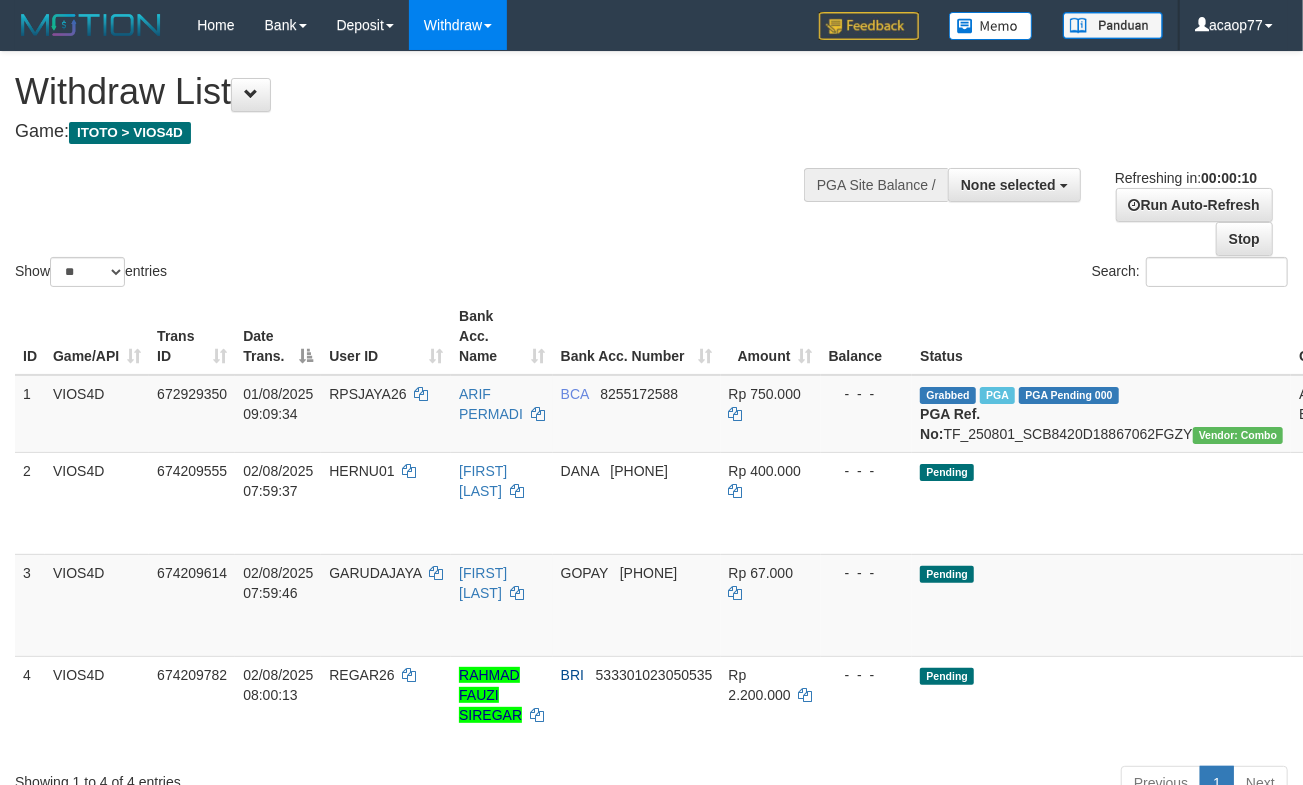 click on "Show  ** ** ** ***  entries Search:" at bounding box center (651, 171) 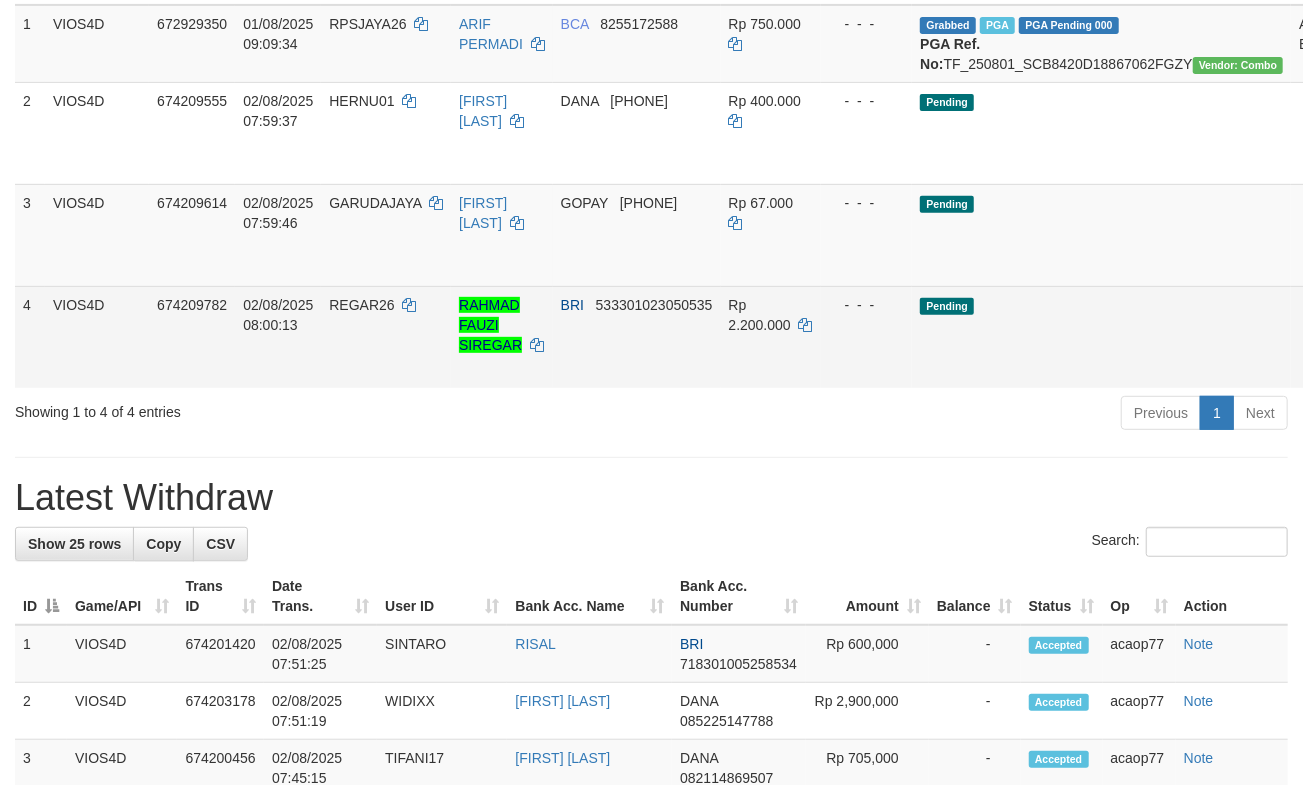scroll, scrollTop: 370, scrollLeft: 101, axis: both 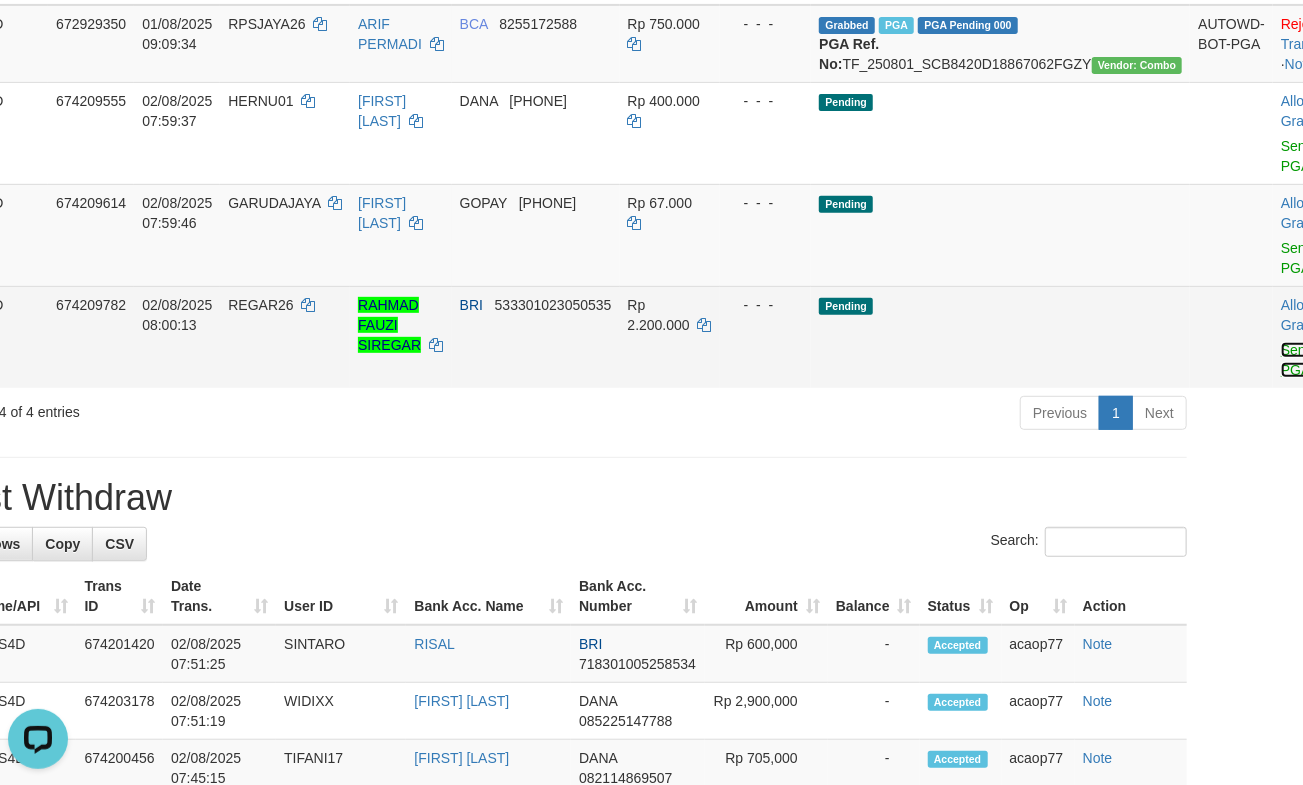 click on "Send PGA" at bounding box center [1297, 360] 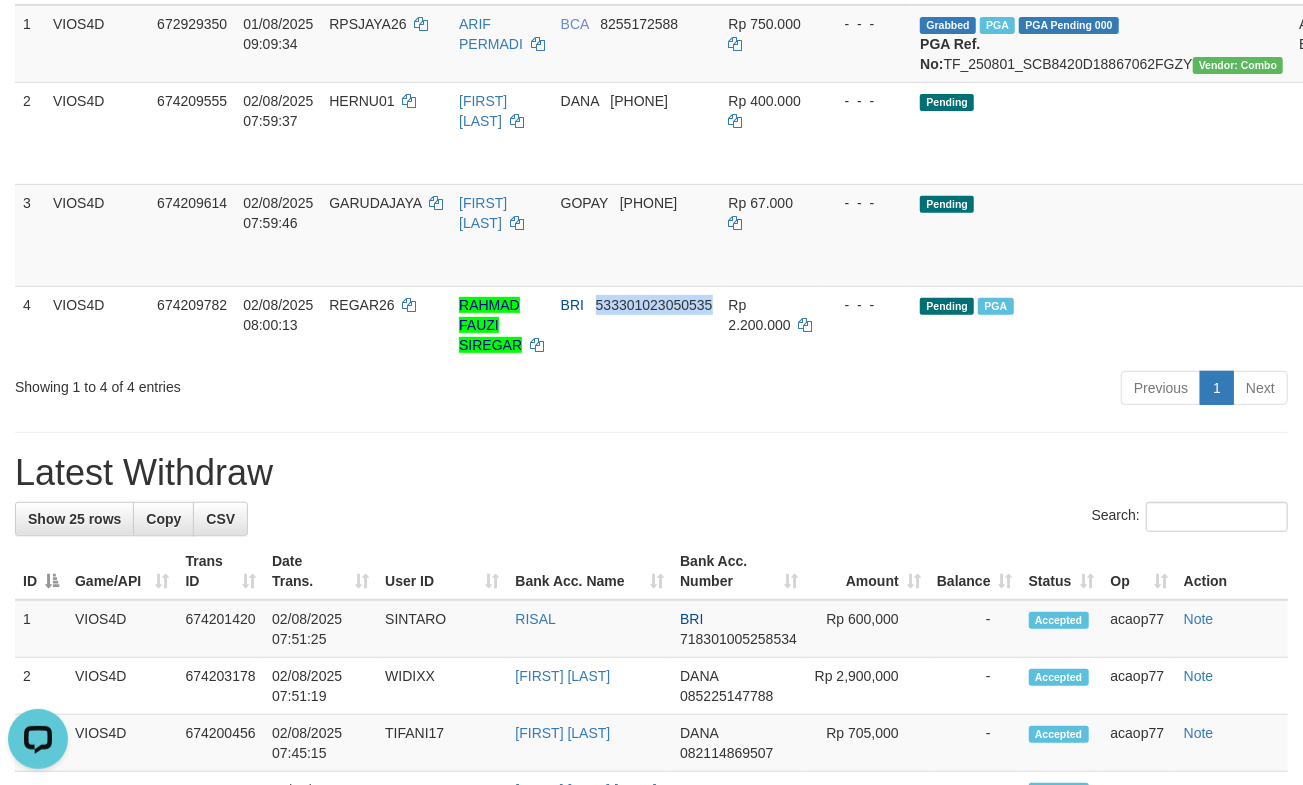 scroll, scrollTop: 185, scrollLeft: 0, axis: vertical 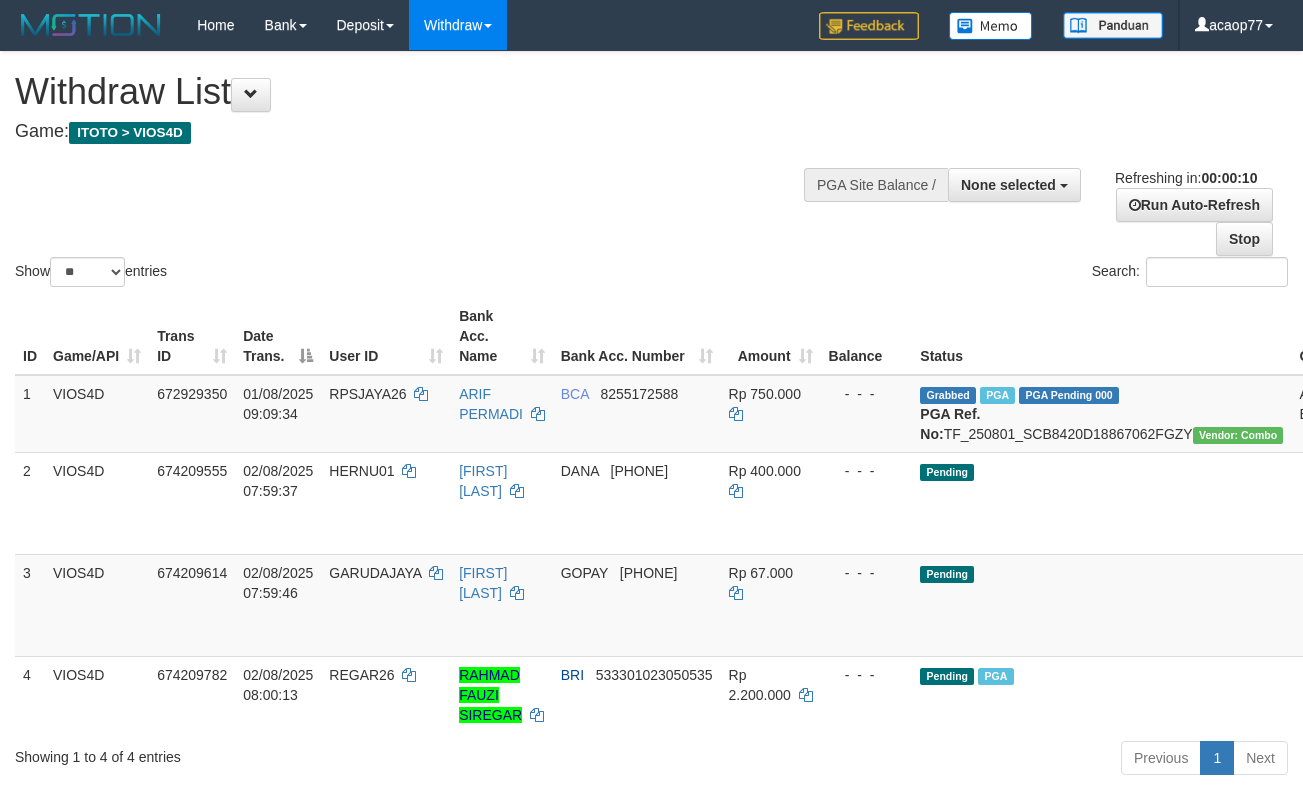 select 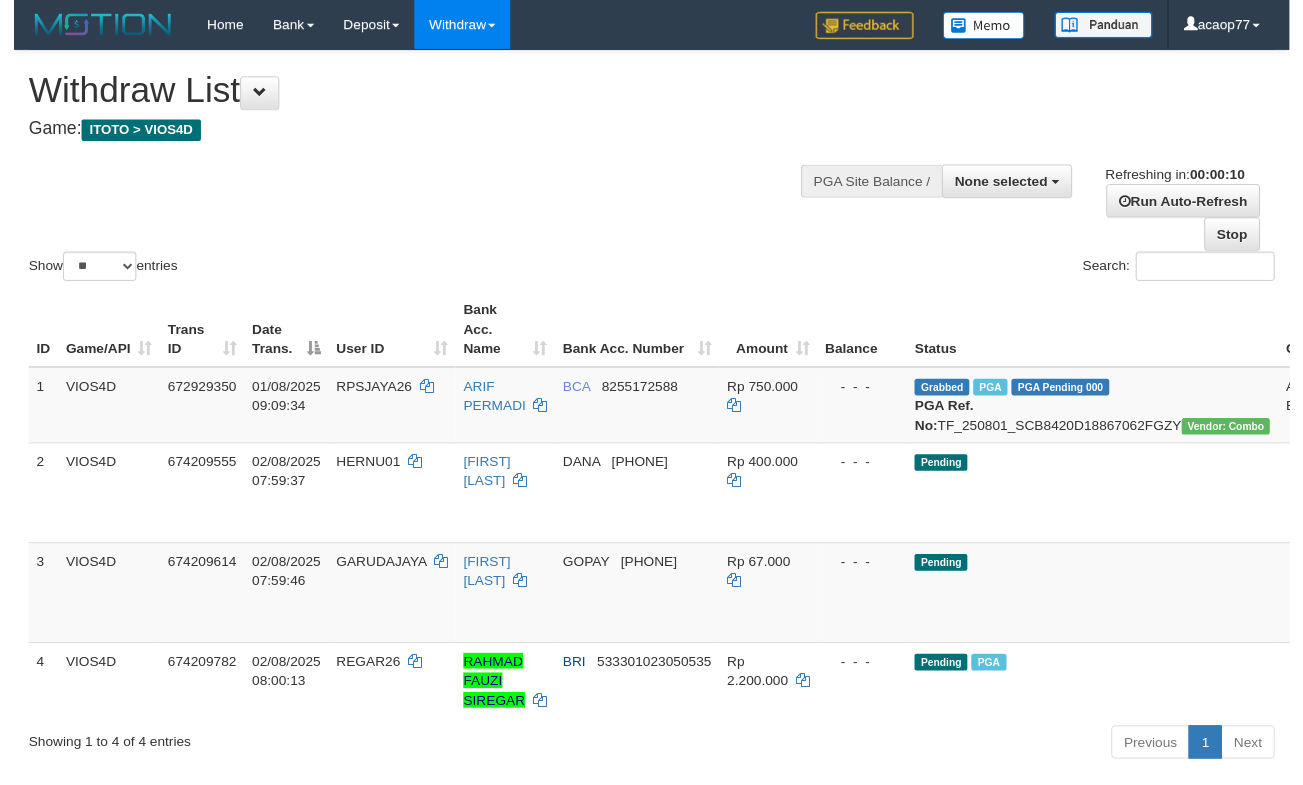 scroll, scrollTop: 0, scrollLeft: 0, axis: both 